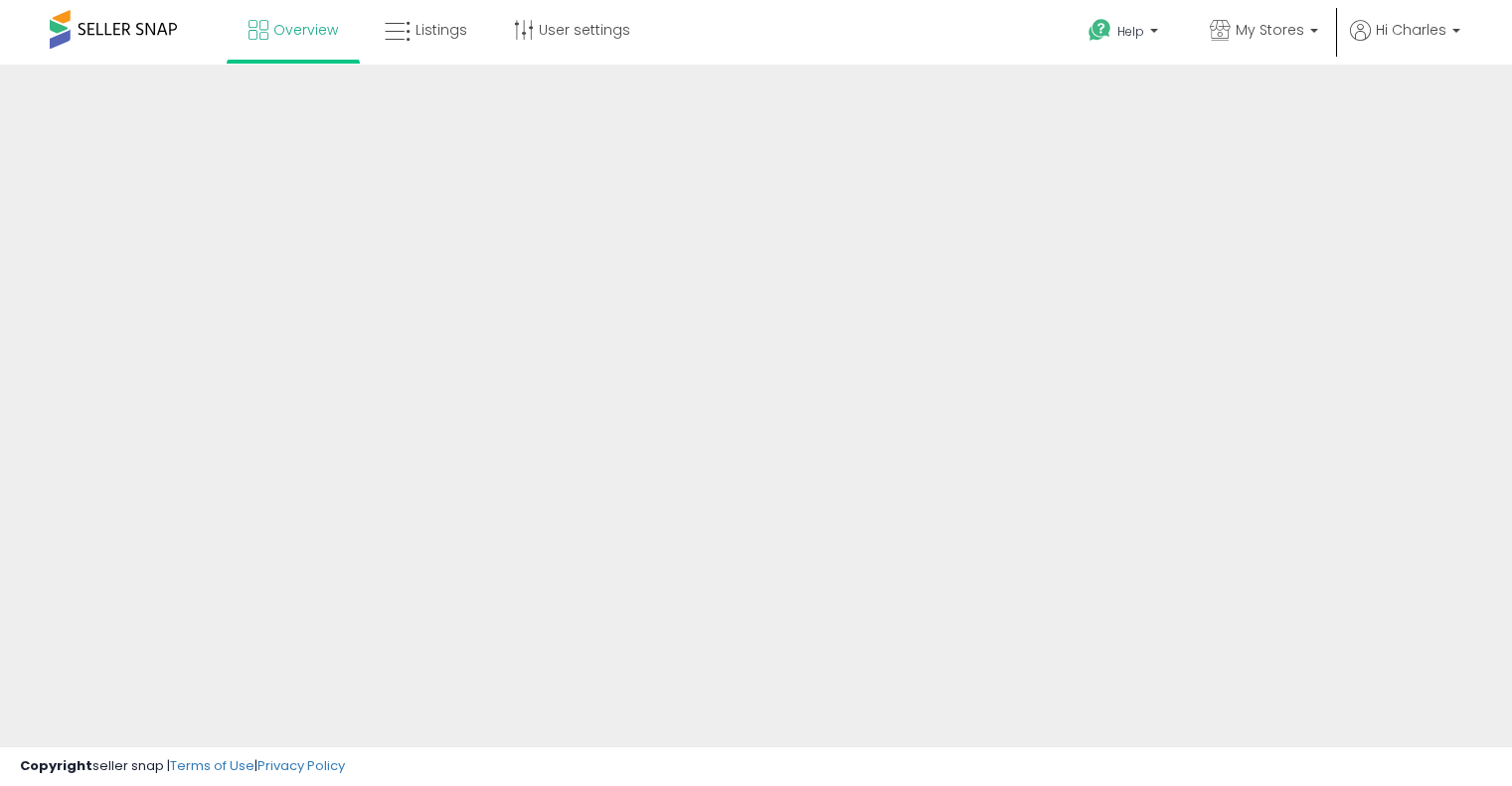 scroll, scrollTop: 0, scrollLeft: 0, axis: both 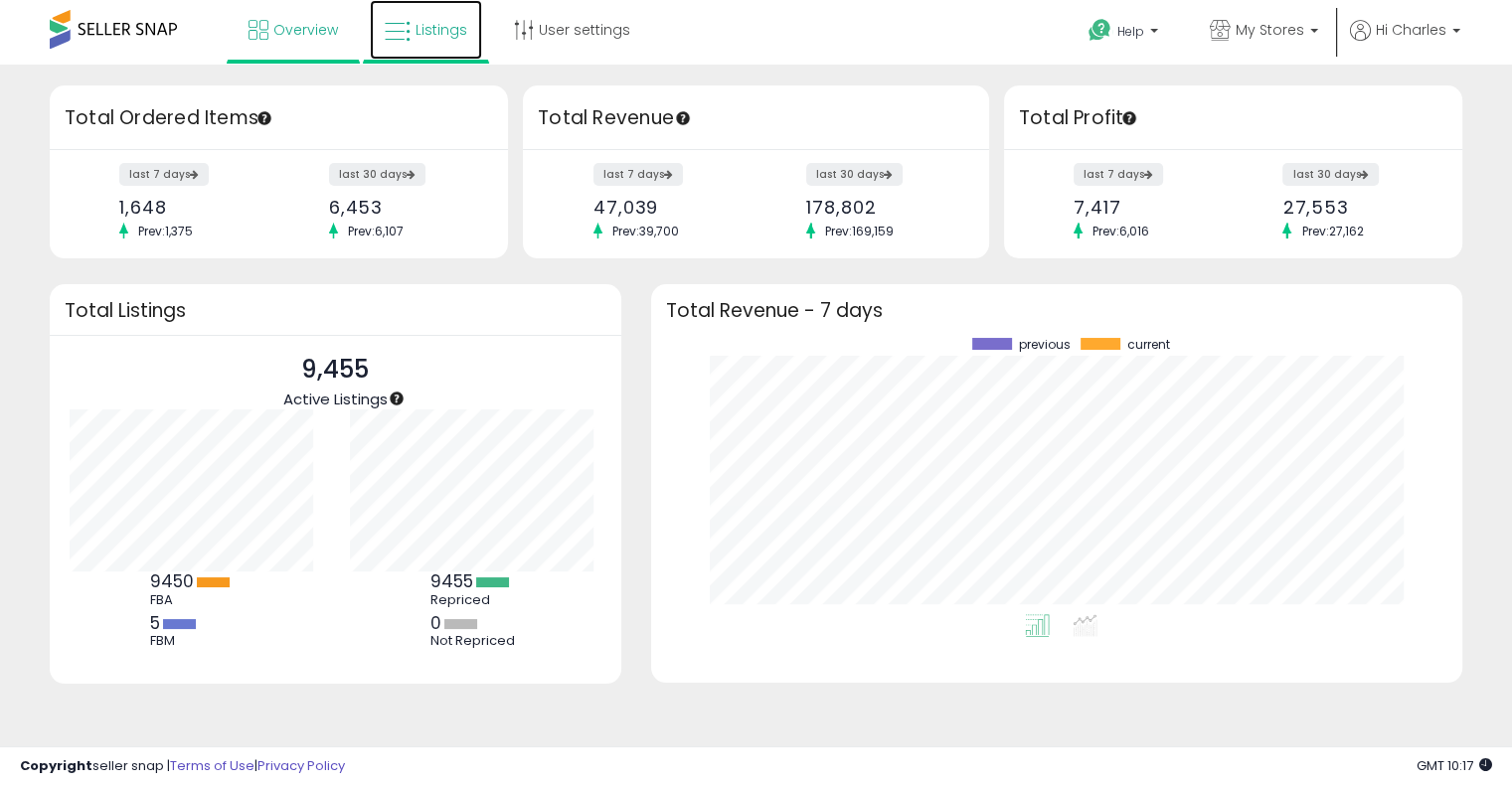 click on "Listings" at bounding box center [425, 30] 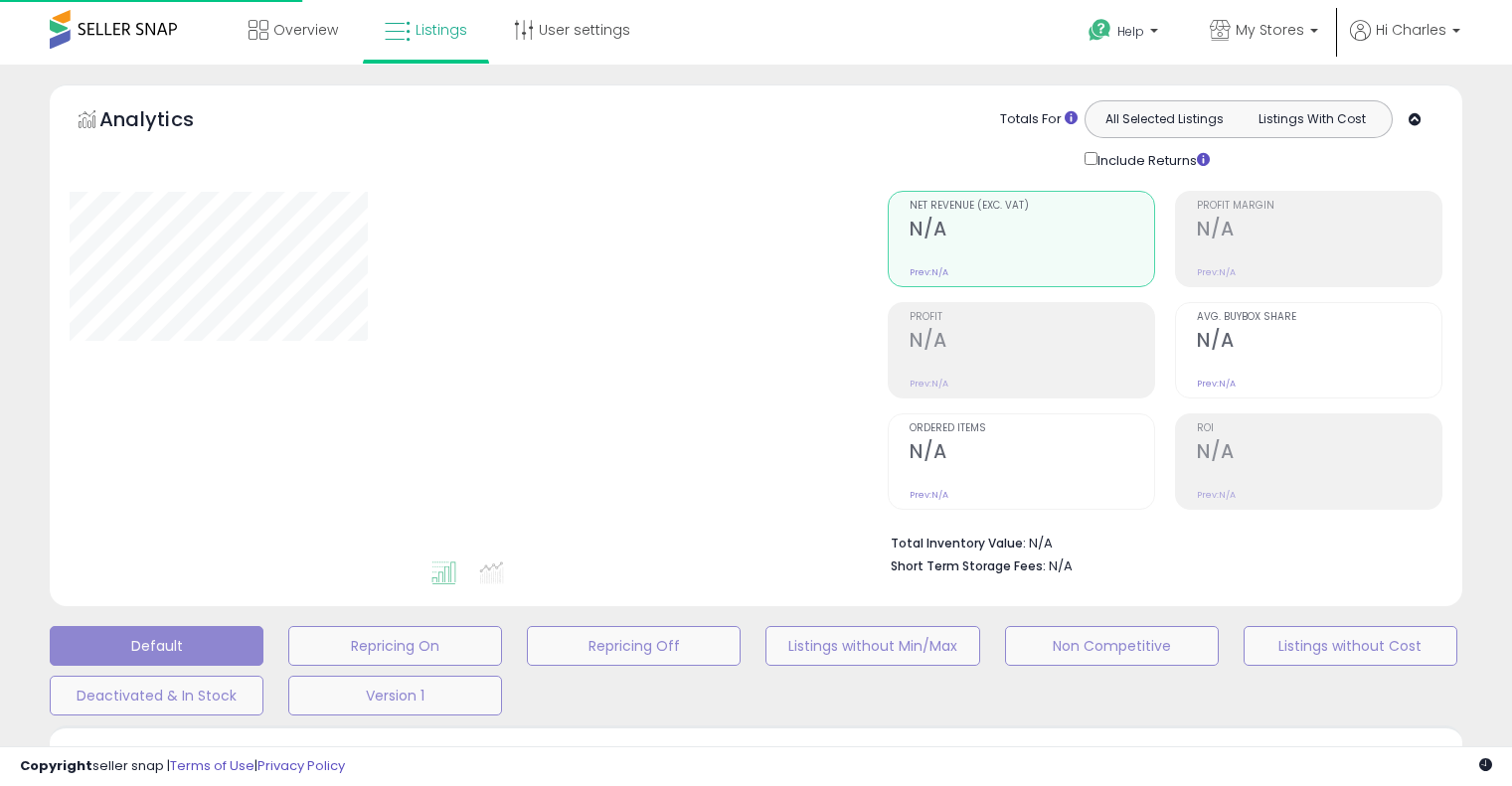 scroll, scrollTop: 0, scrollLeft: 0, axis: both 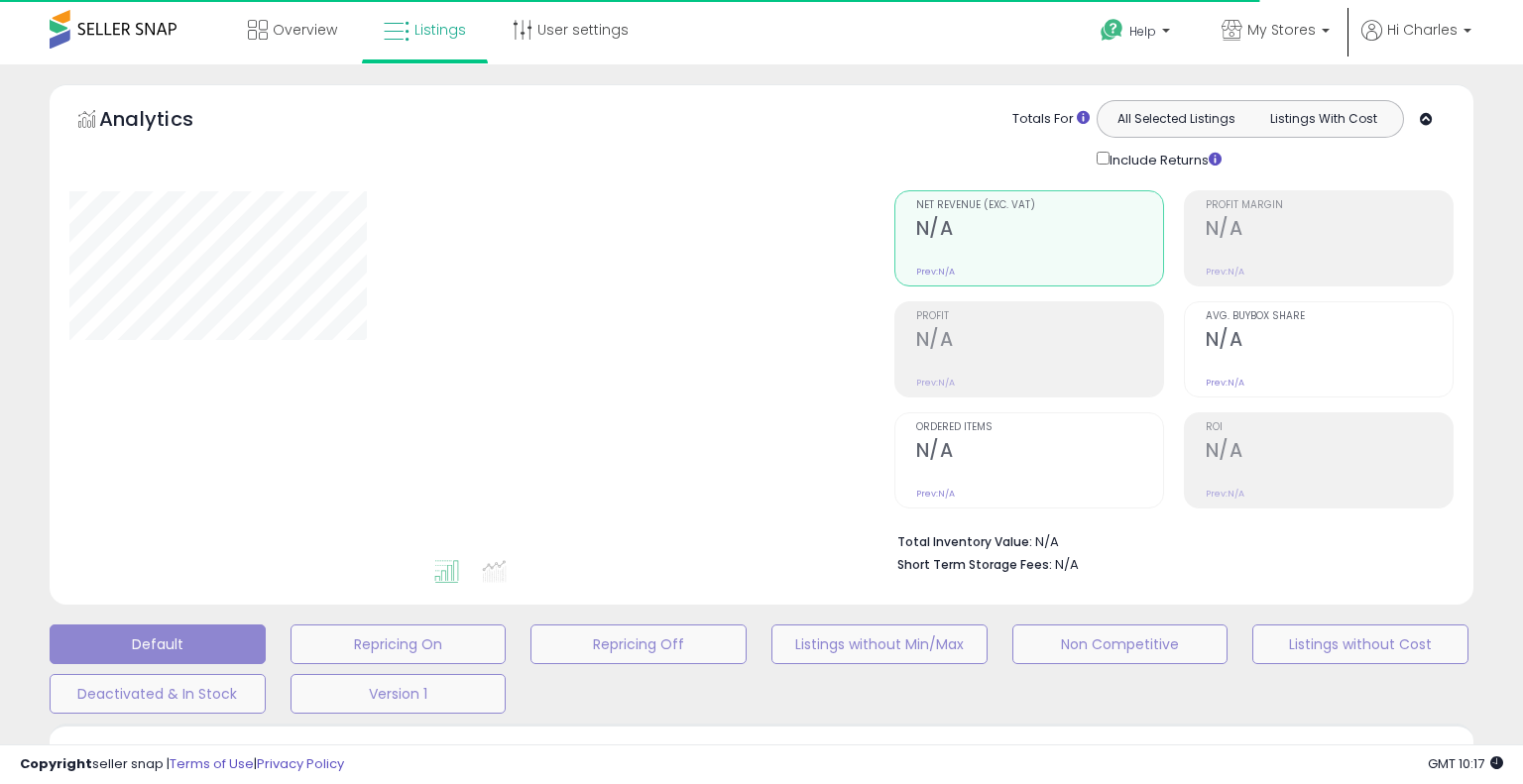 click at bounding box center [1426, 119] 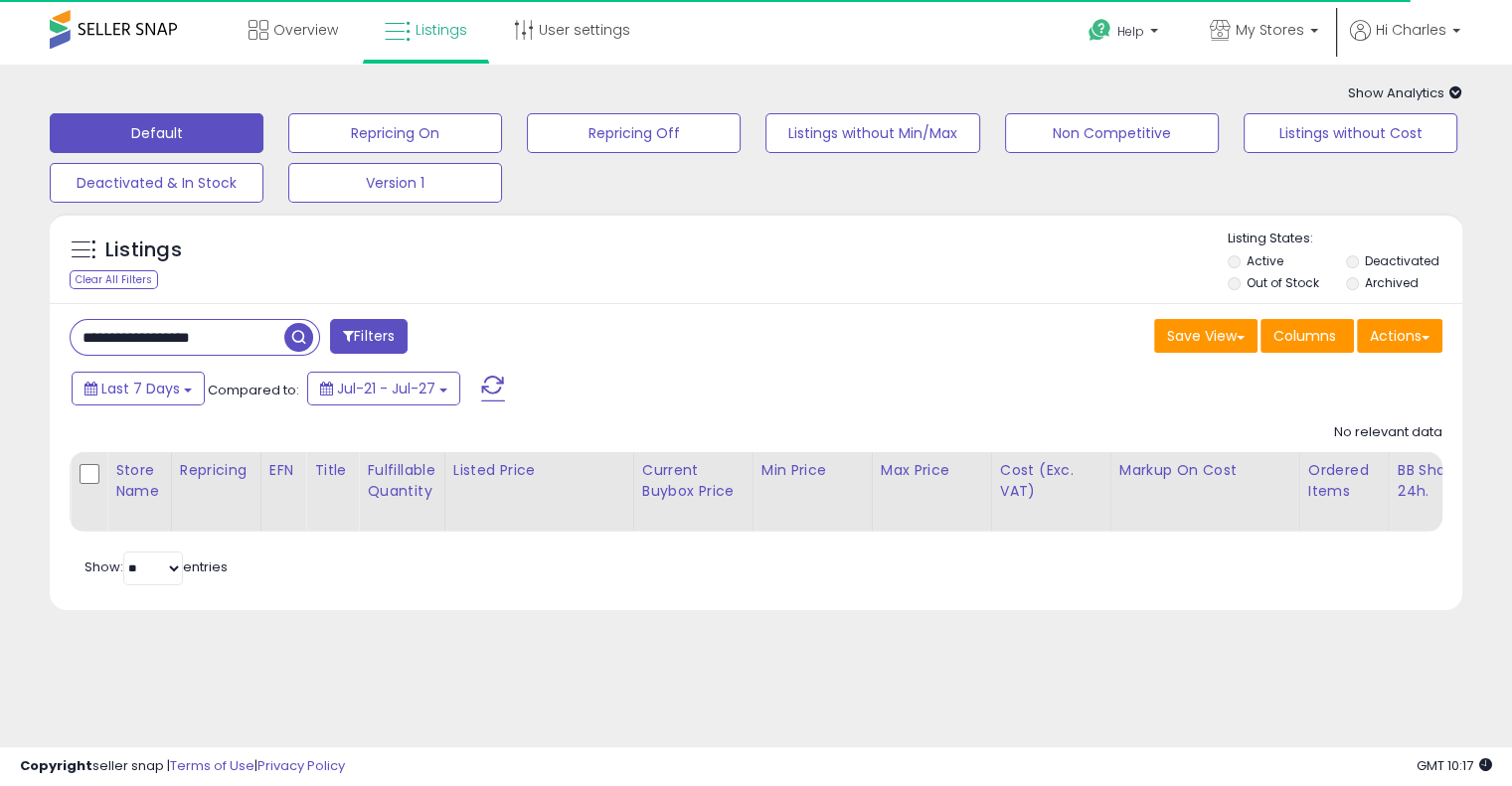 click on "**********" at bounding box center (177, 337) 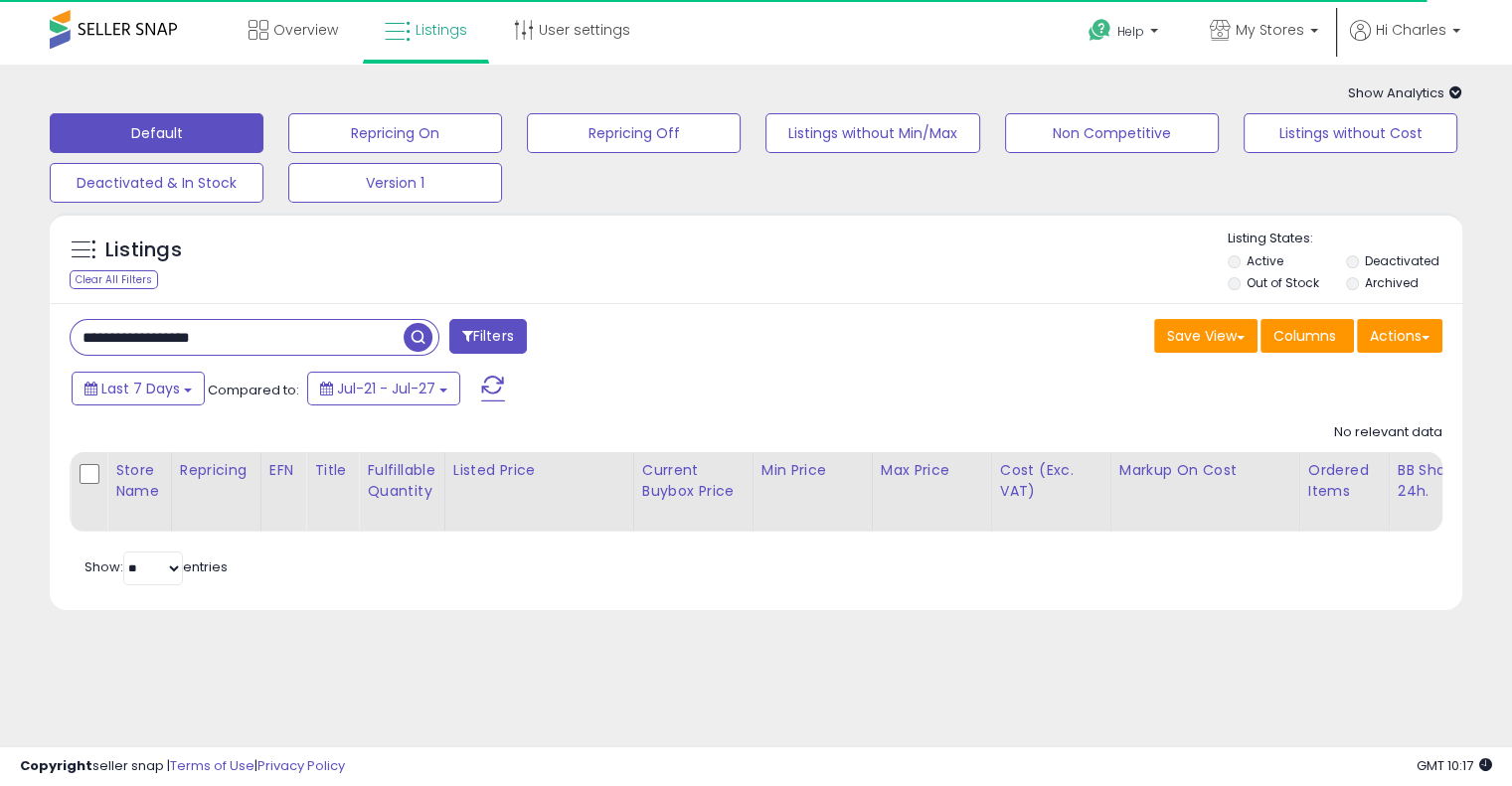 click on "**********" at bounding box center [237, 337] 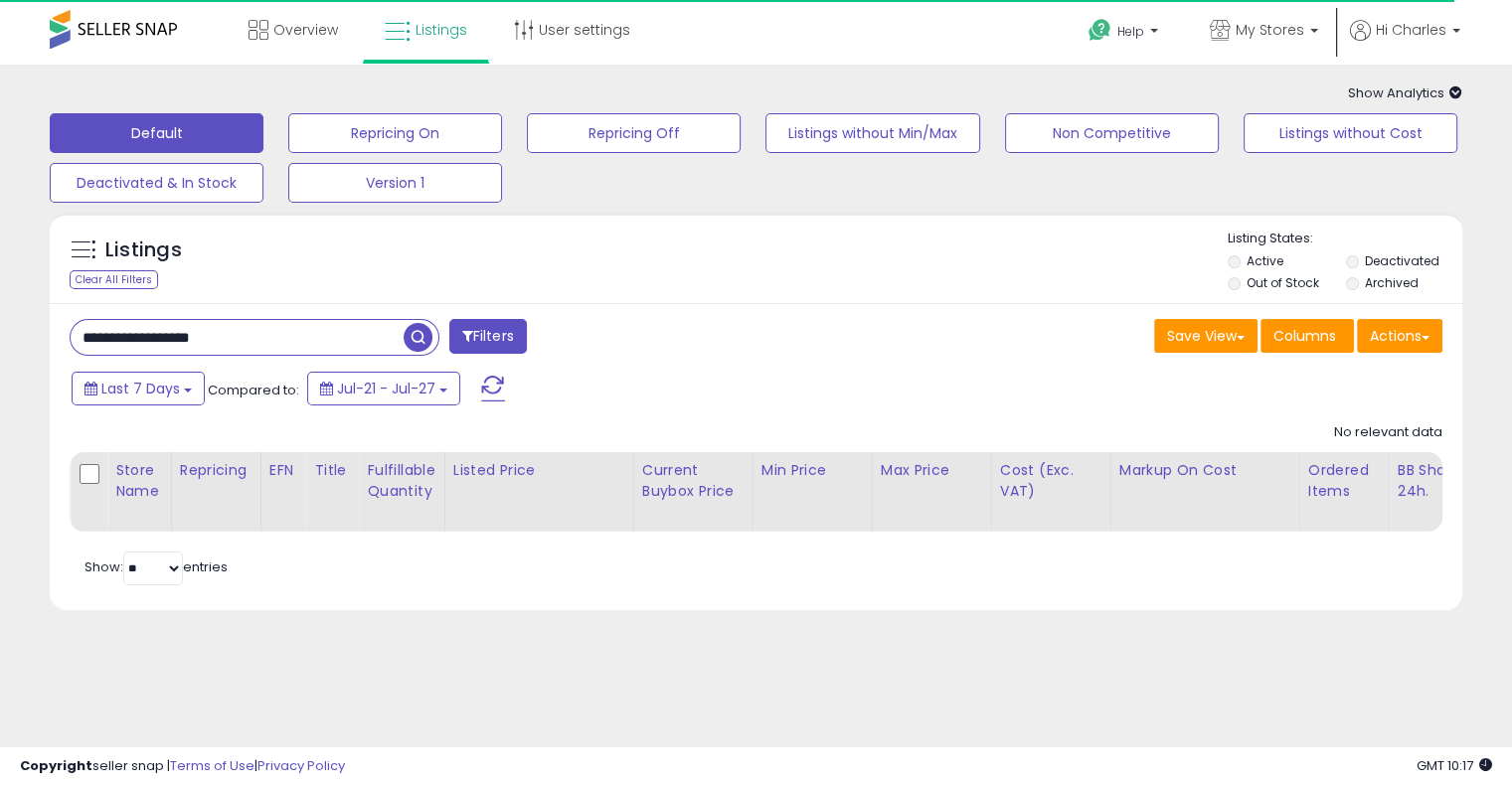 type on "**********" 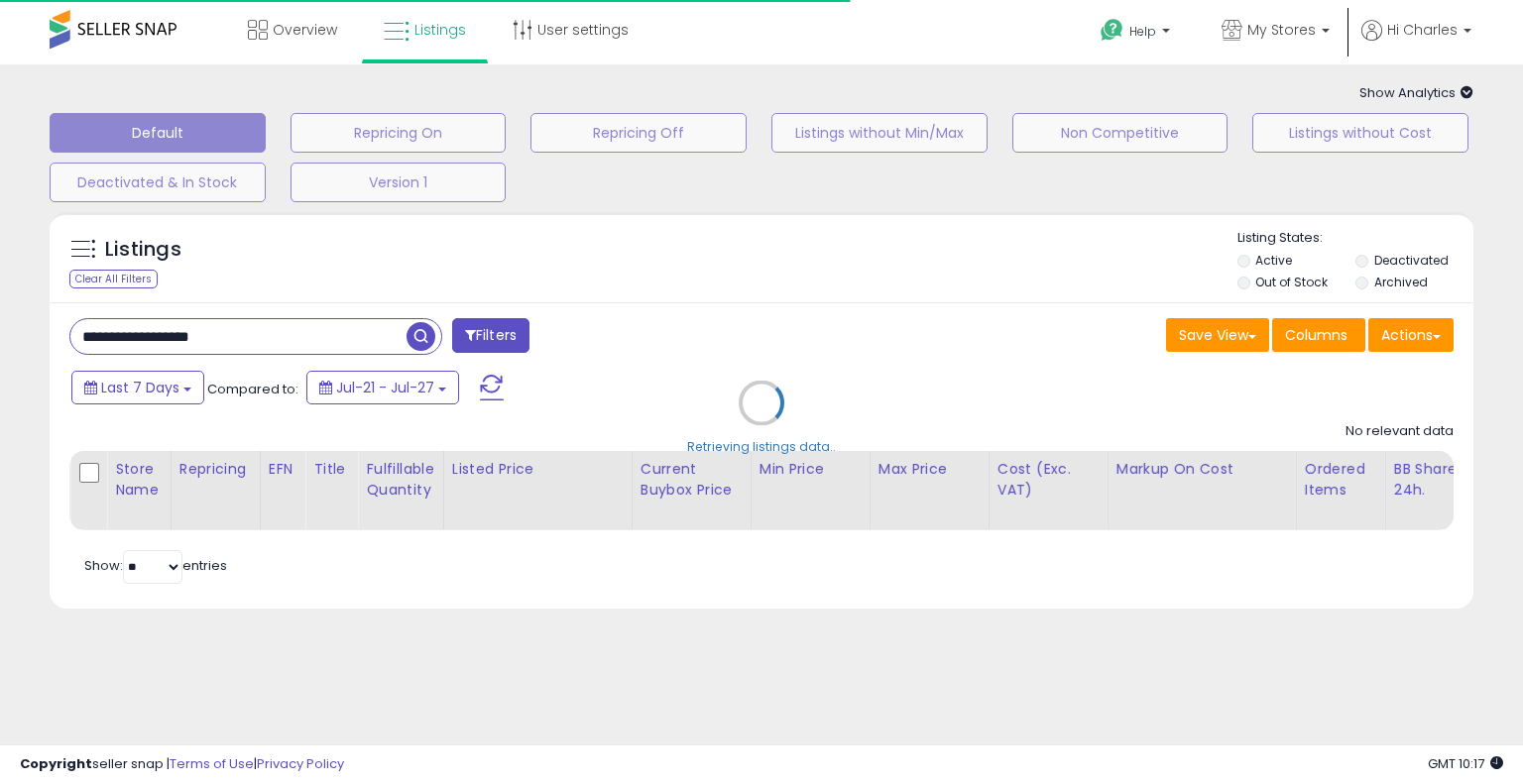 click on "Retrieving listings data.." at bounding box center (762, 417) 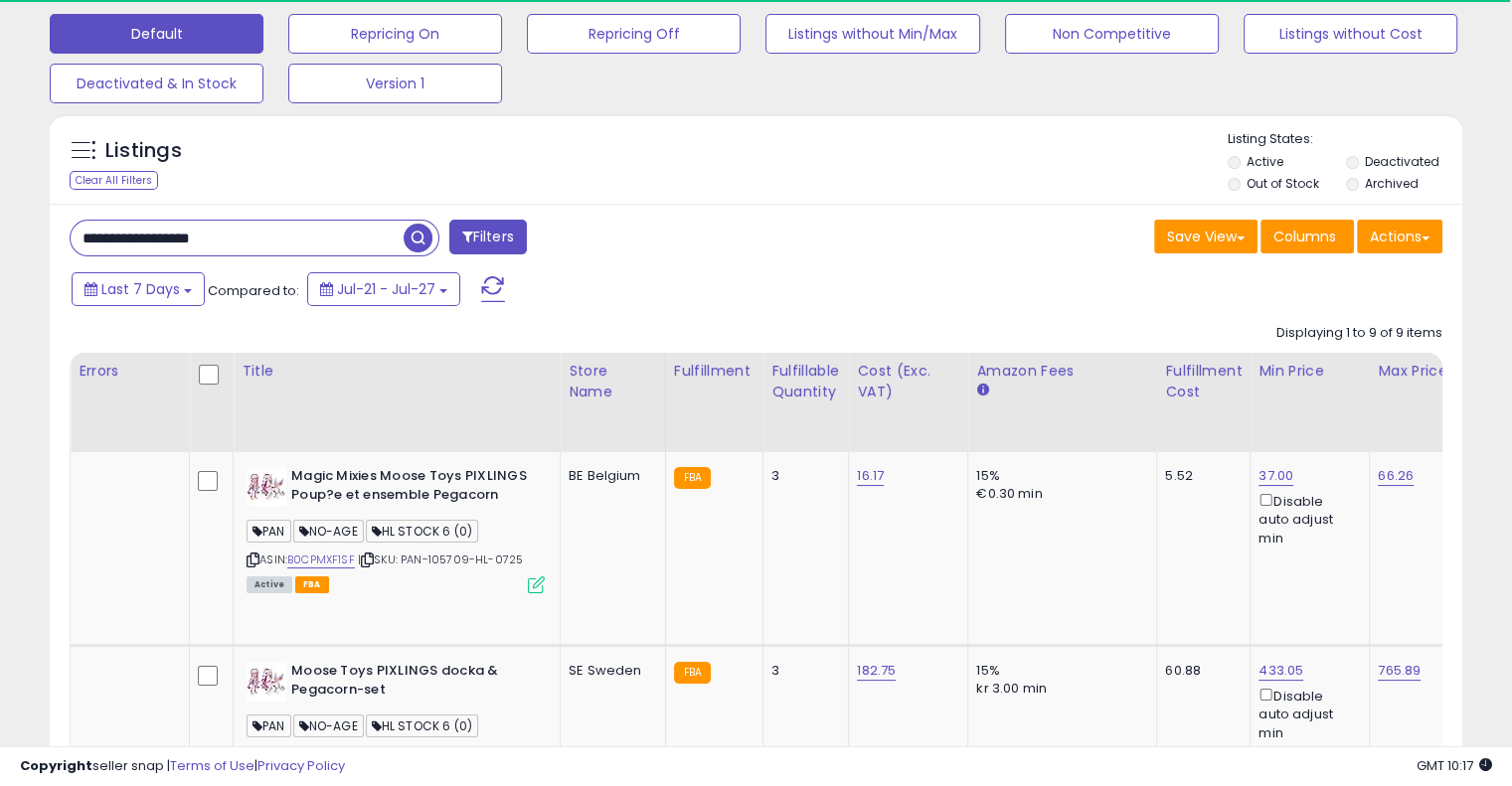 scroll, scrollTop: 0, scrollLeft: 0, axis: both 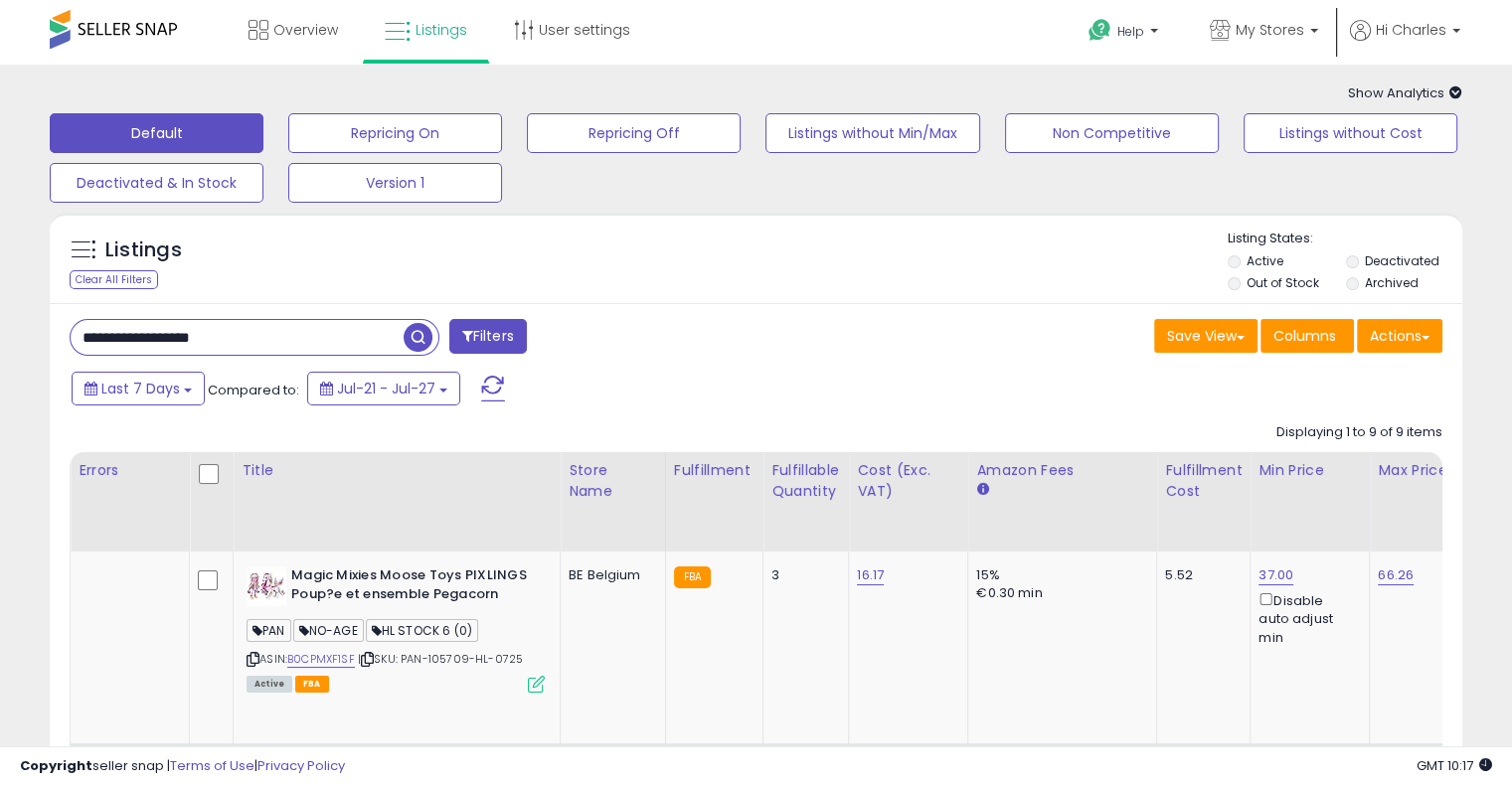 click on "**********" at bounding box center (237, 337) 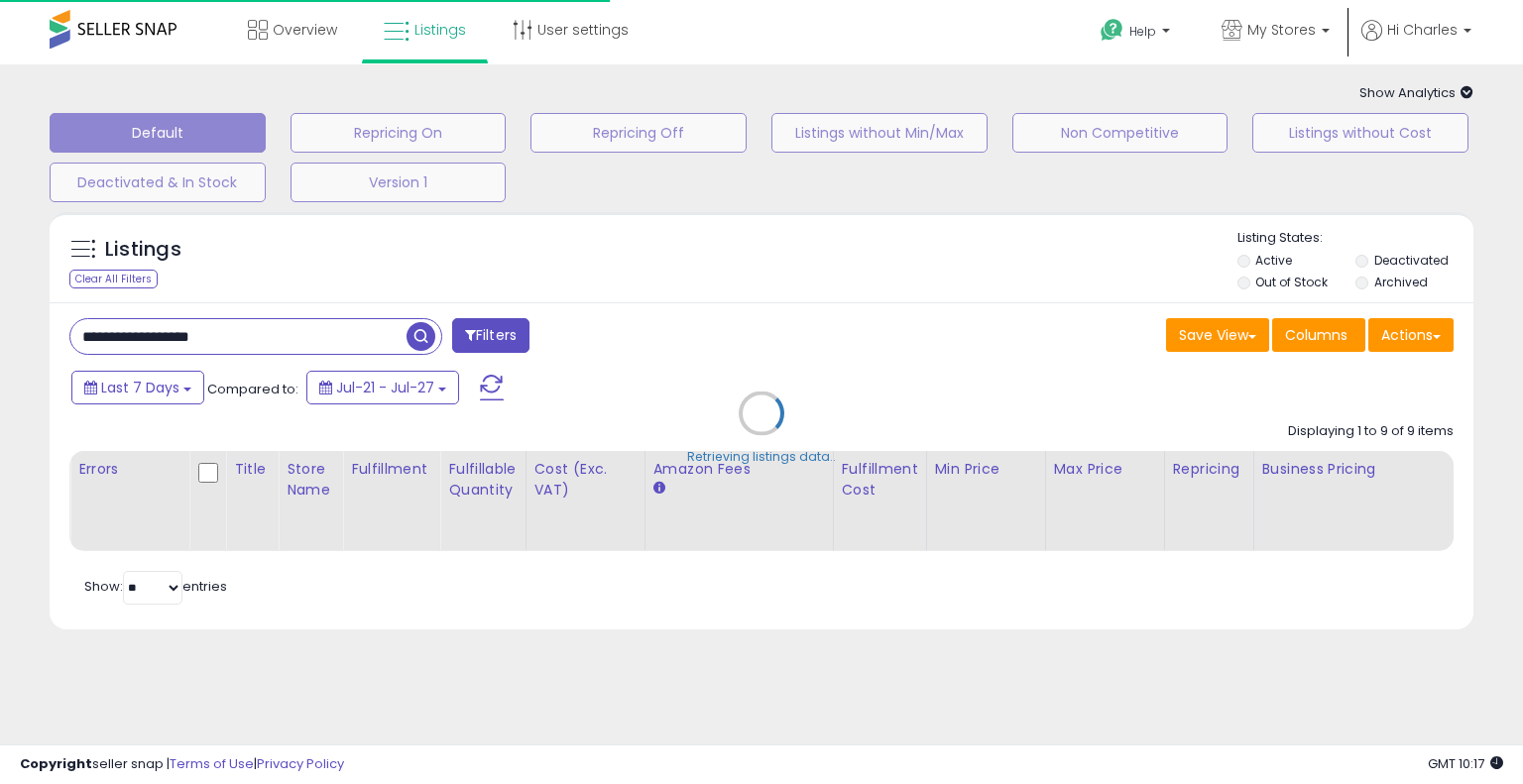 click on "Retrieving listings data.." at bounding box center (762, 428) 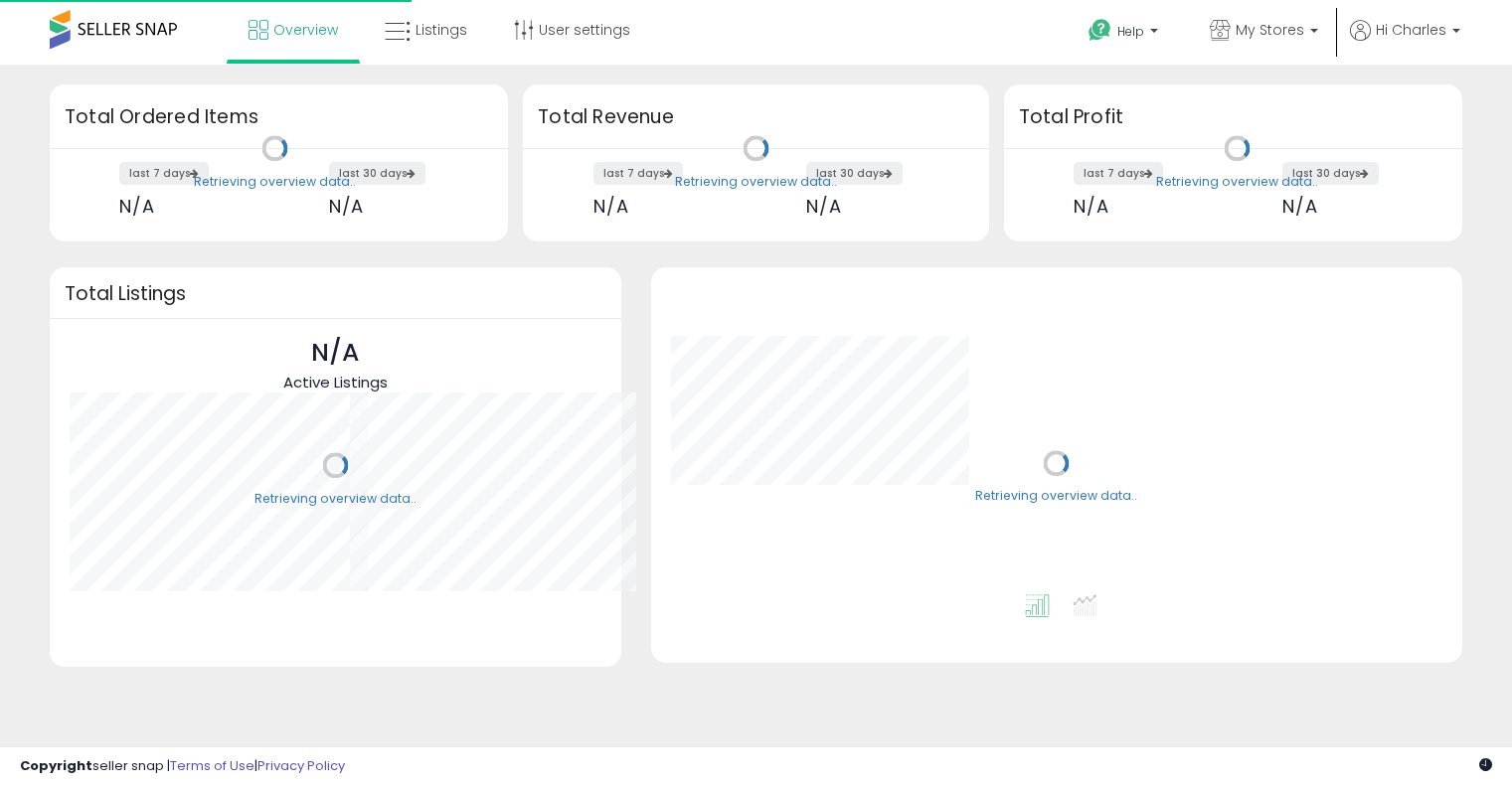 scroll, scrollTop: 0, scrollLeft: 0, axis: both 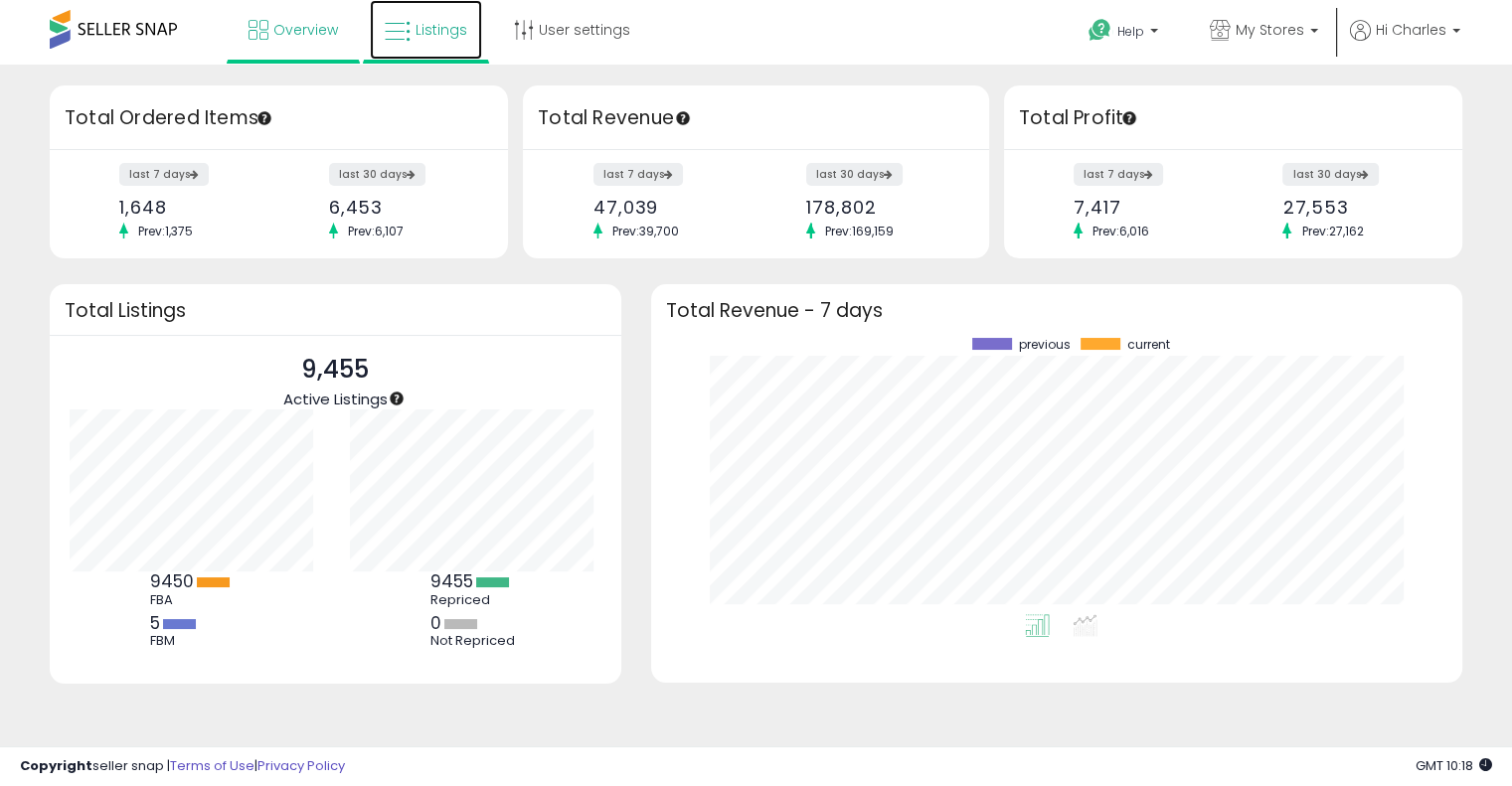 click on "Listings" at bounding box center [441, 30] 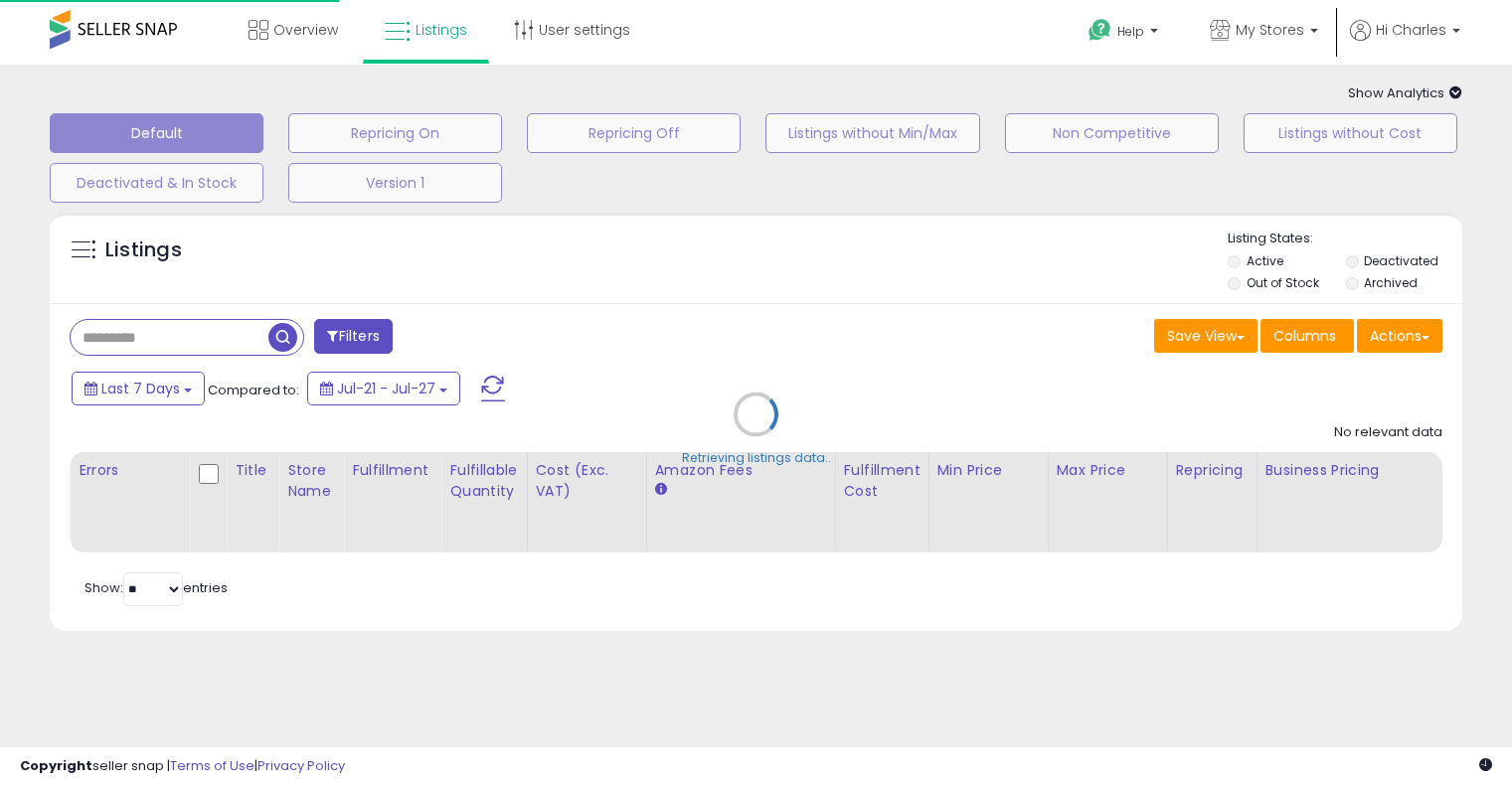 scroll, scrollTop: 0, scrollLeft: 0, axis: both 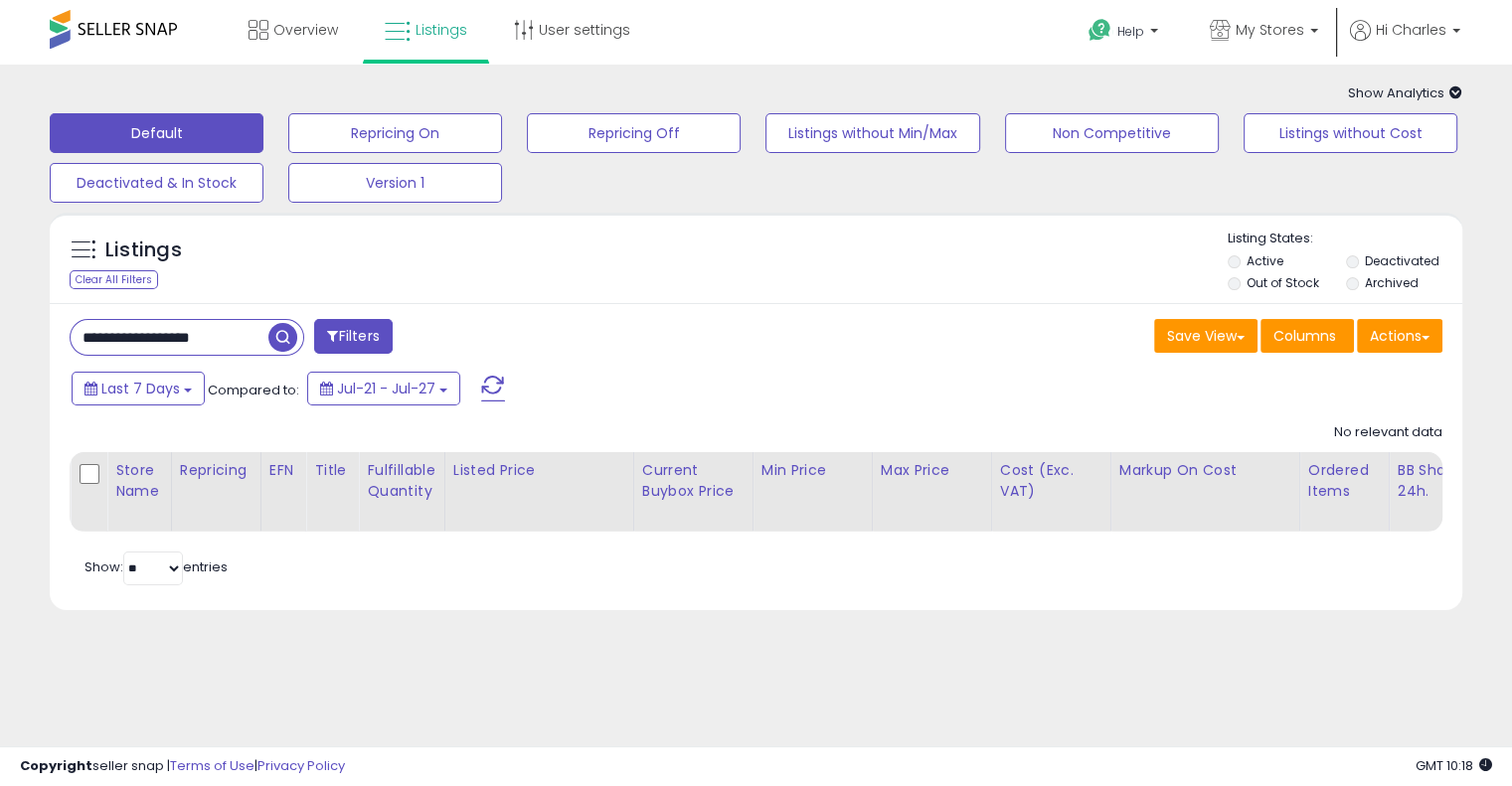click on "**********" at bounding box center (169, 337) 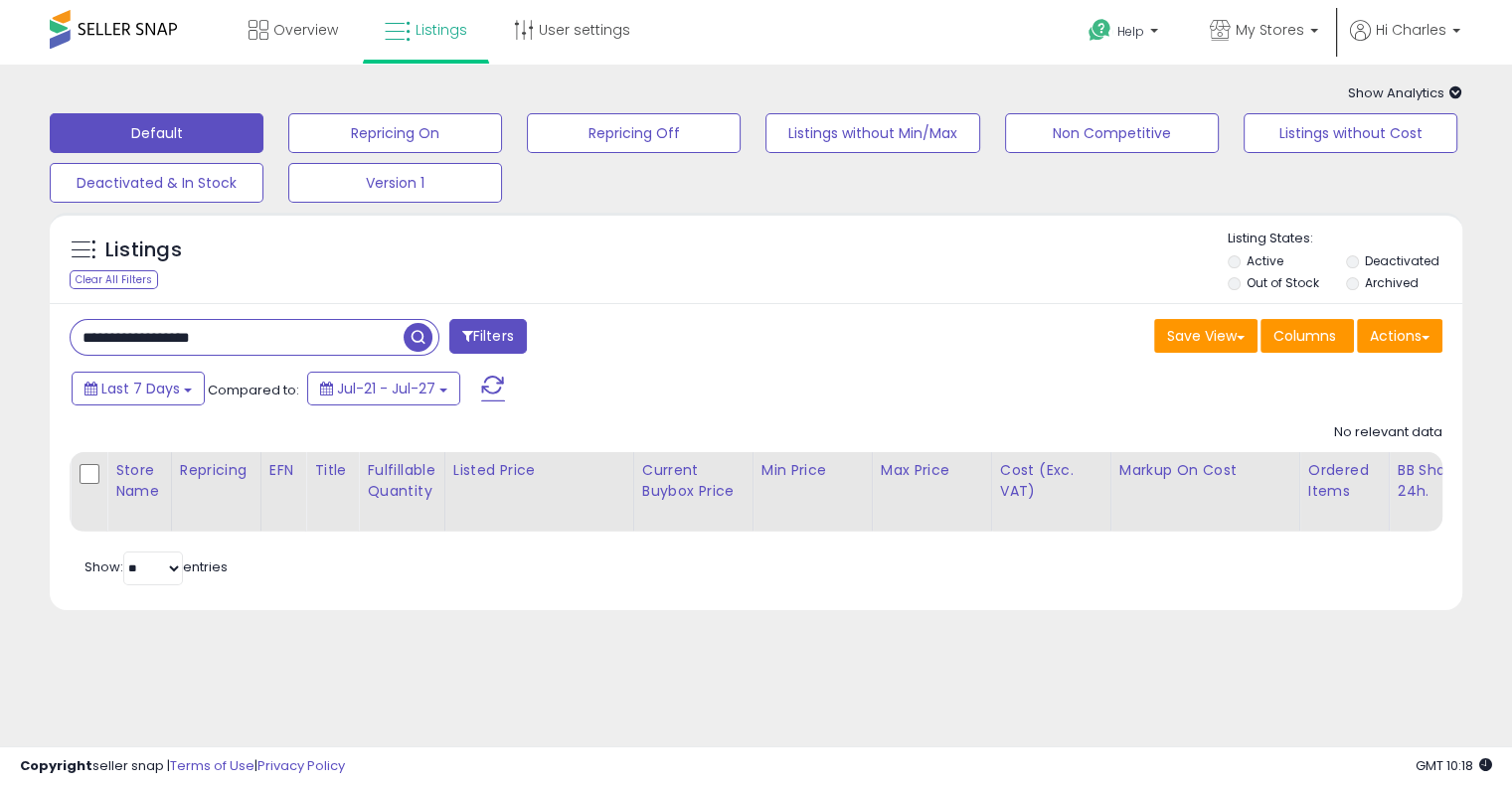 click on "**********" at bounding box center (237, 337) 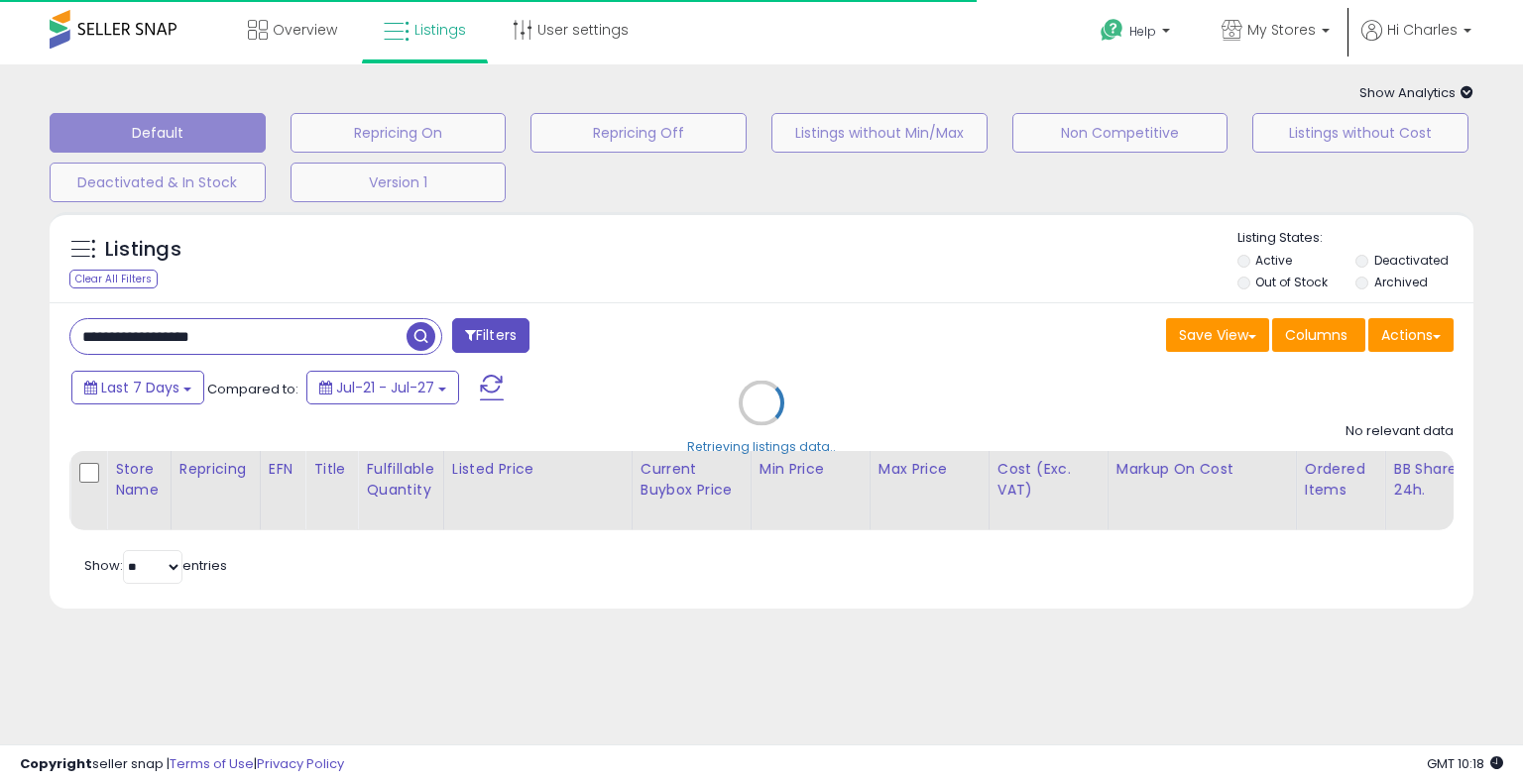 click on "Retrieving listings data.." at bounding box center [762, 417] 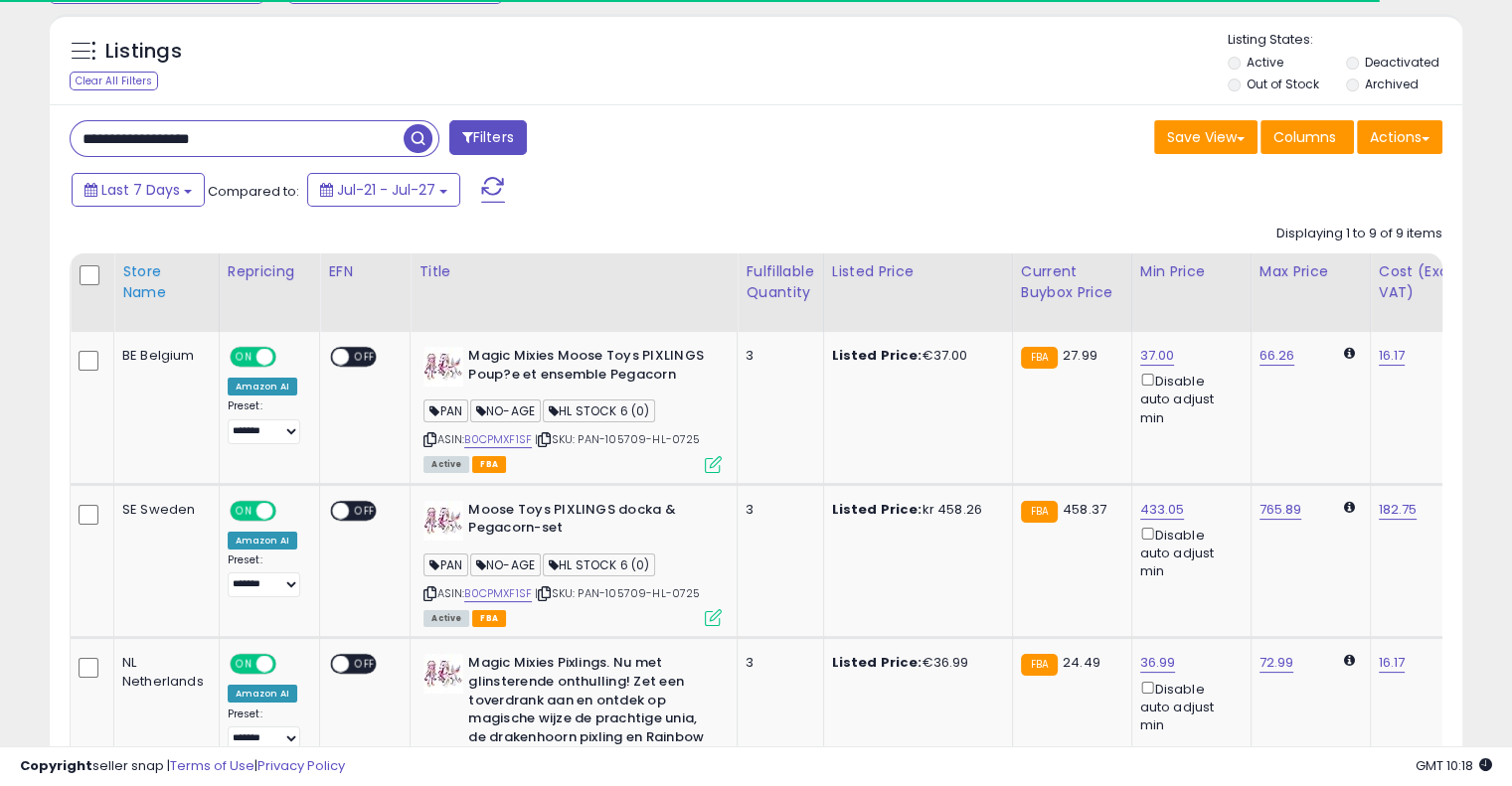 click on "Store Name" at bounding box center [166, 282] 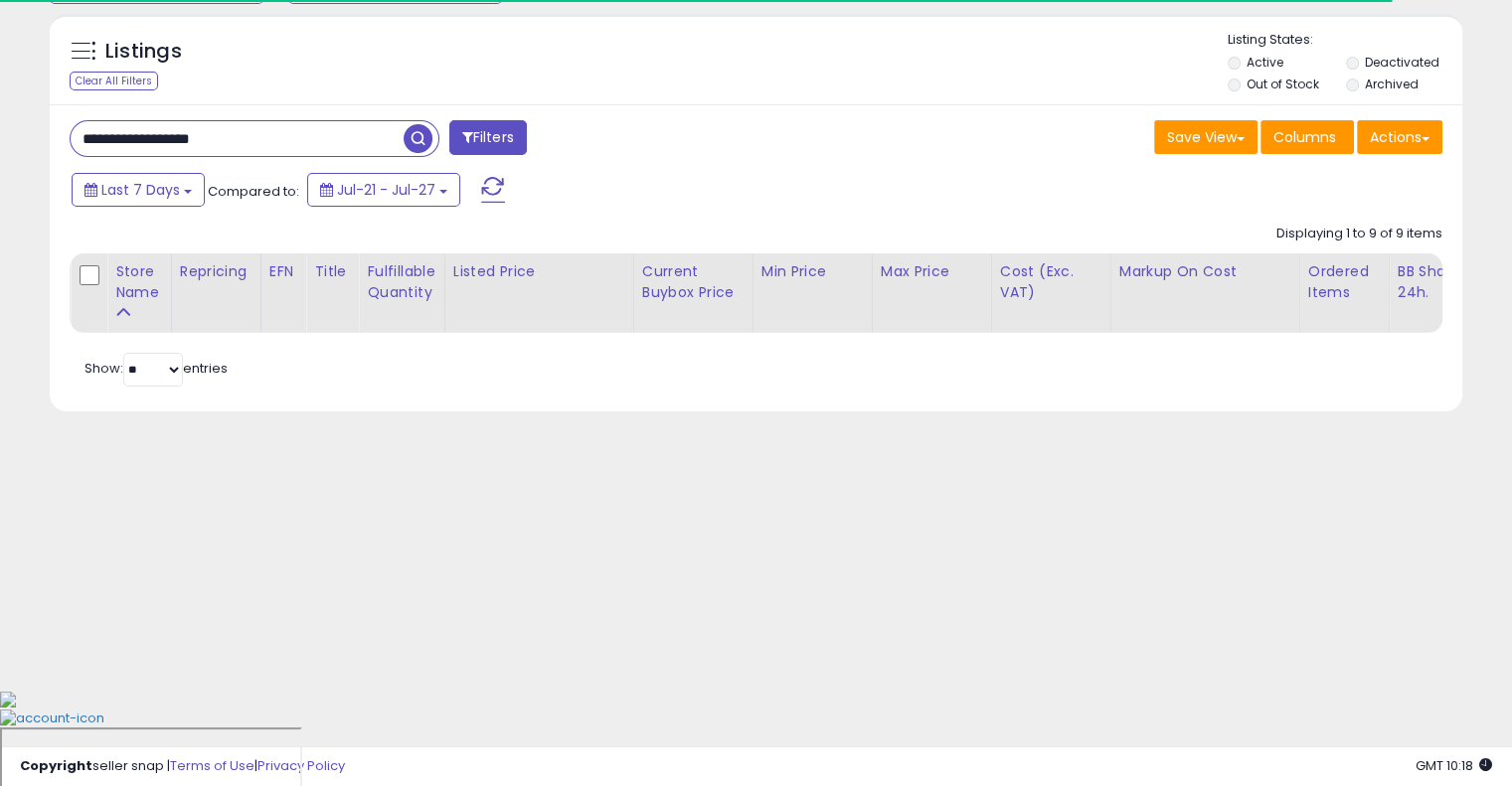 scroll, scrollTop: 103, scrollLeft: 0, axis: vertical 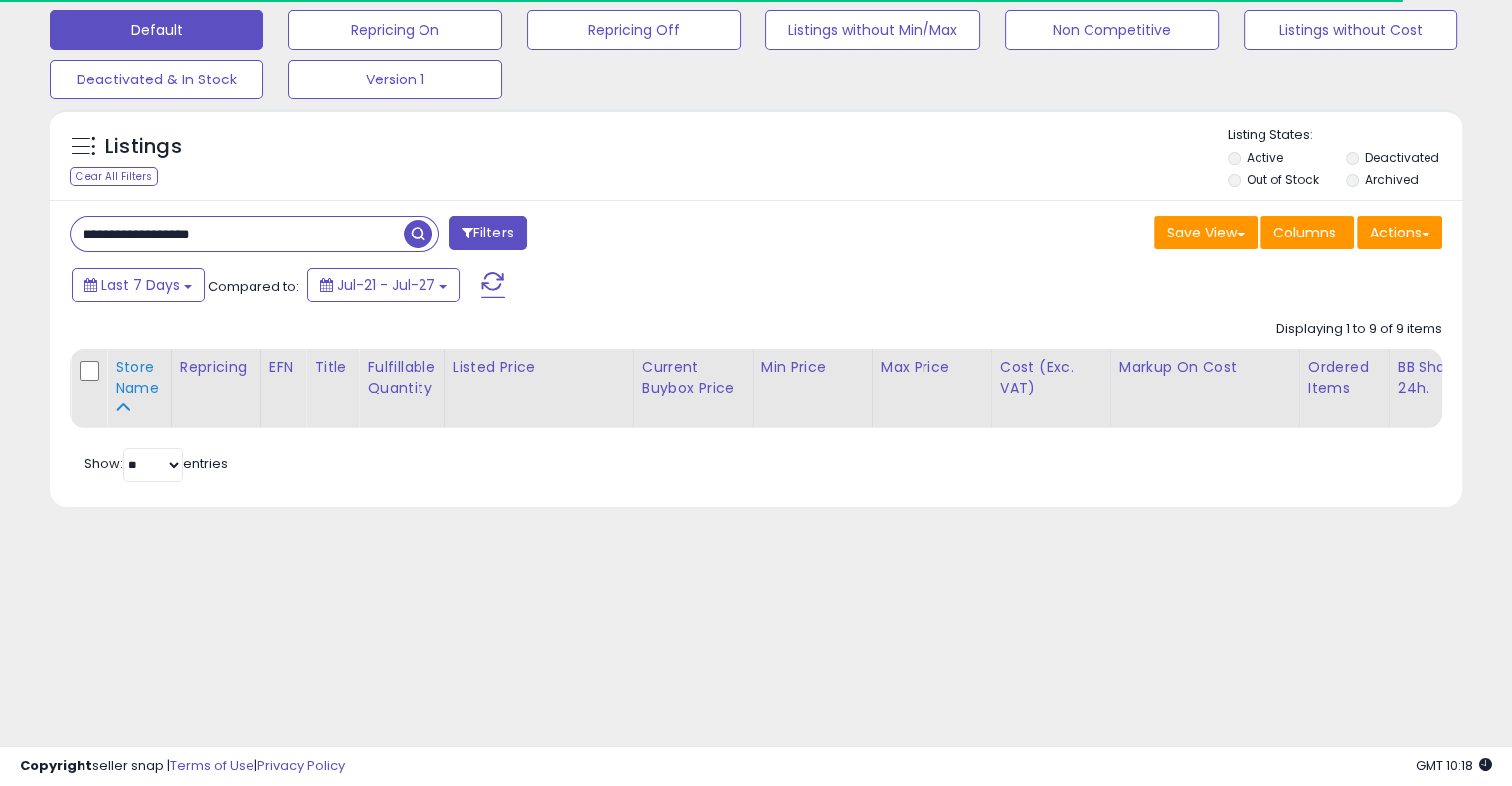 click on "Store Name" at bounding box center (139, 378) 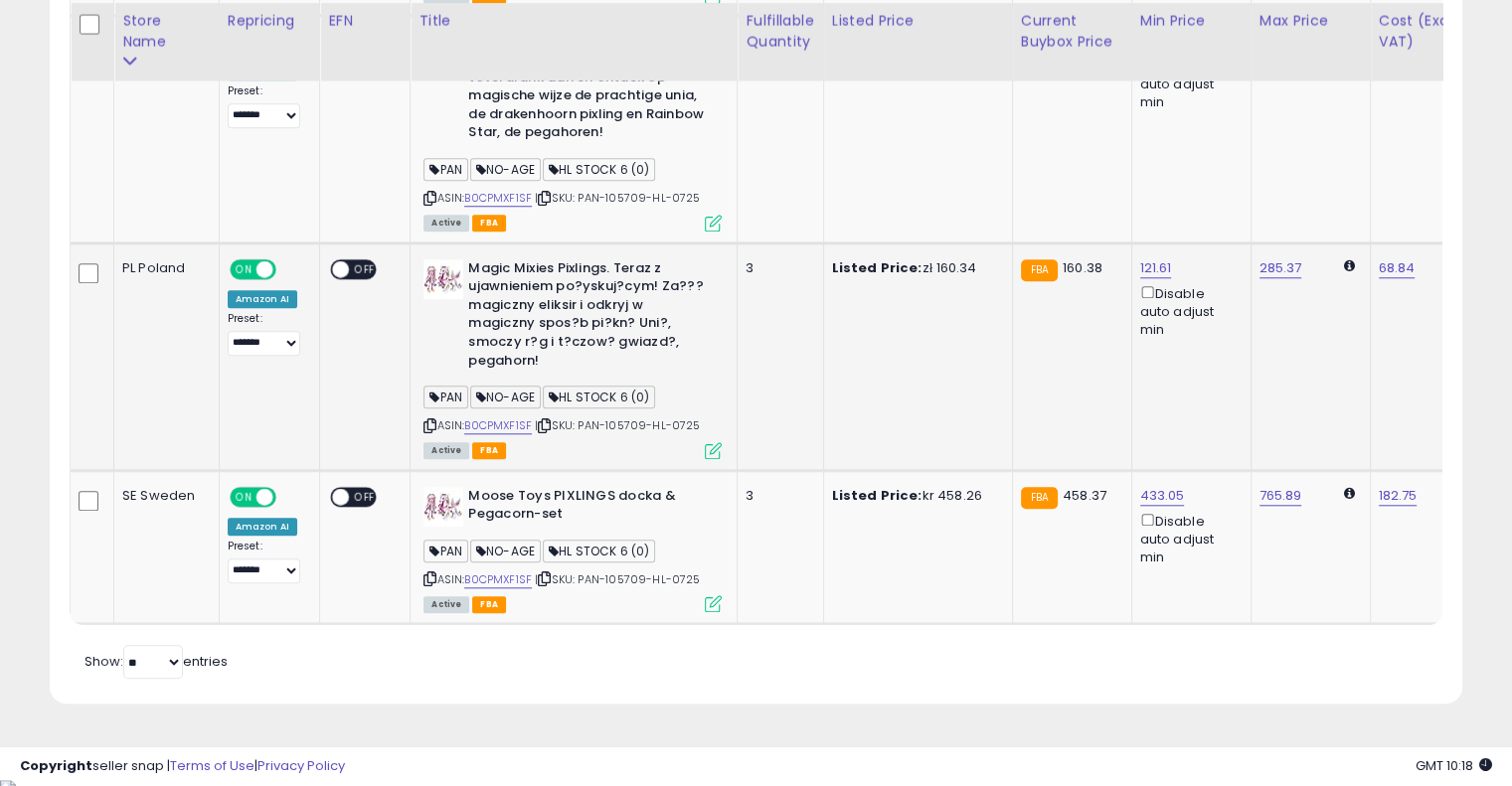 scroll, scrollTop: 1697, scrollLeft: 0, axis: vertical 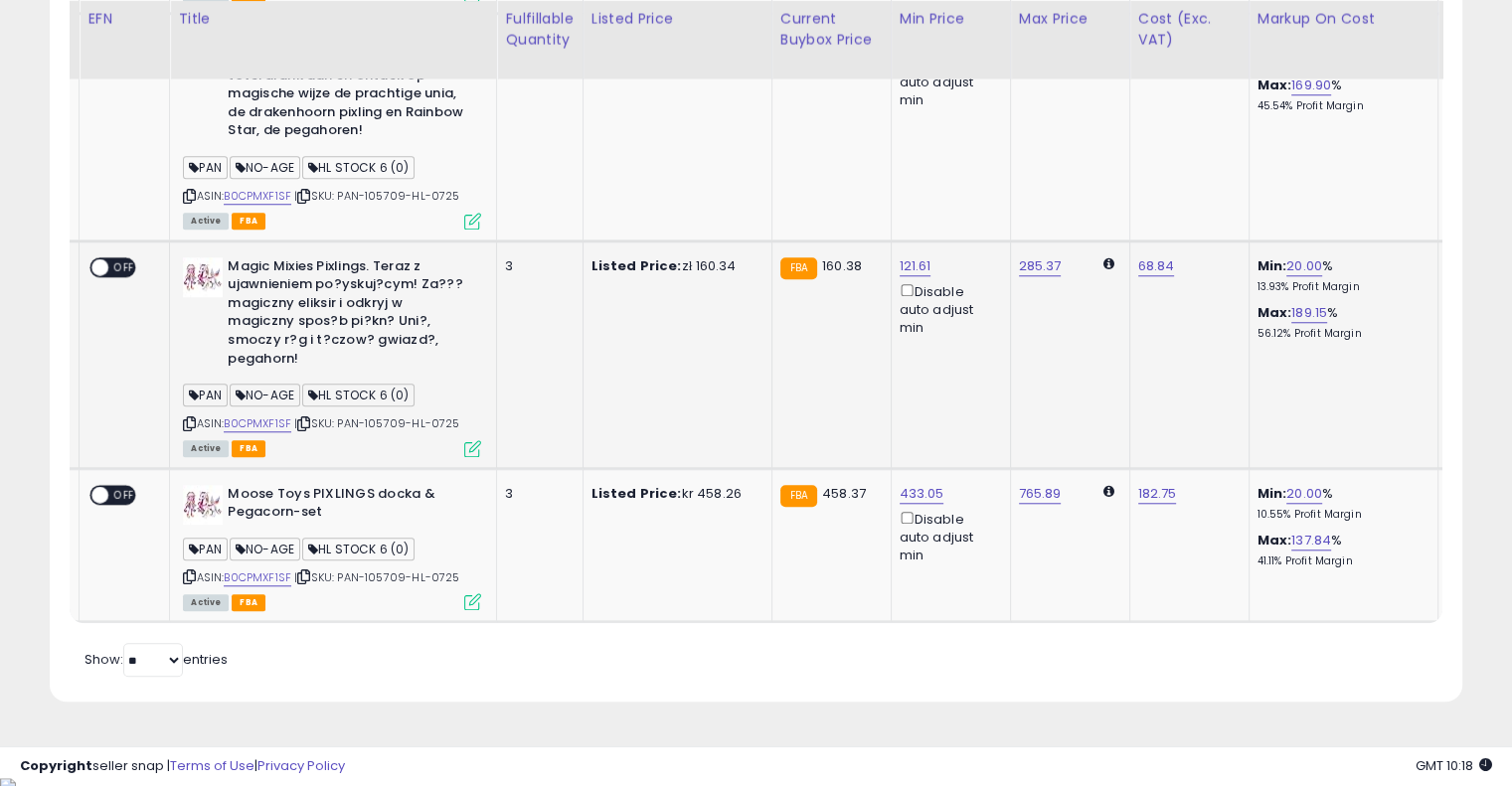 drag, startPoint x: 820, startPoint y: 367, endPoint x: 924, endPoint y: 364, distance: 104.04326 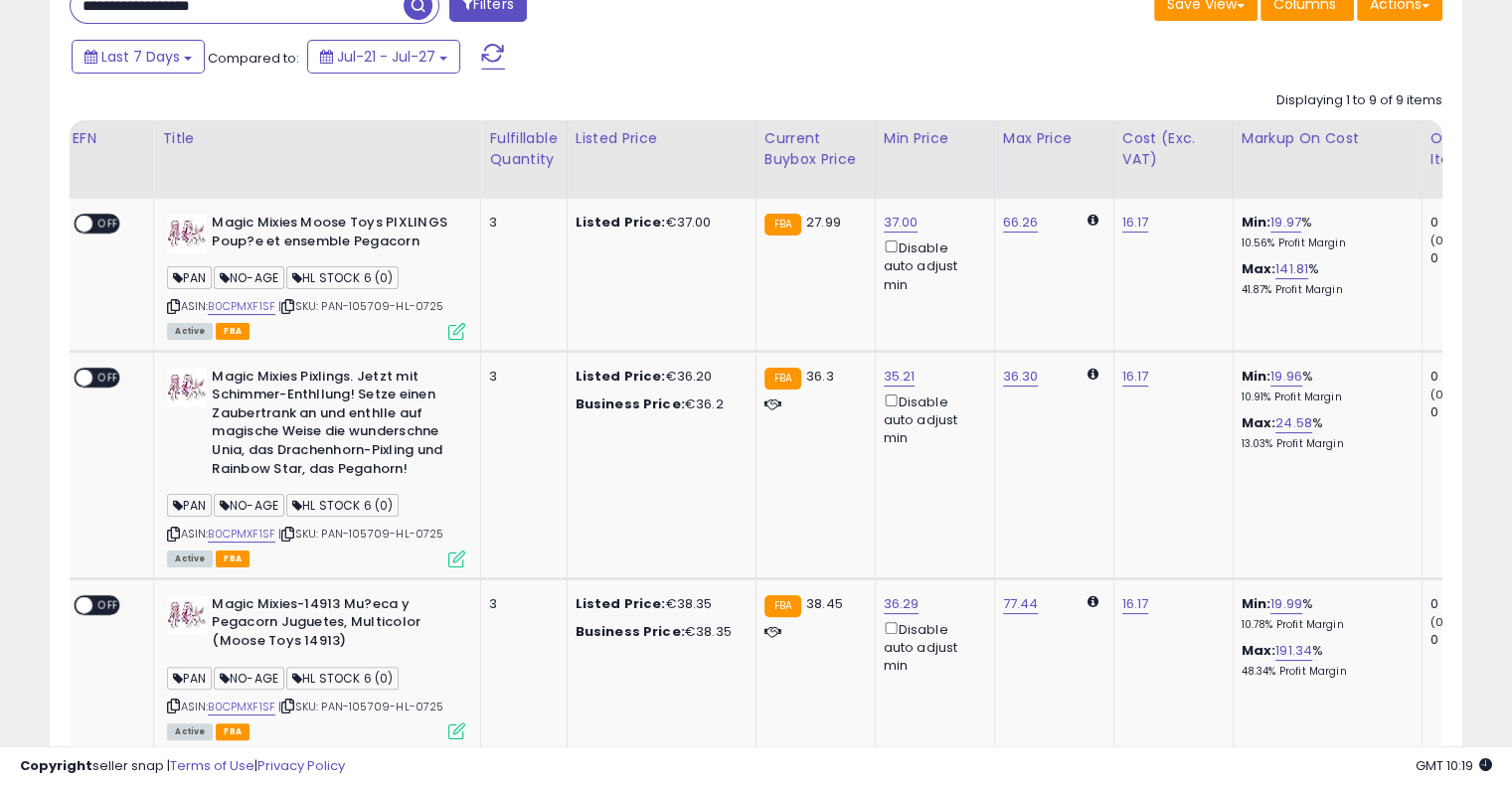 scroll, scrollTop: 8, scrollLeft: 0, axis: vertical 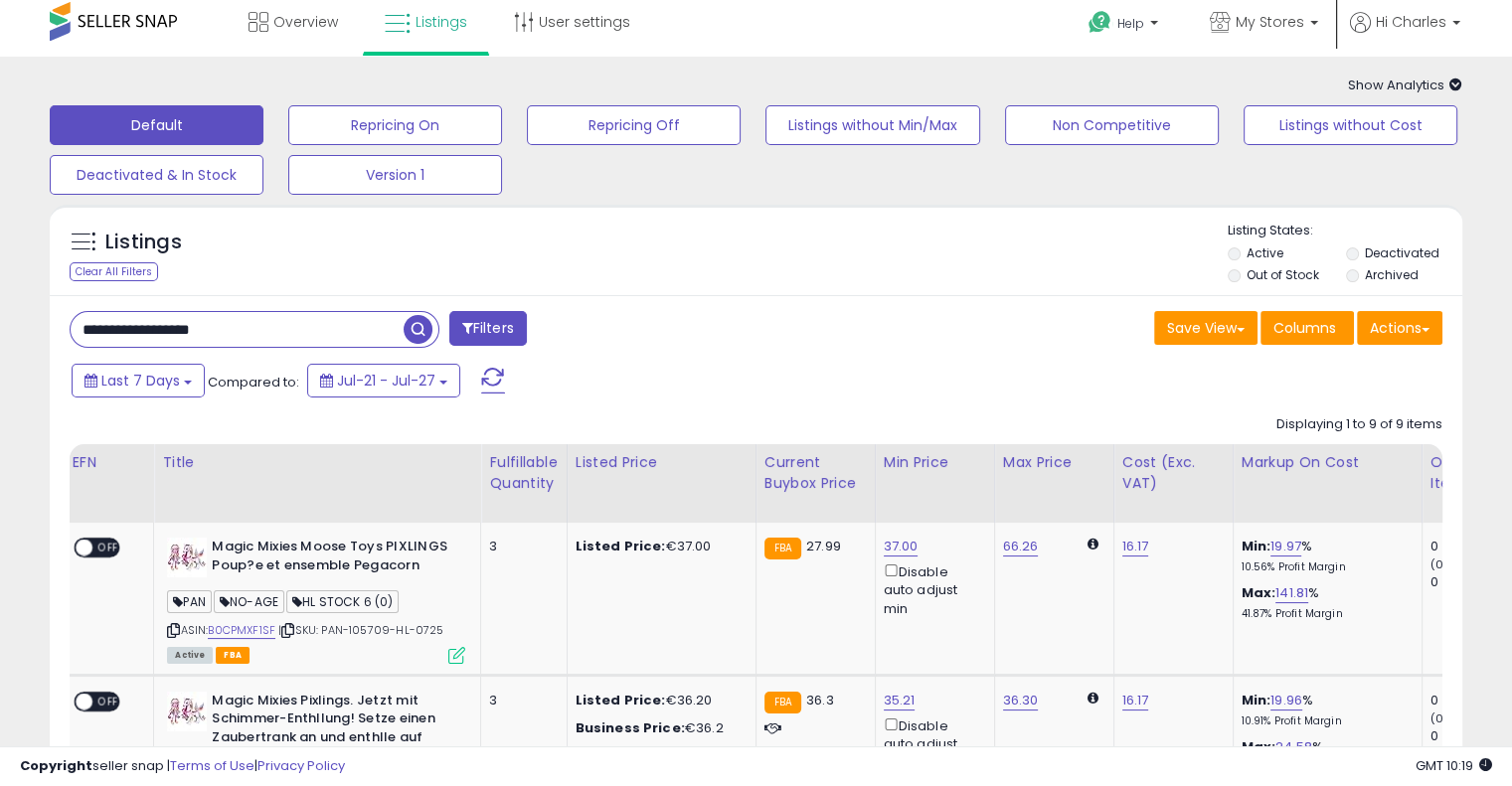 click on "**********" at bounding box center [756, 1261] 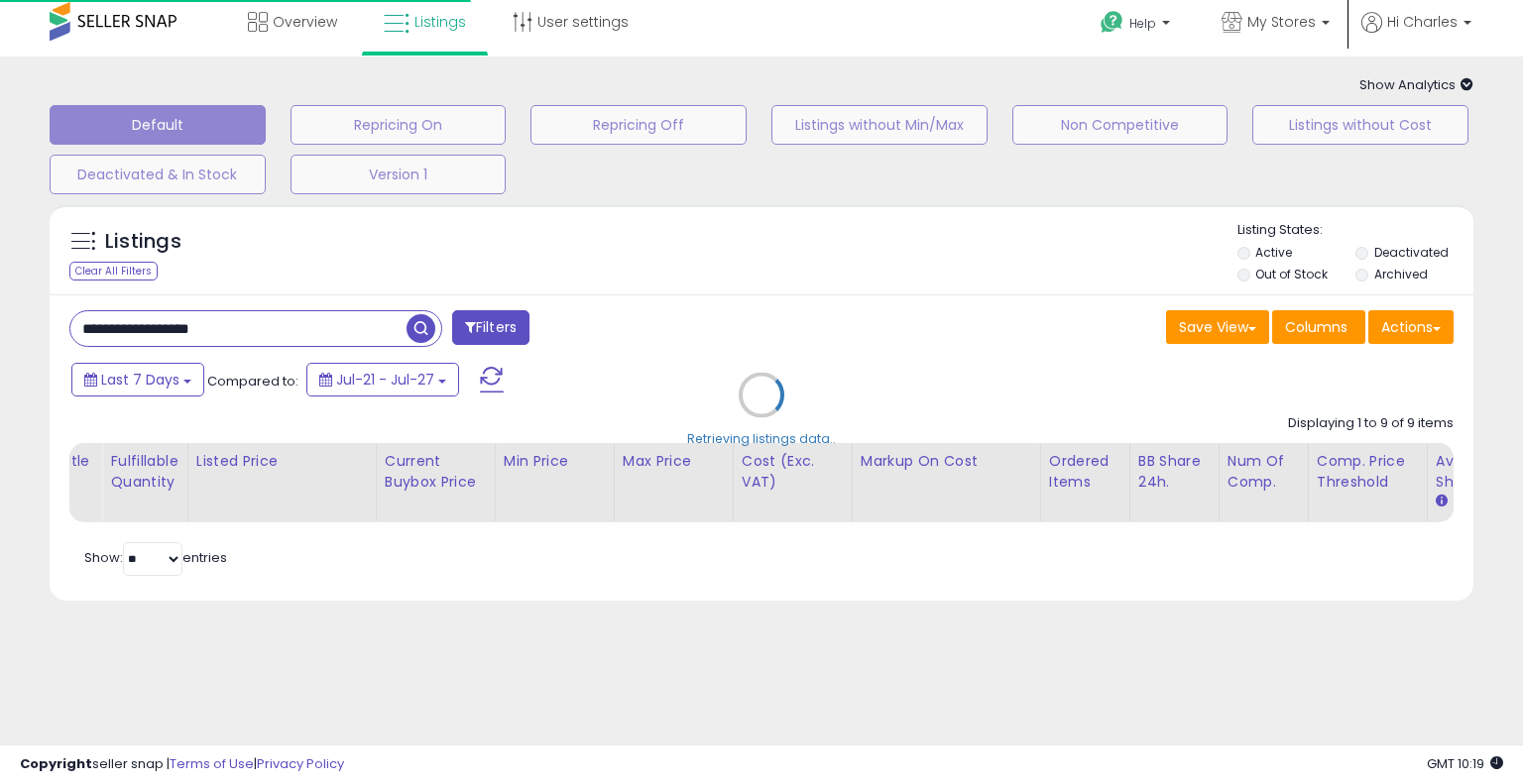 click on "Retrieving listings data.." at bounding box center [762, 409] 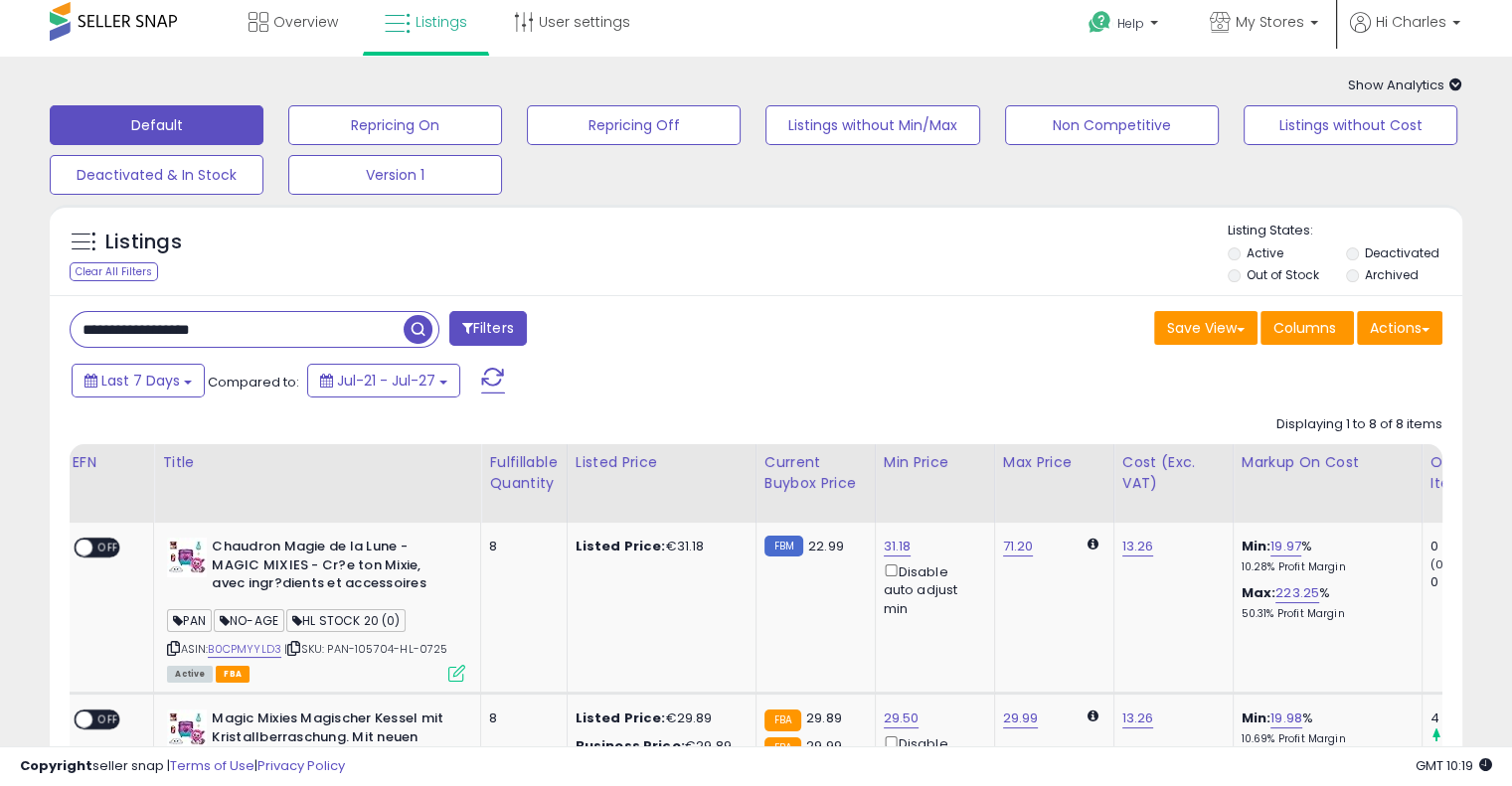 scroll, scrollTop: 0, scrollLeft: 0, axis: both 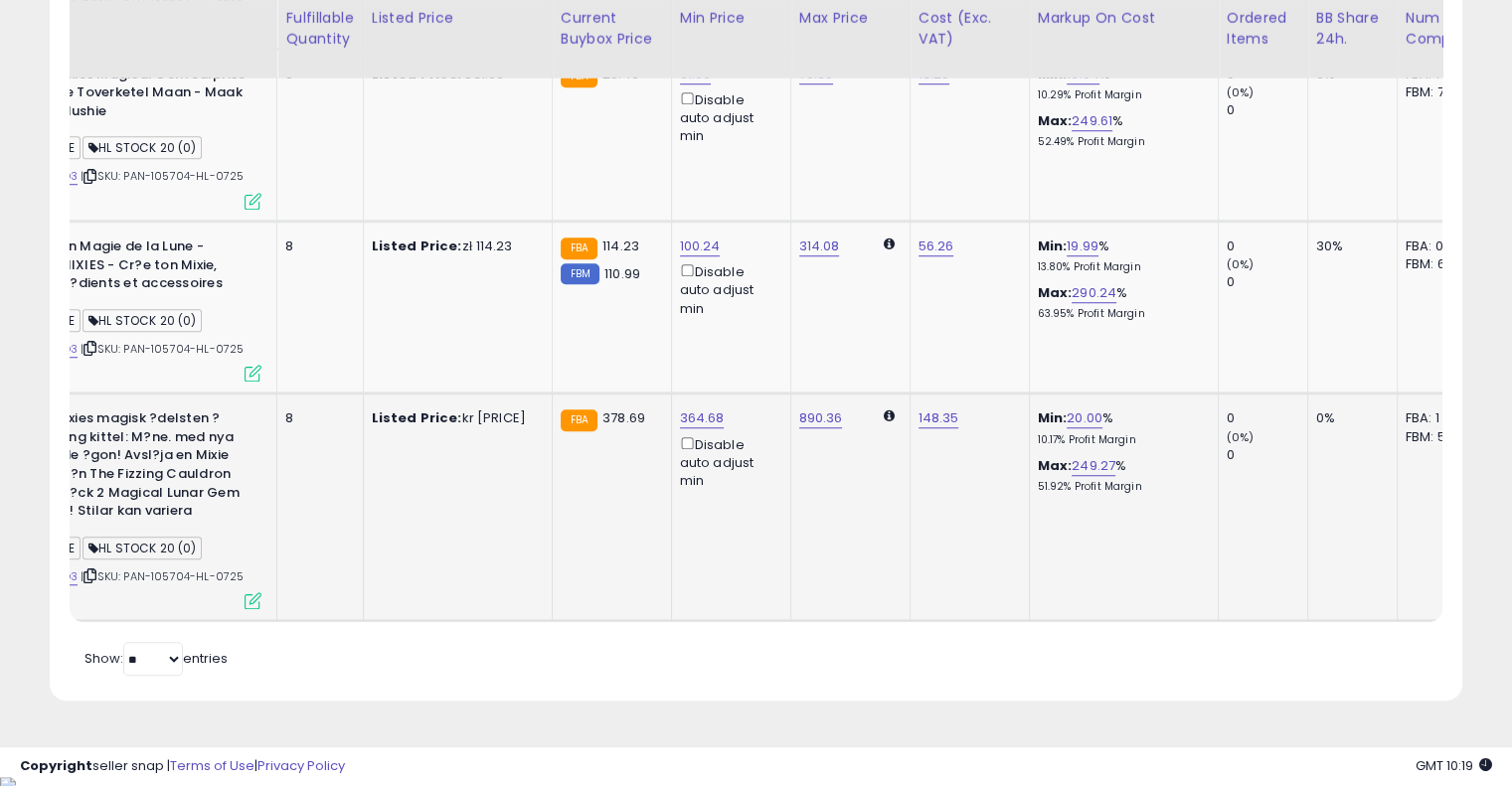 drag, startPoint x: 736, startPoint y: 490, endPoint x: 877, endPoint y: 463, distance: 143.56183 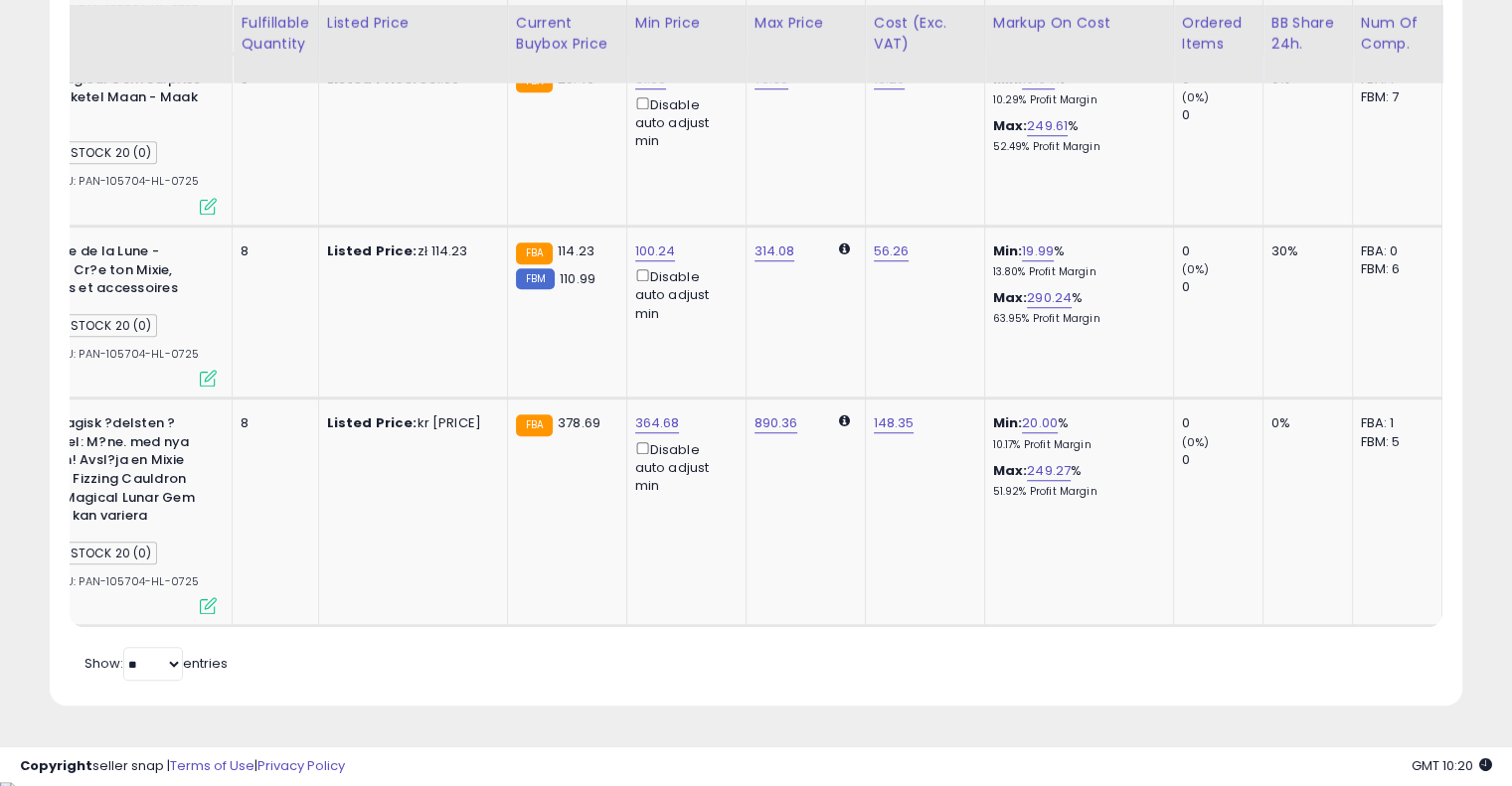 scroll, scrollTop: 1471, scrollLeft: 0, axis: vertical 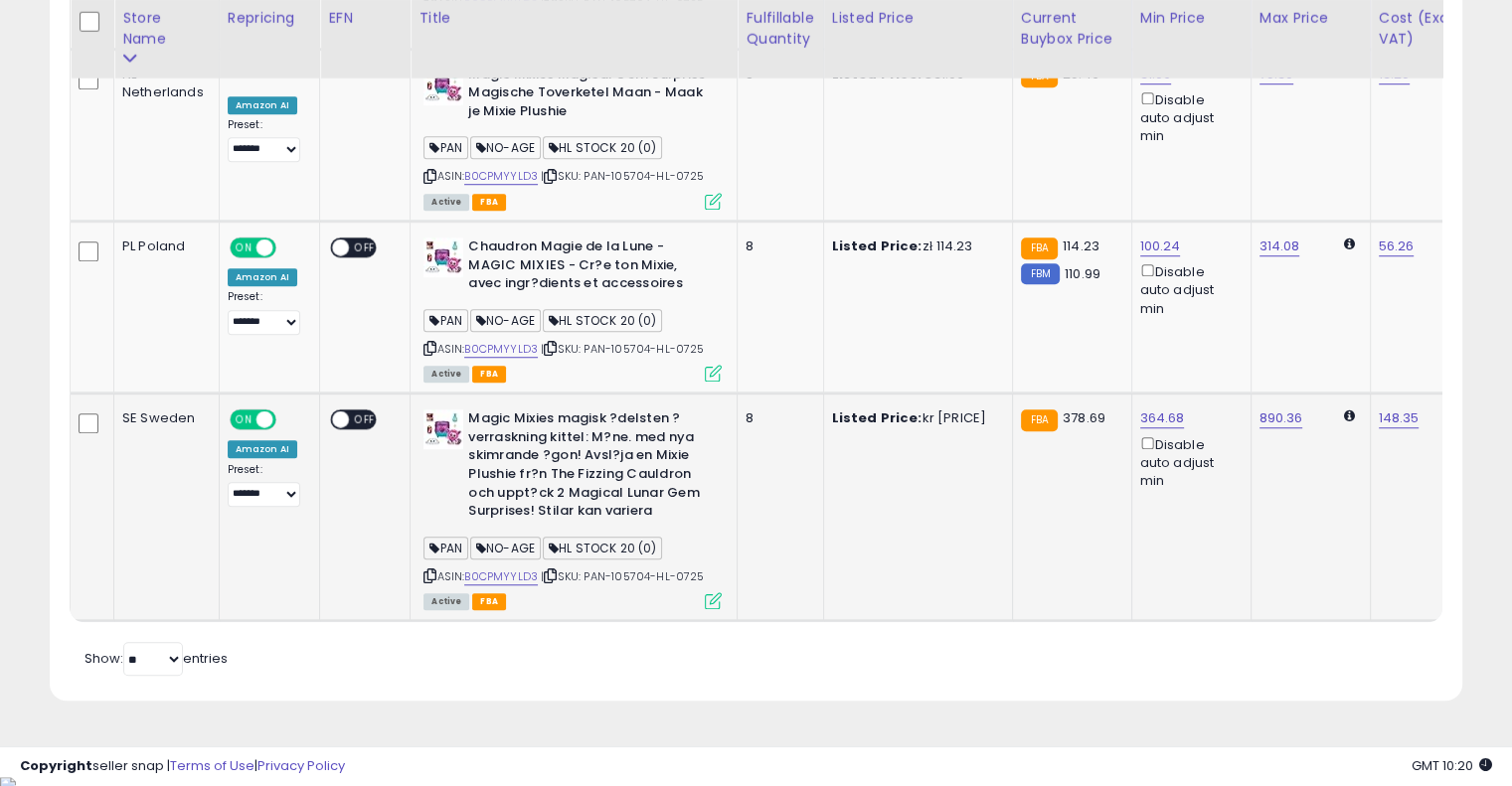 drag, startPoint x: 635, startPoint y: 516, endPoint x: 406, endPoint y: 494, distance: 230.05434 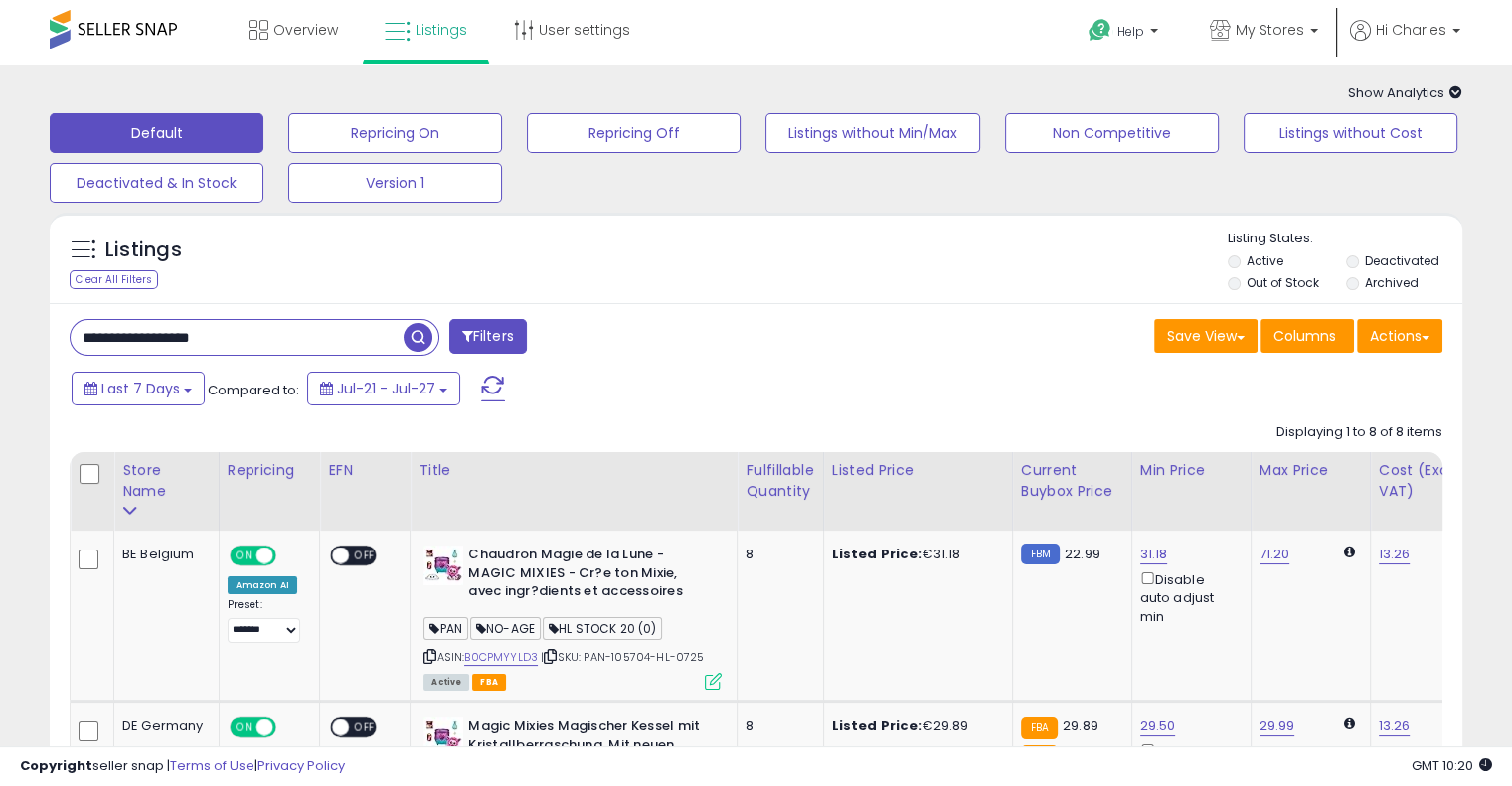 click on "**********" at bounding box center [237, 337] 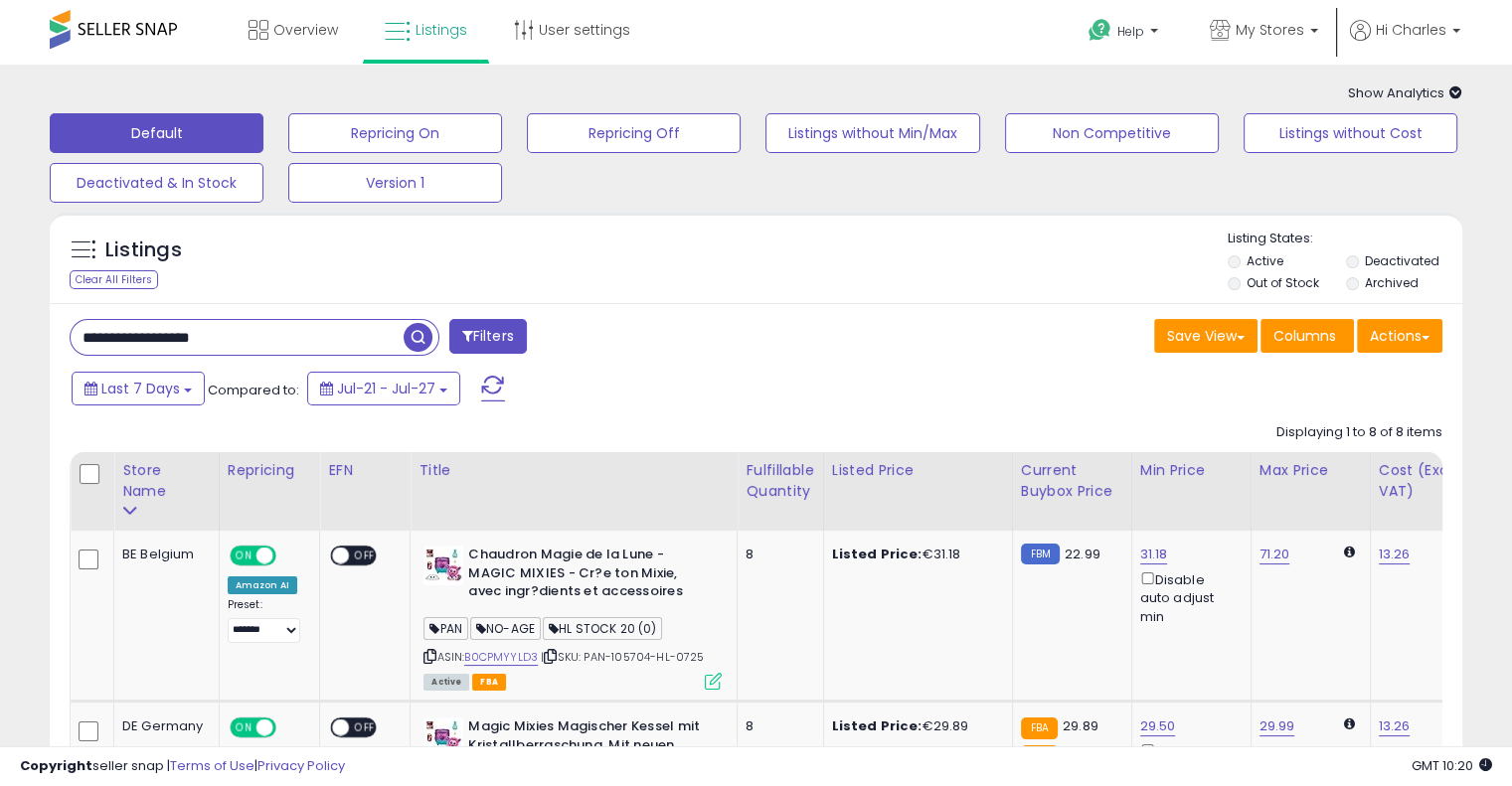 click on "**********" at bounding box center [237, 337] 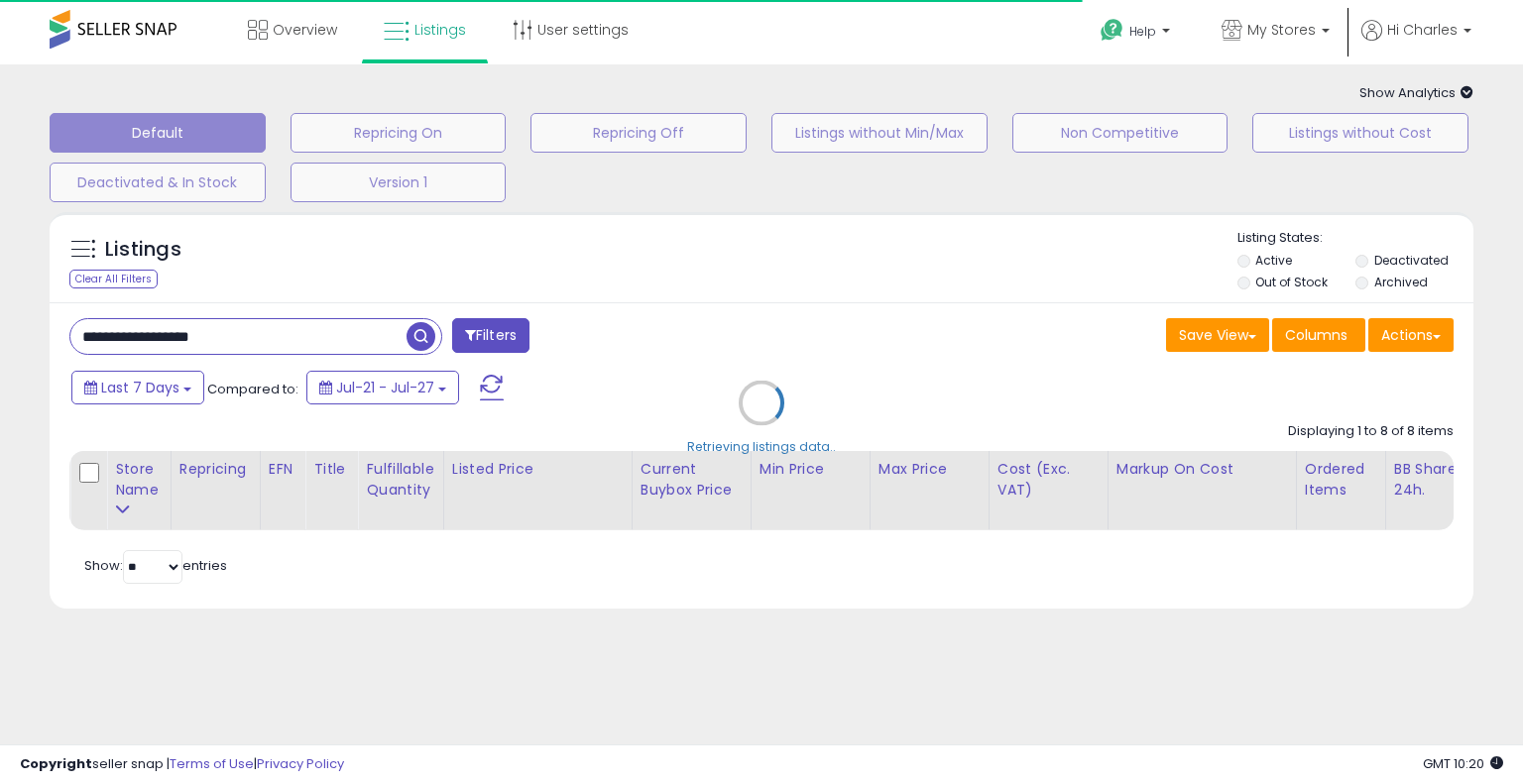 click on "Retrieving listings data.." at bounding box center (762, 417) 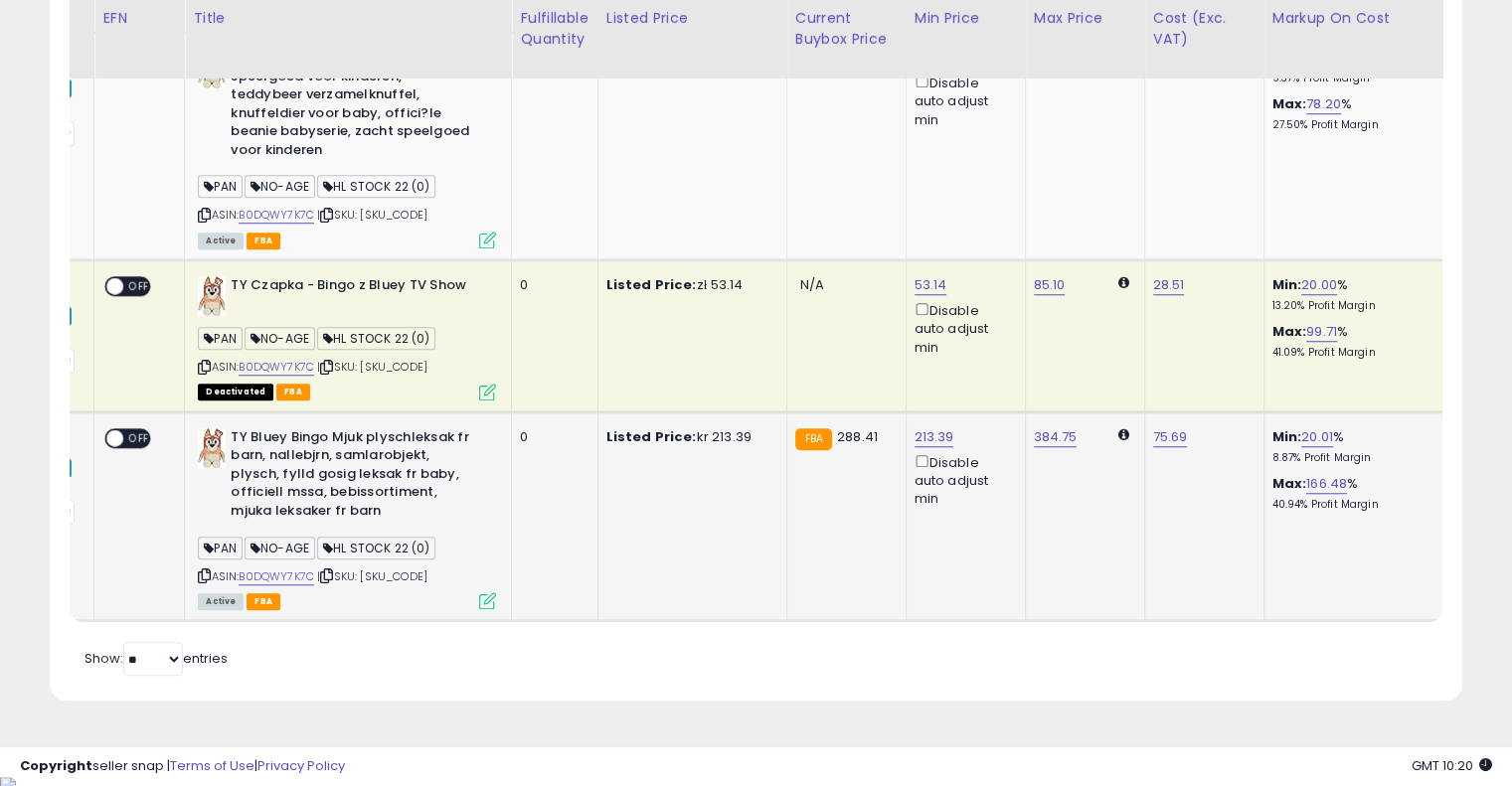 drag, startPoint x: 779, startPoint y: 456, endPoint x: 906, endPoint y: 405, distance: 136.85759 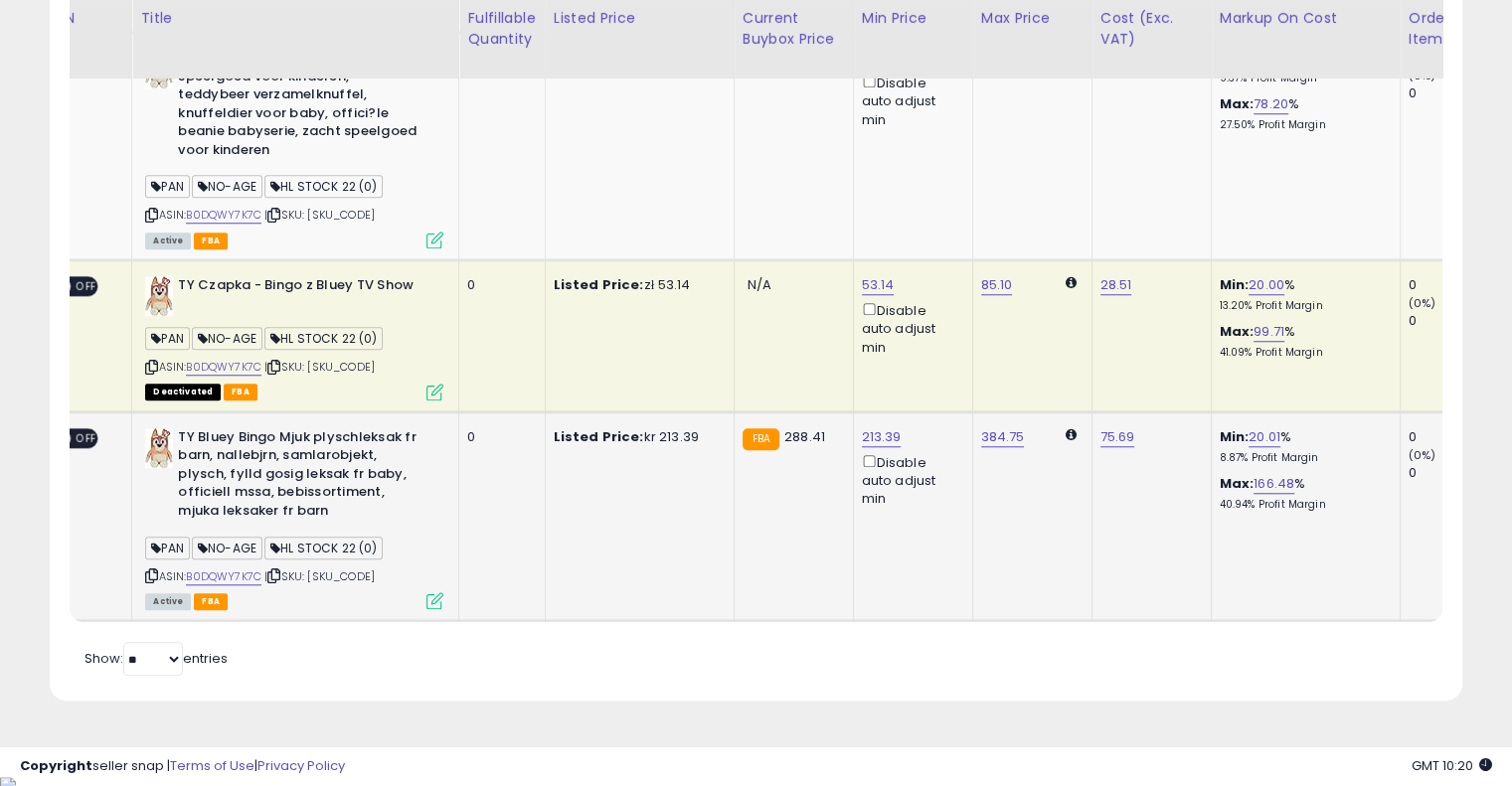 scroll, scrollTop: 0, scrollLeft: 215, axis: horizontal 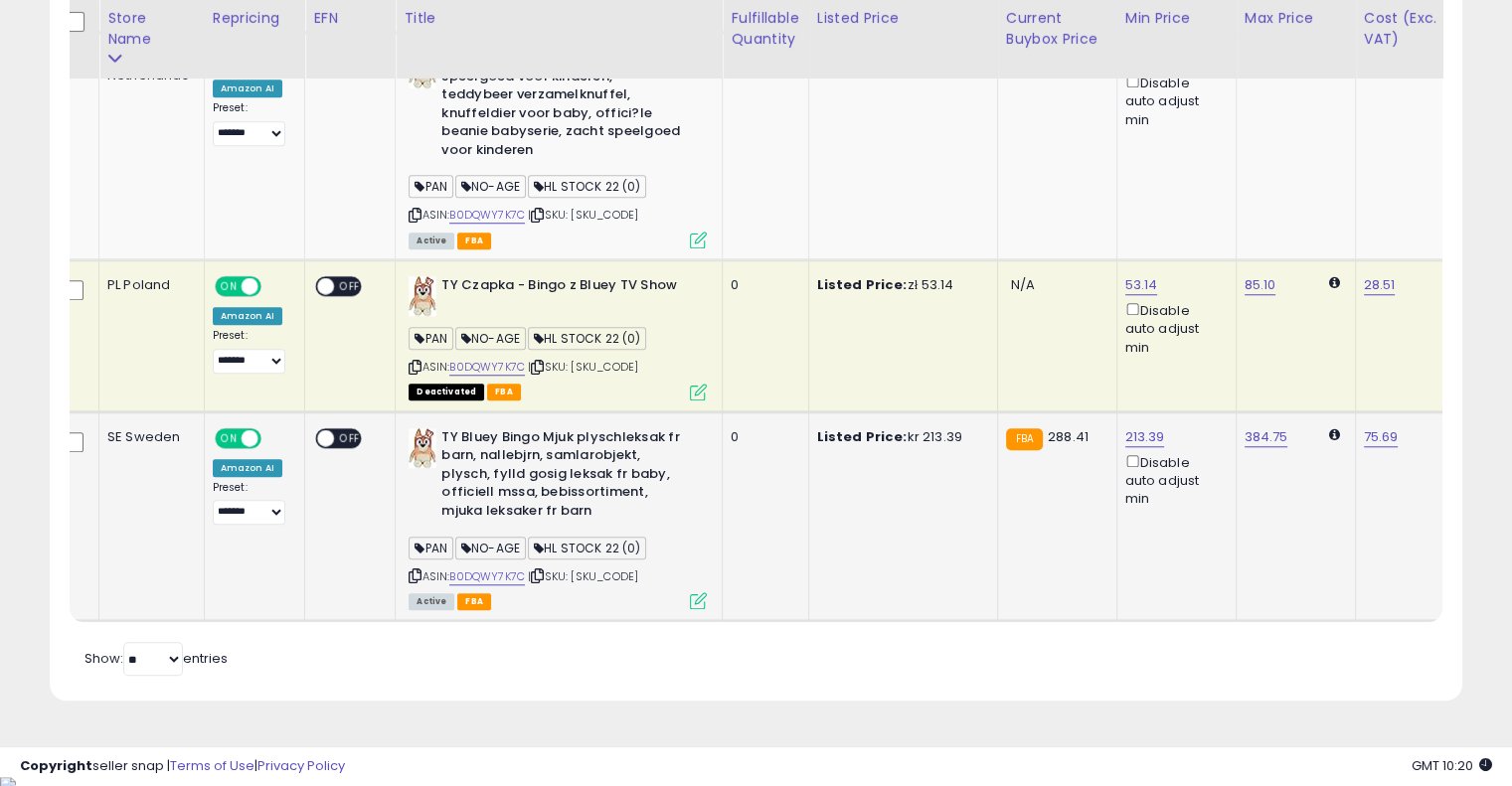 drag, startPoint x: 924, startPoint y: 528, endPoint x: 701, endPoint y: 529, distance: 223.00224 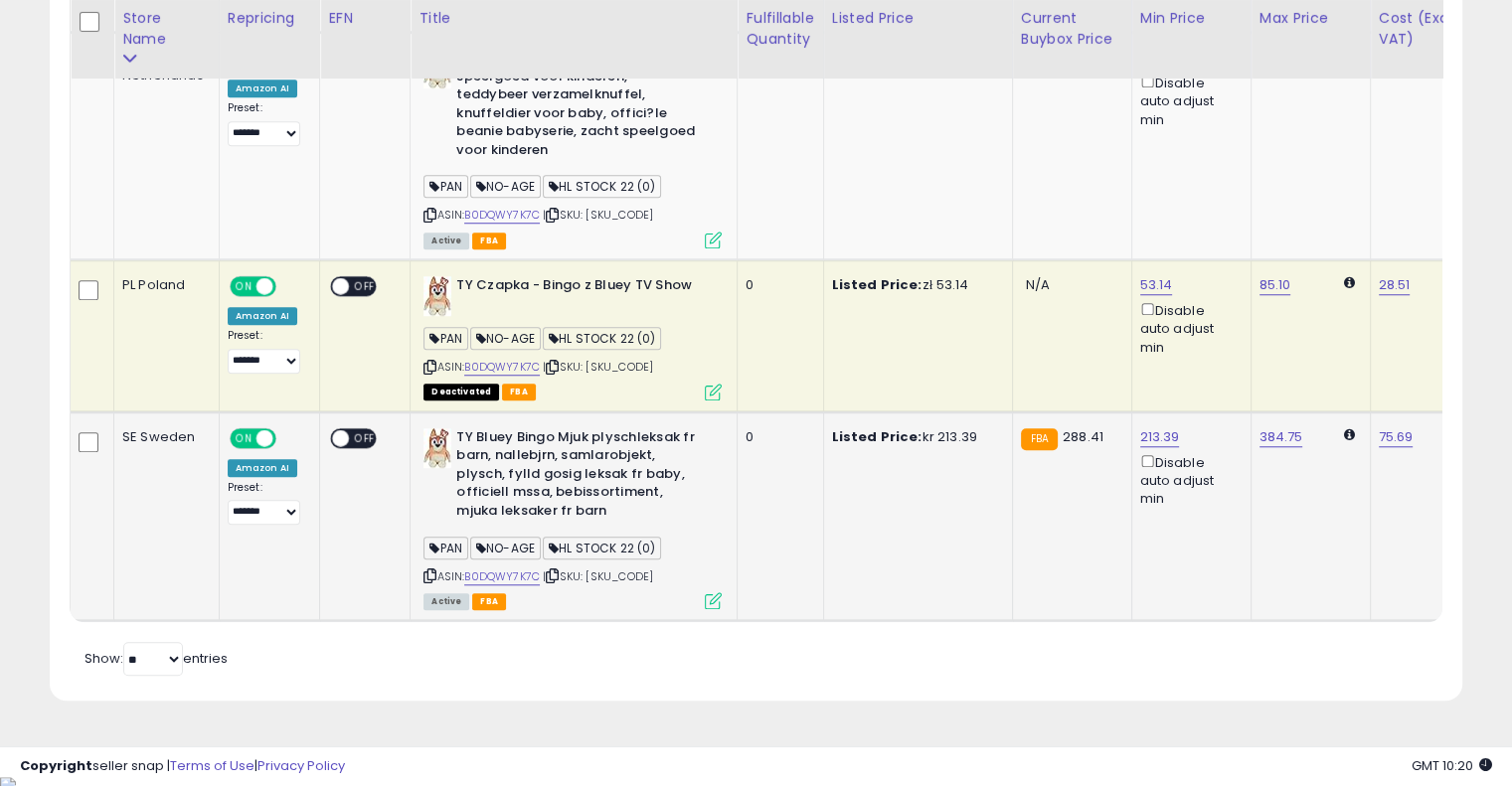 click on "|   SKU: PAN-105688-HL-0725" at bounding box center (597, 576) 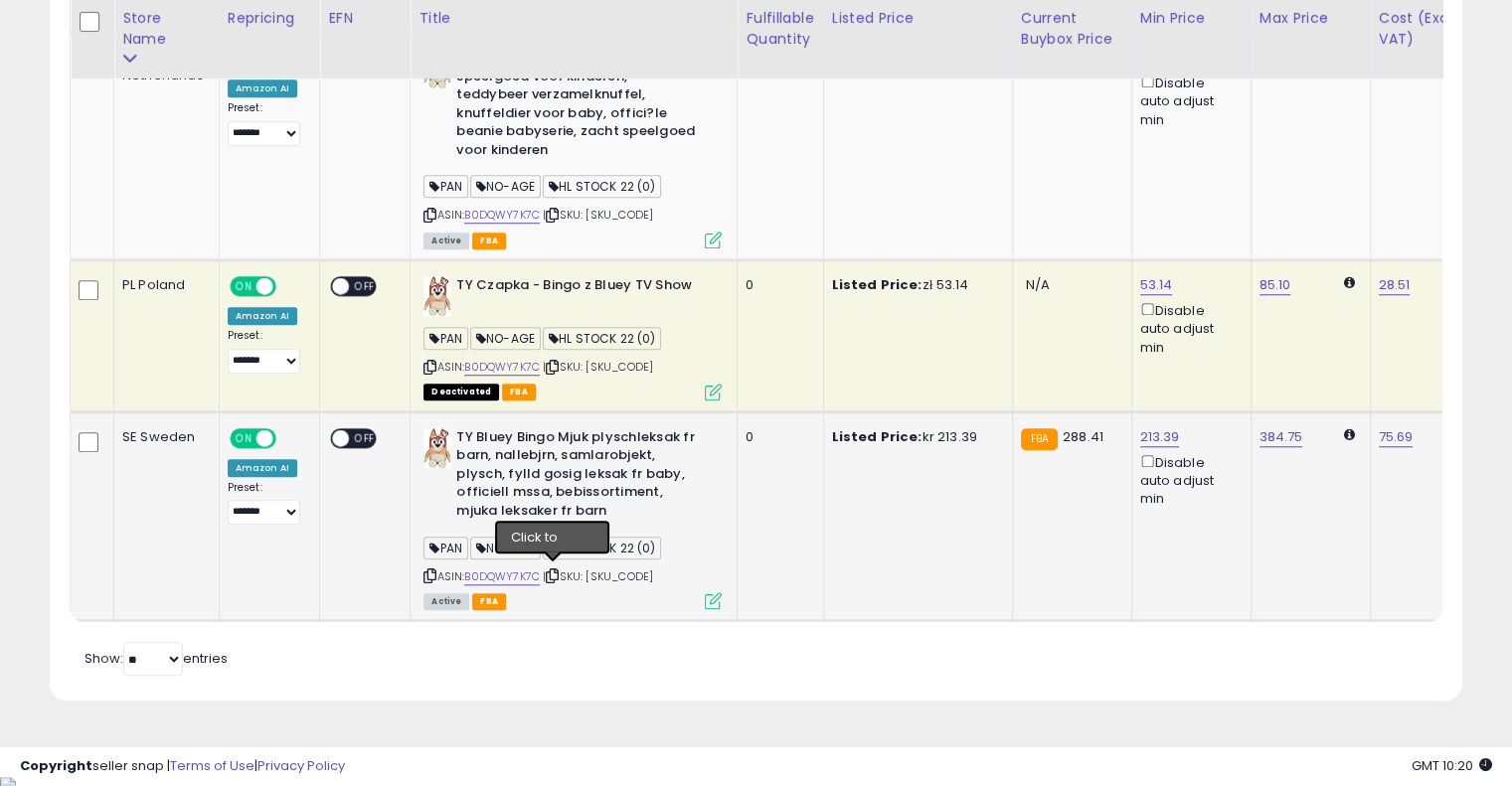 click at bounding box center [552, 575] 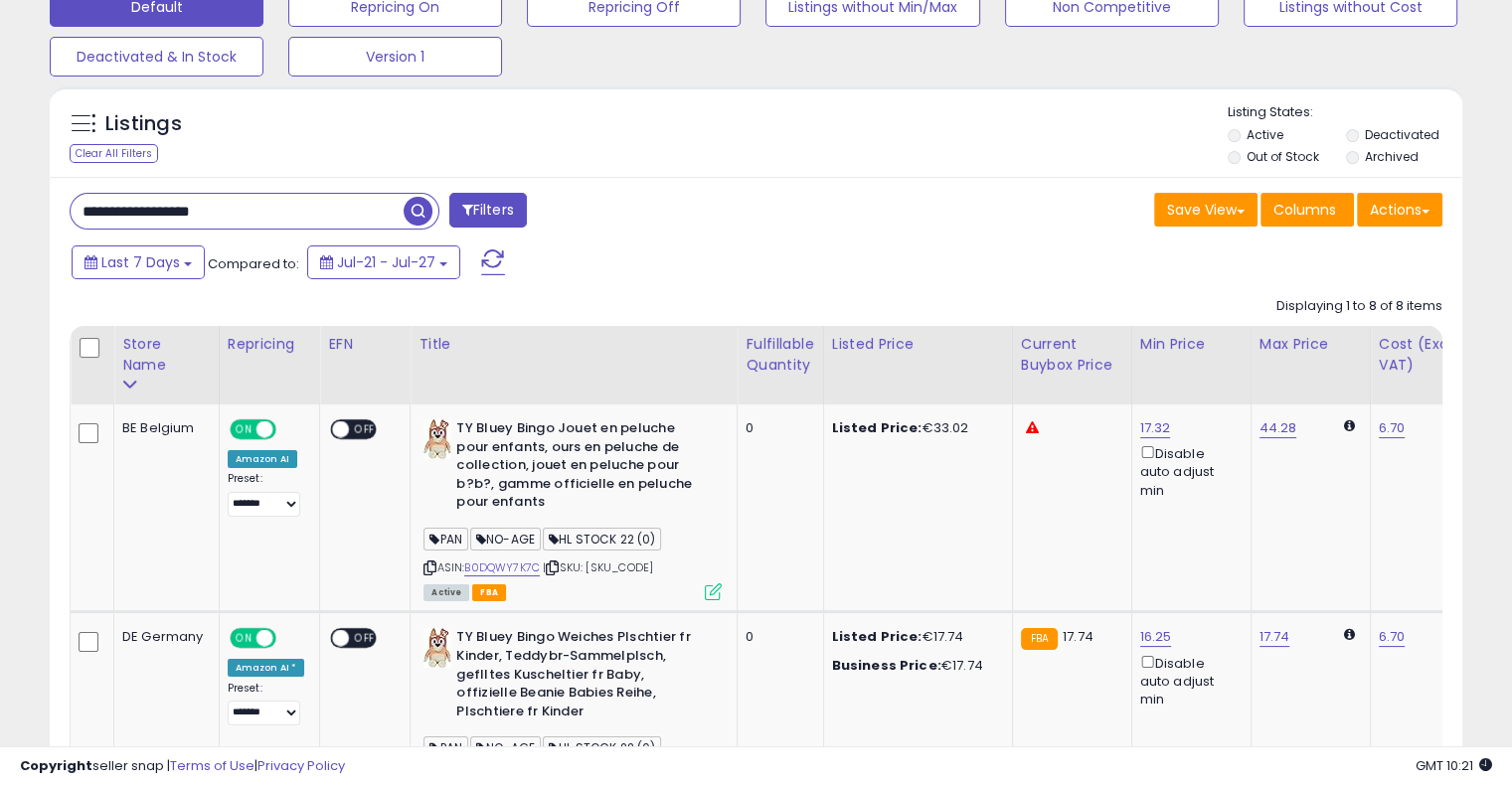 scroll, scrollTop: 0, scrollLeft: 0, axis: both 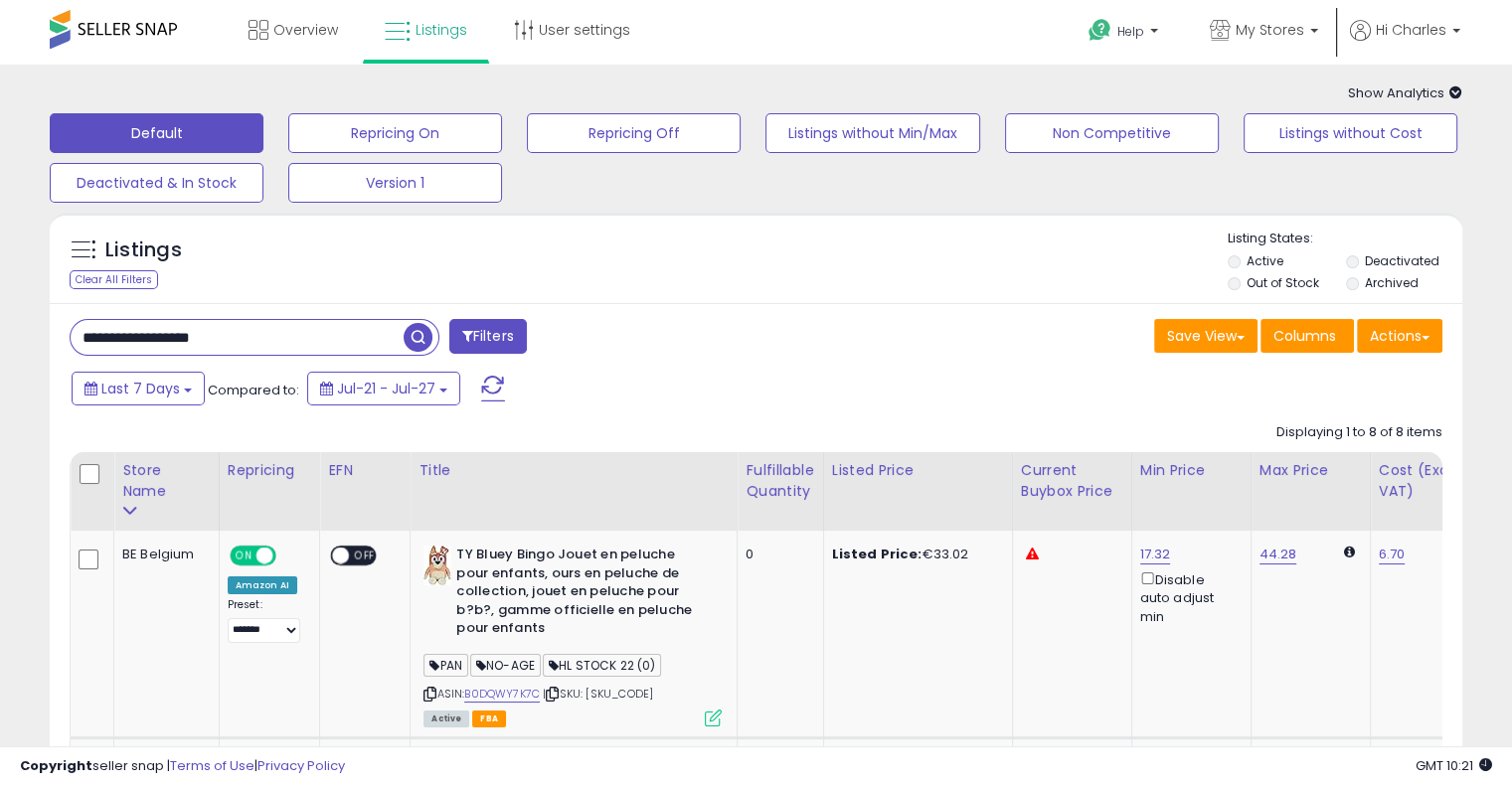 drag, startPoint x: 281, startPoint y: 334, endPoint x: 1, endPoint y: 331, distance: 280.01607 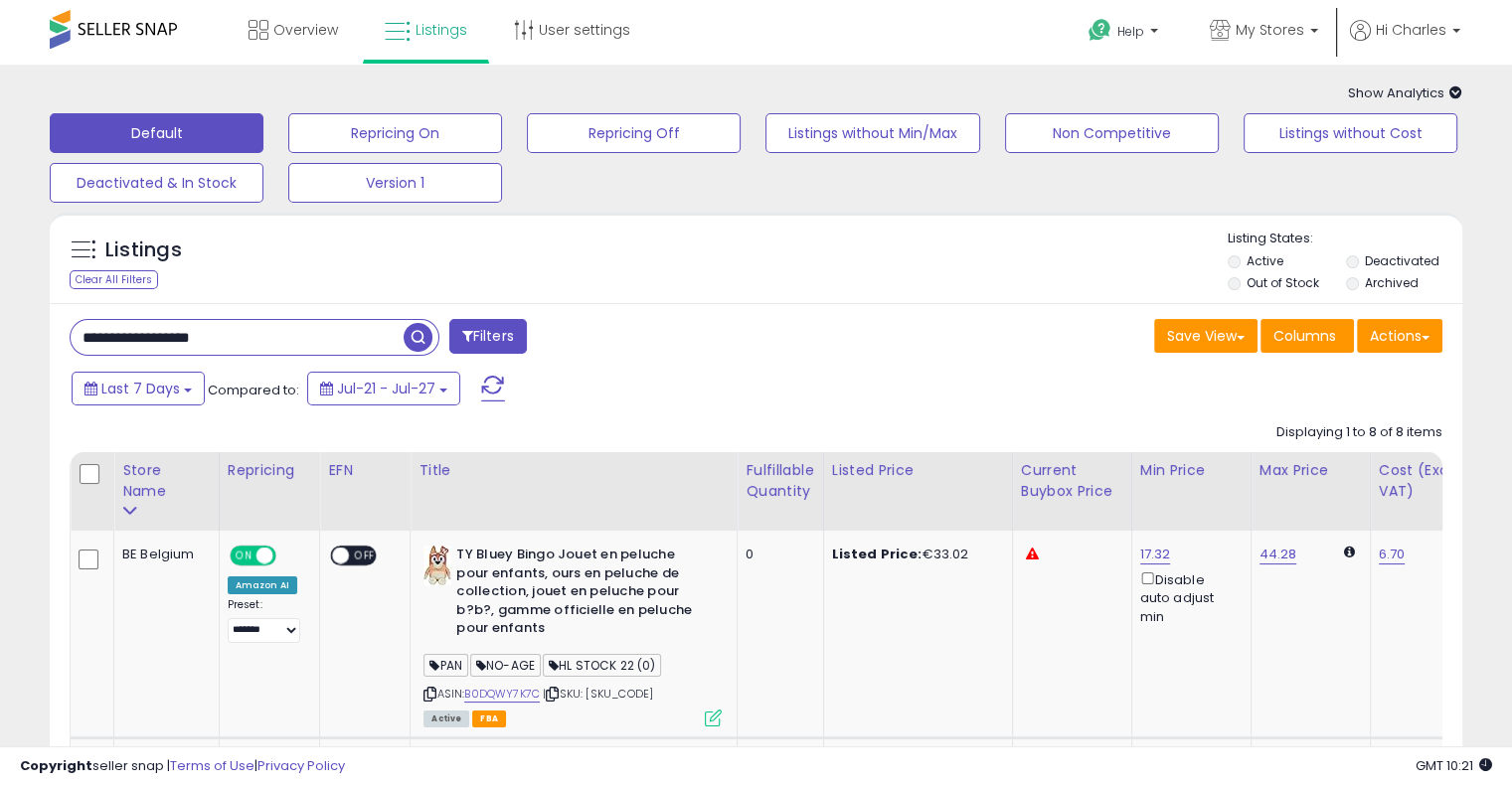 paste 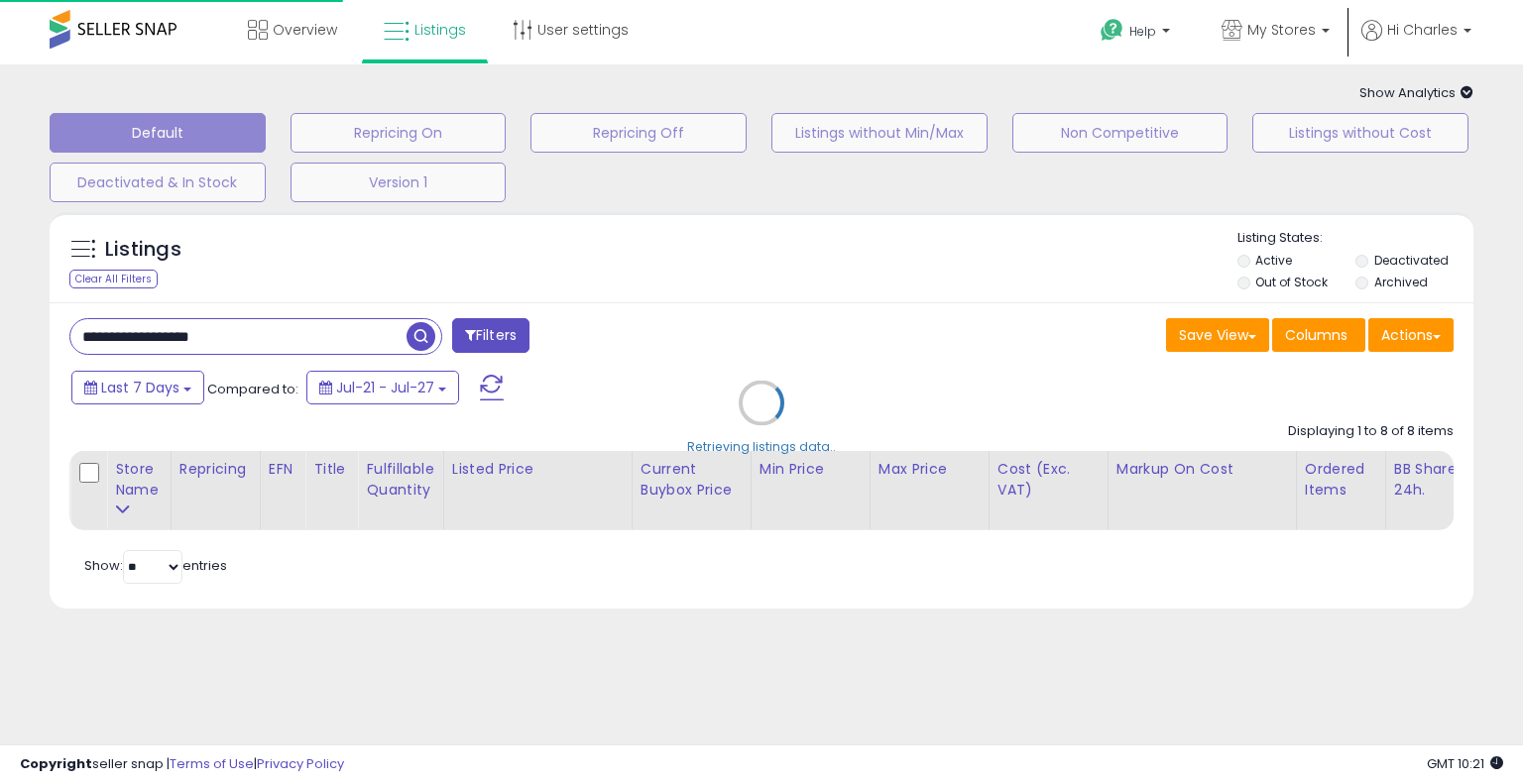 click on "Retrieving listings data.." at bounding box center [762, 417] 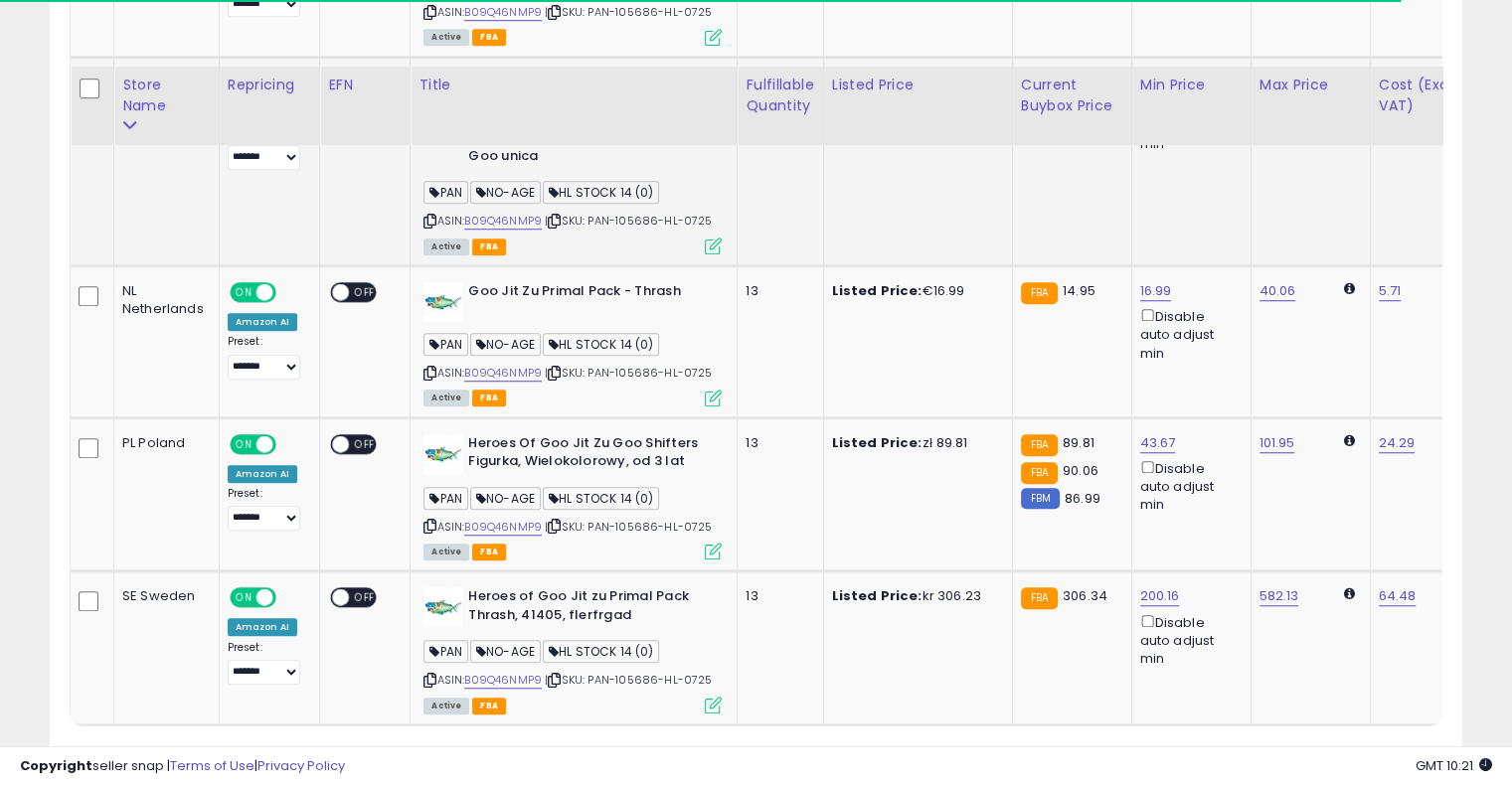 scroll, scrollTop: 1529, scrollLeft: 0, axis: vertical 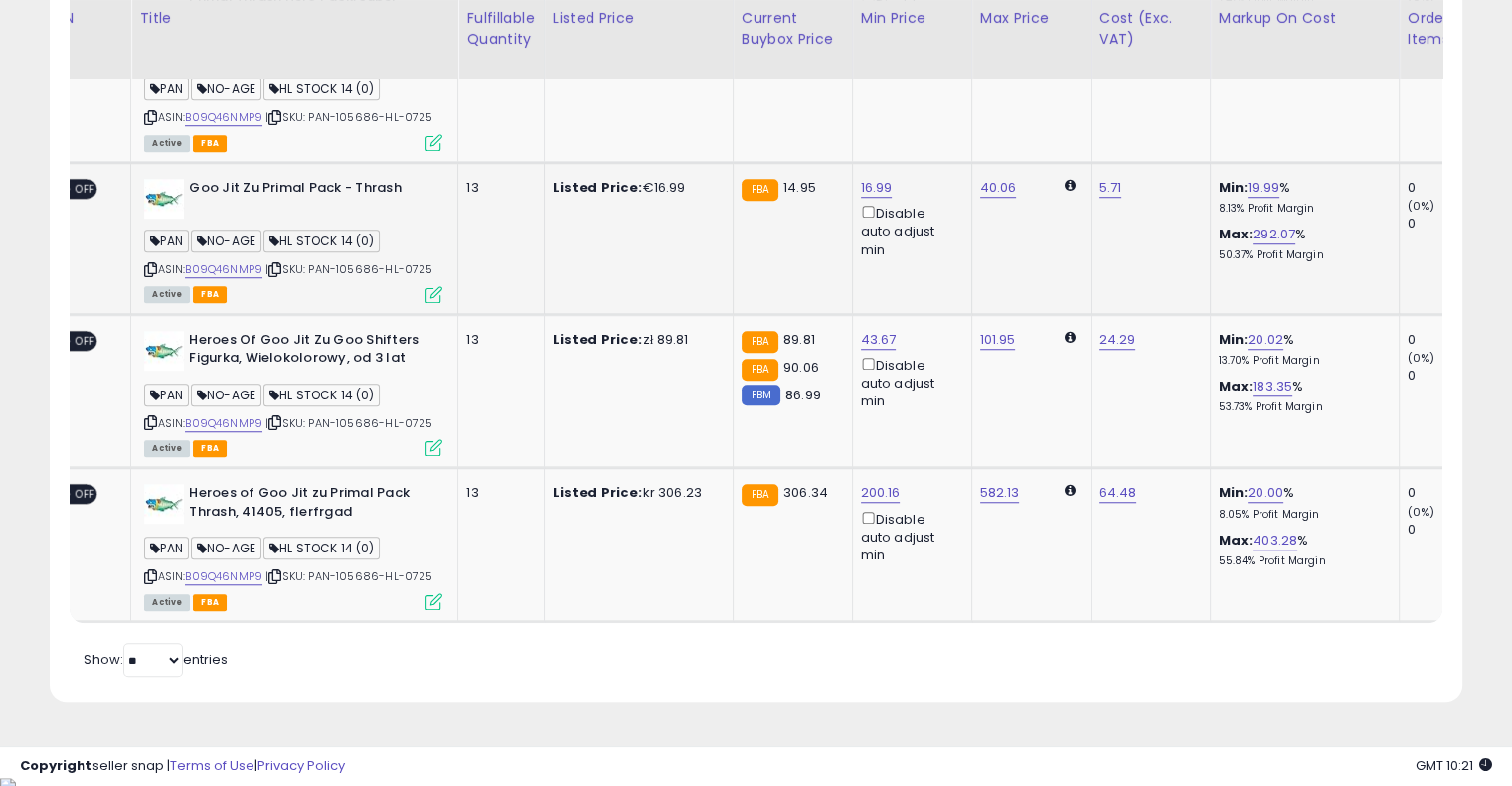 drag, startPoint x: 746, startPoint y: 300, endPoint x: 854, endPoint y: 271, distance: 111.82576 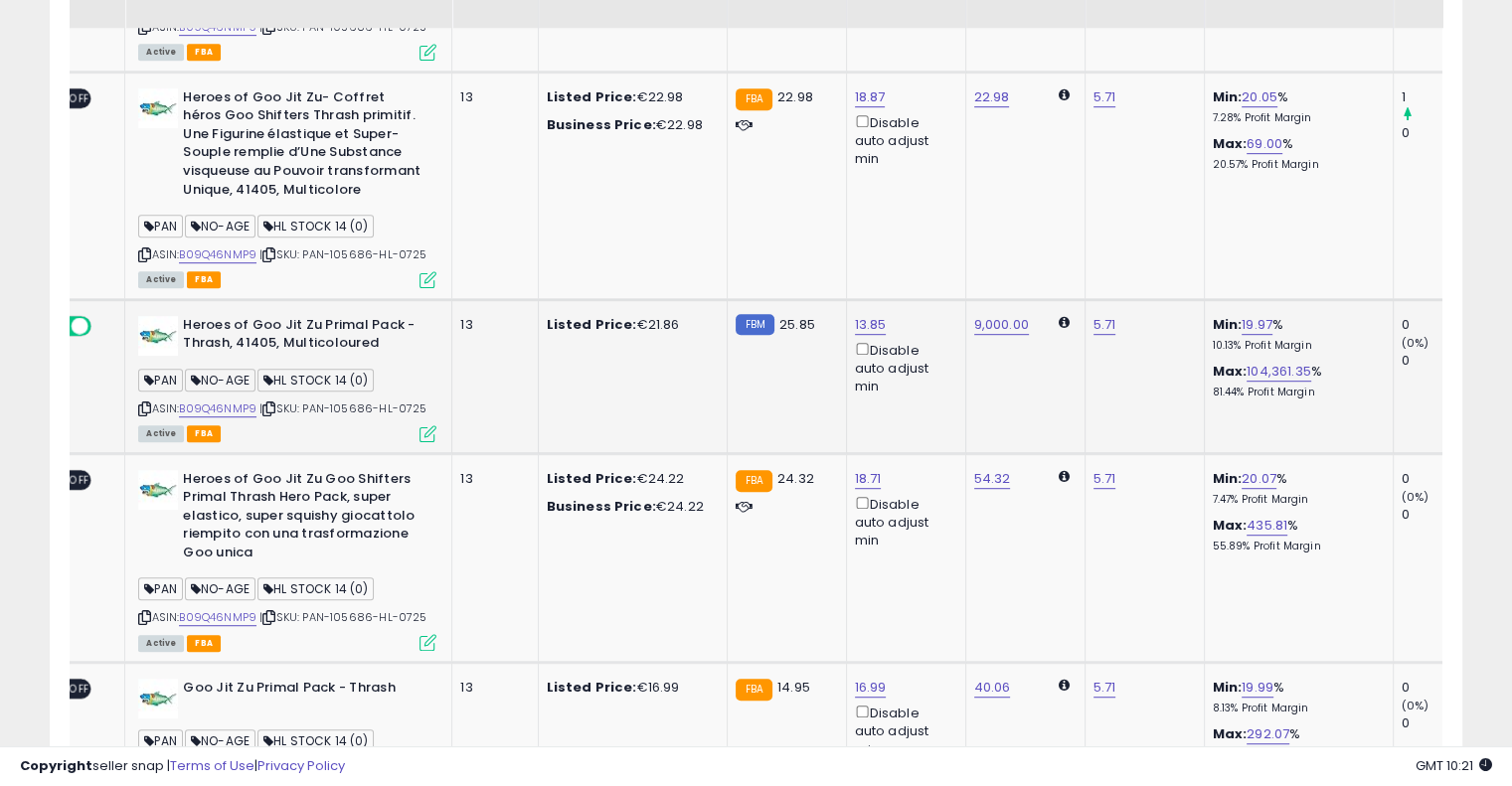 scroll, scrollTop: 1132, scrollLeft: 0, axis: vertical 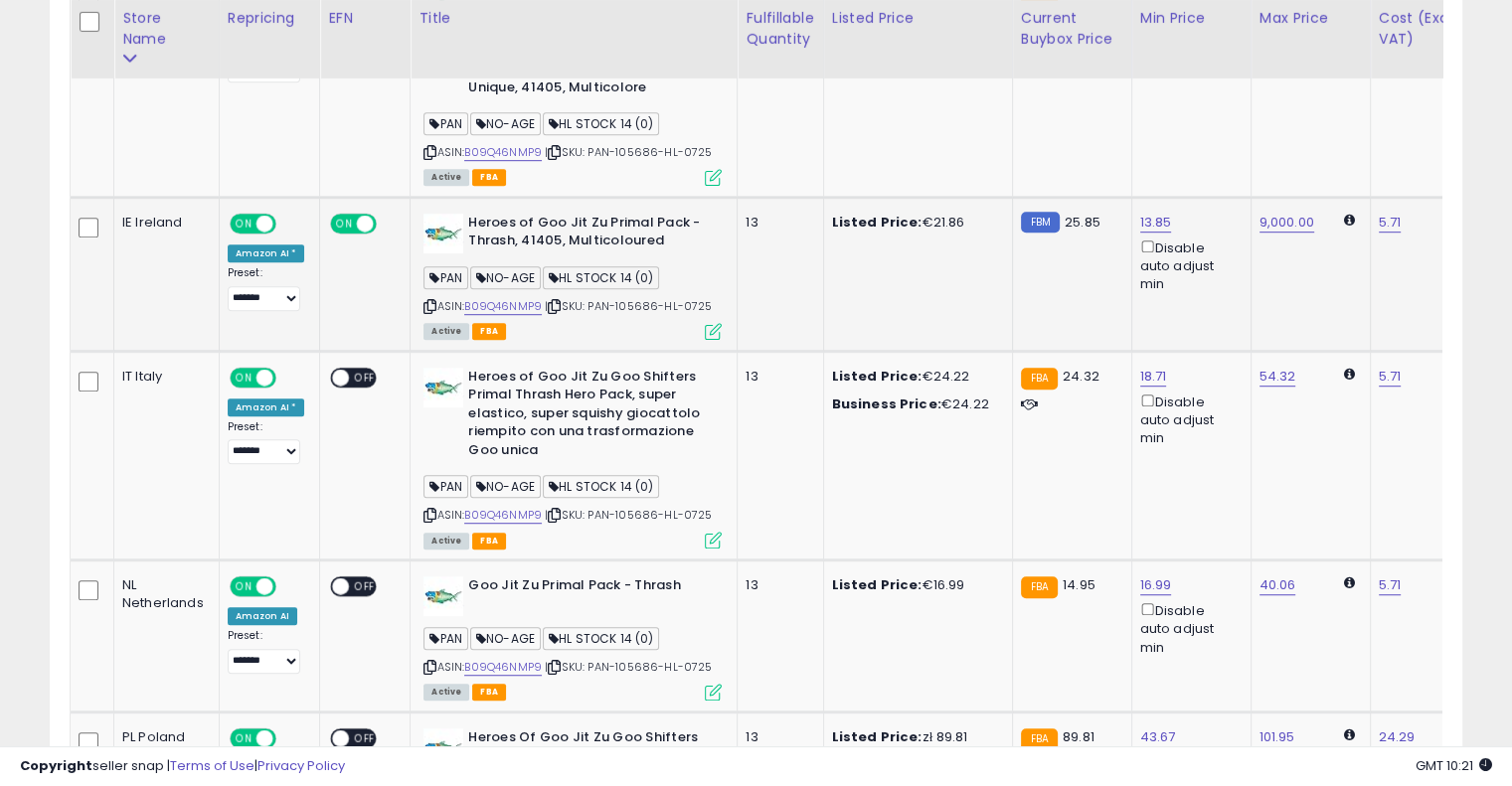 drag, startPoint x: 958, startPoint y: 281, endPoint x: 752, endPoint y: 286, distance: 206.06067 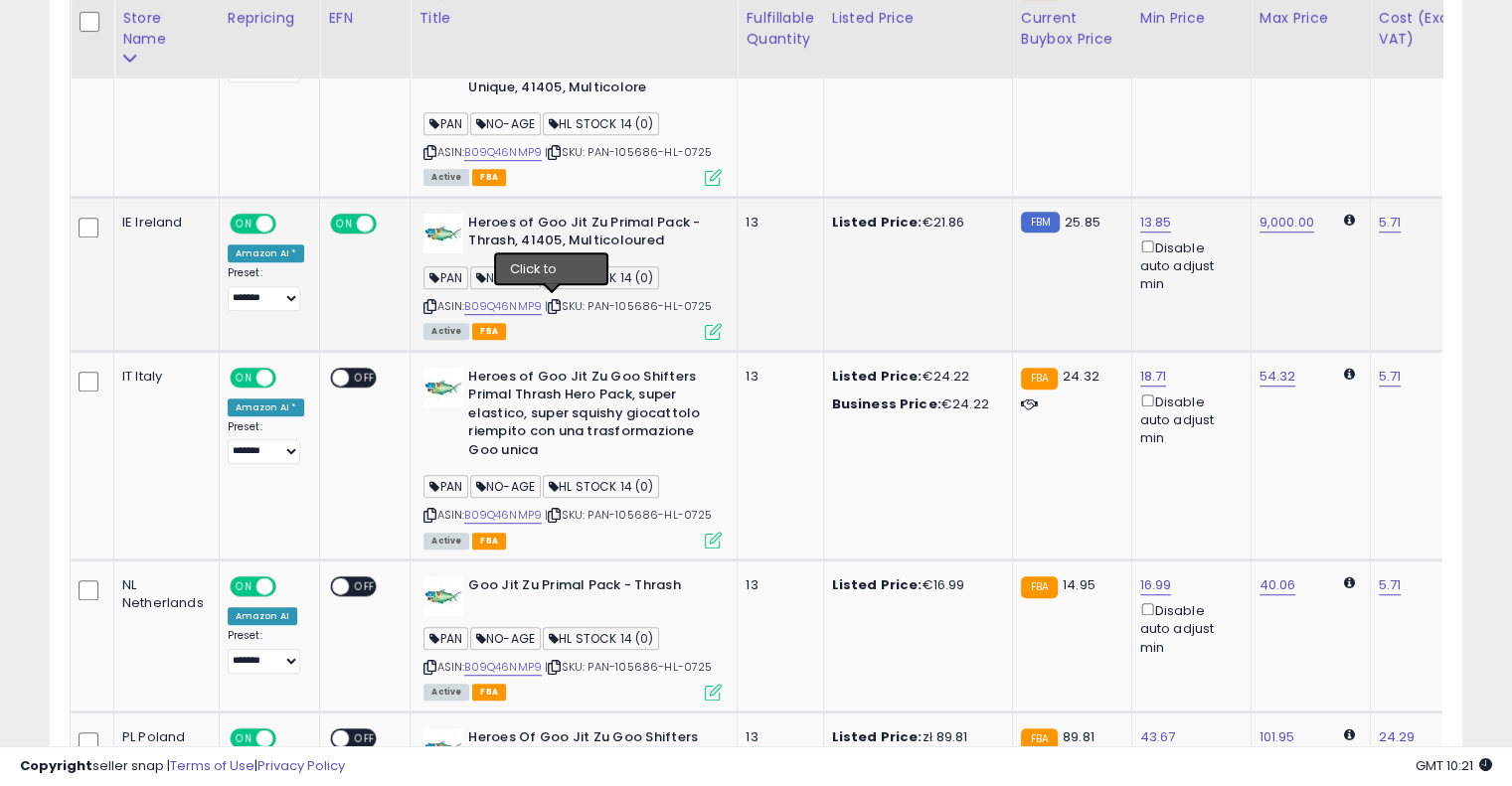 click at bounding box center [554, 306] 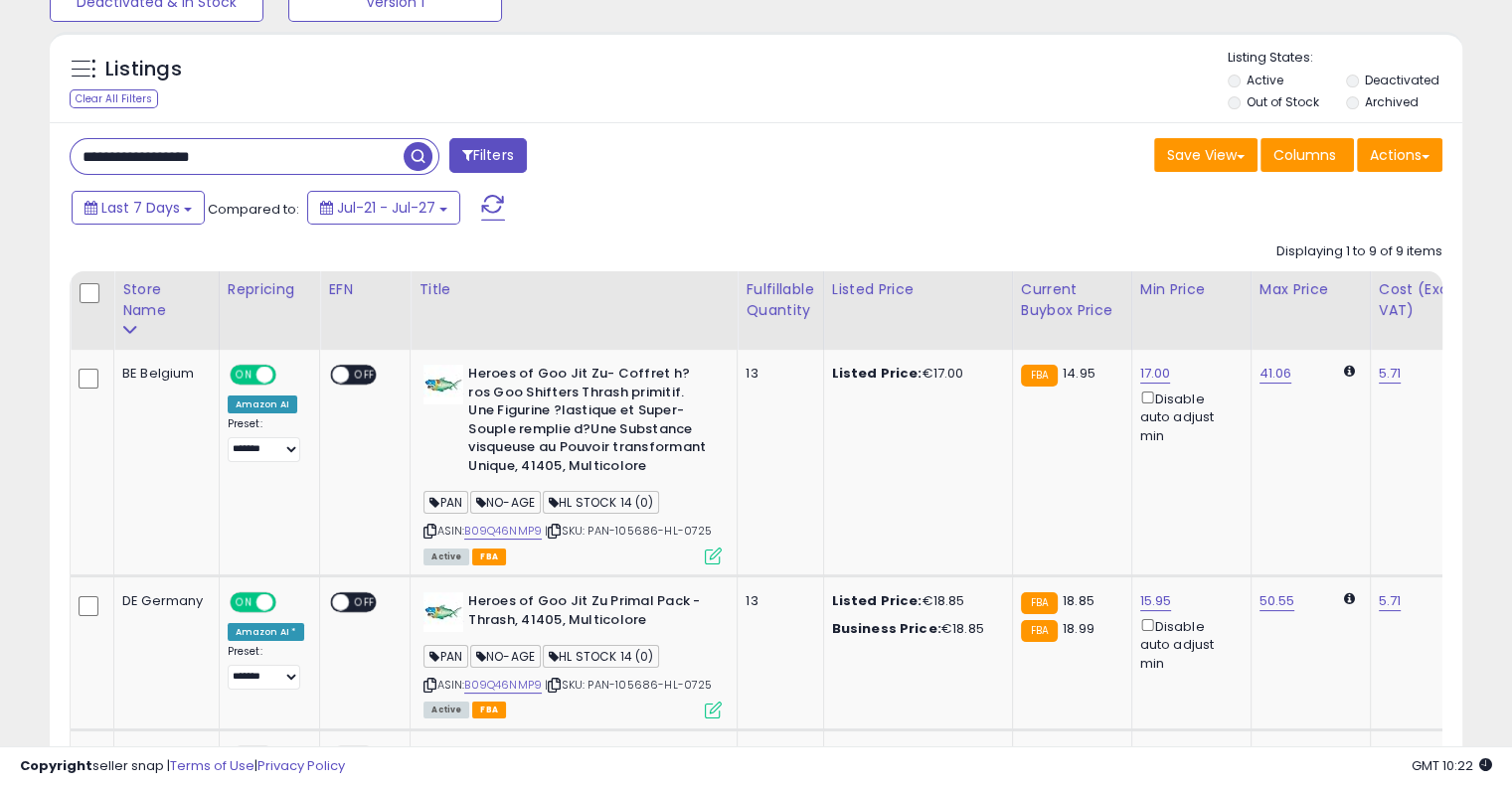 scroll, scrollTop: 0, scrollLeft: 0, axis: both 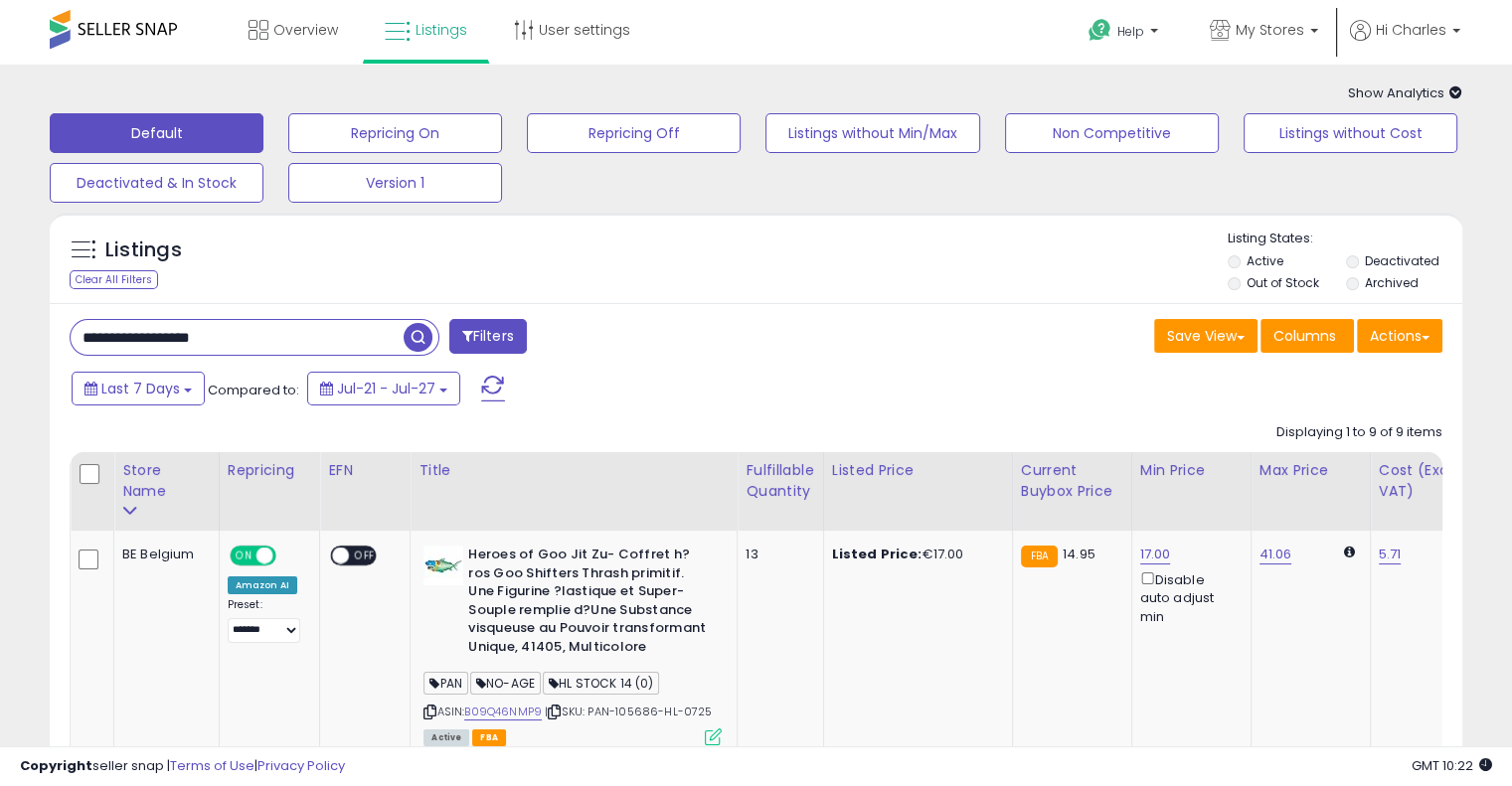 drag, startPoint x: 323, startPoint y: 332, endPoint x: 0, endPoint y: 295, distance: 325.11229 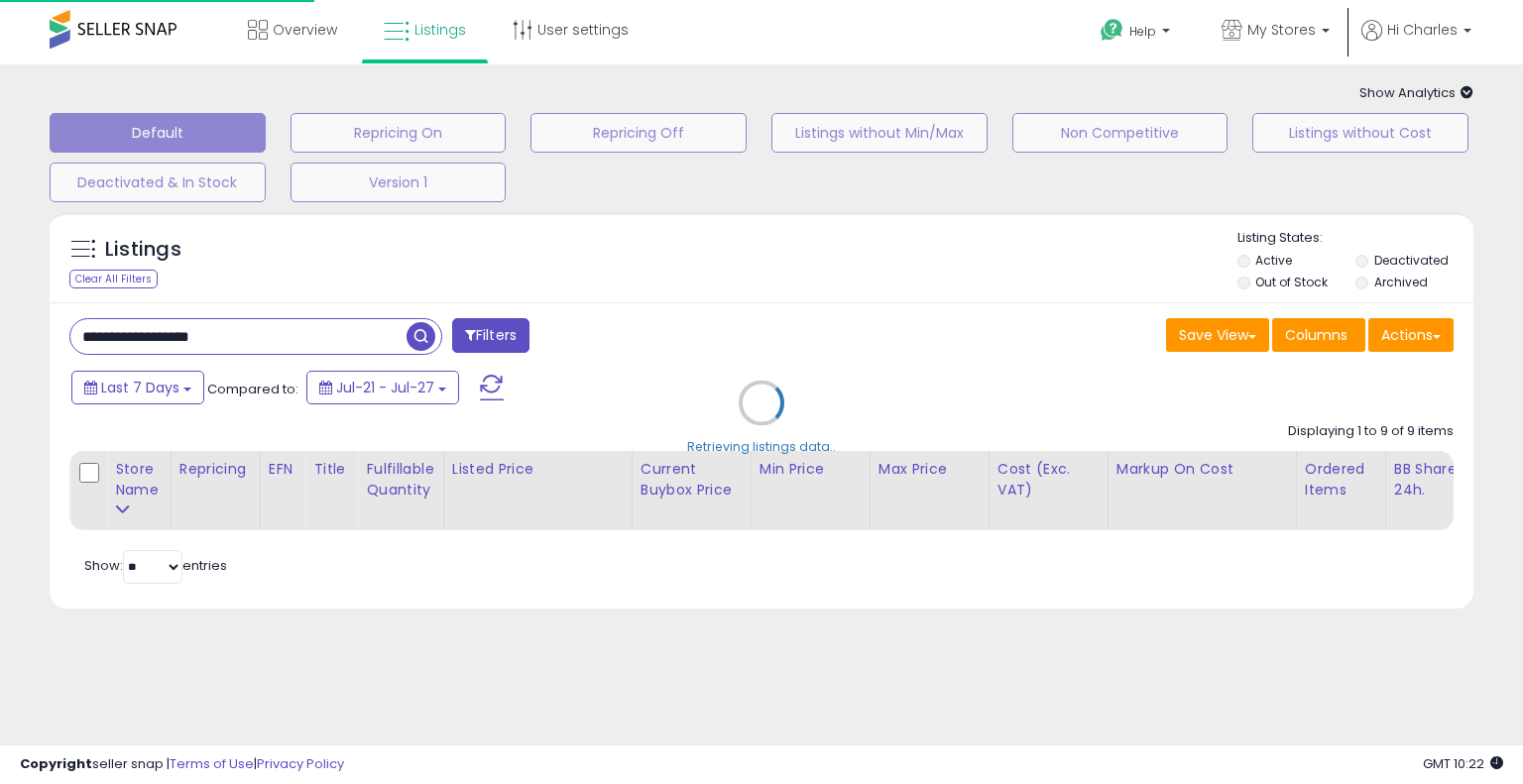 click on "Retrieving listings data.." at bounding box center (762, 417) 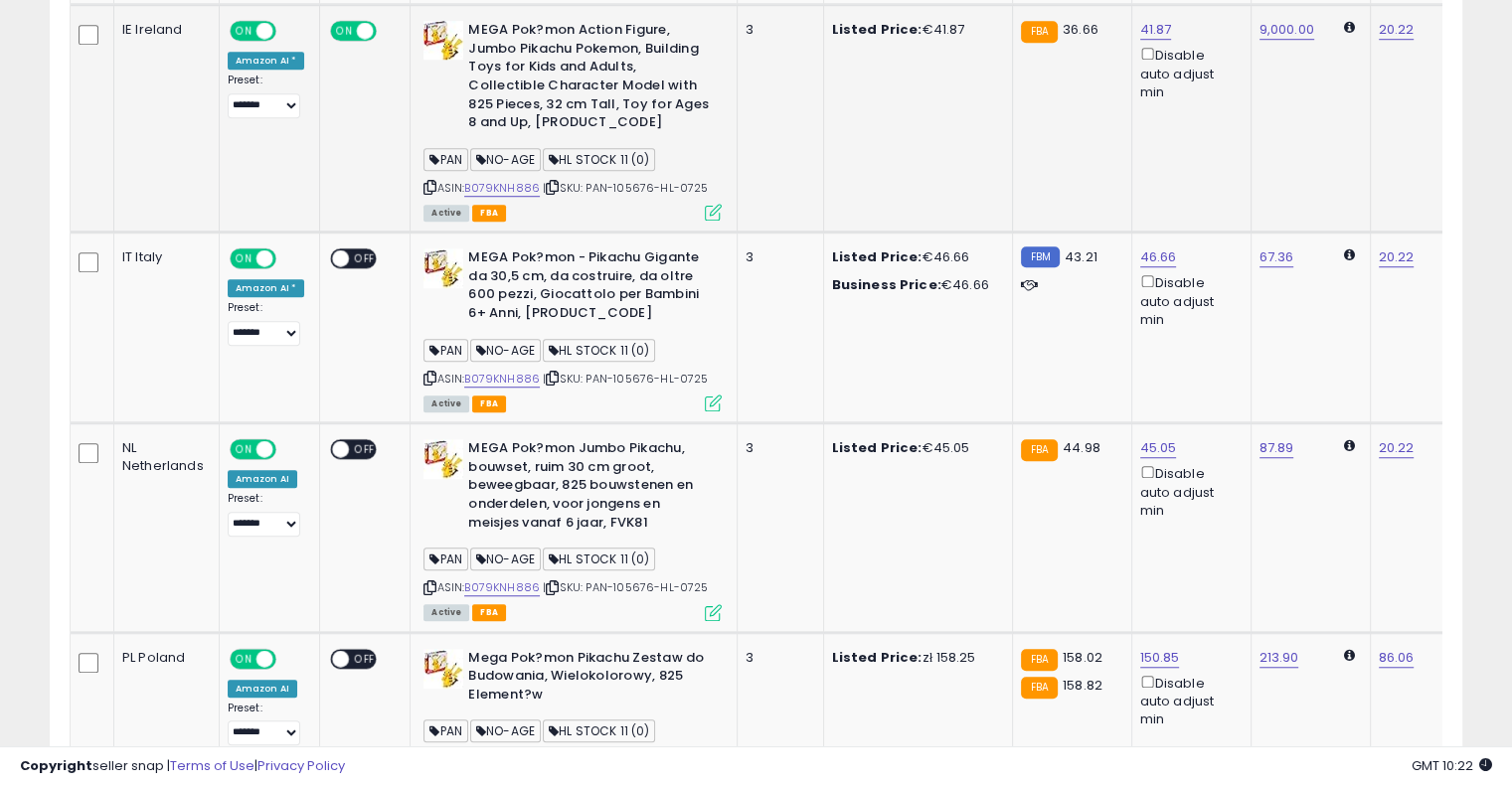 scroll, scrollTop: 1689, scrollLeft: 0, axis: vertical 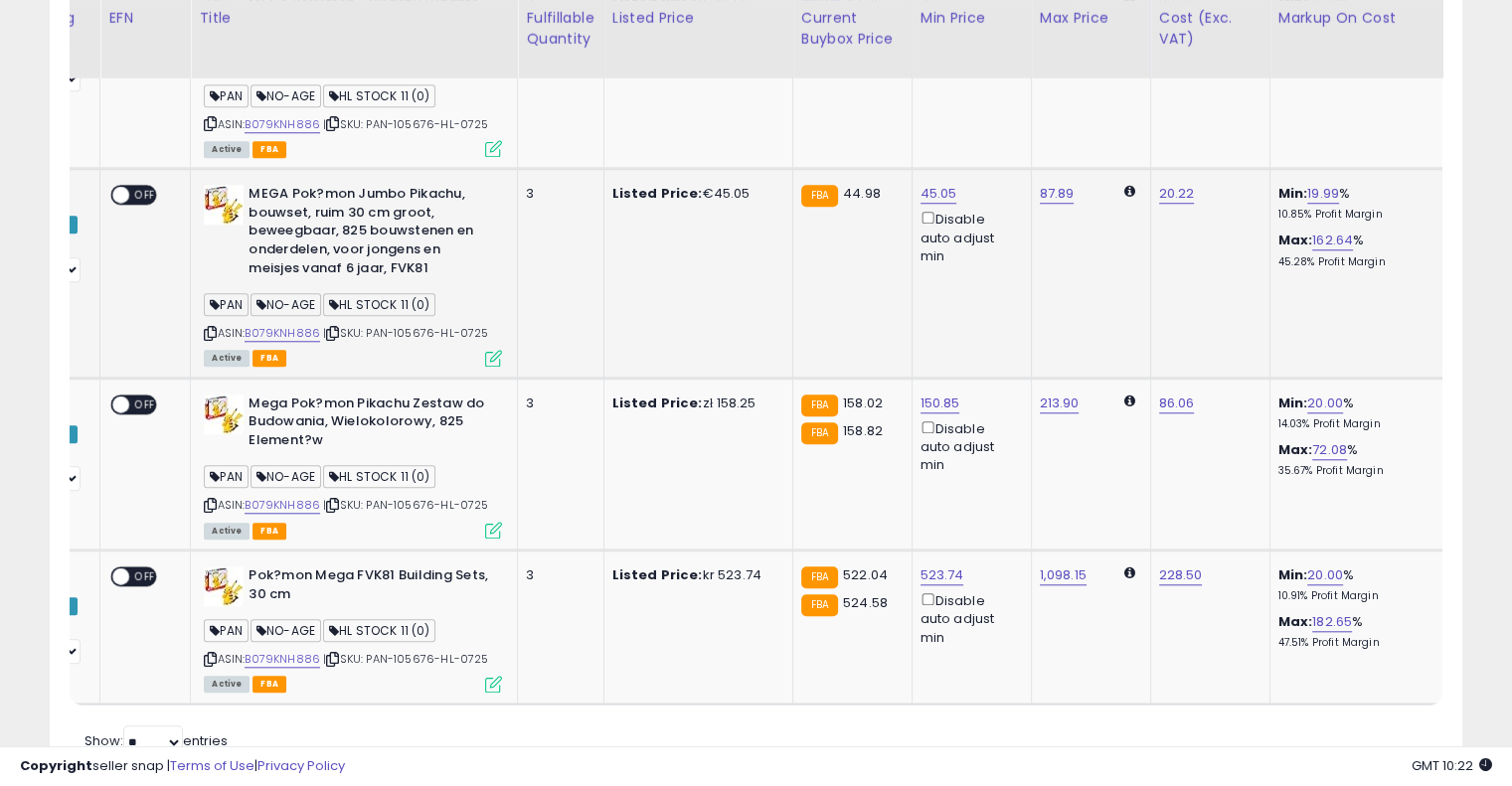 drag, startPoint x: 803, startPoint y: 265, endPoint x: 920, endPoint y: 241, distance: 119.43618 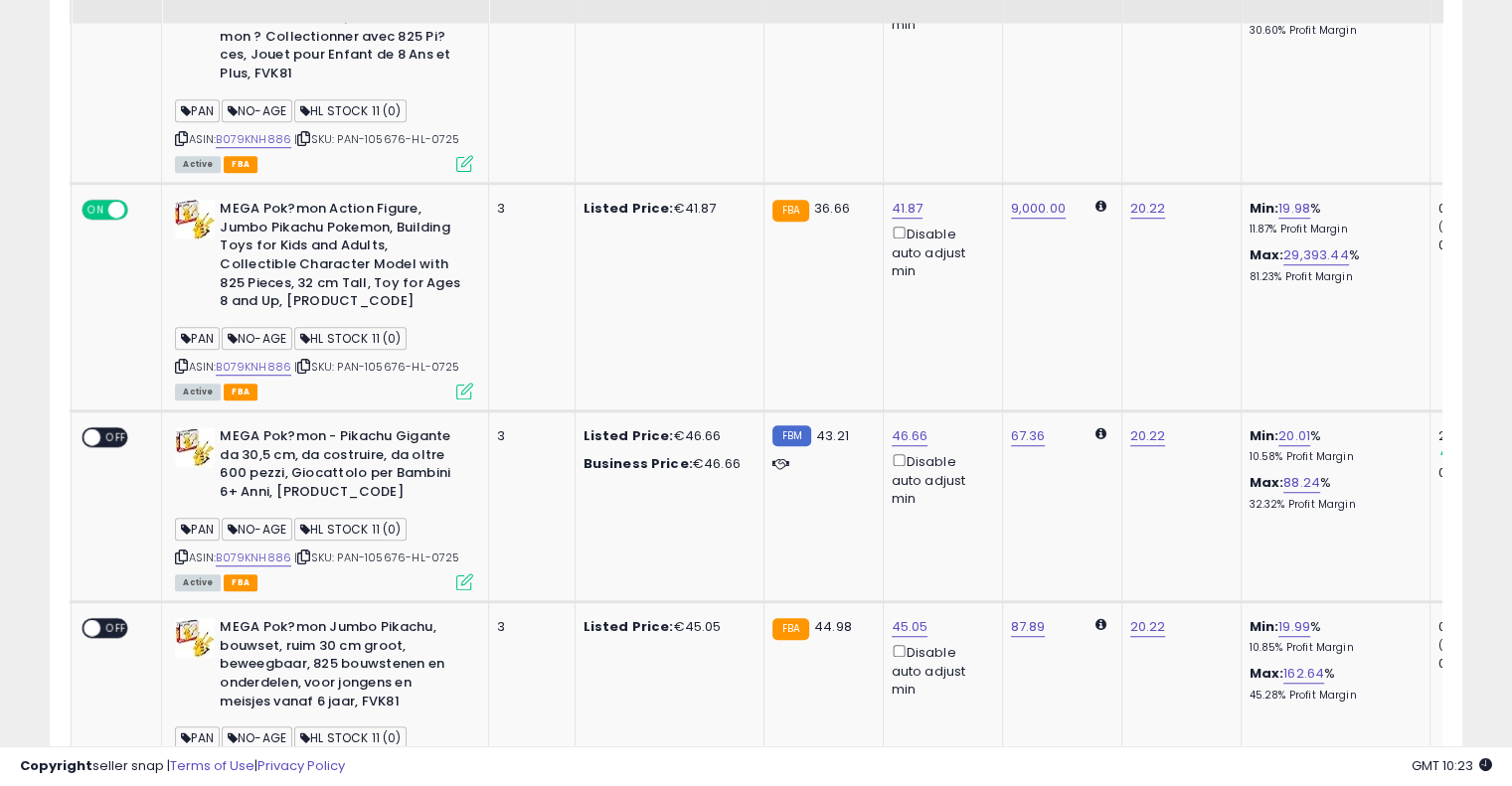 scroll, scrollTop: 859, scrollLeft: 0, axis: vertical 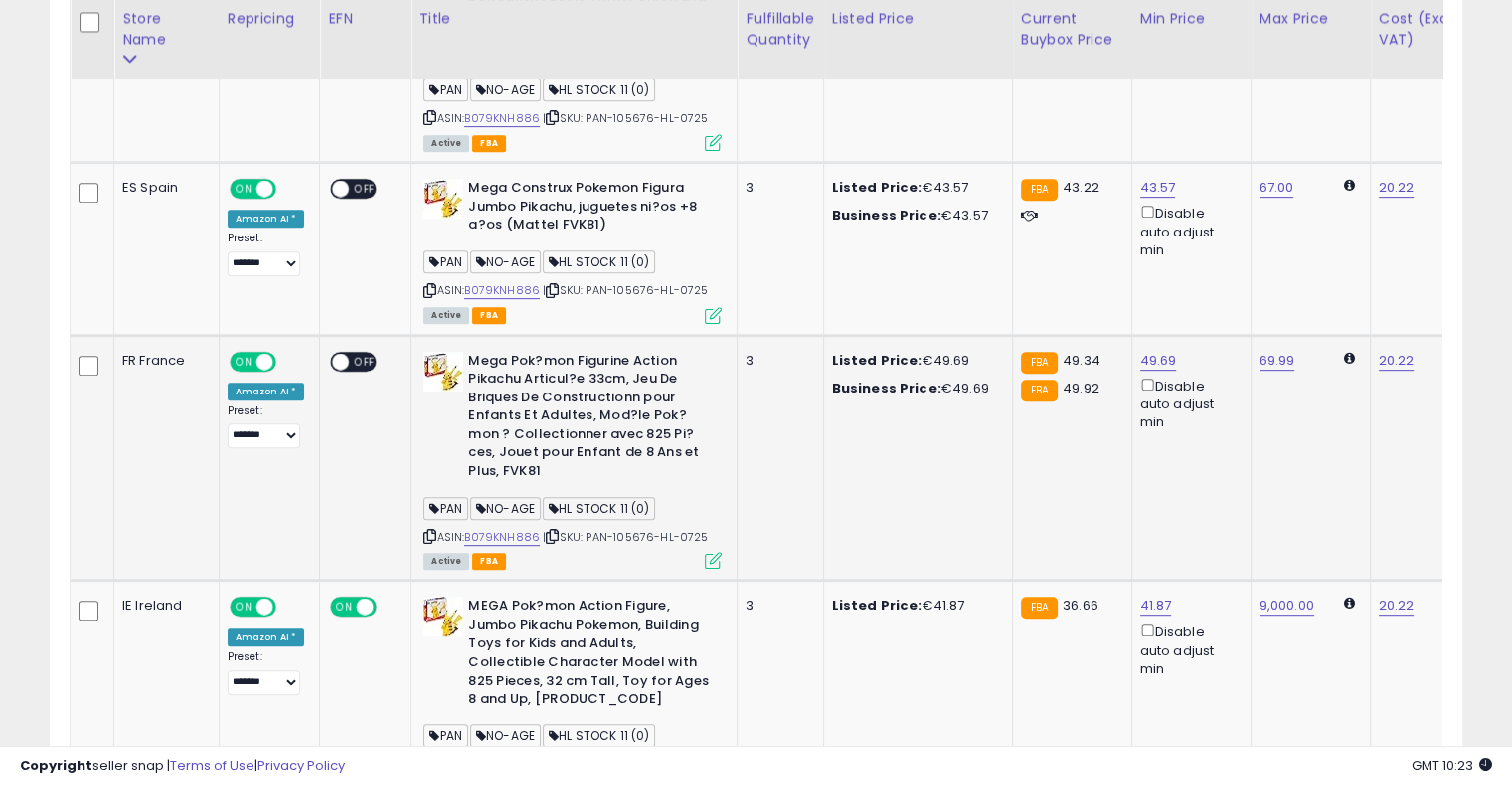 drag, startPoint x: 968, startPoint y: 431, endPoint x: 874, endPoint y: 435, distance: 94.085068 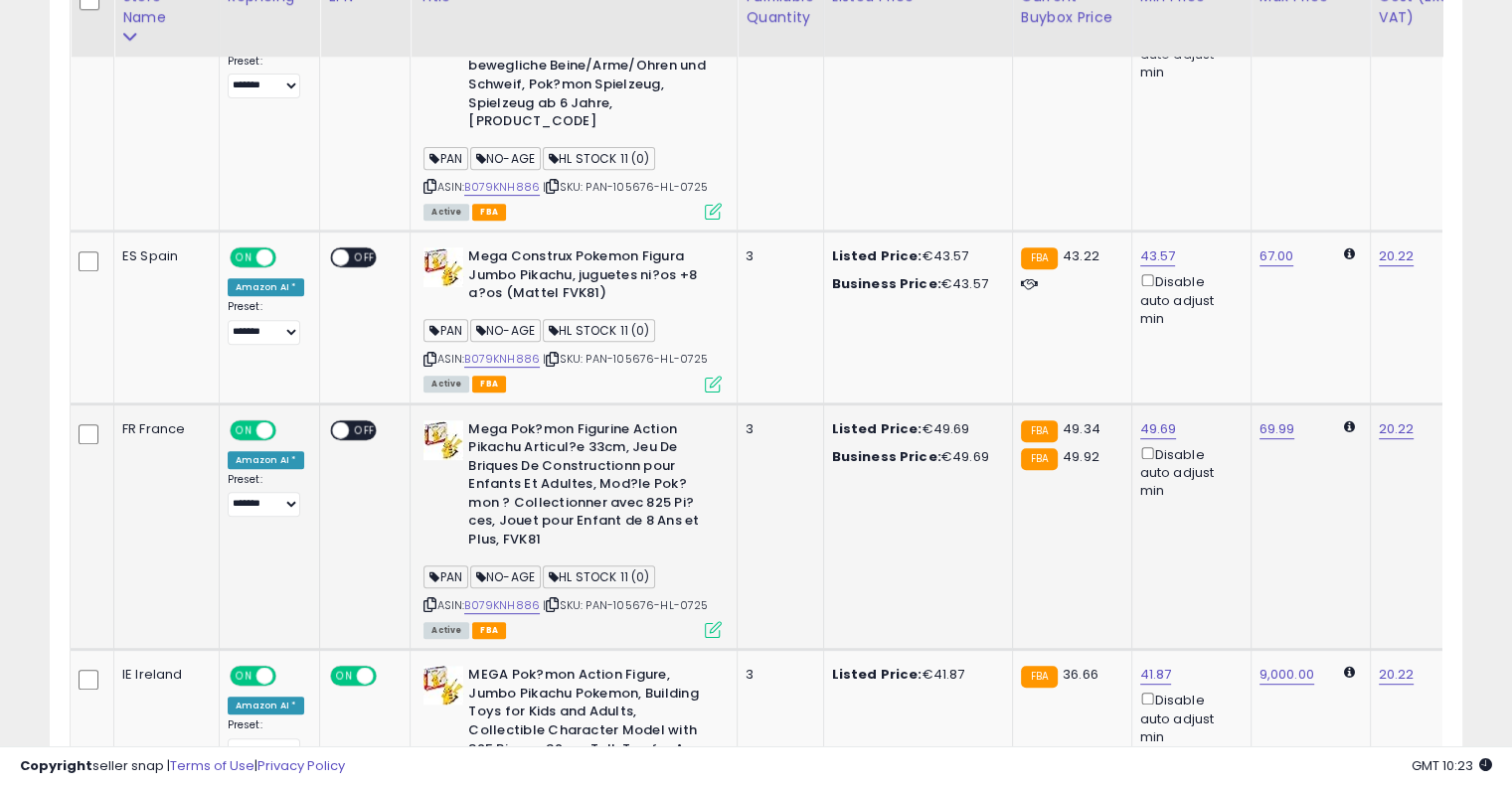 scroll, scrollTop: 759, scrollLeft: 0, axis: vertical 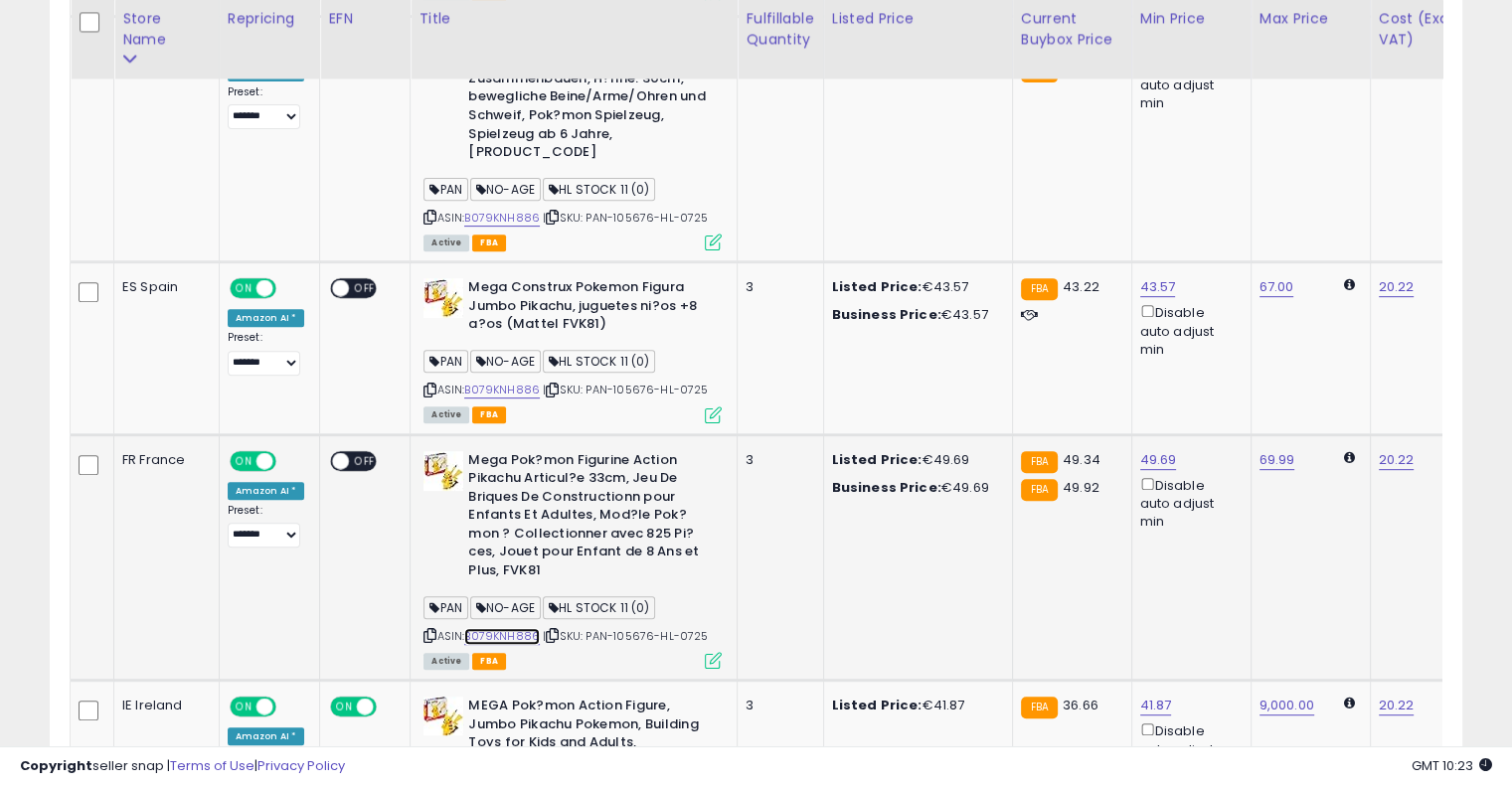 click on "B079KNH886" at bounding box center [502, 636] 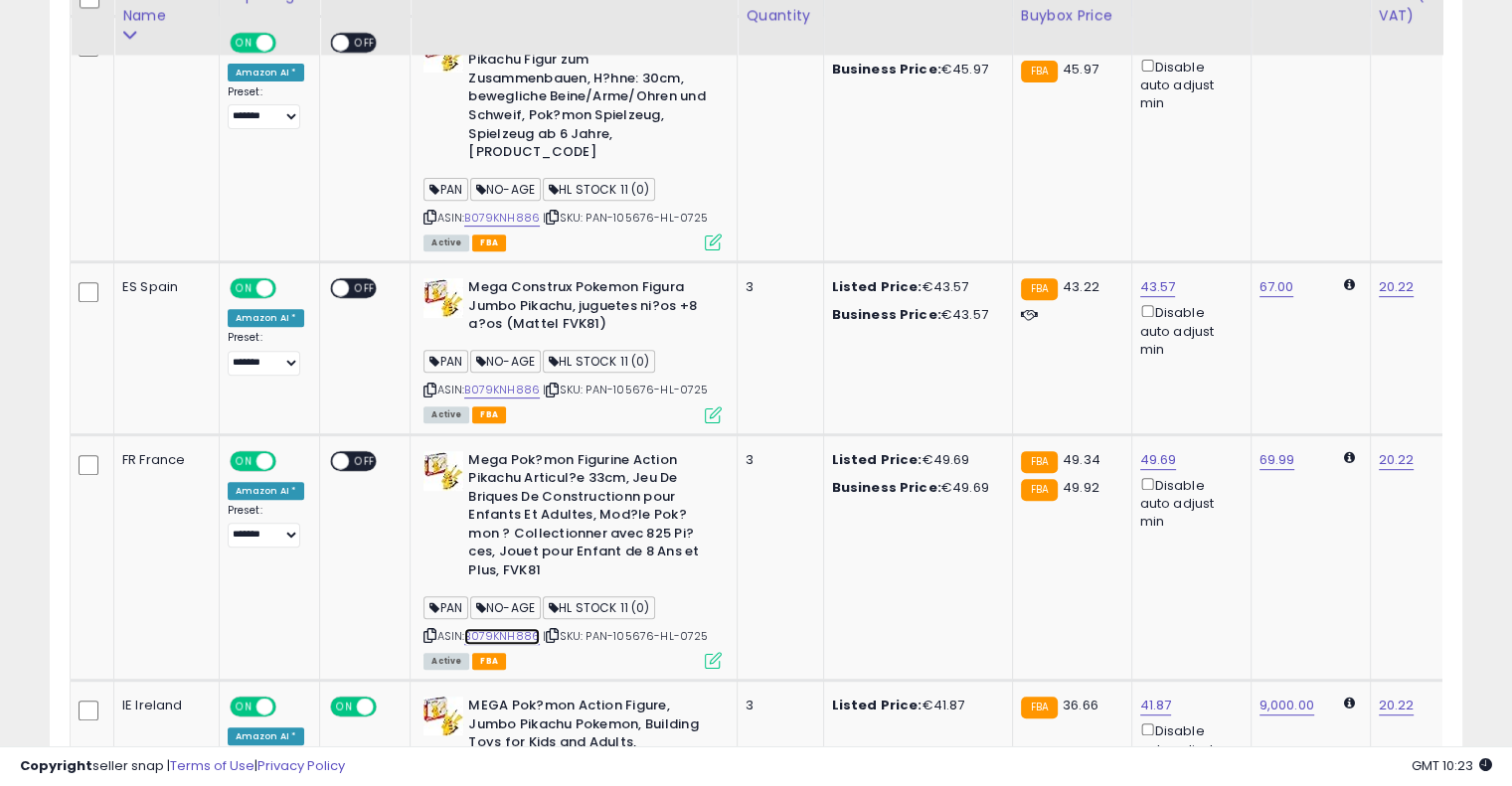 scroll, scrollTop: 759, scrollLeft: 0, axis: vertical 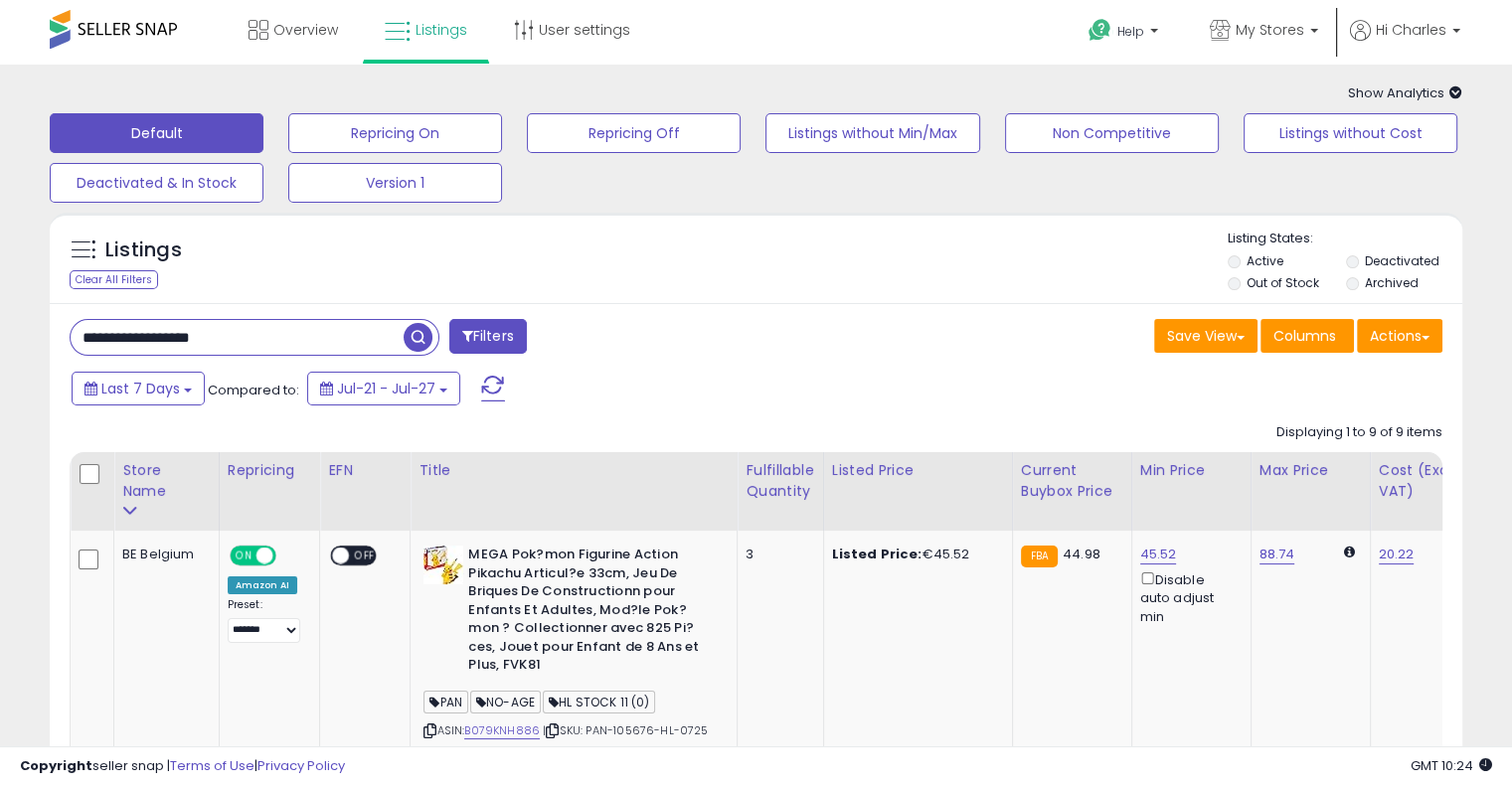 drag, startPoint x: 269, startPoint y: 341, endPoint x: 0, endPoint y: 324, distance: 269.53664 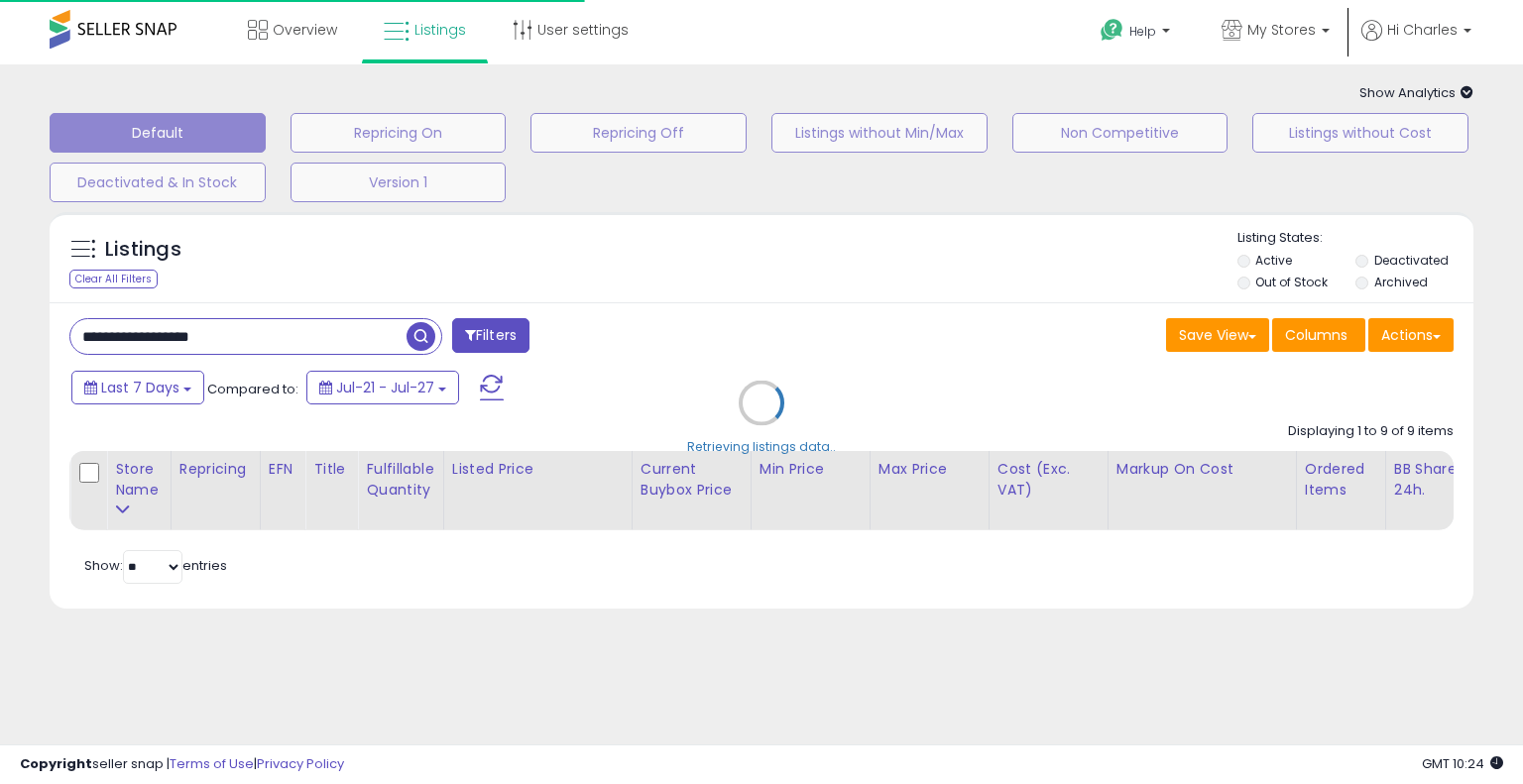 click on "Retrieving listings data.." at bounding box center [762, 417] 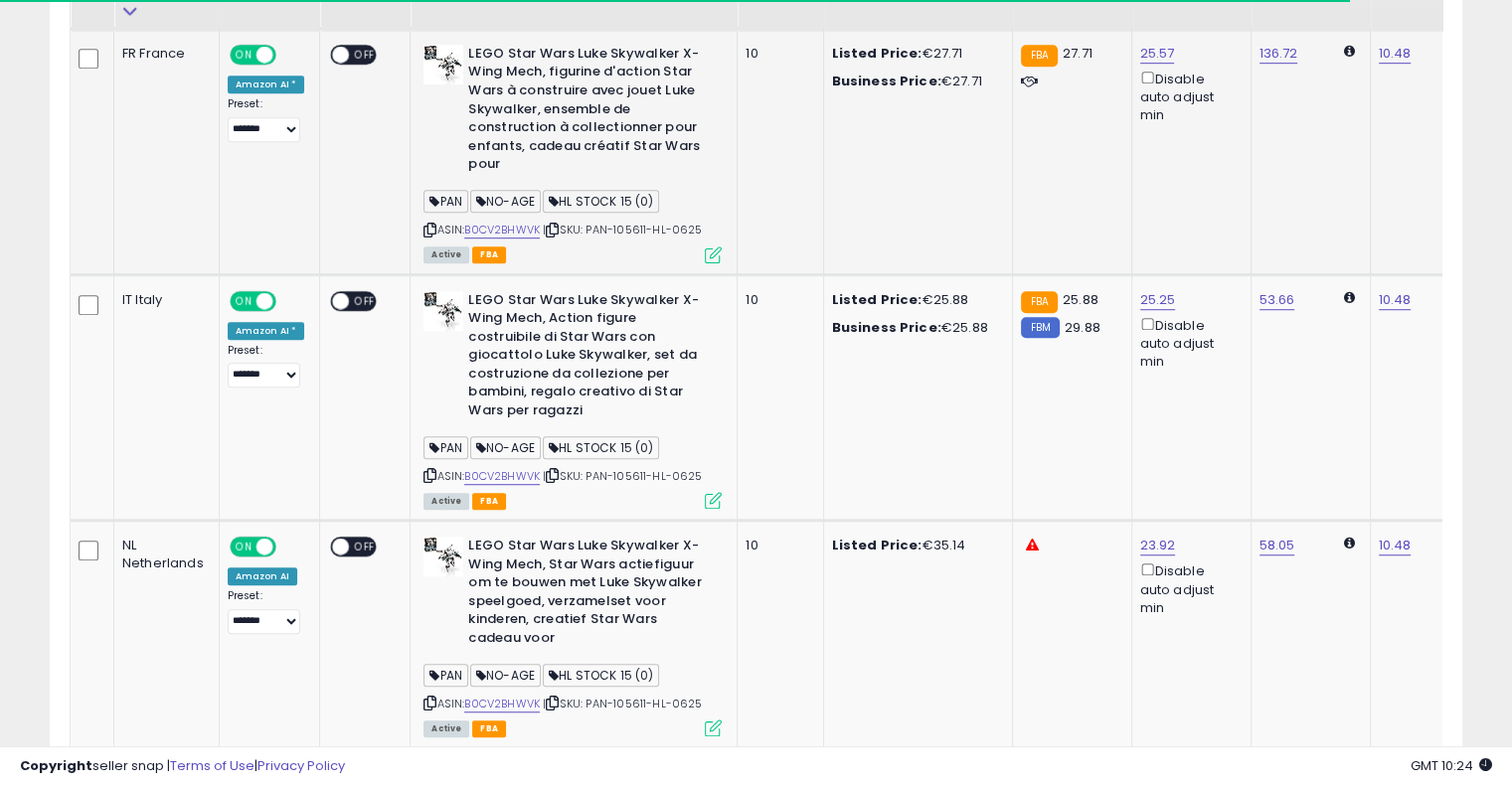scroll, scrollTop: 1766, scrollLeft: 0, axis: vertical 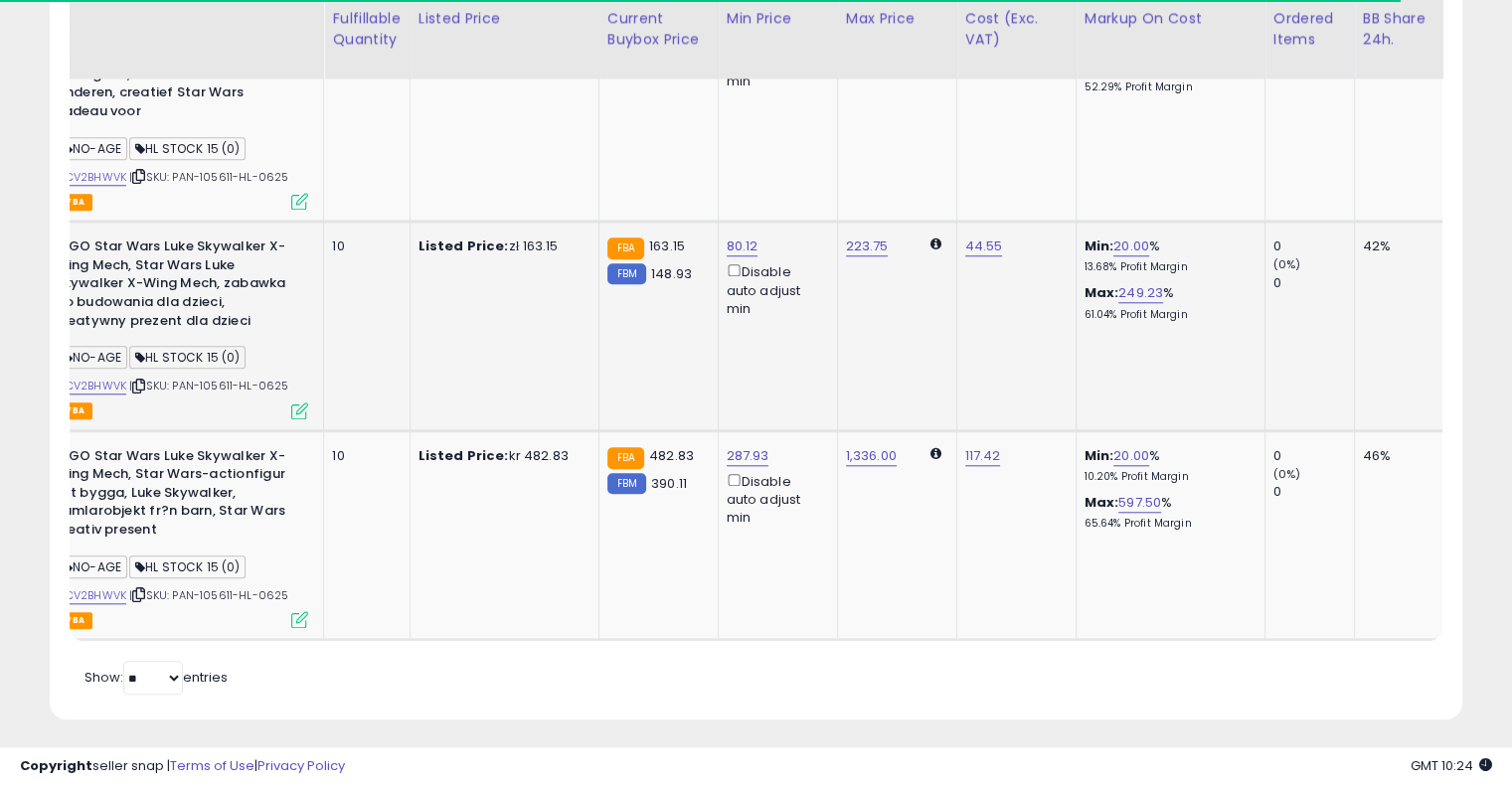 drag, startPoint x: 841, startPoint y: 301, endPoint x: 993, endPoint y: 263, distance: 156.67801 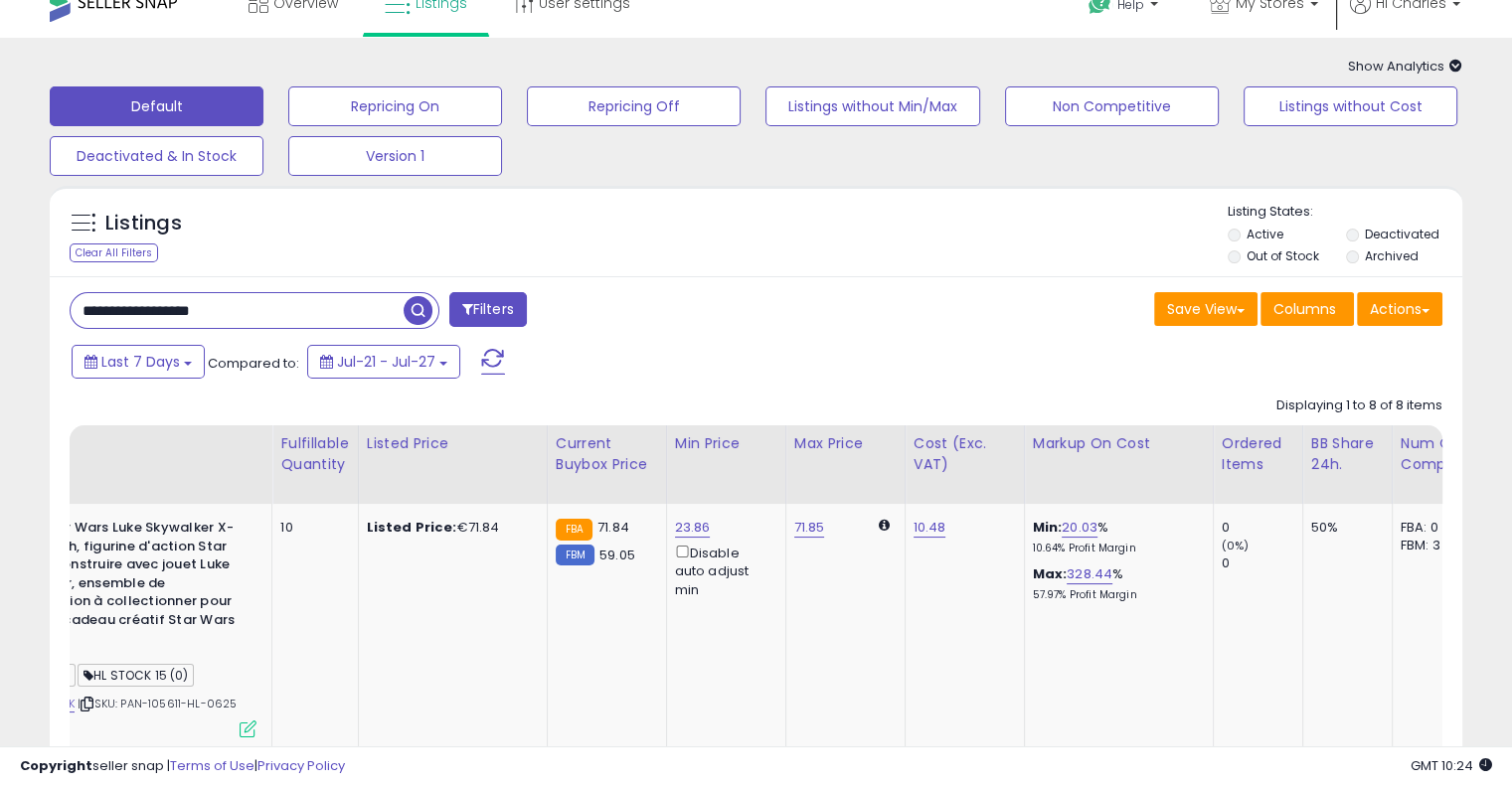 scroll, scrollTop: 0, scrollLeft: 0, axis: both 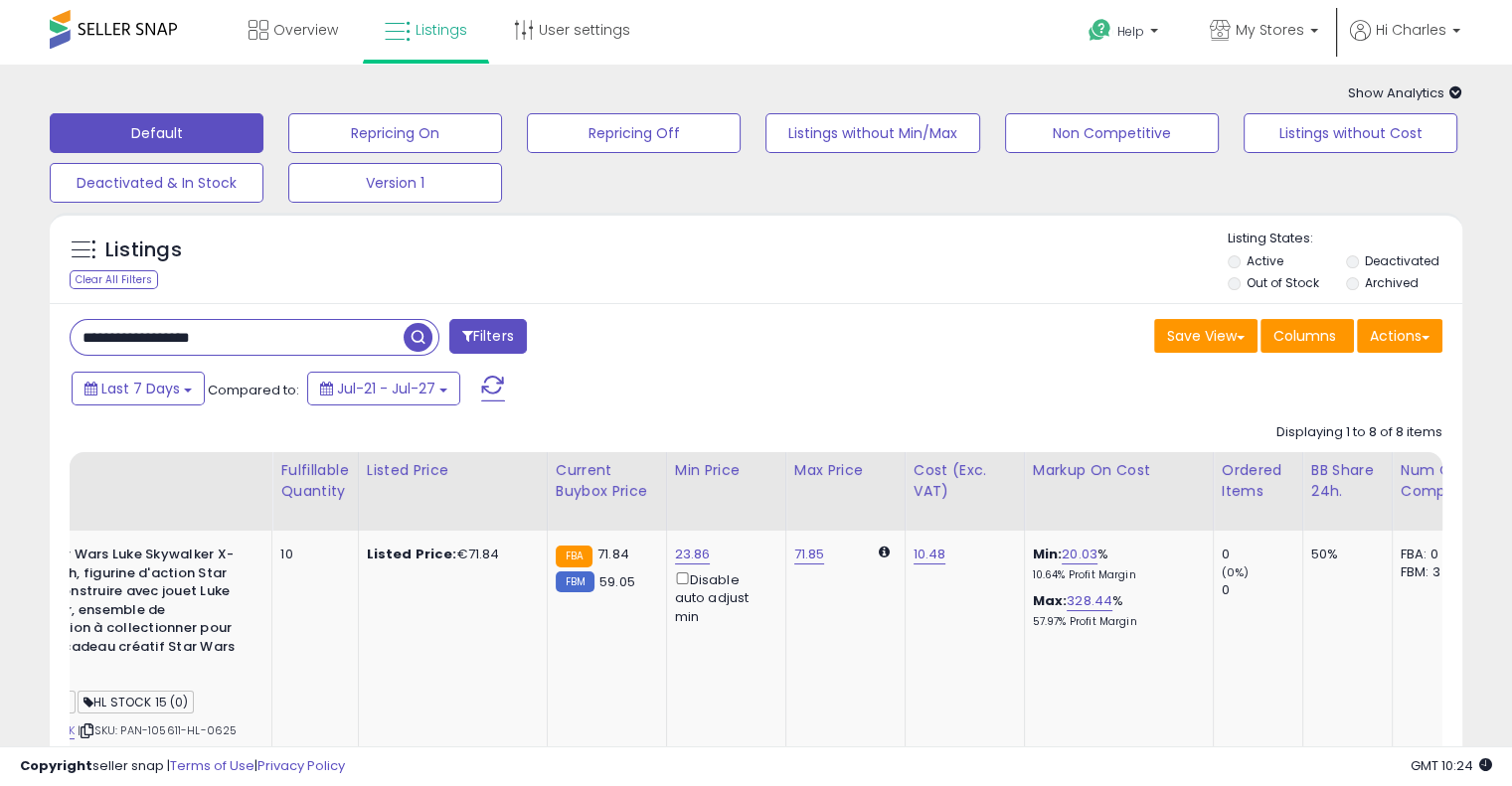 drag, startPoint x: 316, startPoint y: 344, endPoint x: 112, endPoint y: 309, distance: 206.98068 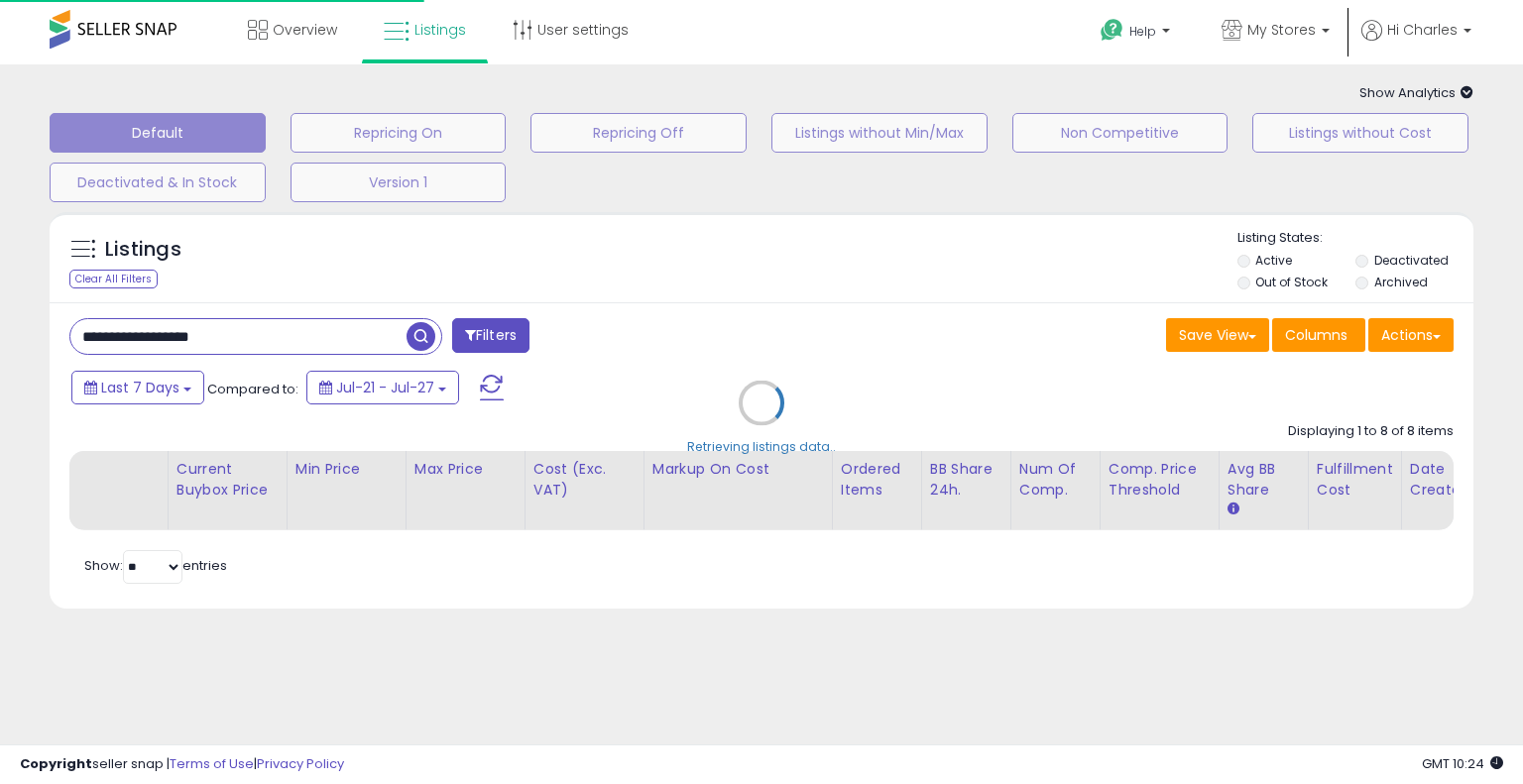 click on "Retrieving listings data.." at bounding box center [762, 417] 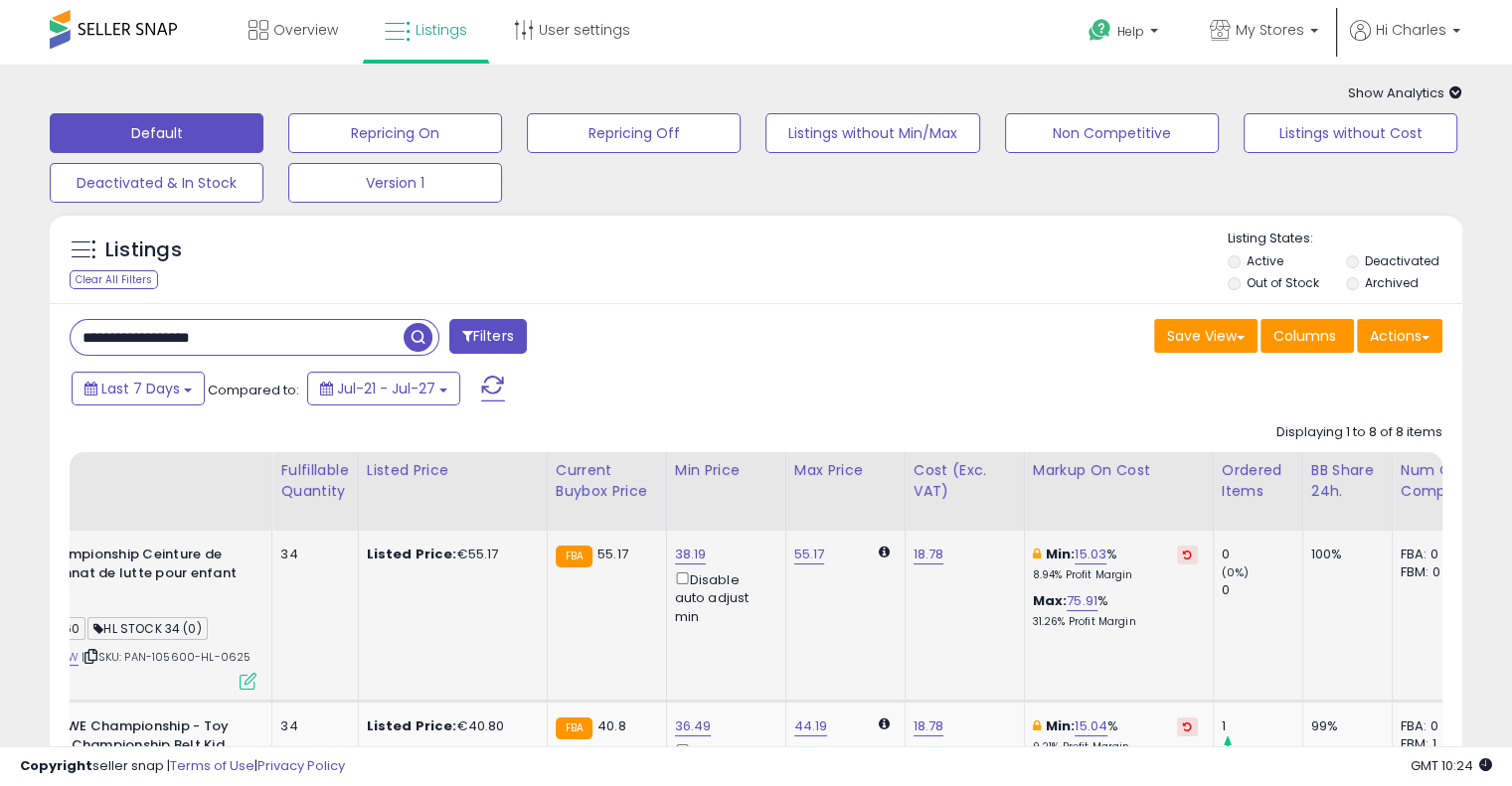 scroll, scrollTop: 0, scrollLeft: 402, axis: horizontal 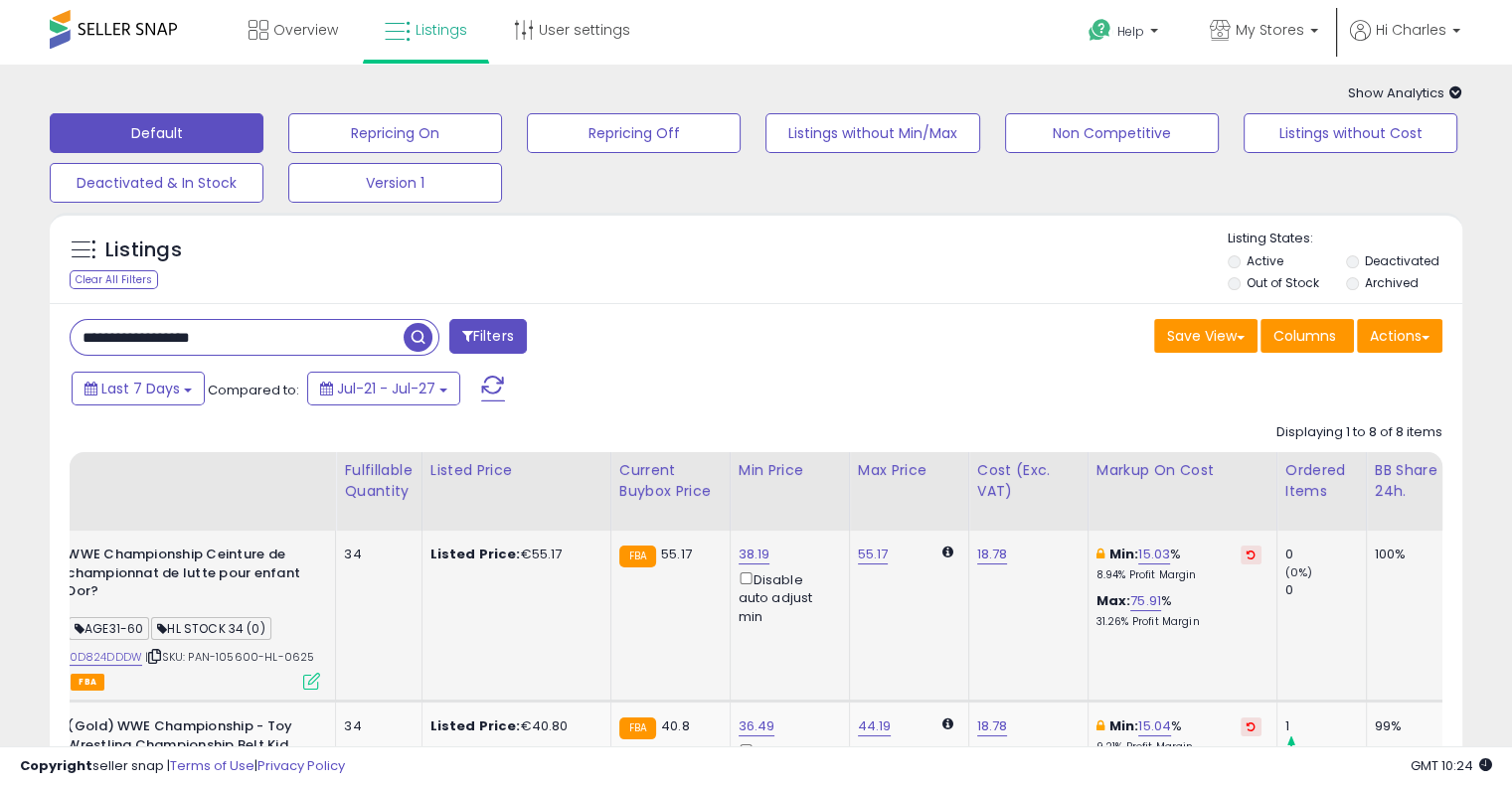 drag, startPoint x: 685, startPoint y: 617, endPoint x: 595, endPoint y: 619, distance: 90.02222 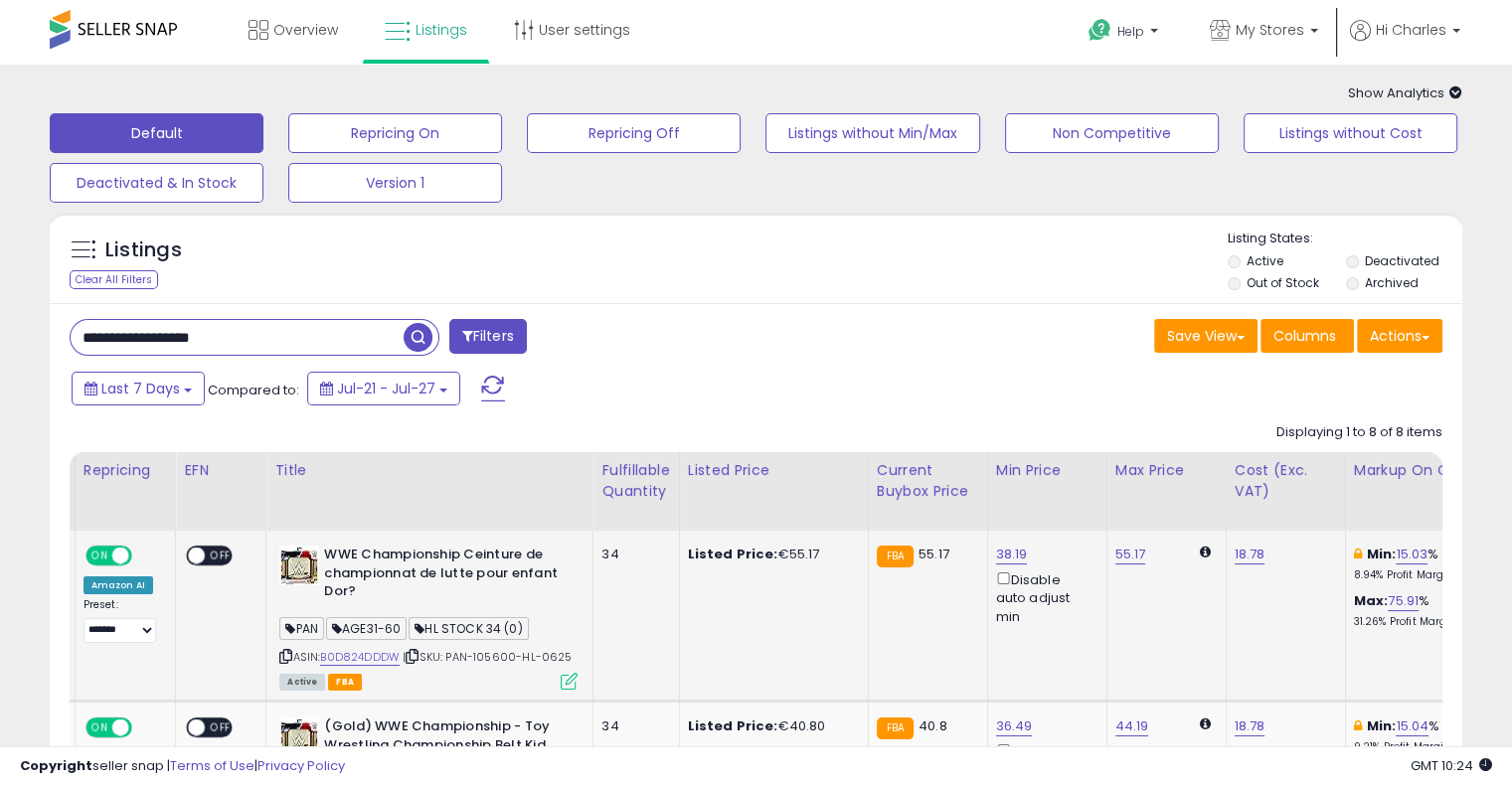 scroll, scrollTop: 0, scrollLeft: 135, axis: horizontal 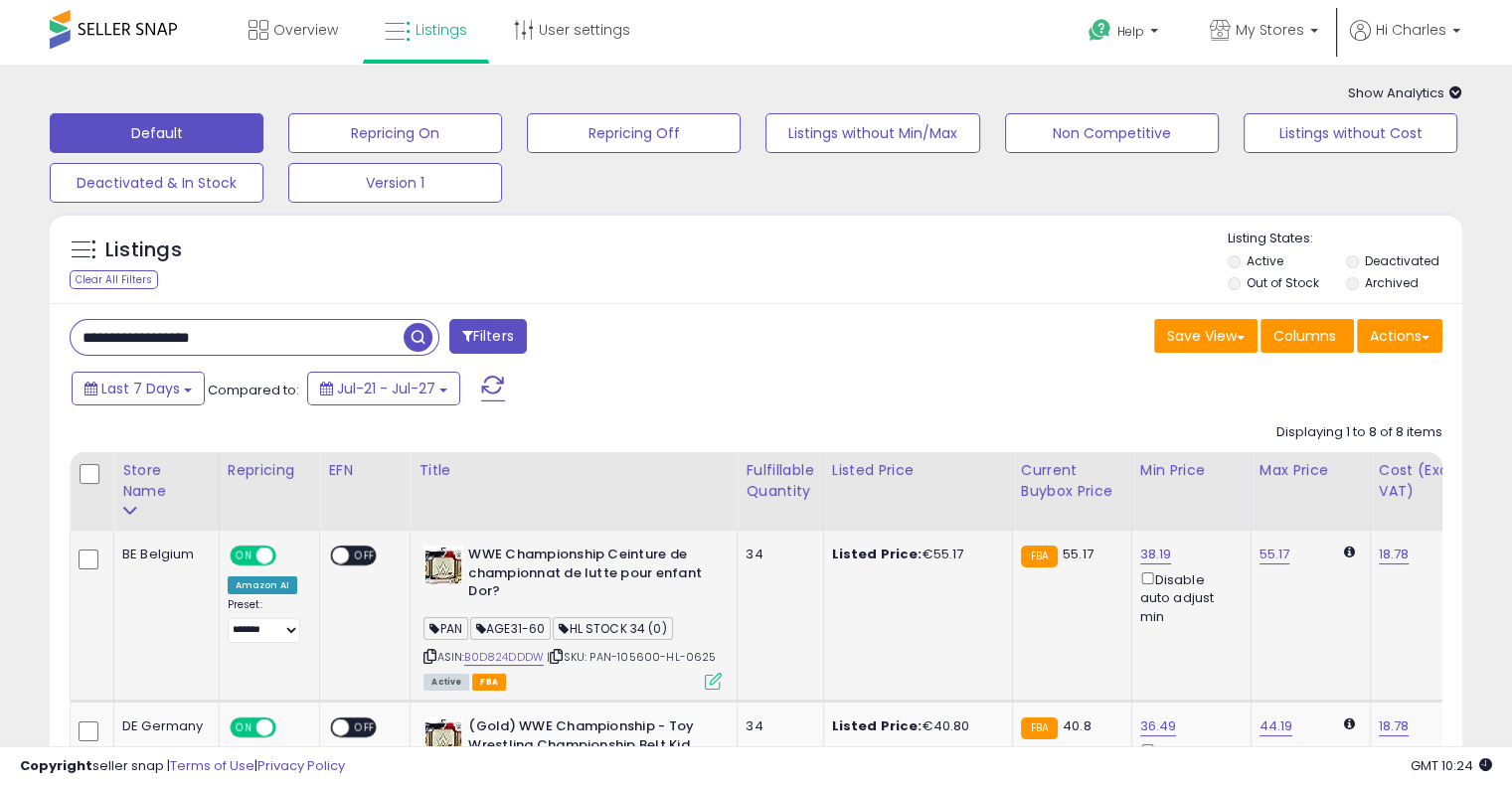 drag, startPoint x: 822, startPoint y: 590, endPoint x: 693, endPoint y: 575, distance: 129.86916 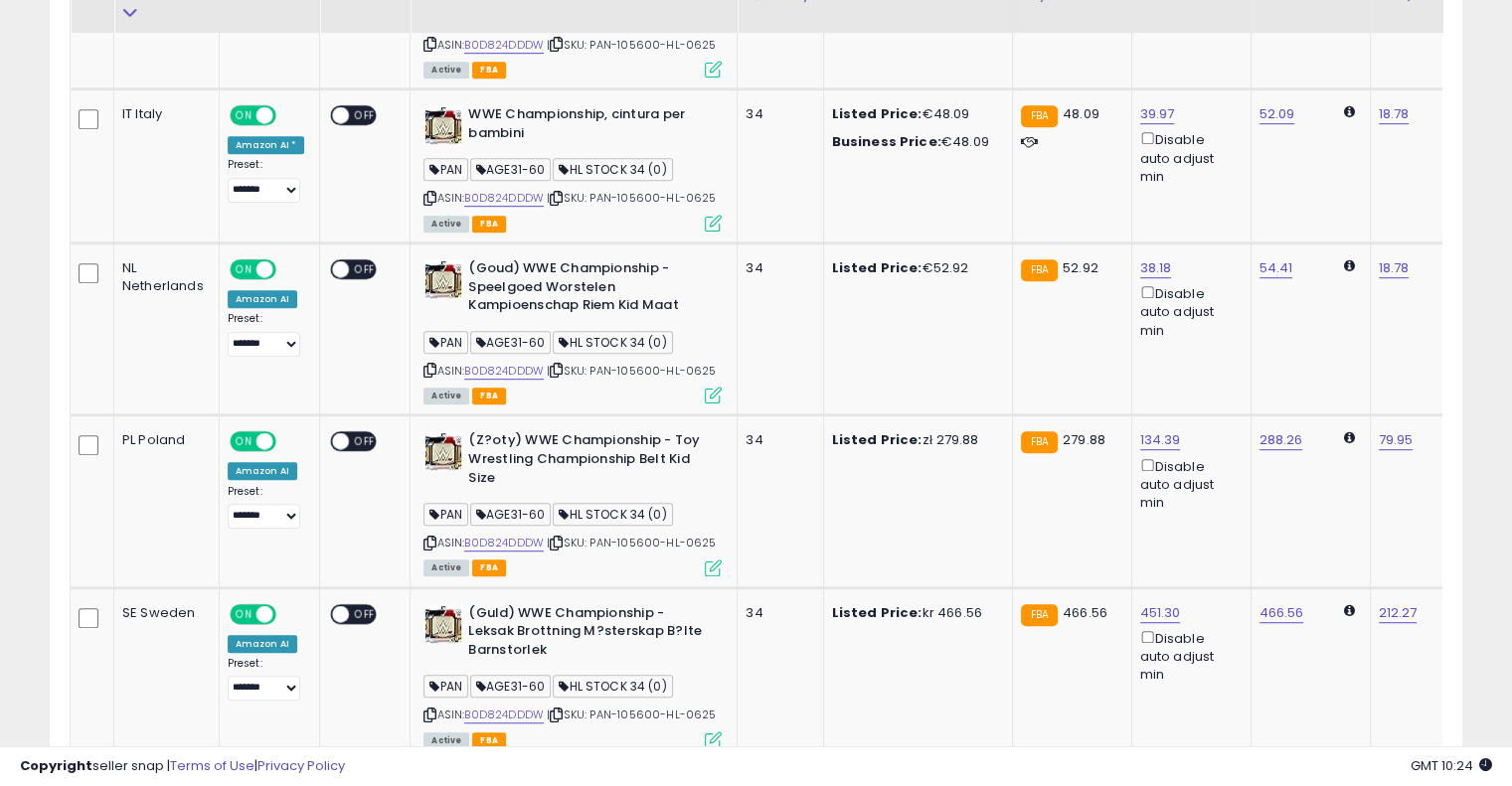 scroll, scrollTop: 1268, scrollLeft: 0, axis: vertical 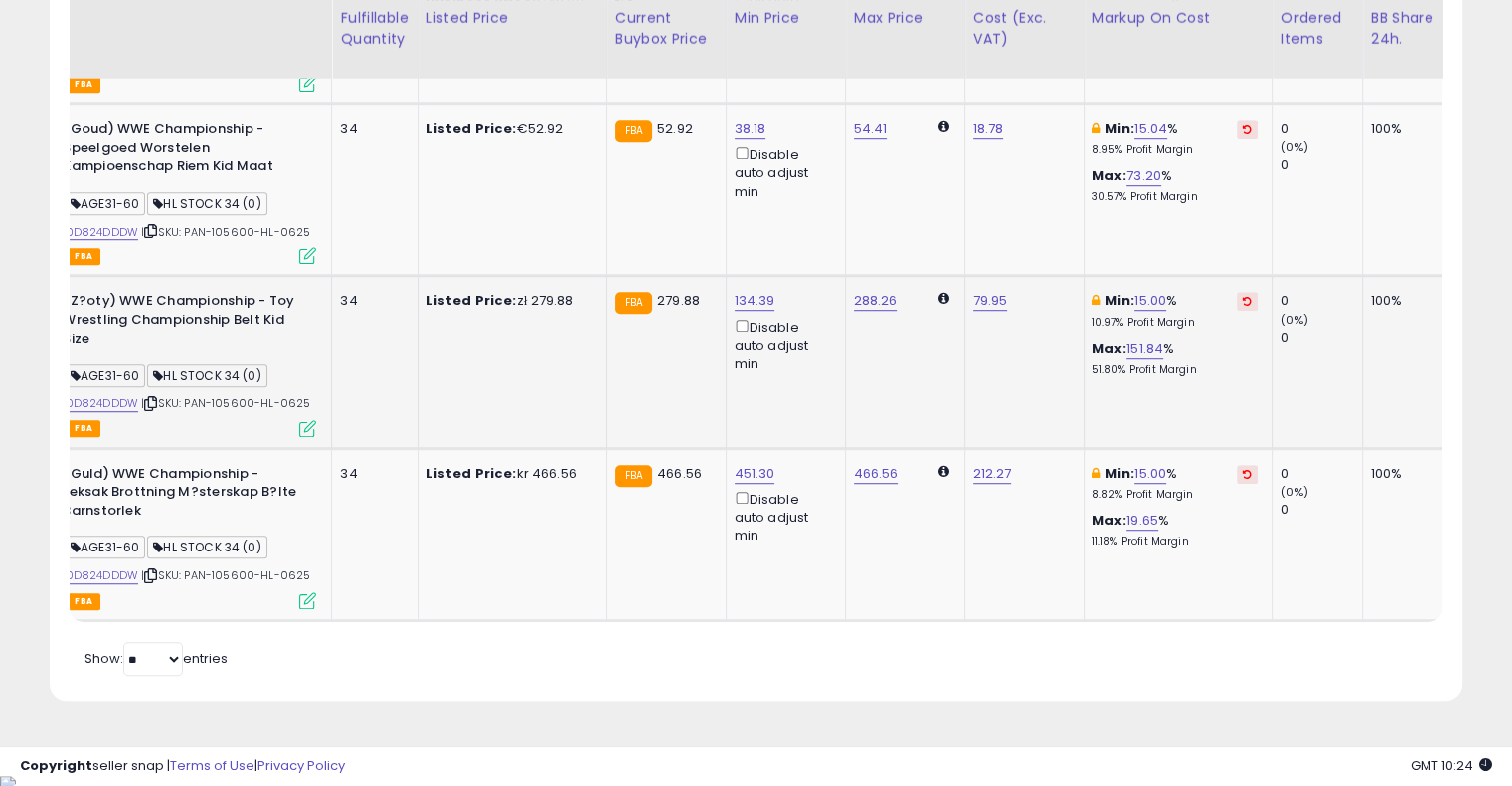 drag, startPoint x: 828, startPoint y: 364, endPoint x: 941, endPoint y: 349, distance: 113.991228 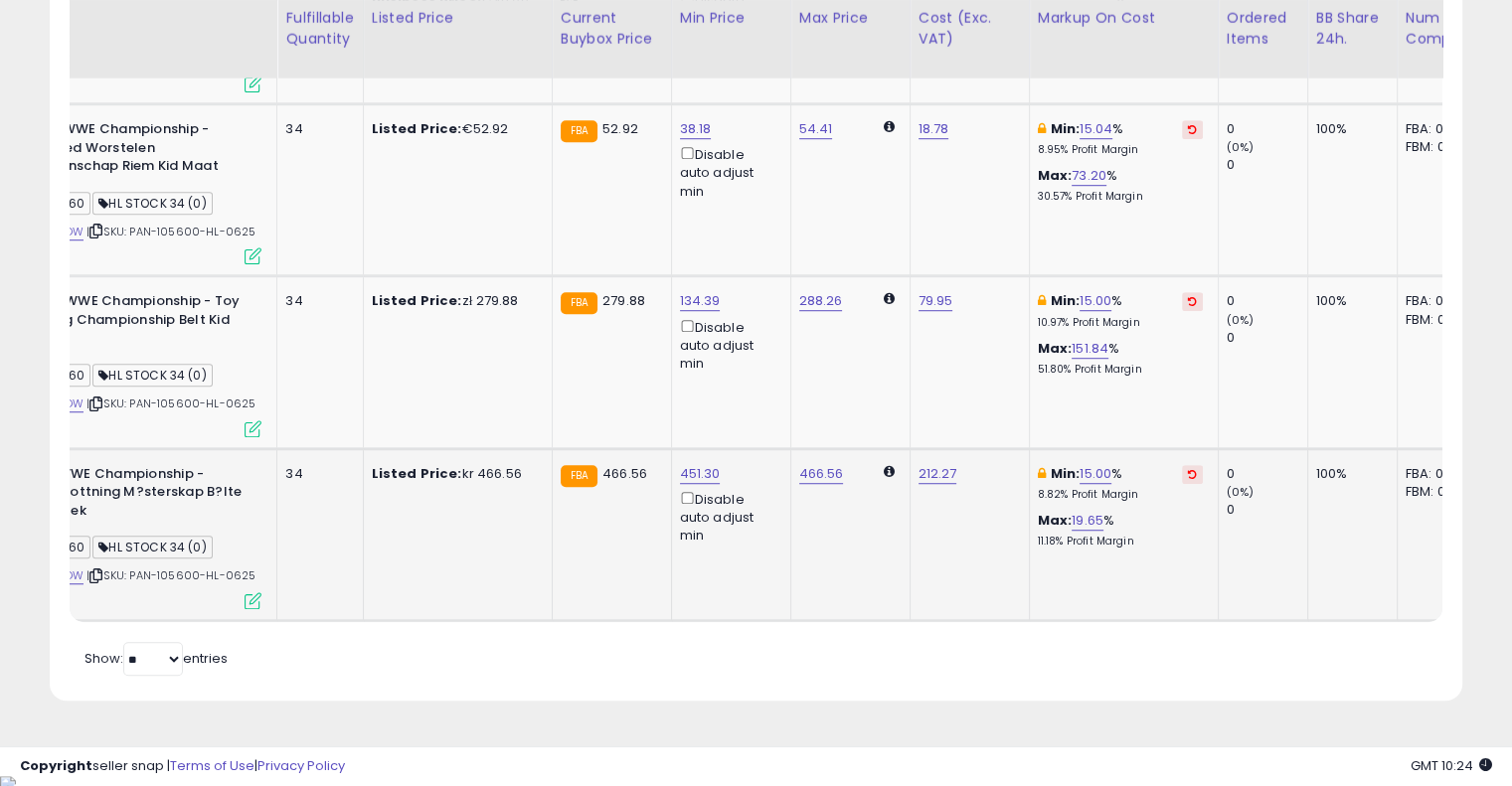 click at bounding box center (1192, 474) 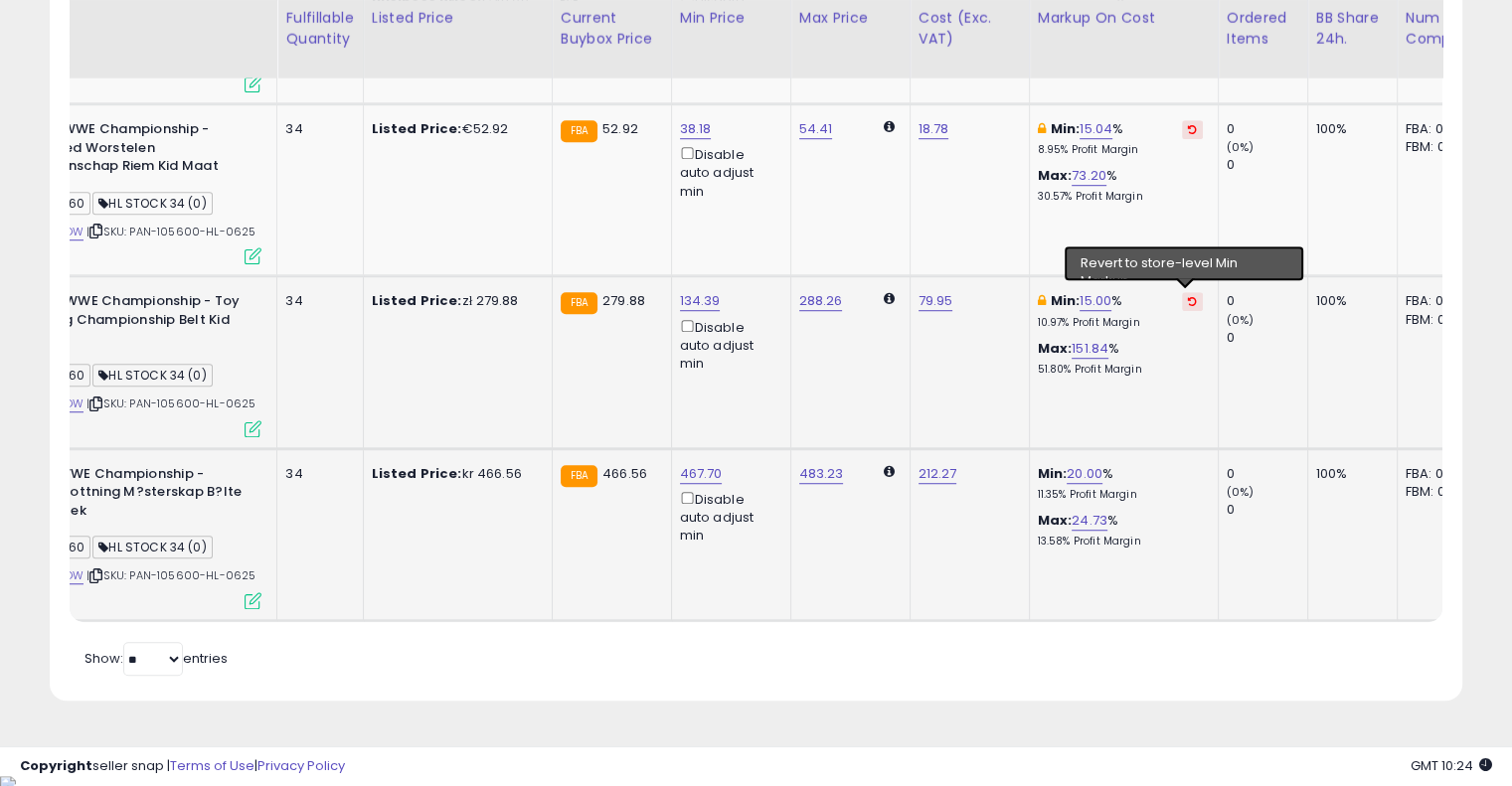 click at bounding box center (1192, 301) 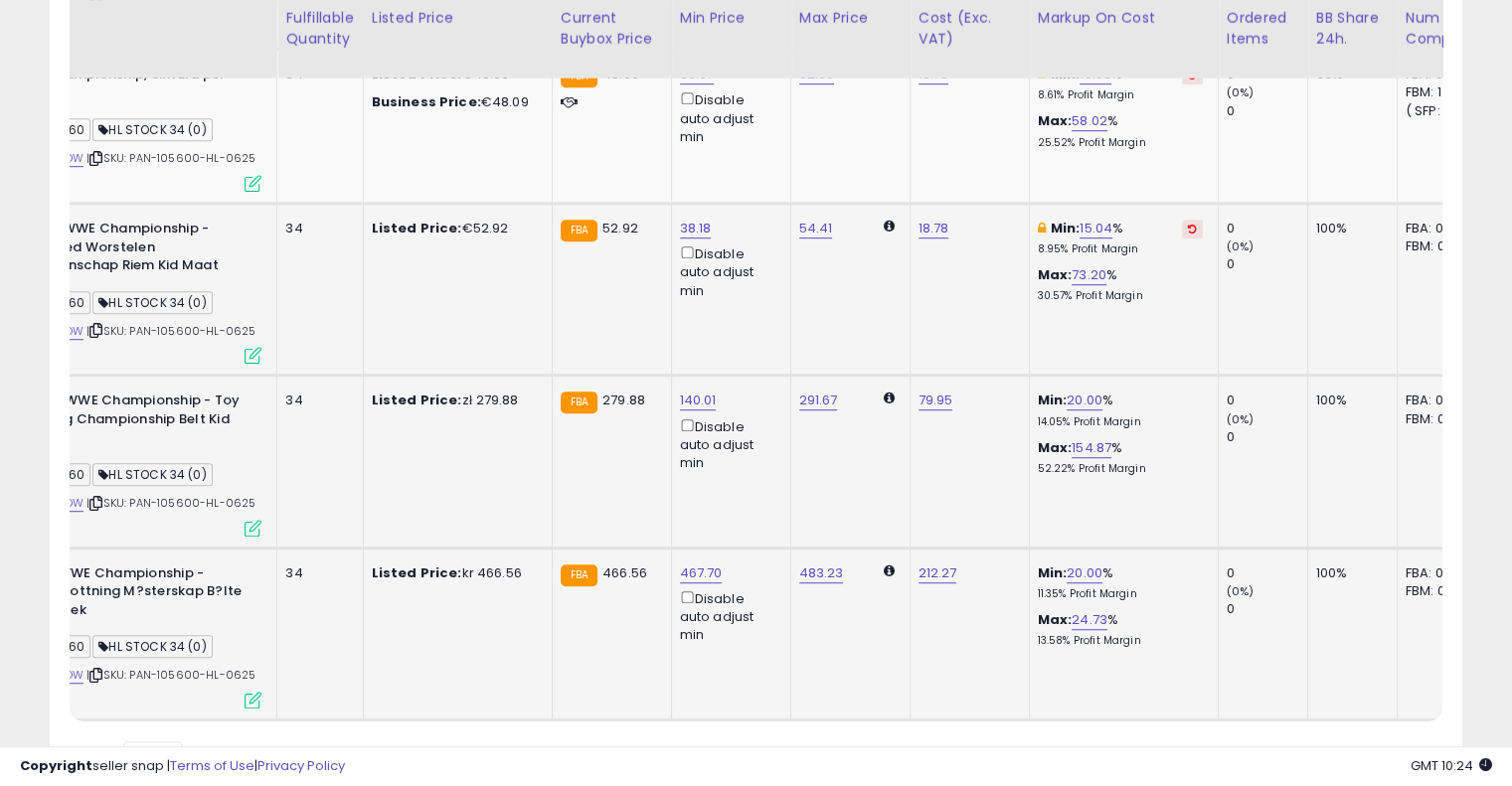 click at bounding box center (1192, 229) 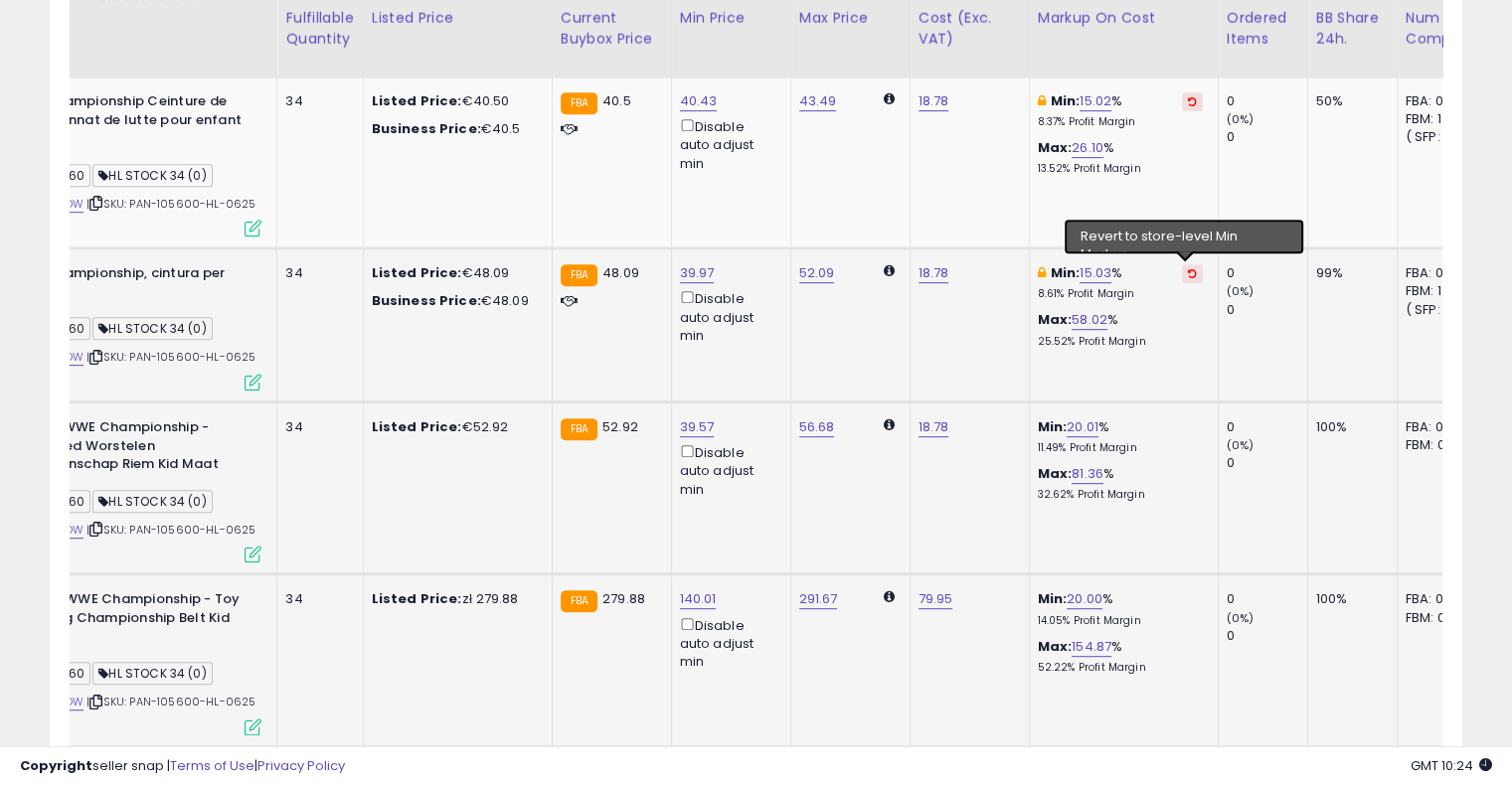 click at bounding box center [1192, 273] 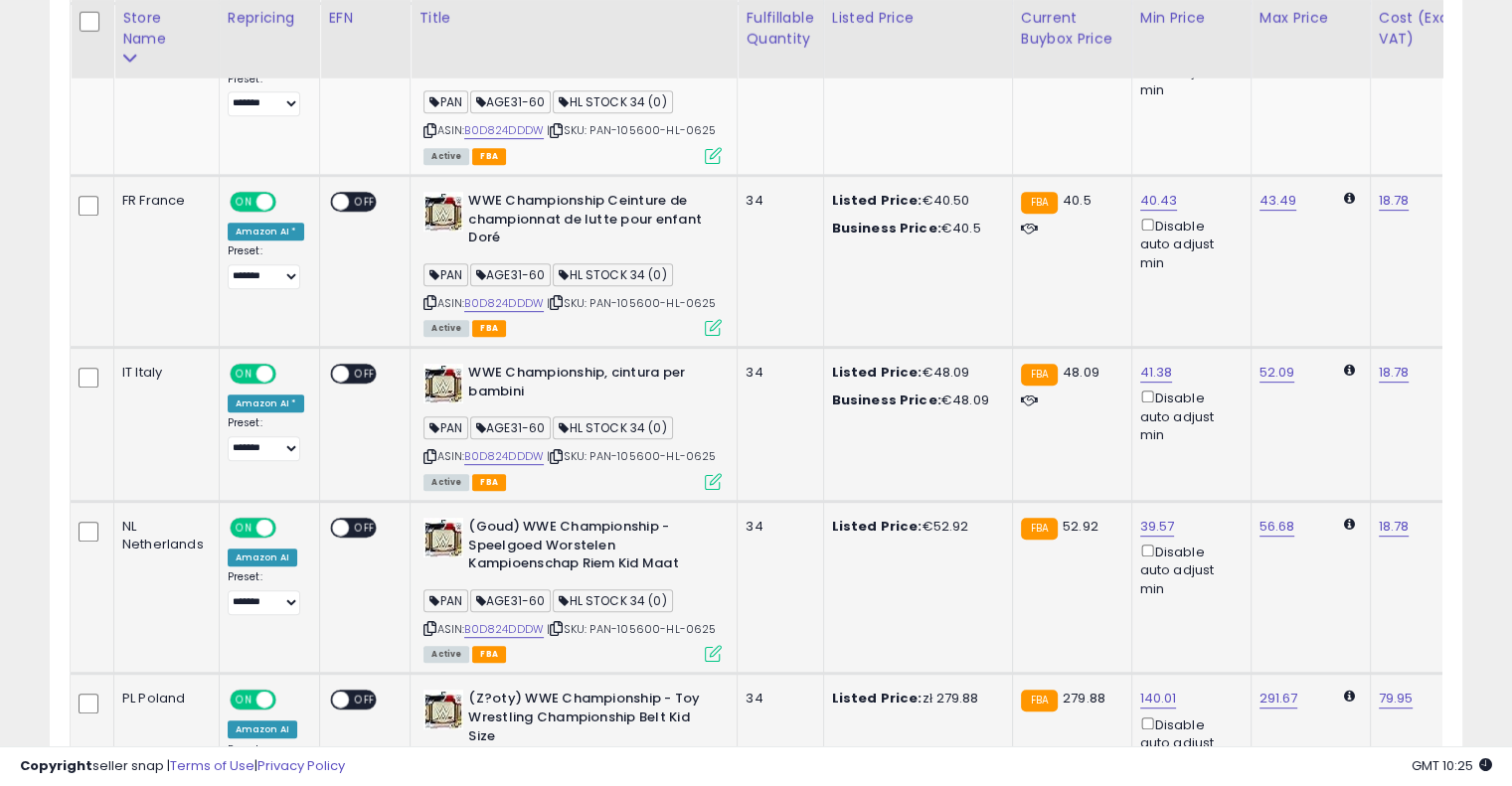drag, startPoint x: 1165, startPoint y: 282, endPoint x: 1010, endPoint y: 281, distance: 155.0032 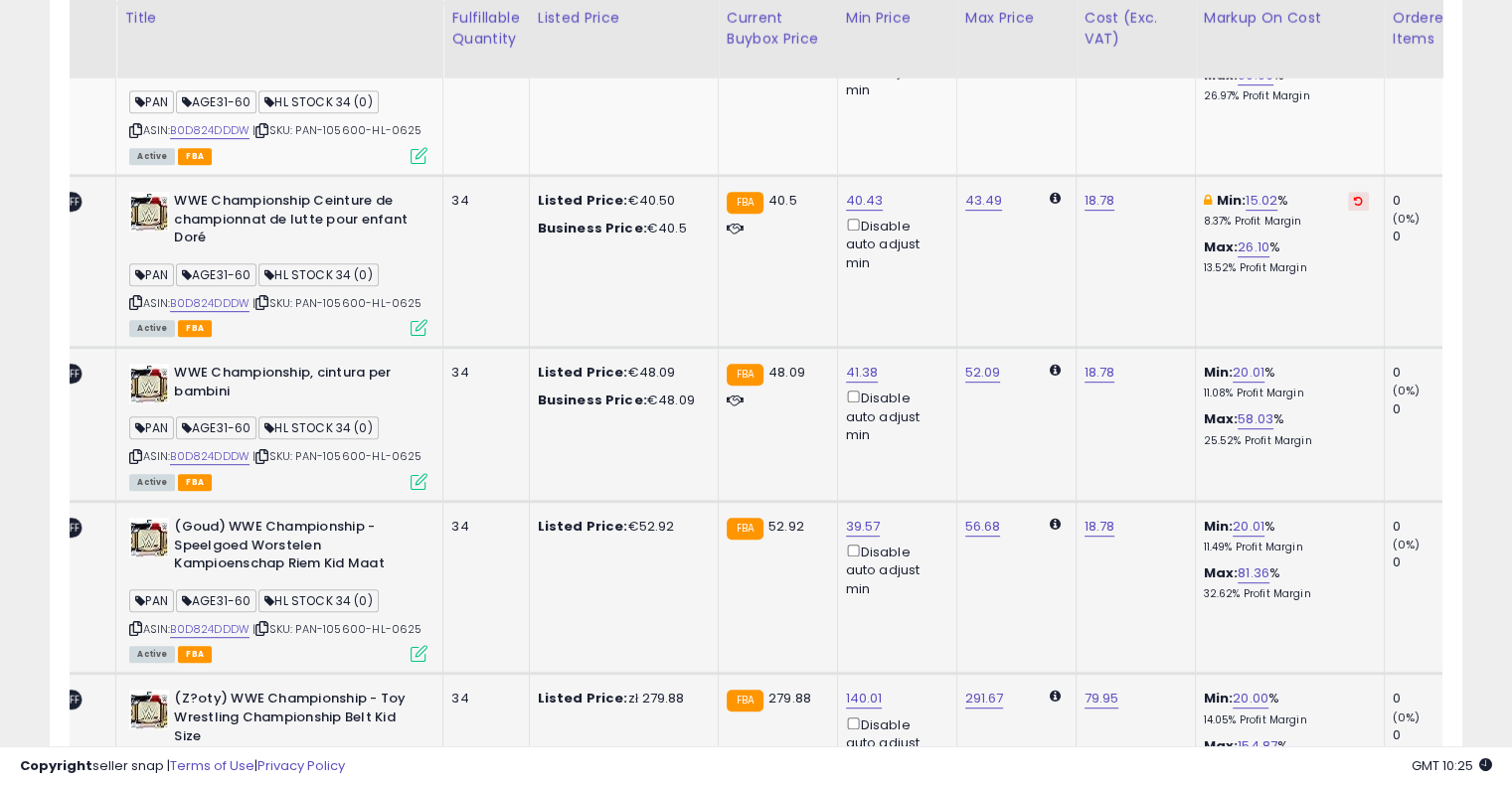 drag, startPoint x: 1054, startPoint y: 277, endPoint x: 1149, endPoint y: 268, distance: 95.42536 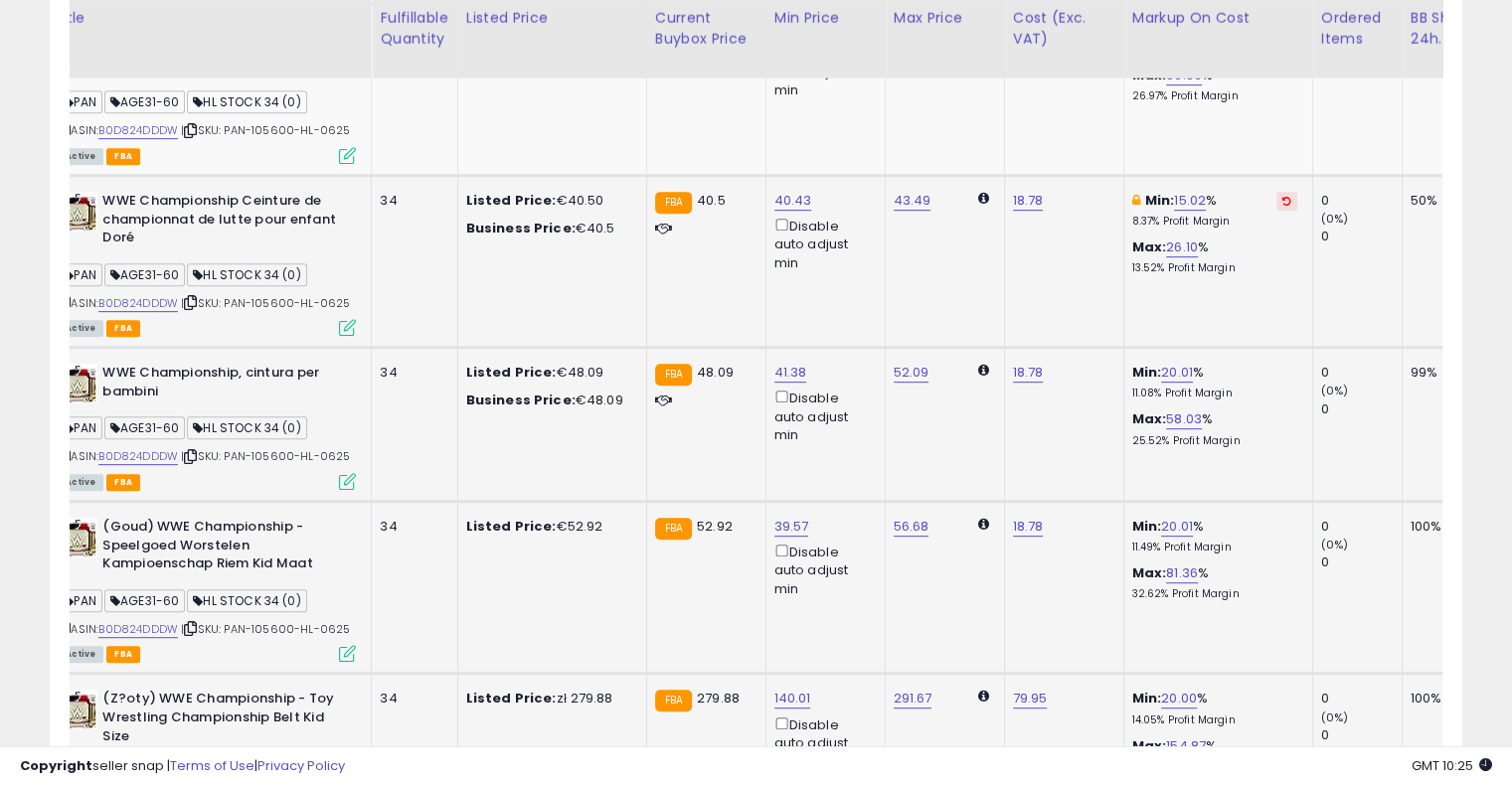 click at bounding box center (1286, 201) 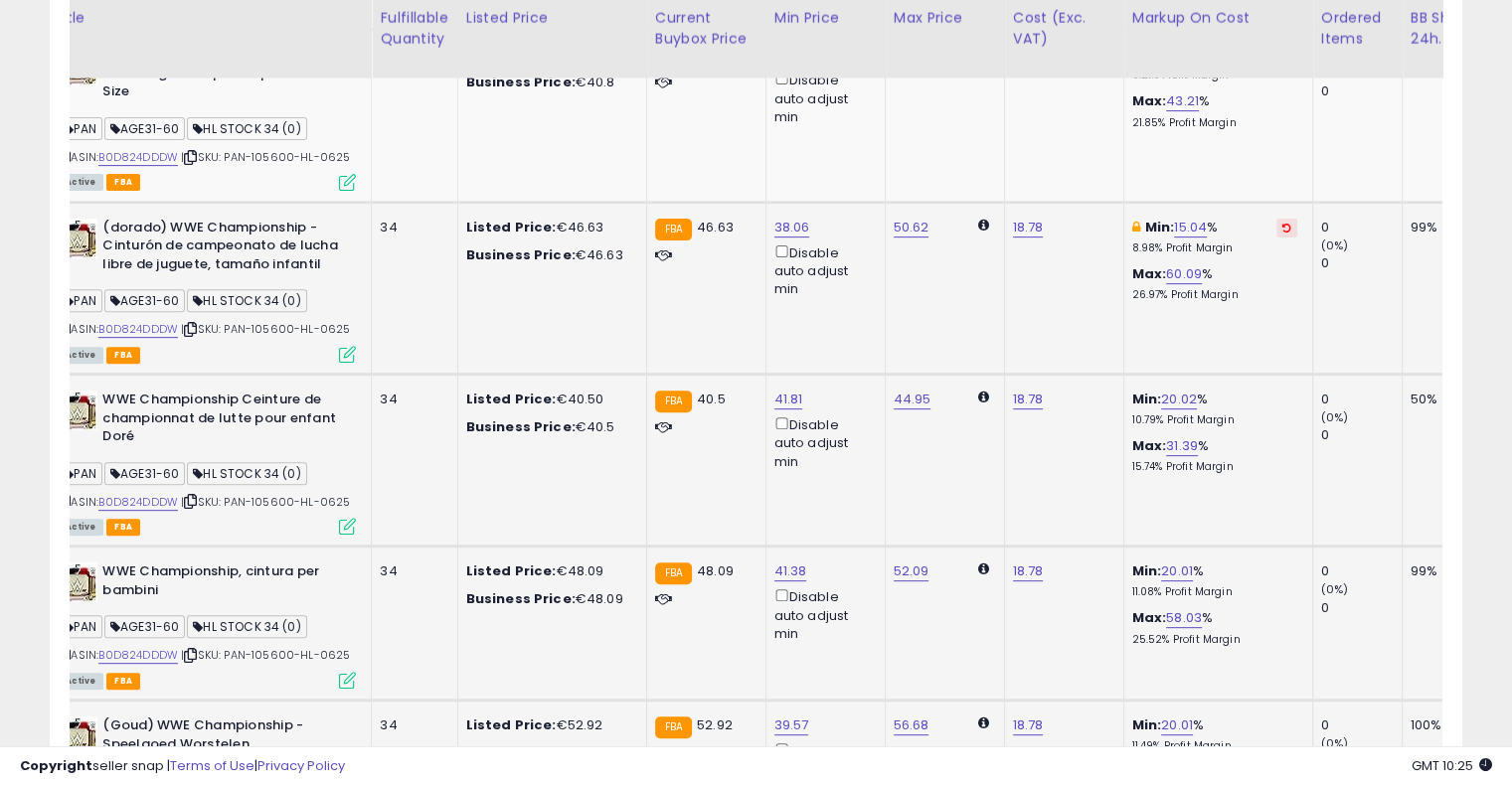 click at bounding box center [1286, 228] 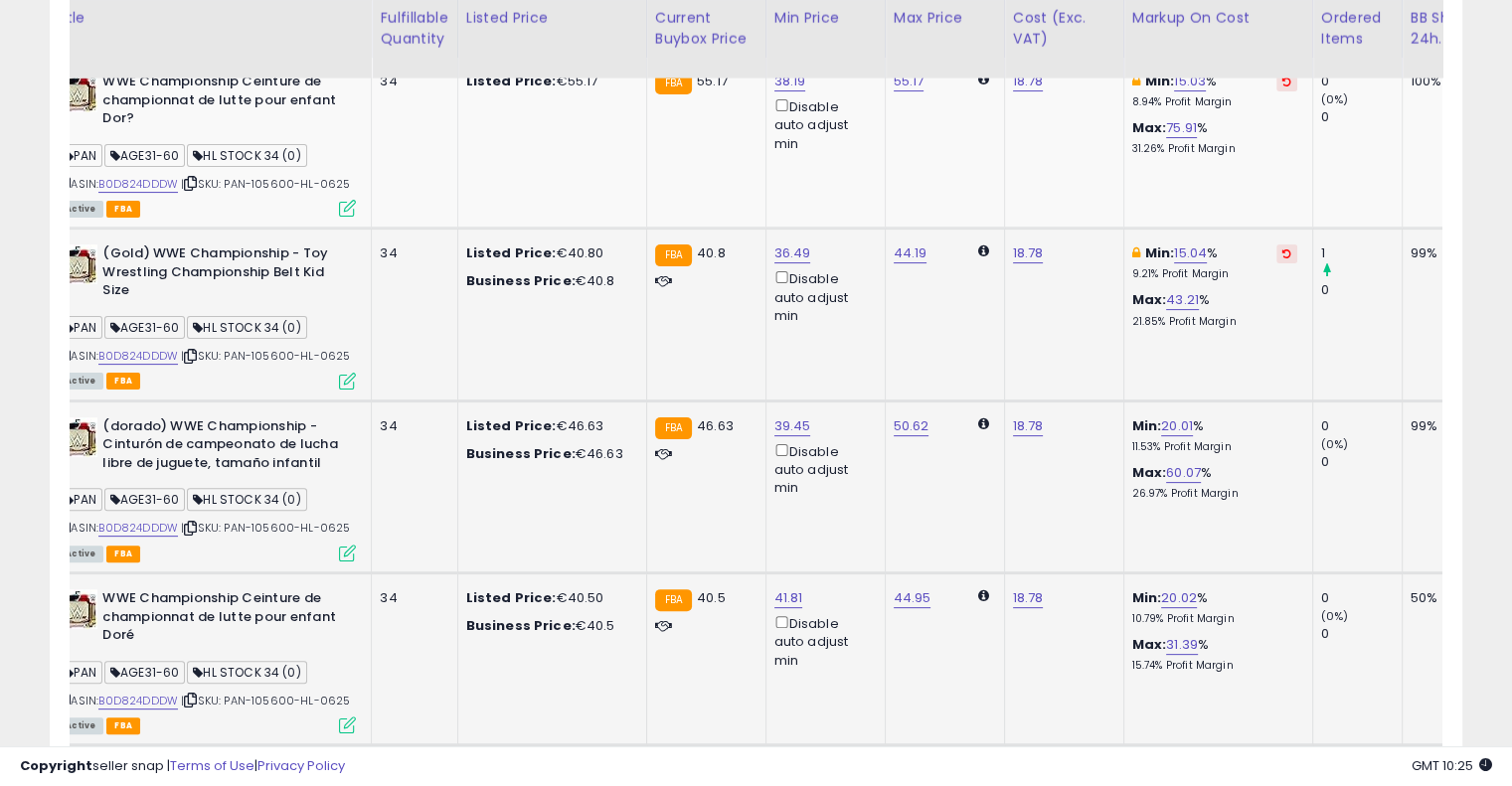 click at bounding box center [1286, 253] 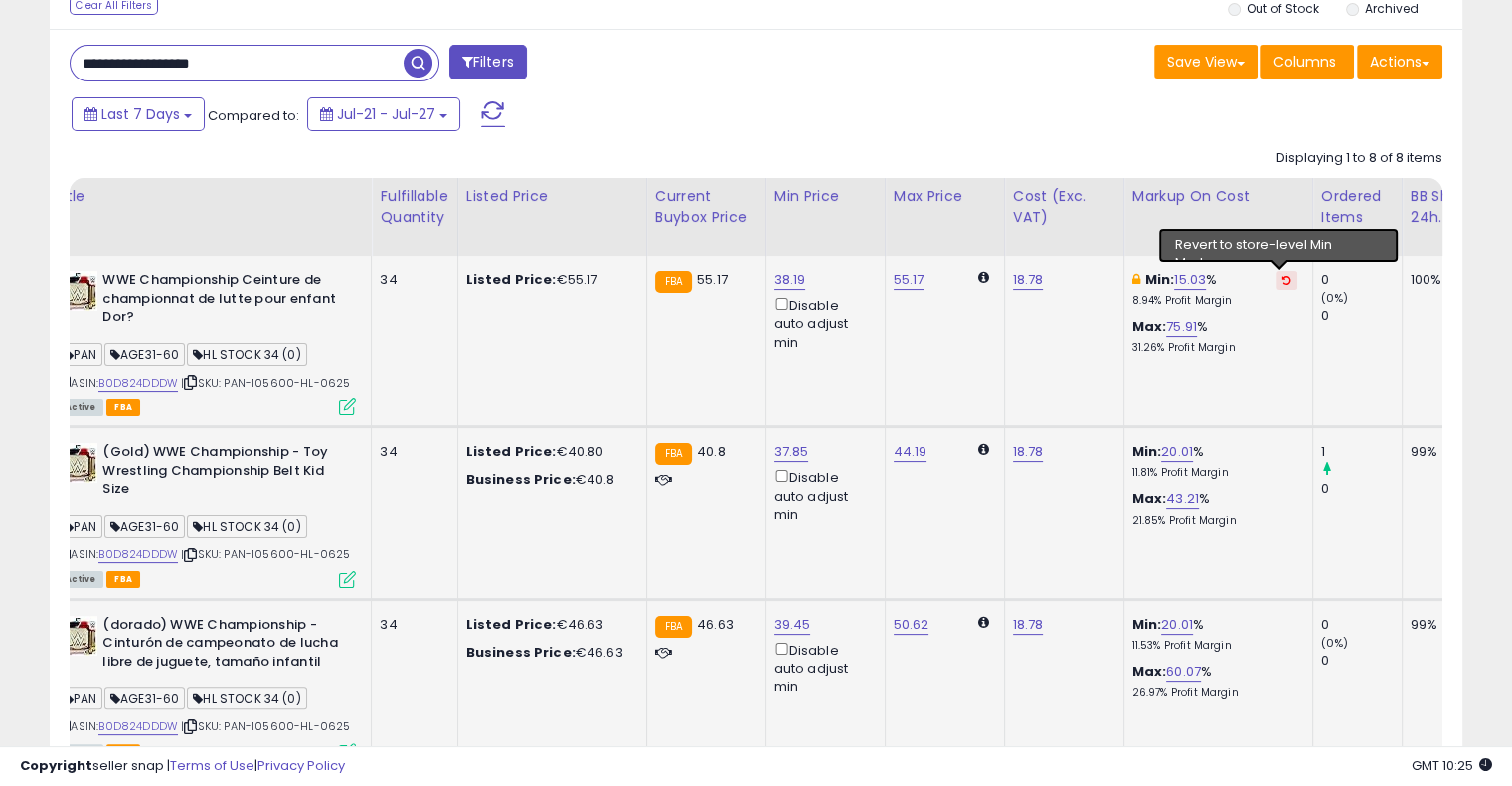 click at bounding box center (1286, 280) 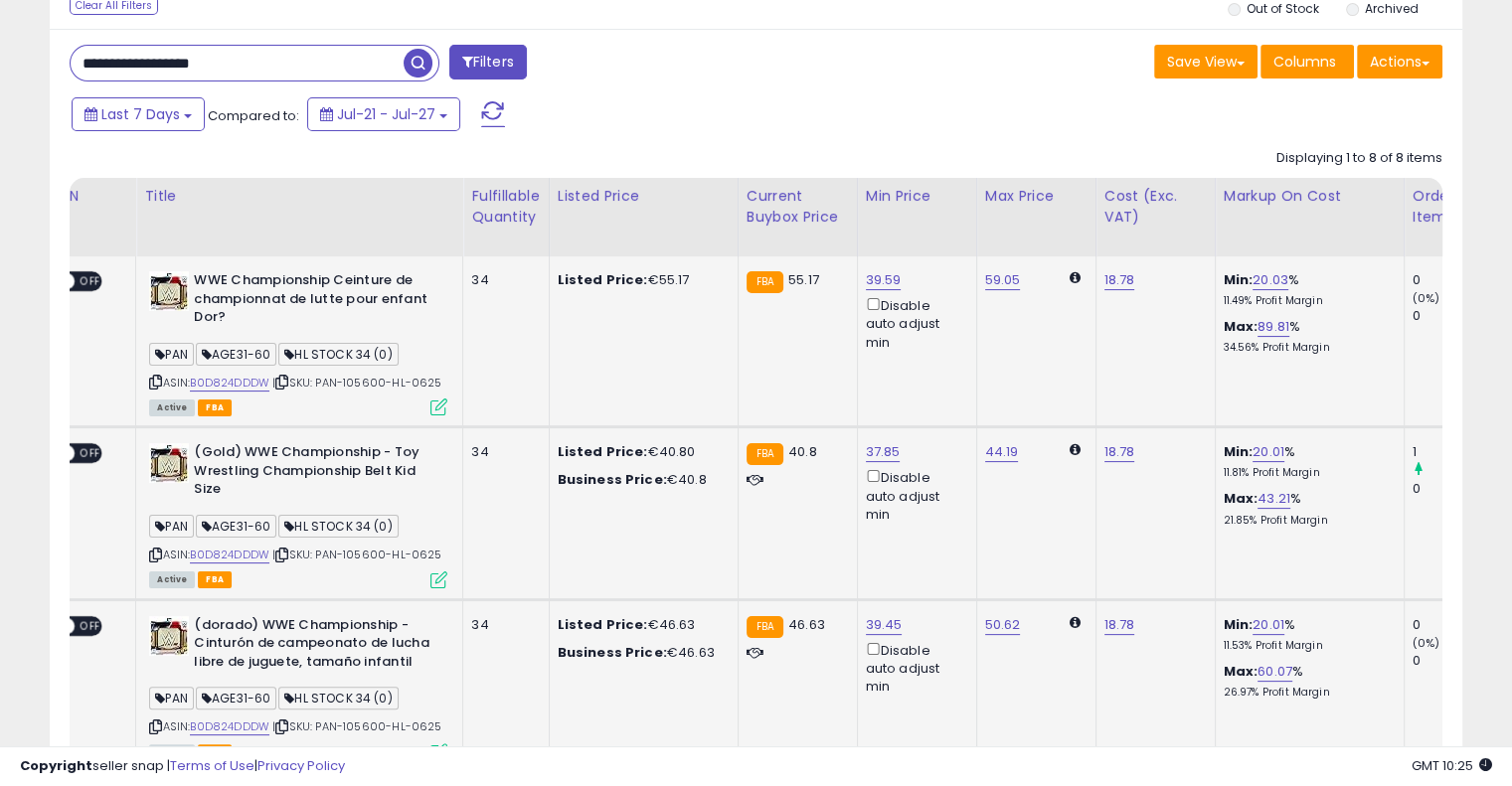 drag, startPoint x: 1272, startPoint y: 353, endPoint x: 975, endPoint y: 357, distance: 297.02693 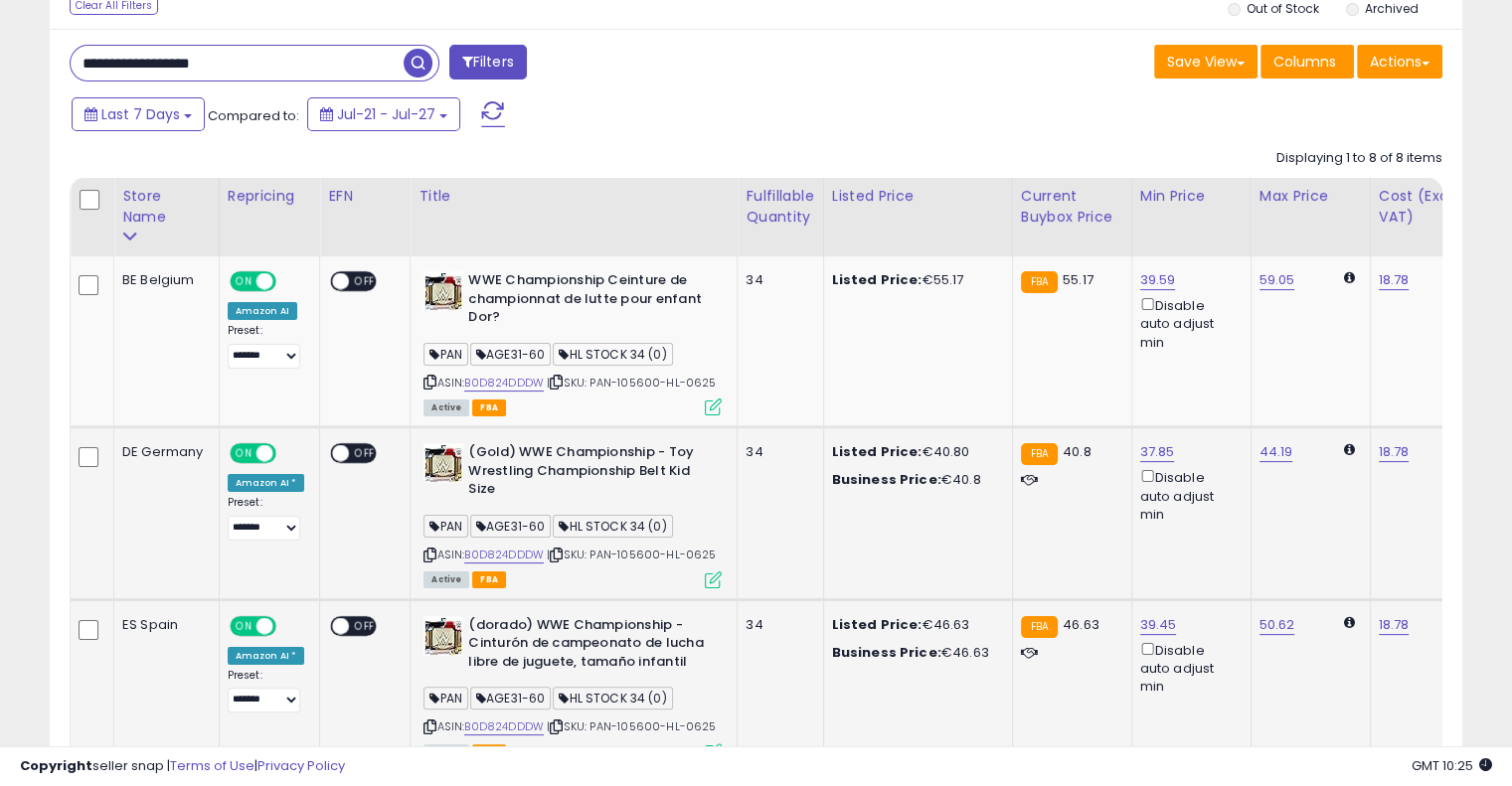 drag, startPoint x: 302, startPoint y: 62, endPoint x: 0, endPoint y: 63, distance: 302.00166 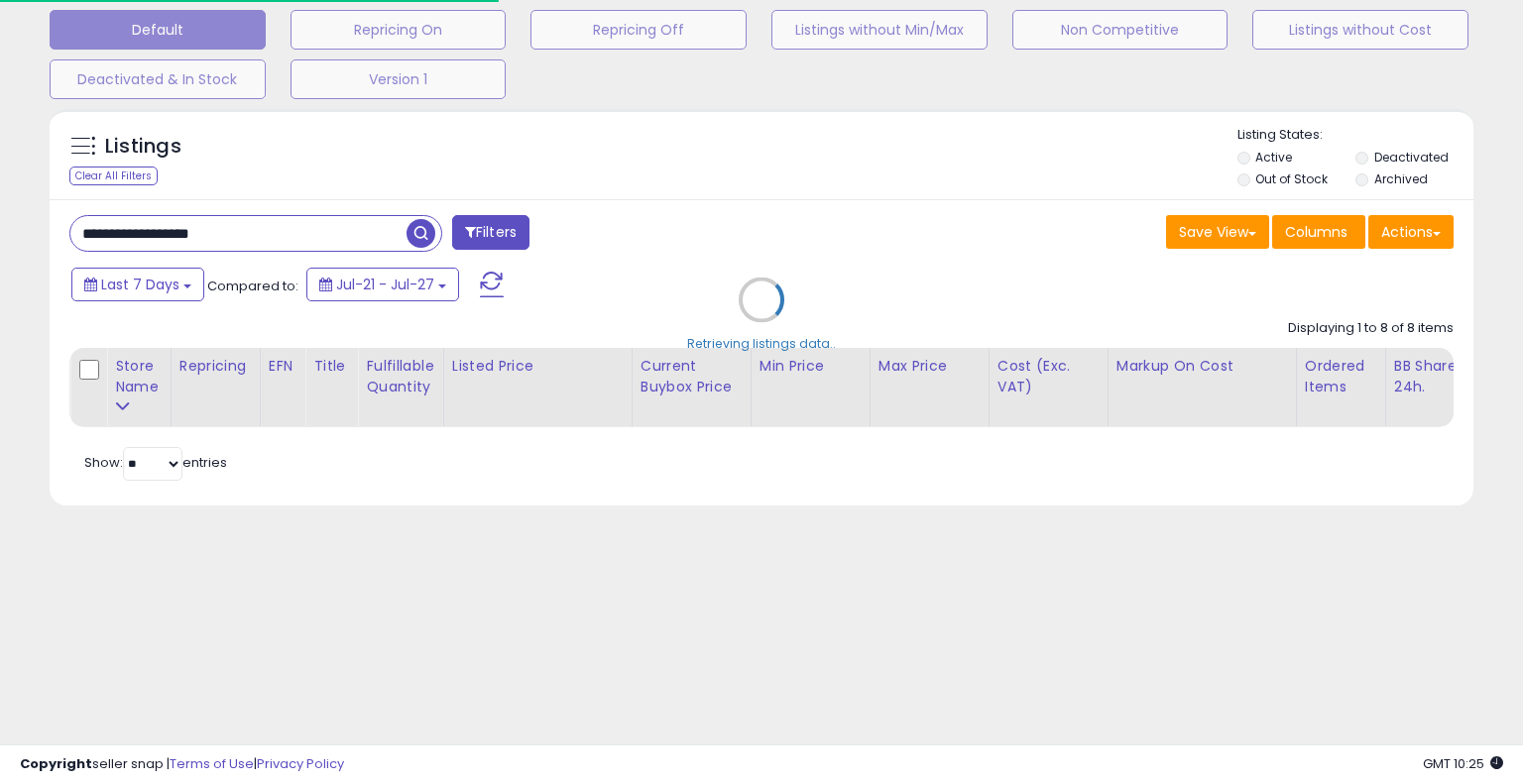 click on "Retrieving listings data.." at bounding box center (762, 314) 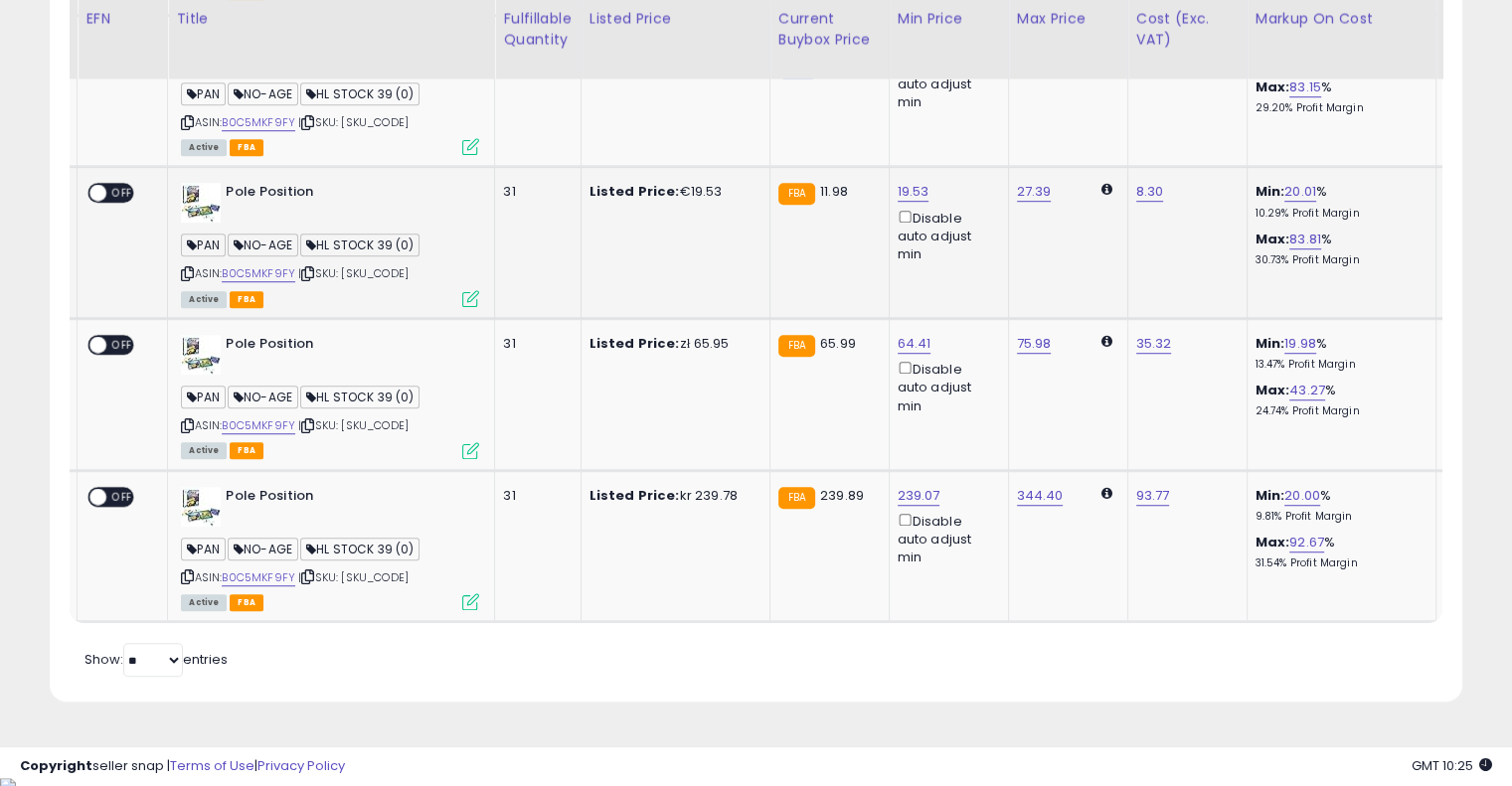 drag, startPoint x: 843, startPoint y: 281, endPoint x: 969, endPoint y: 255, distance: 128.6546 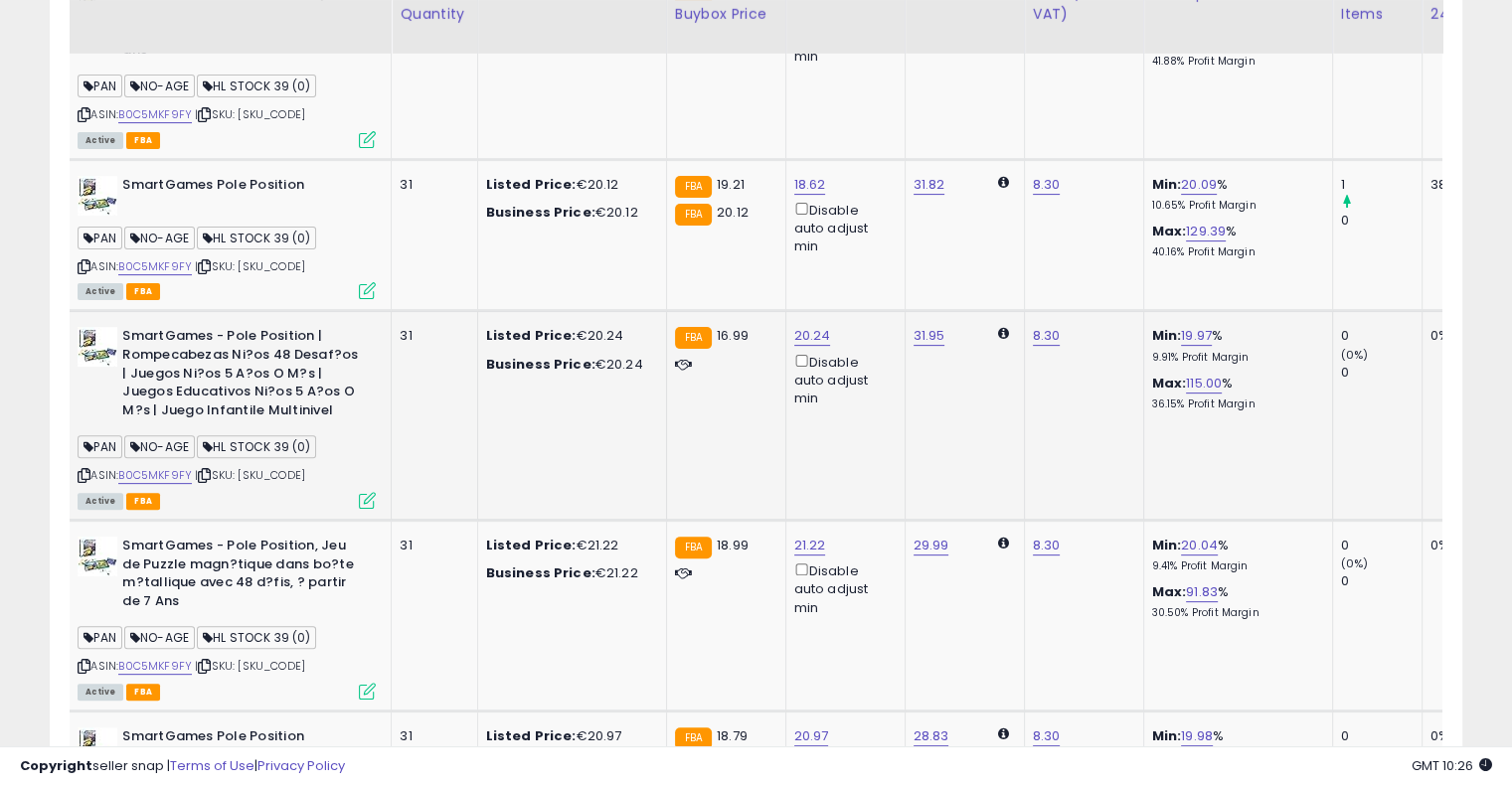 scroll, scrollTop: 461, scrollLeft: 0, axis: vertical 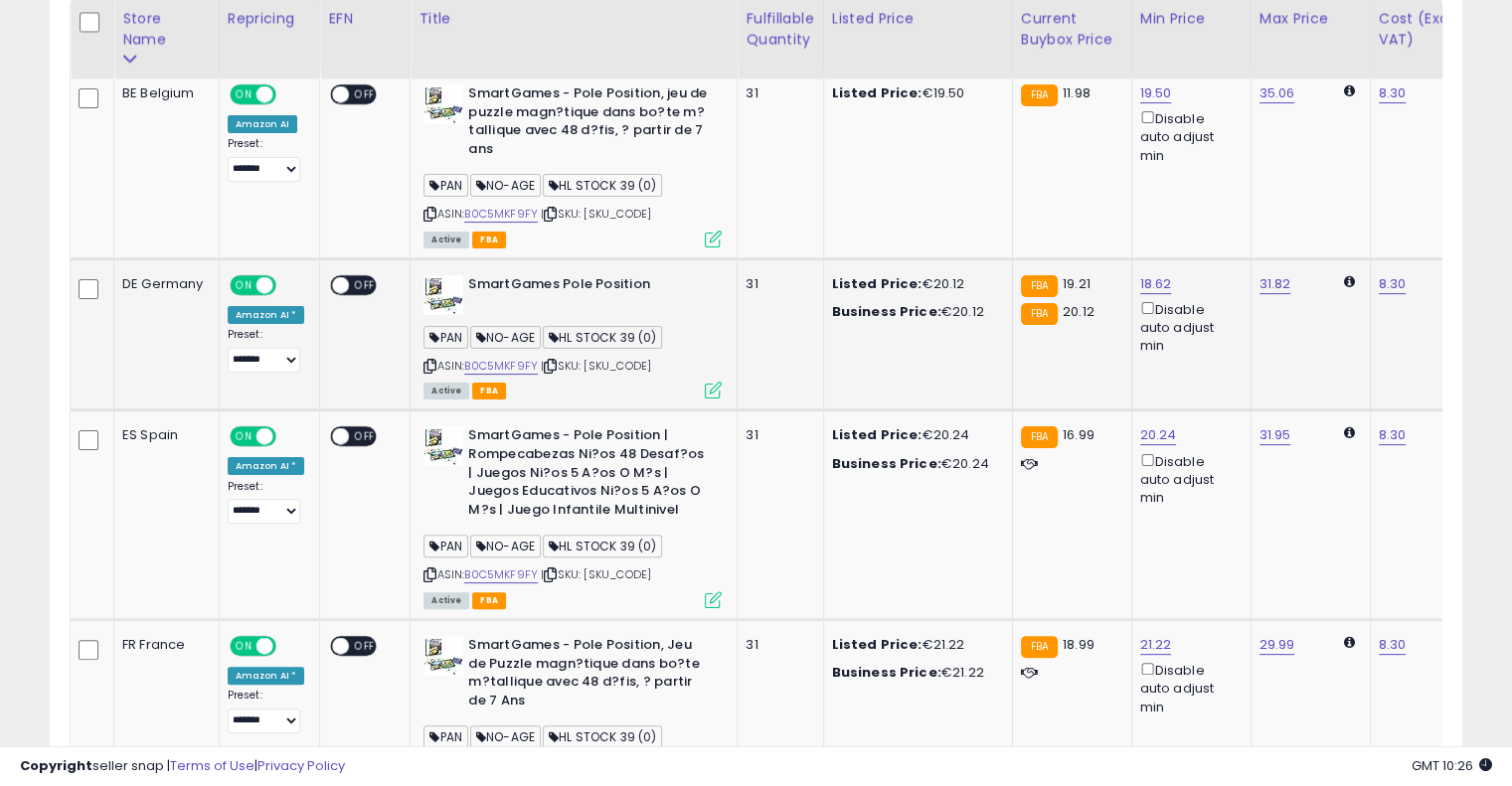 drag, startPoint x: 1006, startPoint y: 337, endPoint x: 736, endPoint y: 328, distance: 270.14996 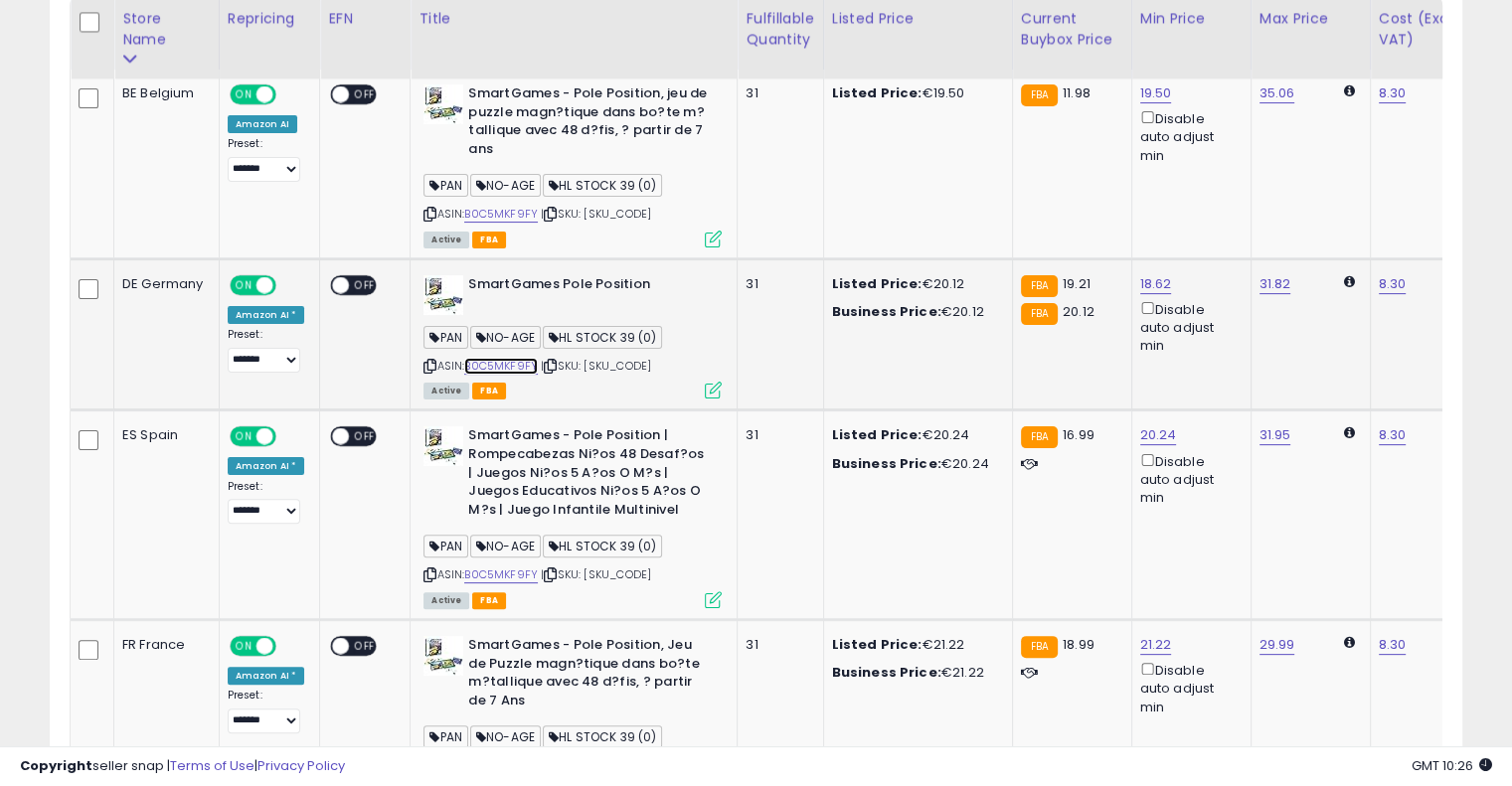 click on "B0C5MKF9FY" at bounding box center [501, 366] 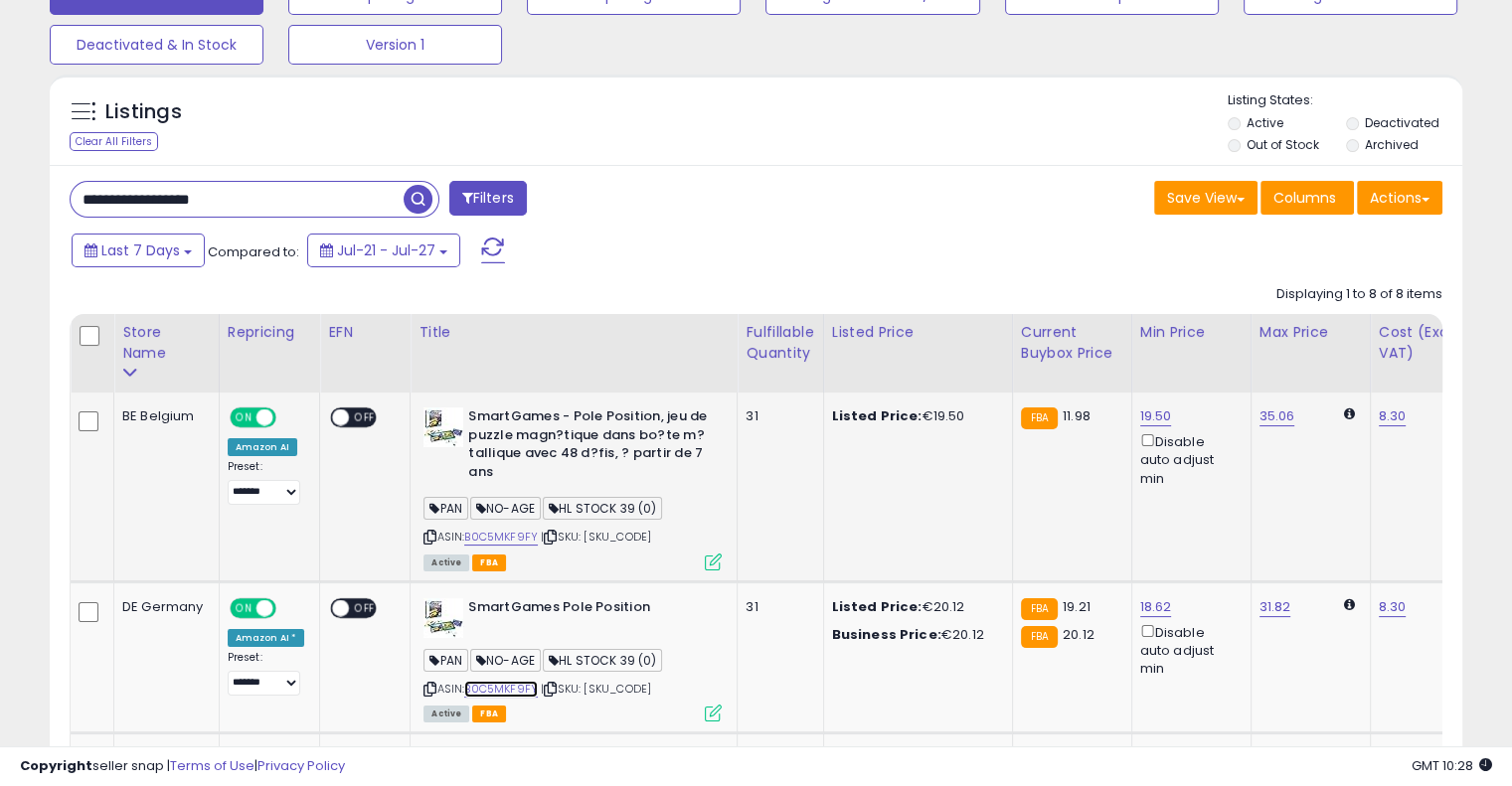 scroll, scrollTop: 0, scrollLeft: 0, axis: both 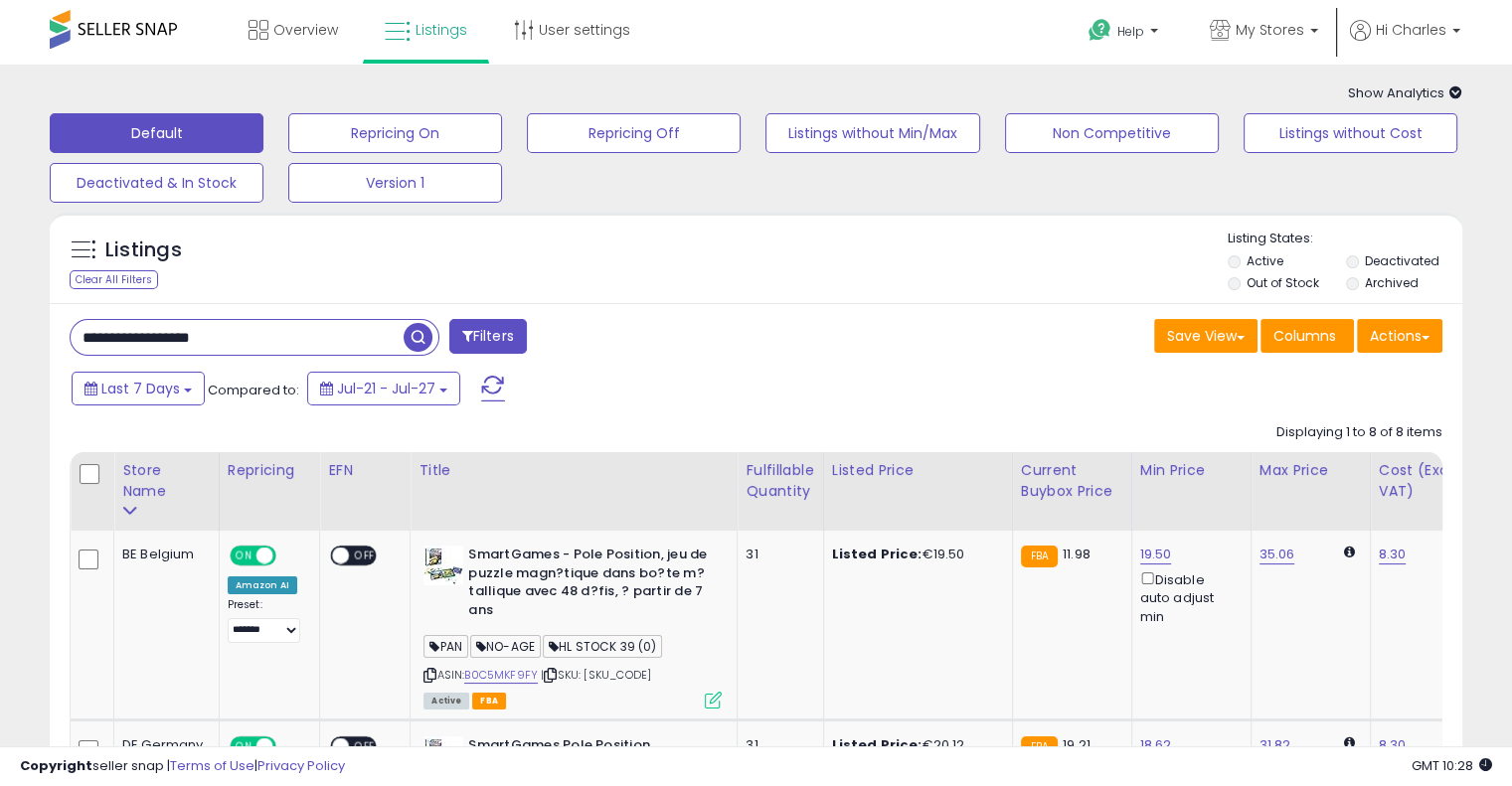 drag, startPoint x: 288, startPoint y: 333, endPoint x: 0, endPoint y: 319, distance: 288.34008 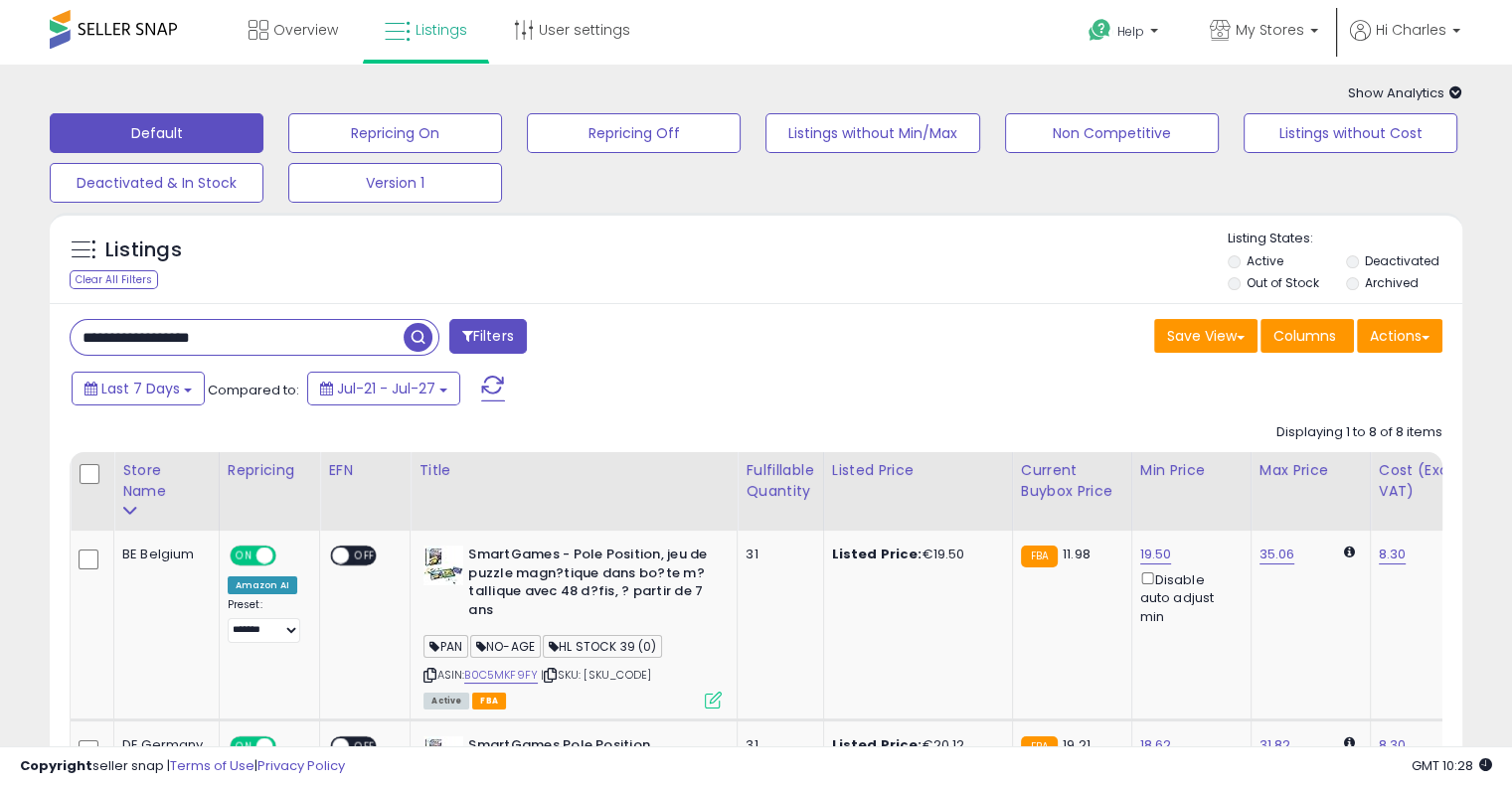 paste 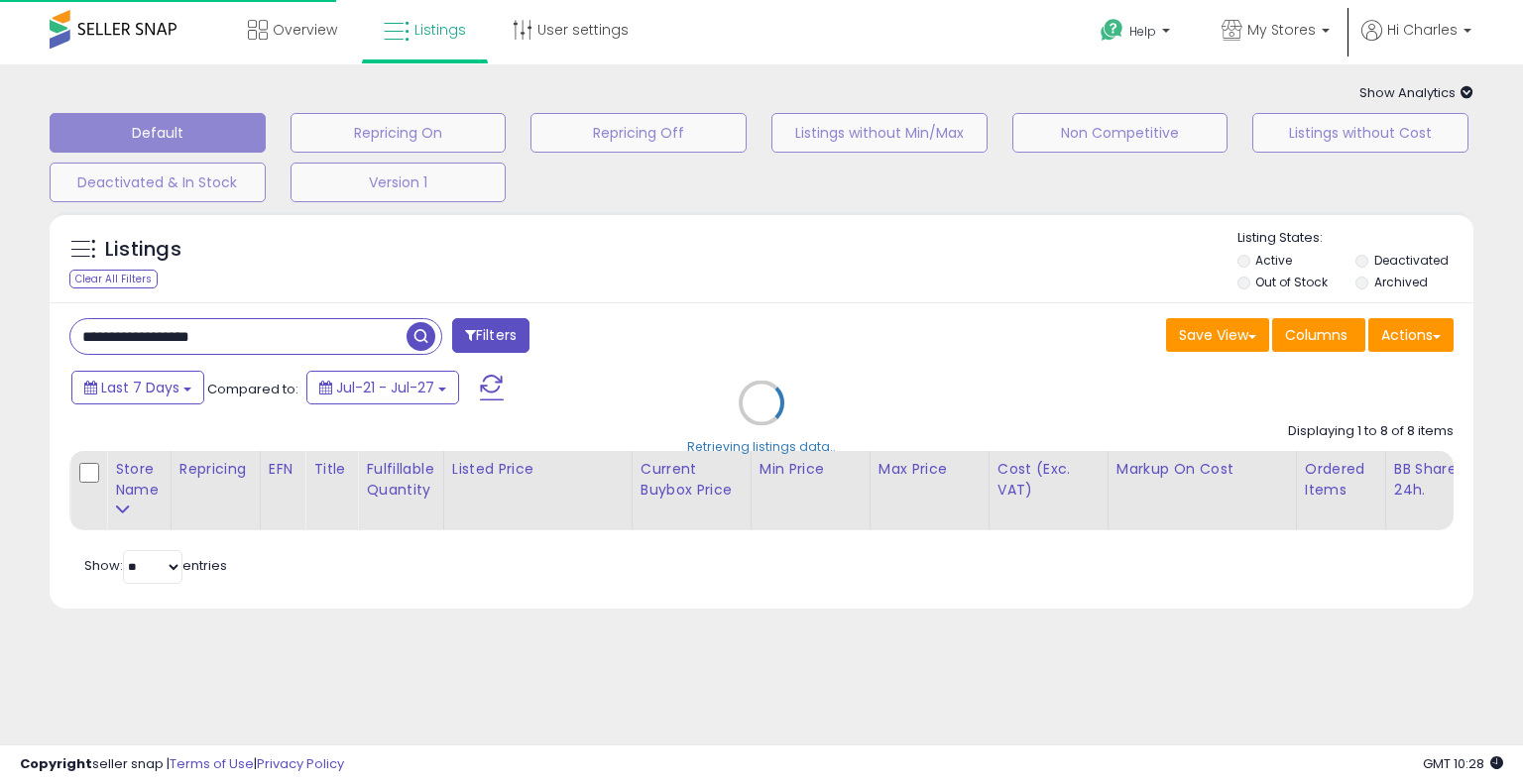 click on "Retrieving listings data.." at bounding box center [762, 417] 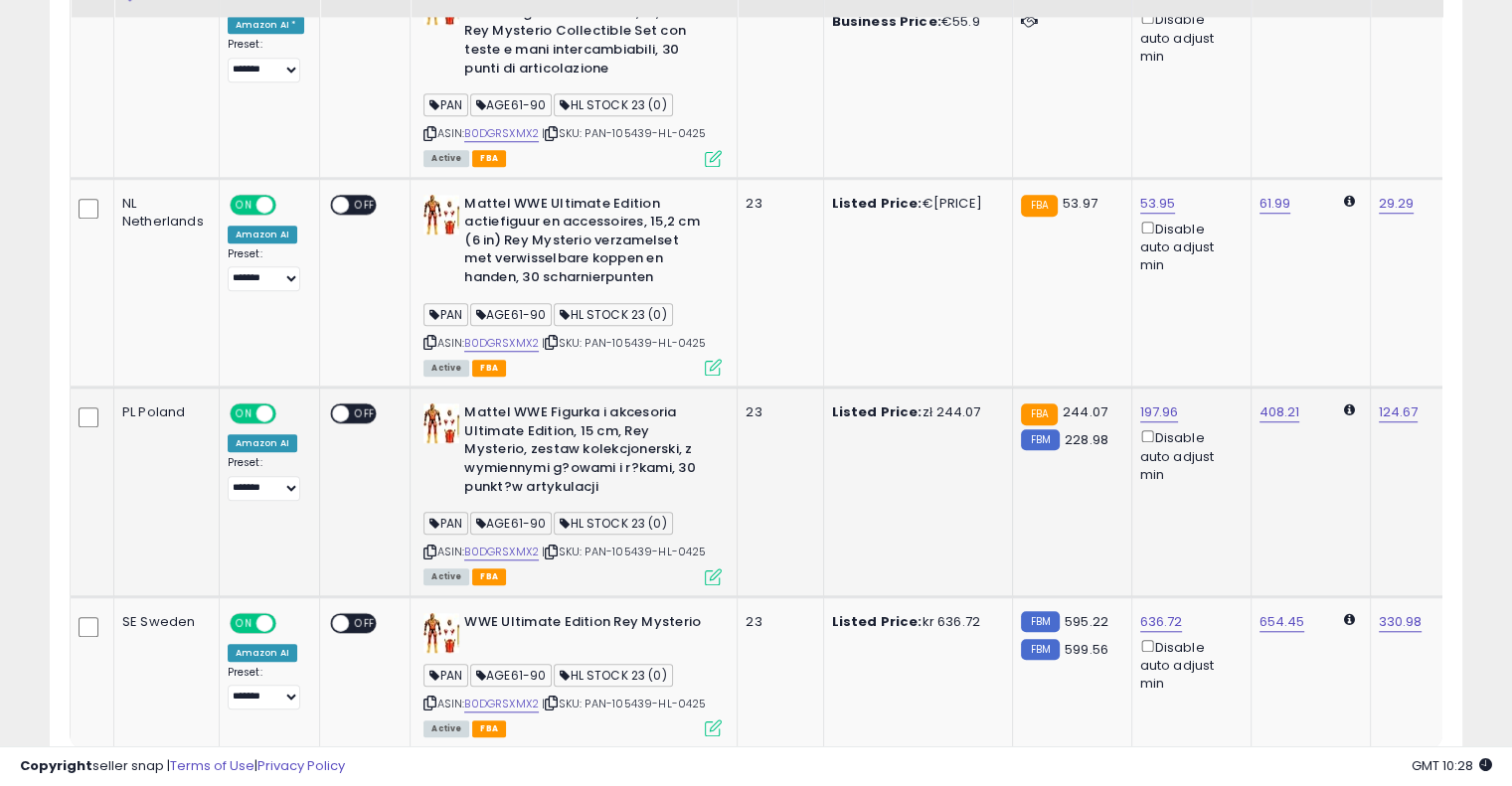scroll, scrollTop: 1695, scrollLeft: 0, axis: vertical 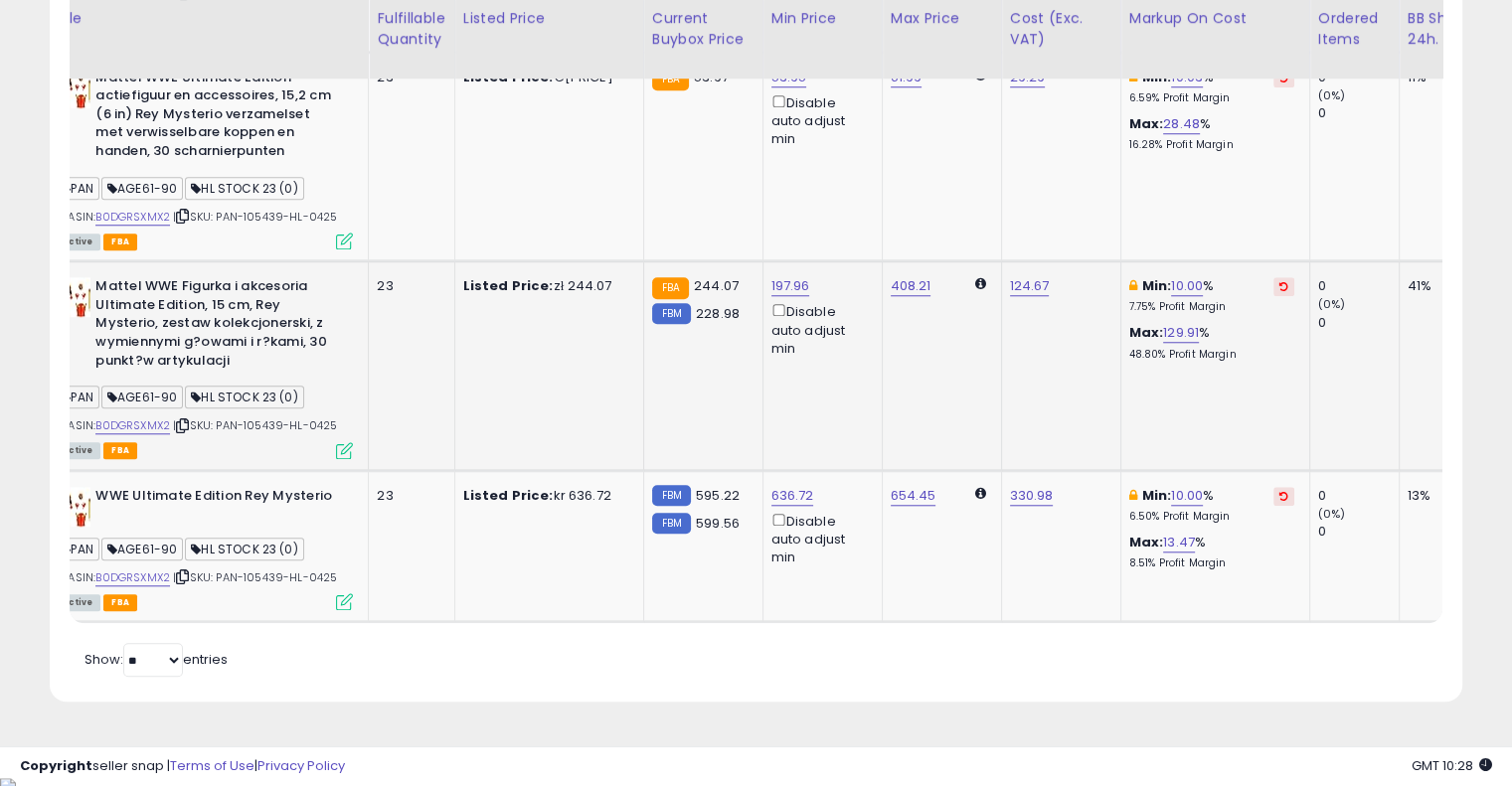 drag, startPoint x: 767, startPoint y: 334, endPoint x: 876, endPoint y: 324, distance: 109.457754 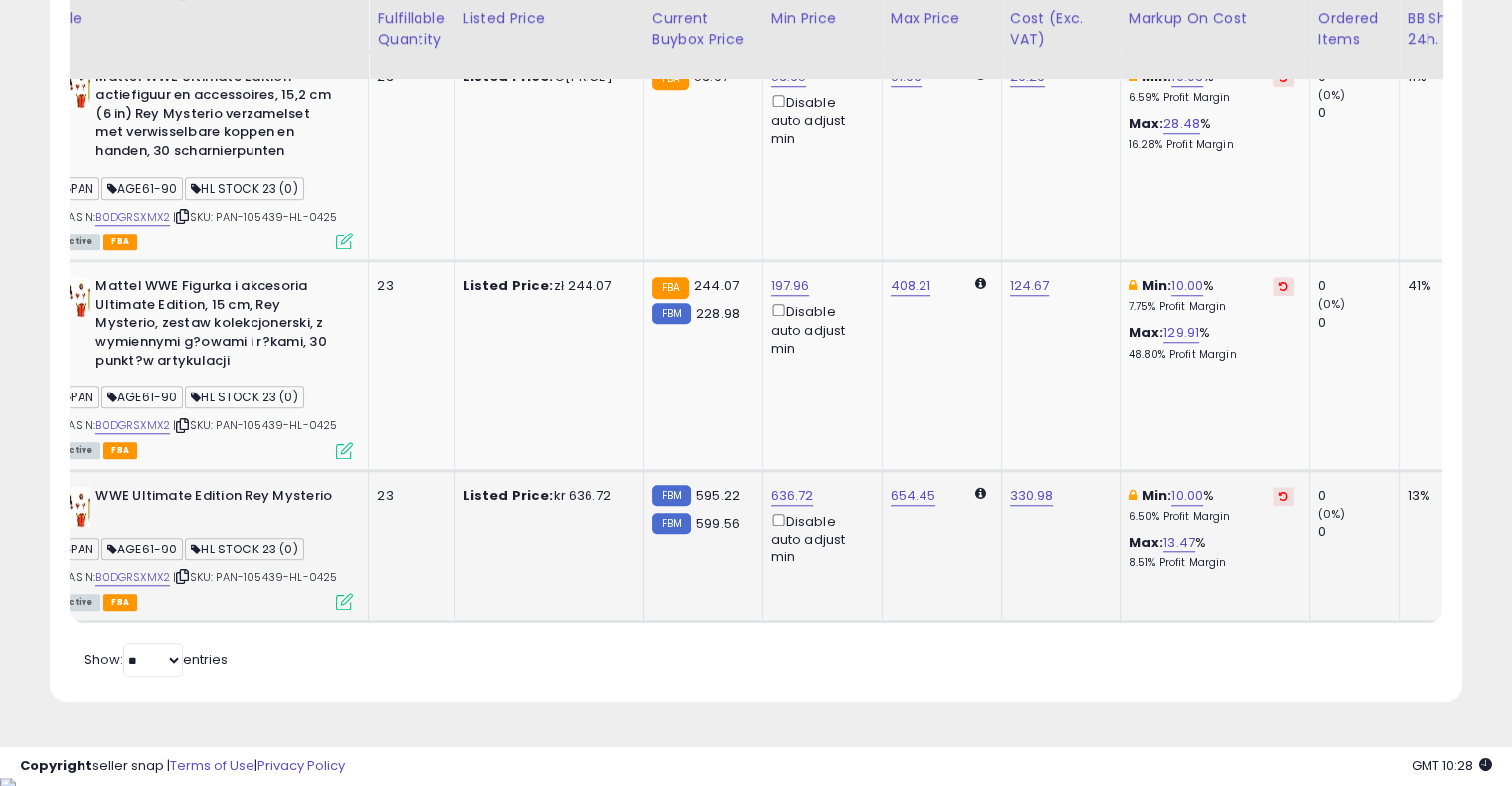 click at bounding box center (1283, 496) 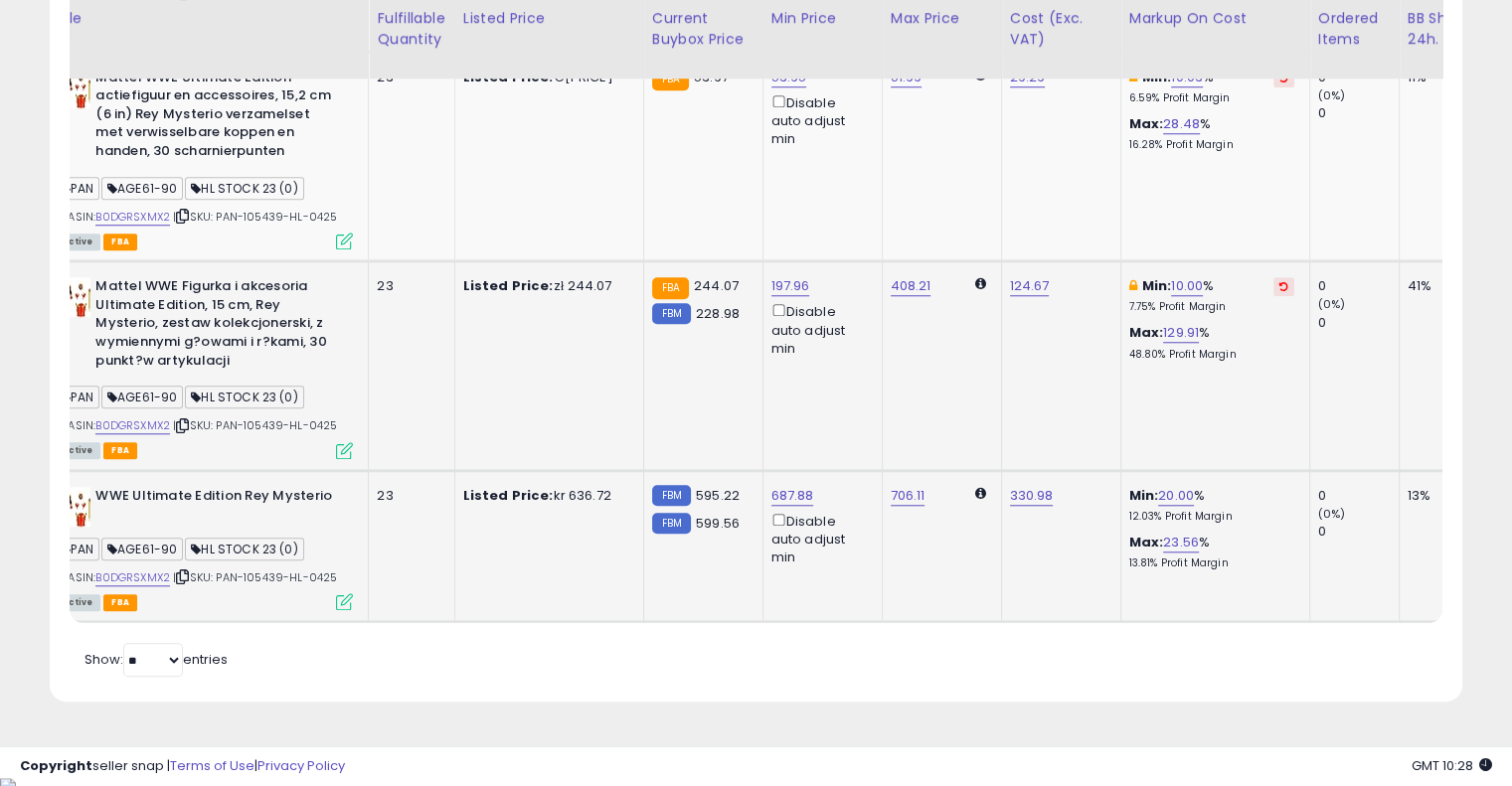 click at bounding box center (1283, 286) 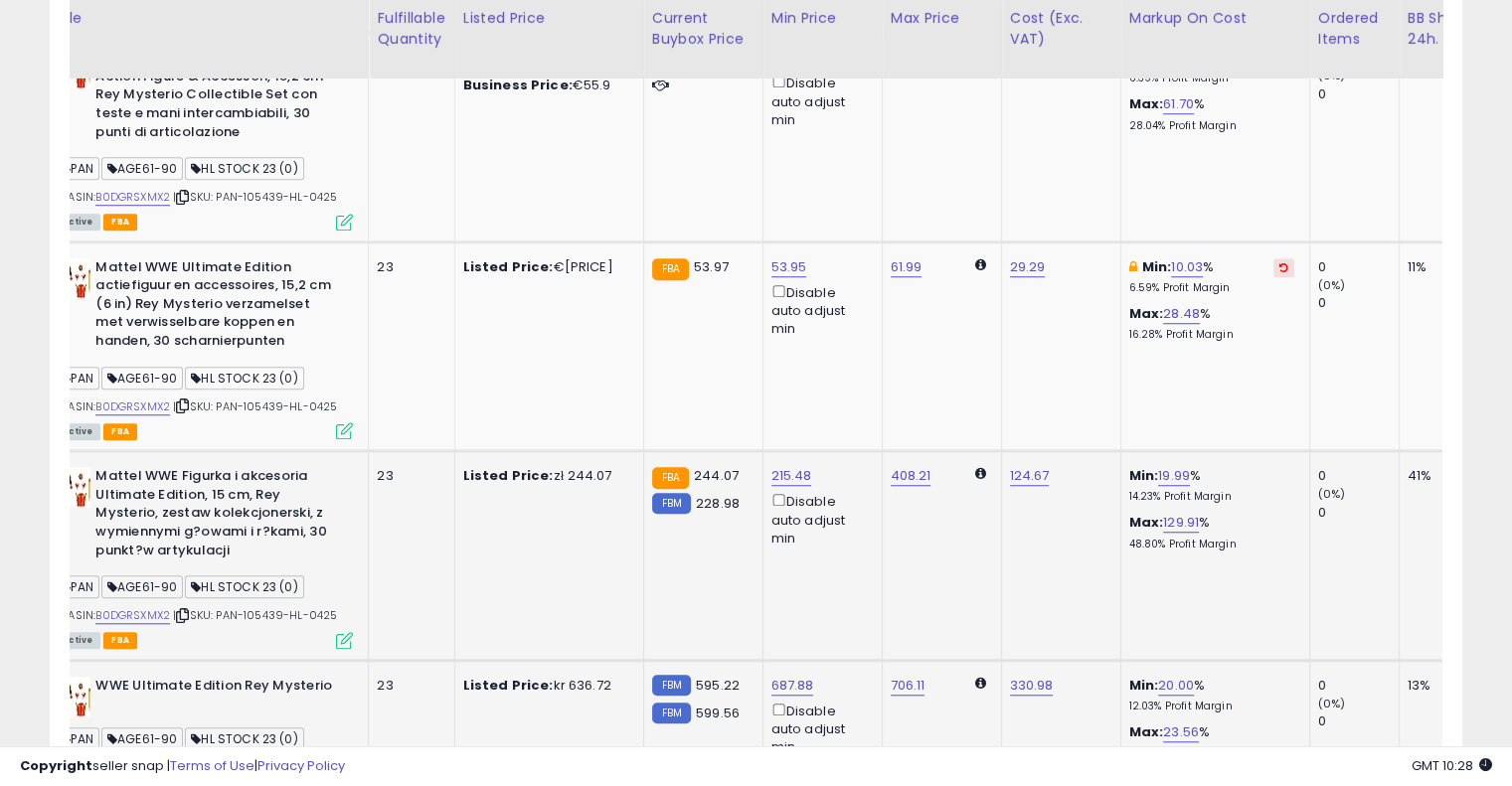 scroll, scrollTop: 1496, scrollLeft: 0, axis: vertical 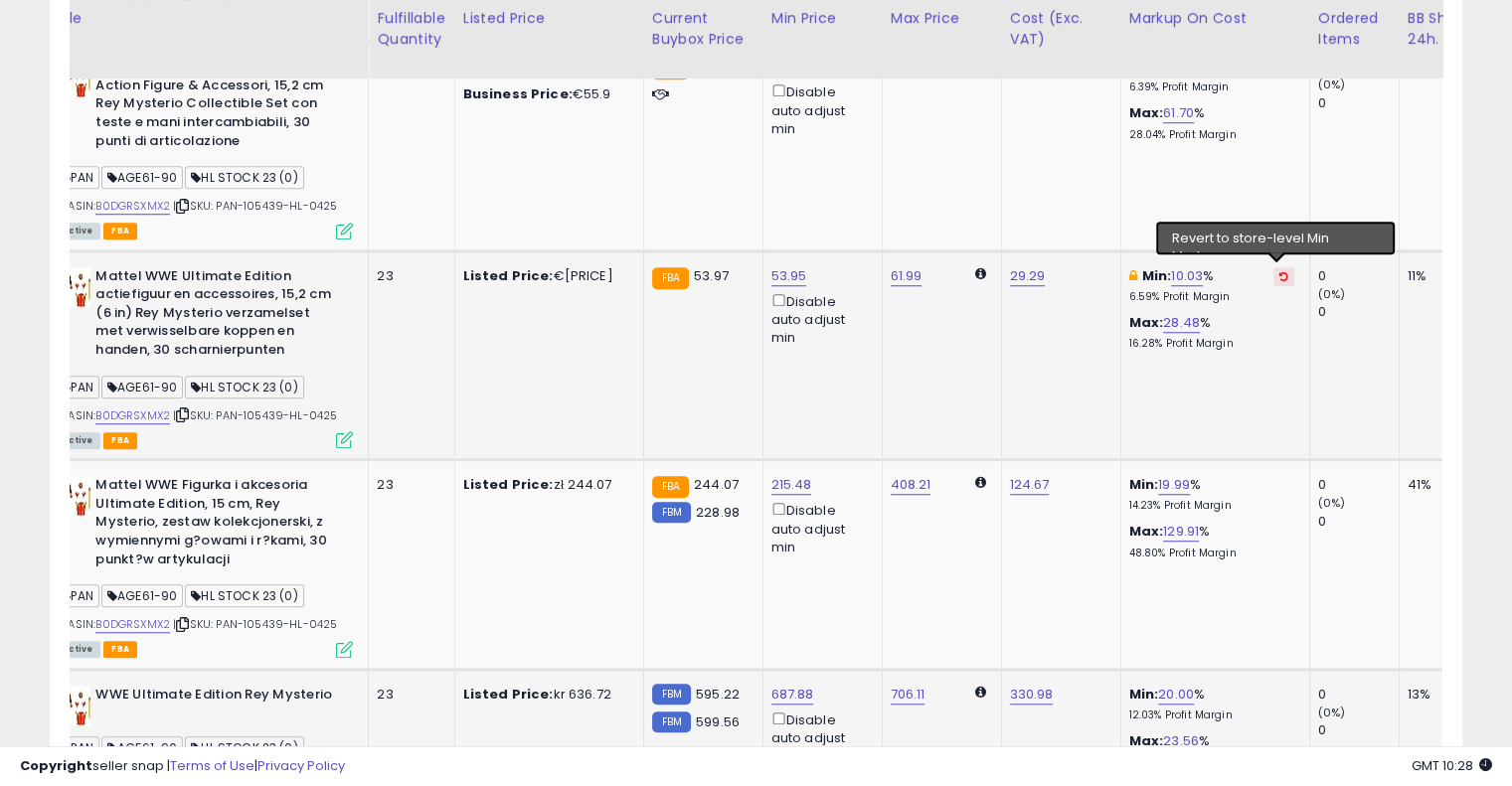 click at bounding box center [1283, 276] 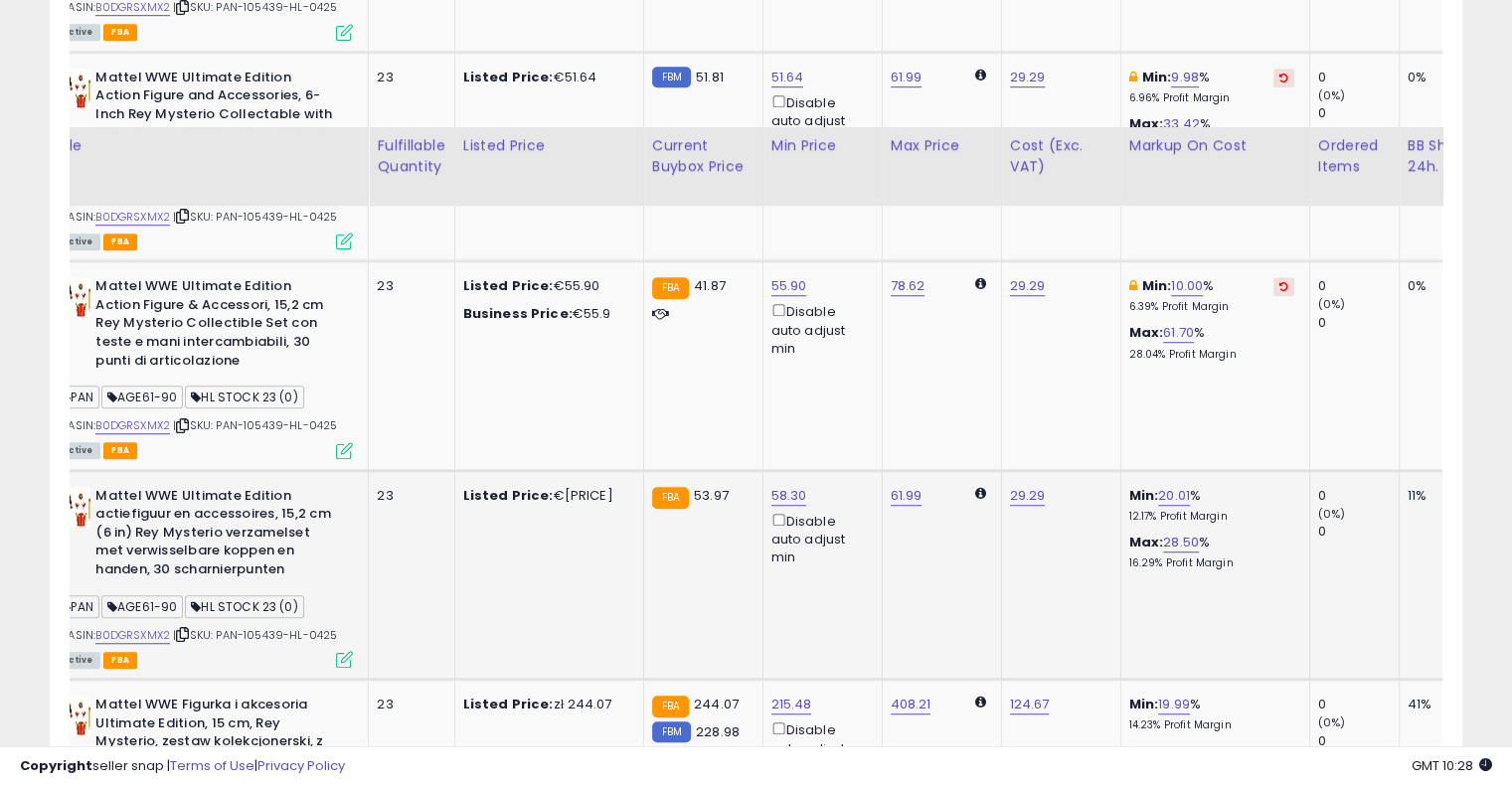 scroll, scrollTop: 1198, scrollLeft: 0, axis: vertical 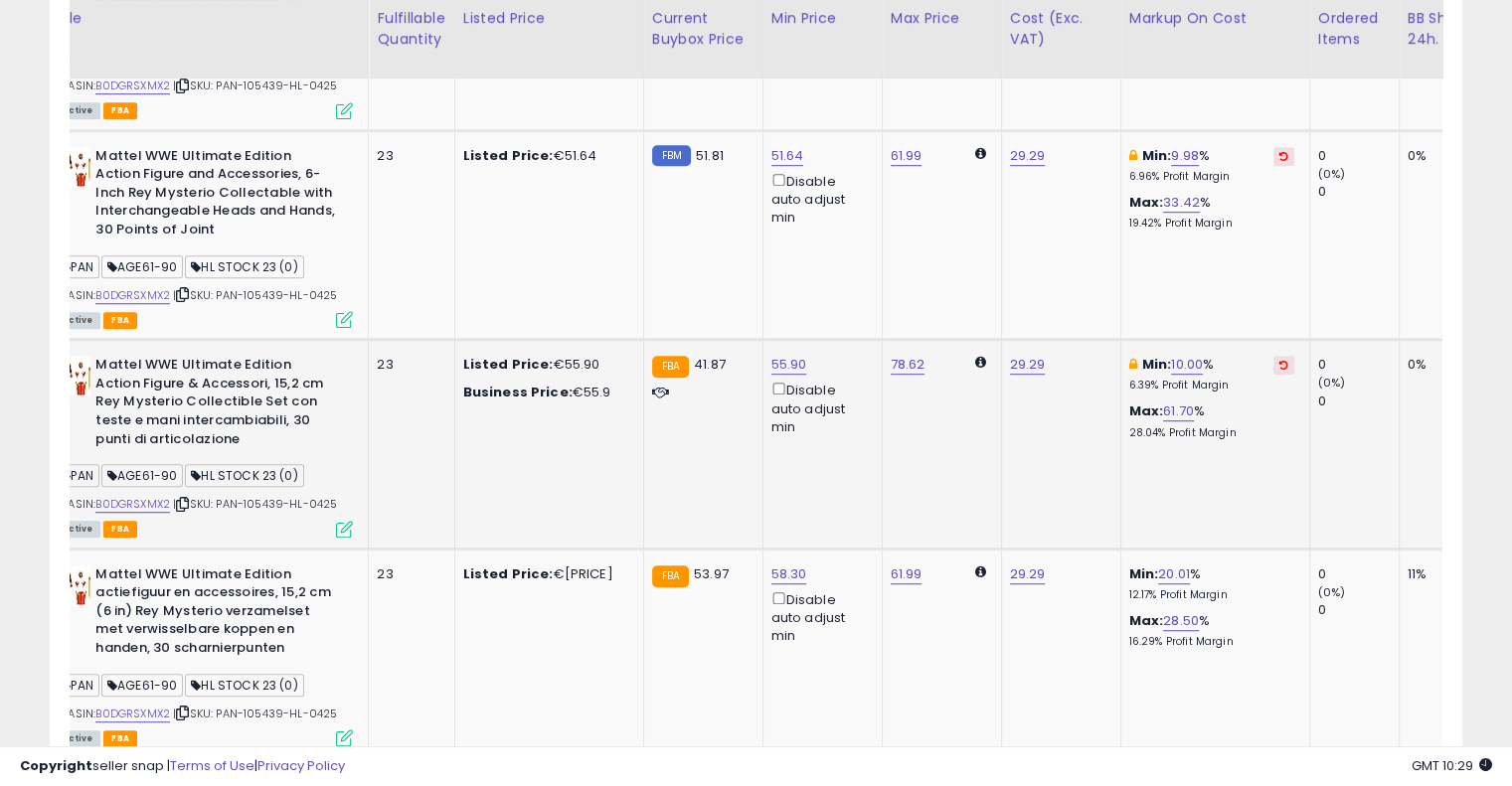 click at bounding box center (1283, 365) 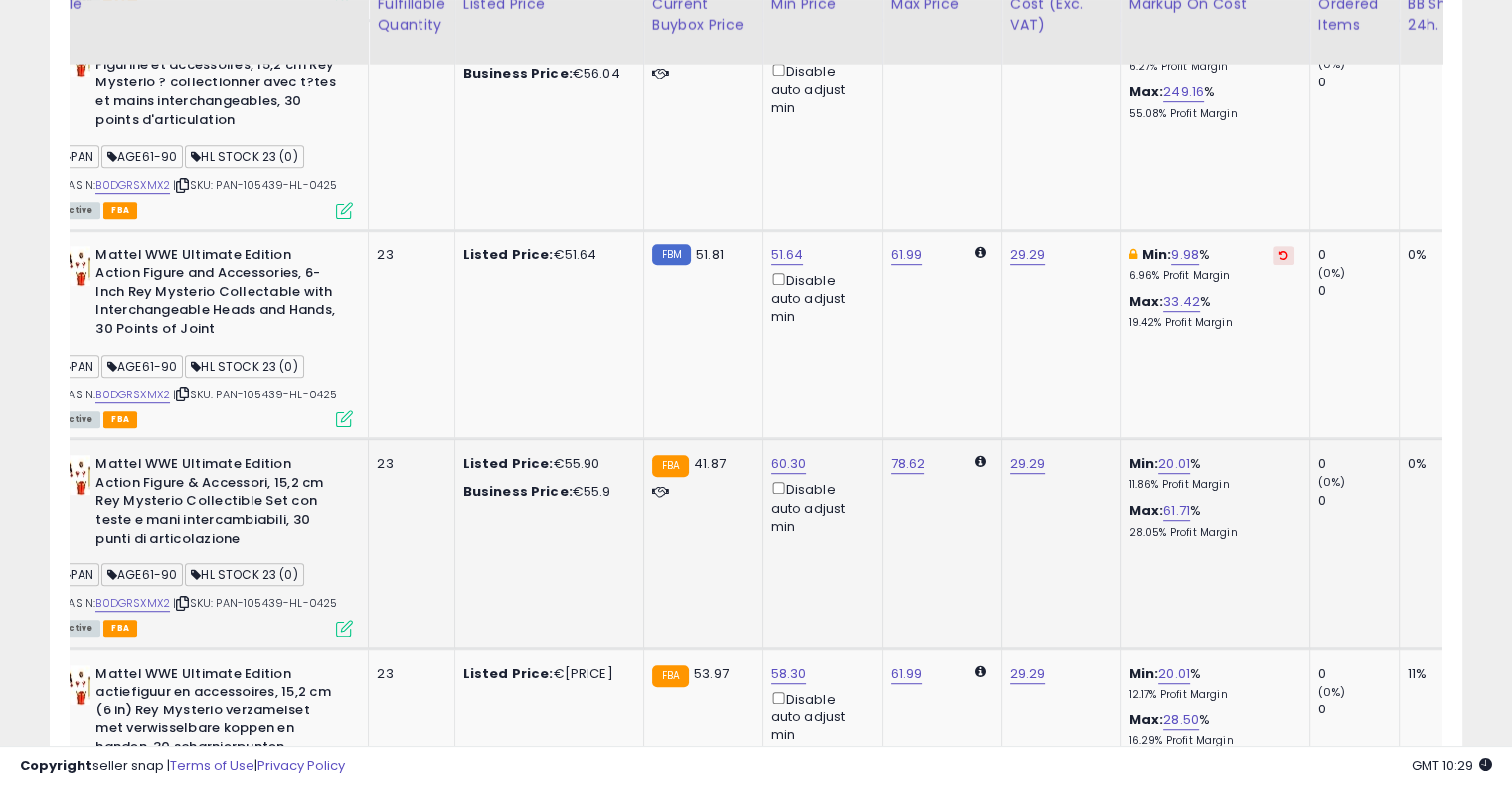 scroll, scrollTop: 1000, scrollLeft: 0, axis: vertical 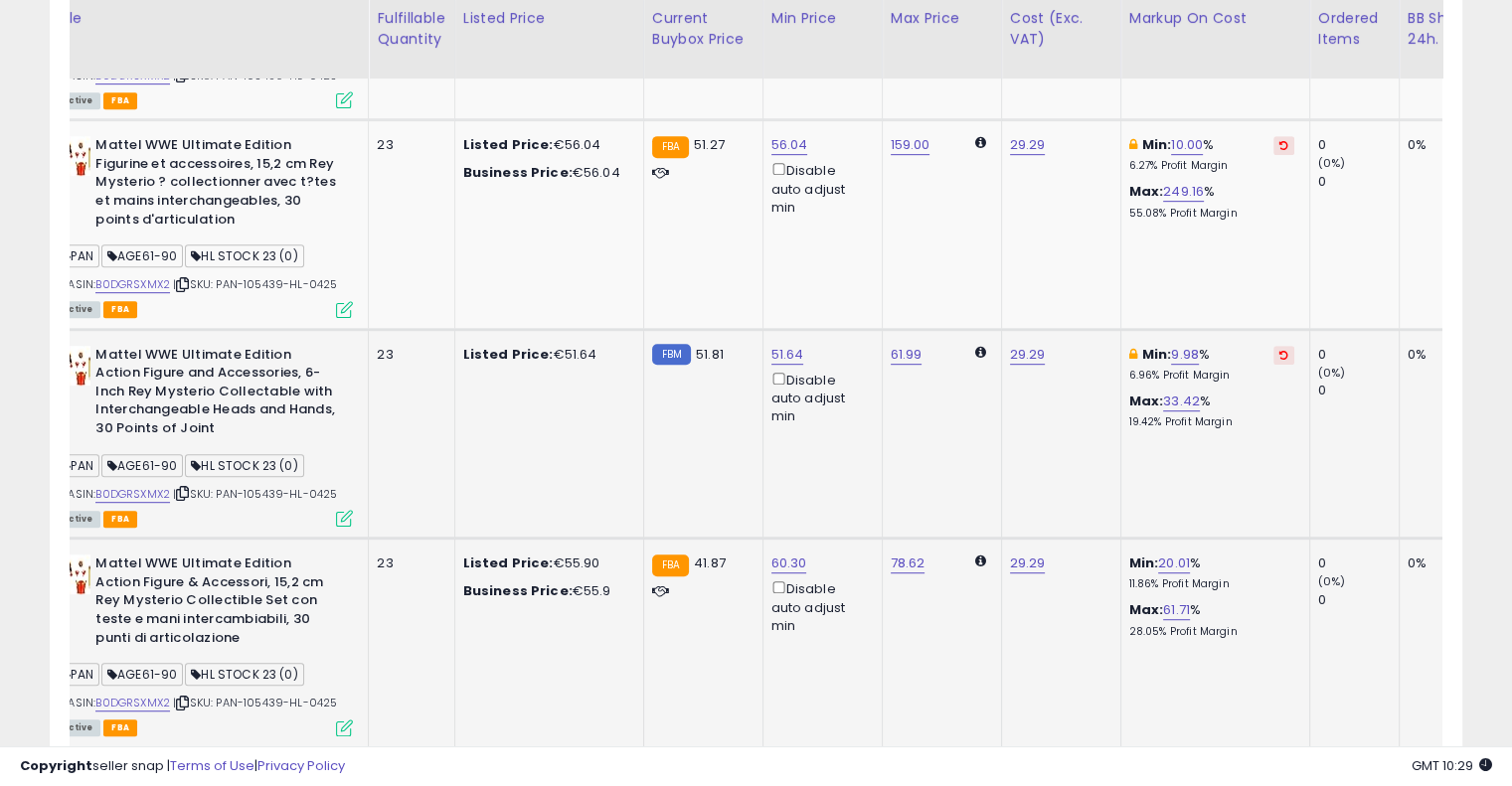 click at bounding box center (1283, 355) 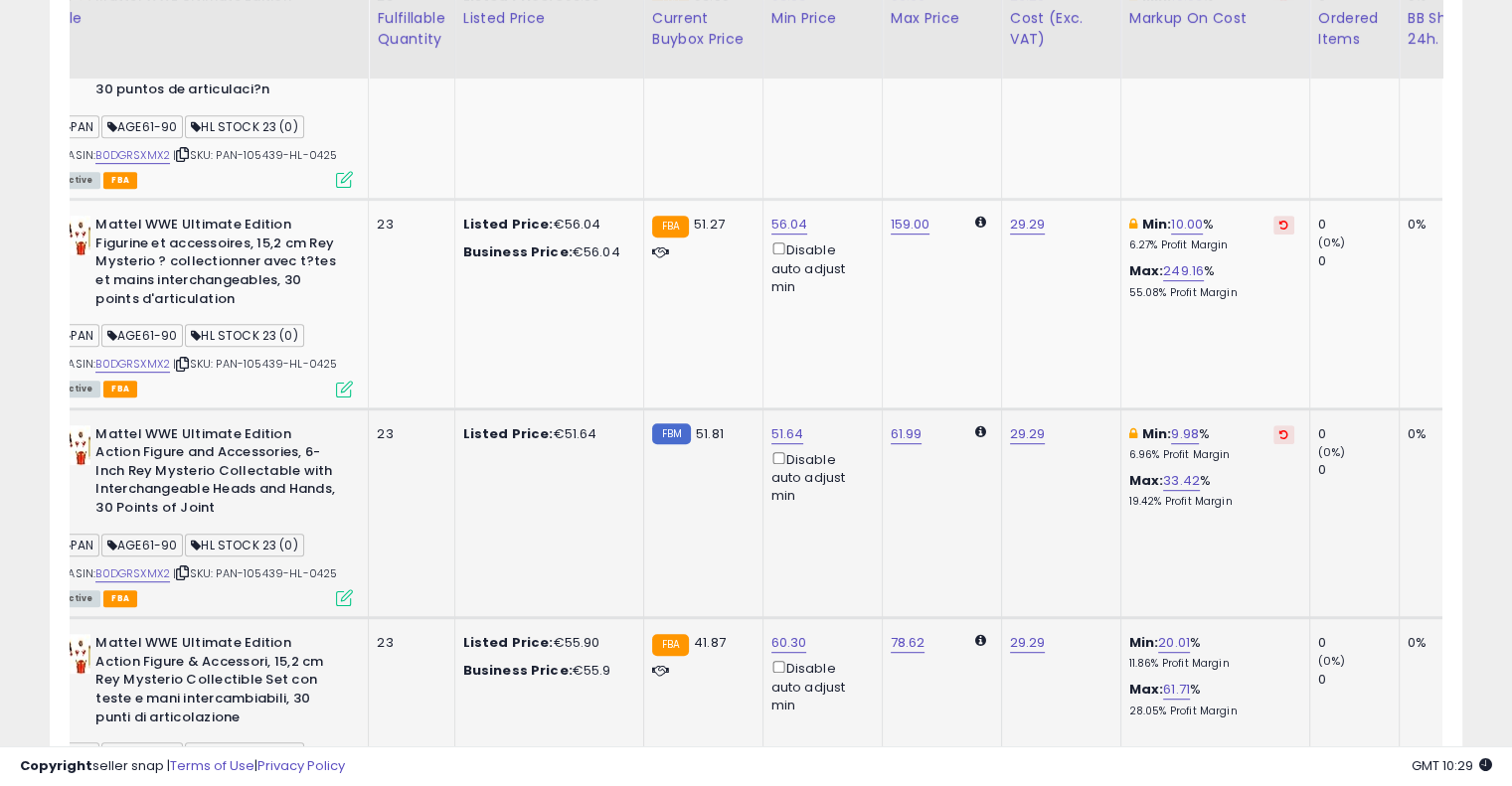 scroll, scrollTop: 801, scrollLeft: 0, axis: vertical 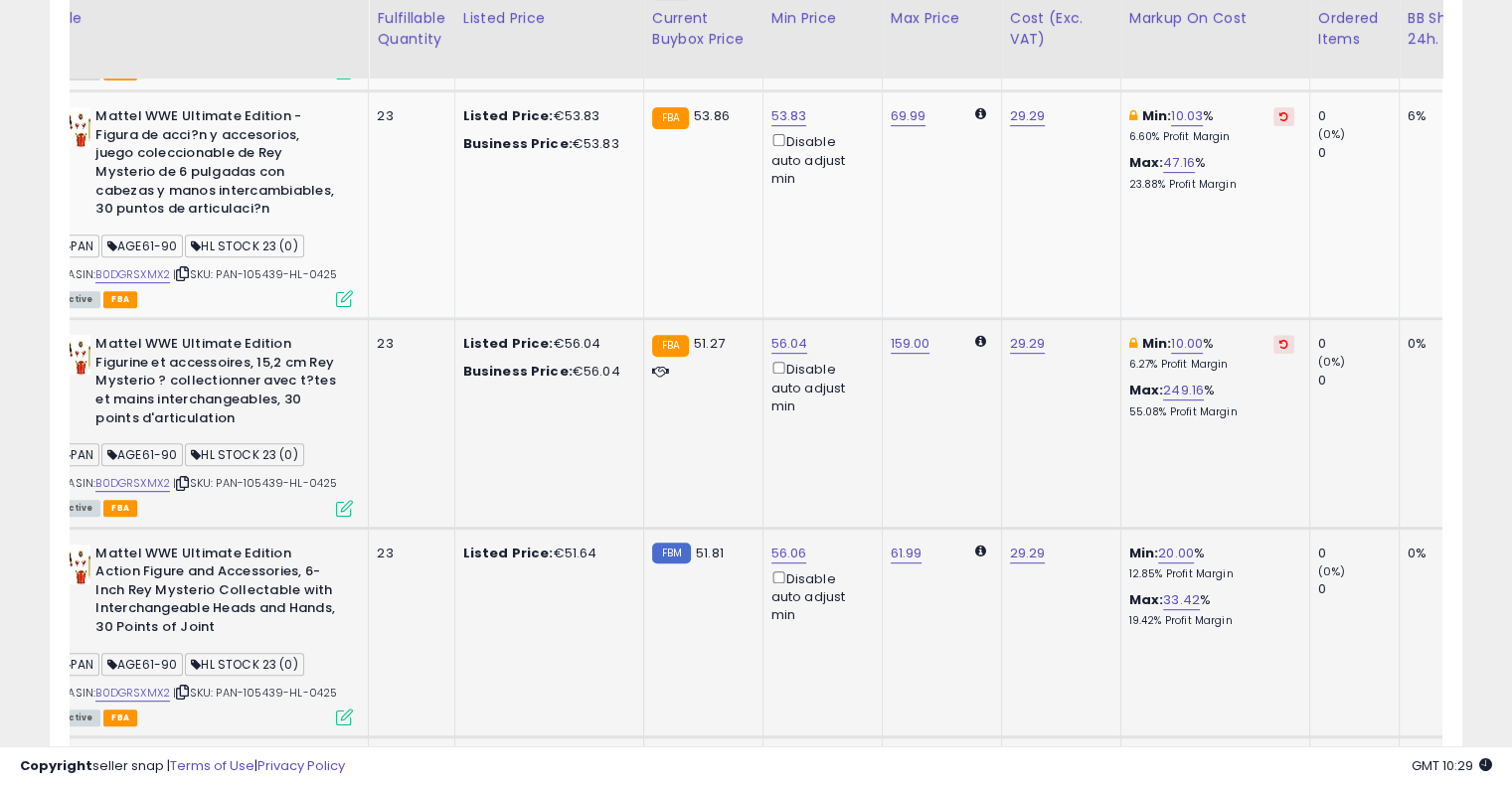 click at bounding box center (1283, 344) 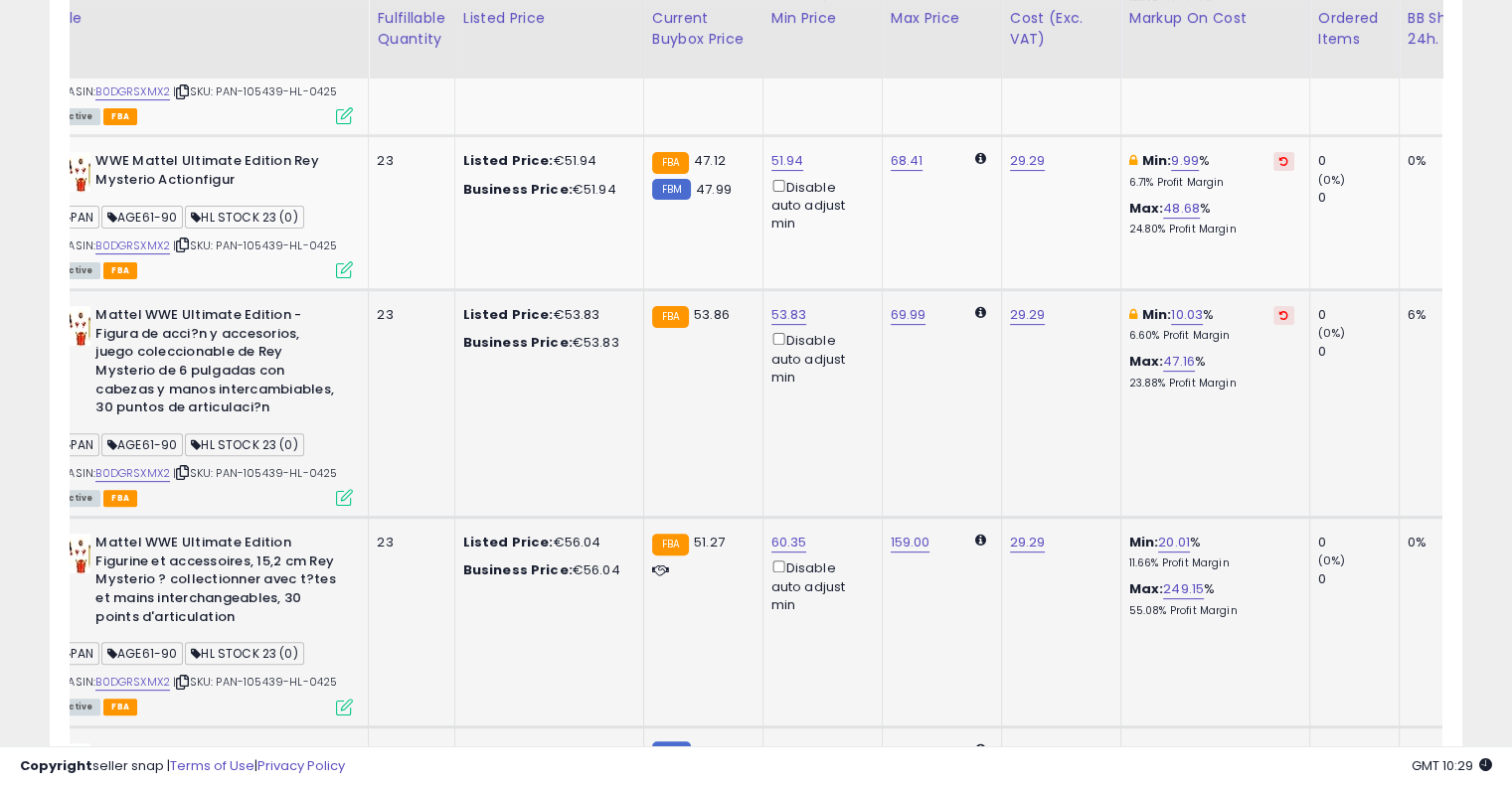 click at bounding box center [1283, 315] 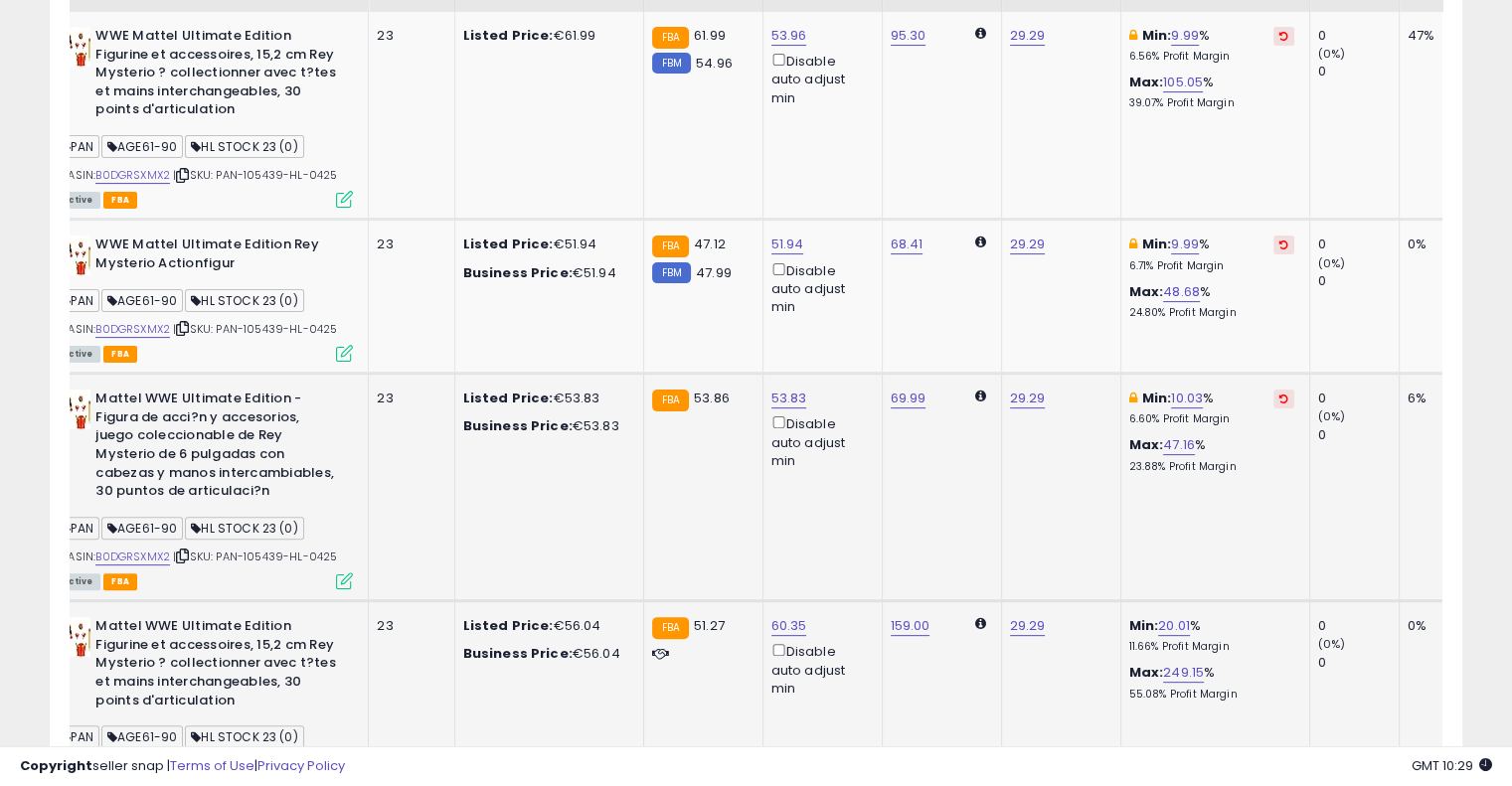 scroll, scrollTop: 403, scrollLeft: 0, axis: vertical 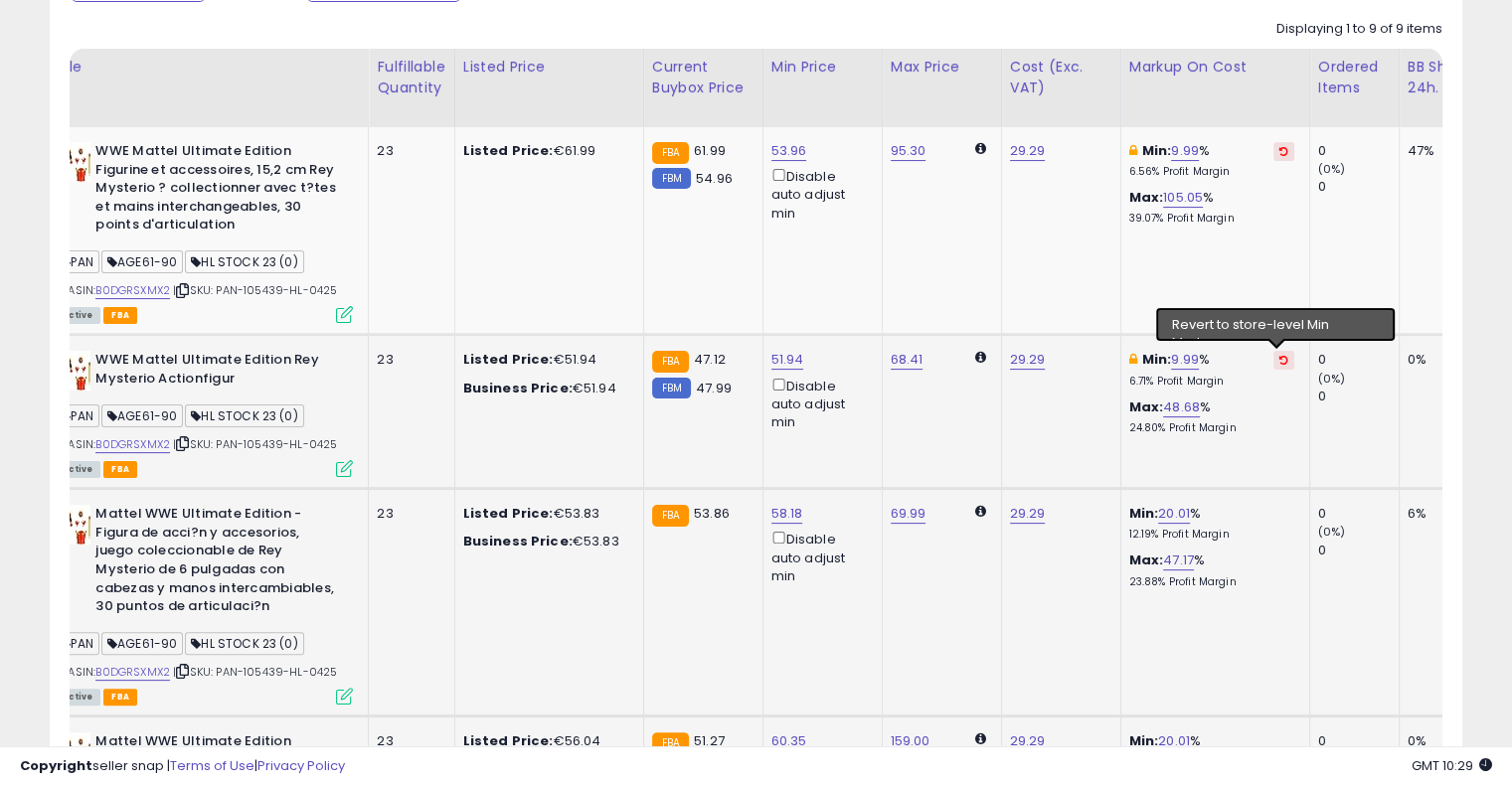 click at bounding box center (1283, 360) 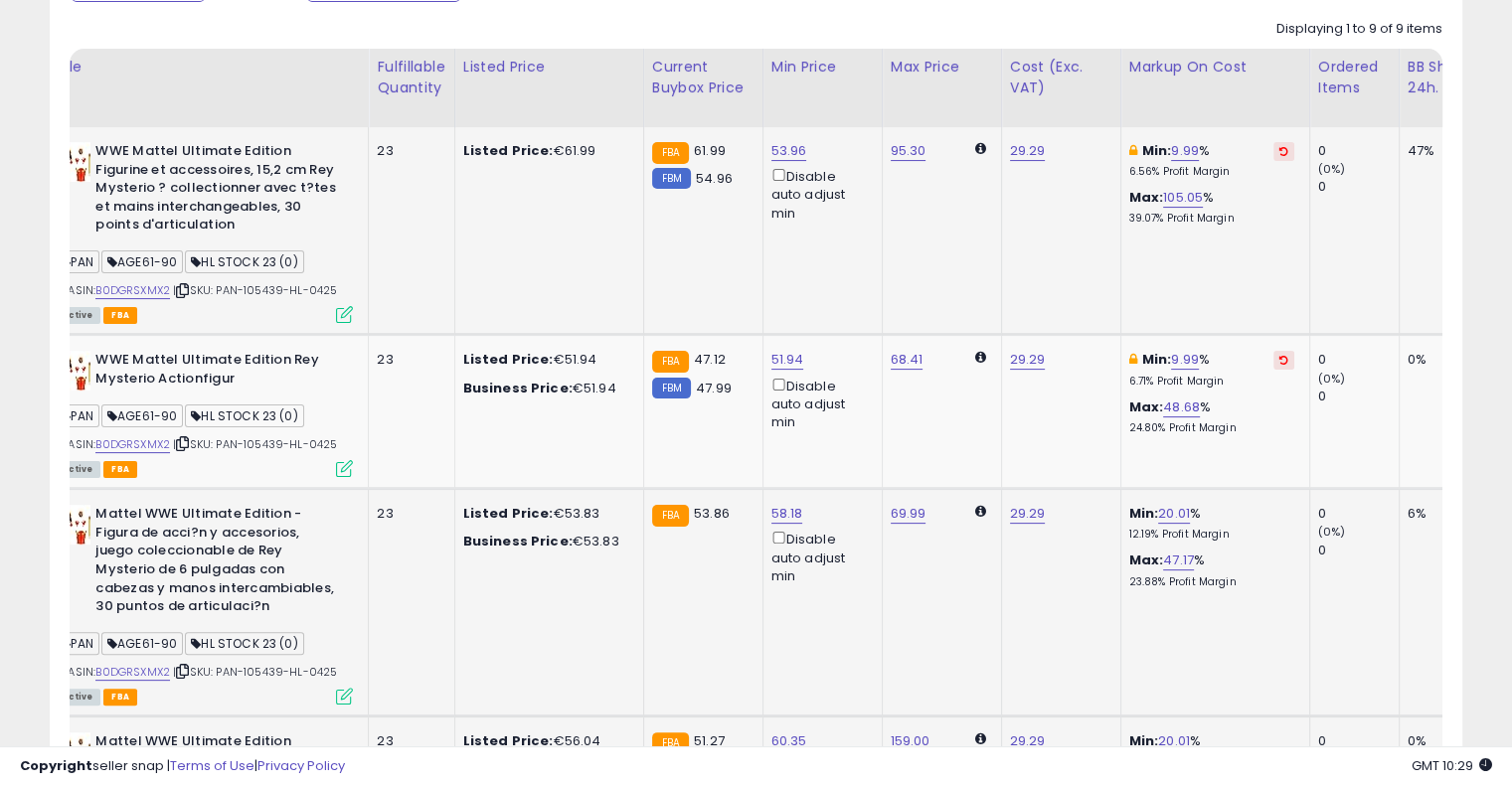 click at bounding box center (1283, 151) 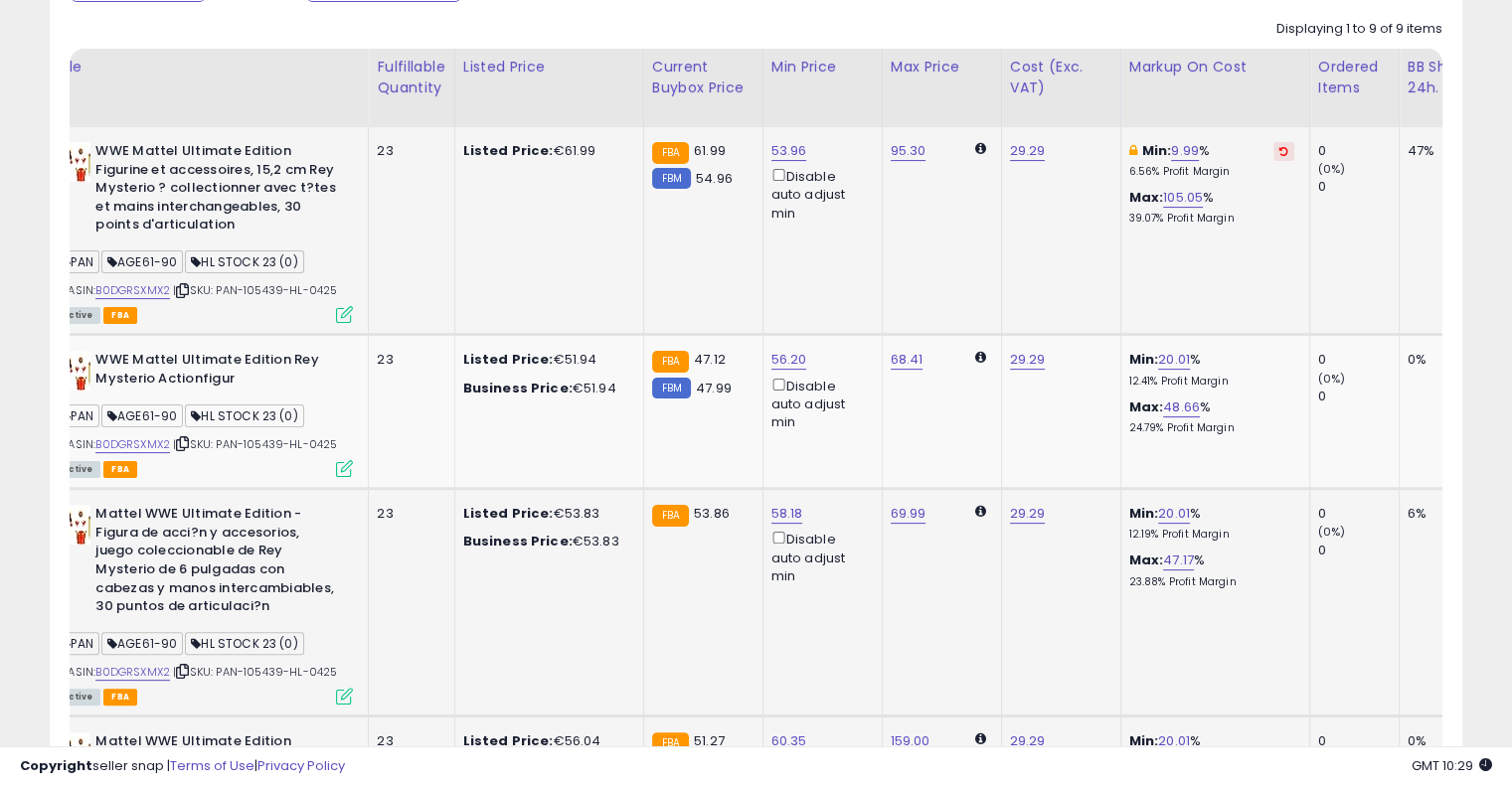 scroll, scrollTop: 0, scrollLeft: 233, axis: horizontal 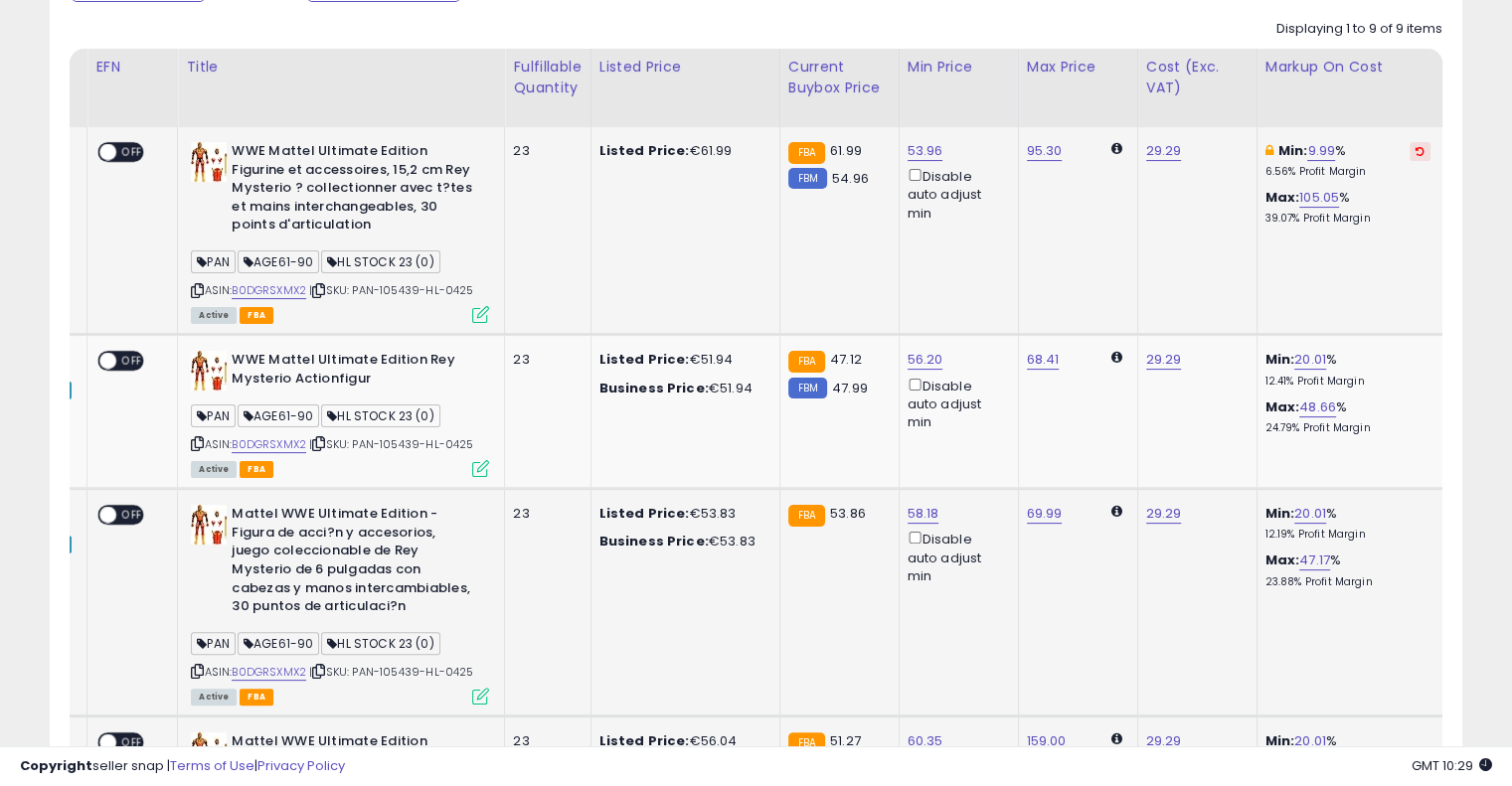 drag, startPoint x: 1252, startPoint y: 265, endPoint x: 951, endPoint y: 270, distance: 301.04153 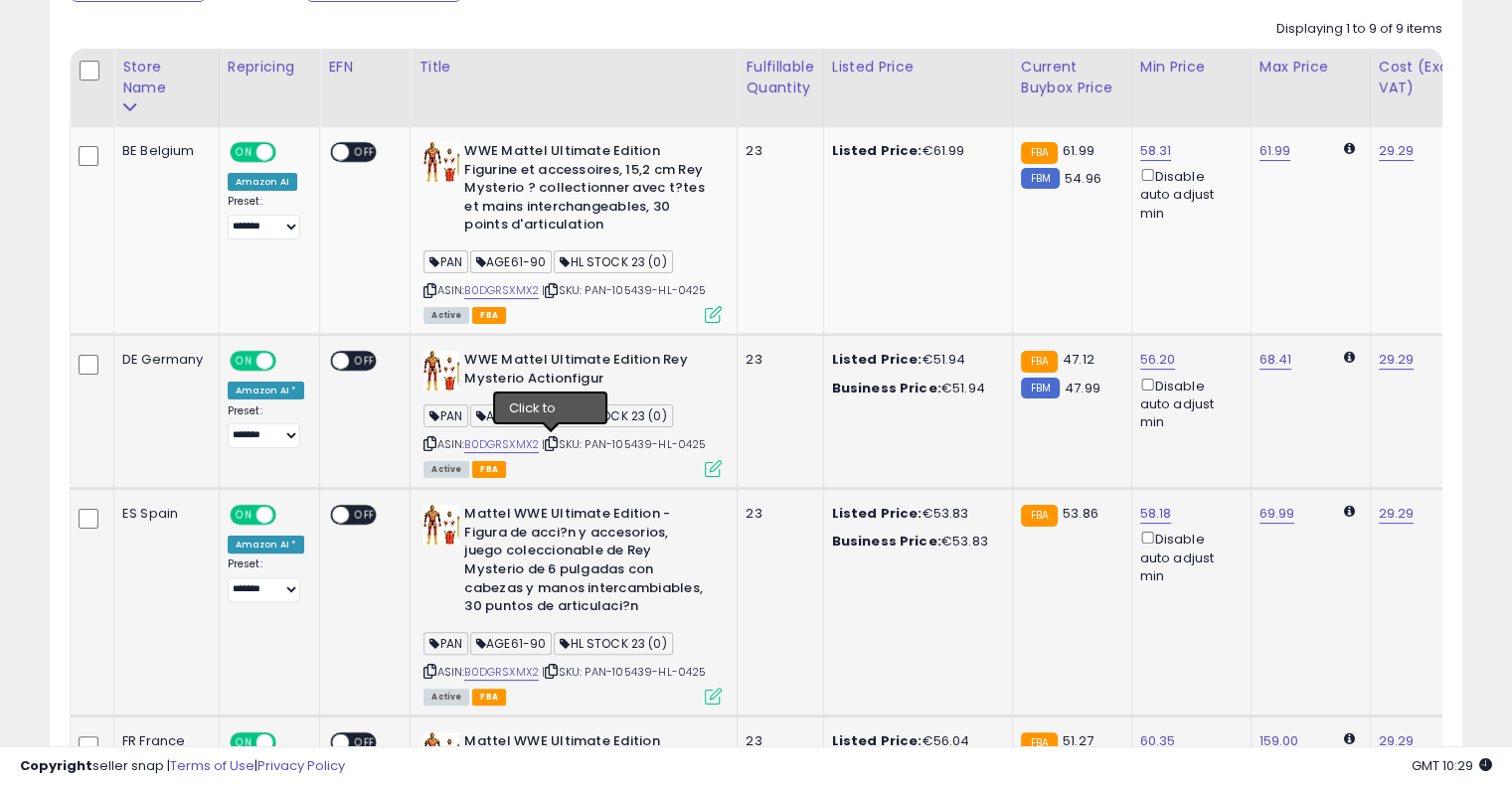 click at bounding box center [551, 443] 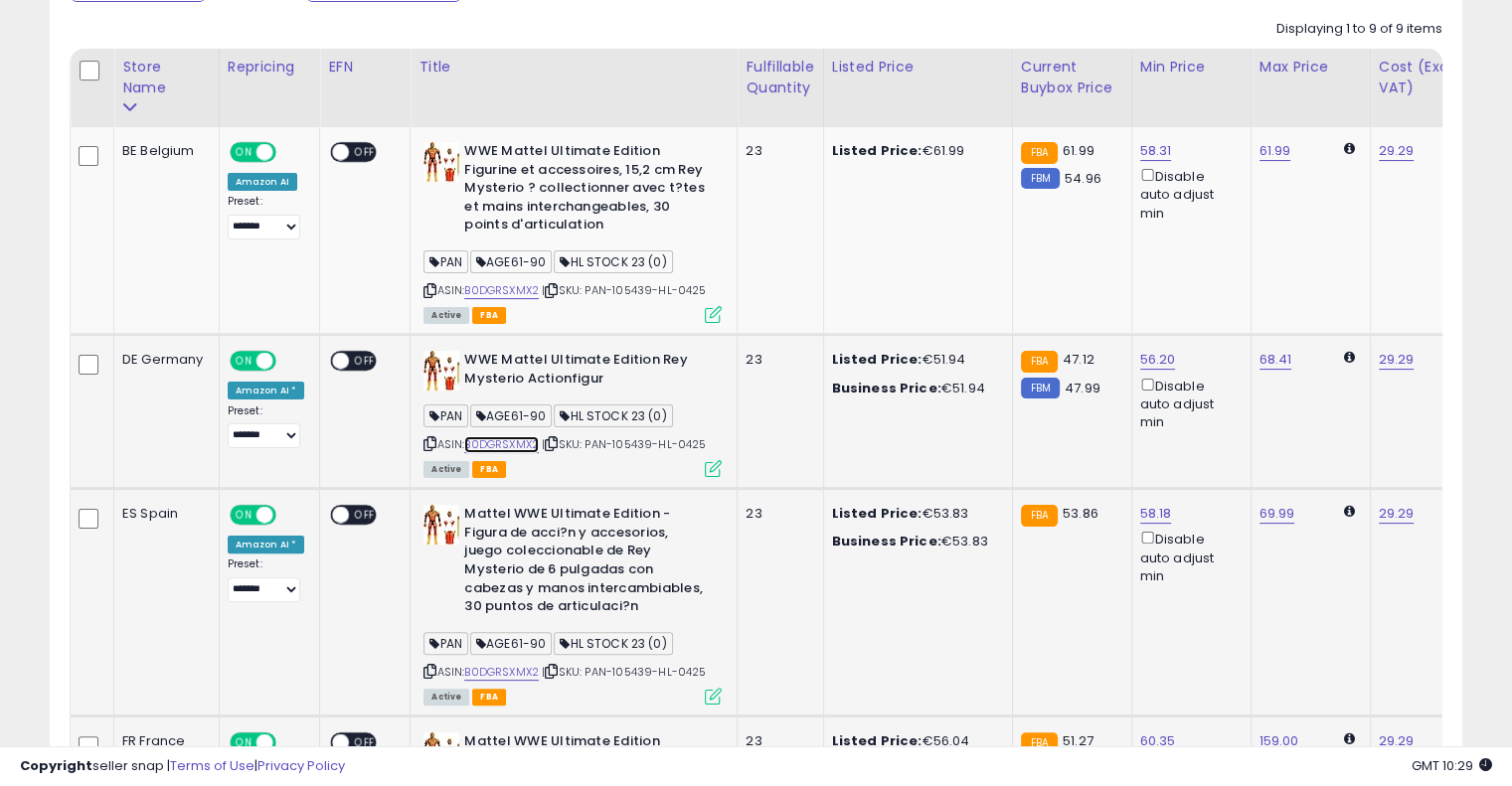 click on "B0DGRSXMX2" at bounding box center (501, 444) 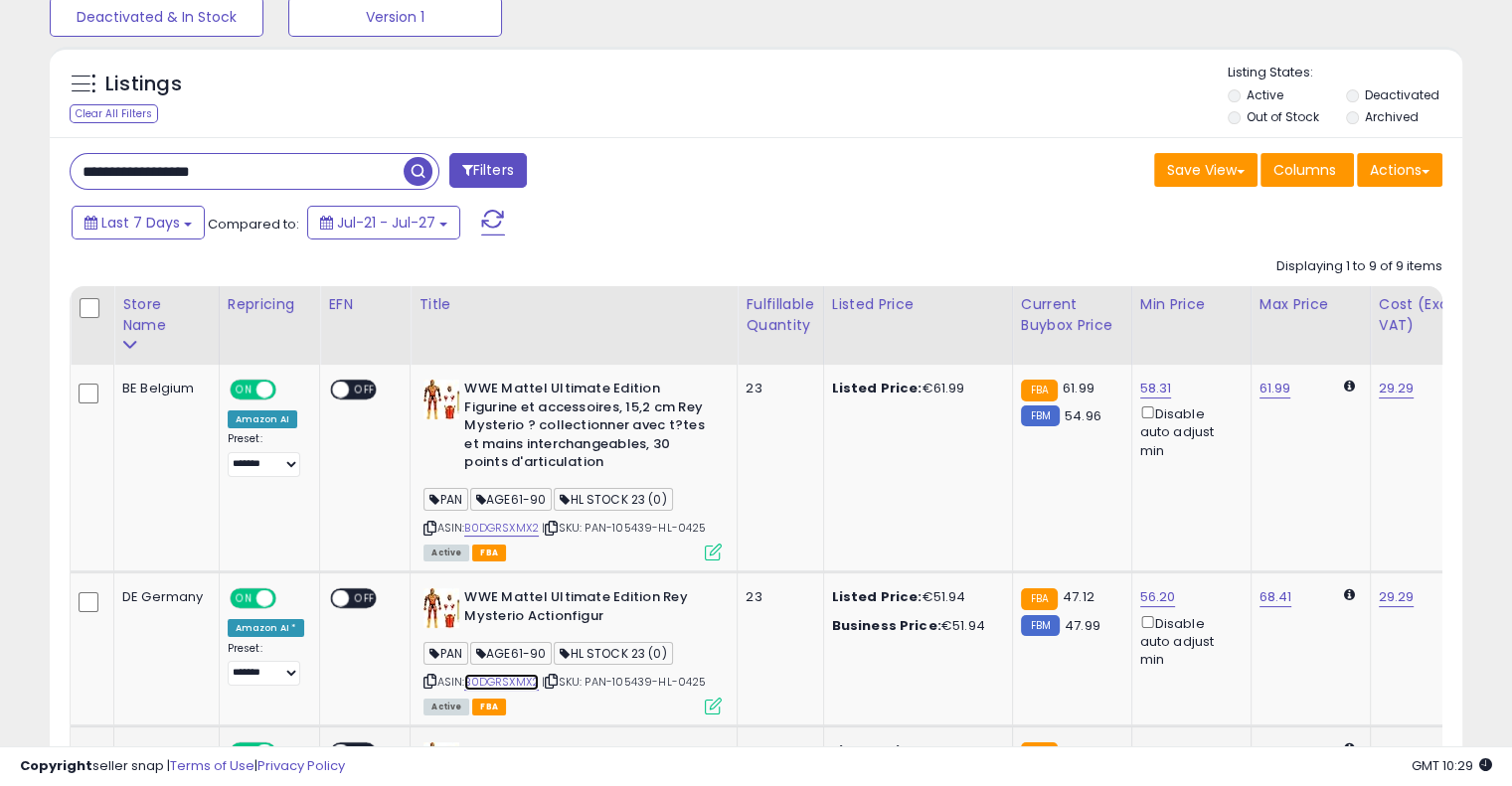 scroll, scrollTop: 0, scrollLeft: 0, axis: both 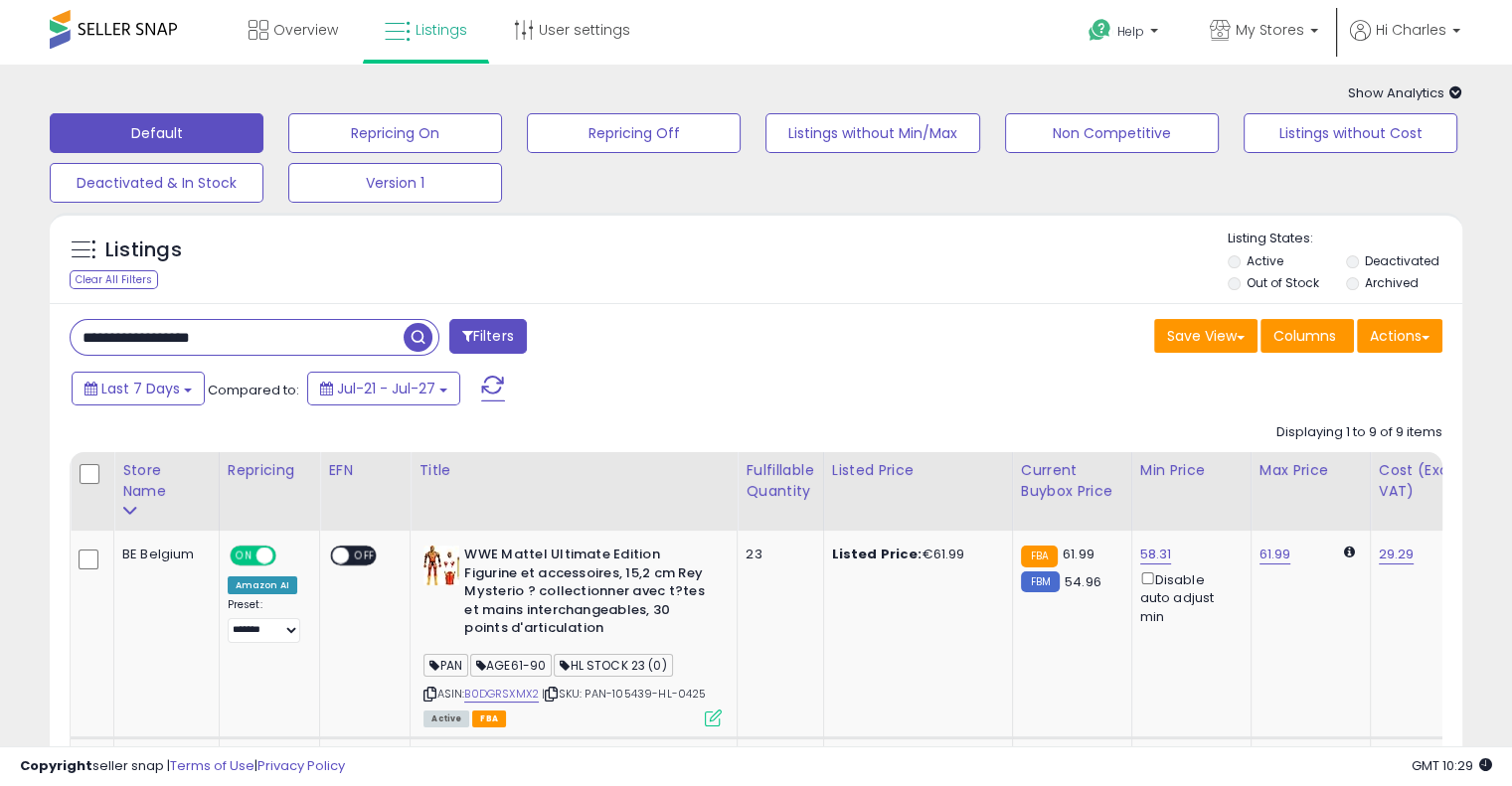 drag, startPoint x: 269, startPoint y: 333, endPoint x: 1, endPoint y: 340, distance: 268.0914 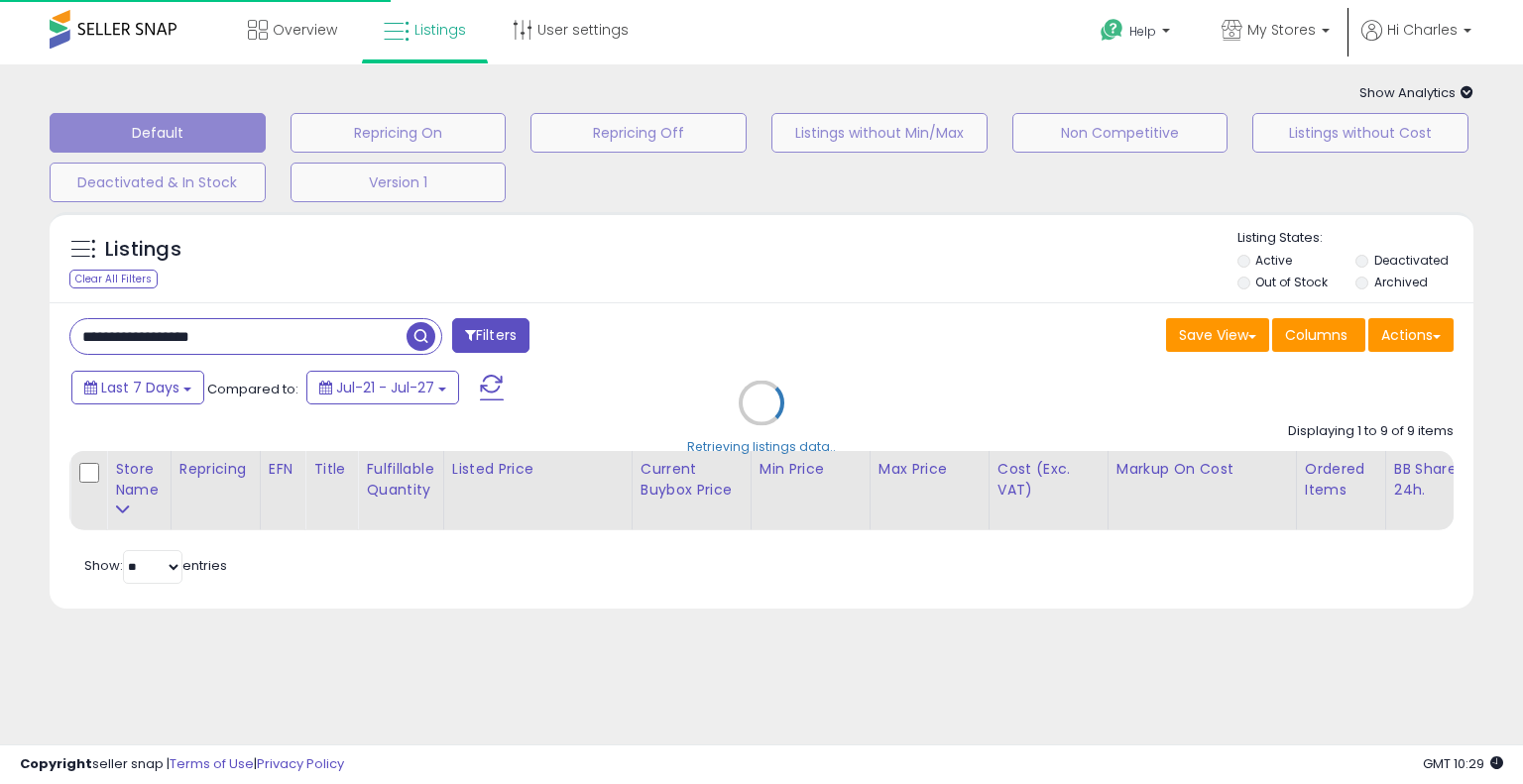 click on "Retrieving listings data.." at bounding box center [762, 417] 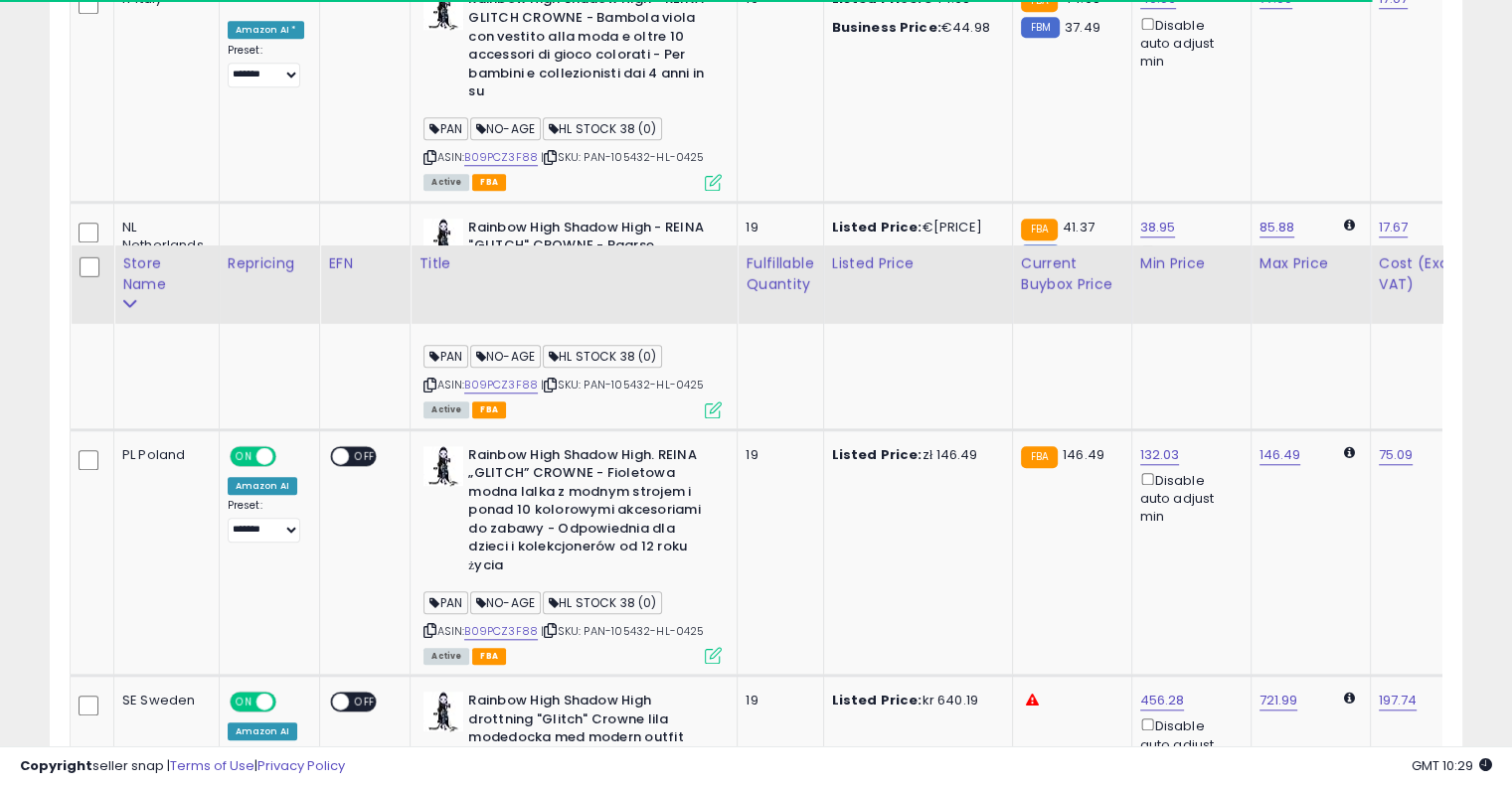 scroll, scrollTop: 1975, scrollLeft: 0, axis: vertical 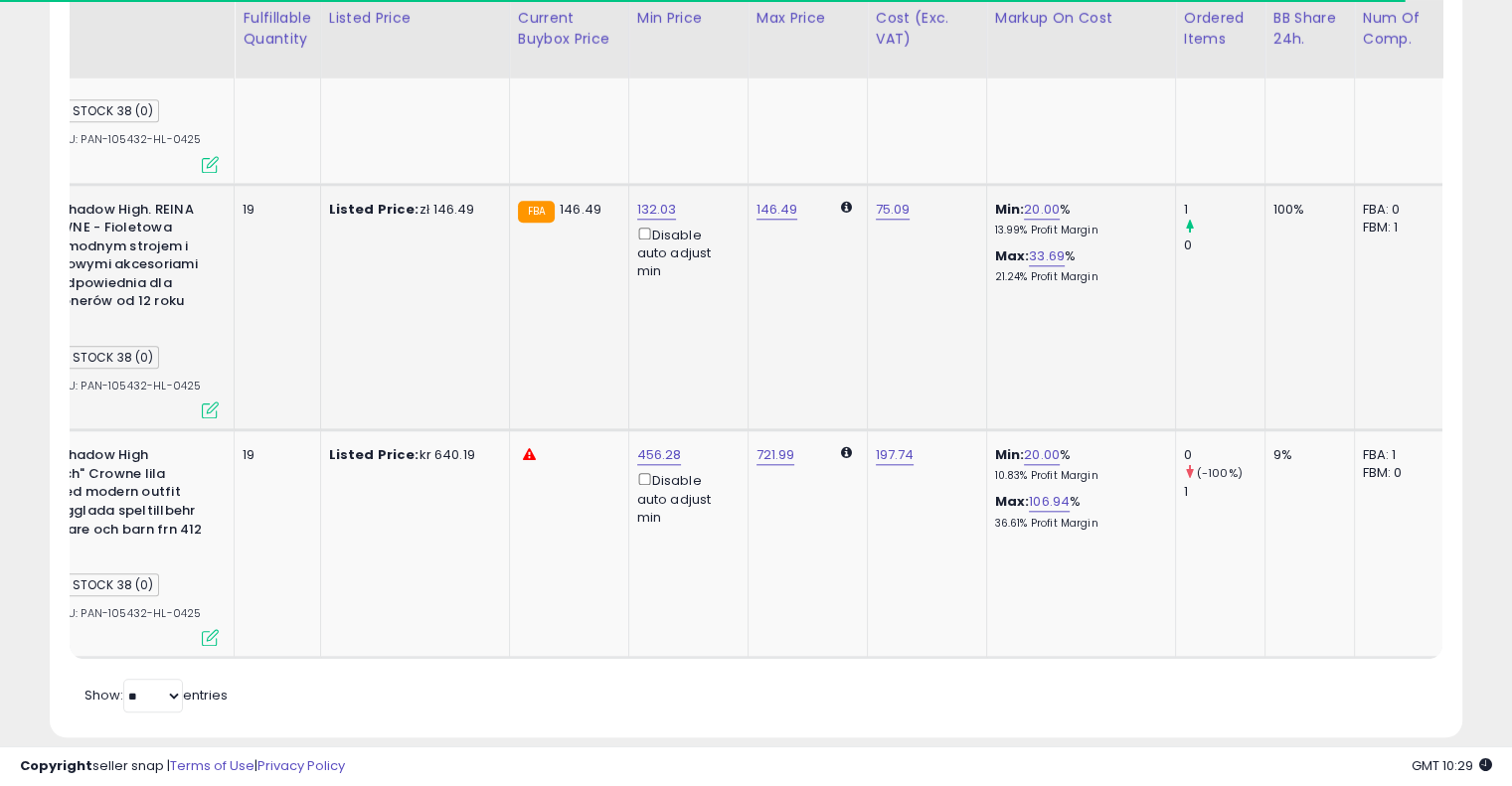 drag, startPoint x: 735, startPoint y: 327, endPoint x: 930, endPoint y: 316, distance: 195.31001 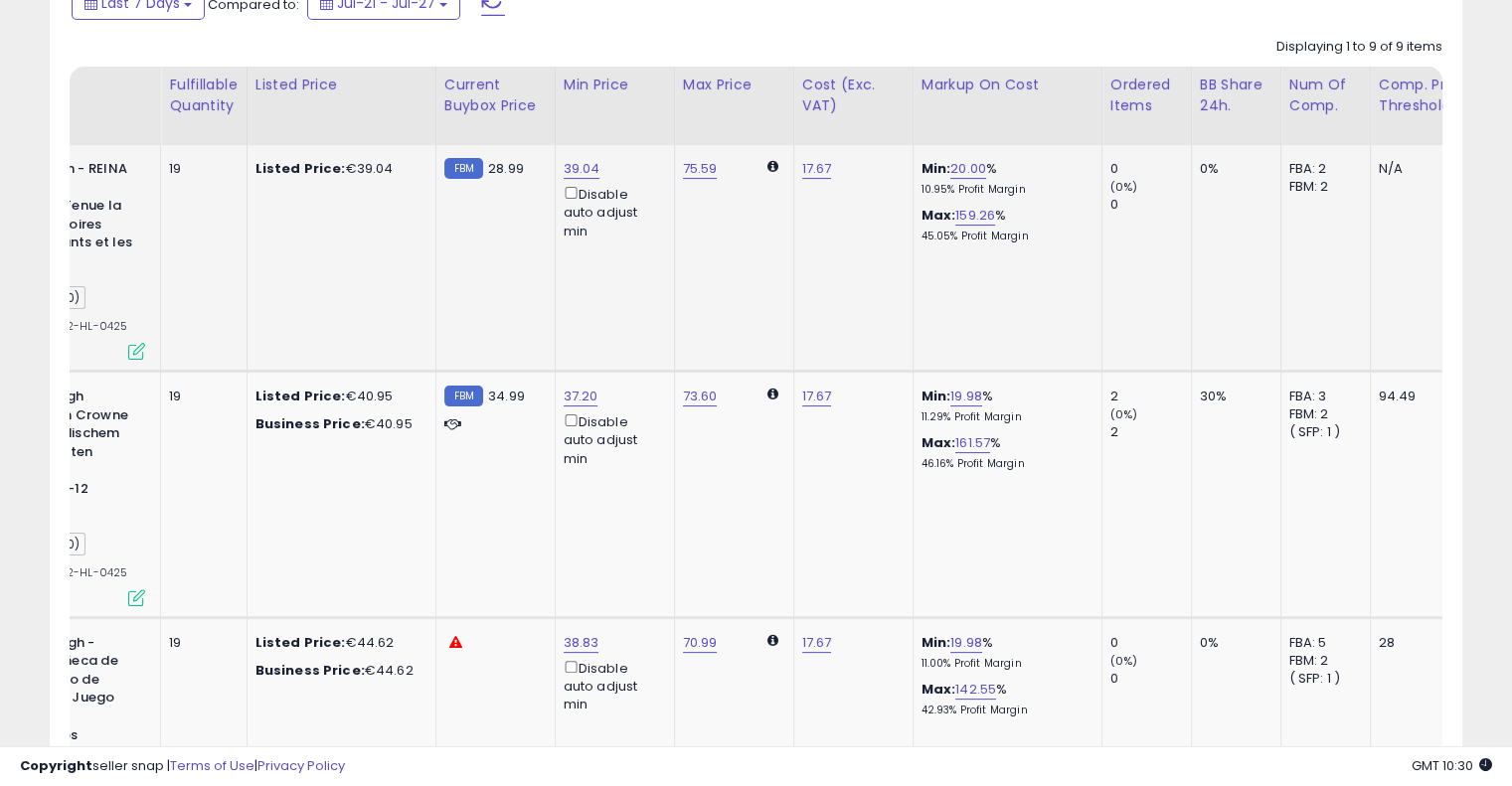 scroll, scrollTop: 286, scrollLeft: 0, axis: vertical 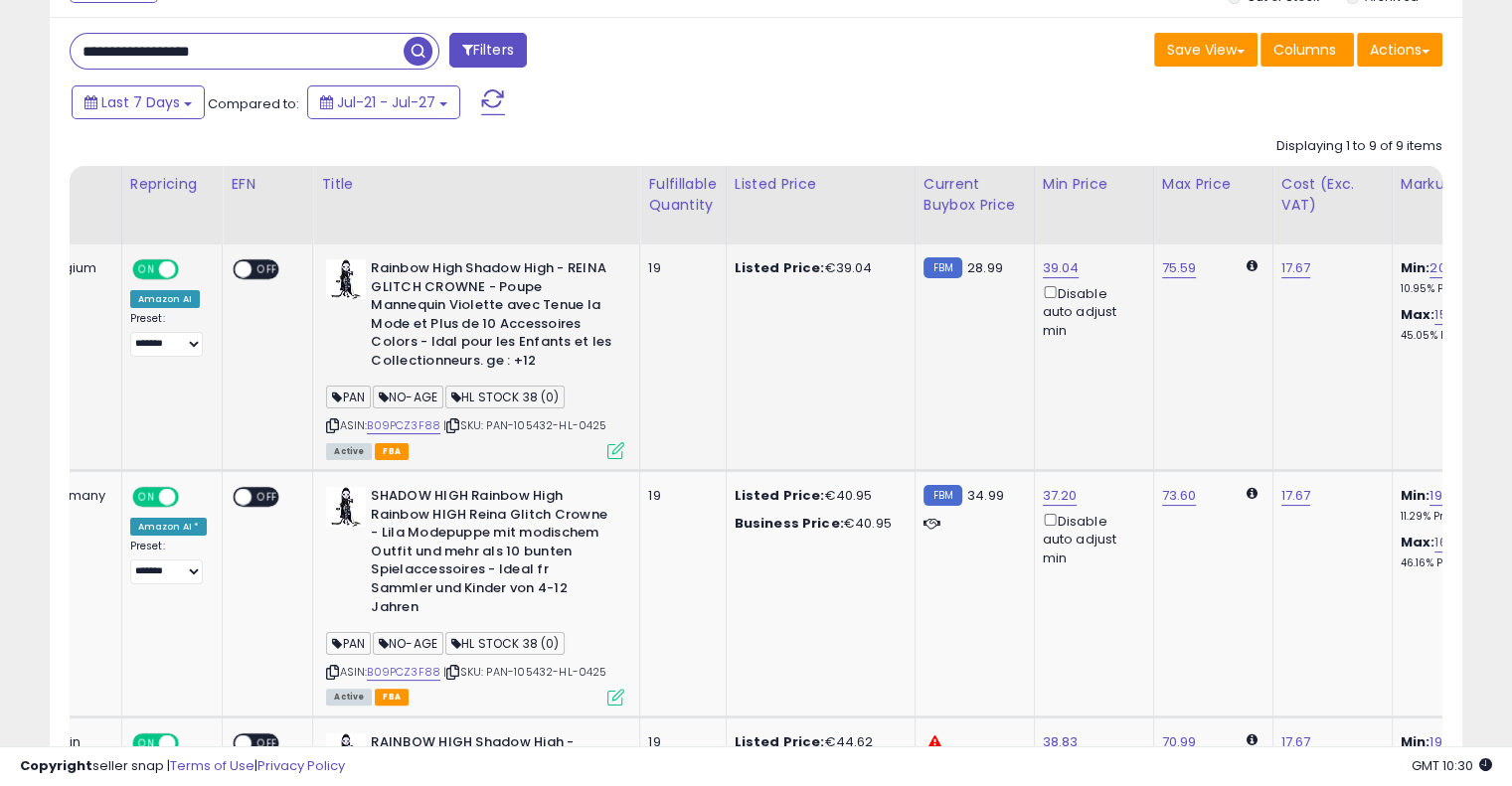 drag, startPoint x: 713, startPoint y: 342, endPoint x: 579, endPoint y: 349, distance: 134.18271 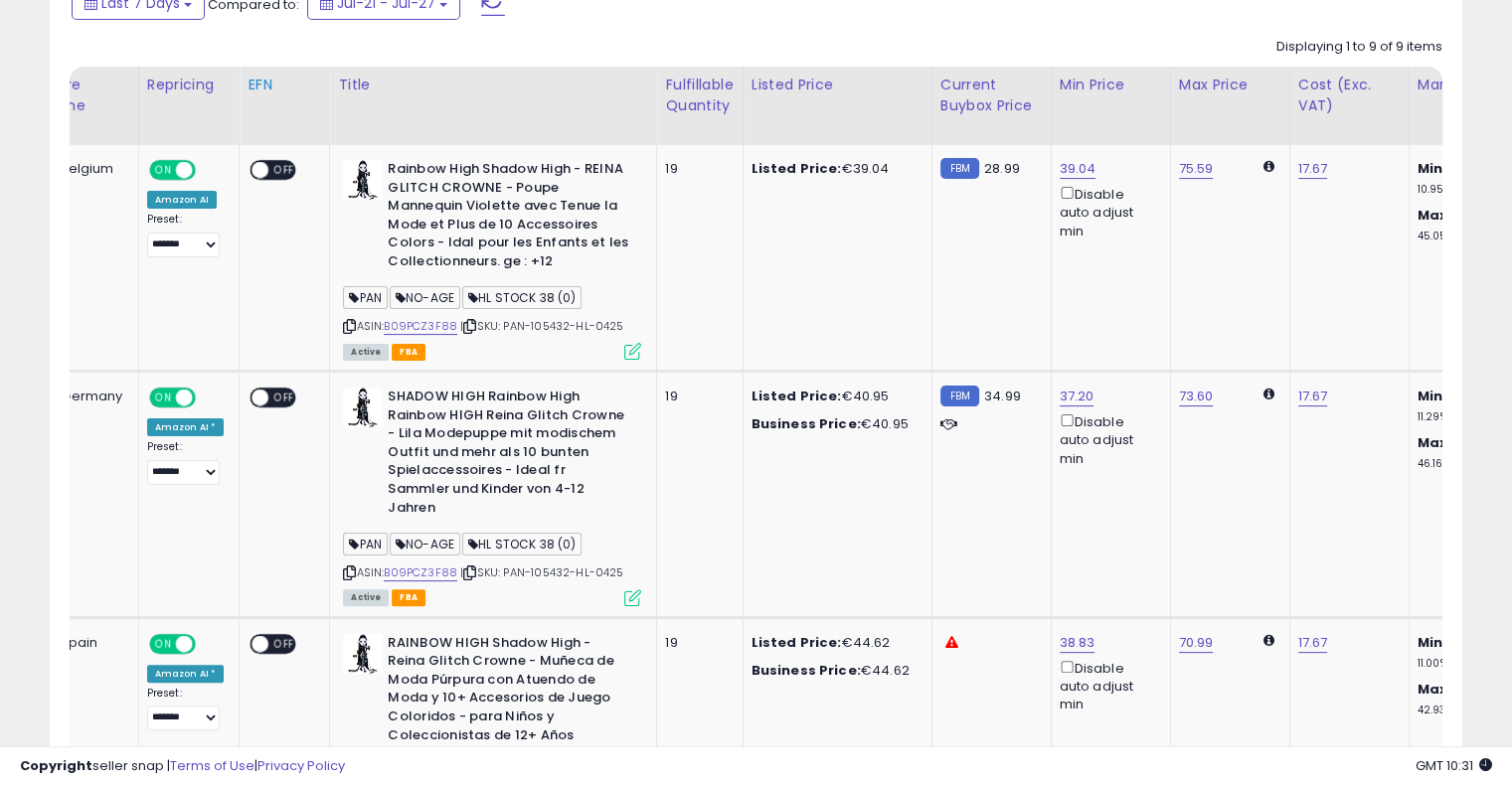 scroll, scrollTop: 187, scrollLeft: 0, axis: vertical 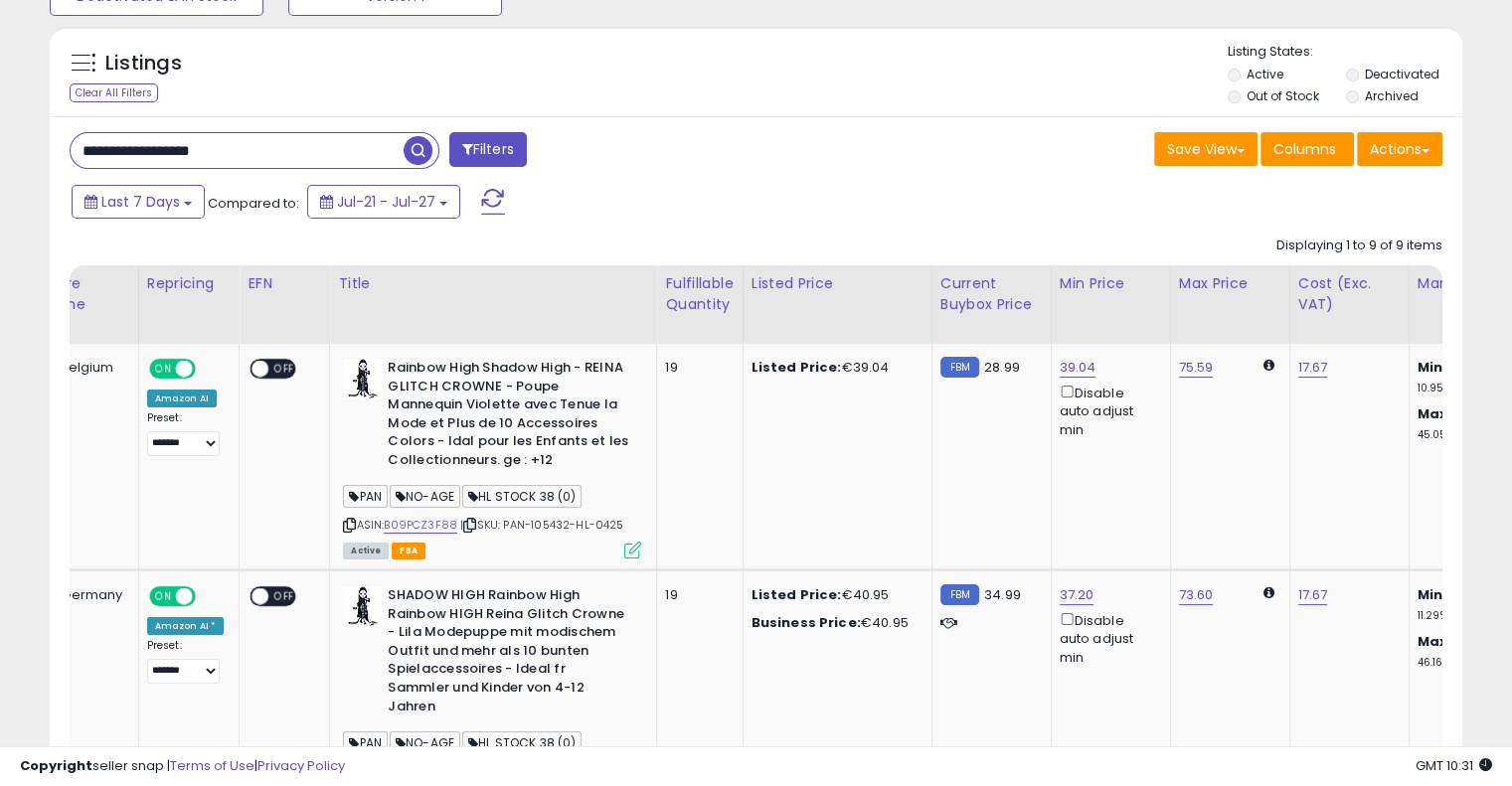 drag, startPoint x: 220, startPoint y: 156, endPoint x: 39, endPoint y: 170, distance: 181.54063 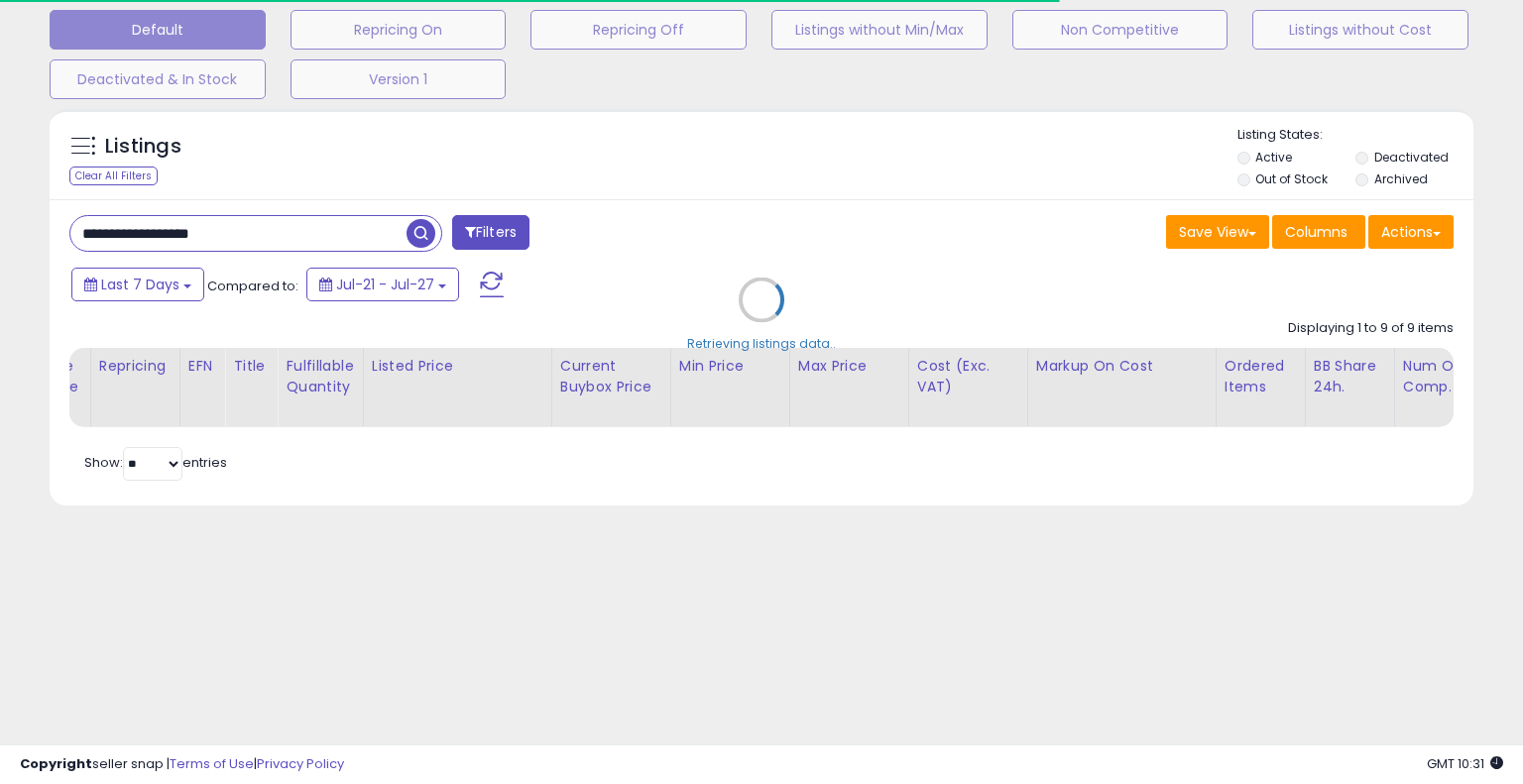 click on "Retrieving listings data.." at bounding box center [762, 314] 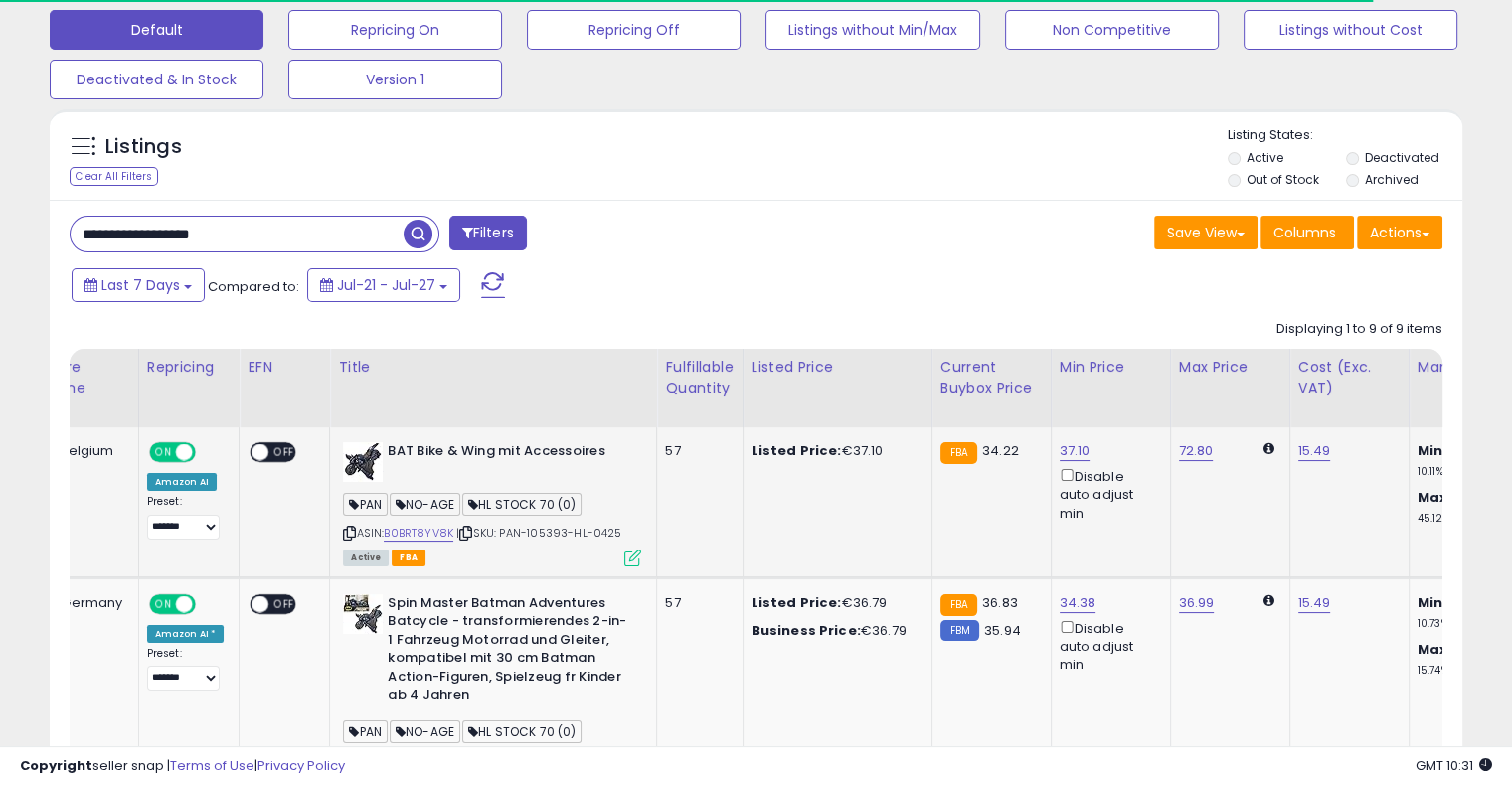 scroll, scrollTop: 0, scrollLeft: 43, axis: horizontal 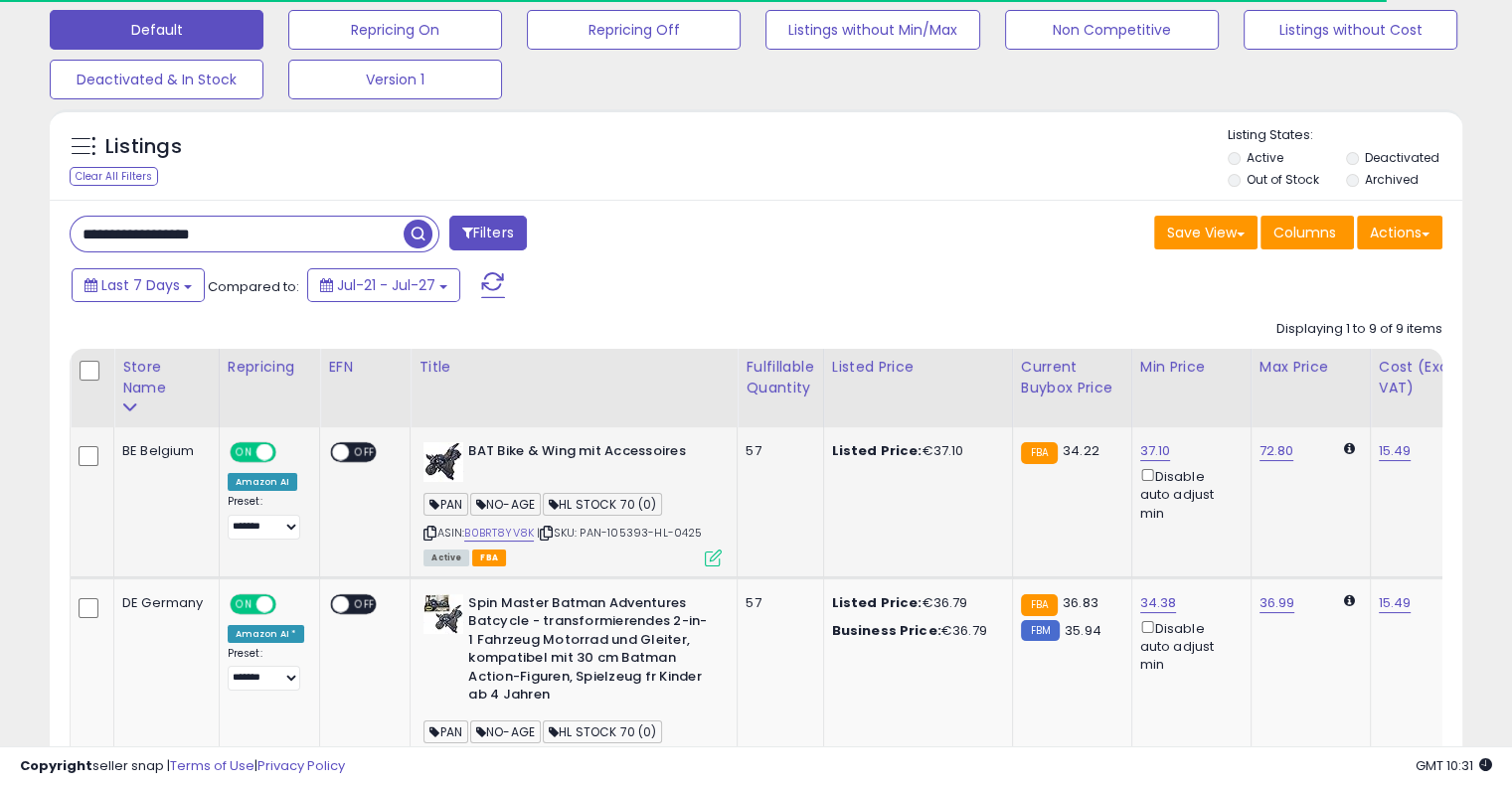 drag, startPoint x: 924, startPoint y: 531, endPoint x: 659, endPoint y: 542, distance: 265.2282 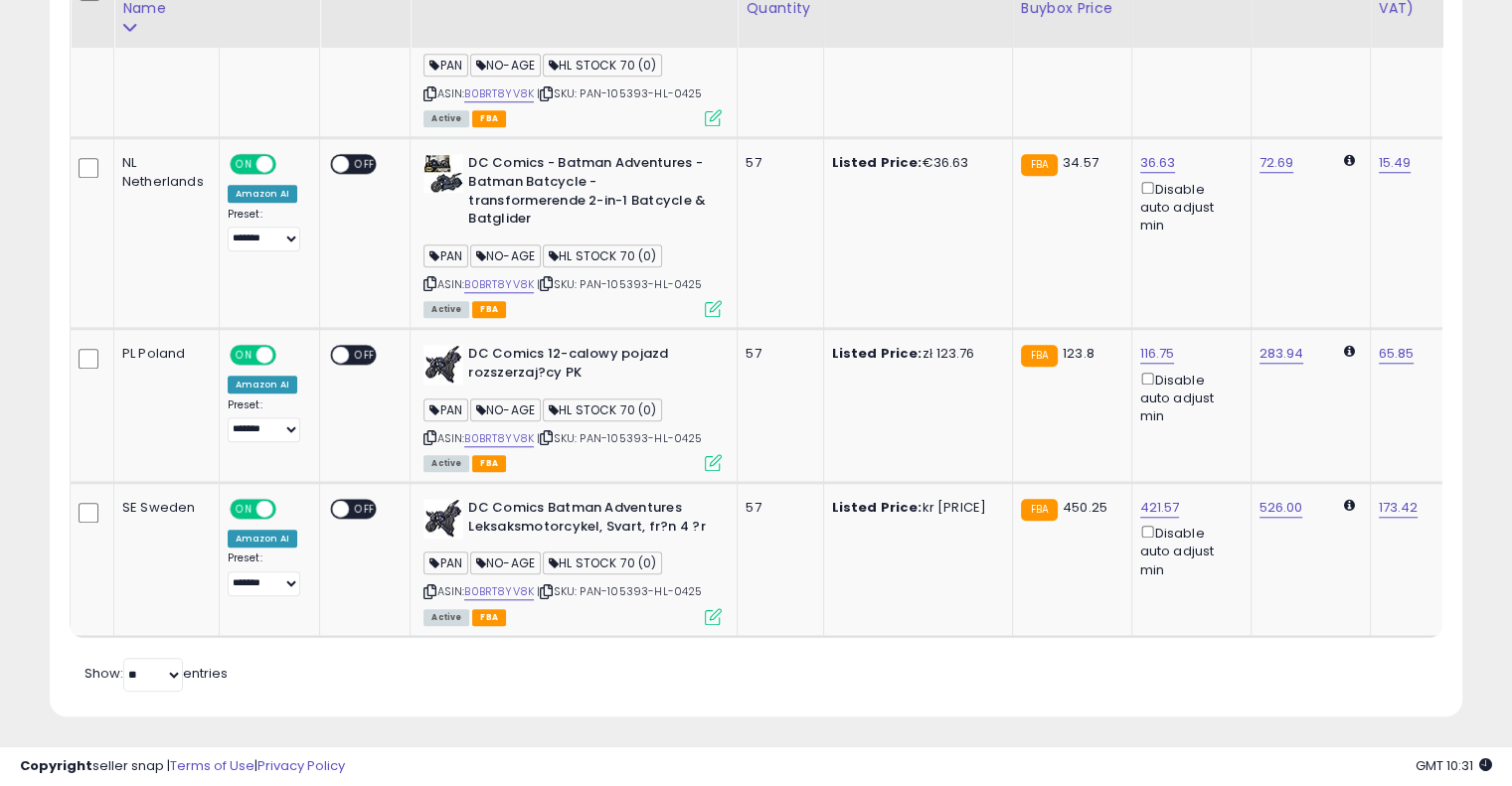 scroll, scrollTop: 1714, scrollLeft: 0, axis: vertical 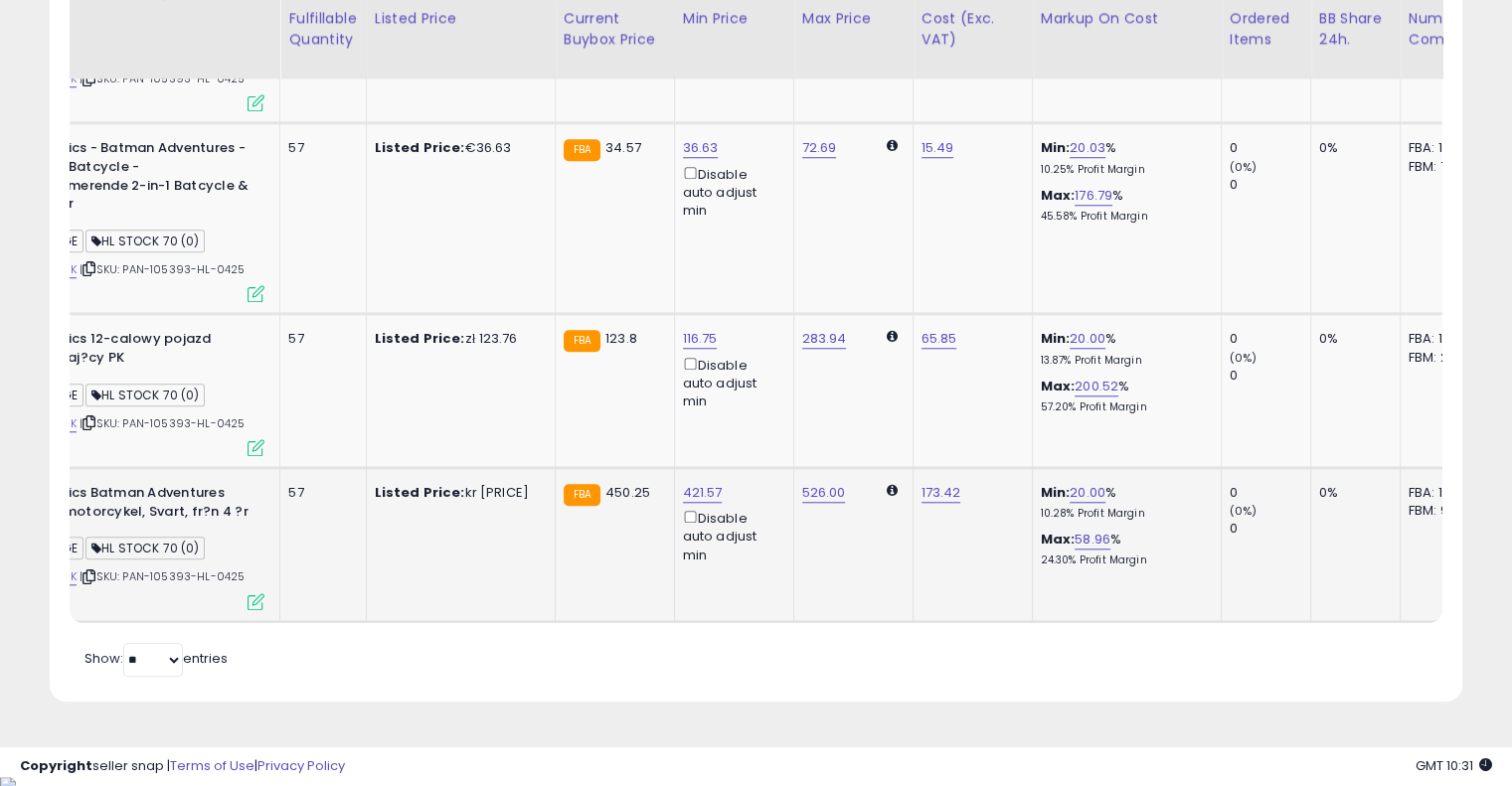 drag, startPoint x: 845, startPoint y: 578, endPoint x: 954, endPoint y: 576, distance: 109.01835 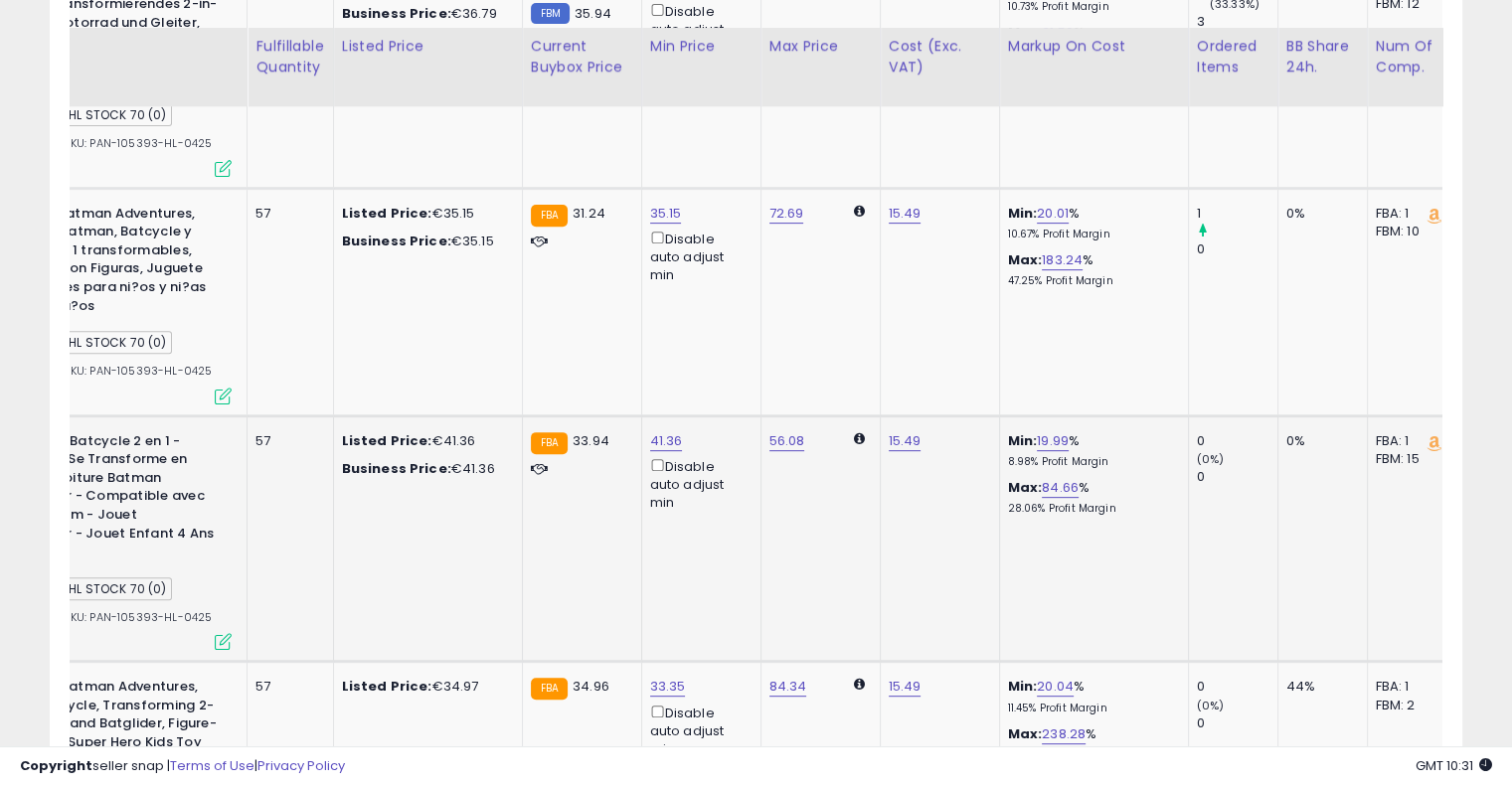 scroll, scrollTop: 919, scrollLeft: 0, axis: vertical 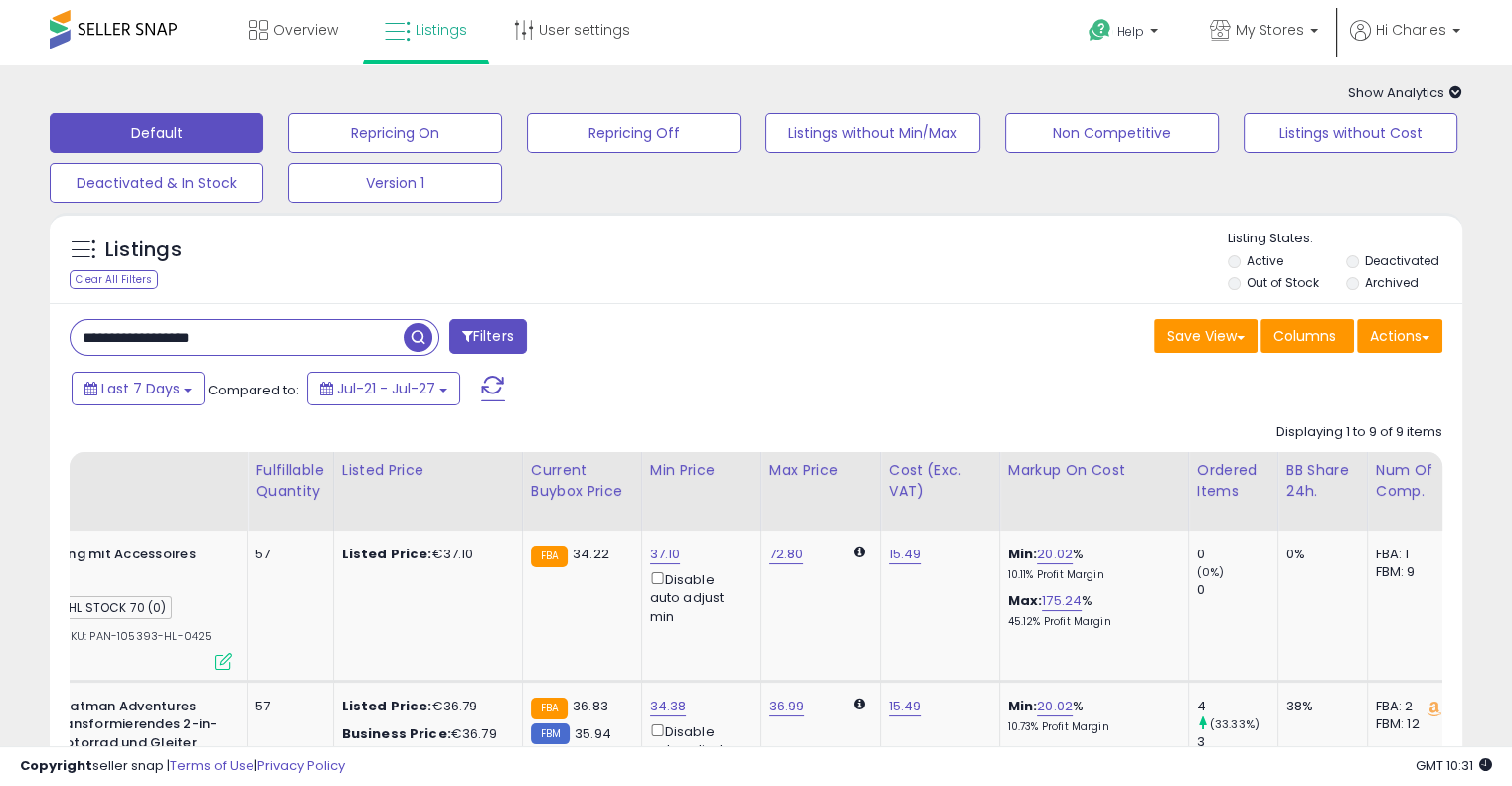 drag, startPoint x: 285, startPoint y: 338, endPoint x: 161, endPoint y: 329, distance: 124.32618 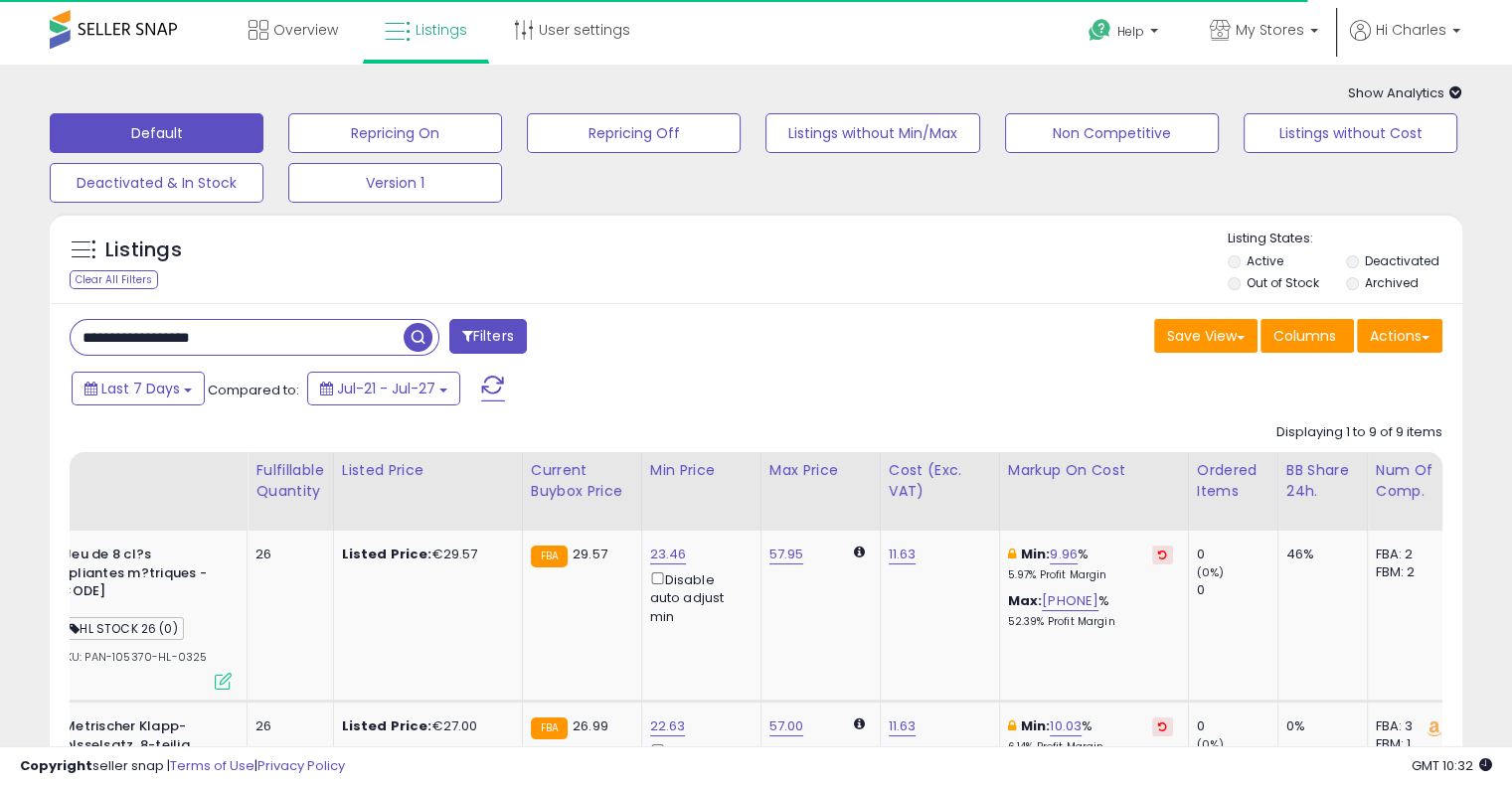 click on "**********" at bounding box center [756, 1212] 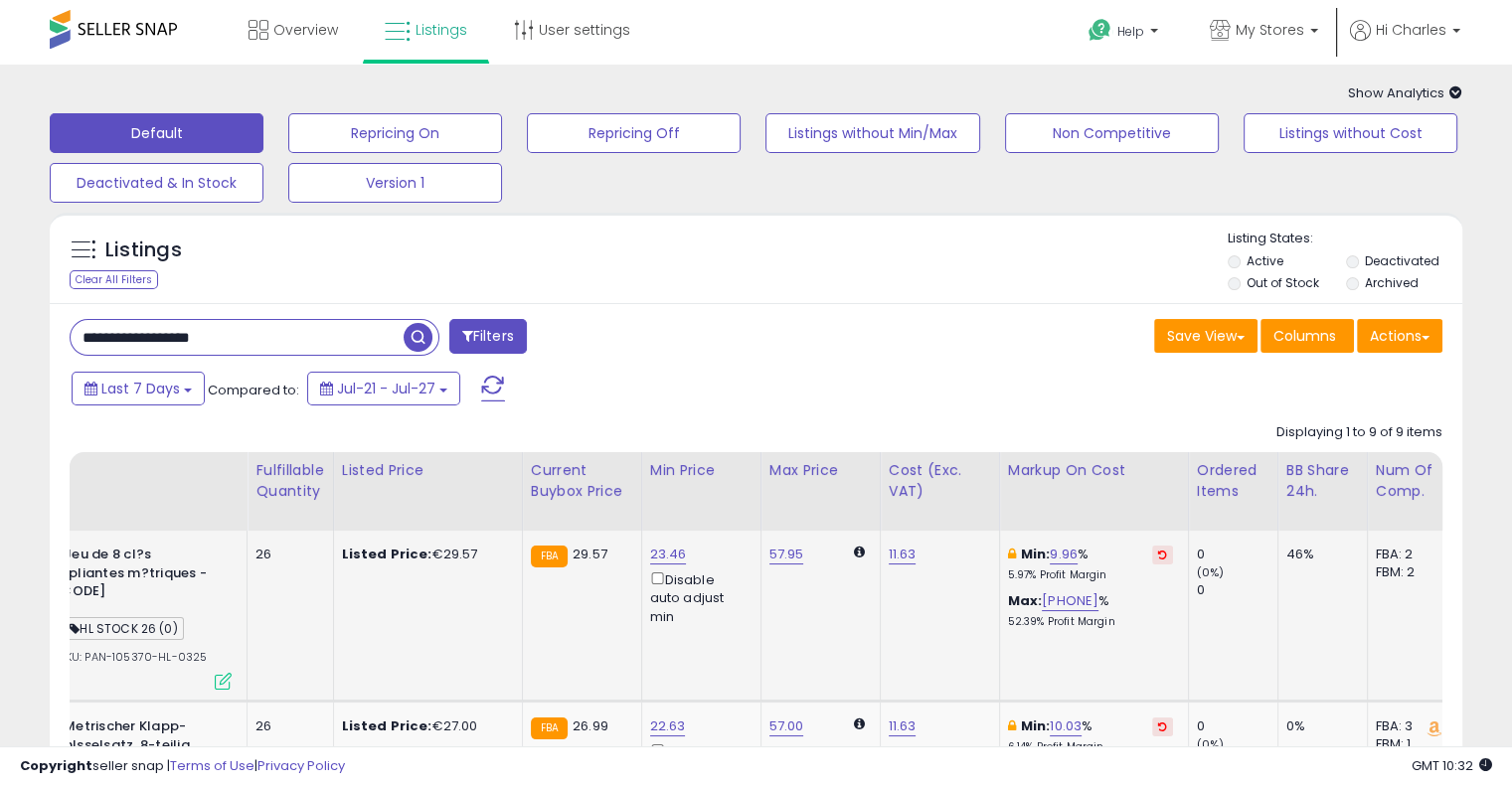 scroll, scrollTop: 0, scrollLeft: 488, axis: horizontal 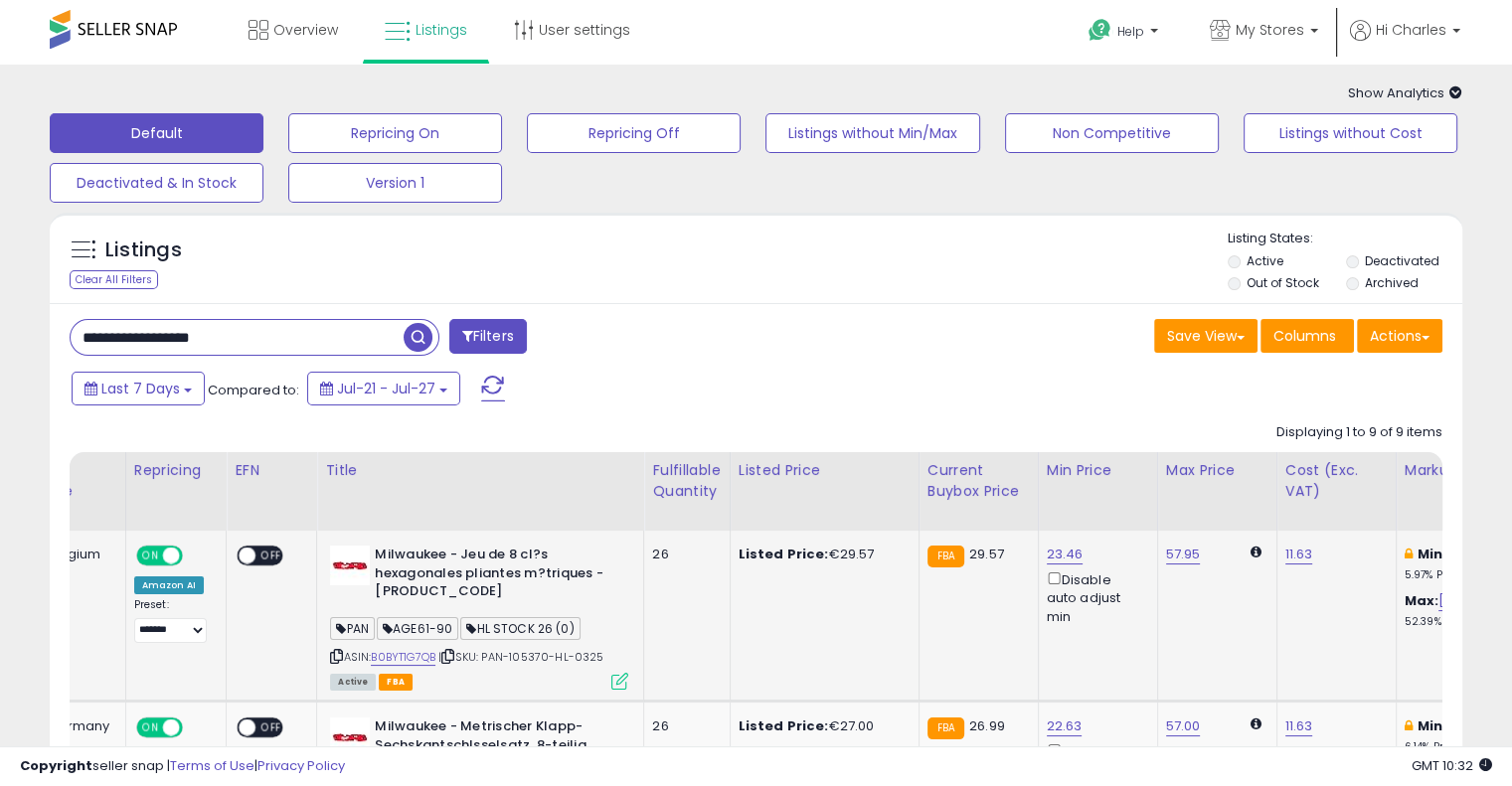 drag, startPoint x: 818, startPoint y: 619, endPoint x: 607, endPoint y: 601, distance: 211.76638 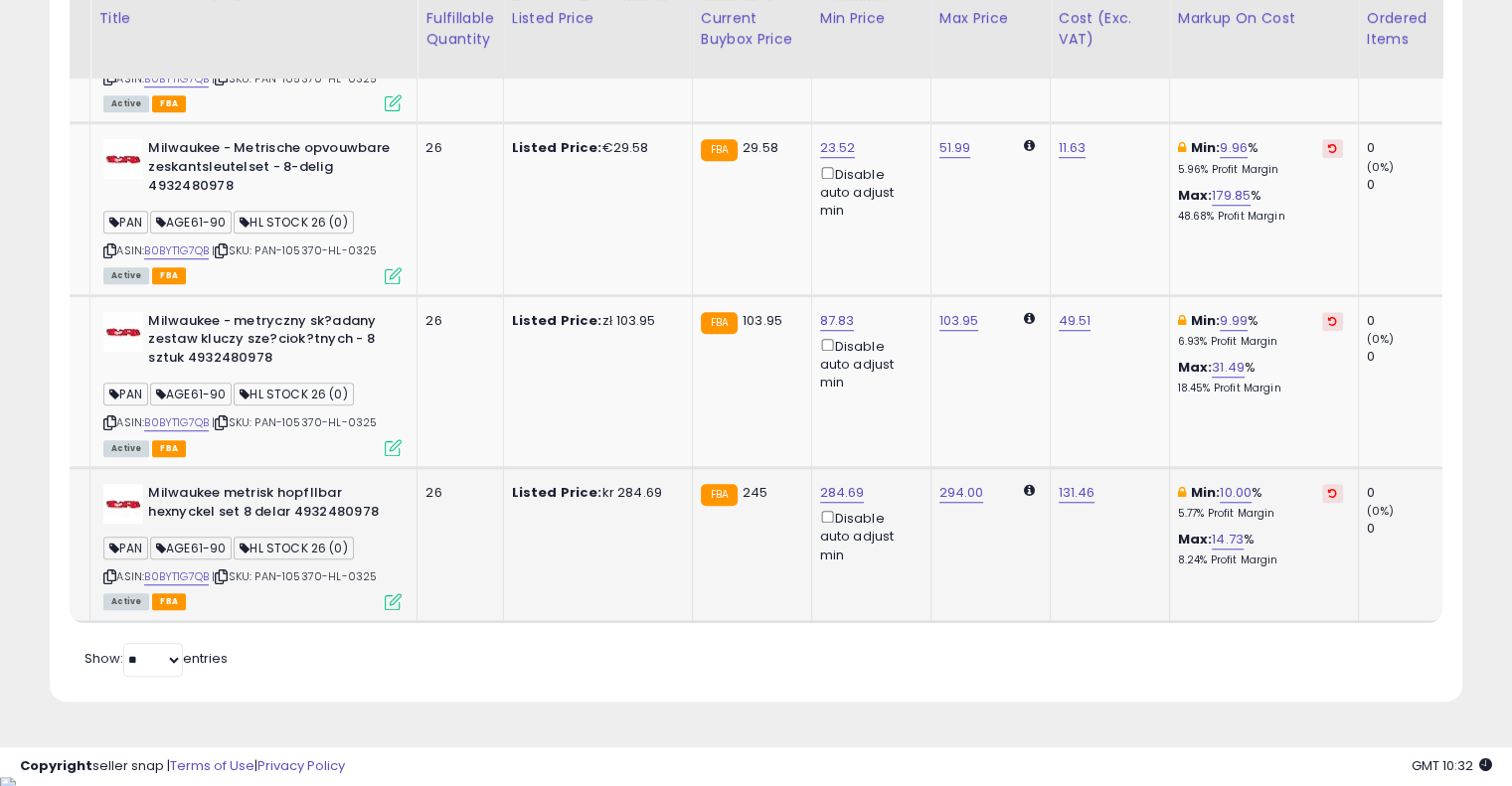 drag, startPoint x: 803, startPoint y: 517, endPoint x: 899, endPoint y: 511, distance: 96.18732 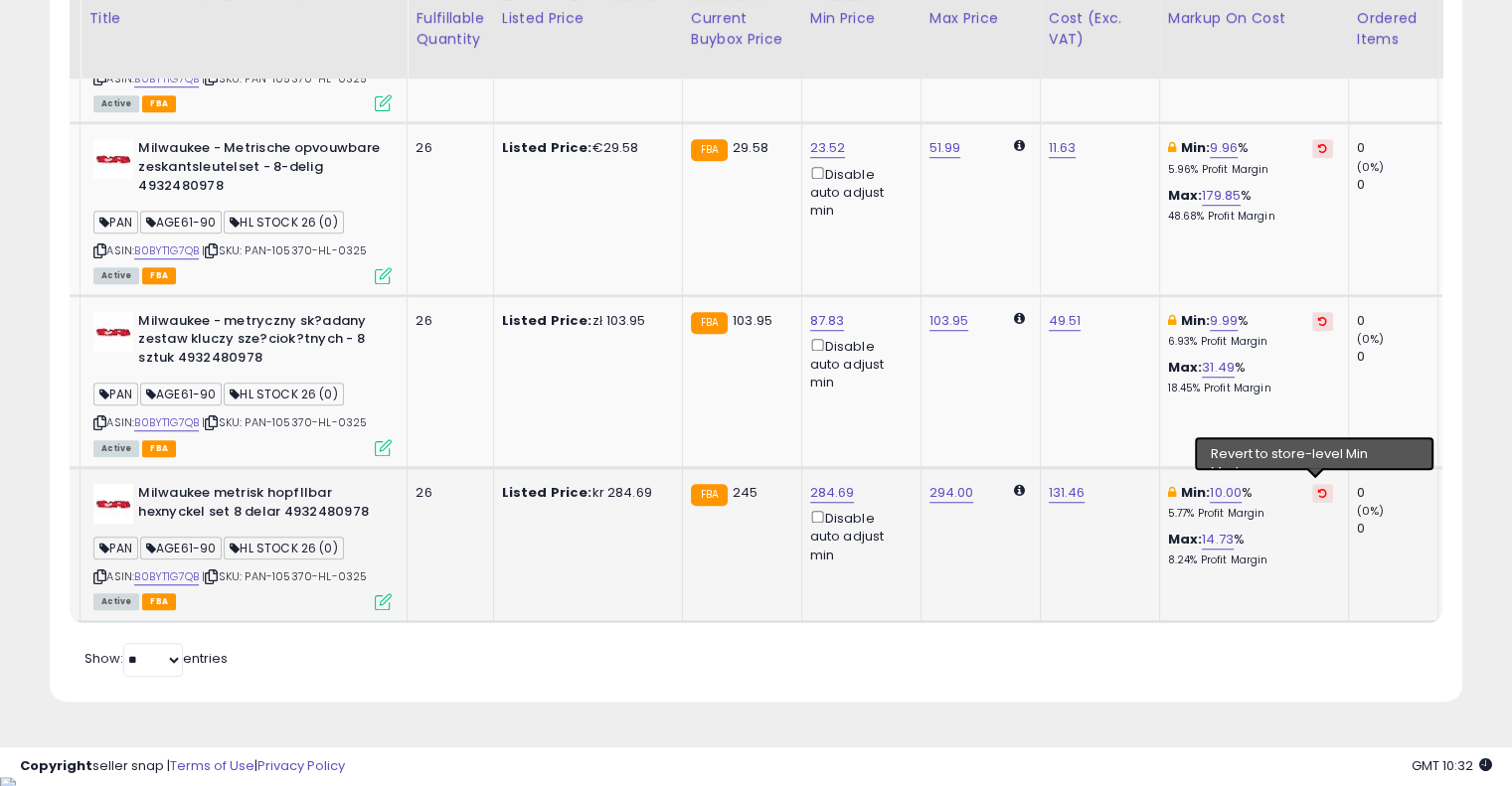 click at bounding box center [1322, 493] 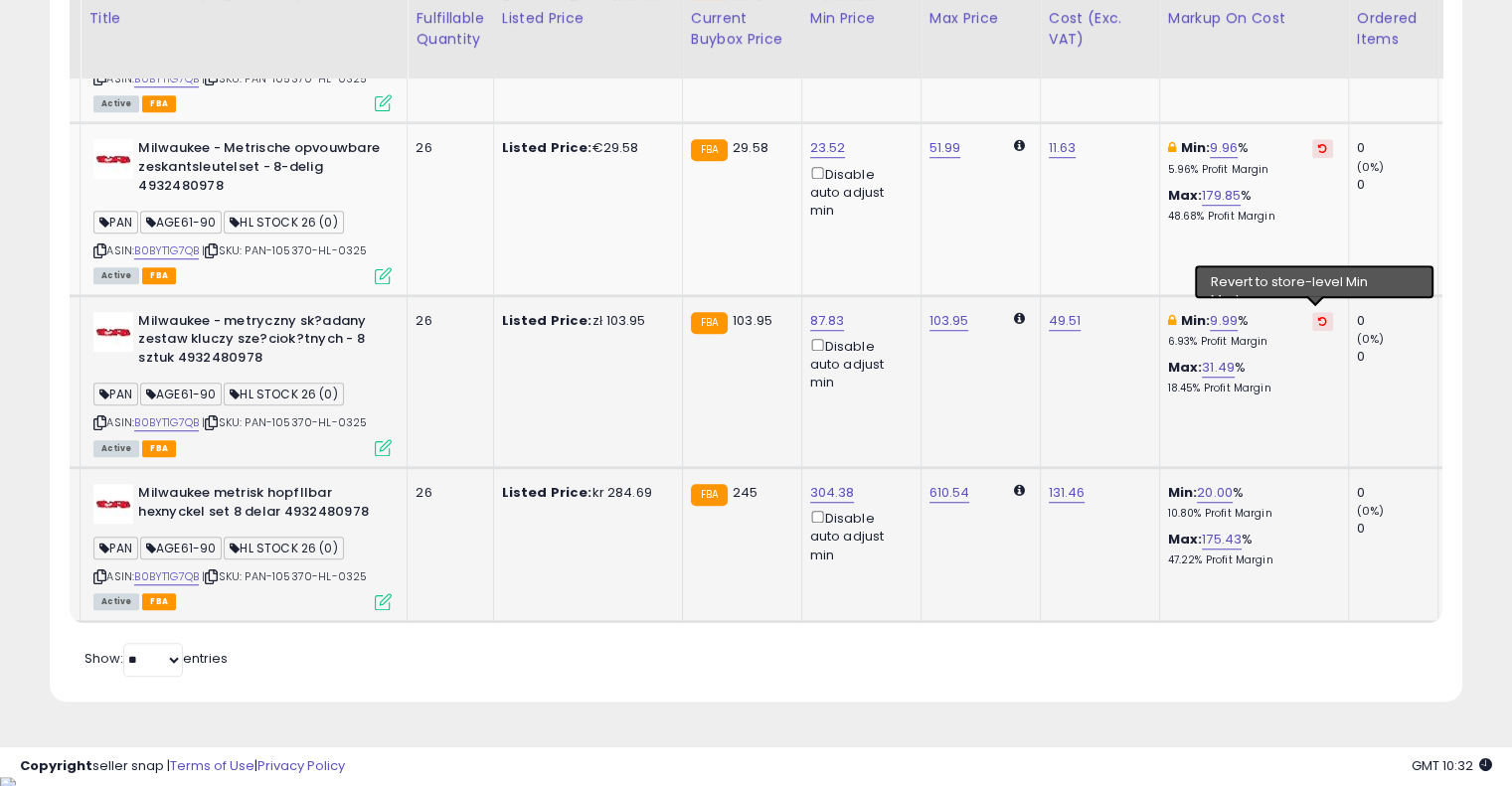 click at bounding box center [1322, 321] 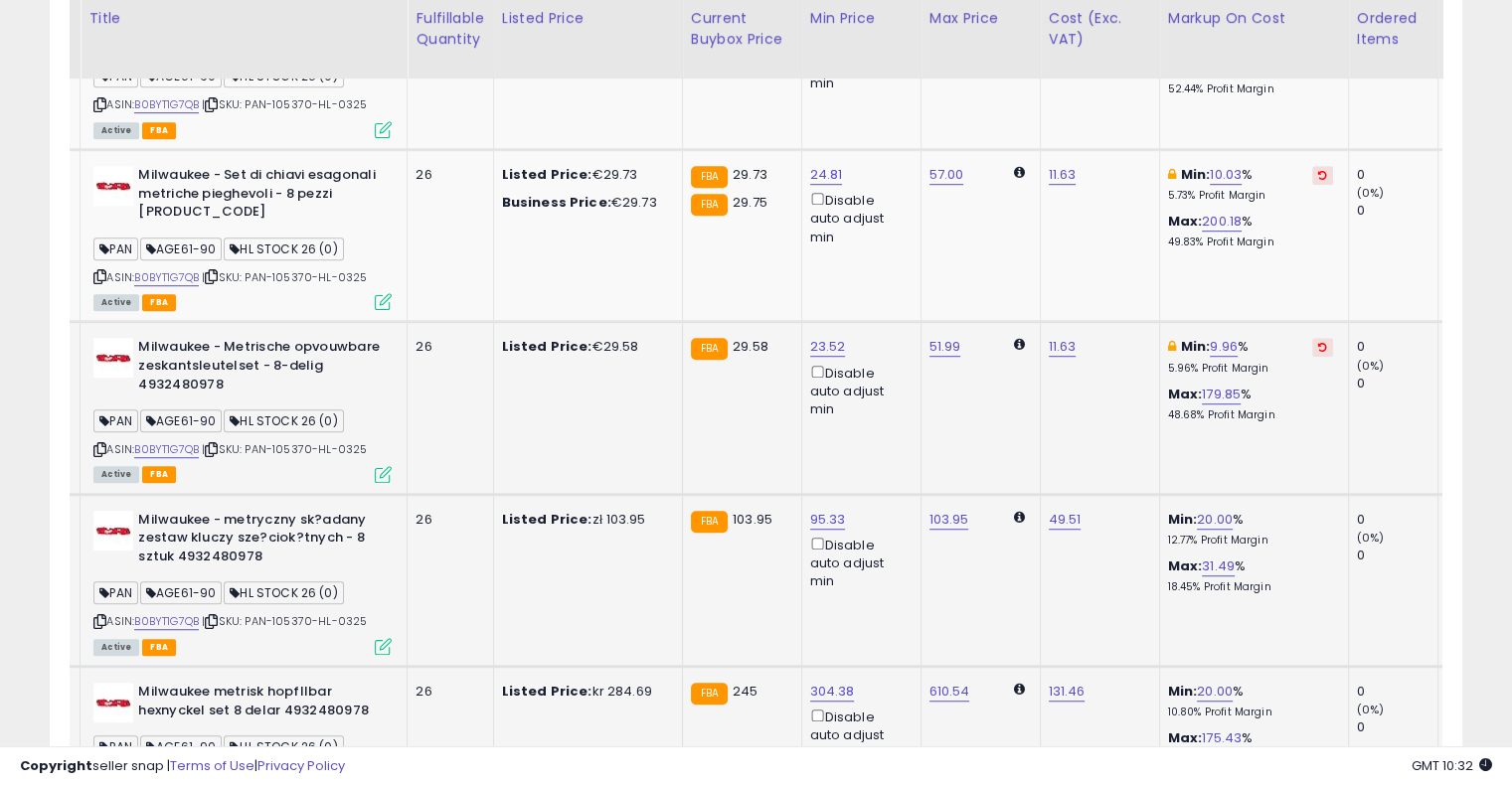 click at bounding box center [1322, 347] 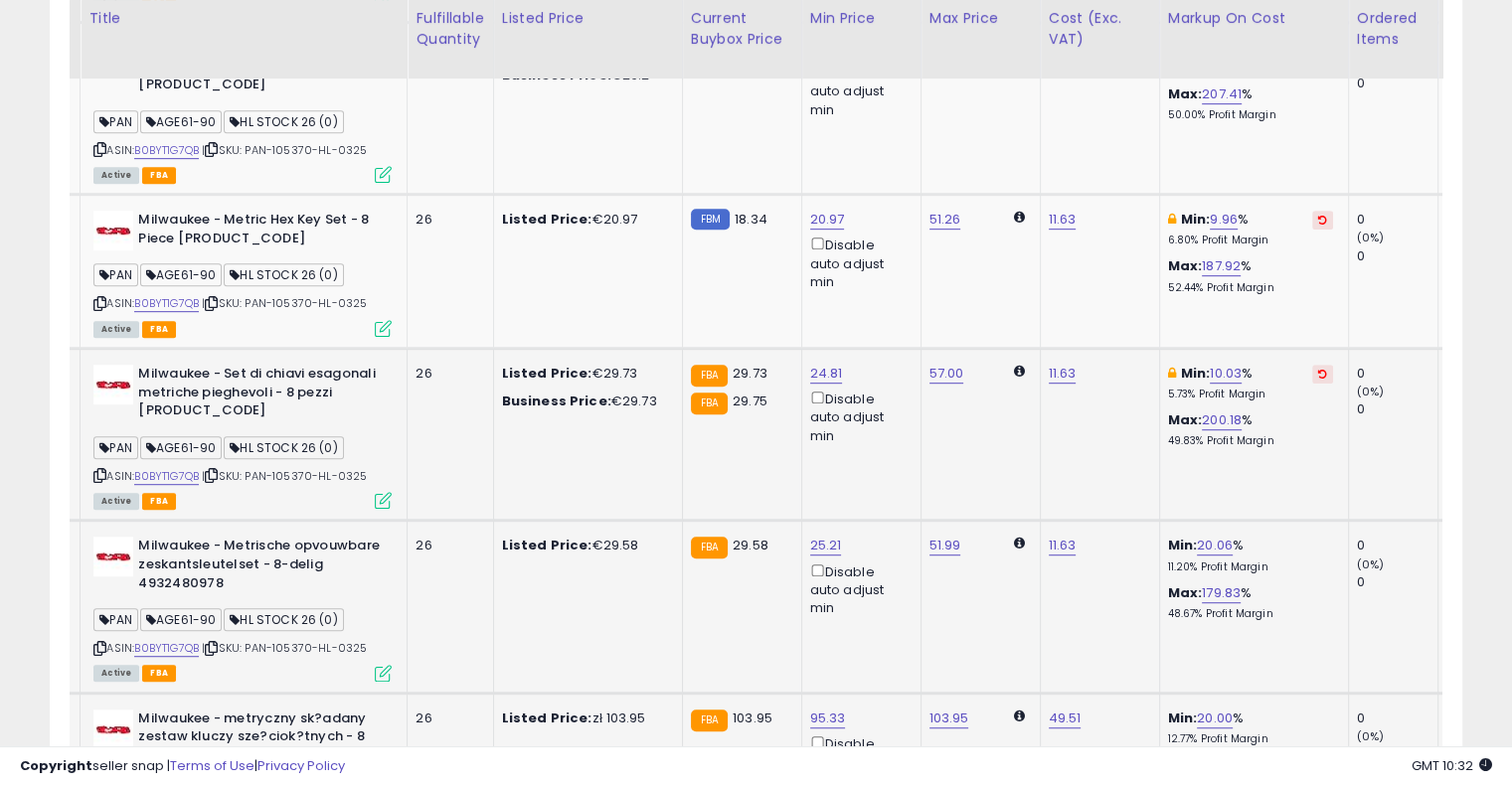 click at bounding box center (1322, 374) 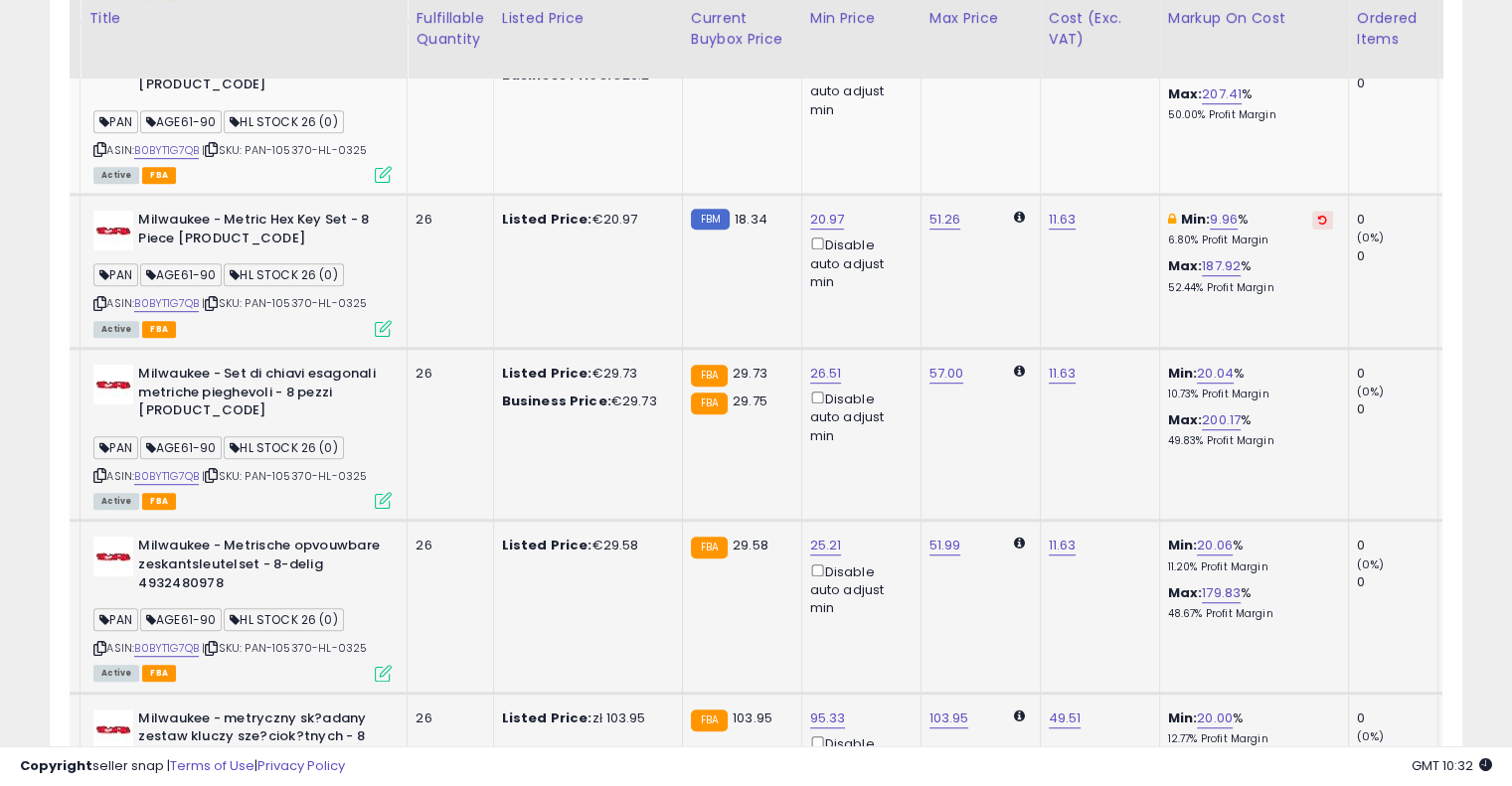 click at bounding box center (1322, 220) 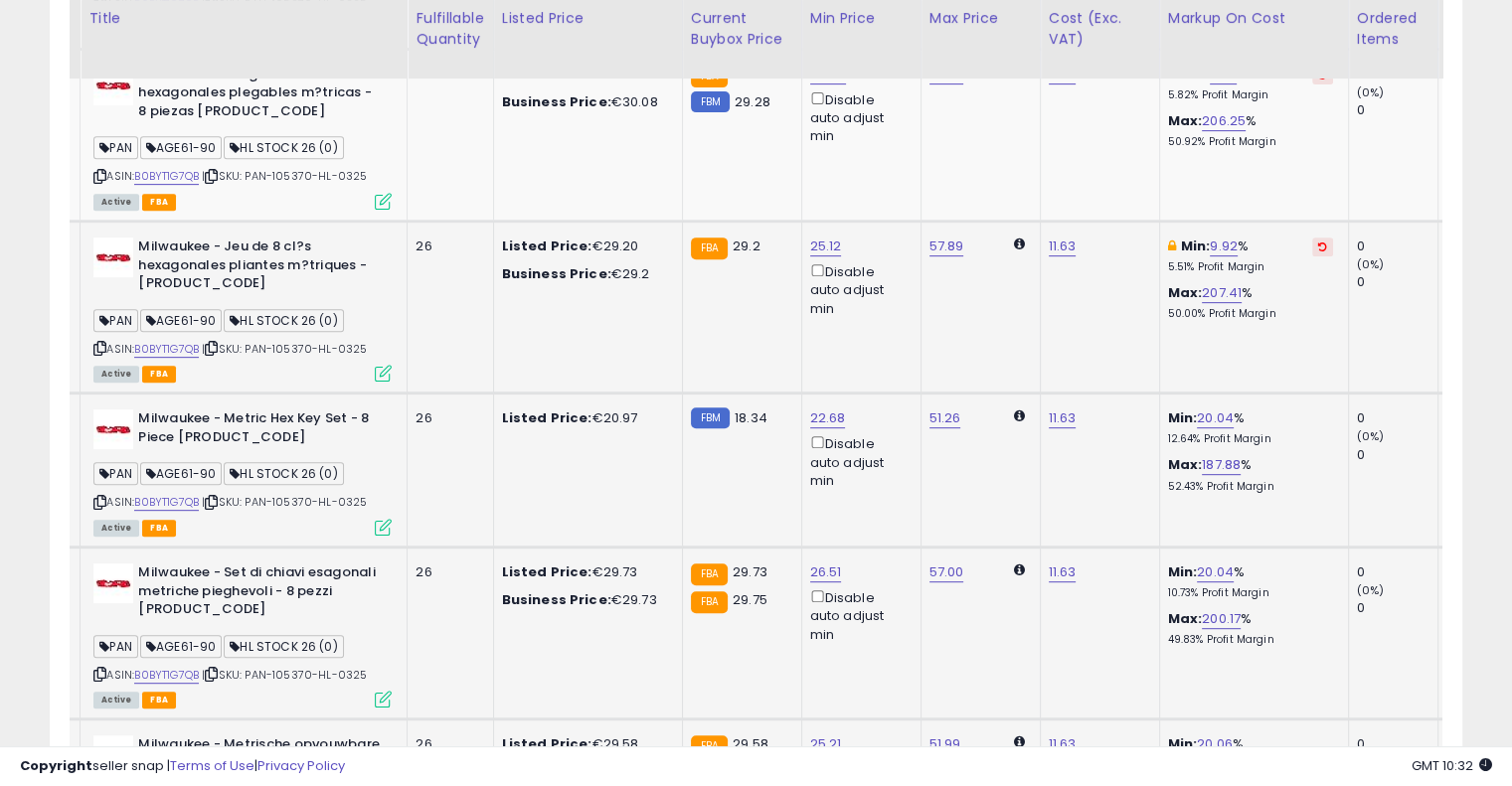 click at bounding box center [1322, 246] 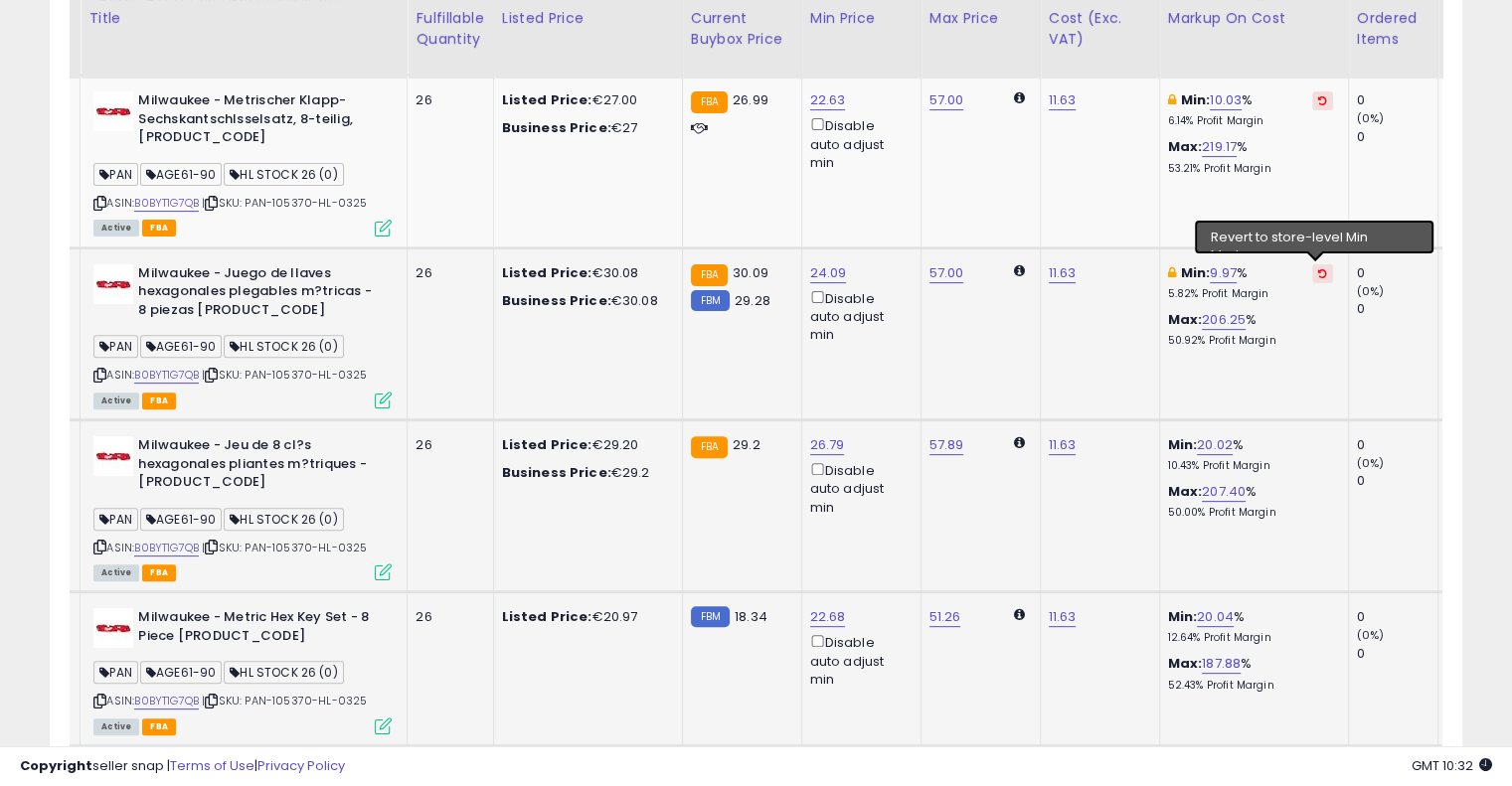 click at bounding box center (1322, 273) 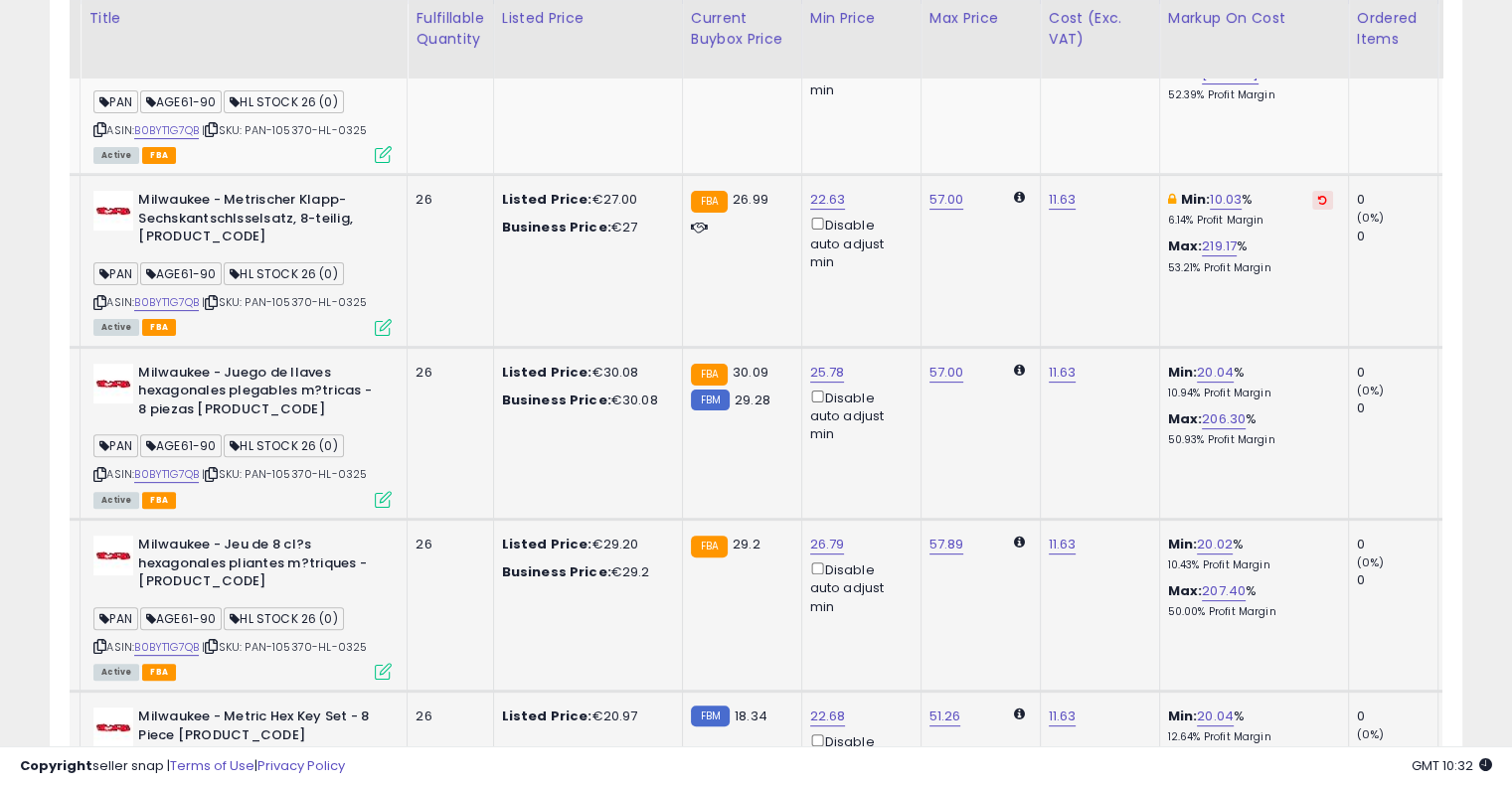 click at bounding box center (1322, 200) 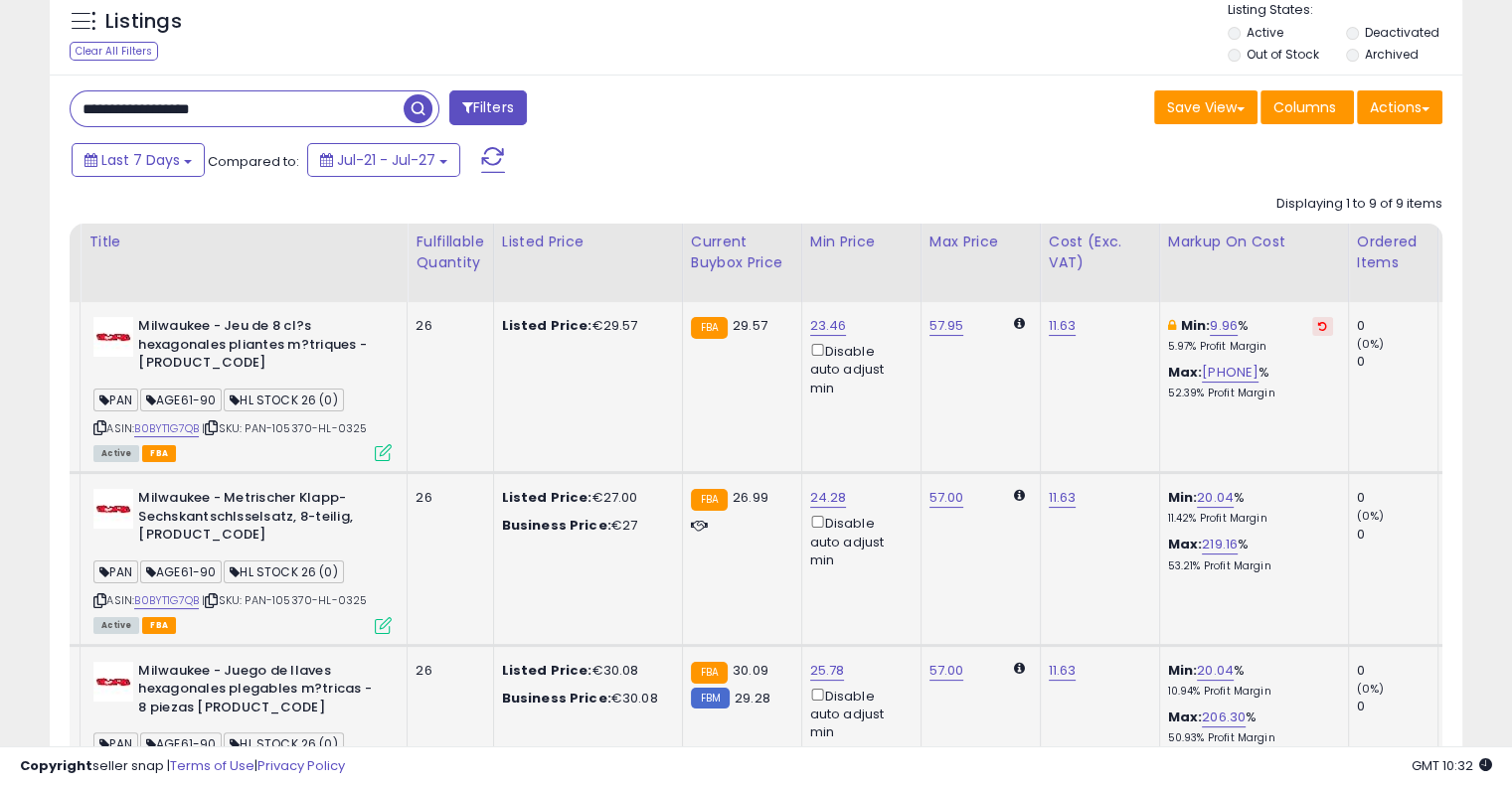 click at bounding box center [1322, 326] 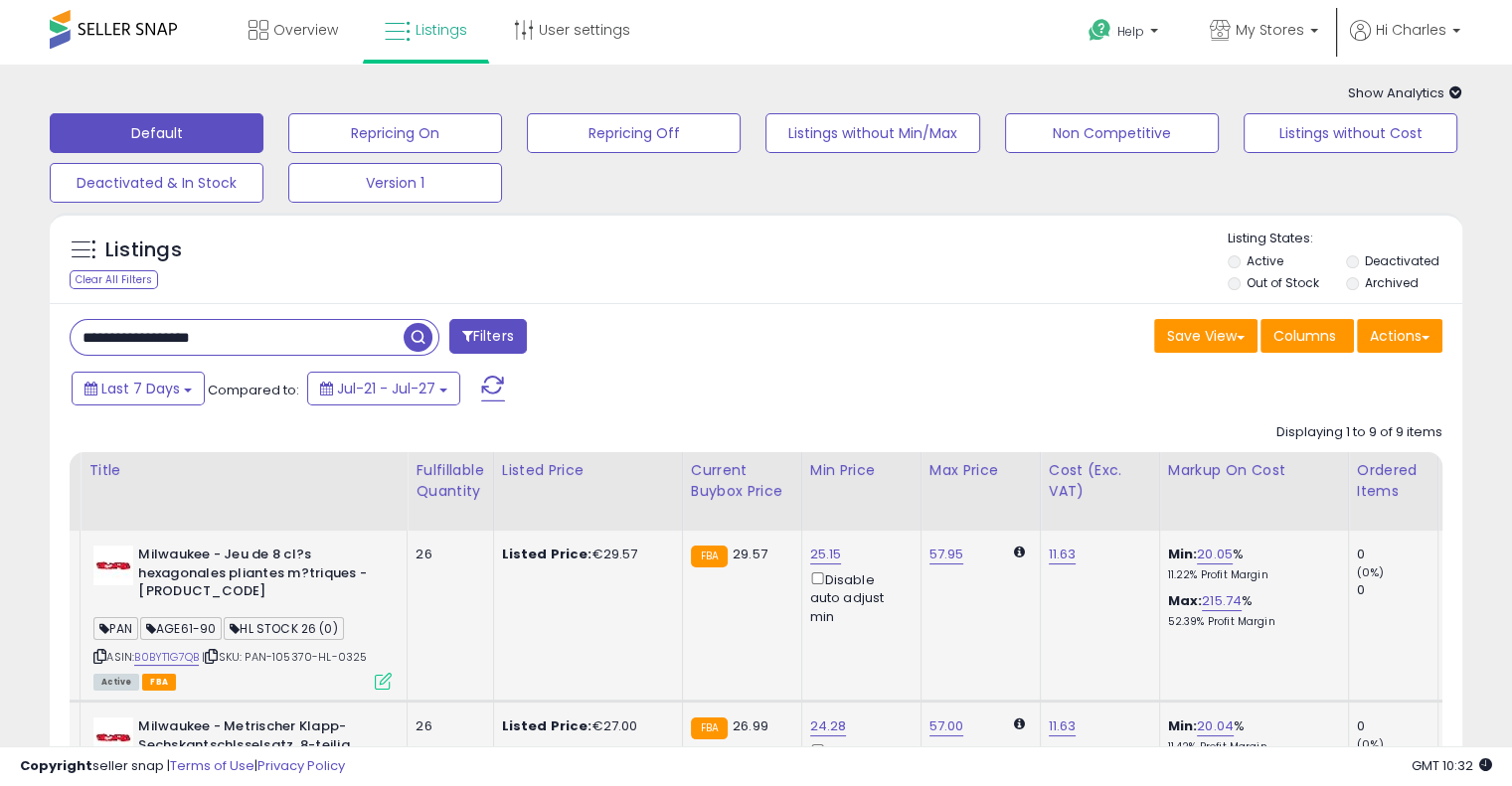 drag, startPoint x: 282, startPoint y: 342, endPoint x: 5, endPoint y: 326, distance: 277.4617 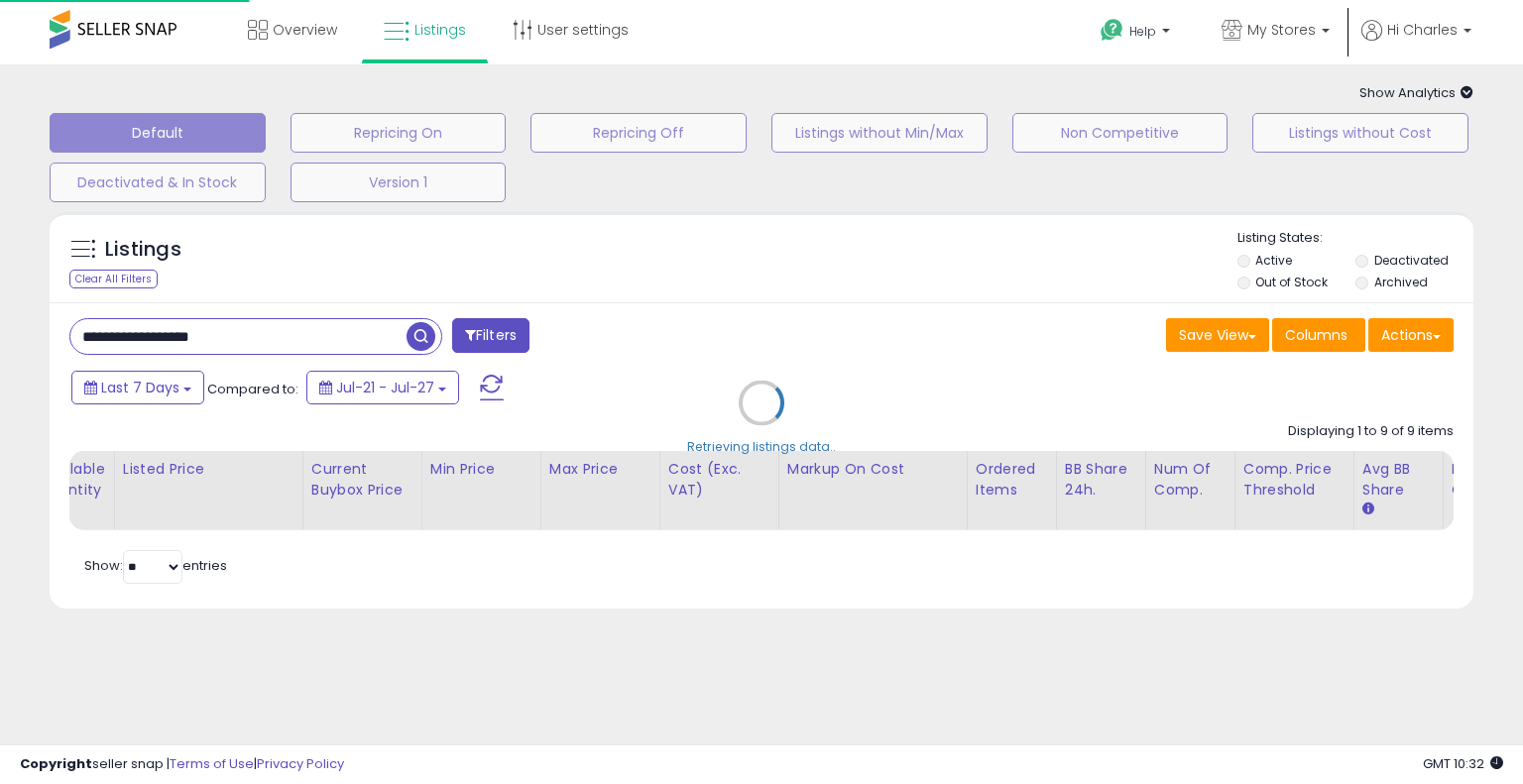click on "Retrieving listings data.." at bounding box center [762, 417] 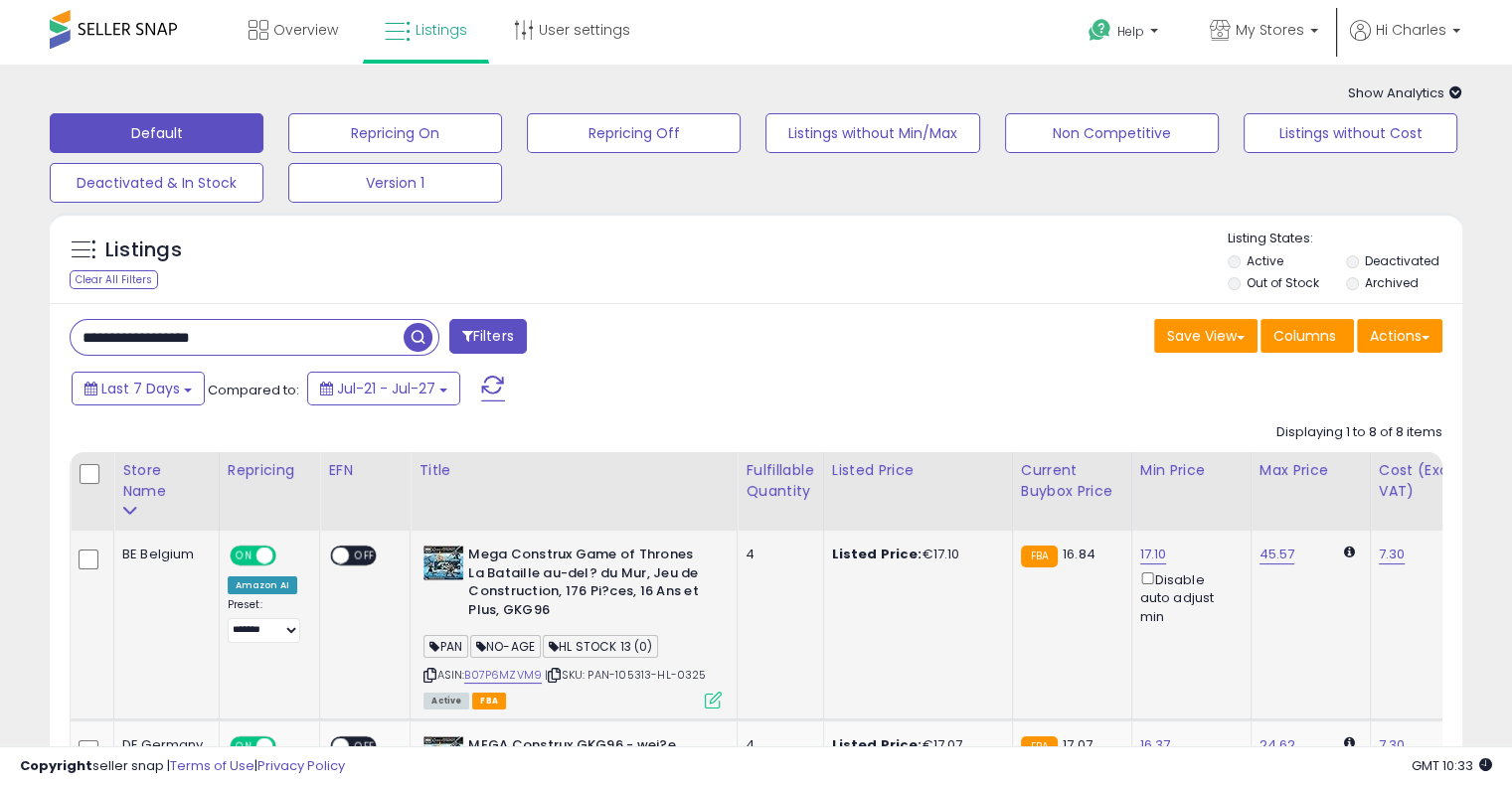drag, startPoint x: 771, startPoint y: 616, endPoint x: 548, endPoint y: 611, distance: 223.05605 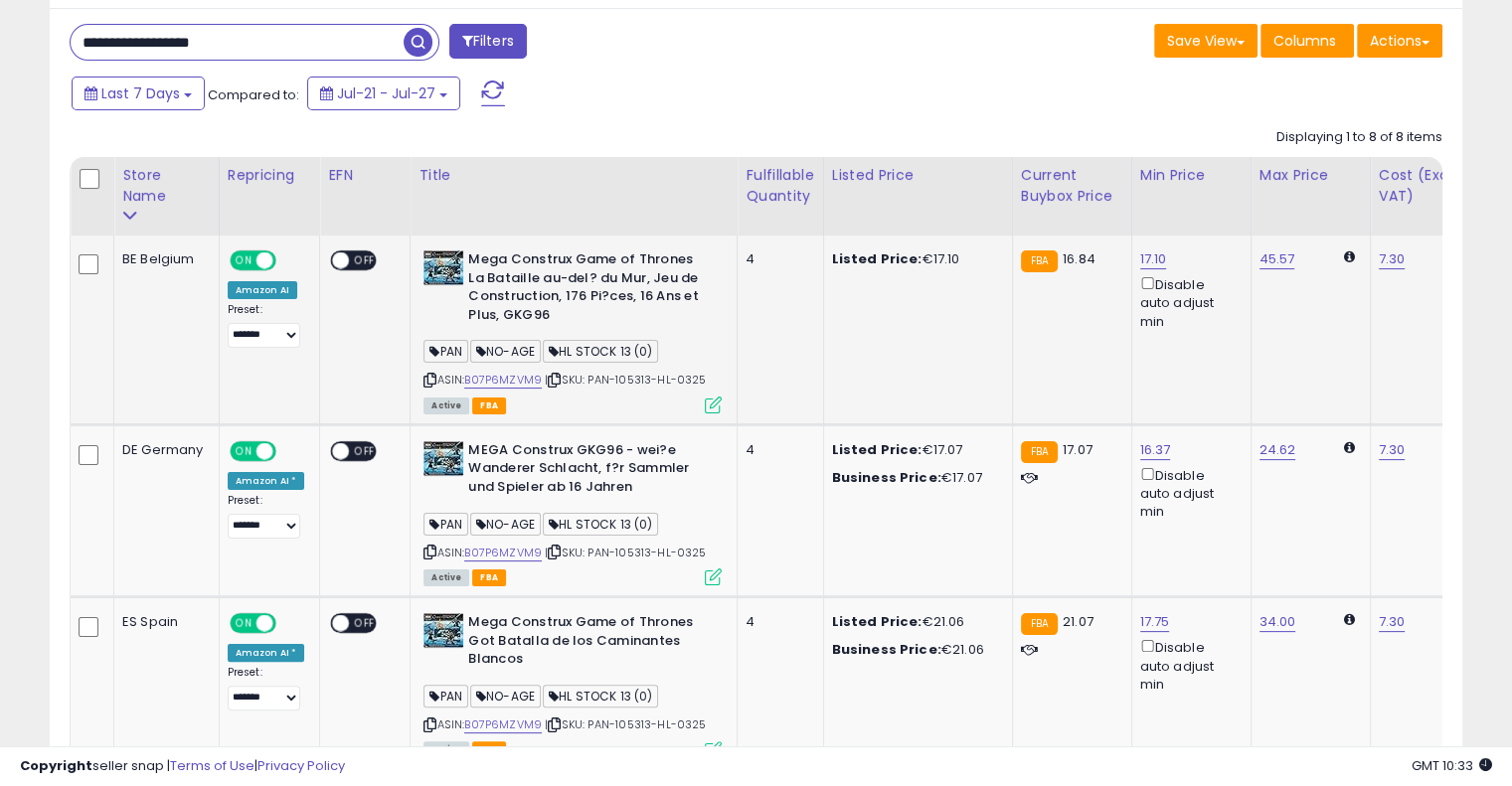 scroll, scrollTop: 298, scrollLeft: 0, axis: vertical 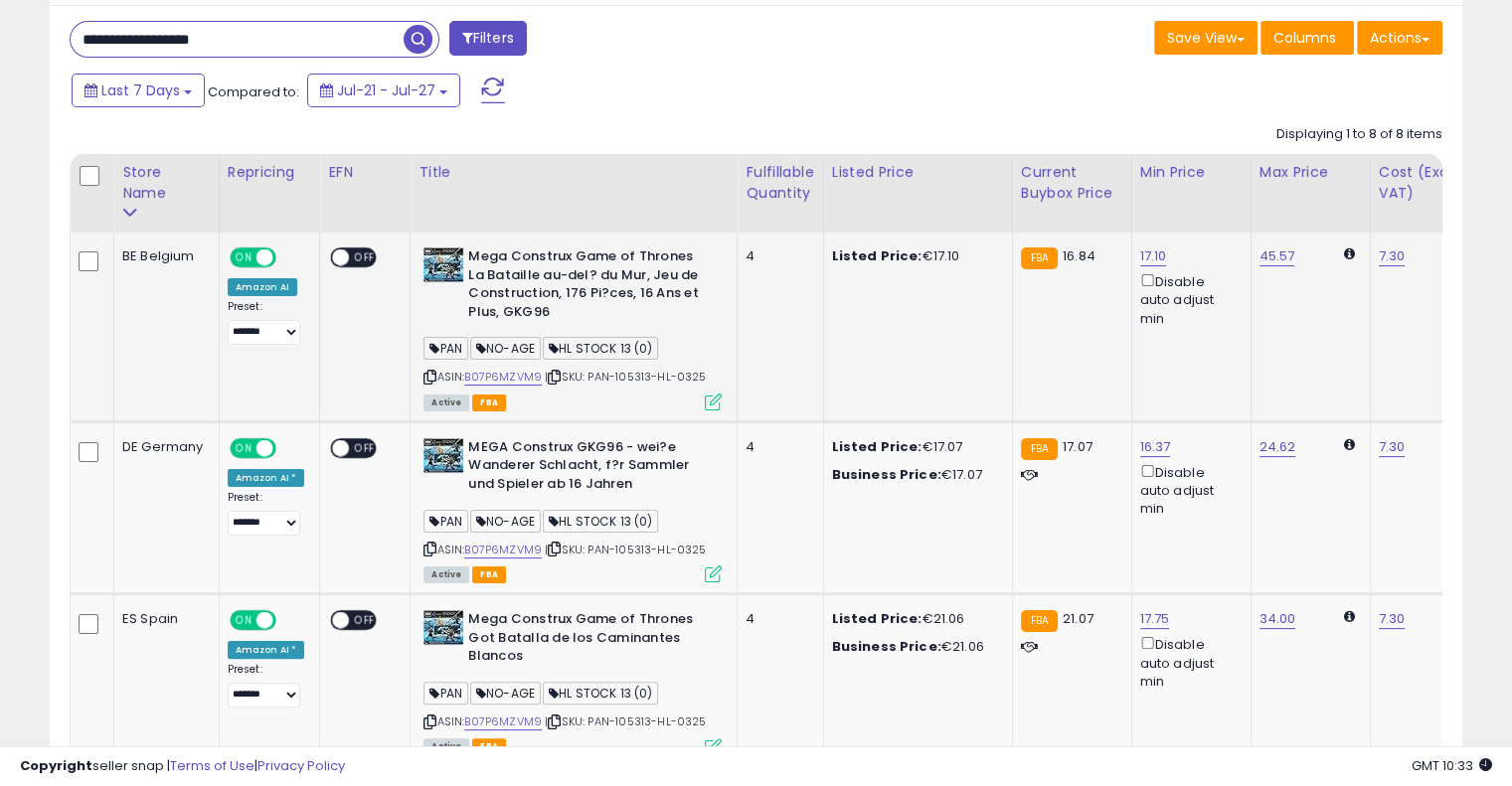 drag, startPoint x: 793, startPoint y: 363, endPoint x: 756, endPoint y: 365, distance: 37.054015 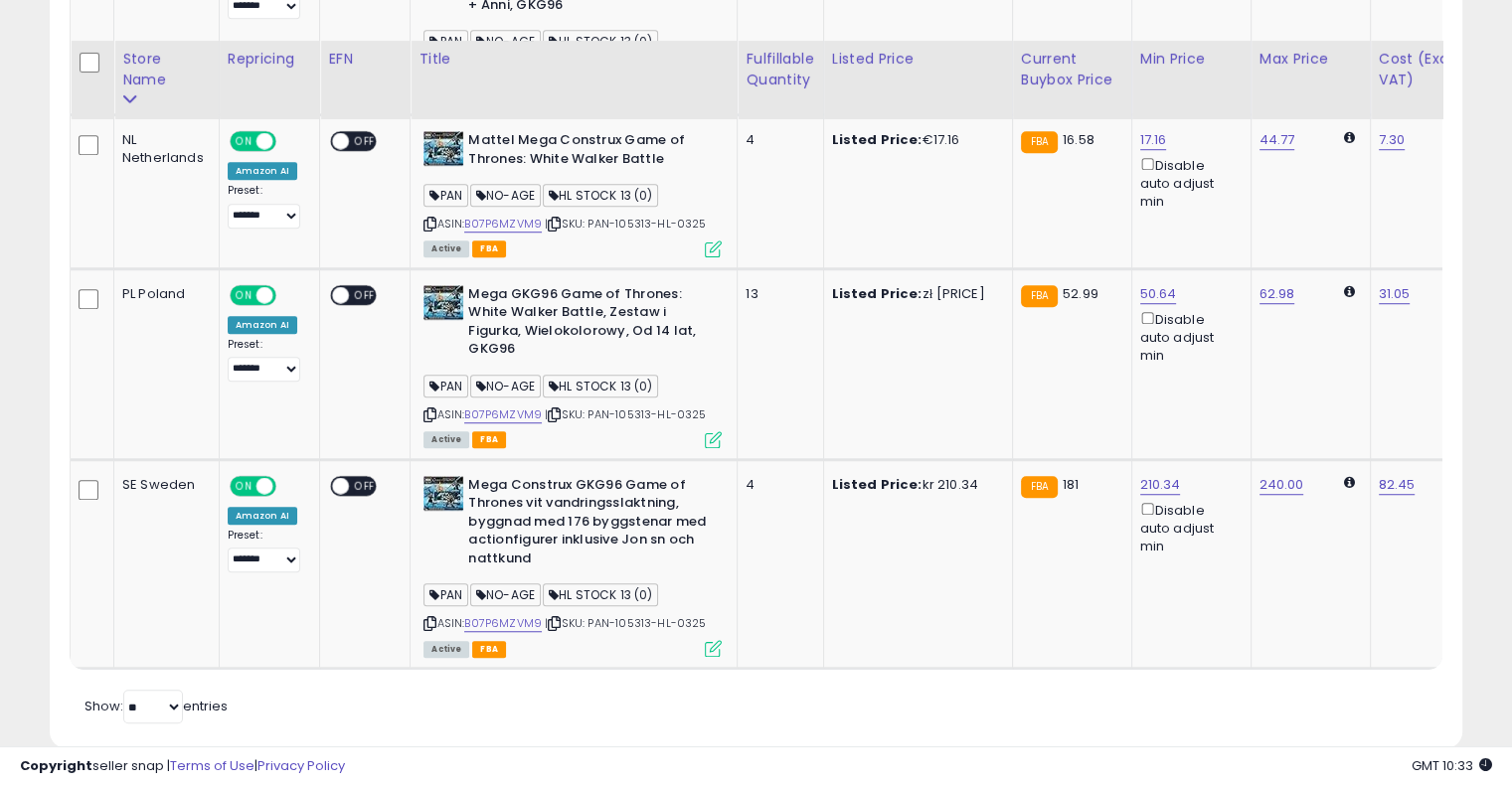 scroll, scrollTop: 1396, scrollLeft: 0, axis: vertical 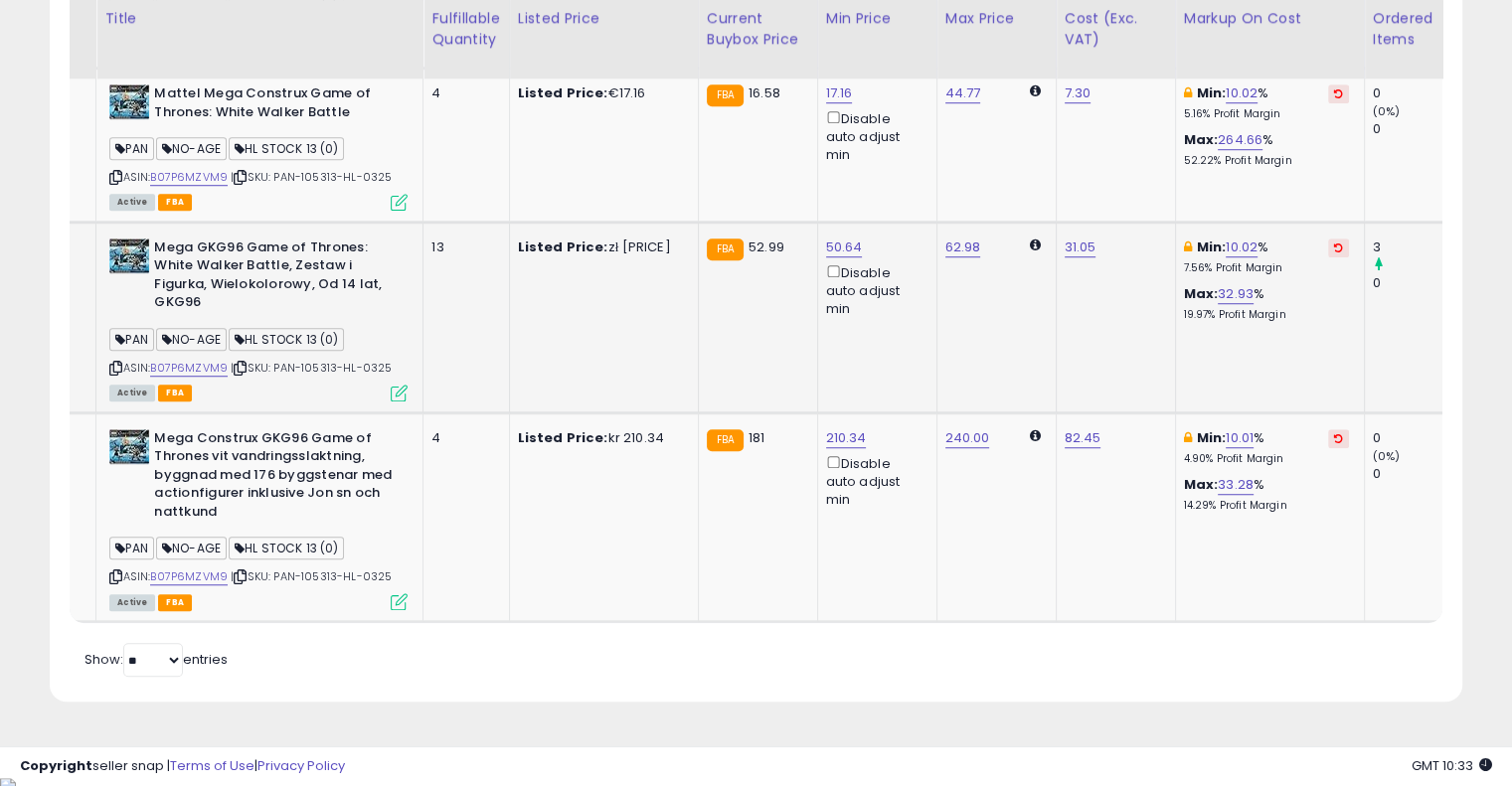 drag, startPoint x: 867, startPoint y: 333, endPoint x: 1026, endPoint y: 304, distance: 161.62302 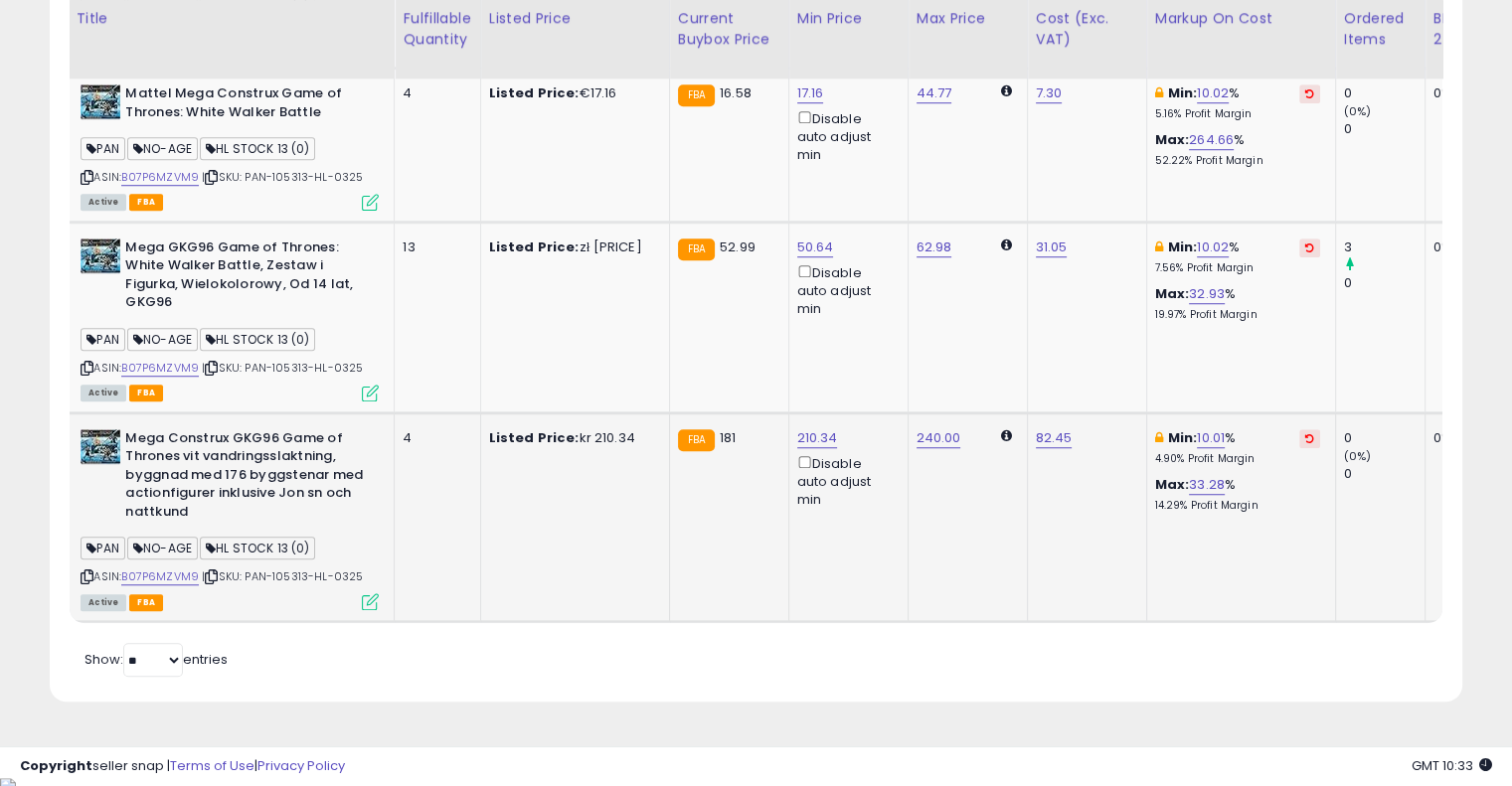 click at bounding box center (1309, 438) 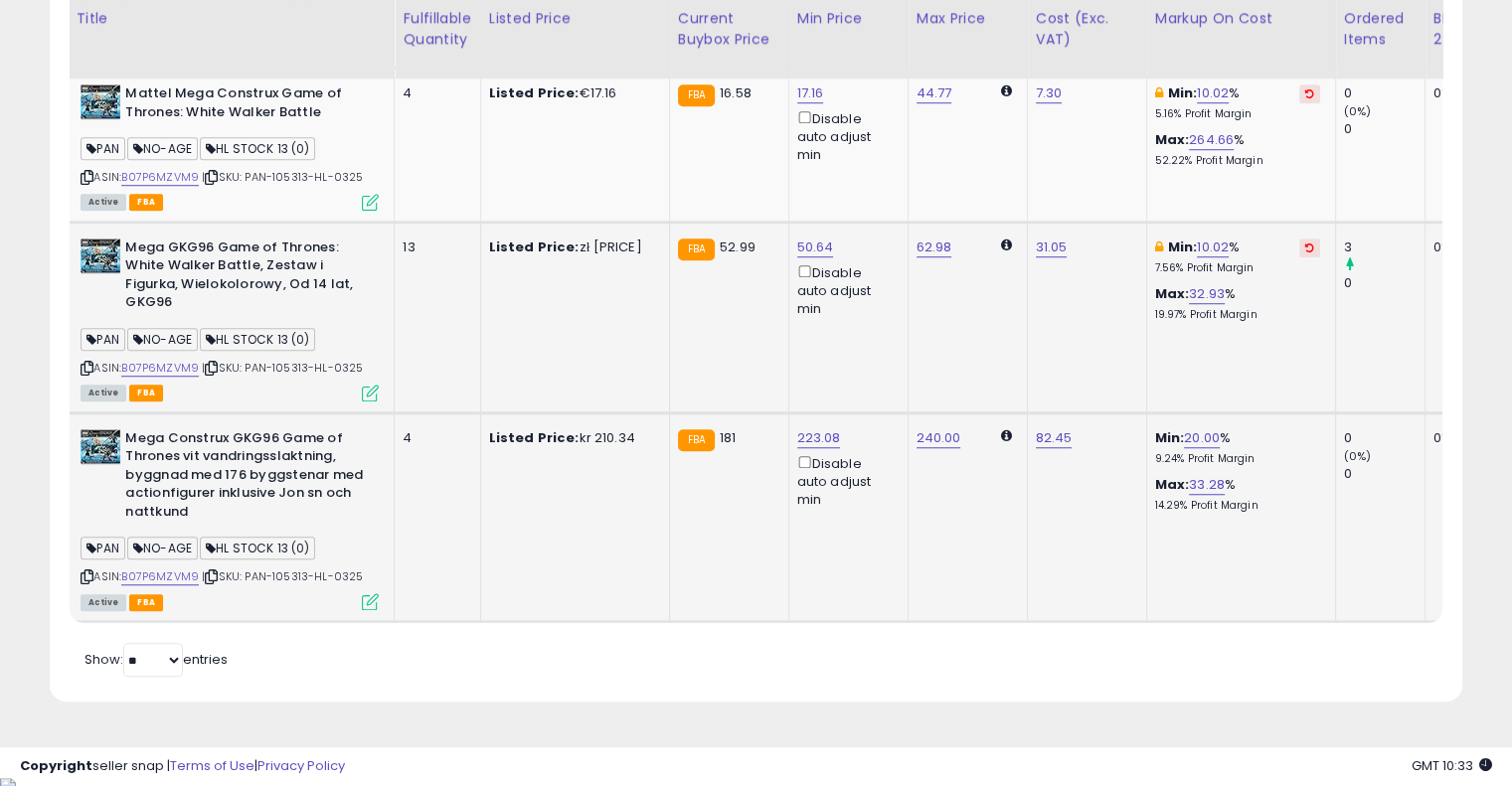 click at bounding box center (1309, 247) 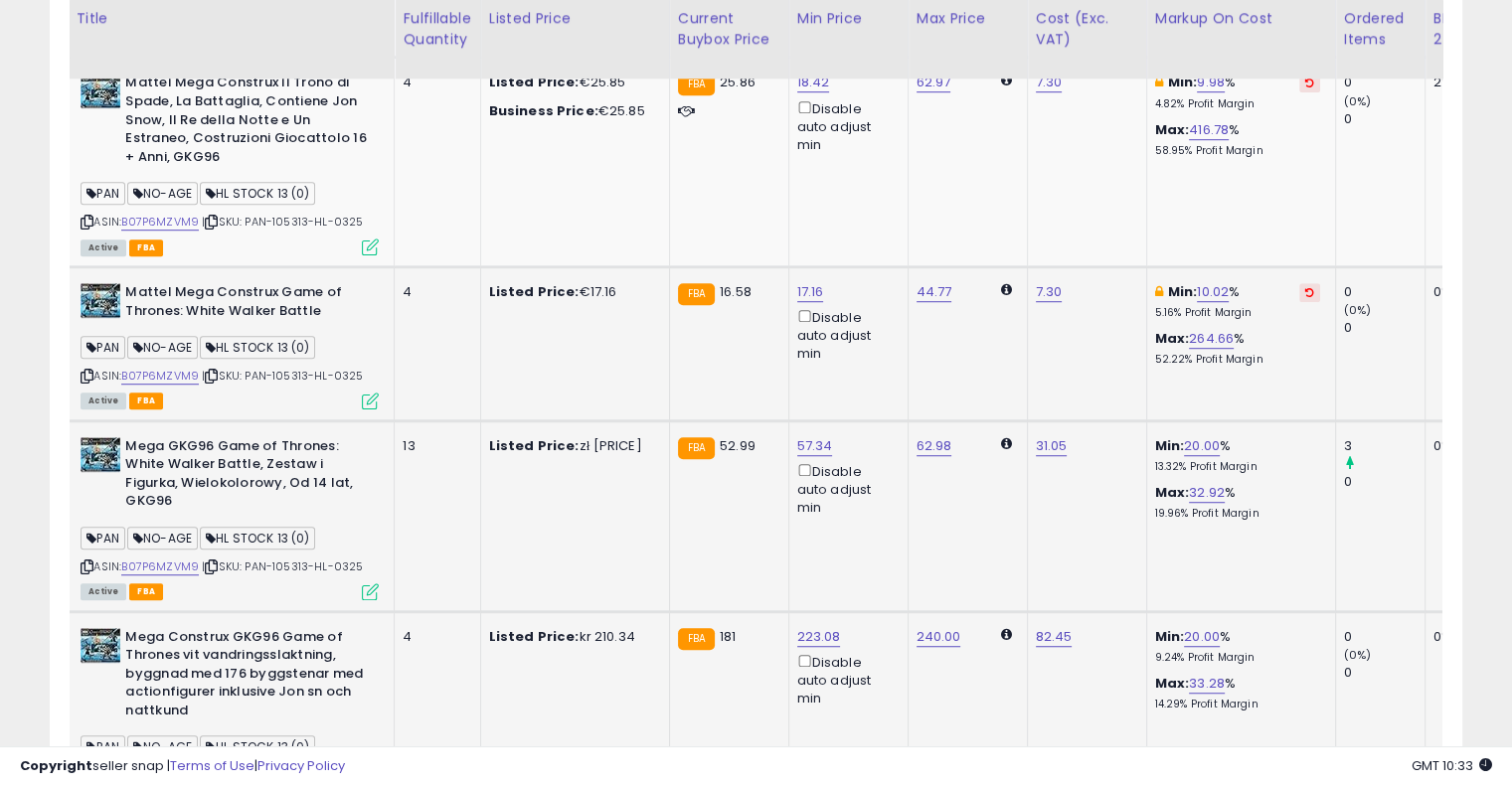 click at bounding box center (1309, 292) 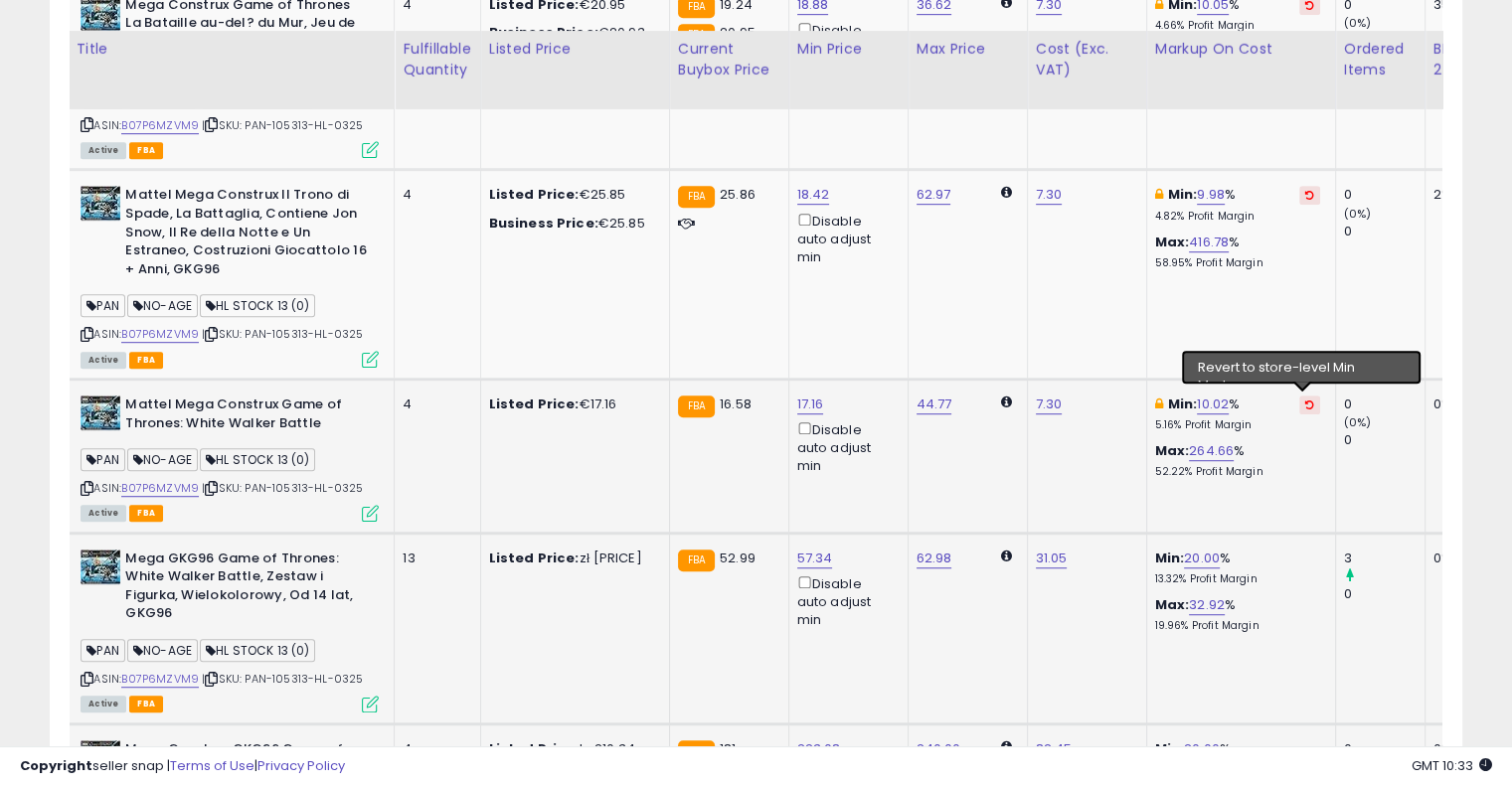 scroll, scrollTop: 999, scrollLeft: 0, axis: vertical 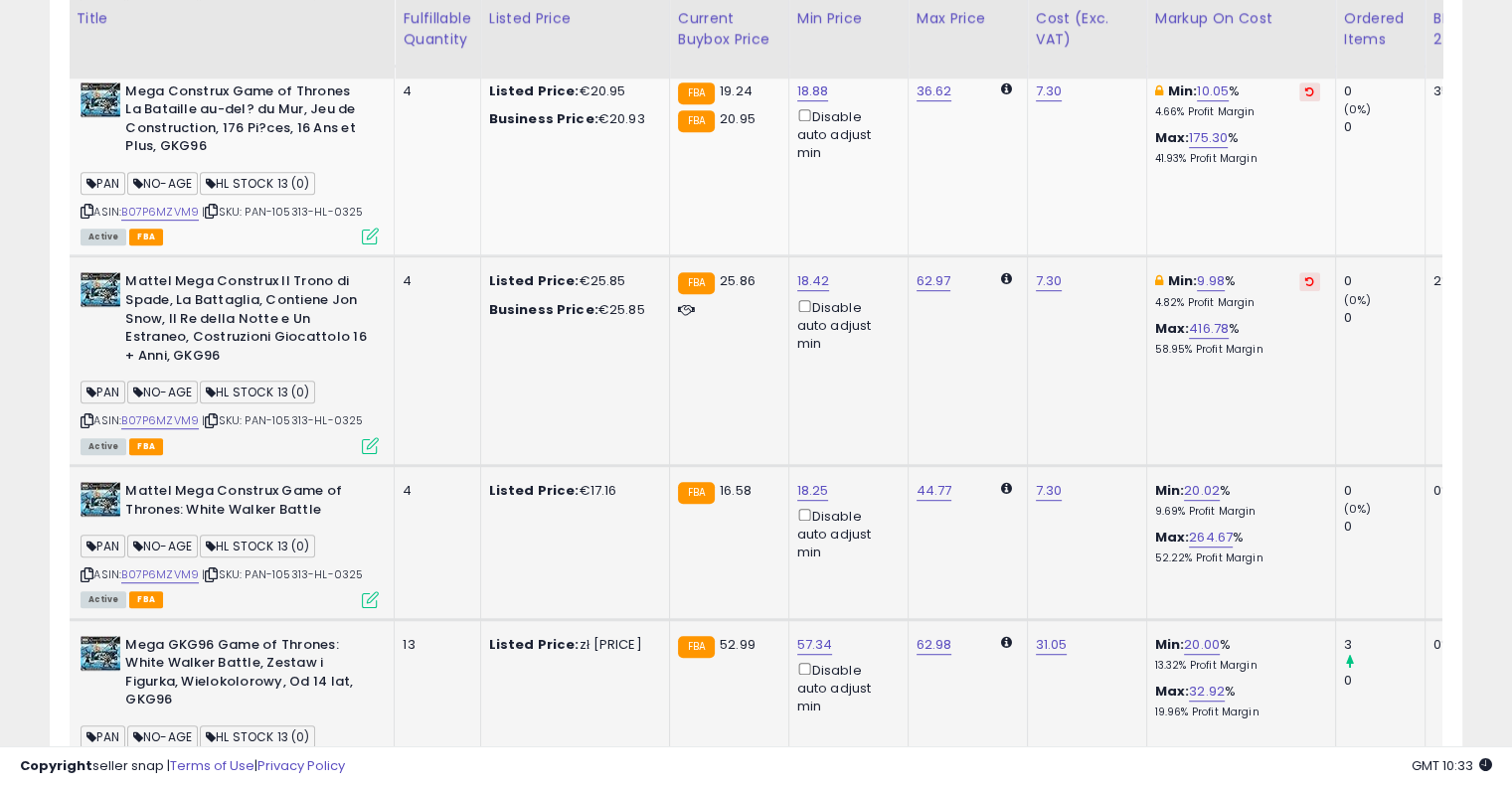 click at bounding box center (1309, 281) 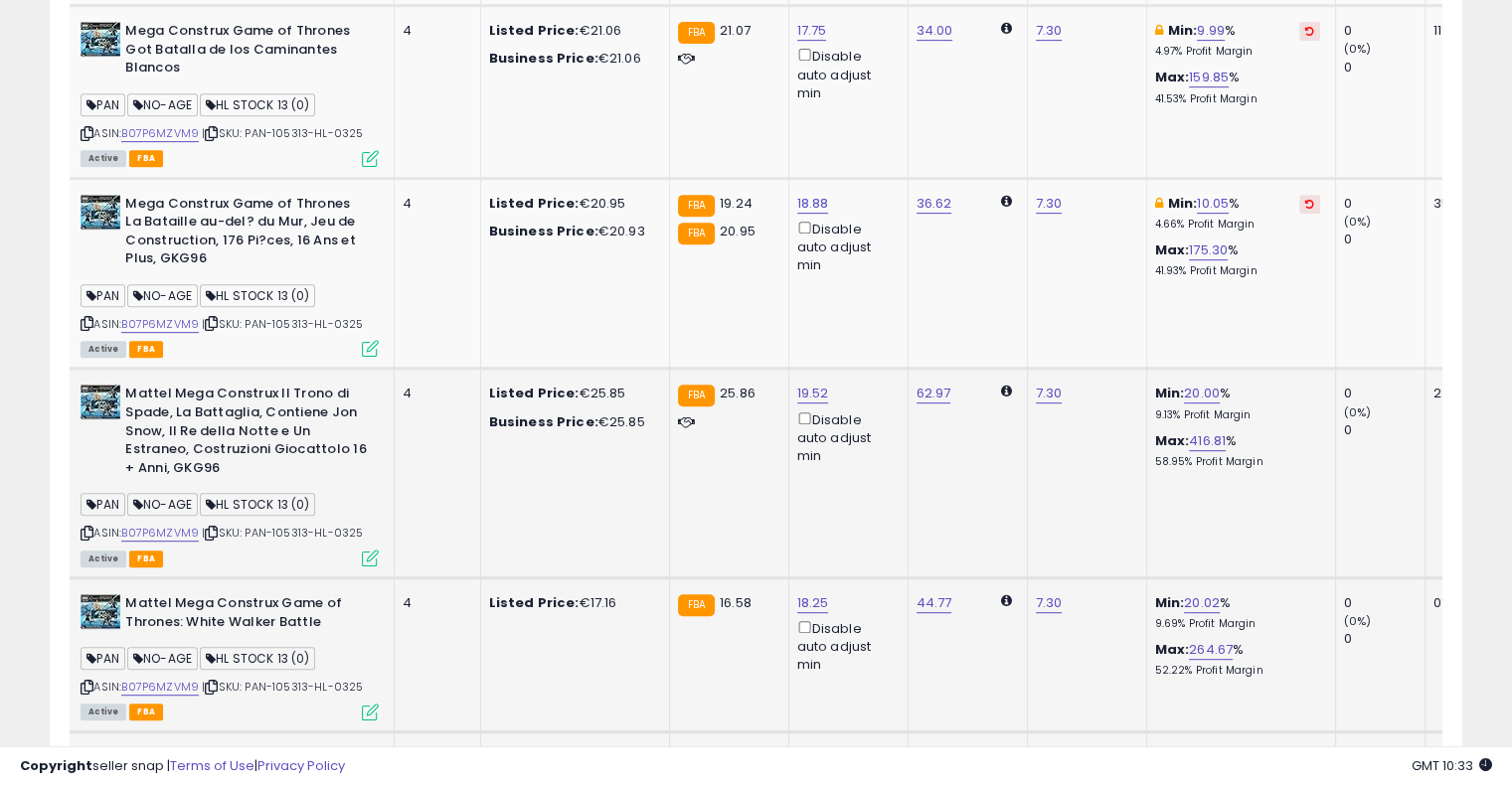 scroll, scrollTop: 800, scrollLeft: 0, axis: vertical 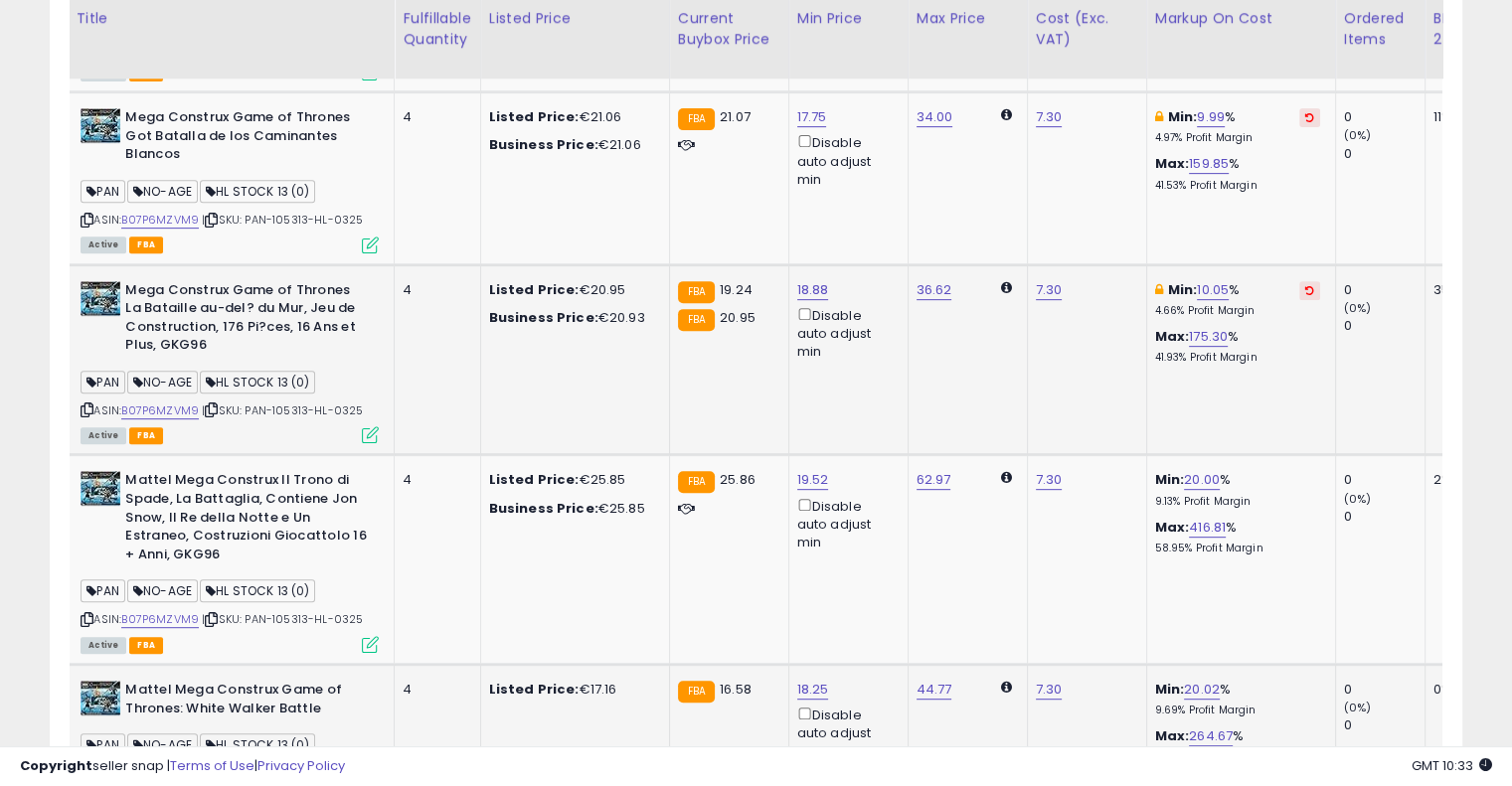 click at bounding box center (1309, 290) 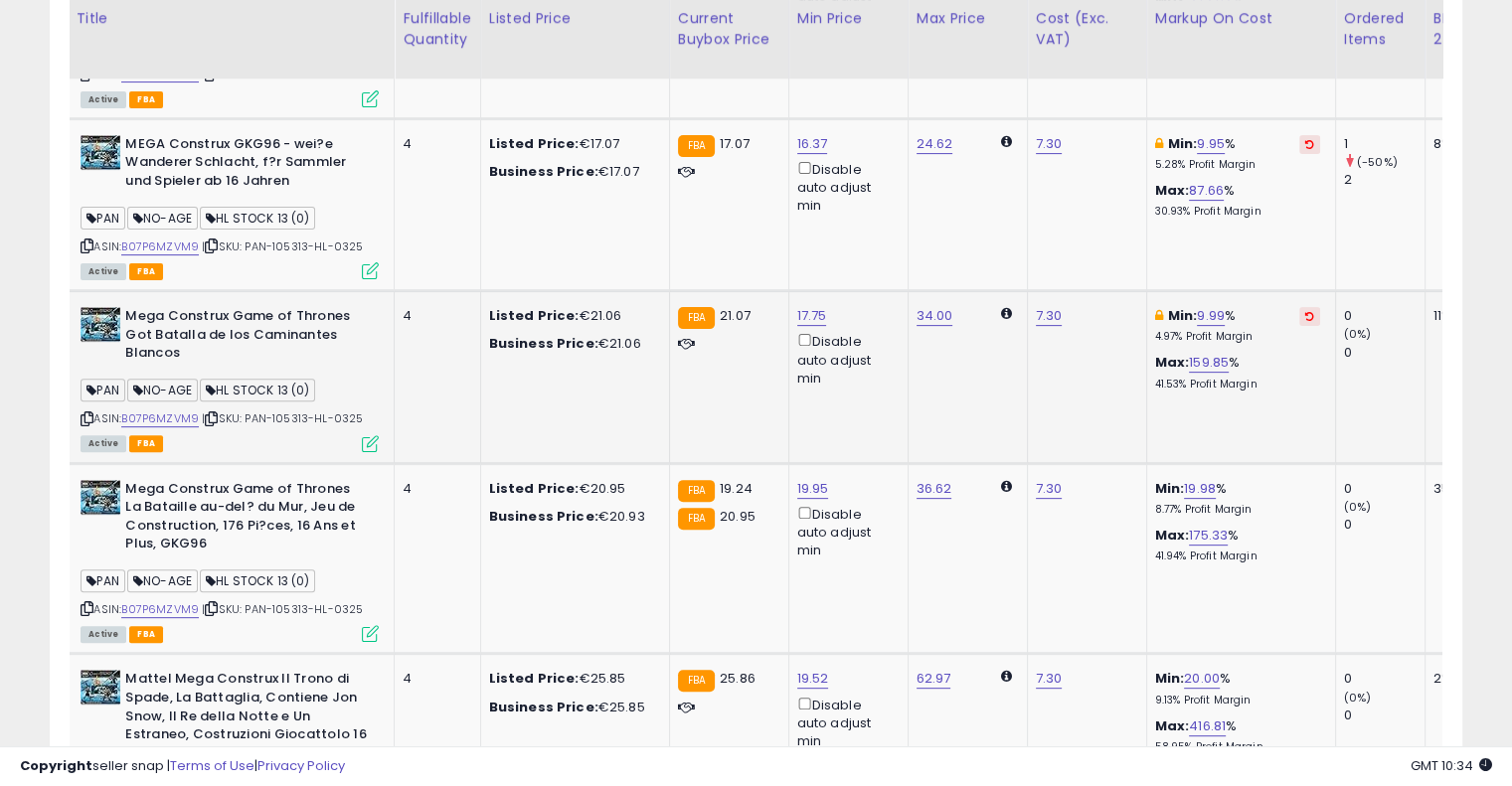 click at bounding box center [1309, 316] 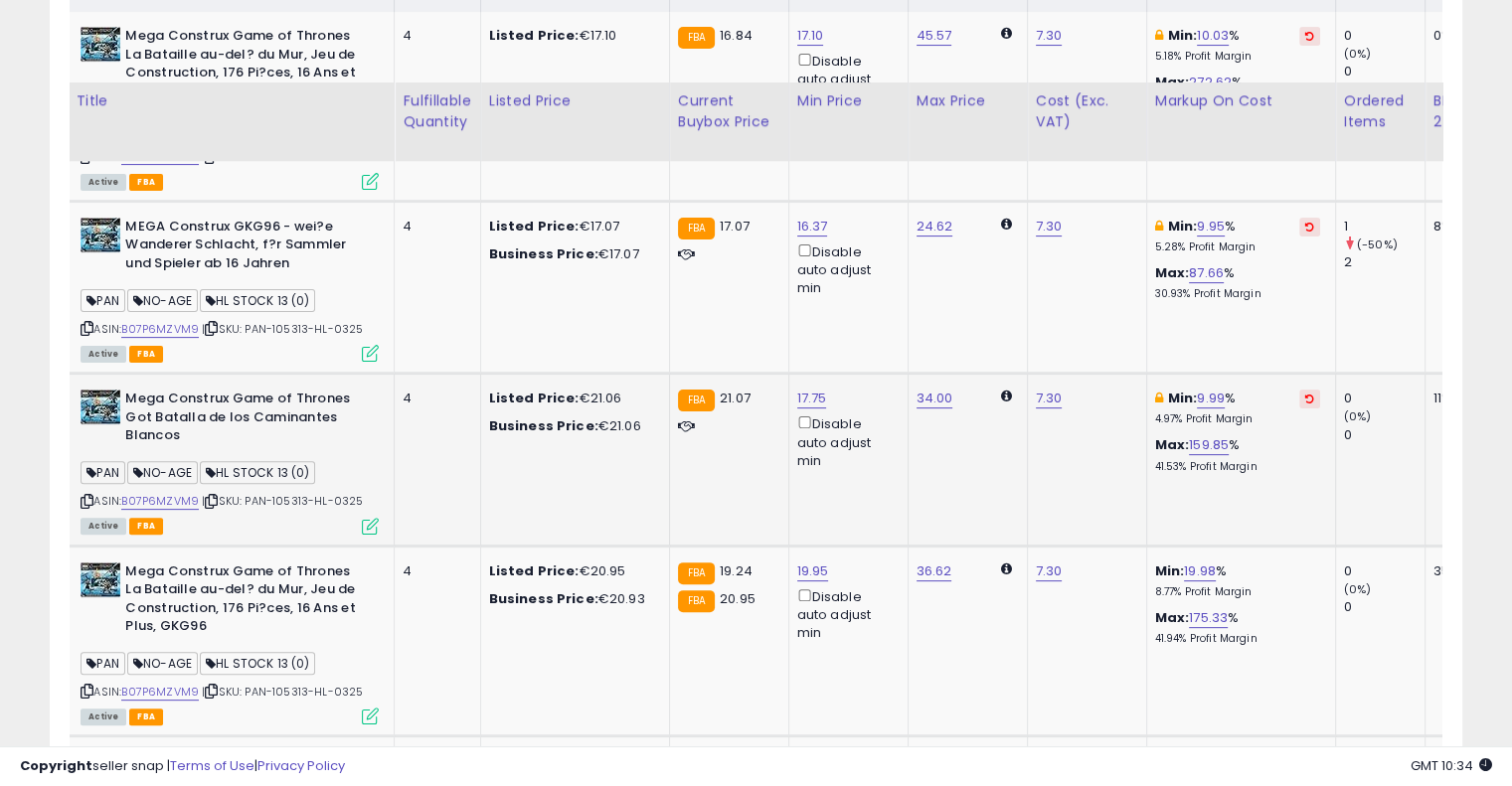 scroll, scrollTop: 402, scrollLeft: 0, axis: vertical 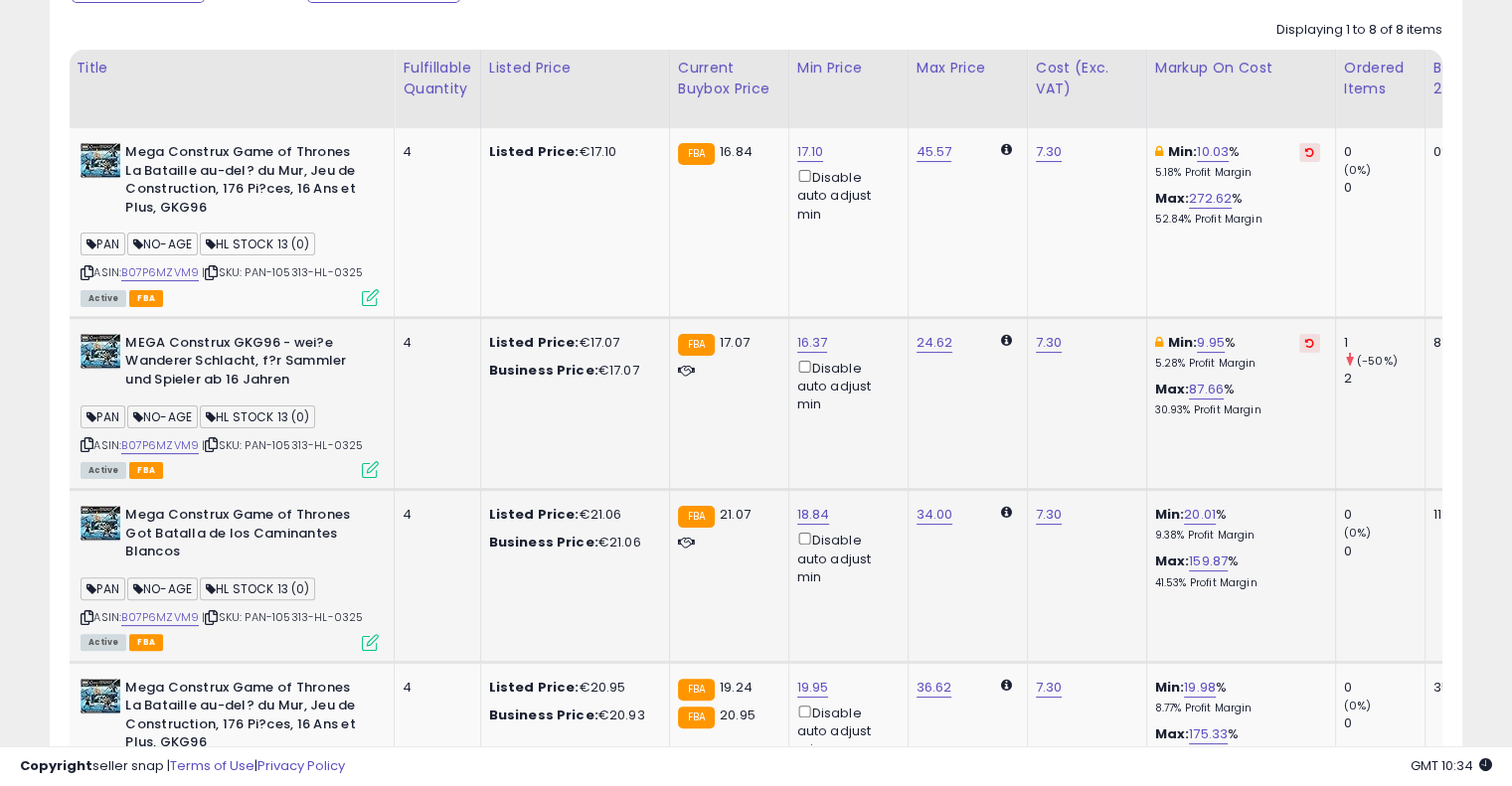 click at bounding box center [1309, 343] 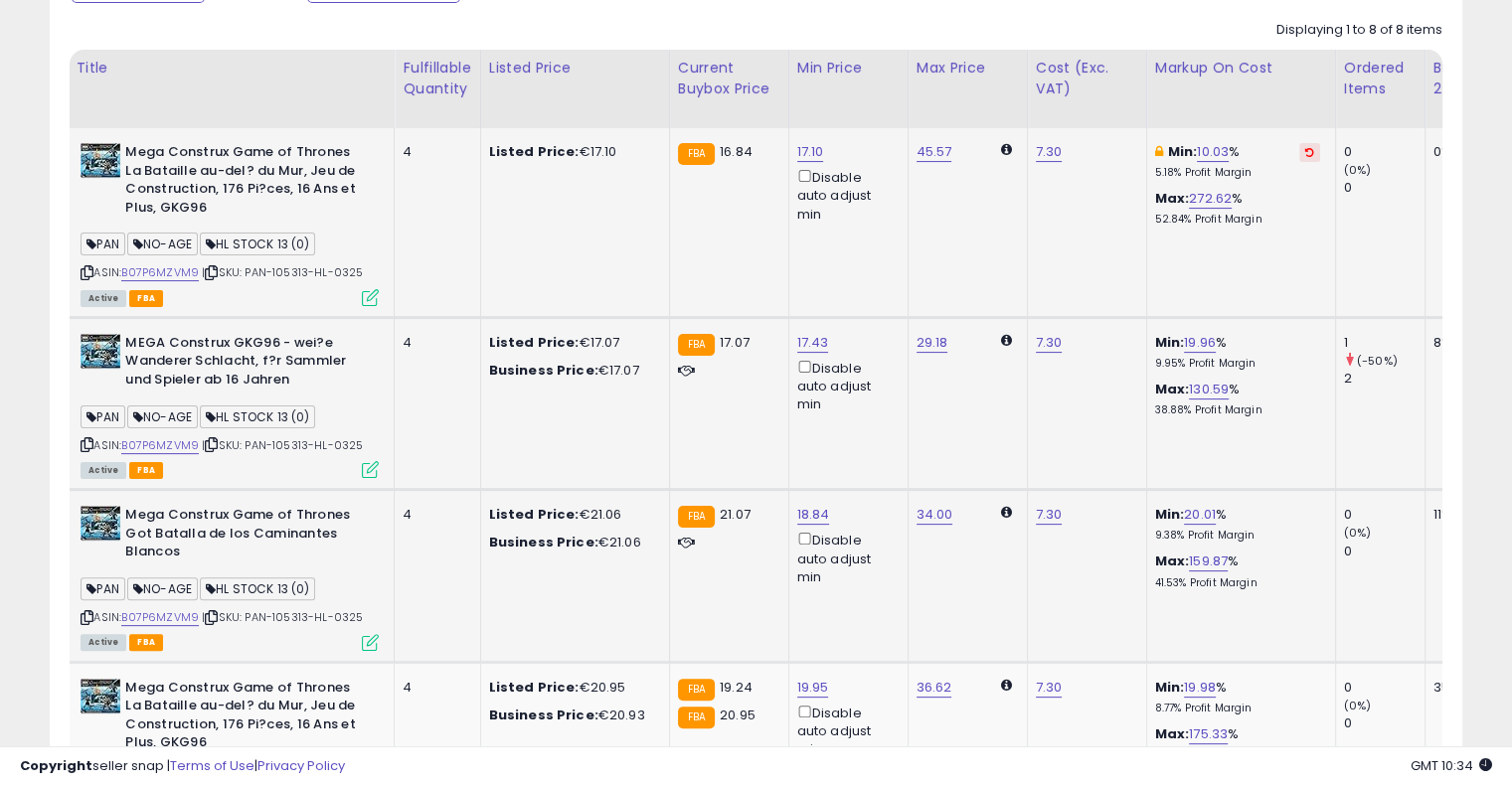 click at bounding box center (1309, 152) 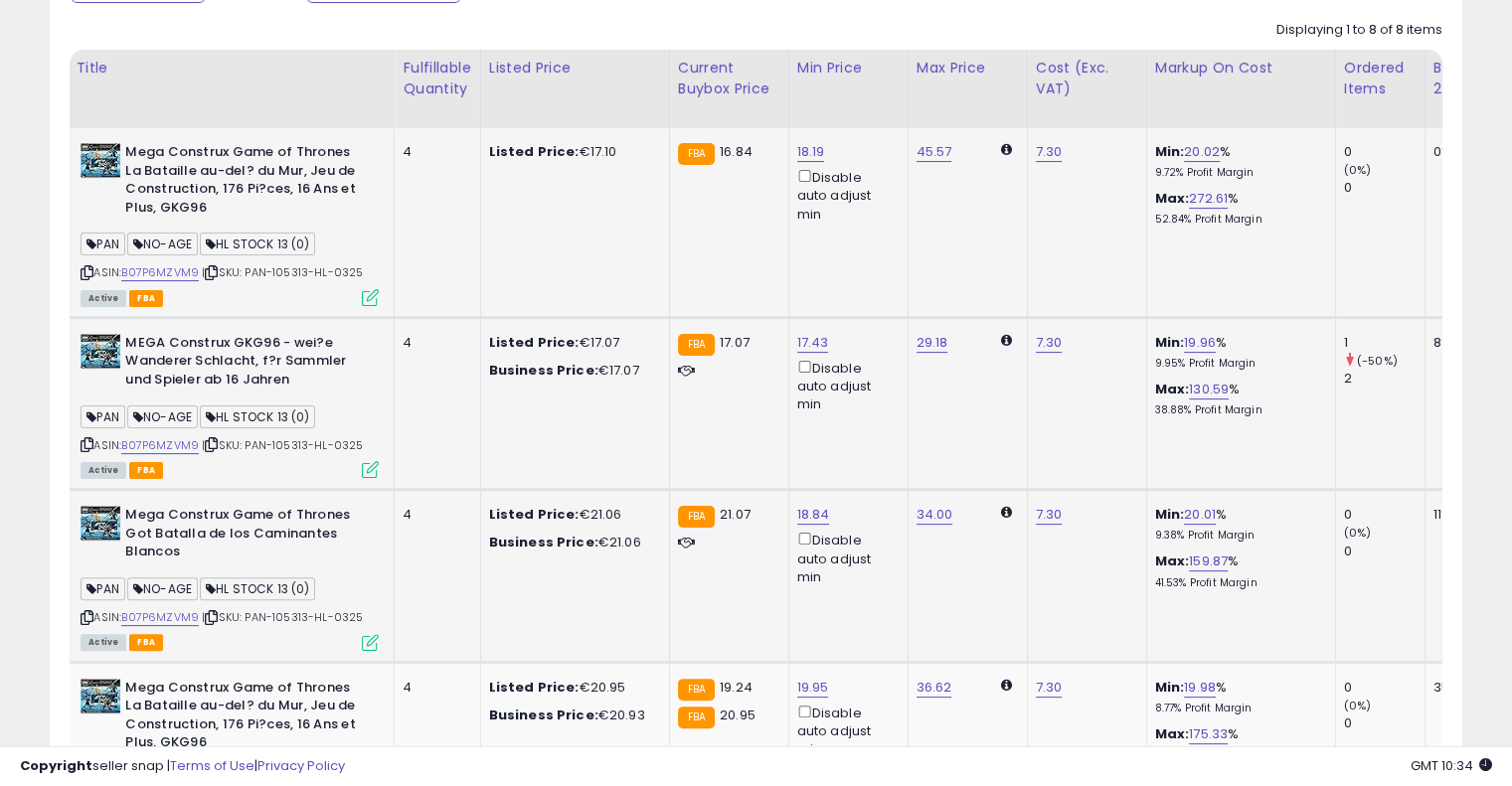 scroll, scrollTop: 0, scrollLeft: 273, axis: horizontal 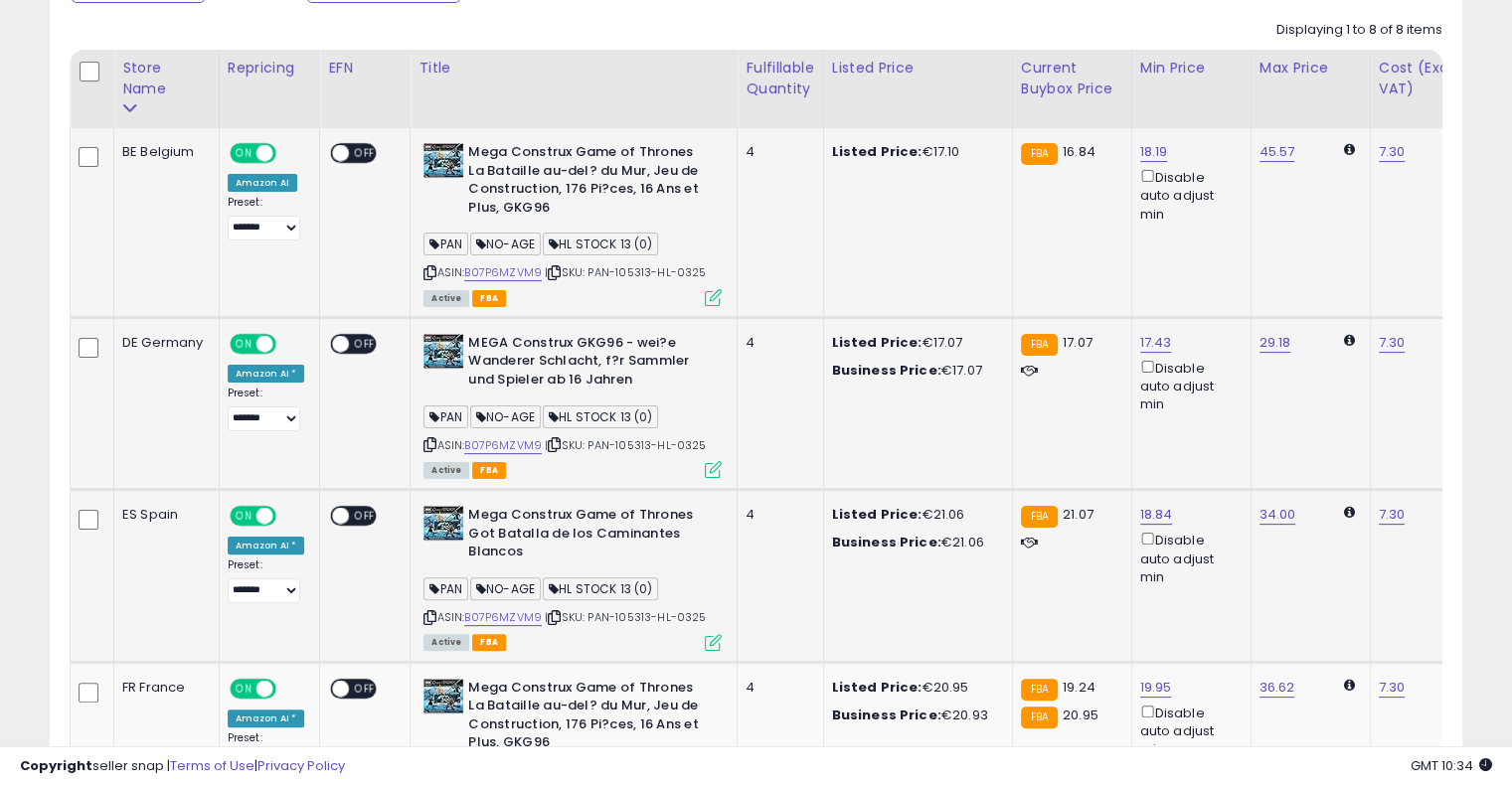 drag, startPoint x: 1164, startPoint y: 255, endPoint x: 951, endPoint y: 257, distance: 213.00939 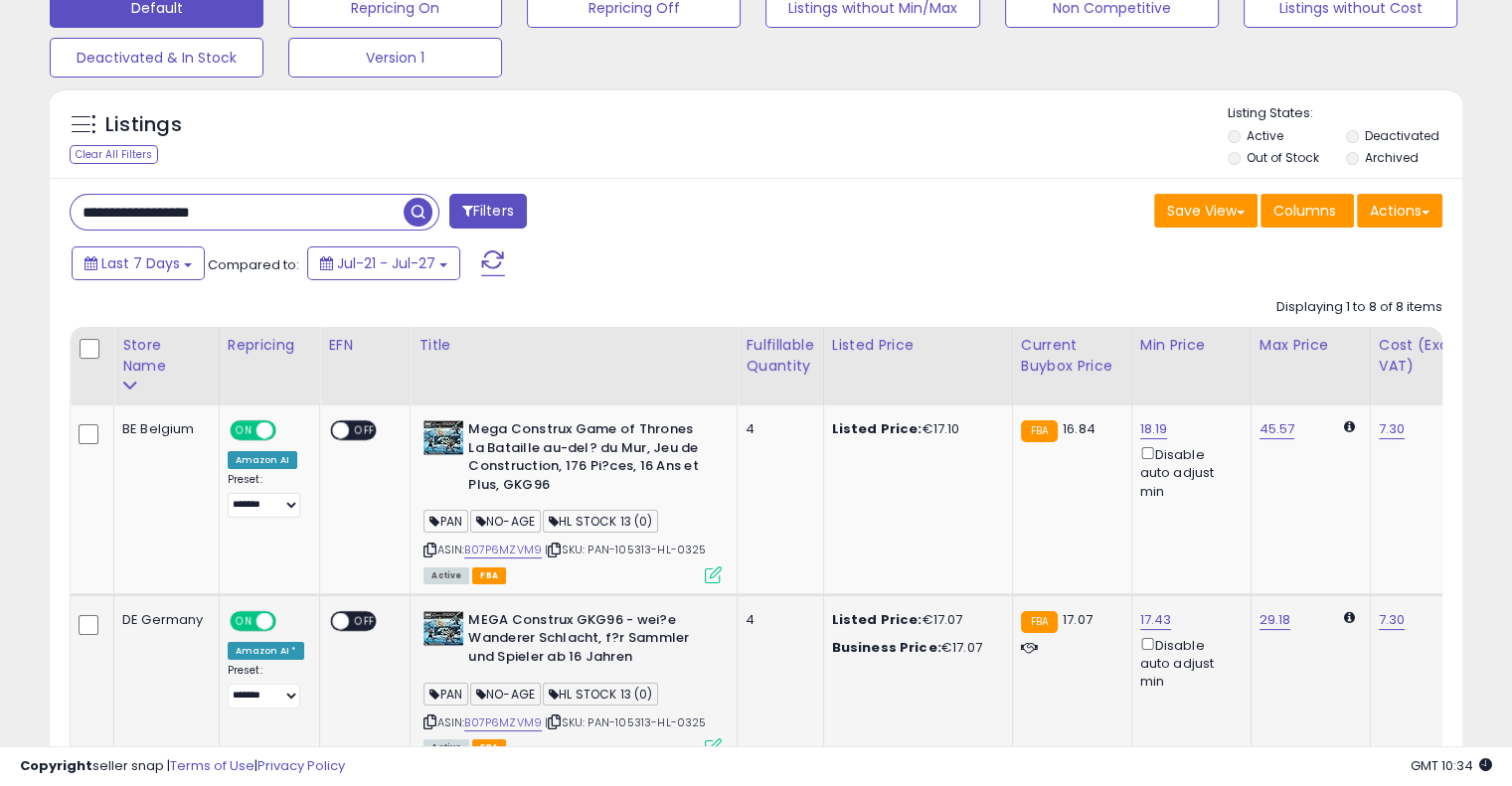 scroll, scrollTop: 5, scrollLeft: 0, axis: vertical 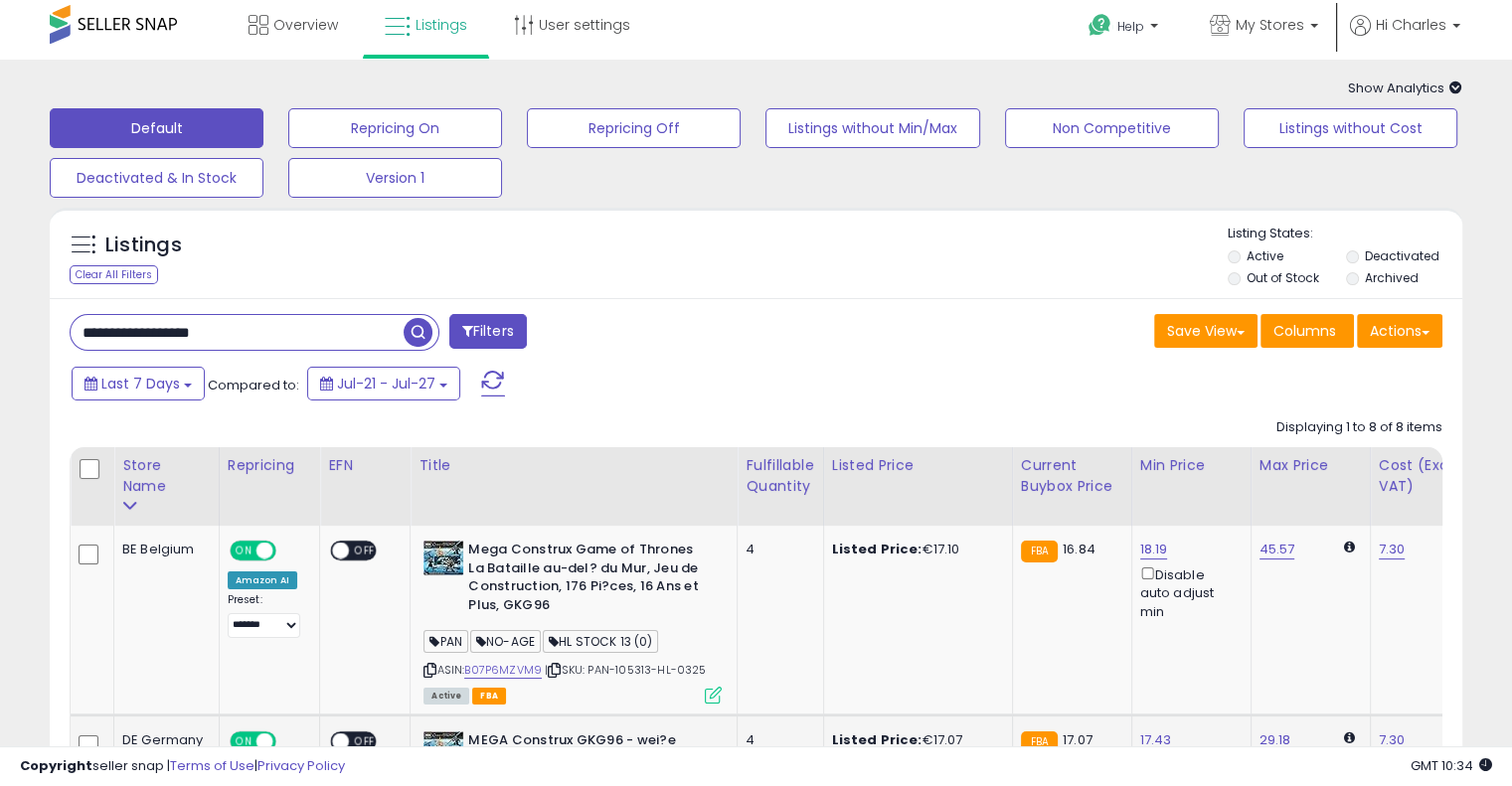 drag, startPoint x: 229, startPoint y: 318, endPoint x: 0, endPoint y: 273, distance: 233.37952 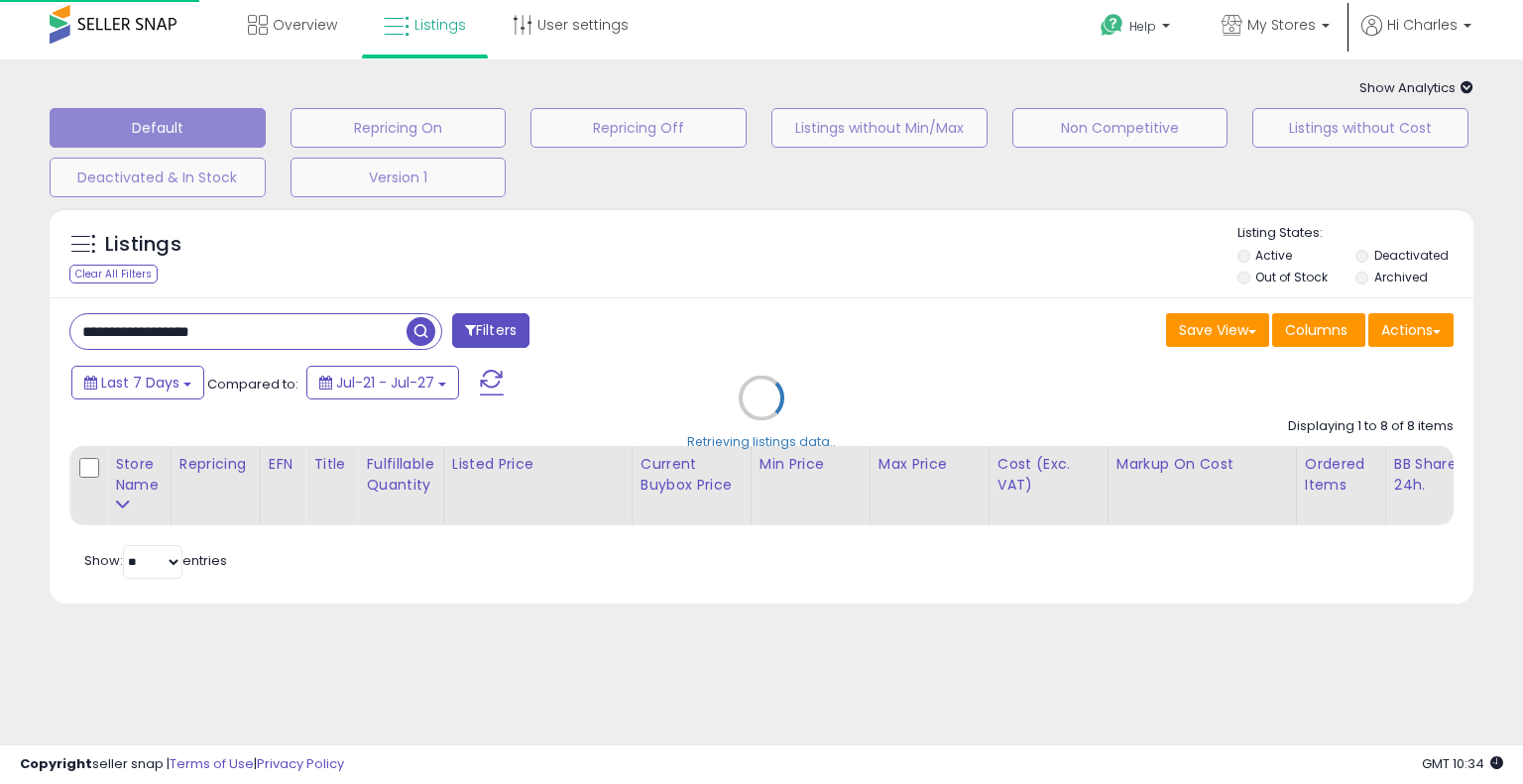 click on "Retrieving listings data.." at bounding box center (762, 412) 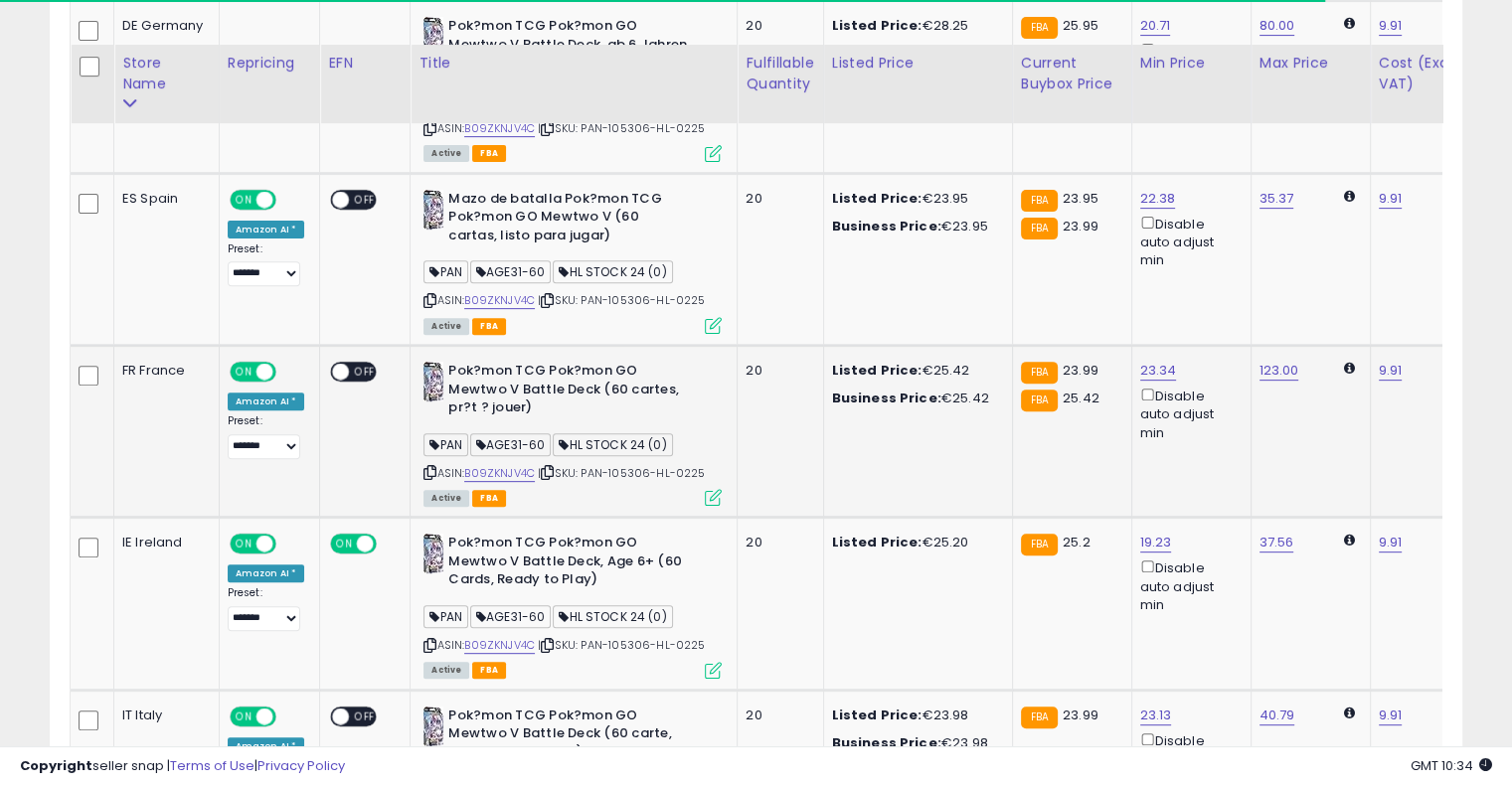 scroll, scrollTop: 1396, scrollLeft: 0, axis: vertical 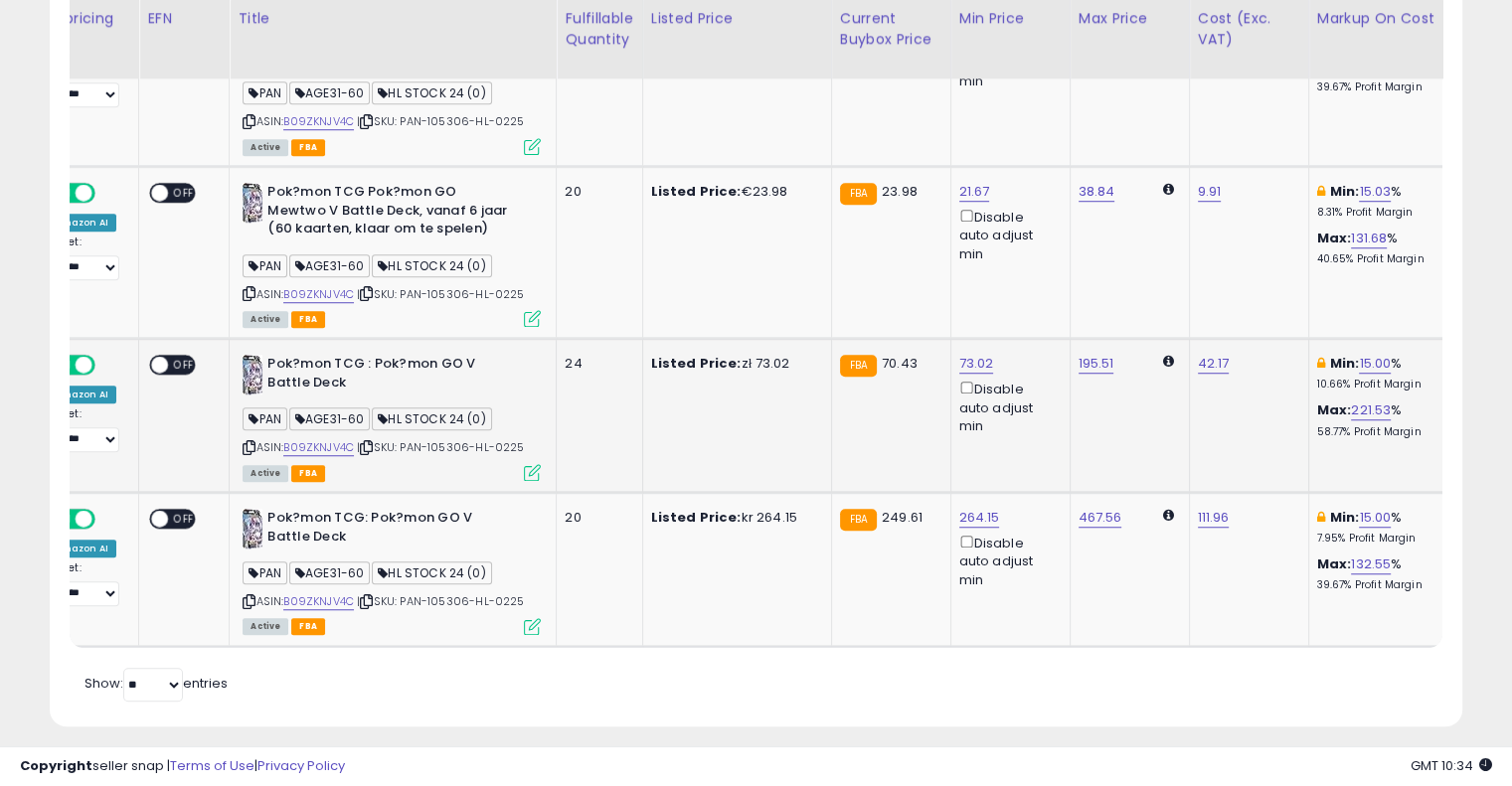 drag, startPoint x: 712, startPoint y: 373, endPoint x: 804, endPoint y: 346, distance: 95.88013 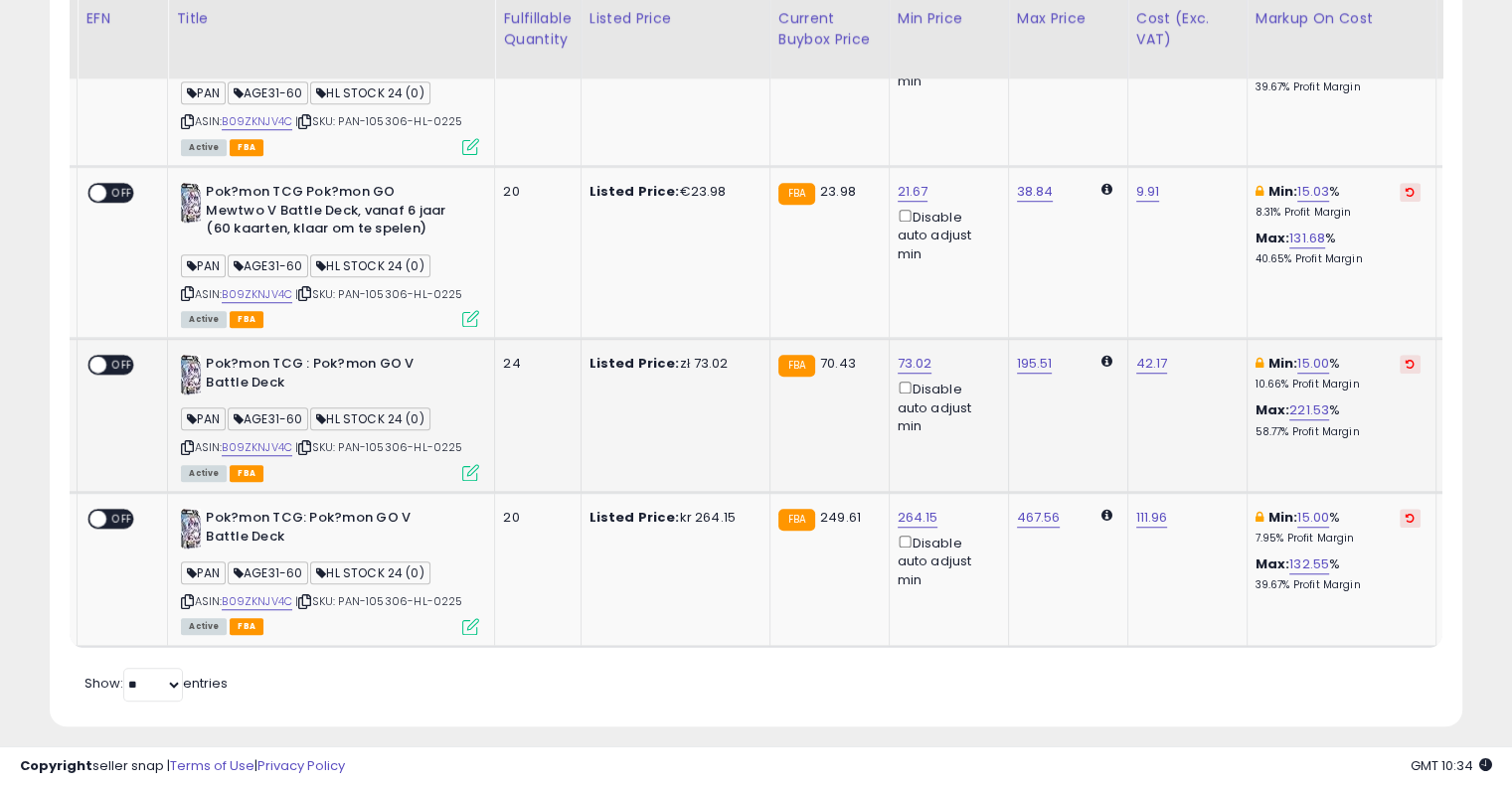 scroll, scrollTop: 0, scrollLeft: 273, axis: horizontal 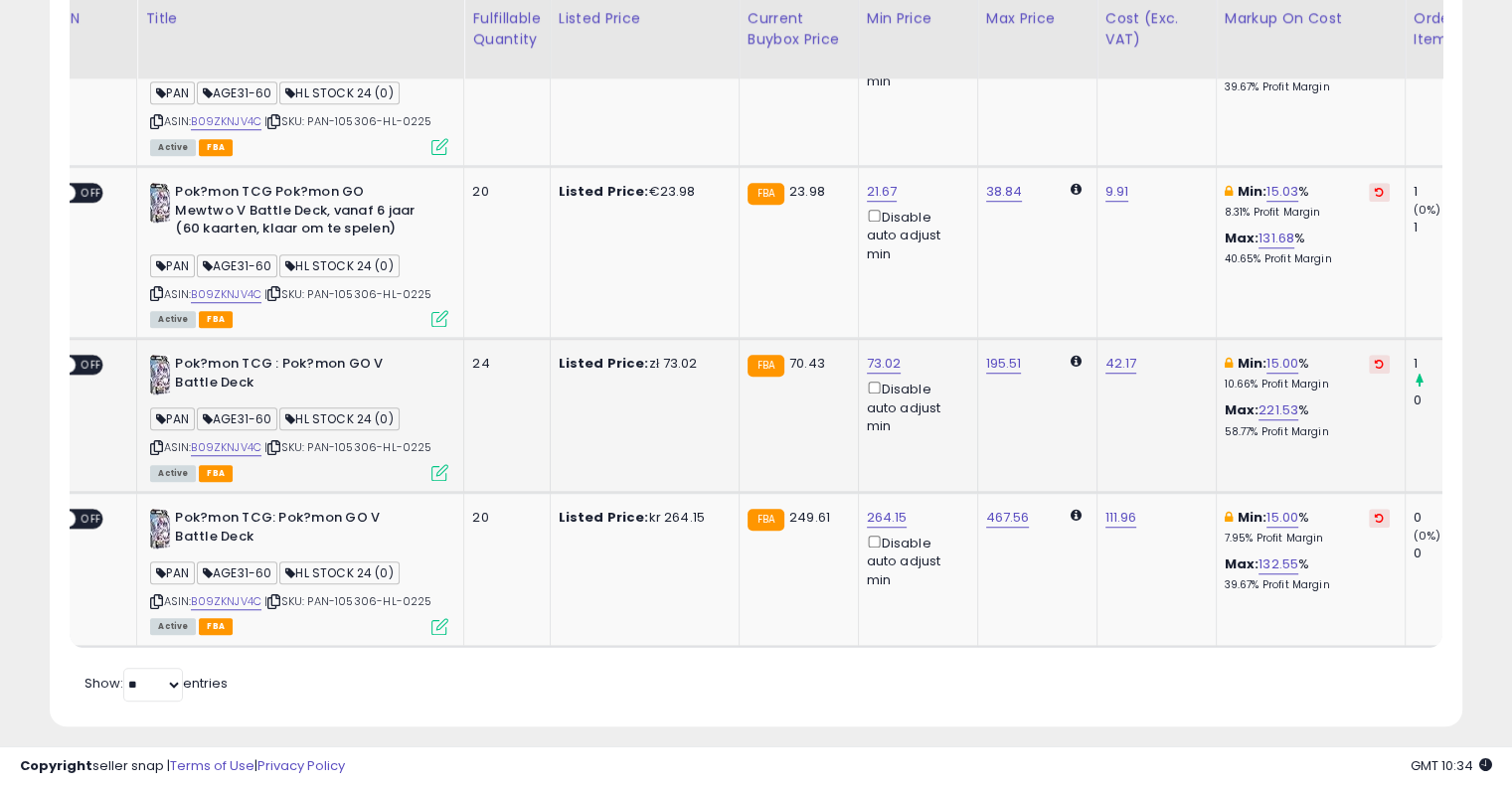drag, startPoint x: 1097, startPoint y: 418, endPoint x: 1148, endPoint y: 414, distance: 51.156622 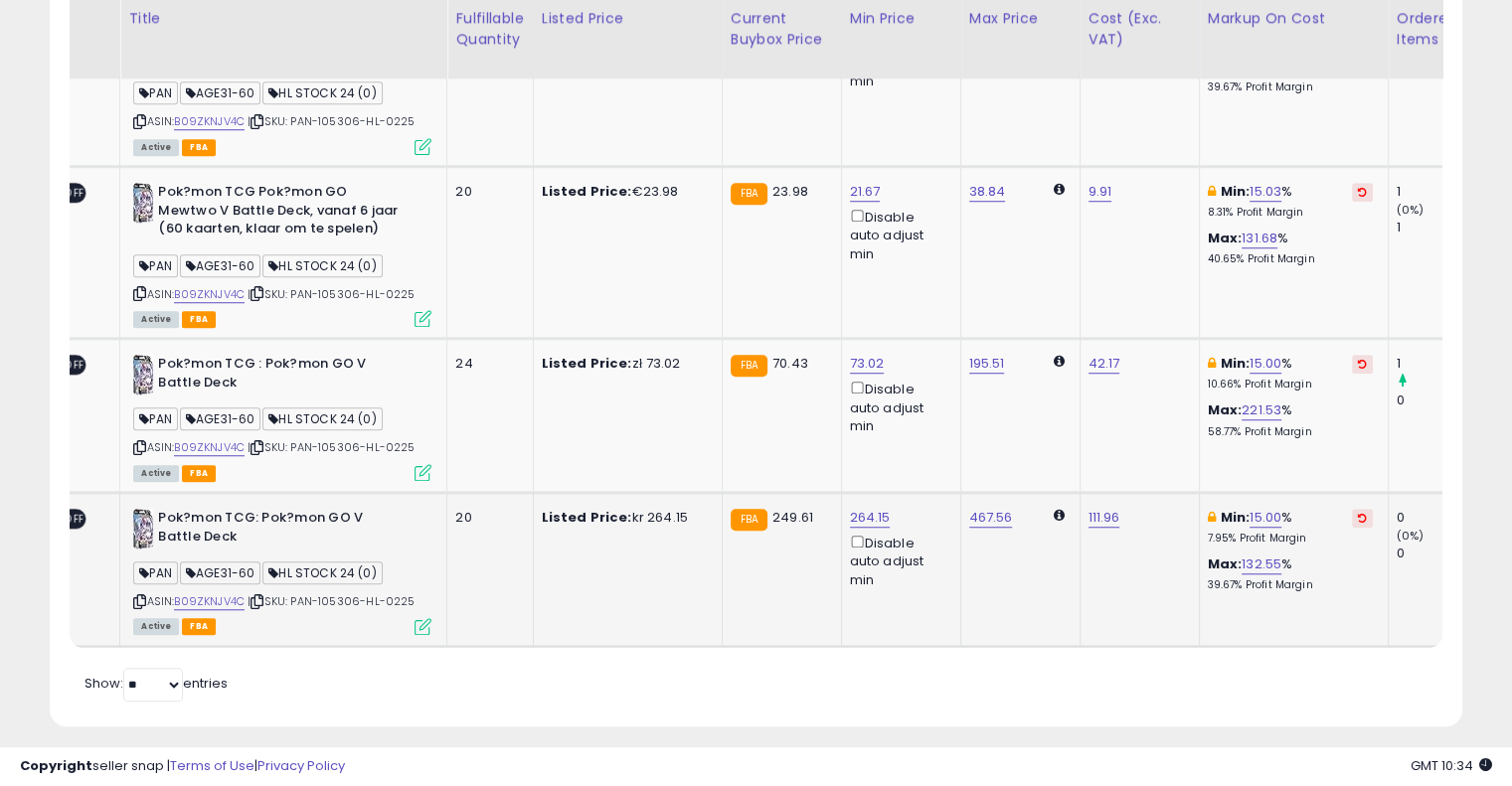 click at bounding box center (1362, 518) 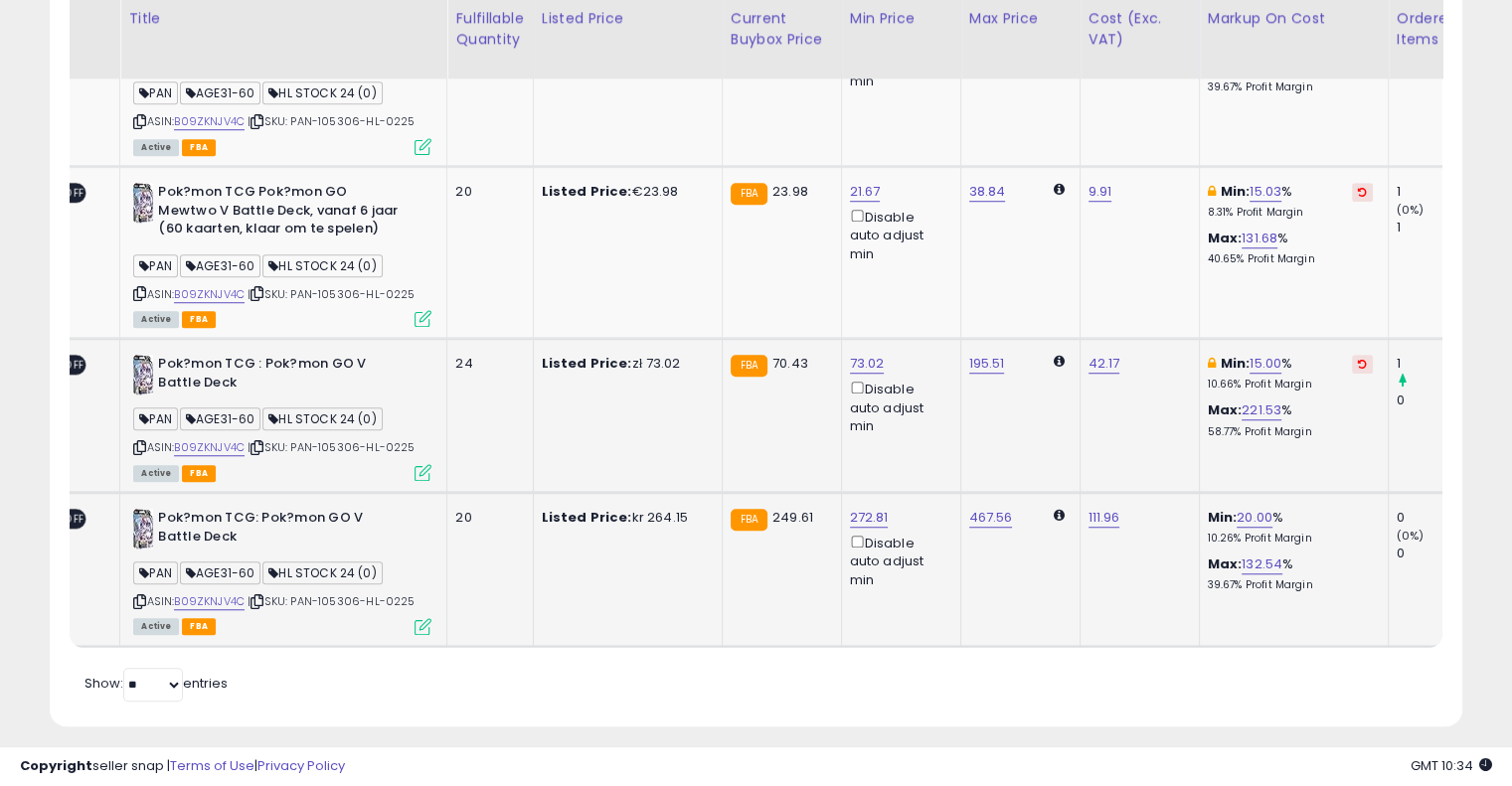 click at bounding box center (1362, 364) 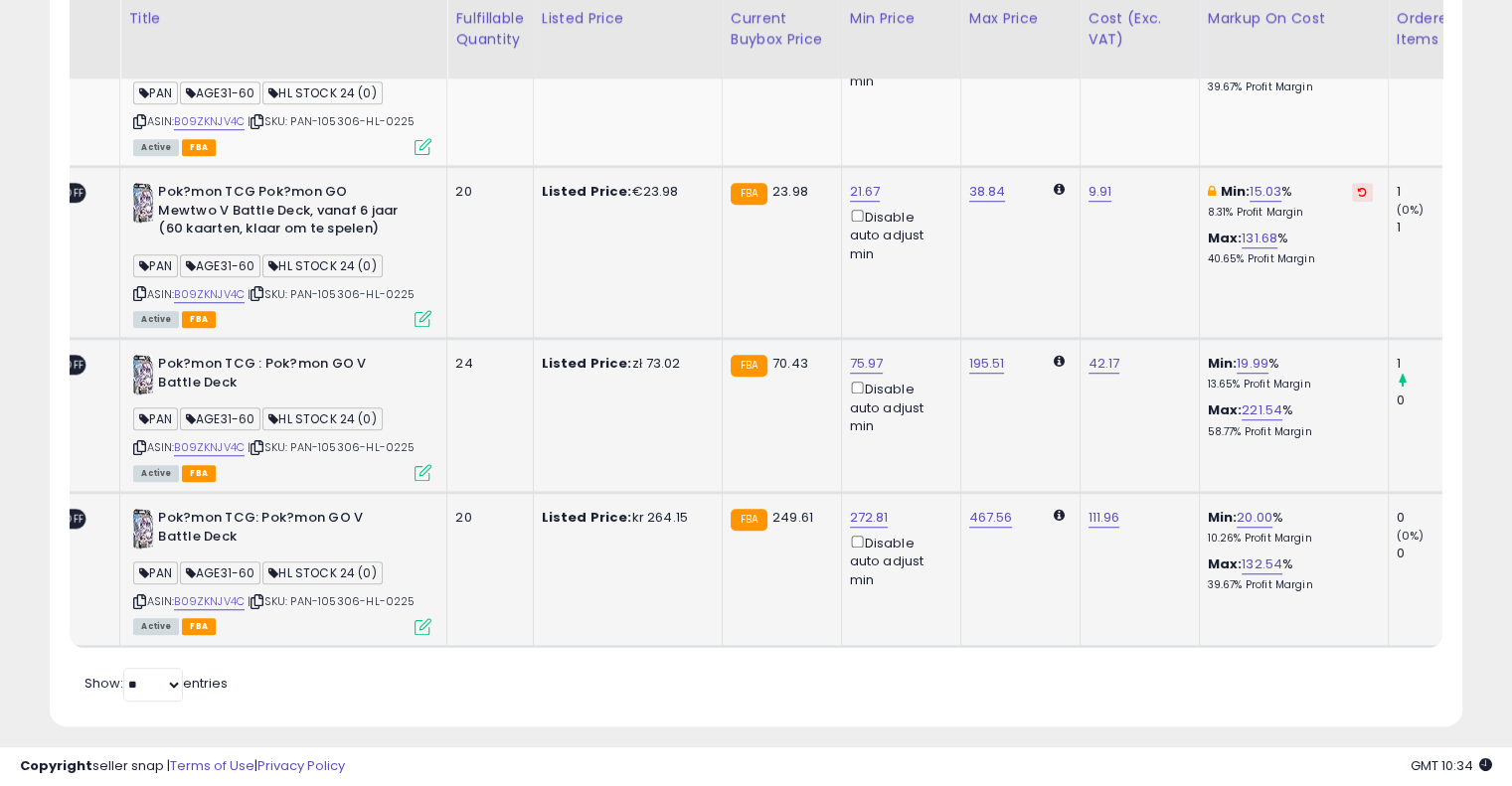 click at bounding box center (1362, 192) 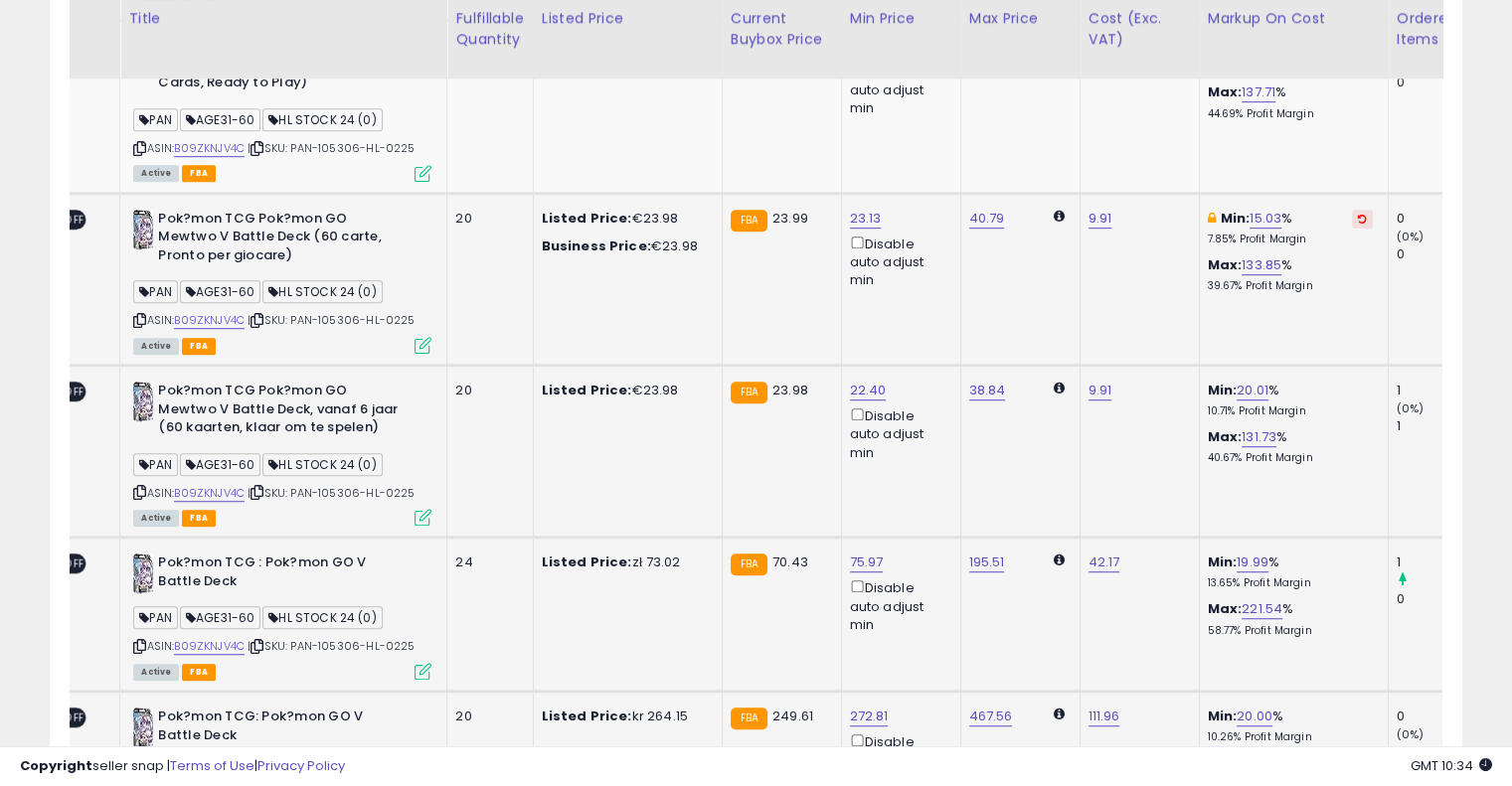 click at bounding box center [1362, 219] 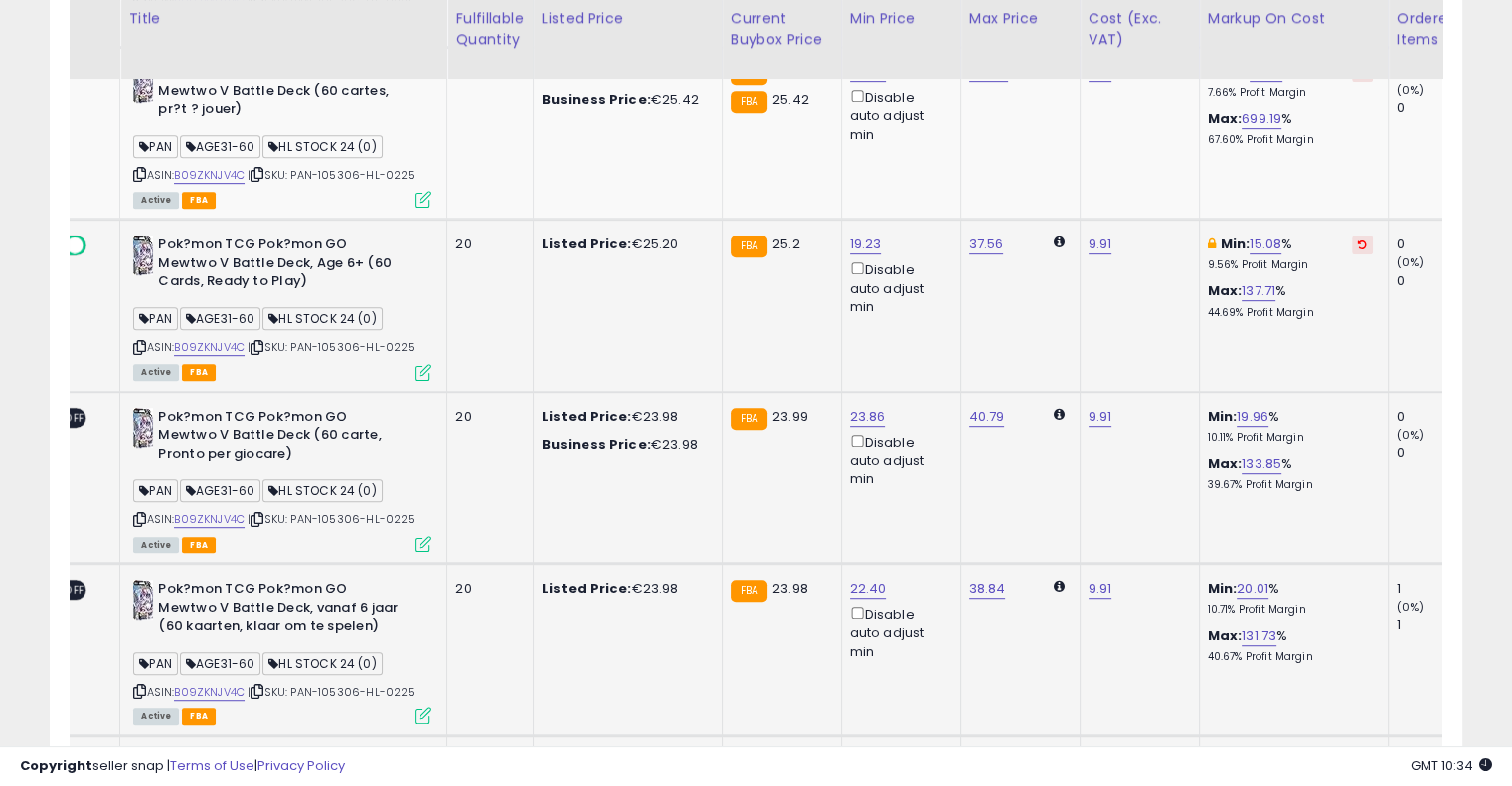 click on "Min:  15.08 %    9.56%  Profit Margin" at bounding box center [1290, 253] 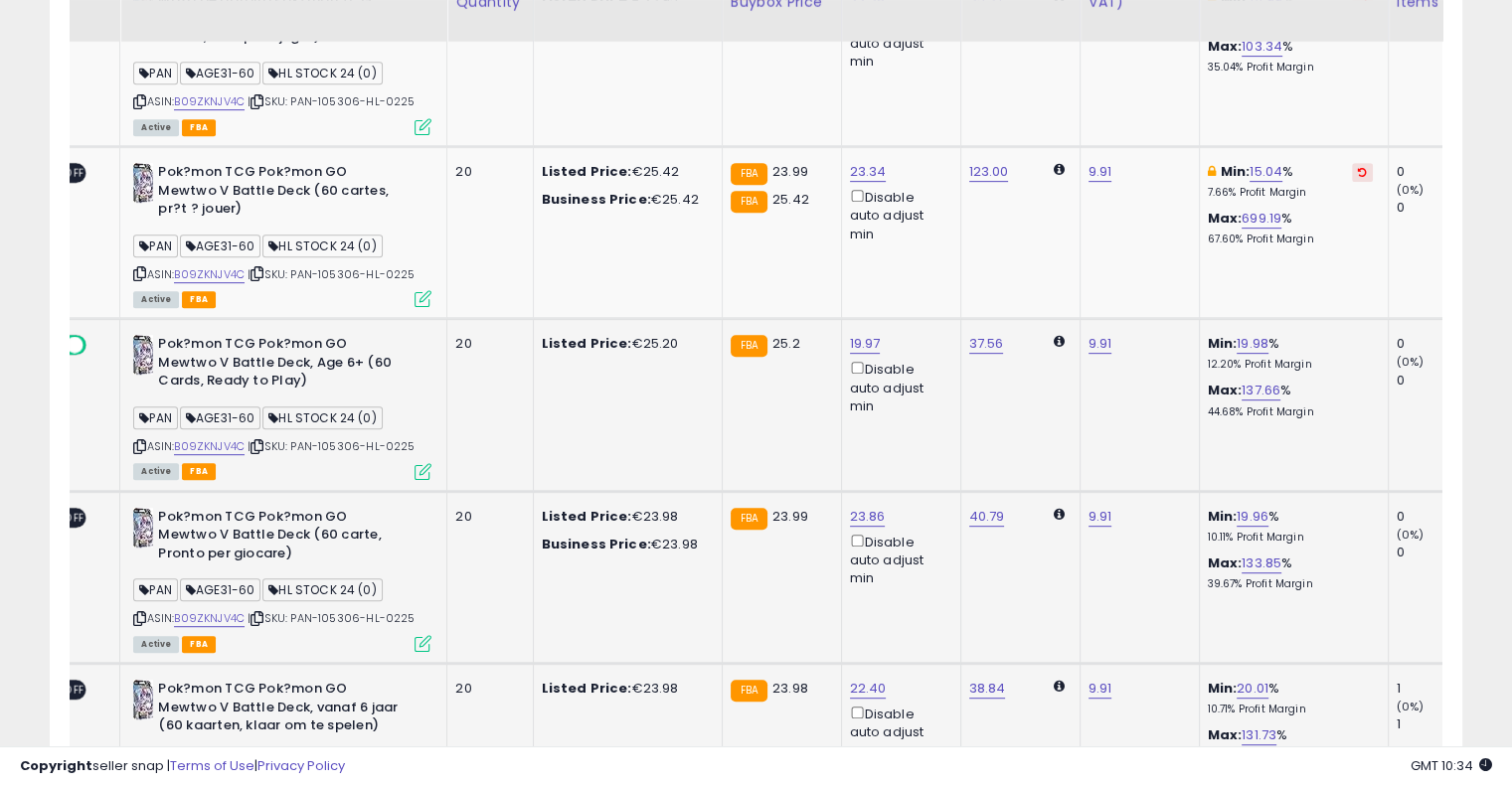 scroll, scrollTop: 800, scrollLeft: 0, axis: vertical 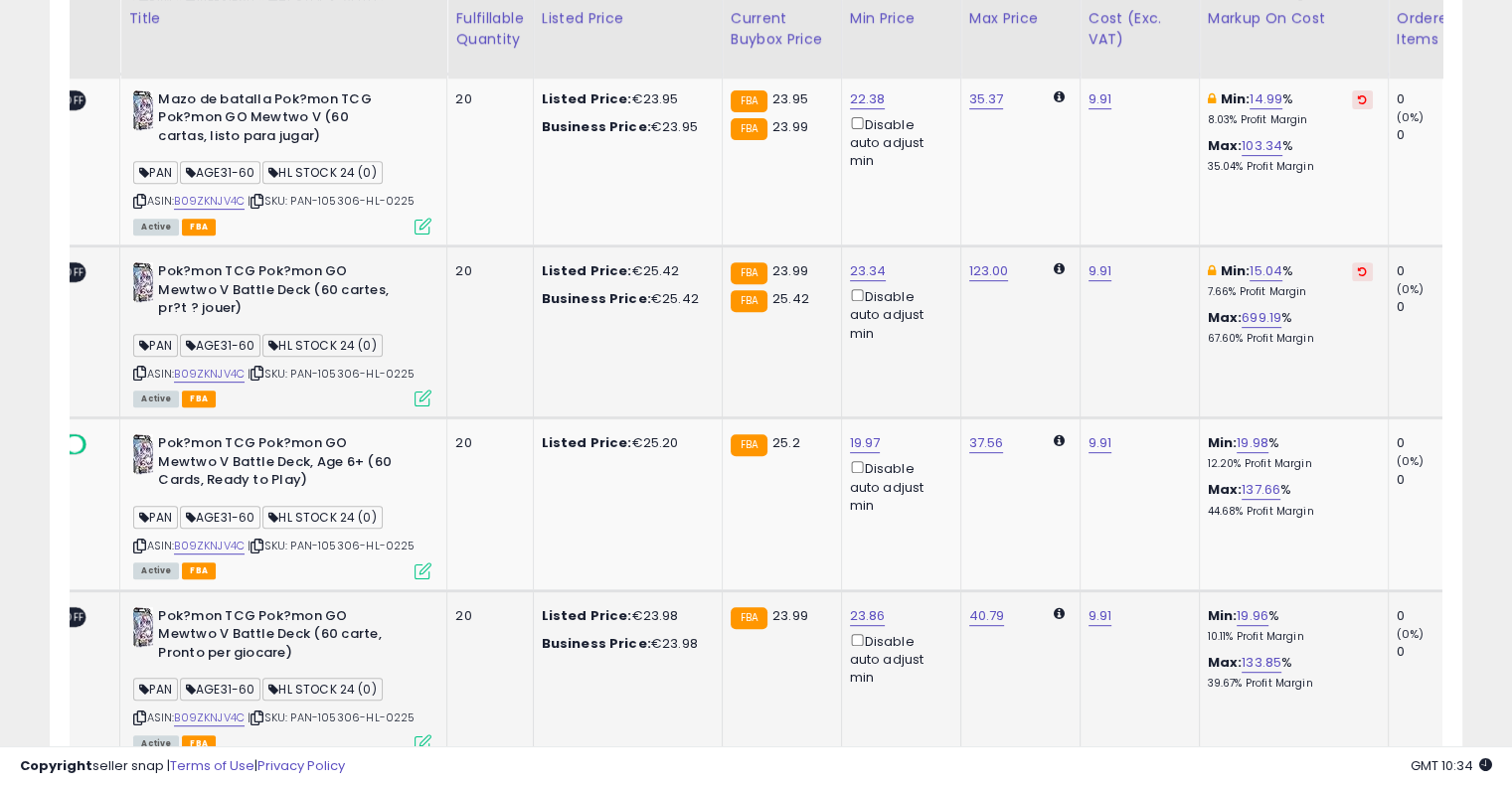 click at bounding box center [1362, 271] 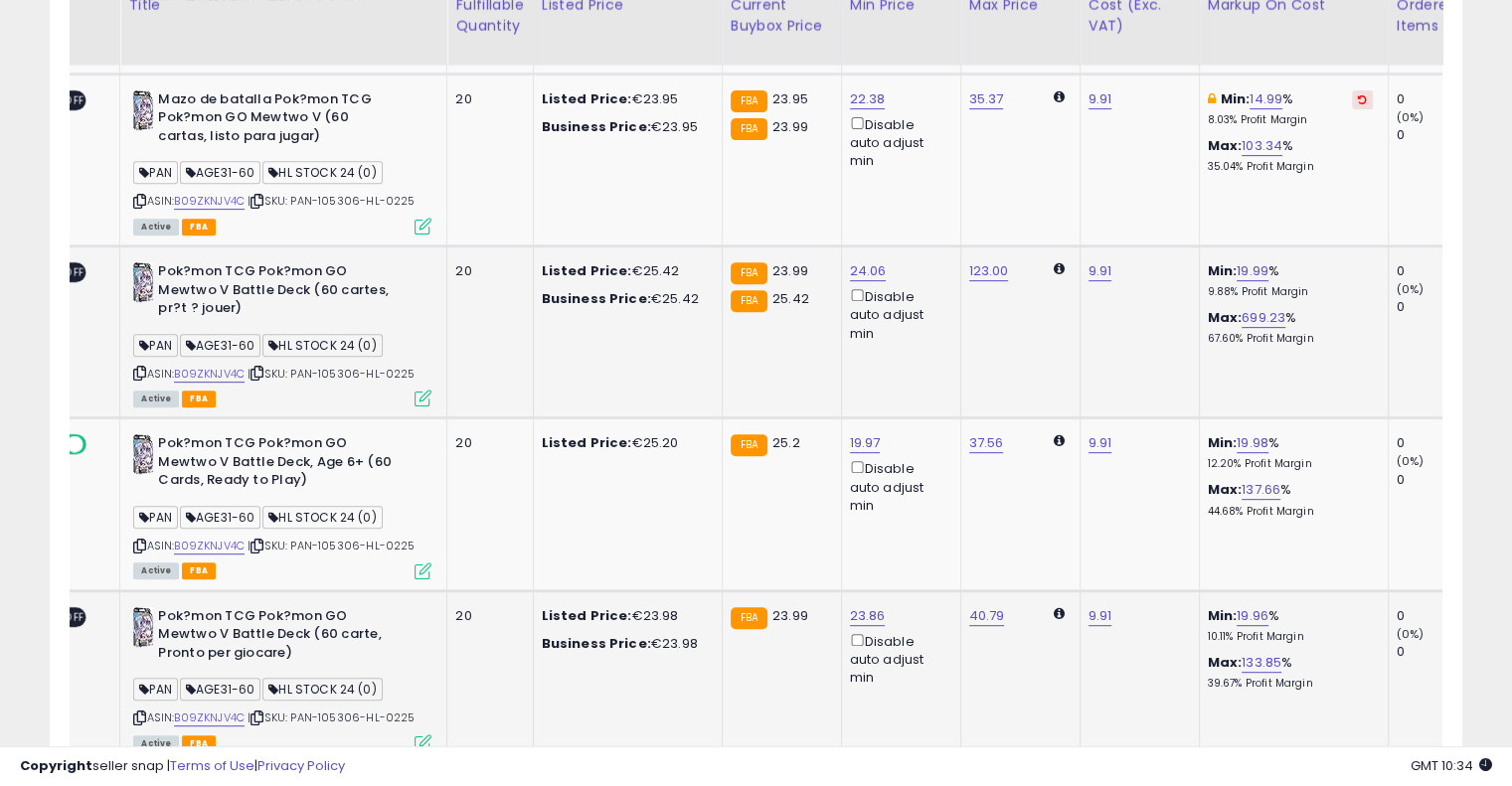 scroll, scrollTop: 601, scrollLeft: 0, axis: vertical 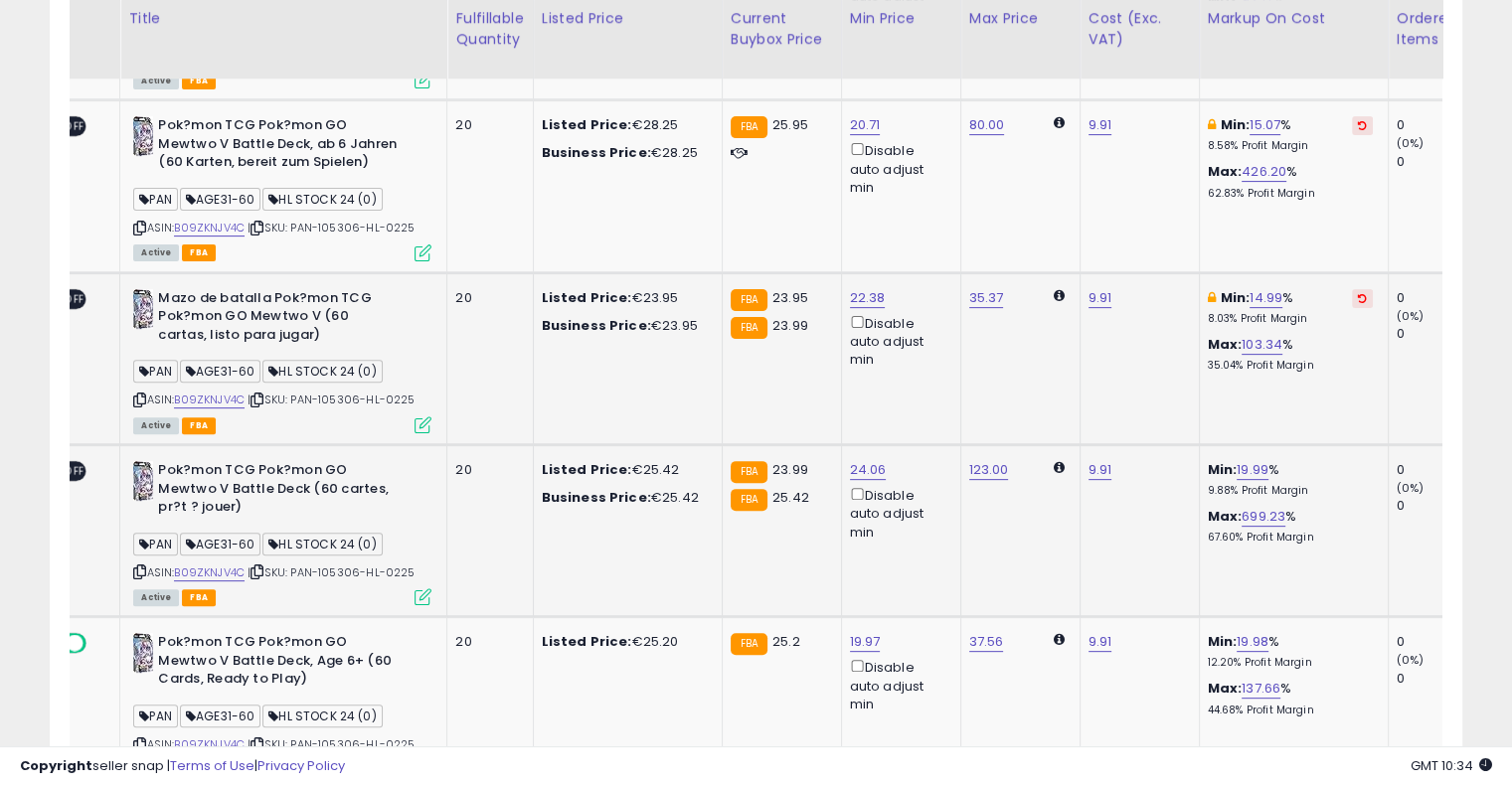 click at bounding box center (1362, 298) 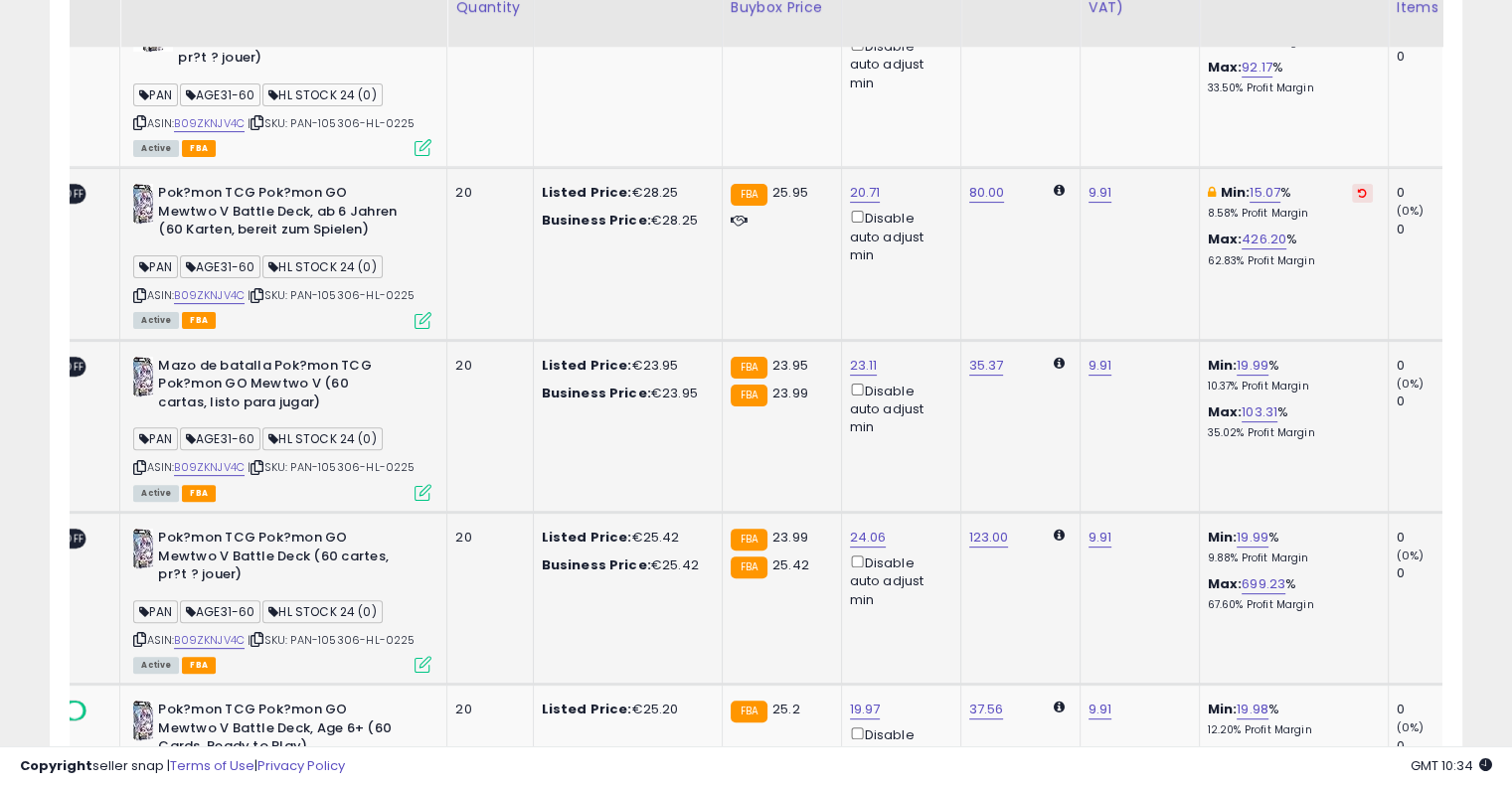 scroll, scrollTop: 502, scrollLeft: 0, axis: vertical 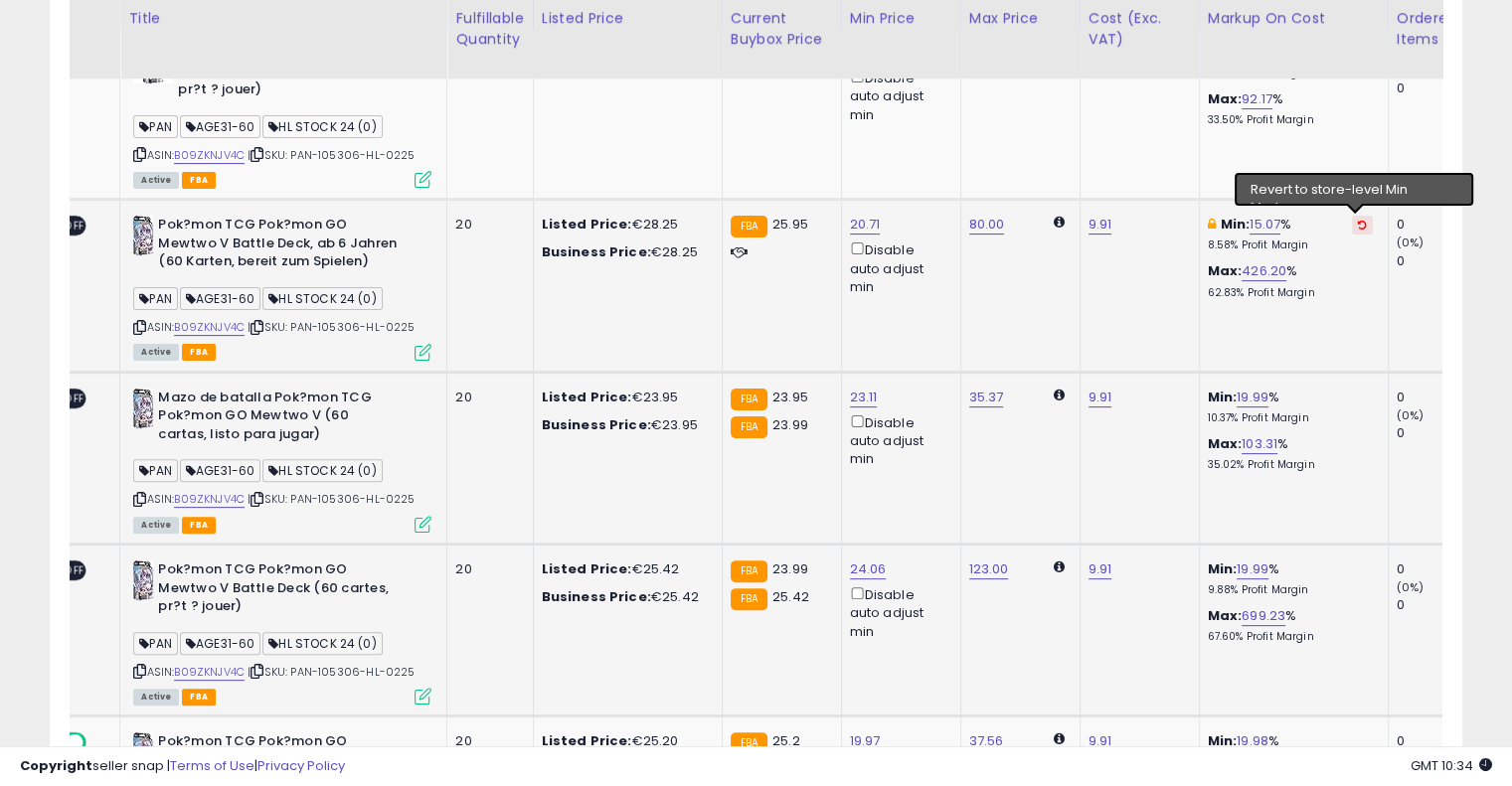 click at bounding box center [1362, 225] 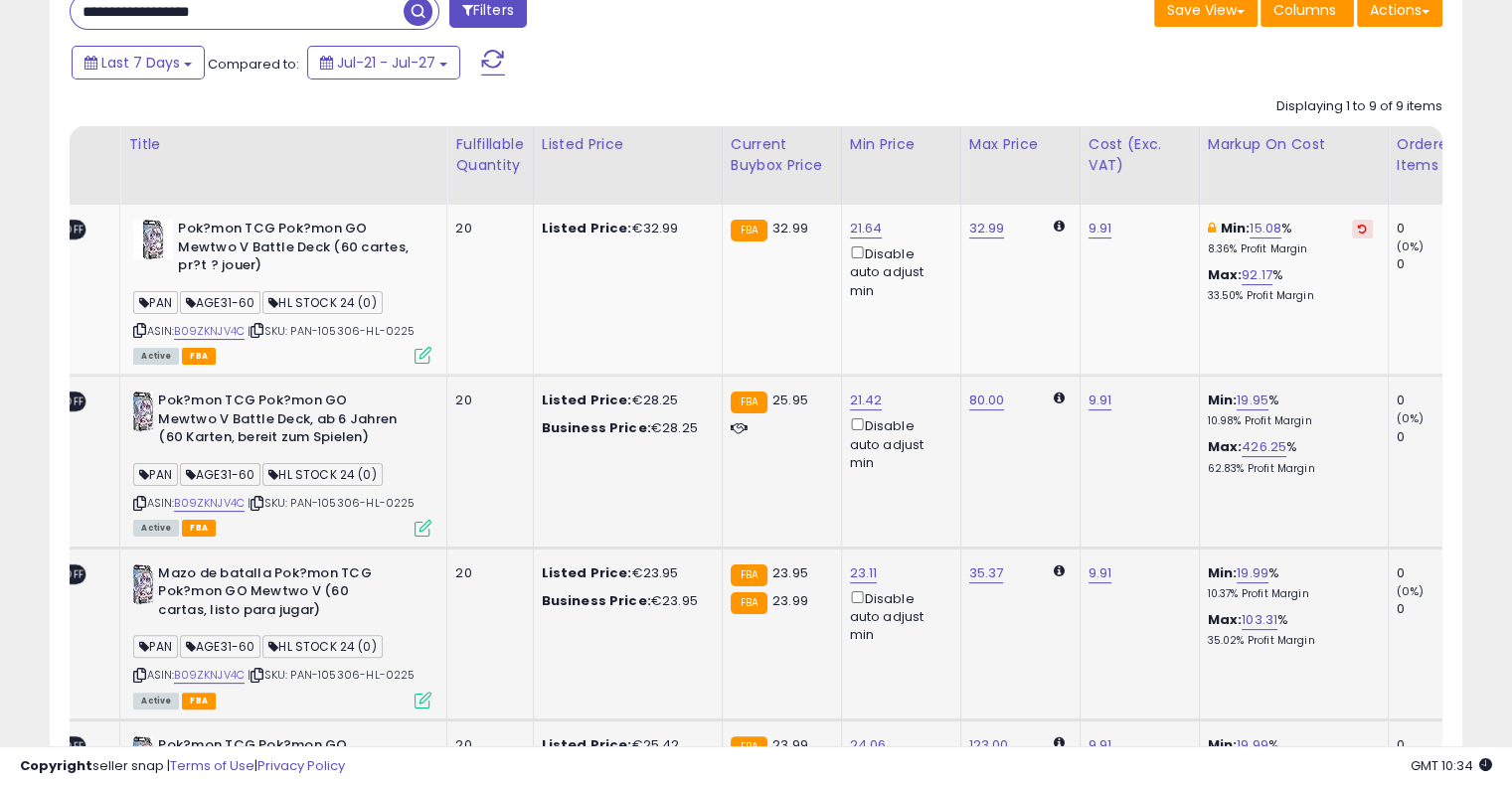 scroll, scrollTop: 204, scrollLeft: 0, axis: vertical 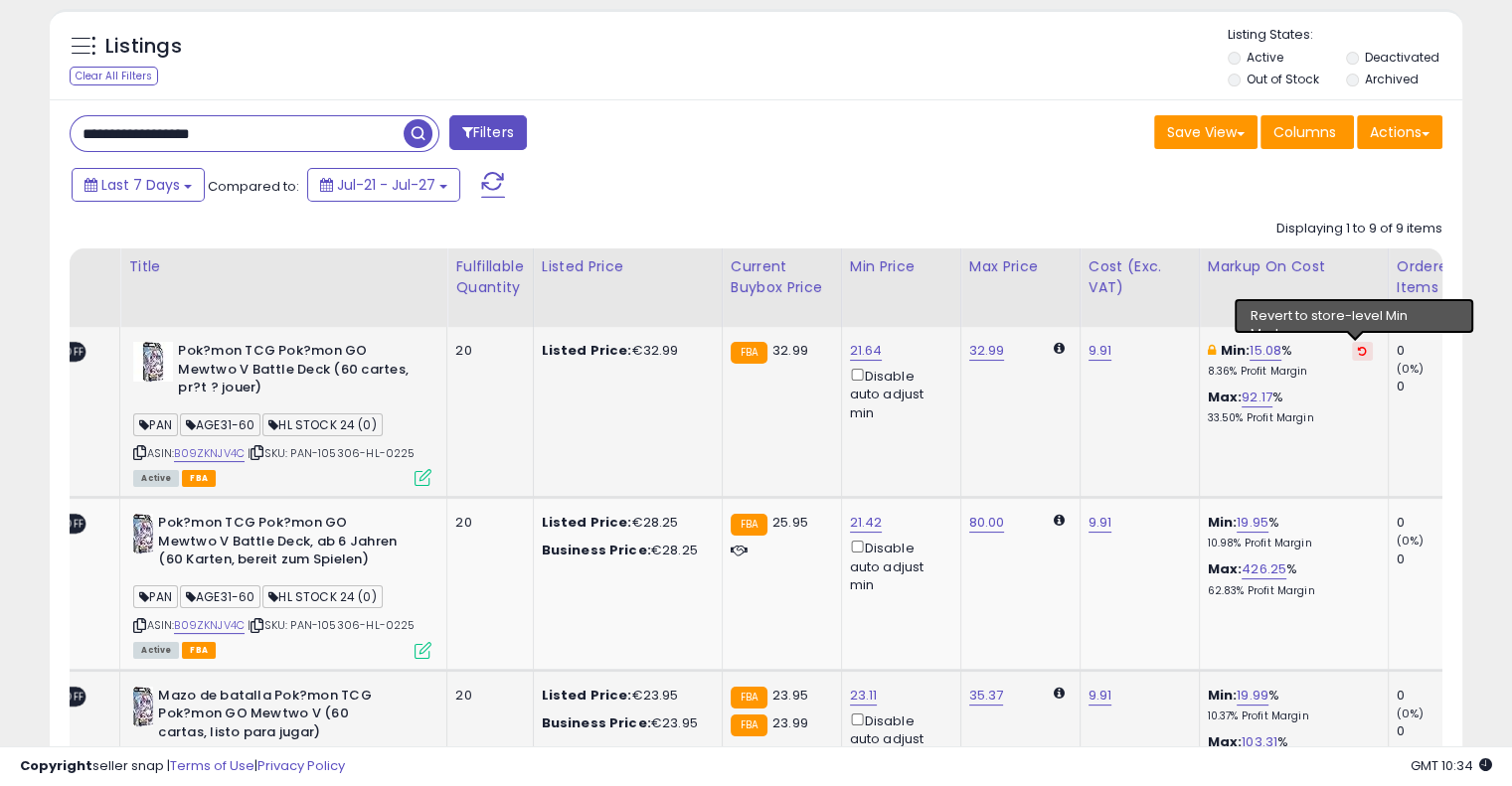 click at bounding box center (1362, 351) 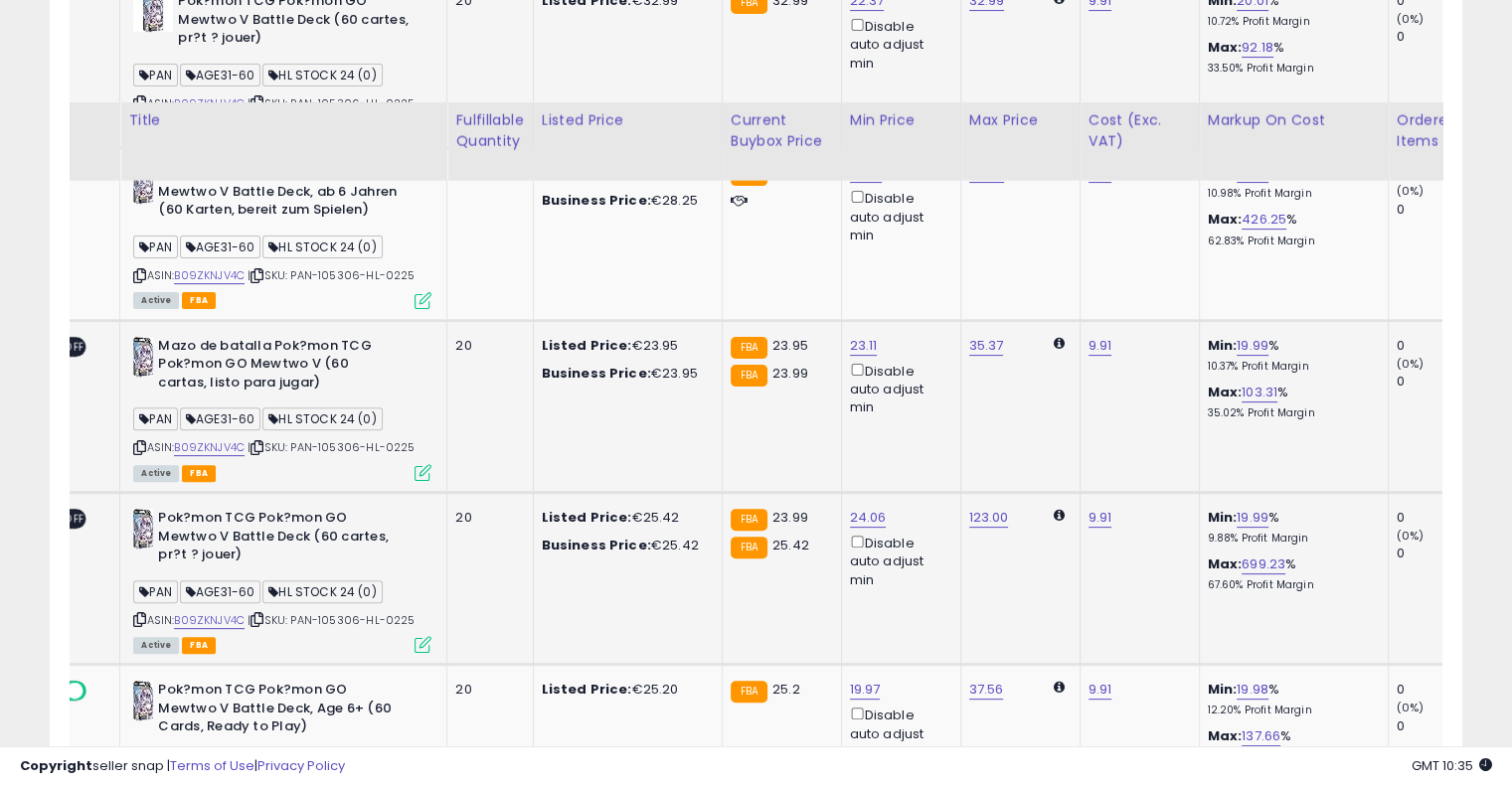 scroll, scrollTop: 104, scrollLeft: 0, axis: vertical 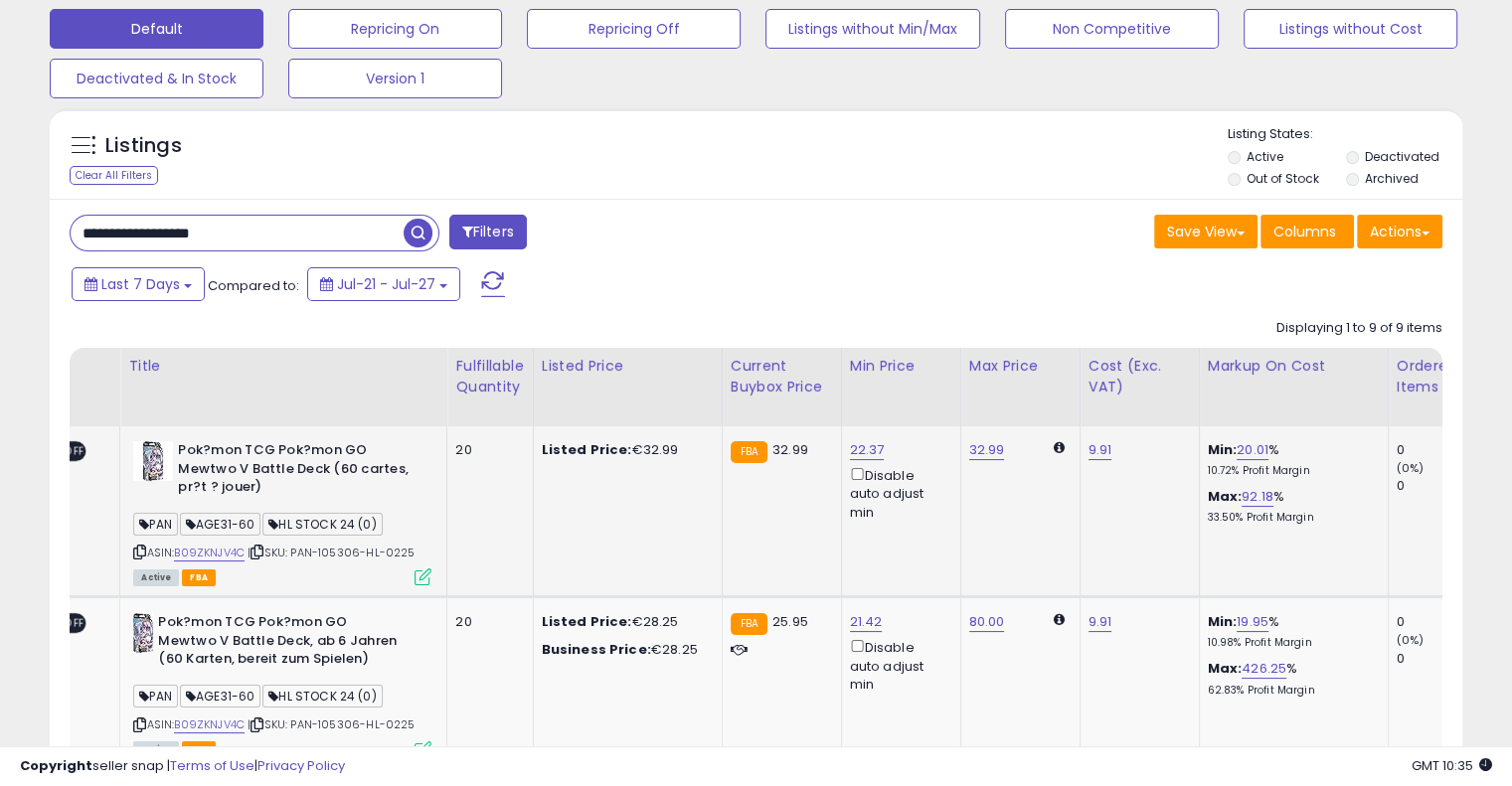 drag, startPoint x: 304, startPoint y: 236, endPoint x: 177, endPoint y: 219, distance: 128.13274 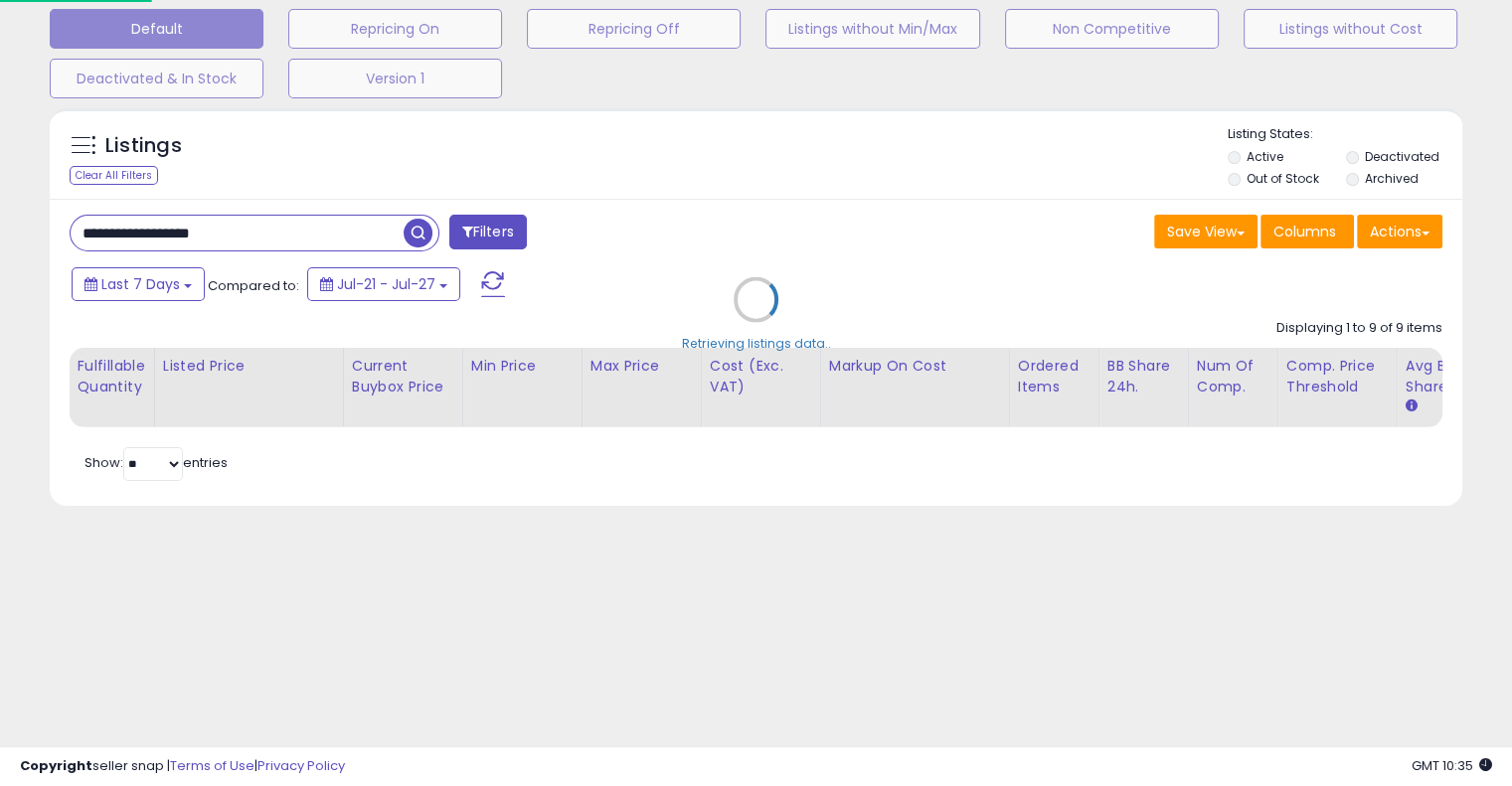 scroll, scrollTop: 103, scrollLeft: 0, axis: vertical 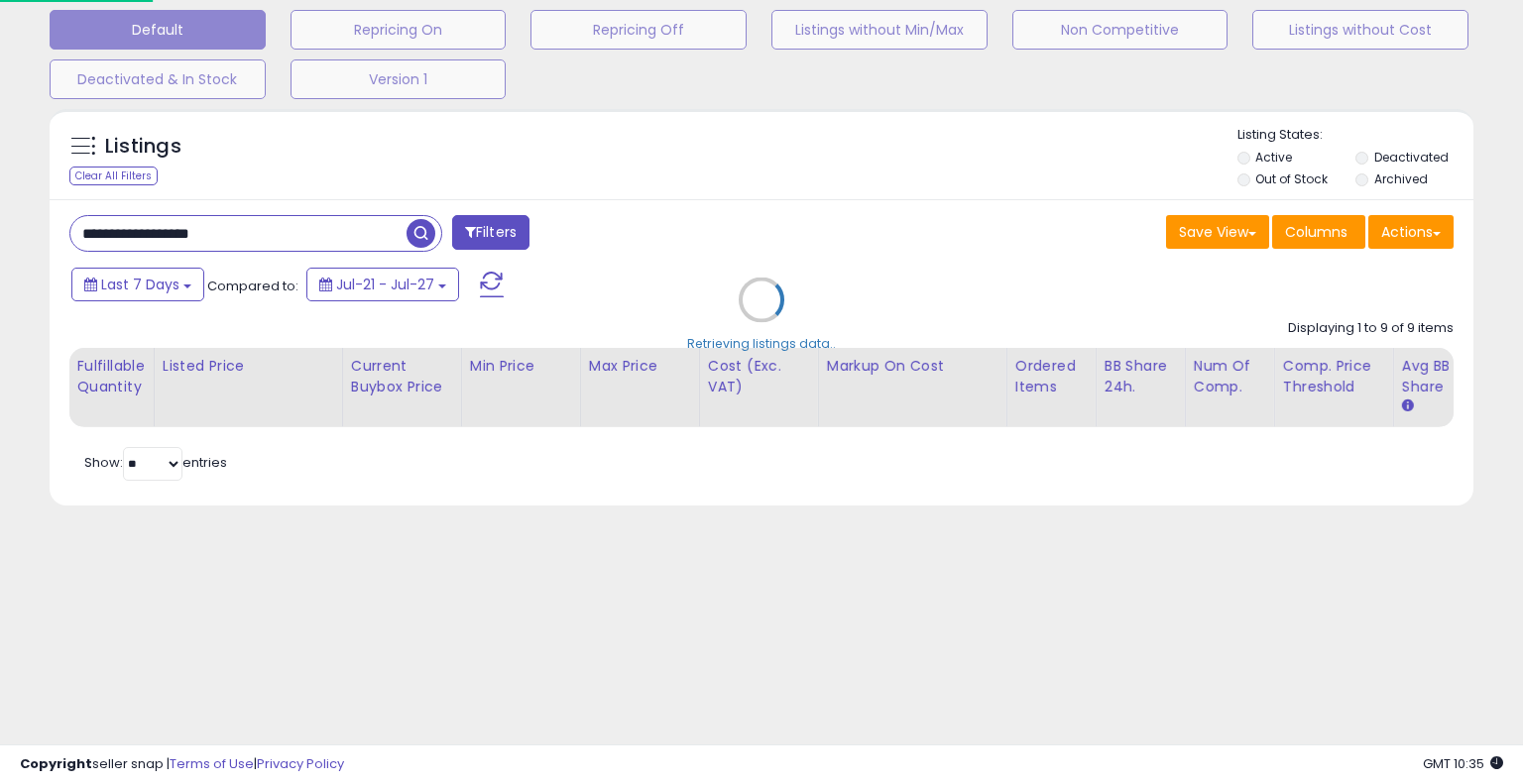 click on "Retrieving listings data.." at bounding box center (762, 314) 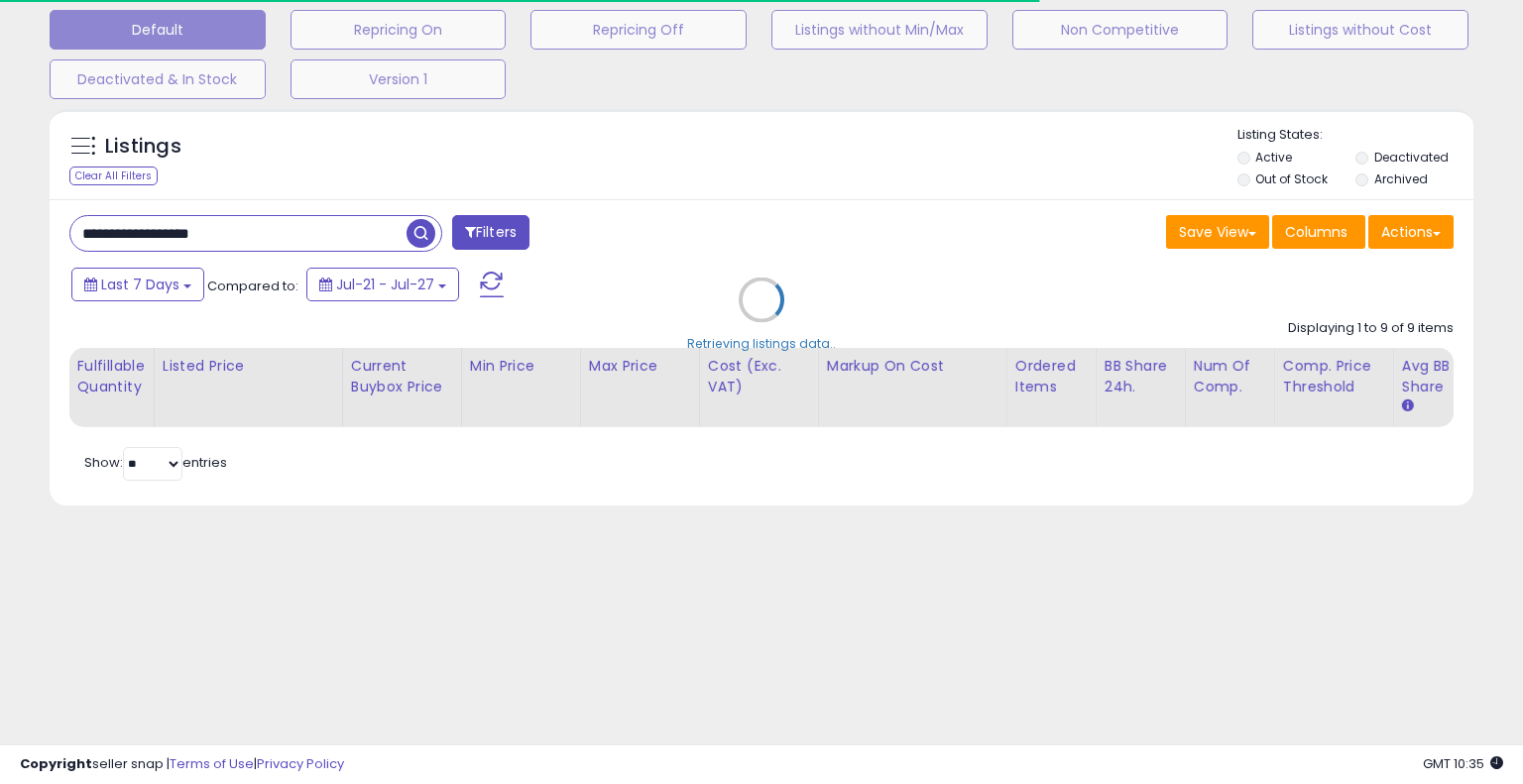 drag, startPoint x: 739, startPoint y: 150, endPoint x: 740, endPoint y: 347, distance: 197.00254 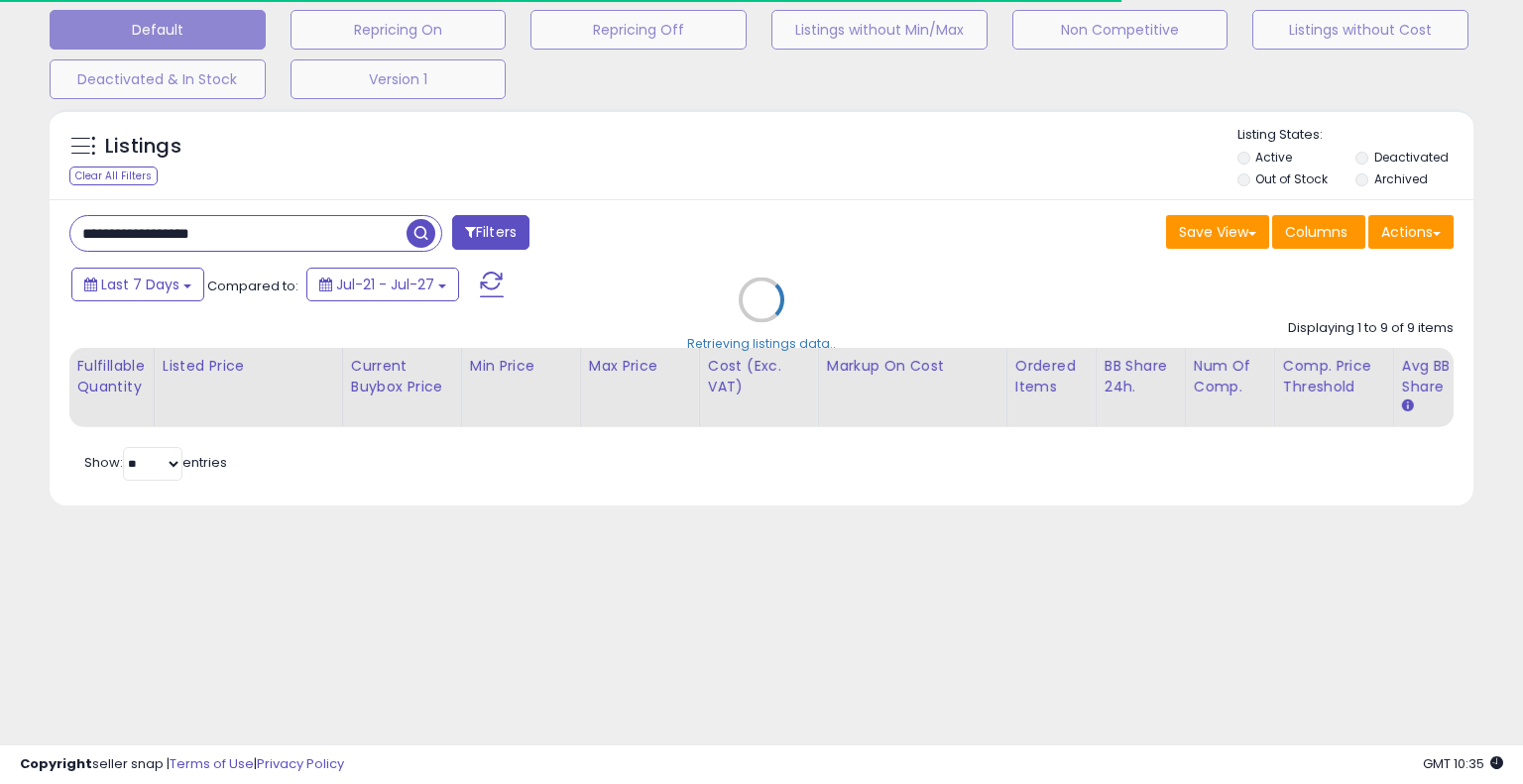 click on "Retrieving listings data.." at bounding box center (762, 314) 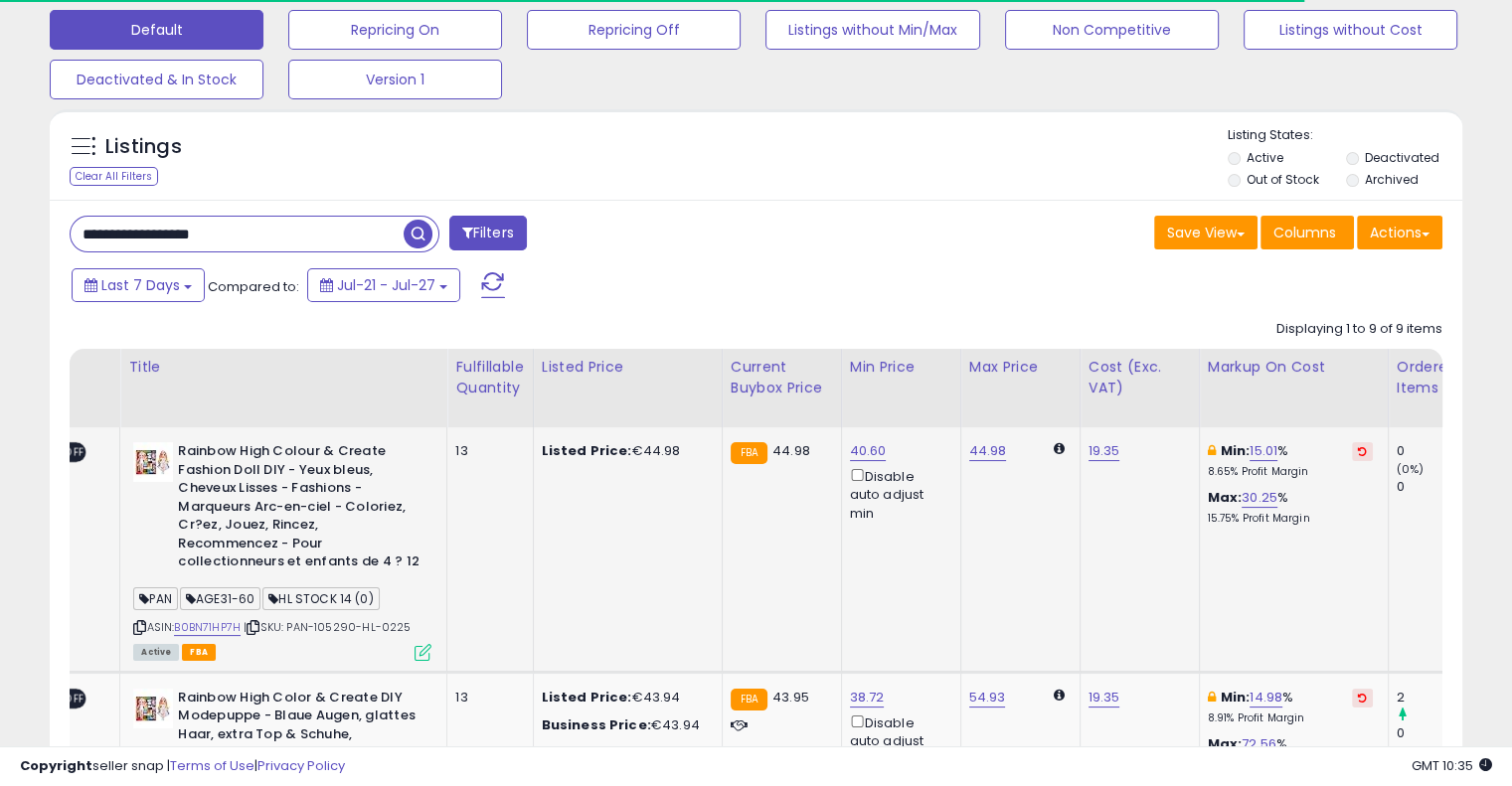 scroll, scrollTop: 0, scrollLeft: 163, axis: horizontal 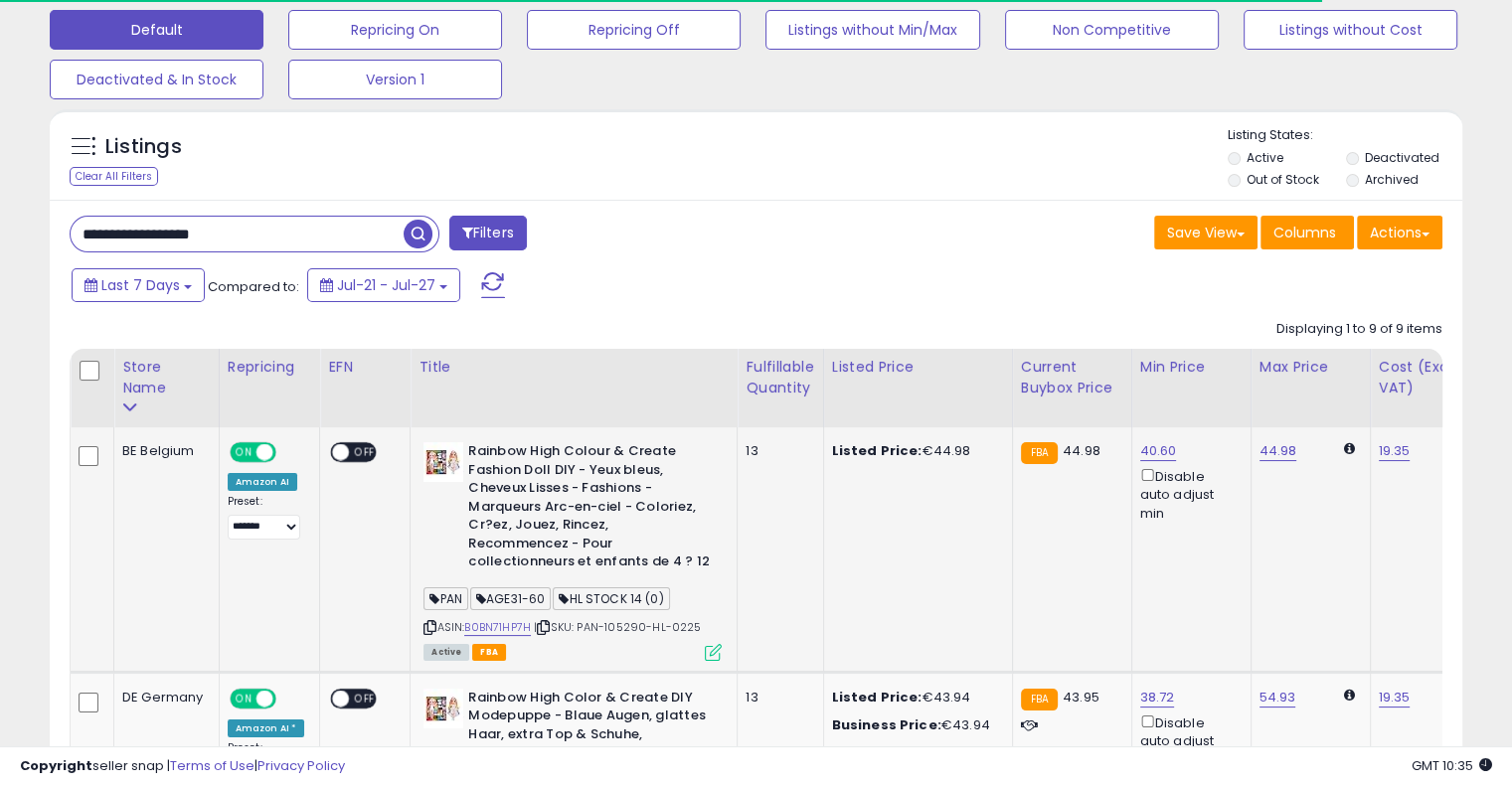 drag, startPoint x: 630, startPoint y: 574, endPoint x: 650, endPoint y: 525, distance: 52.924474 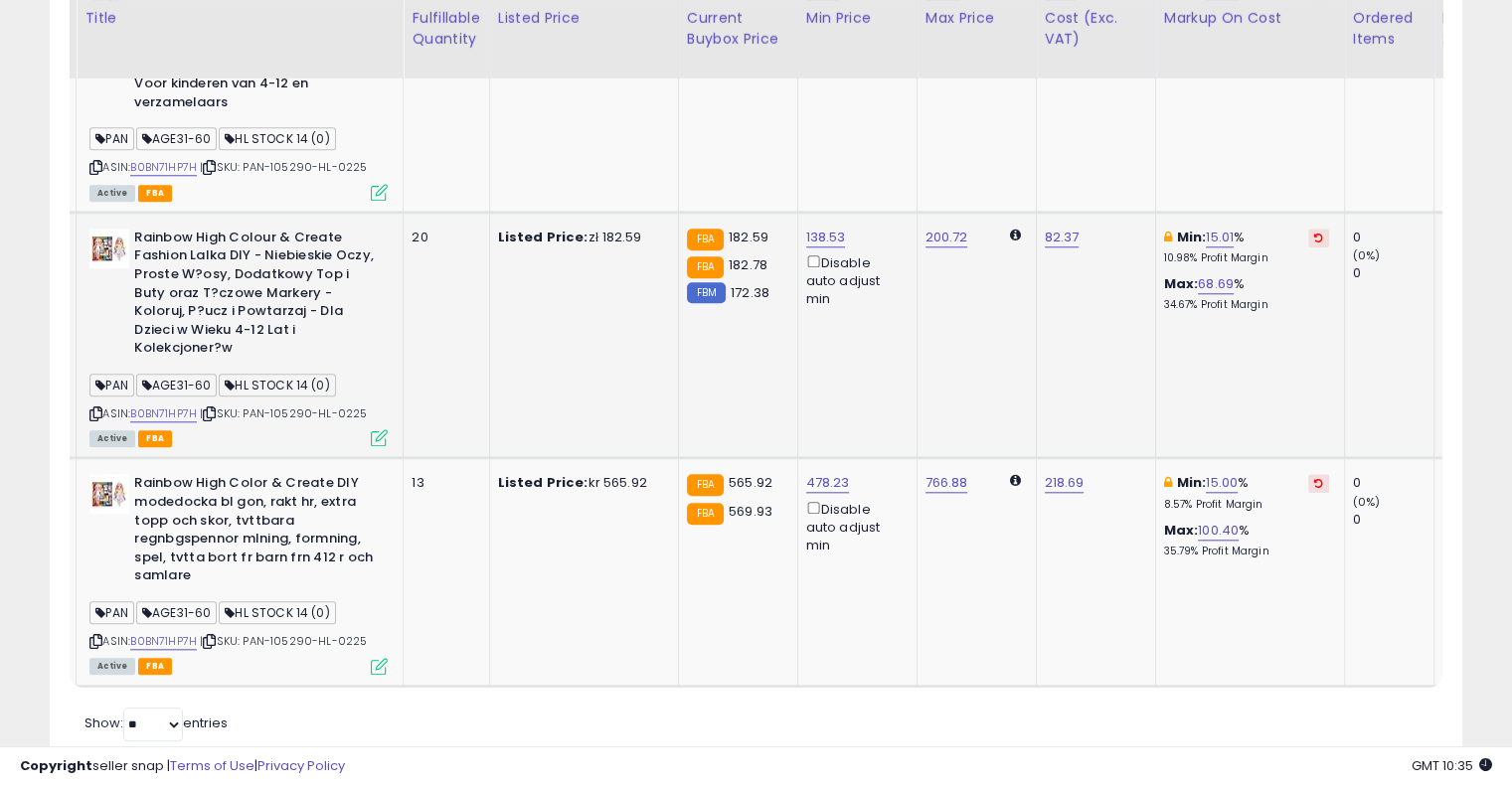 drag, startPoint x: 785, startPoint y: 349, endPoint x: 946, endPoint y: 324, distance: 162.92943 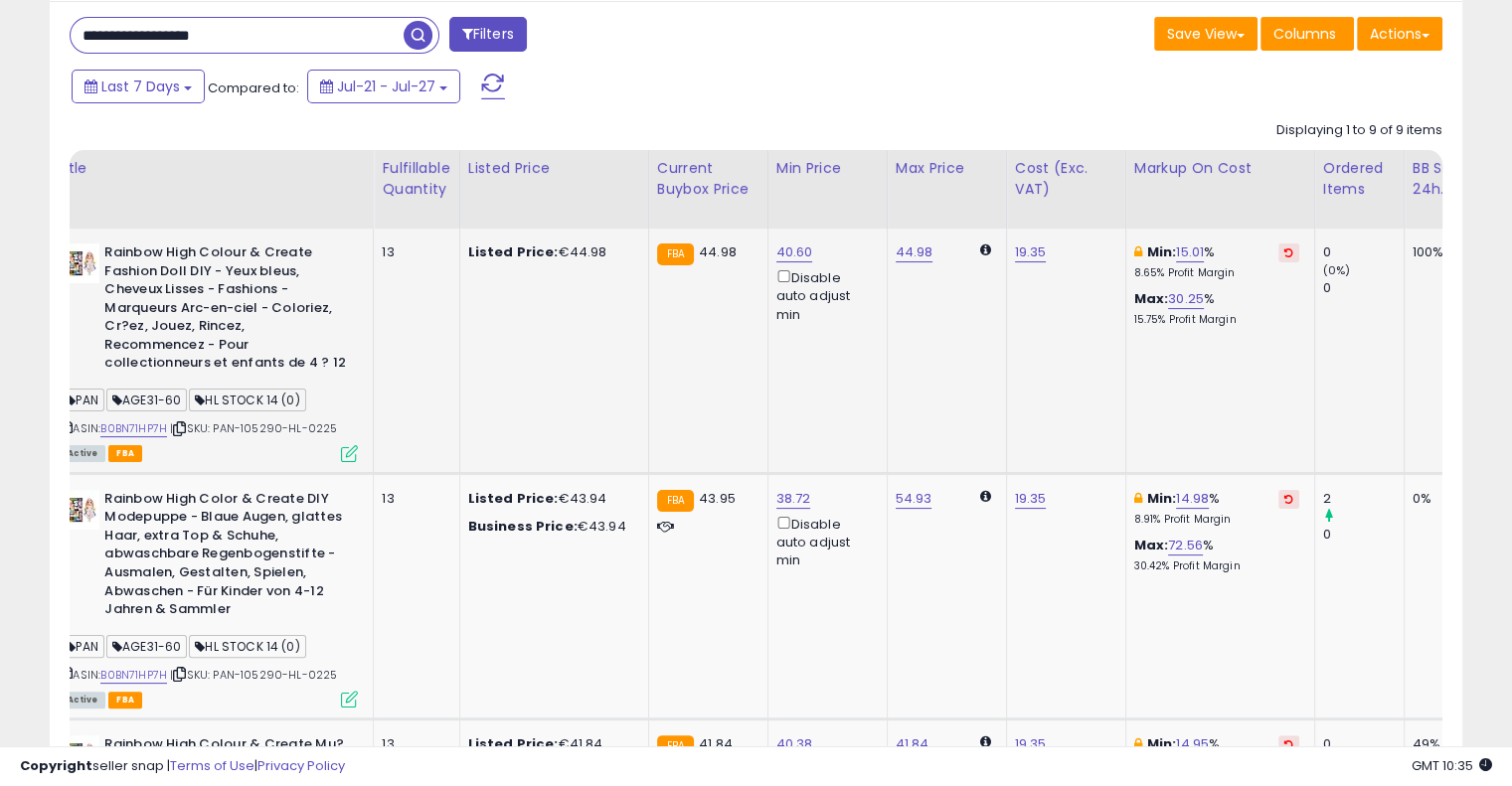 click at bounding box center [1288, 252] 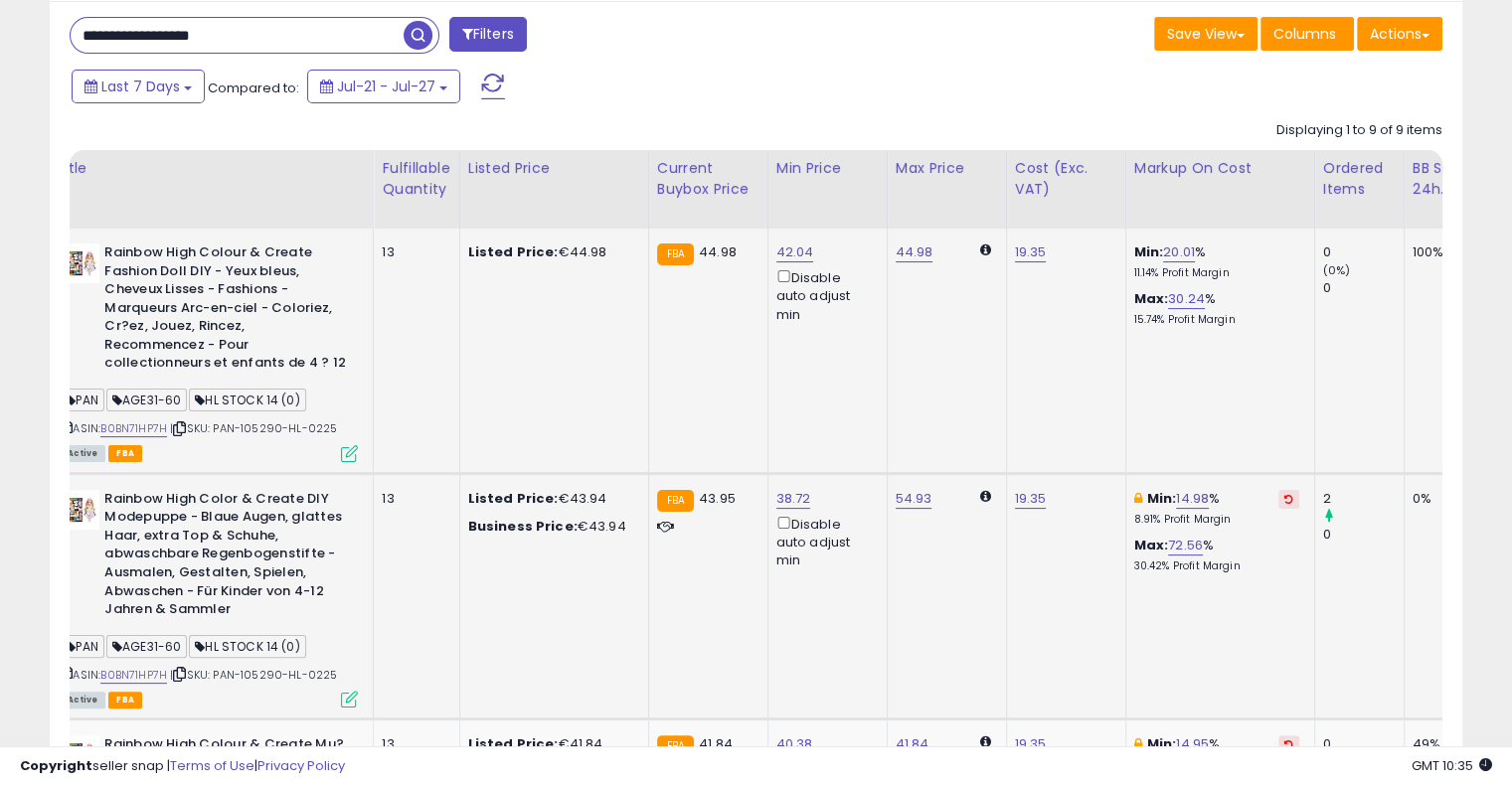 click at bounding box center (1288, 499) 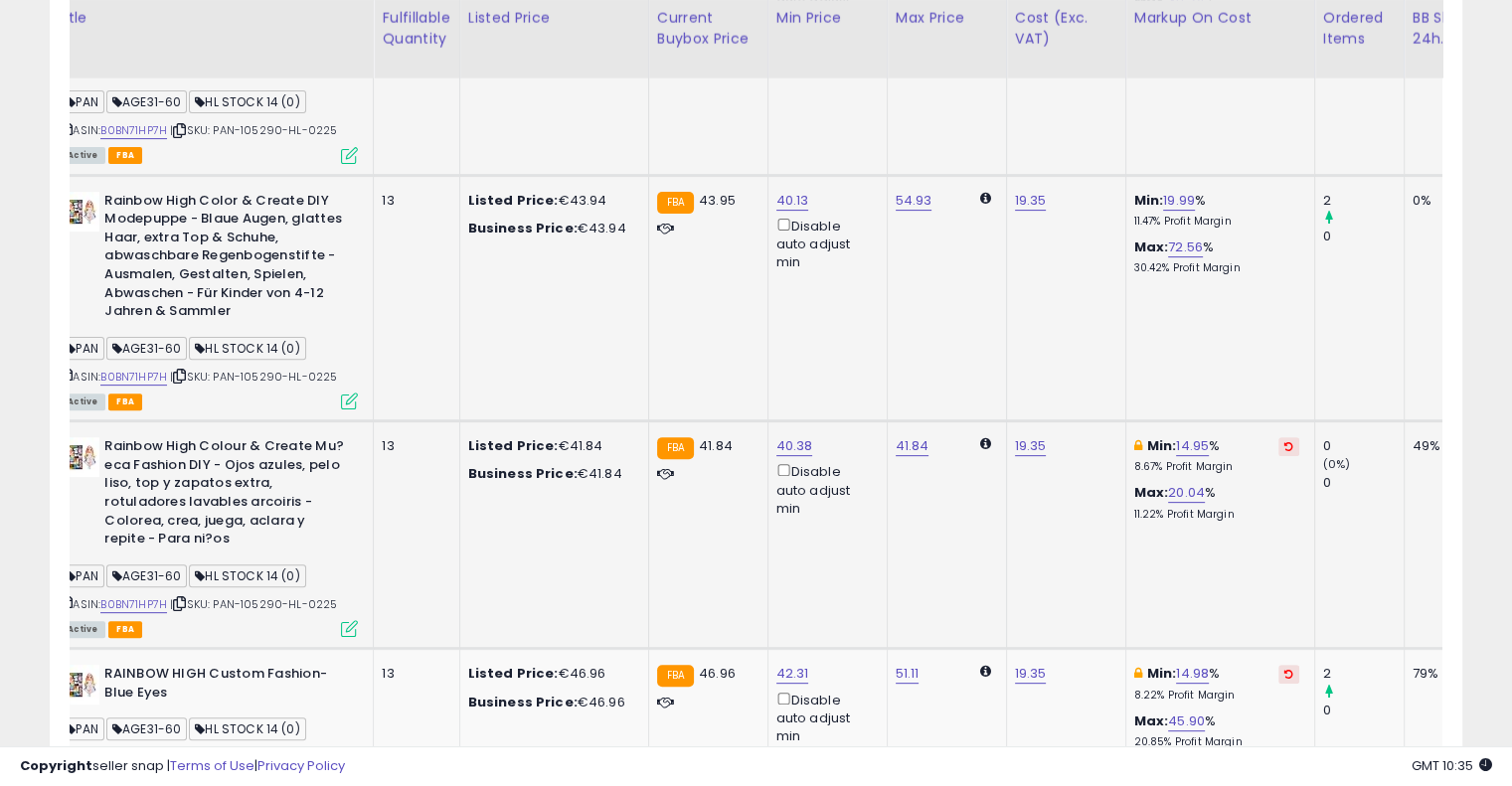 click at bounding box center [1288, 446] 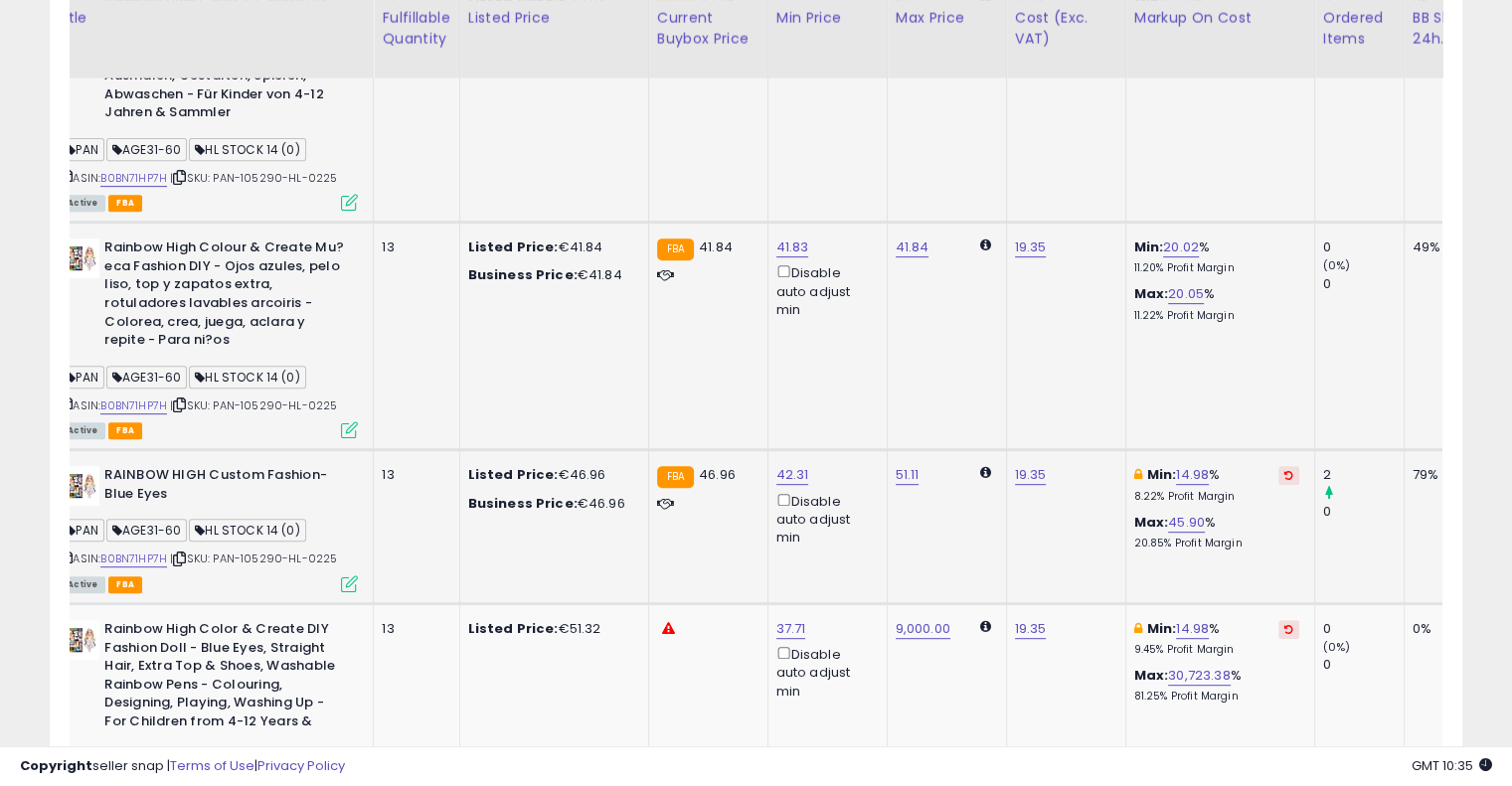 click at bounding box center [1288, 475] 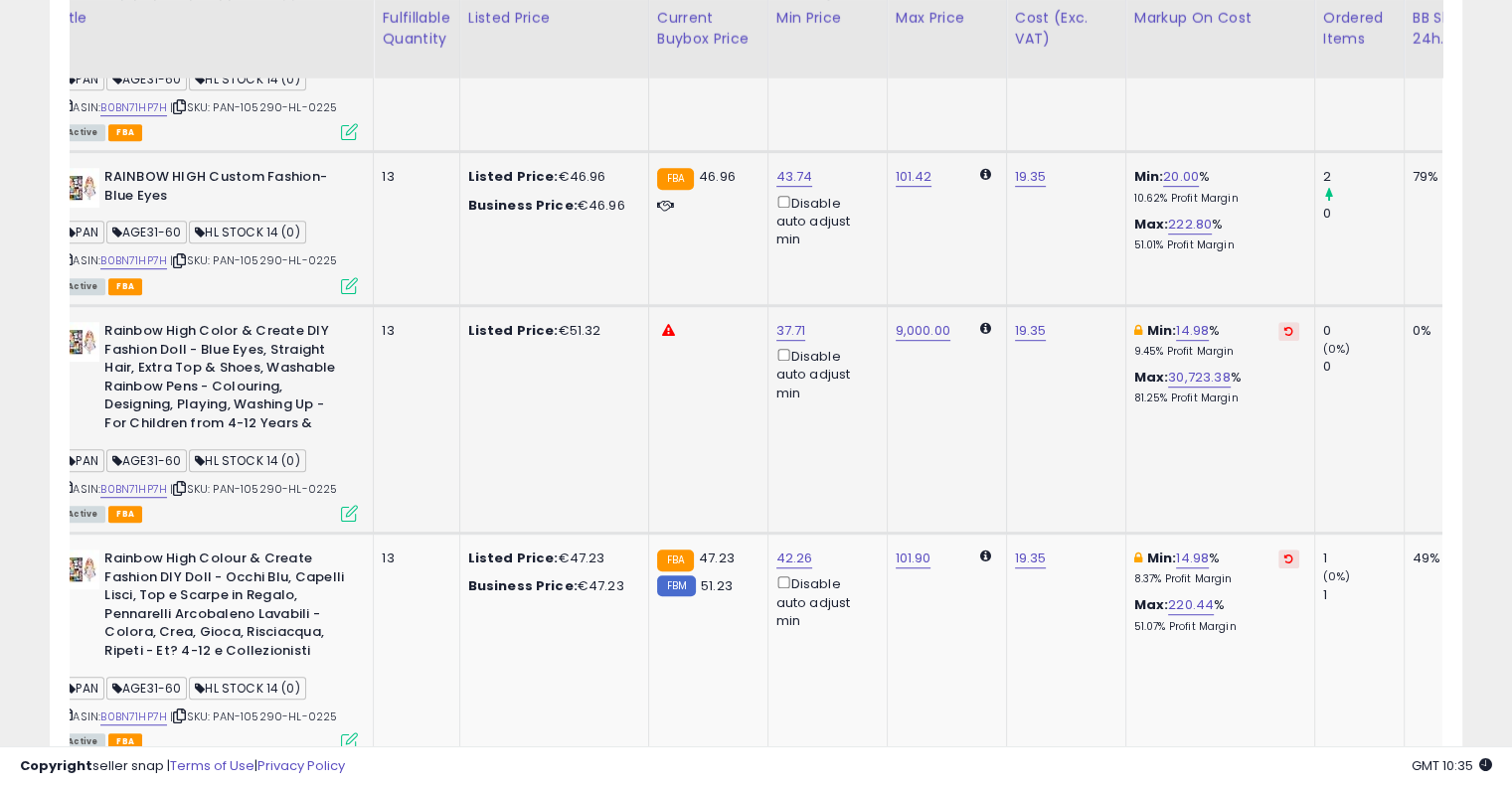 click at bounding box center (1288, 331) 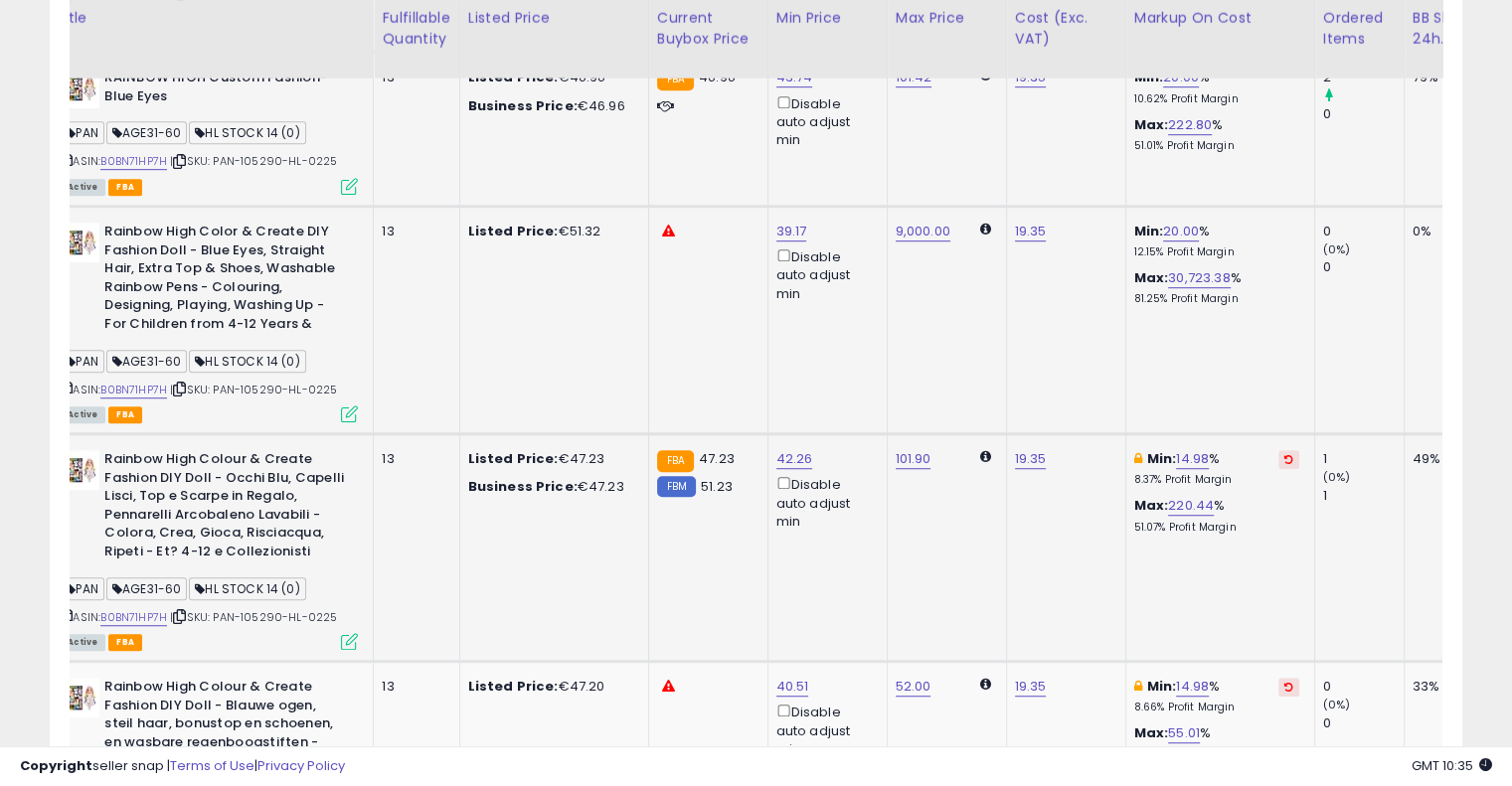 click at bounding box center (1288, 459) 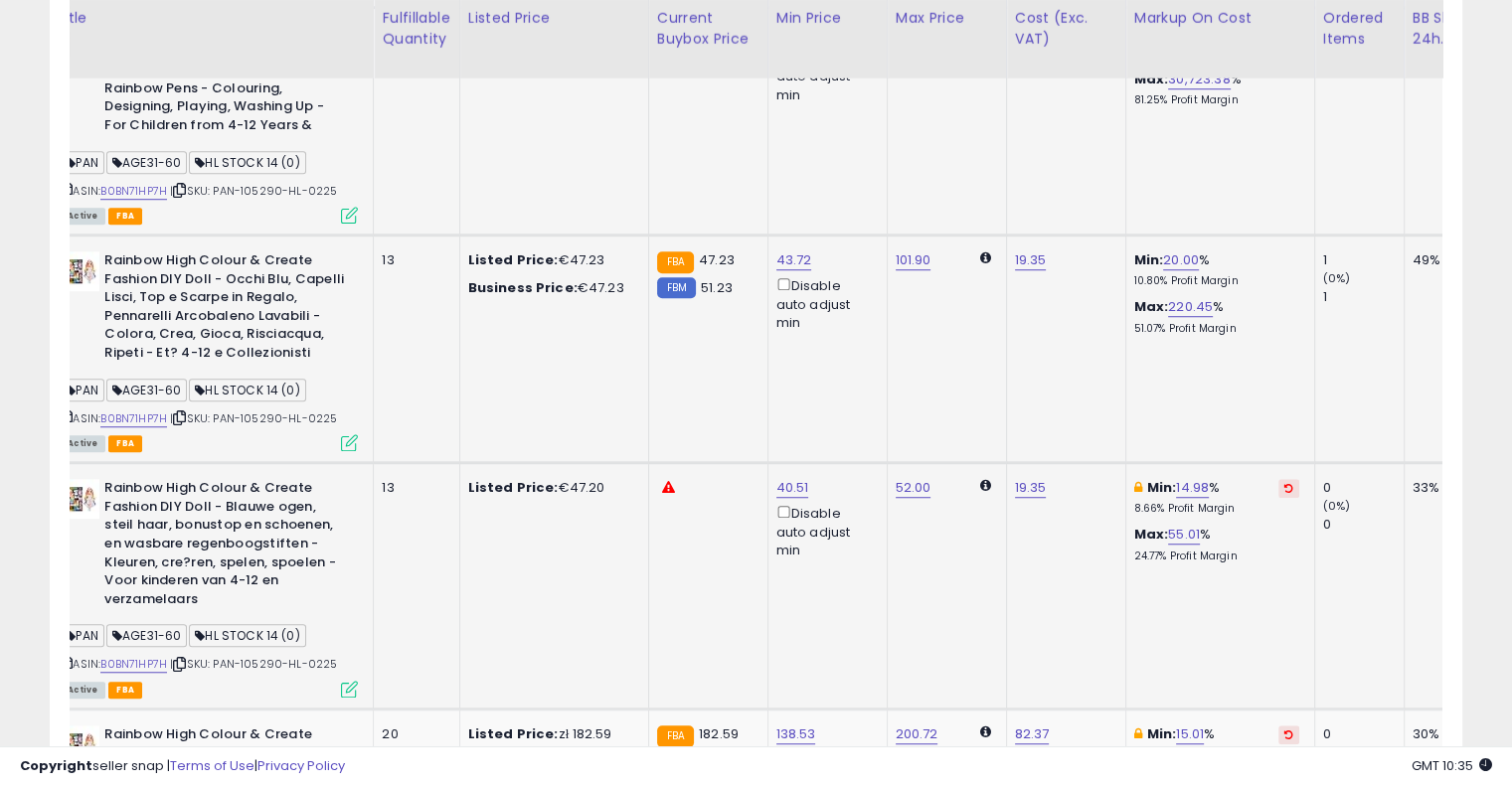 click at bounding box center (1288, 488) 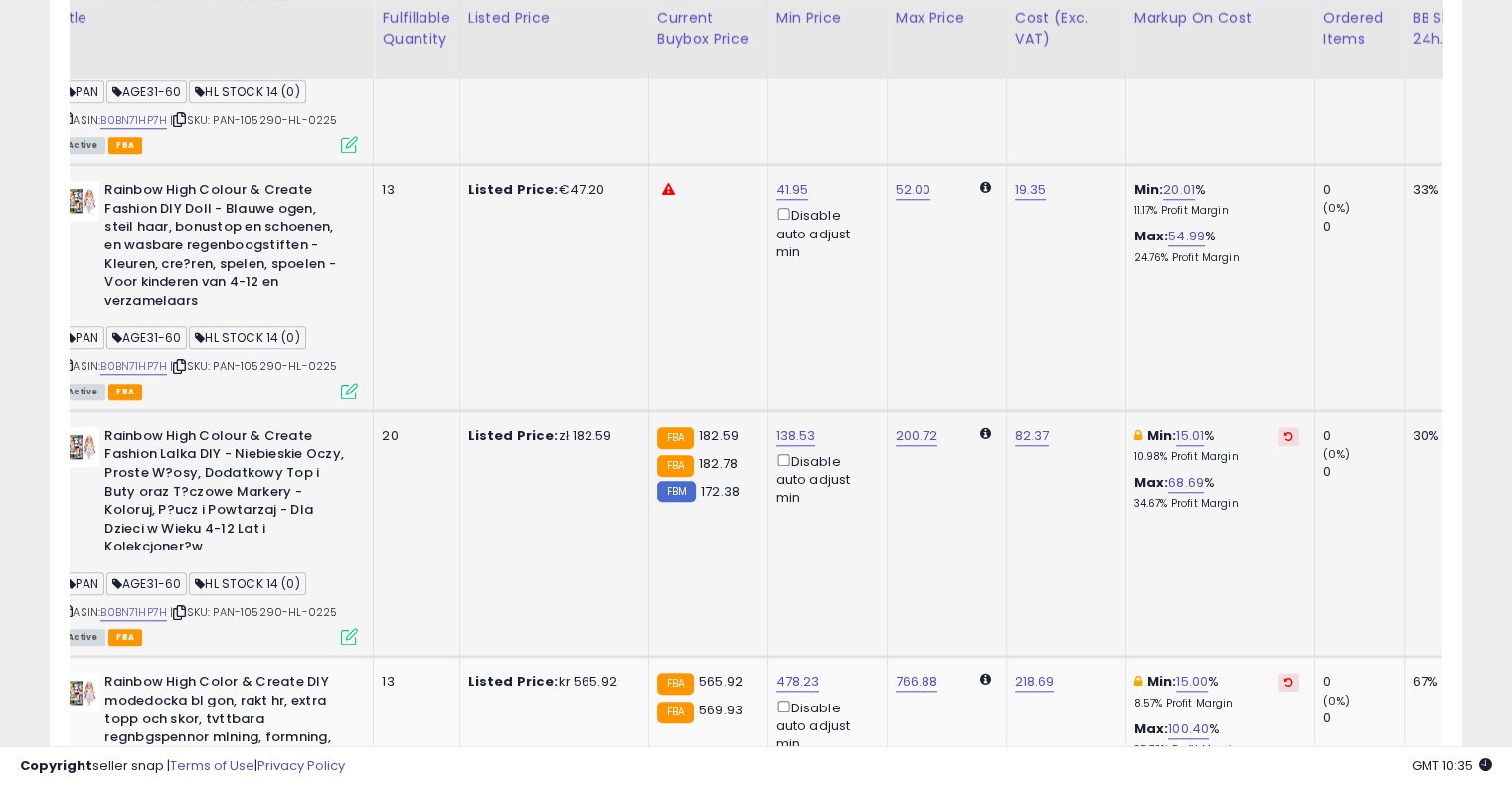 click at bounding box center [1288, 436] 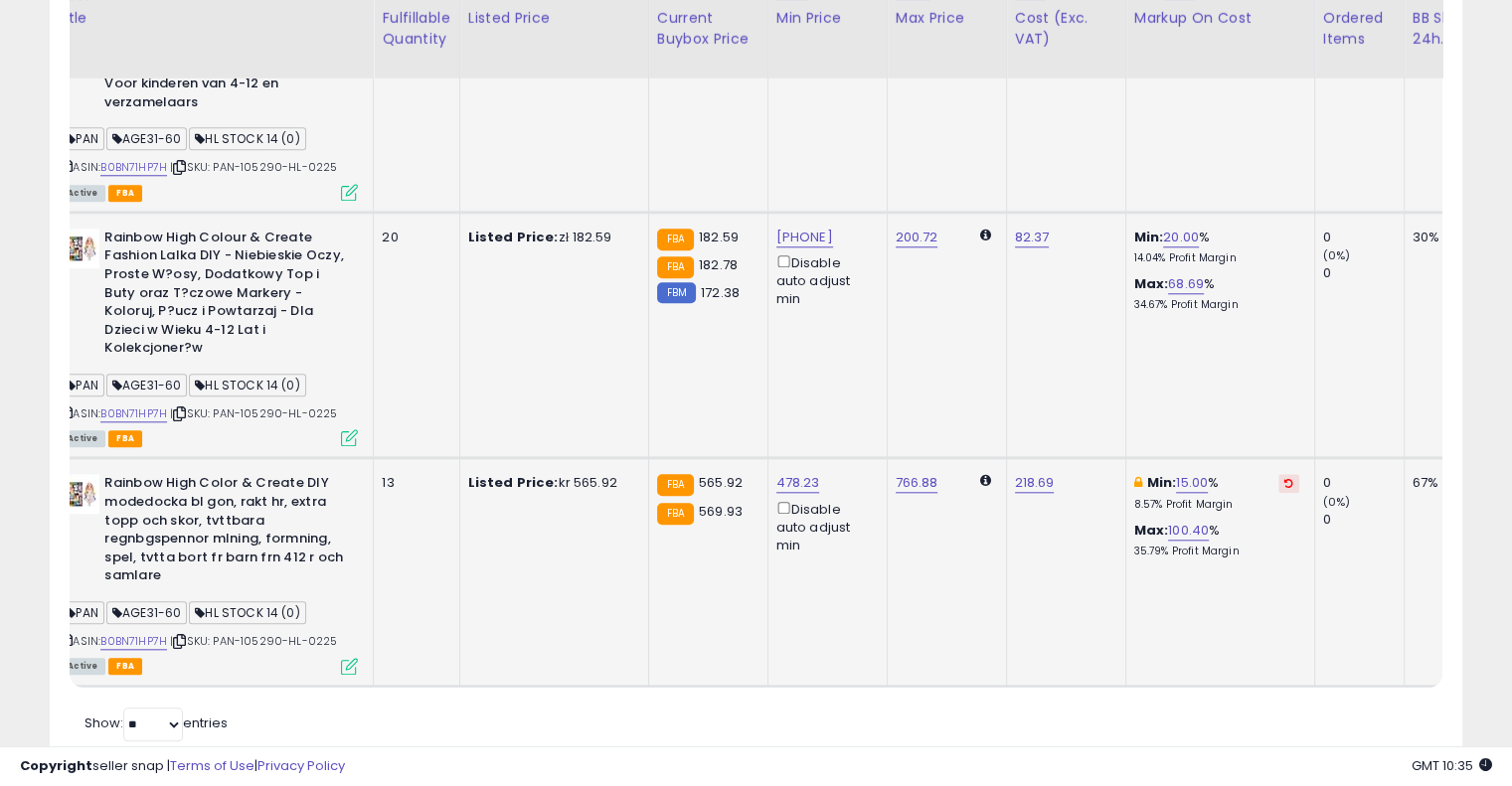 click at bounding box center (1288, 483) 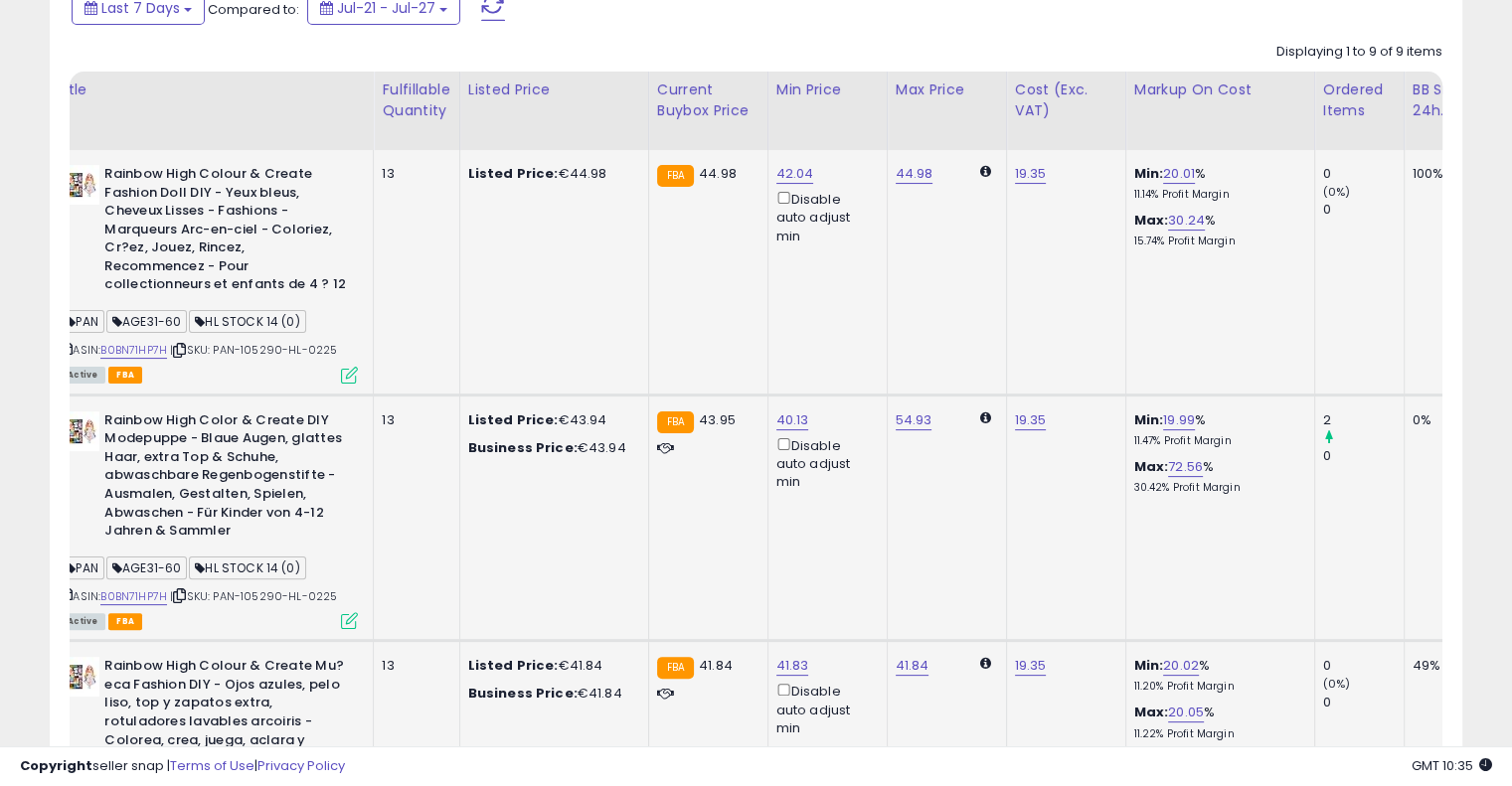 scroll, scrollTop: 0, scrollLeft: 0, axis: both 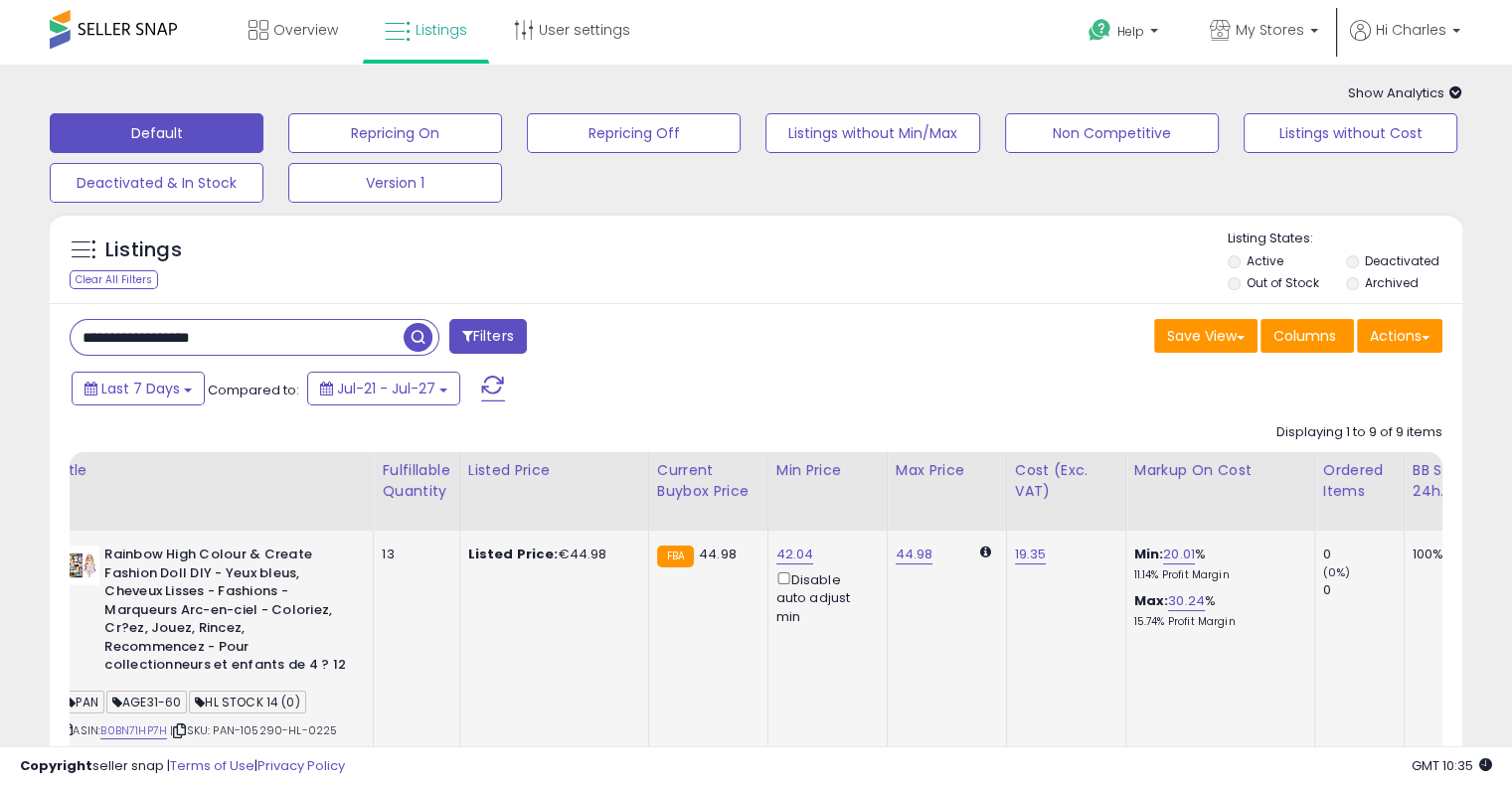drag, startPoint x: 286, startPoint y: 341, endPoint x: 16, endPoint y: 325, distance: 270.47366 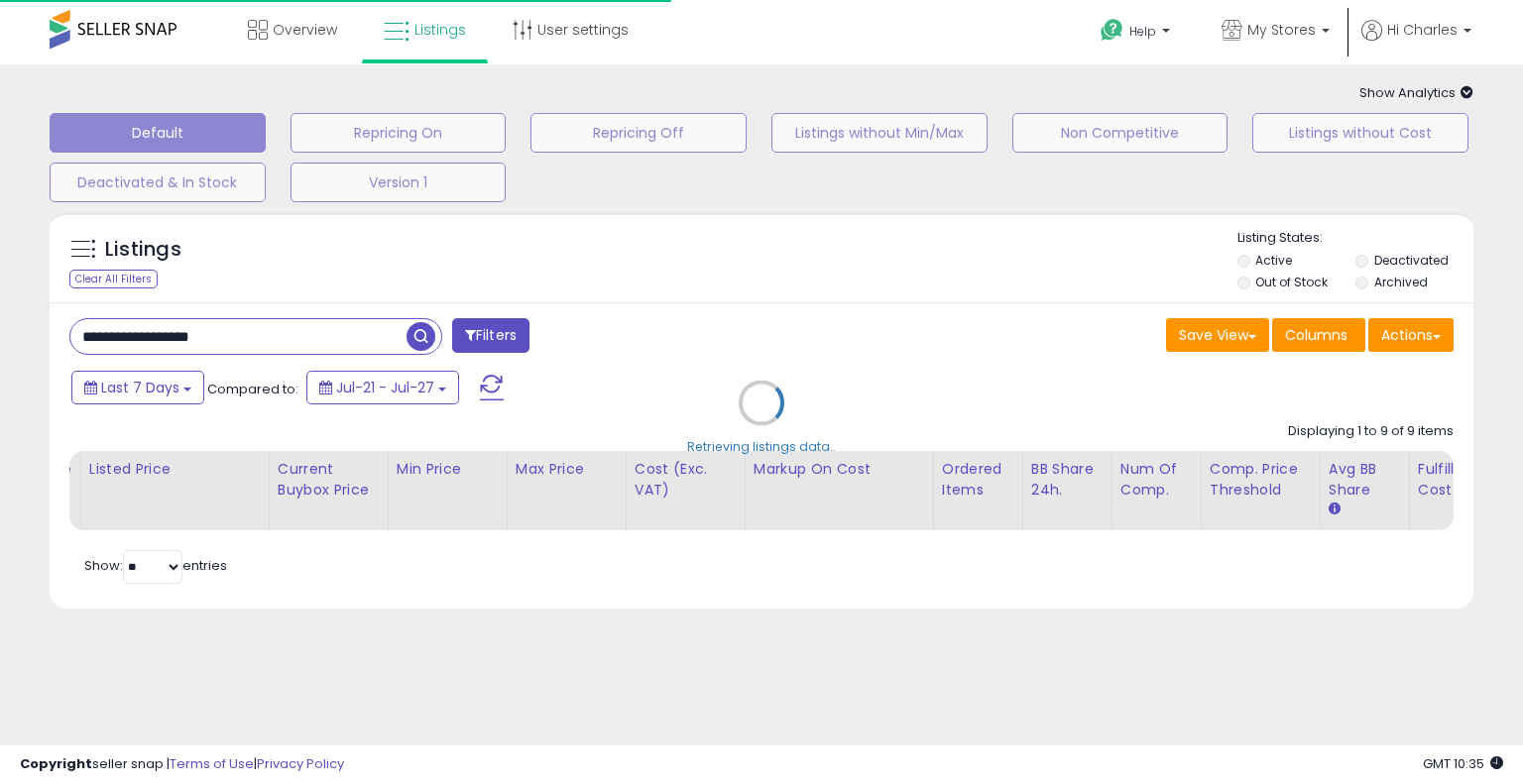 click on "Retrieving listings data.." at bounding box center [762, 417] 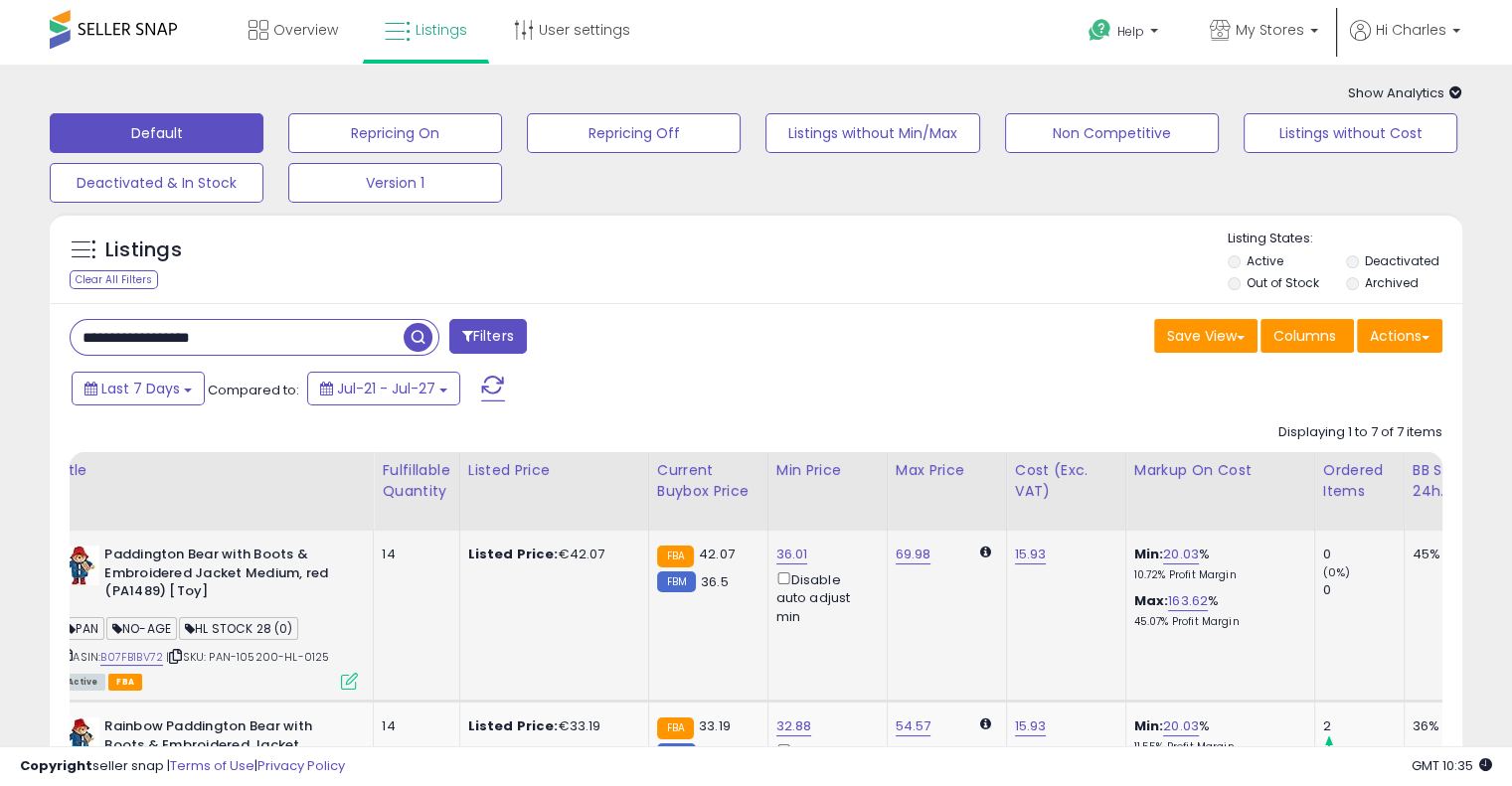 scroll, scrollTop: 0, scrollLeft: 282, axis: horizontal 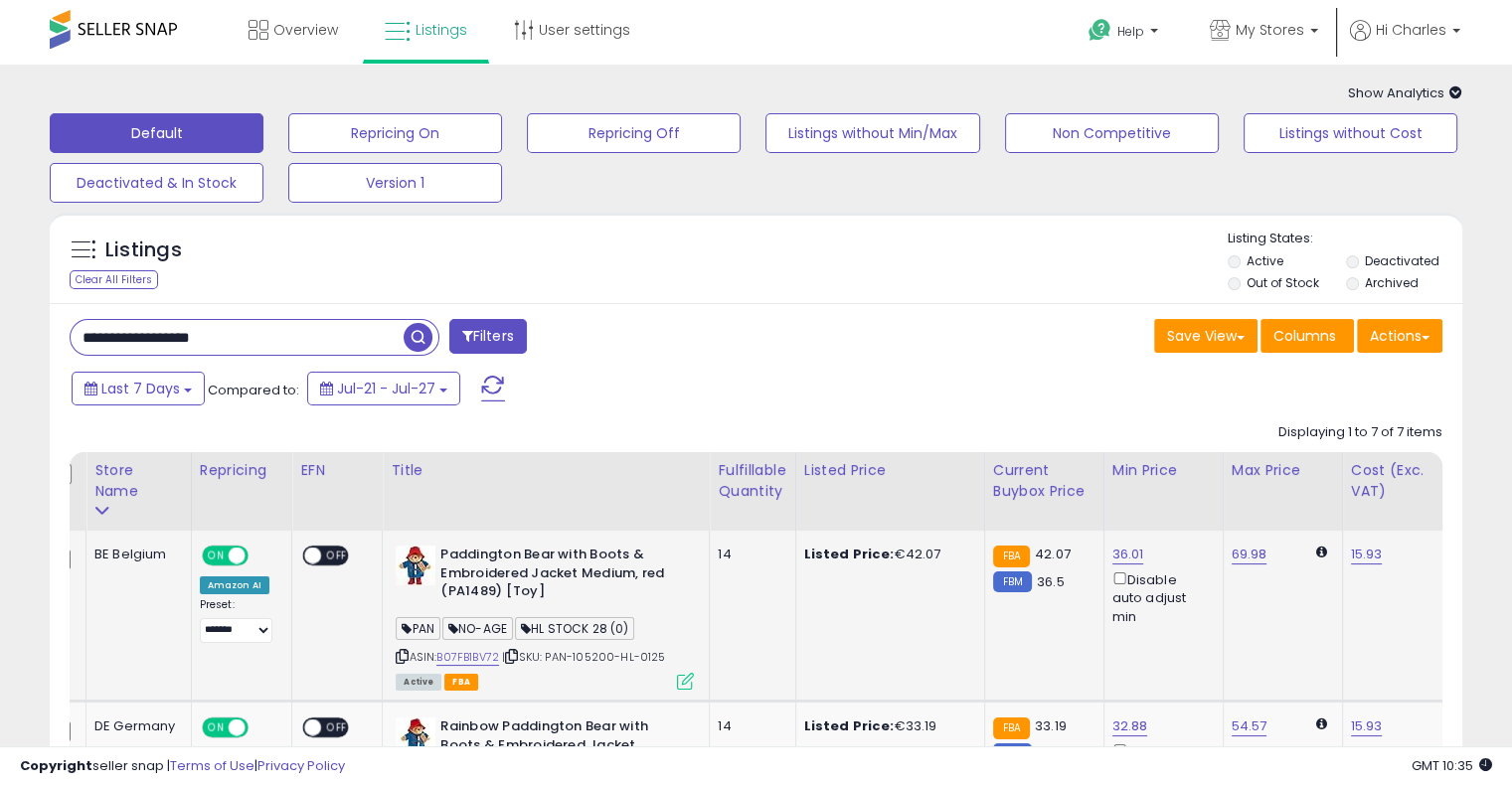 drag, startPoint x: 884, startPoint y: 652, endPoint x: 688, endPoint y: 651, distance: 196.00255 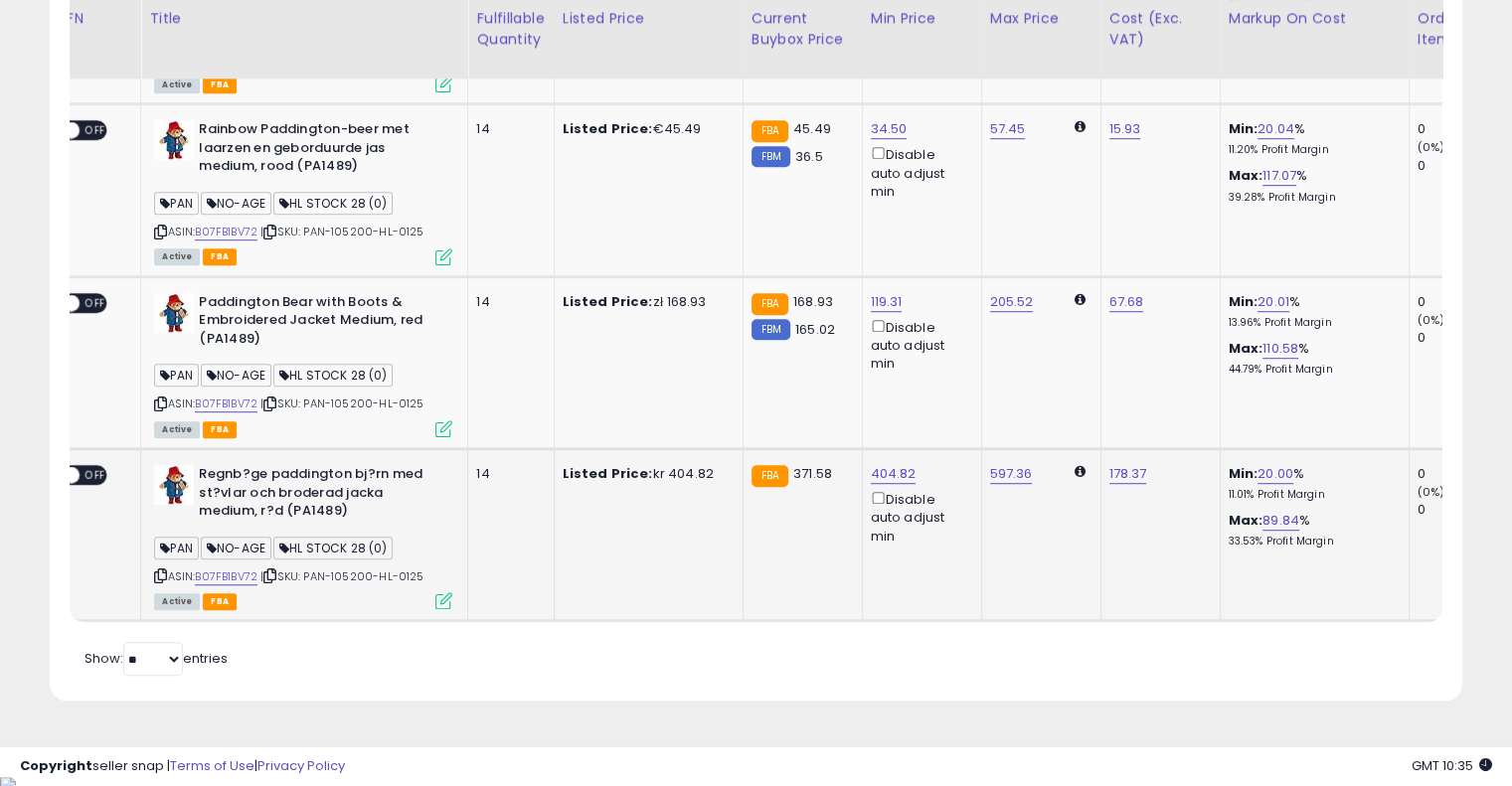 drag, startPoint x: 819, startPoint y: 484, endPoint x: 927, endPoint y: 456, distance: 111.57061 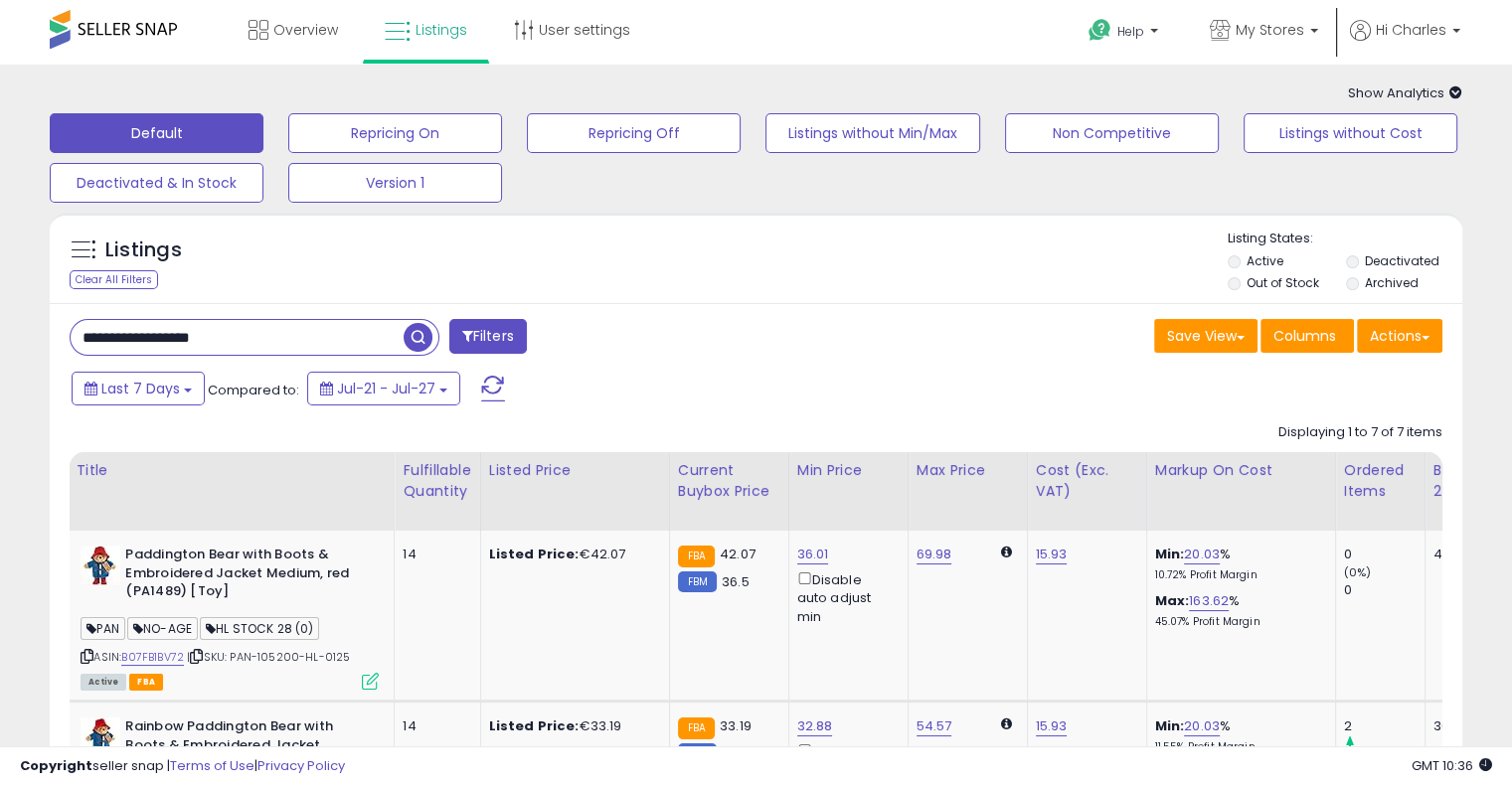 drag, startPoint x: 289, startPoint y: 342, endPoint x: 0, endPoint y: 323, distance: 289.62389 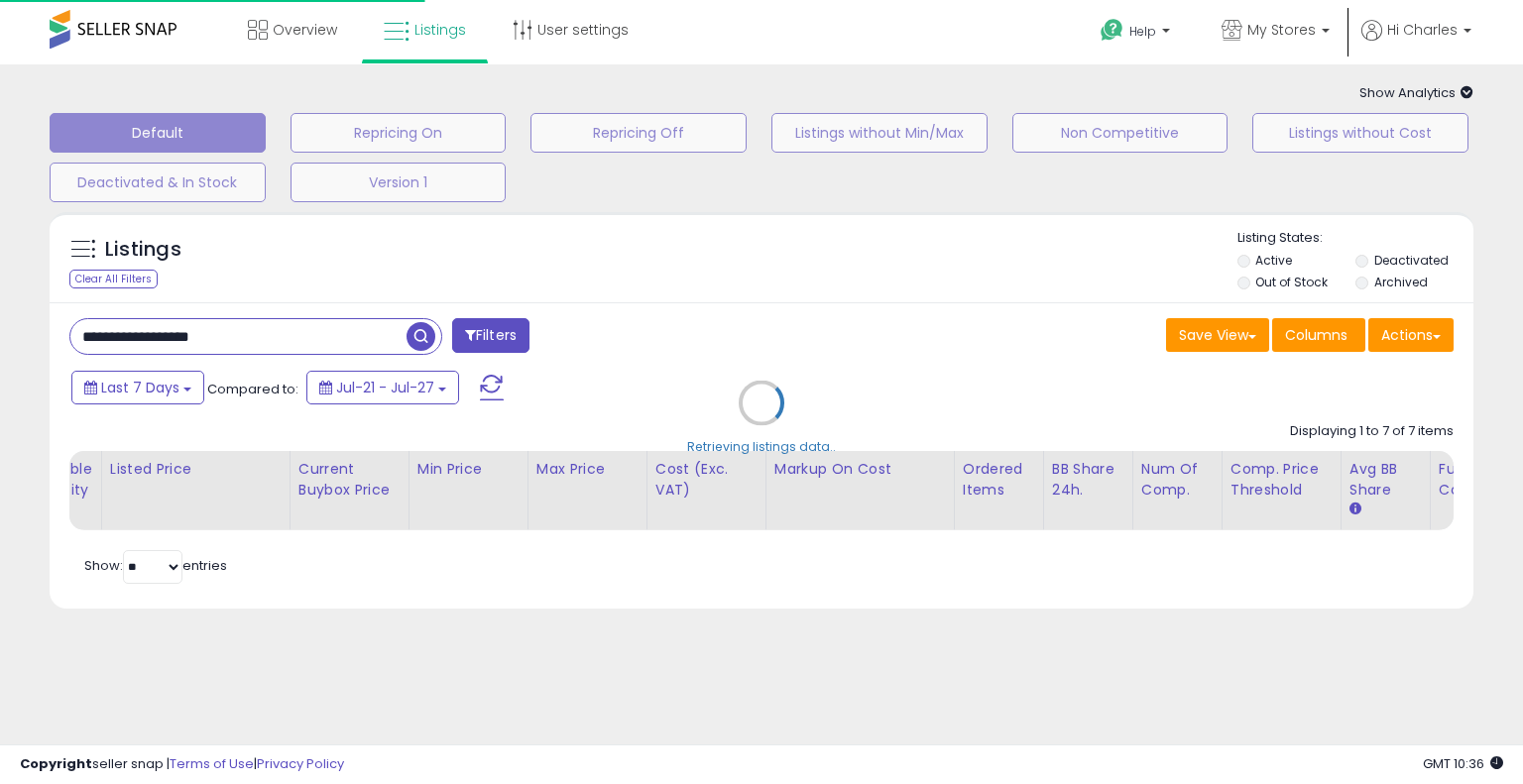 click on "Retrieving listings data.." at bounding box center [762, 417] 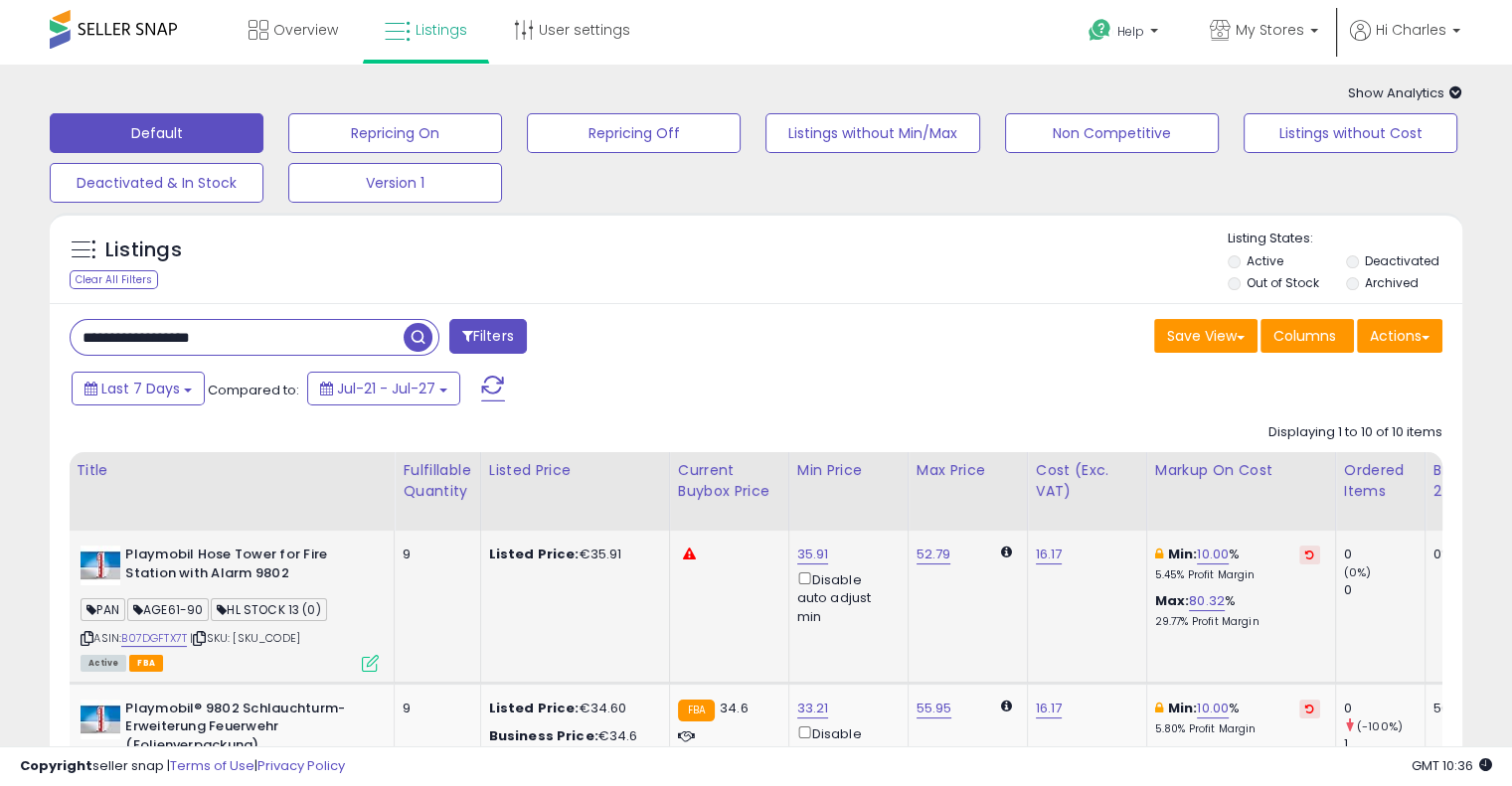 scroll, scrollTop: 0, scrollLeft: 285, axis: horizontal 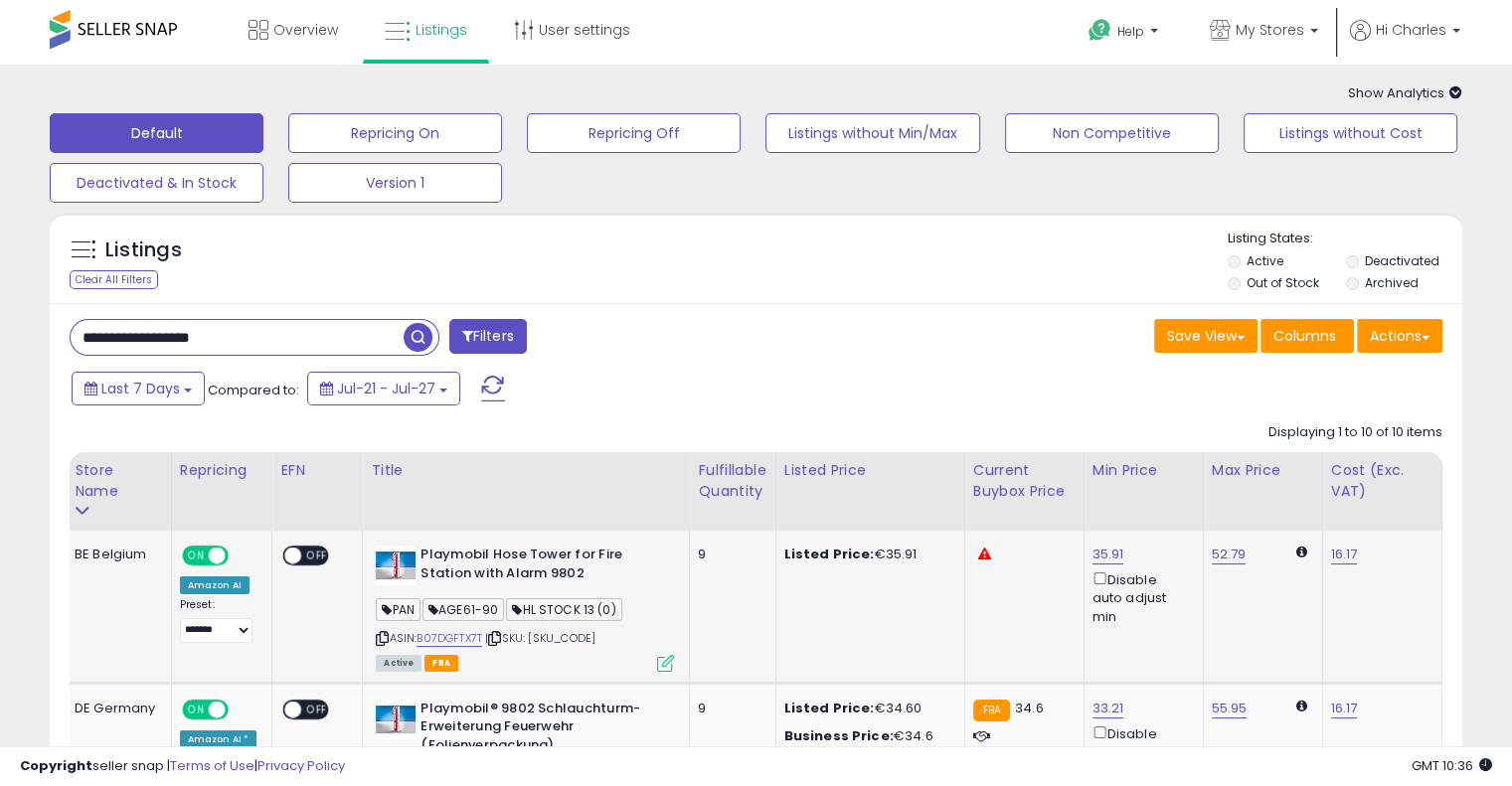 drag, startPoint x: 704, startPoint y: 587, endPoint x: 551, endPoint y: 574, distance: 153.55129 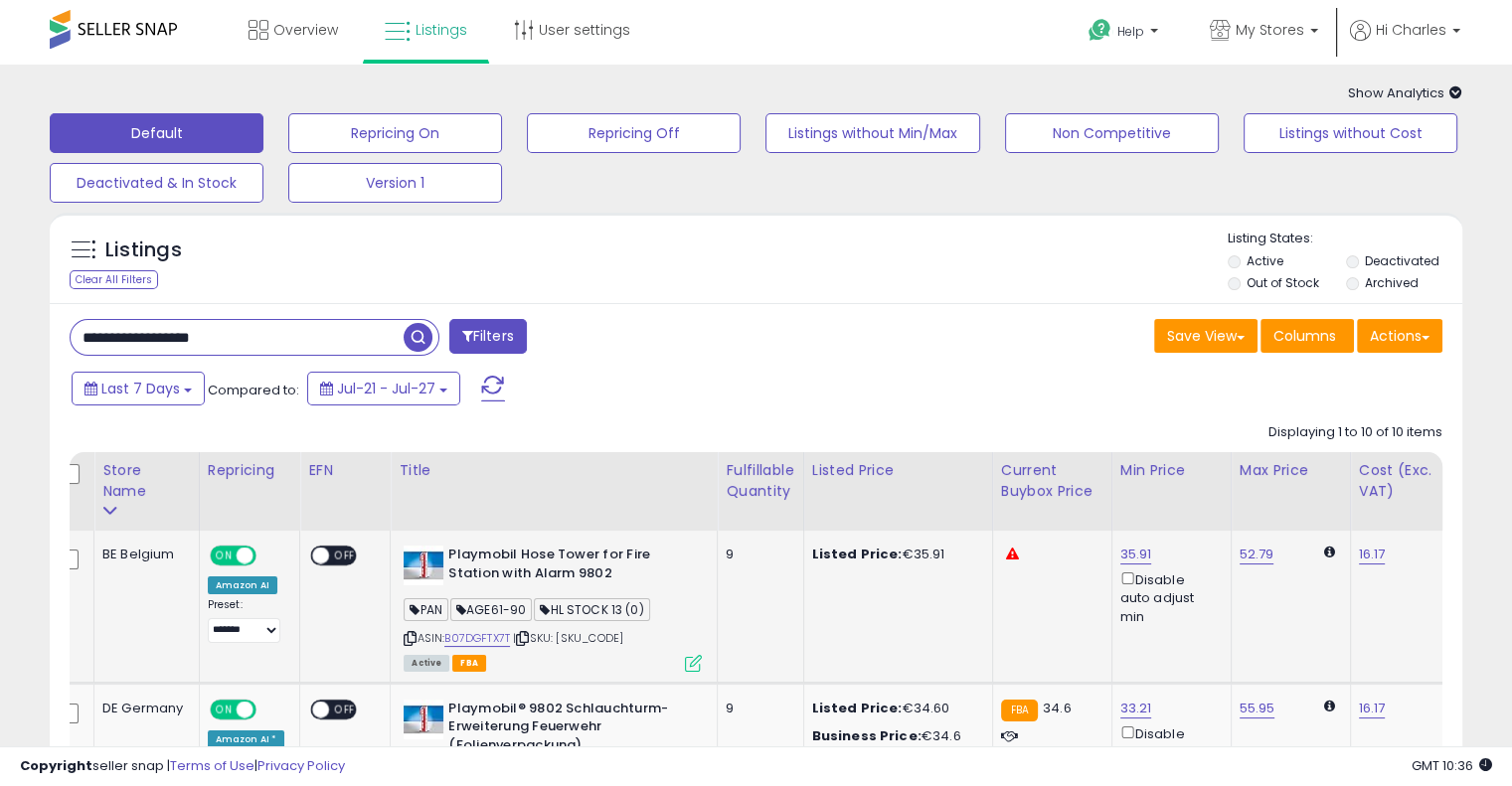 scroll, scrollTop: 0, scrollLeft: 8, axis: horizontal 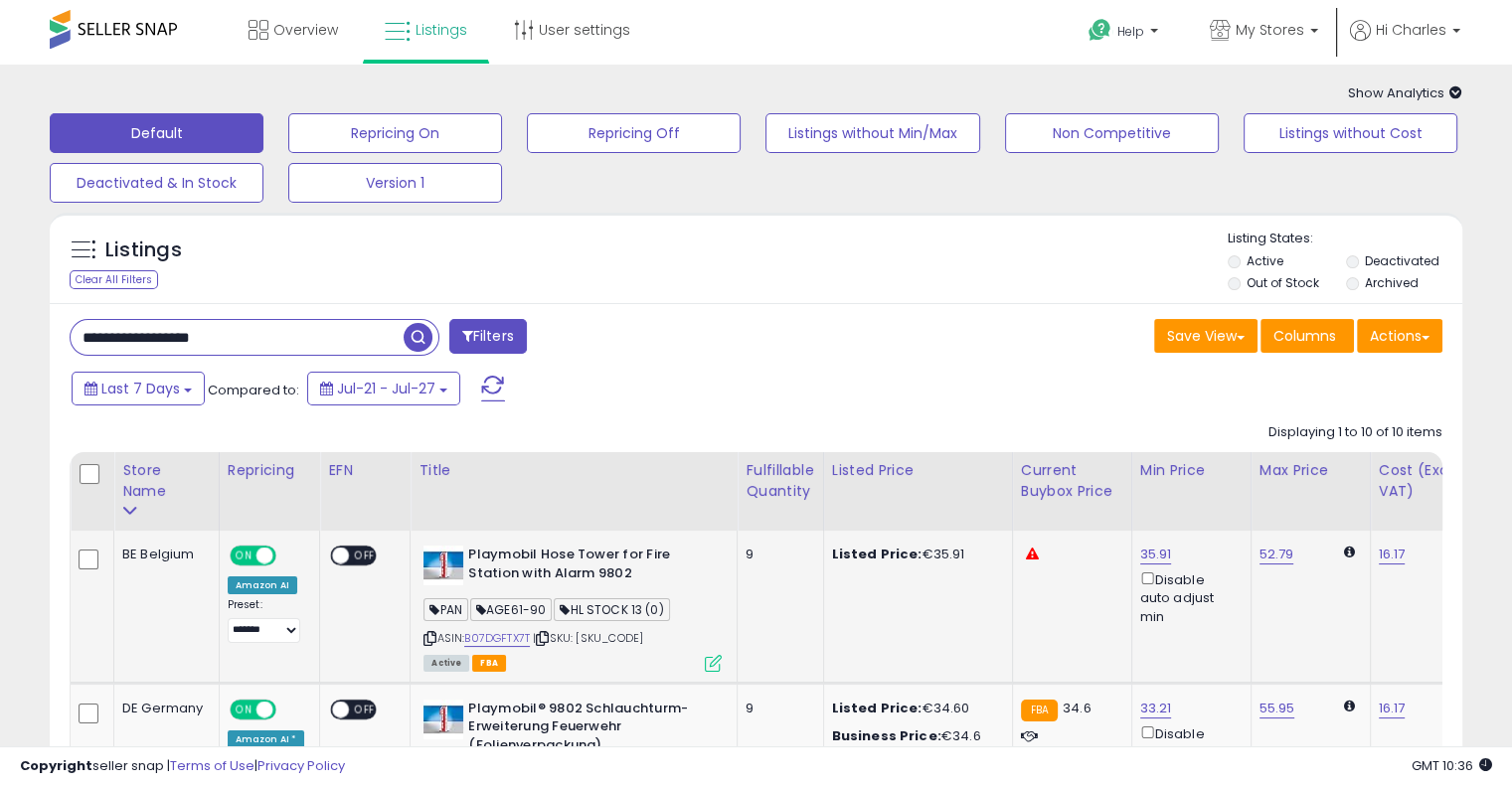 drag, startPoint x: 765, startPoint y: 614, endPoint x: 664, endPoint y: 614, distance: 101 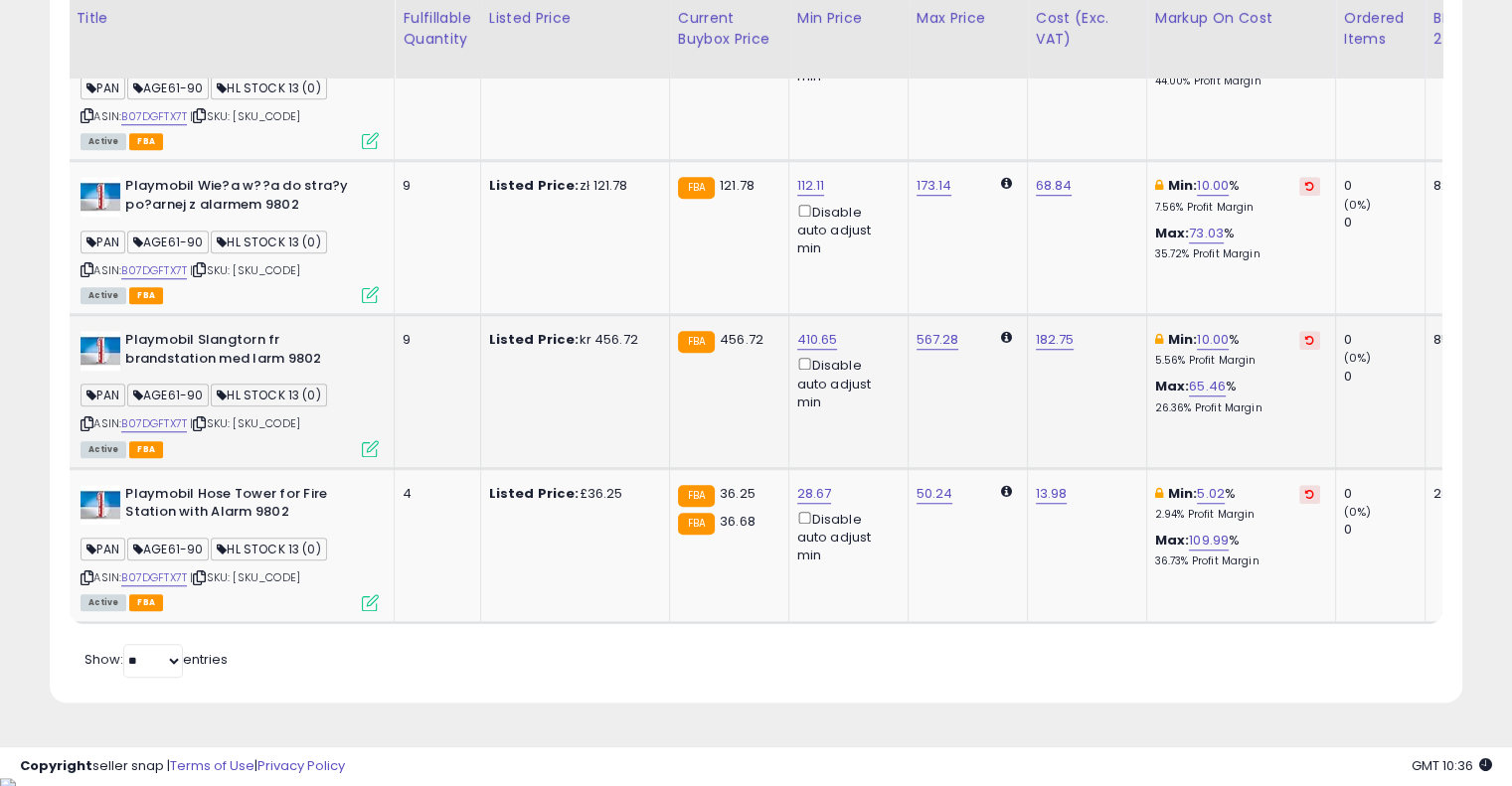 drag, startPoint x: 833, startPoint y: 389, endPoint x: 950, endPoint y: 366, distance: 119.23926 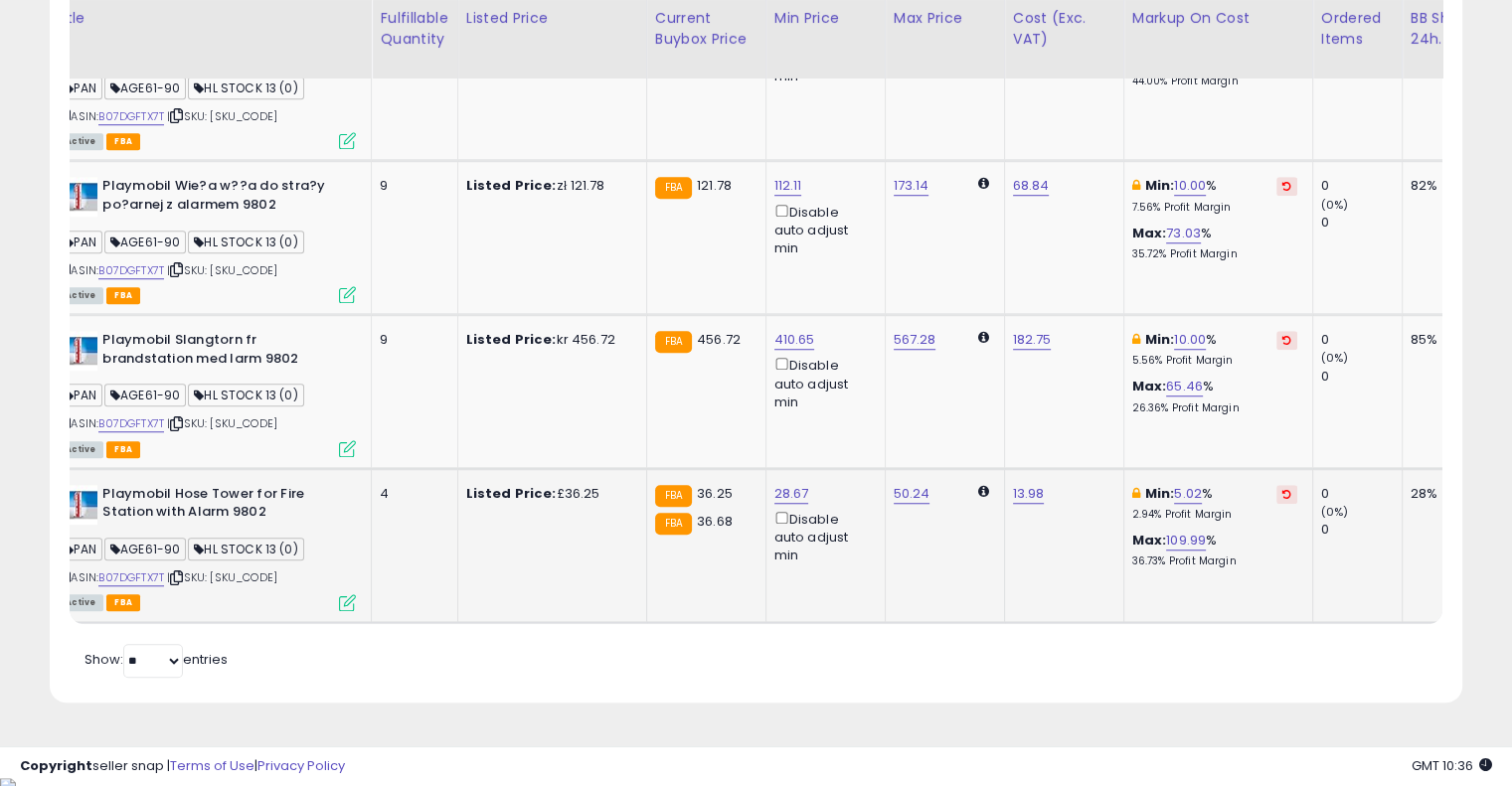 click at bounding box center (1286, 494) 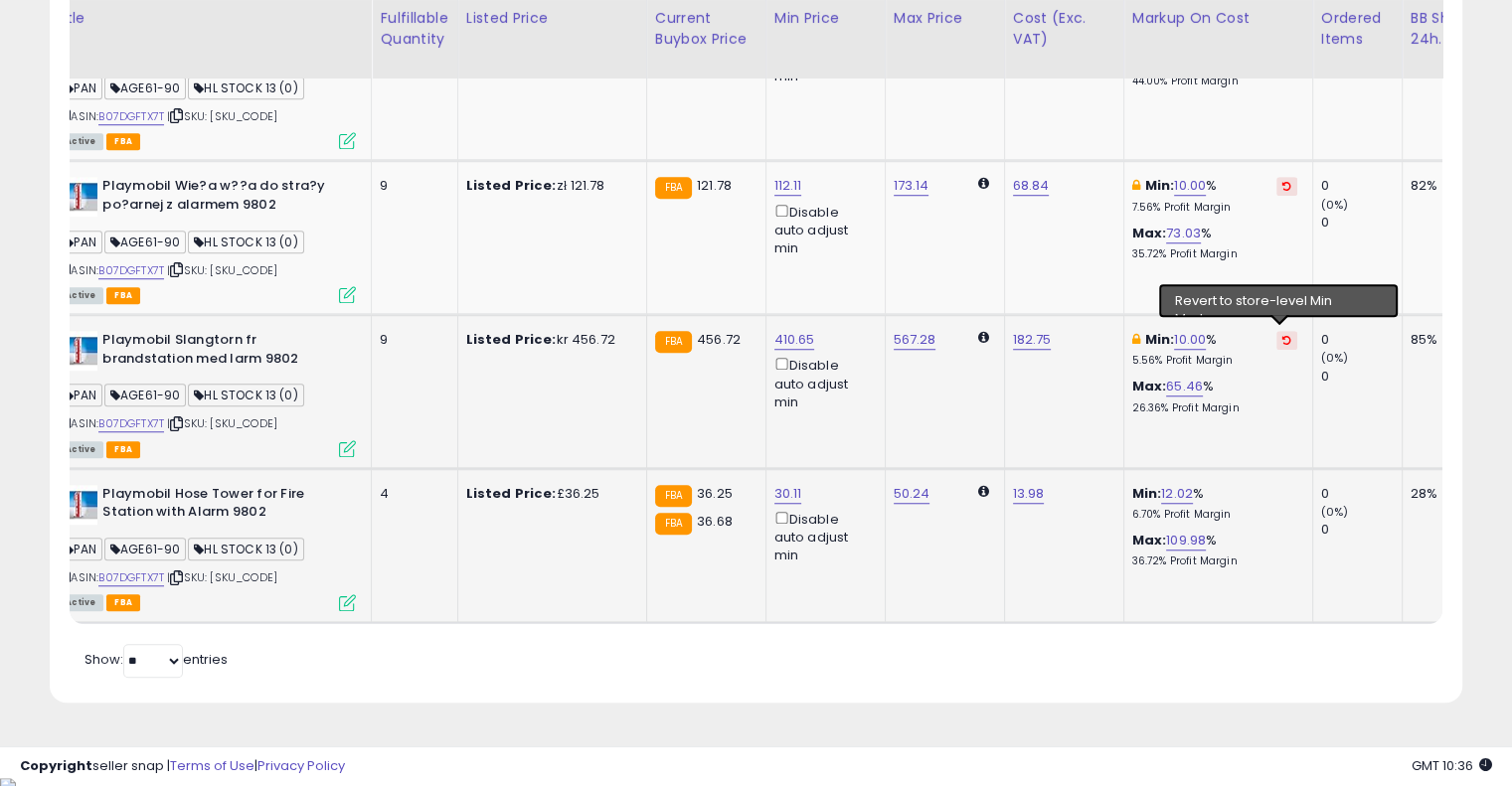 click at bounding box center [1286, 340] 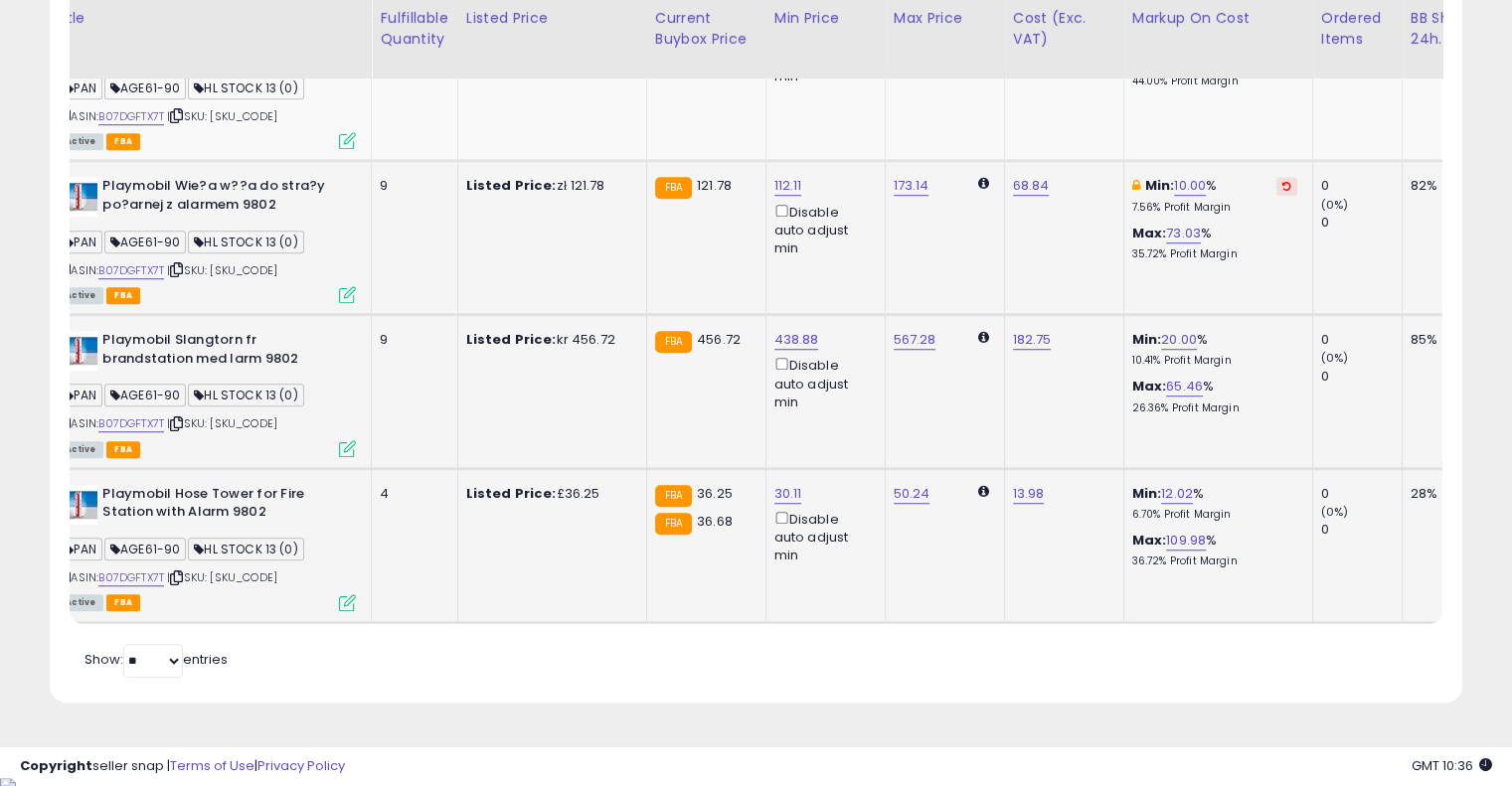 click at bounding box center (1286, 186) 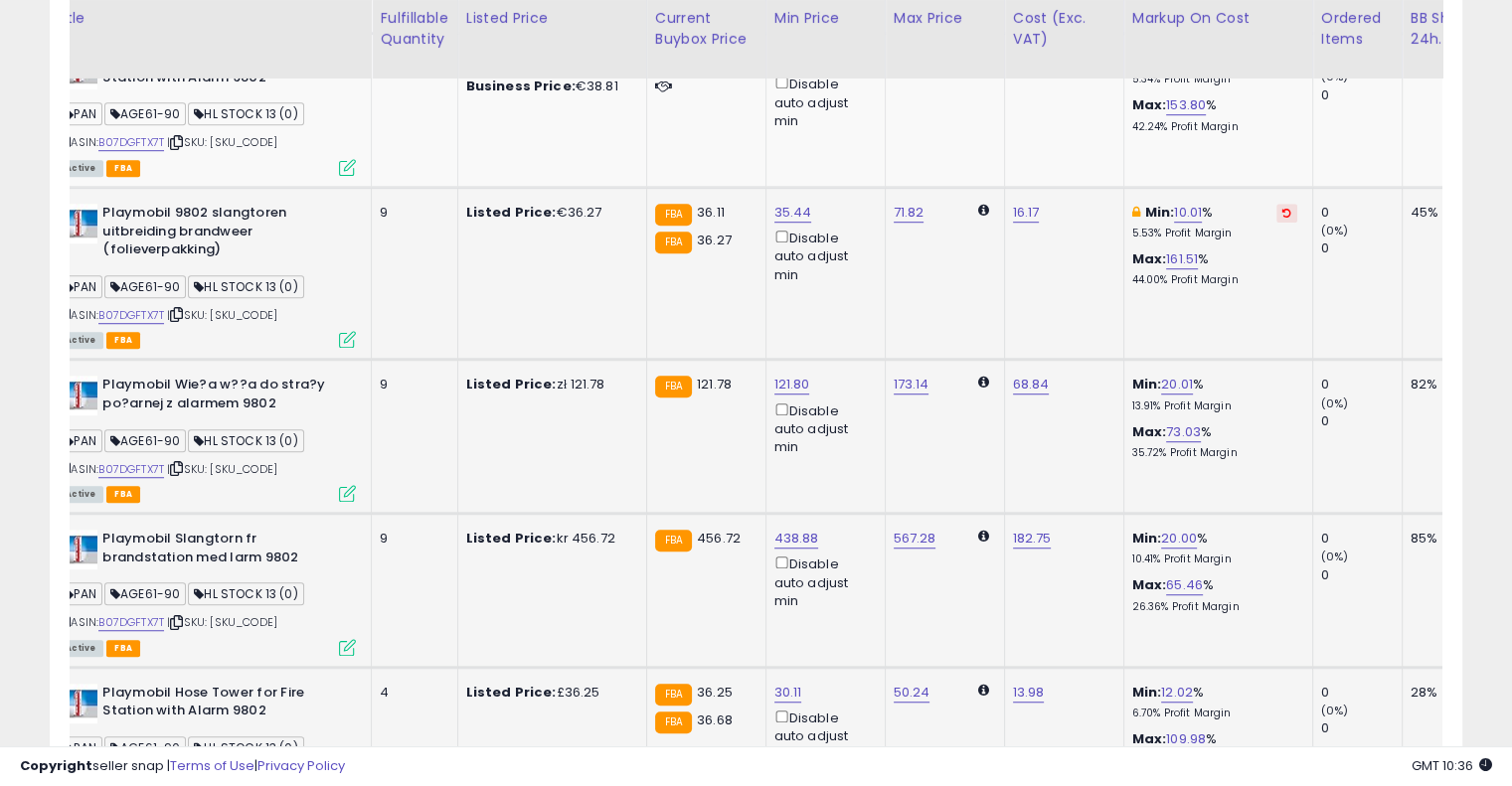 click at bounding box center [1286, 213] 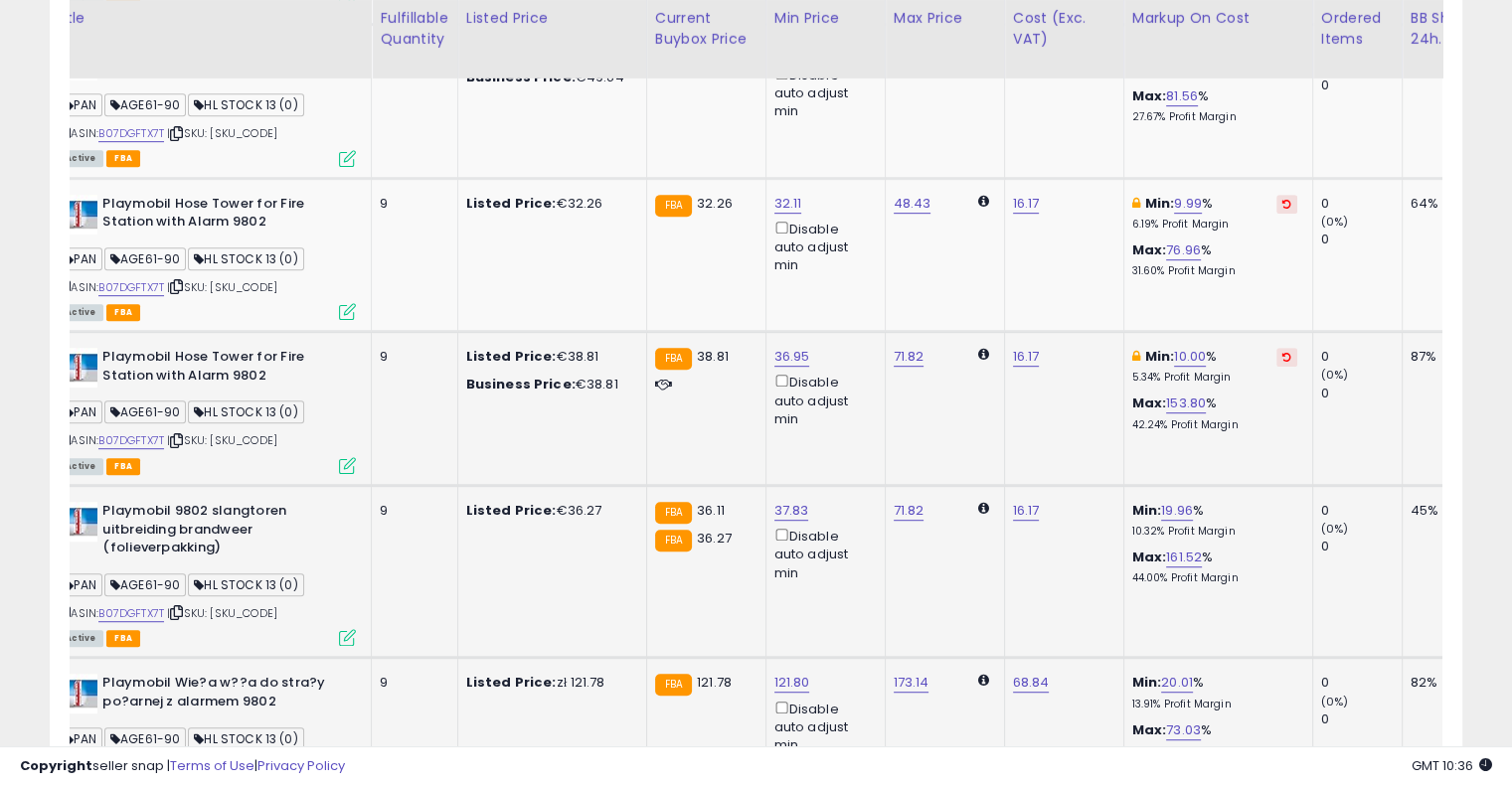 click at bounding box center [1286, 357] 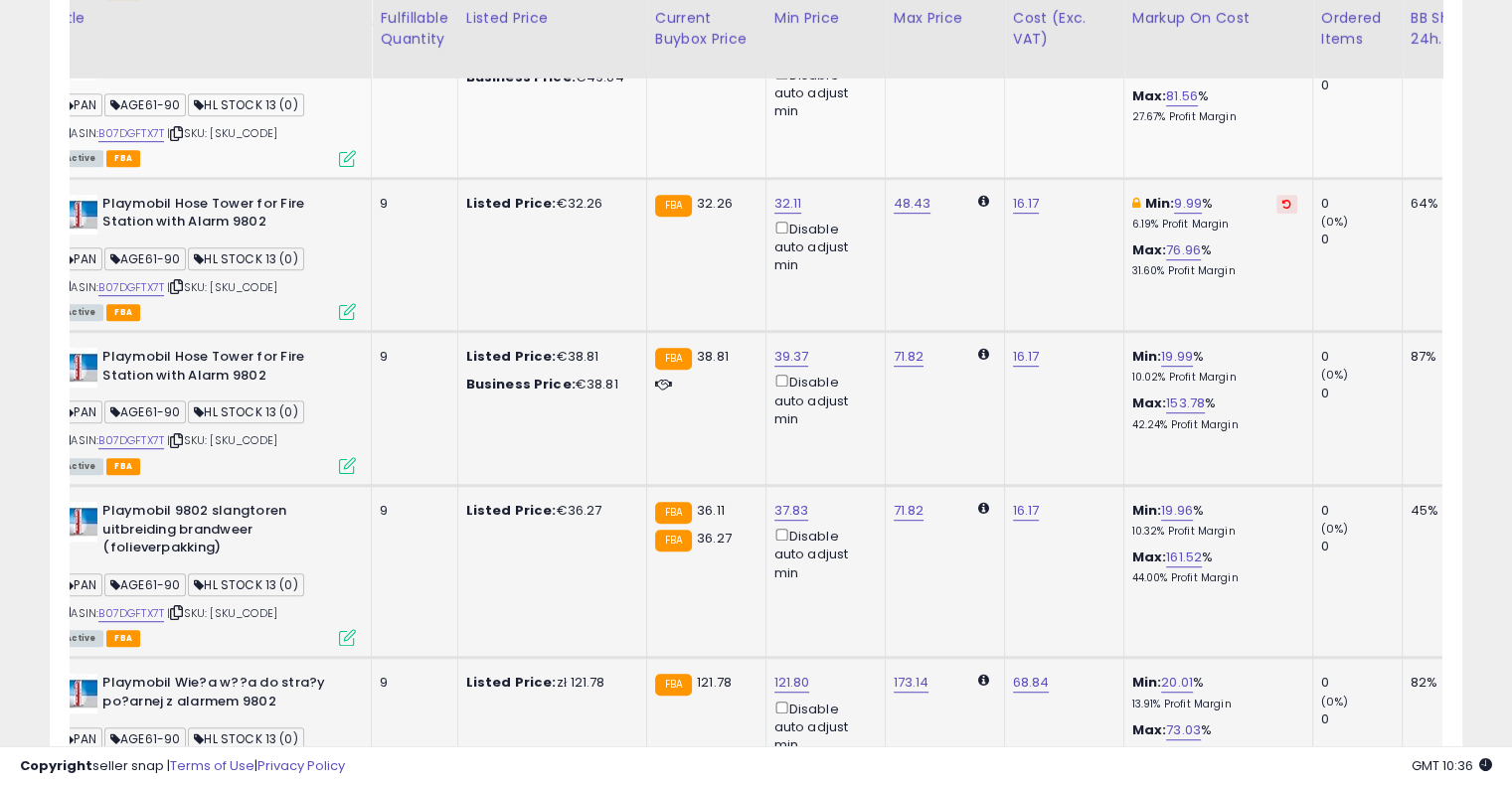 click at bounding box center (1286, 204) 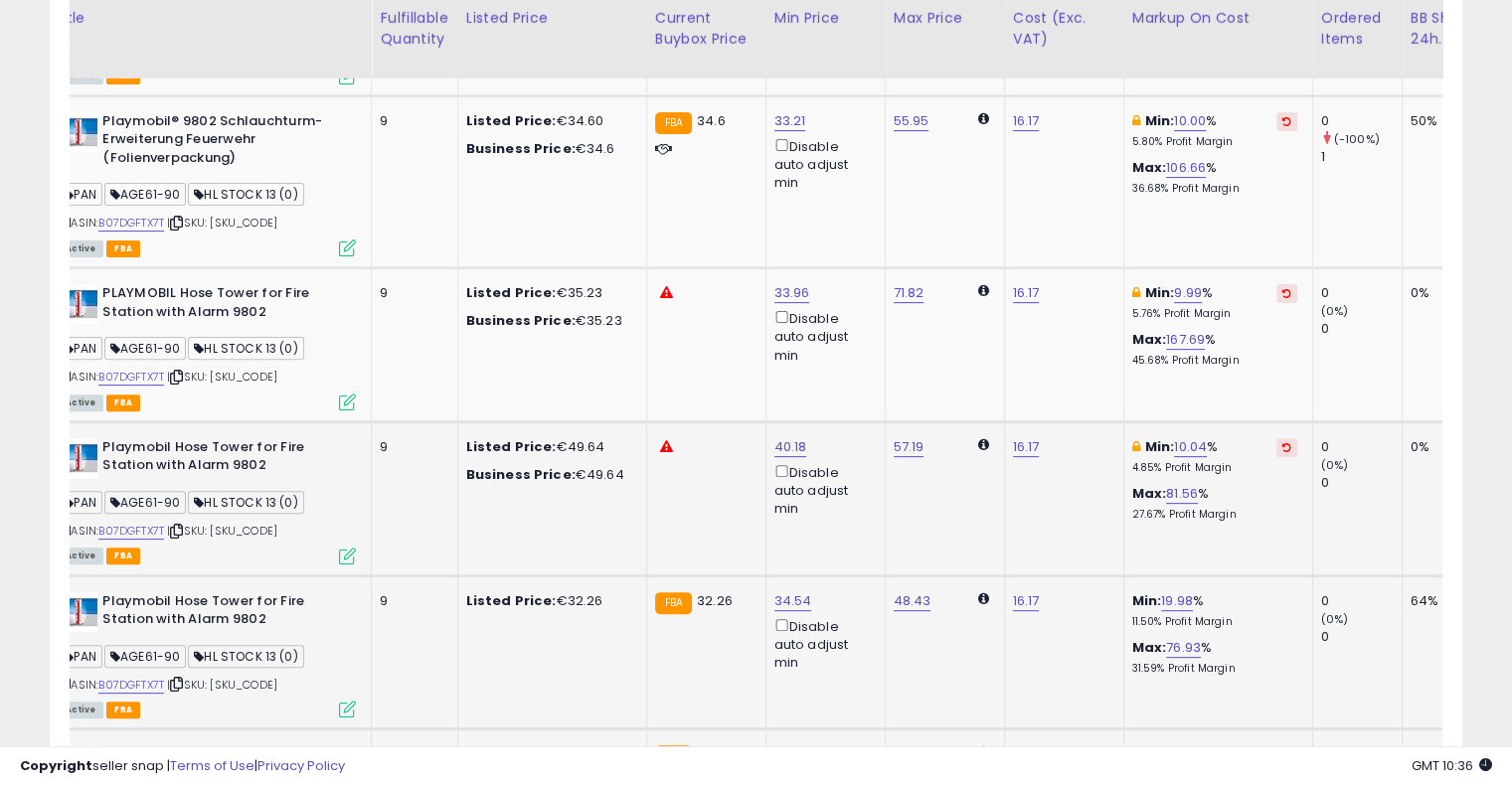 click at bounding box center [1286, 447] 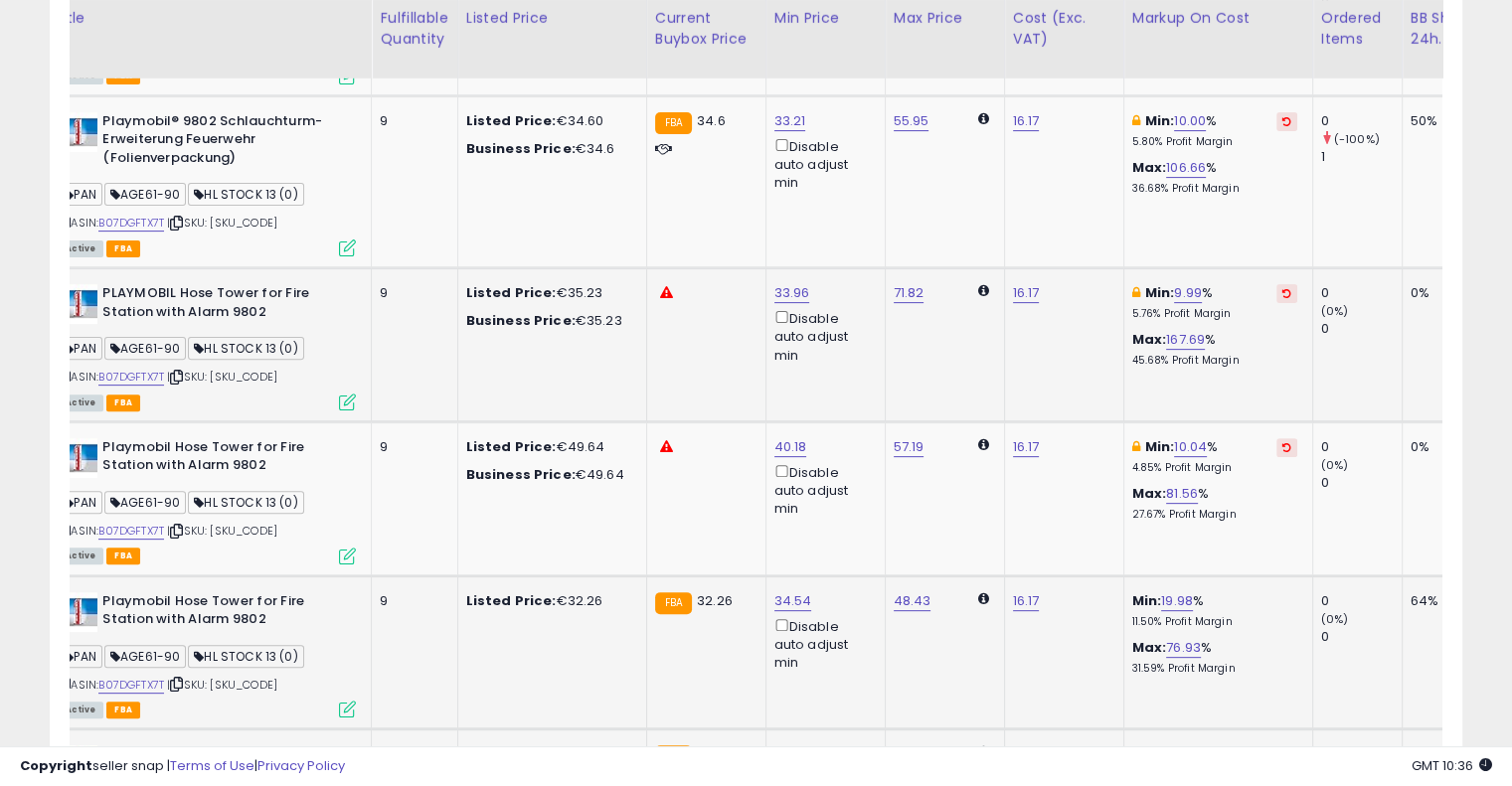 click at bounding box center (1286, 293) 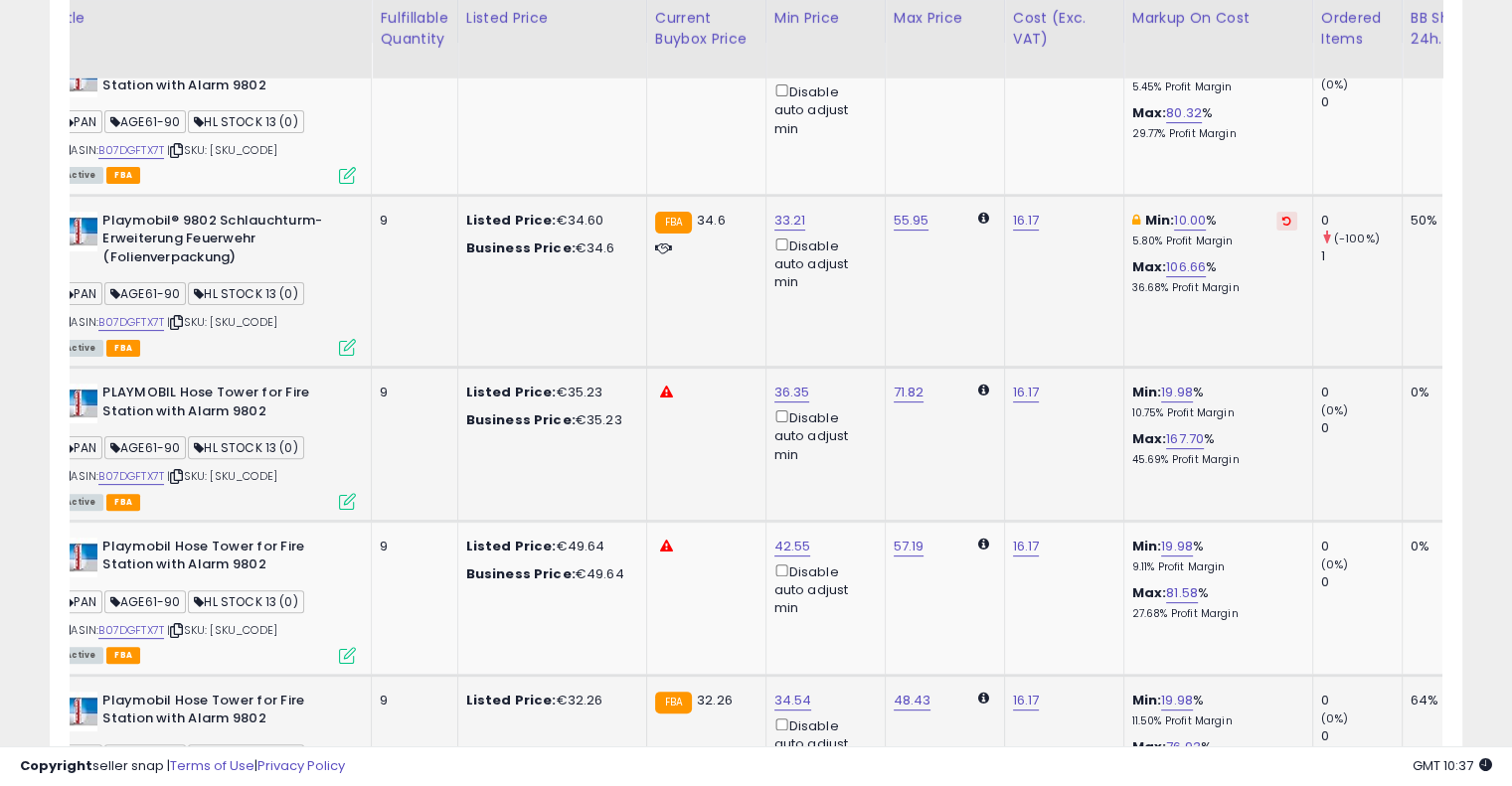 click at bounding box center (1286, 221) 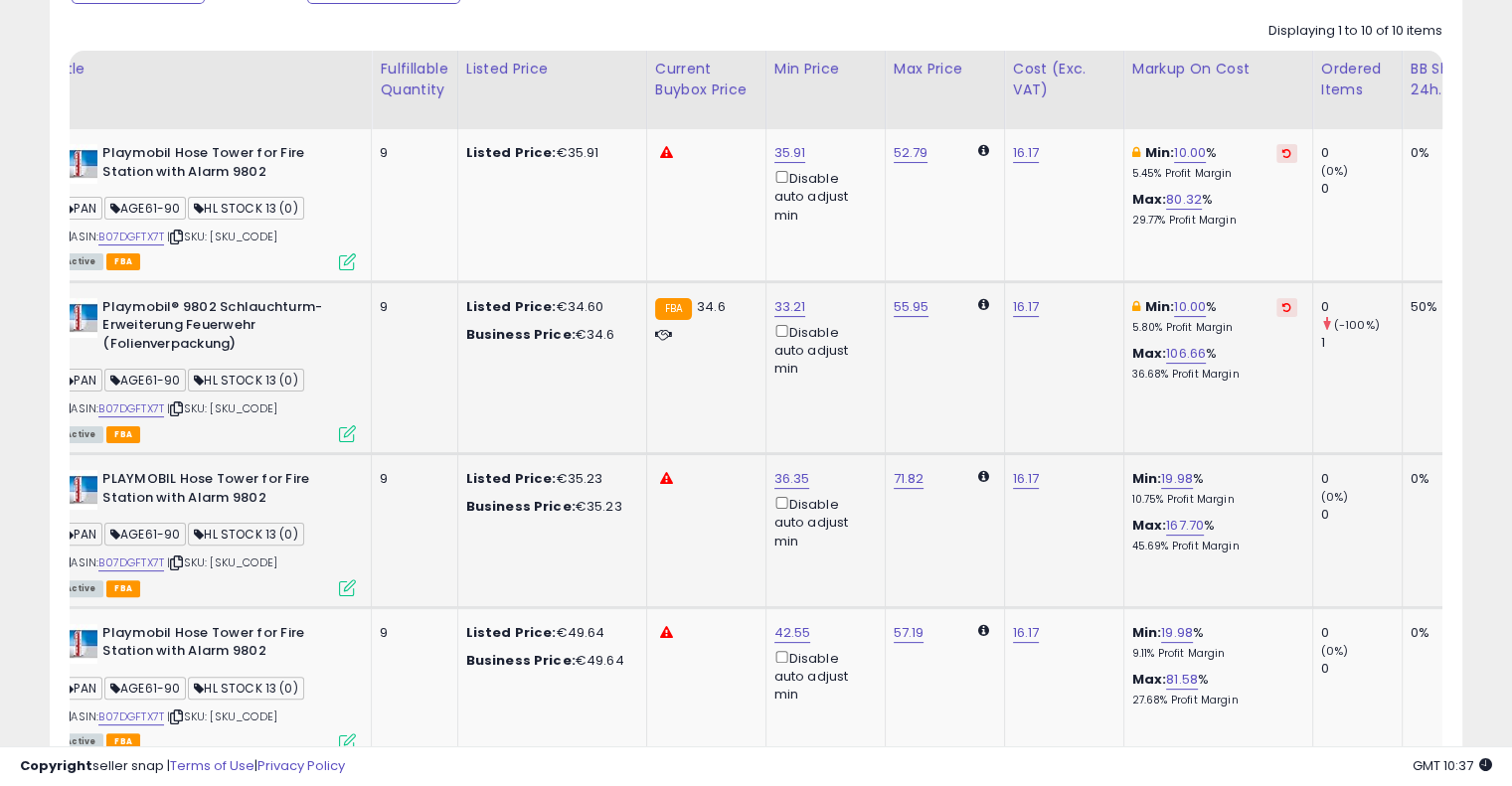 scroll, scrollTop: 289, scrollLeft: 0, axis: vertical 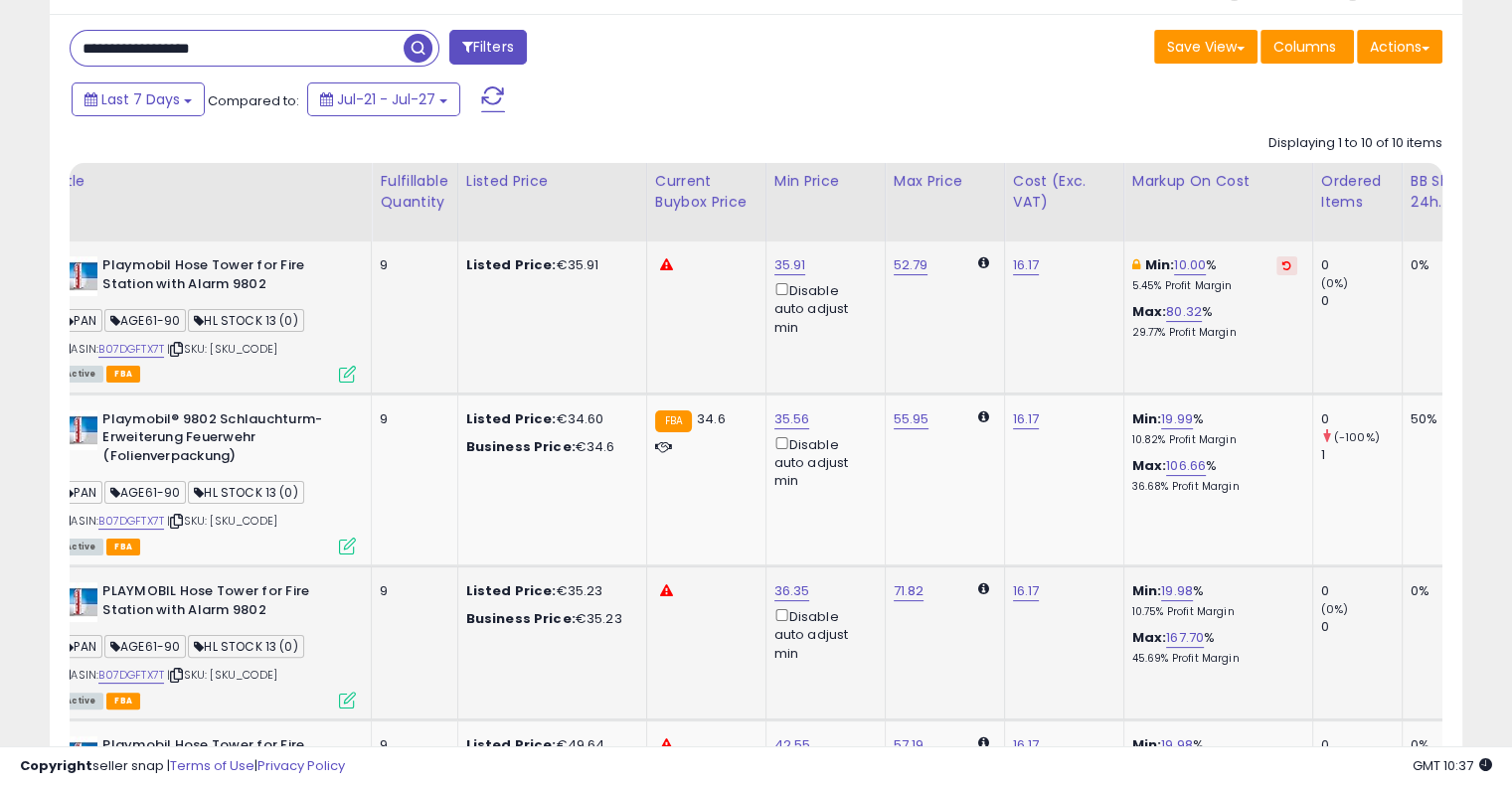 click at bounding box center [1286, 265] 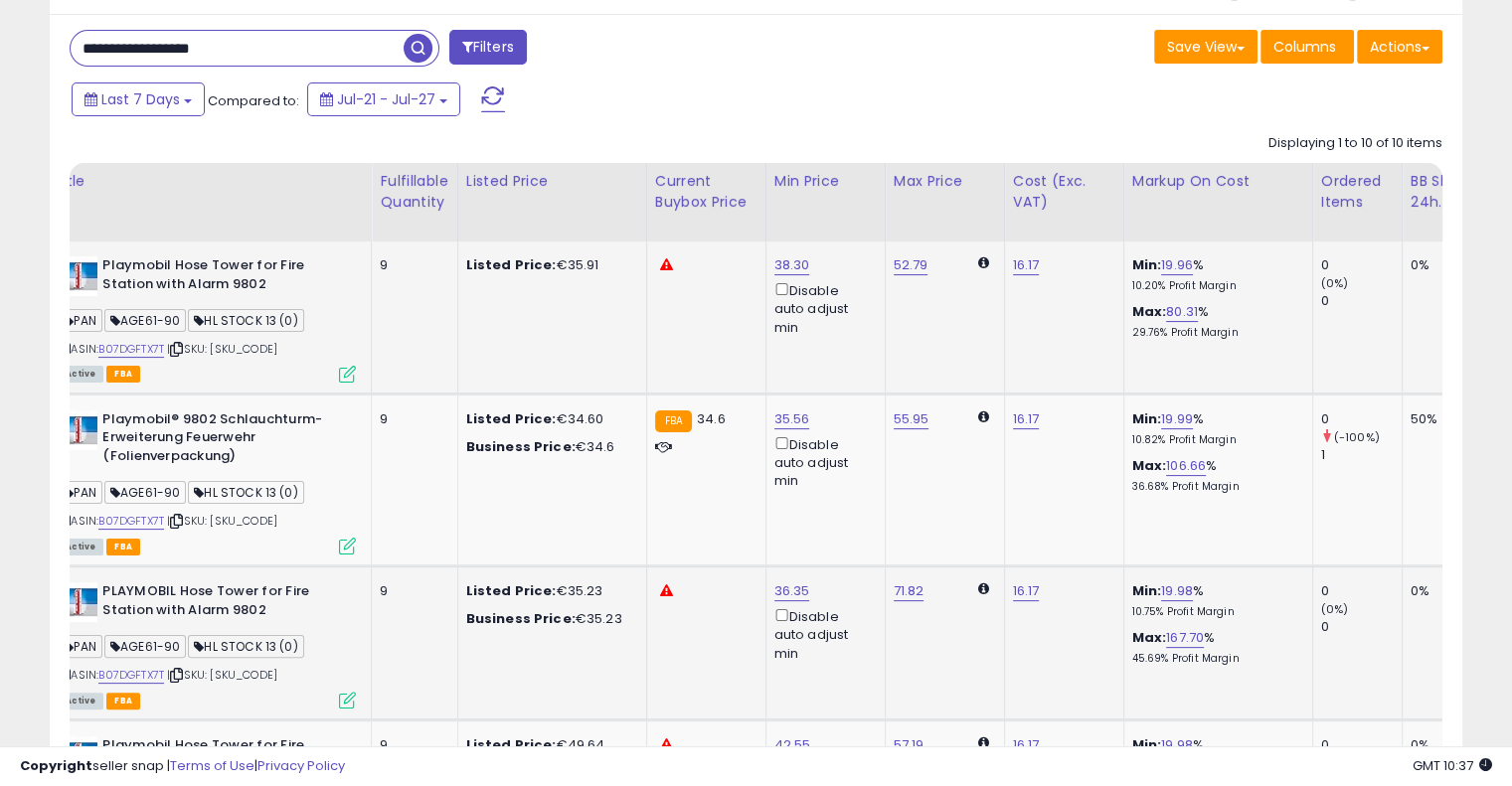 scroll, scrollTop: 0, scrollLeft: 201, axis: horizontal 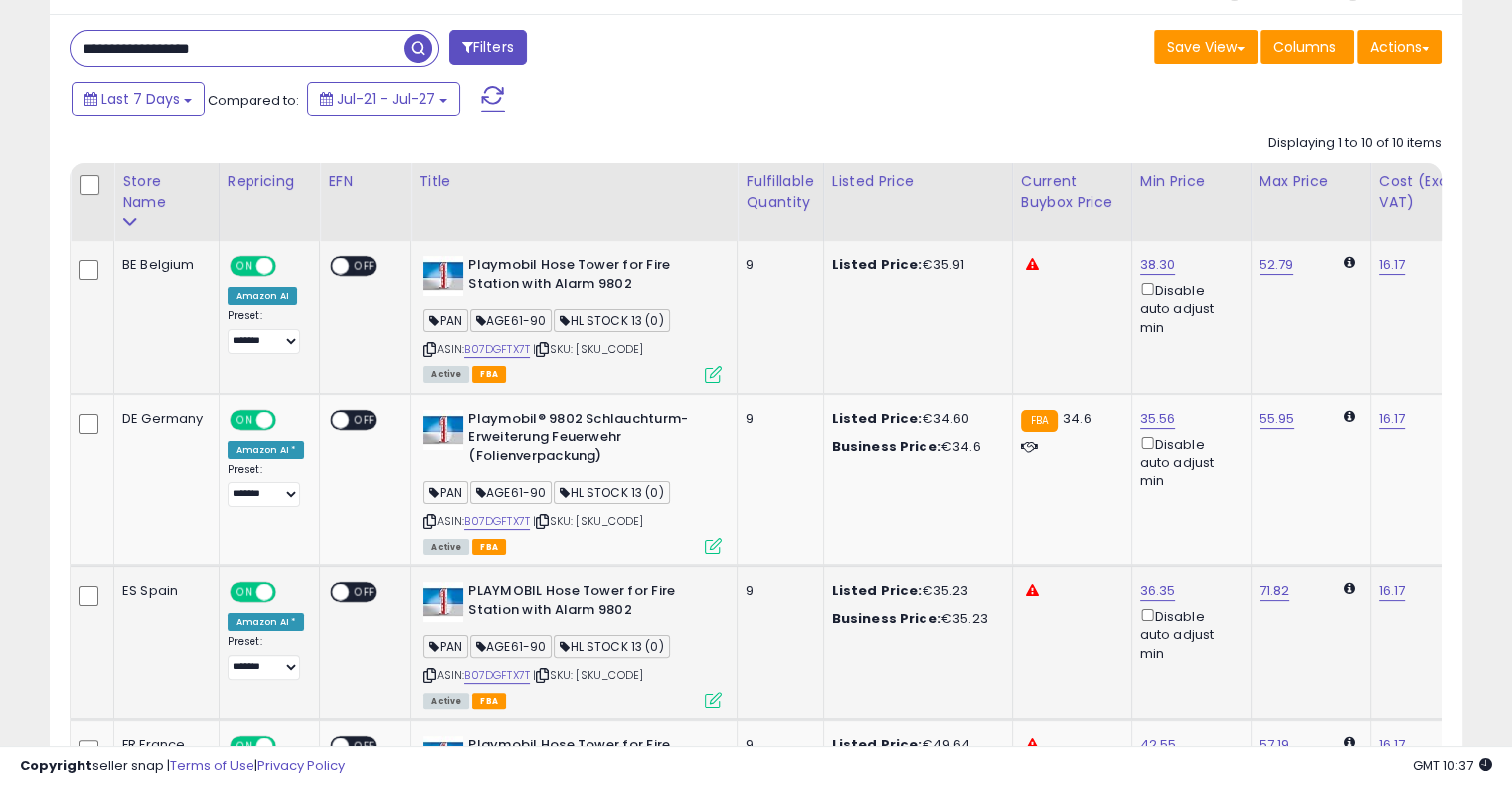 drag, startPoint x: 1034, startPoint y: 311, endPoint x: 845, endPoint y: 328, distance: 189.763 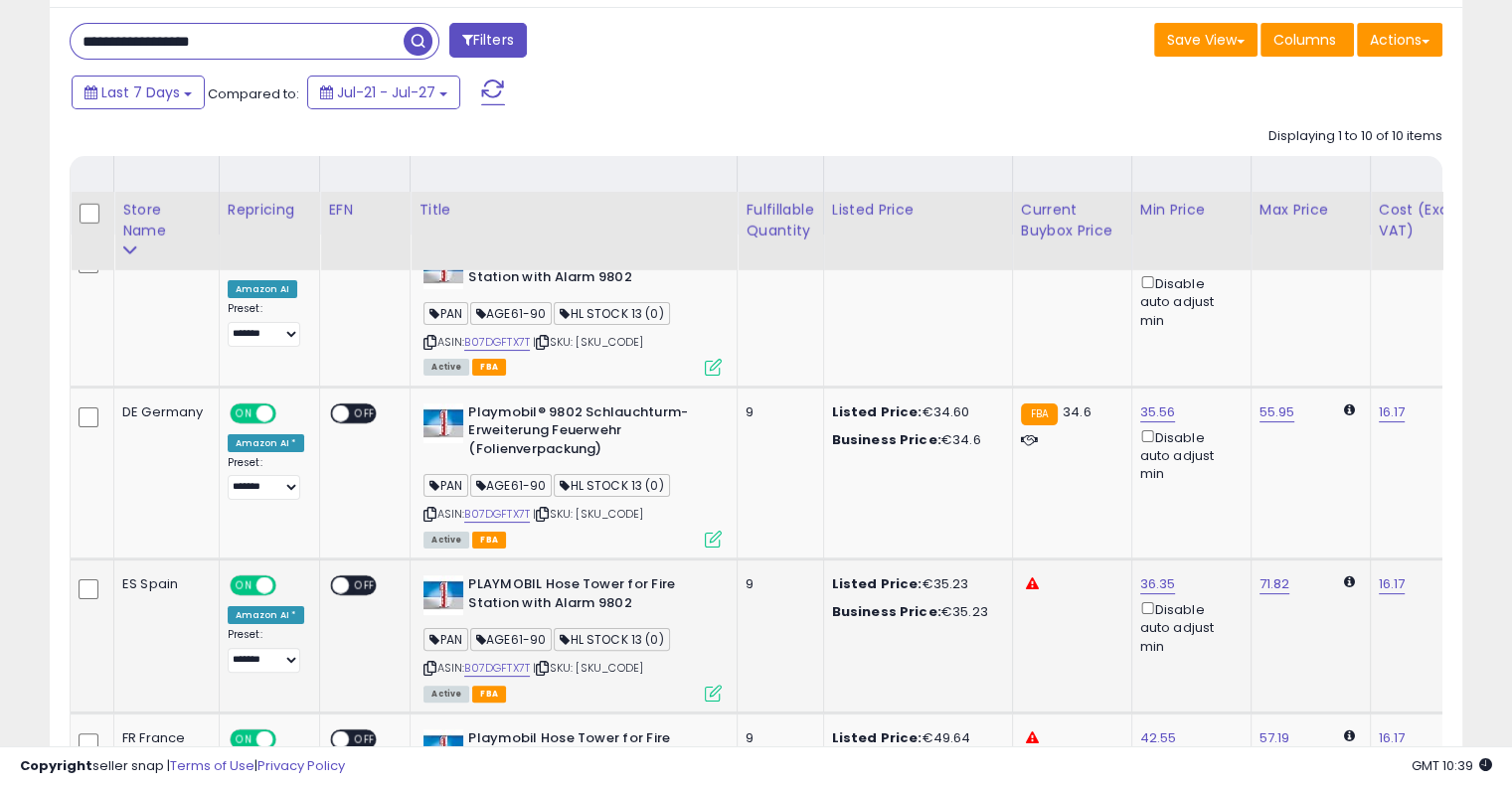 scroll, scrollTop: 190, scrollLeft: 0, axis: vertical 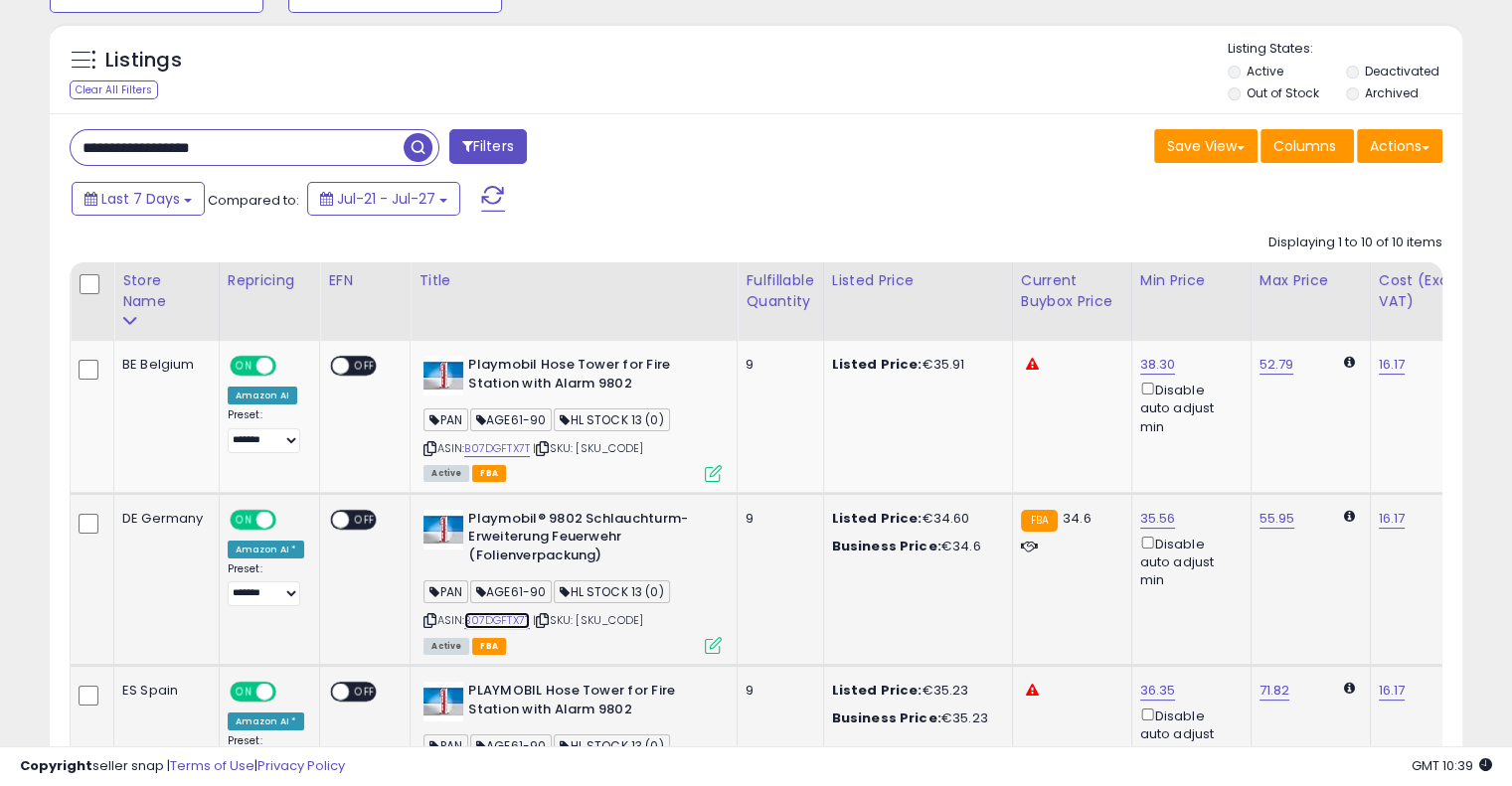 click on "B07DGFTX7T" at bounding box center [497, 620] 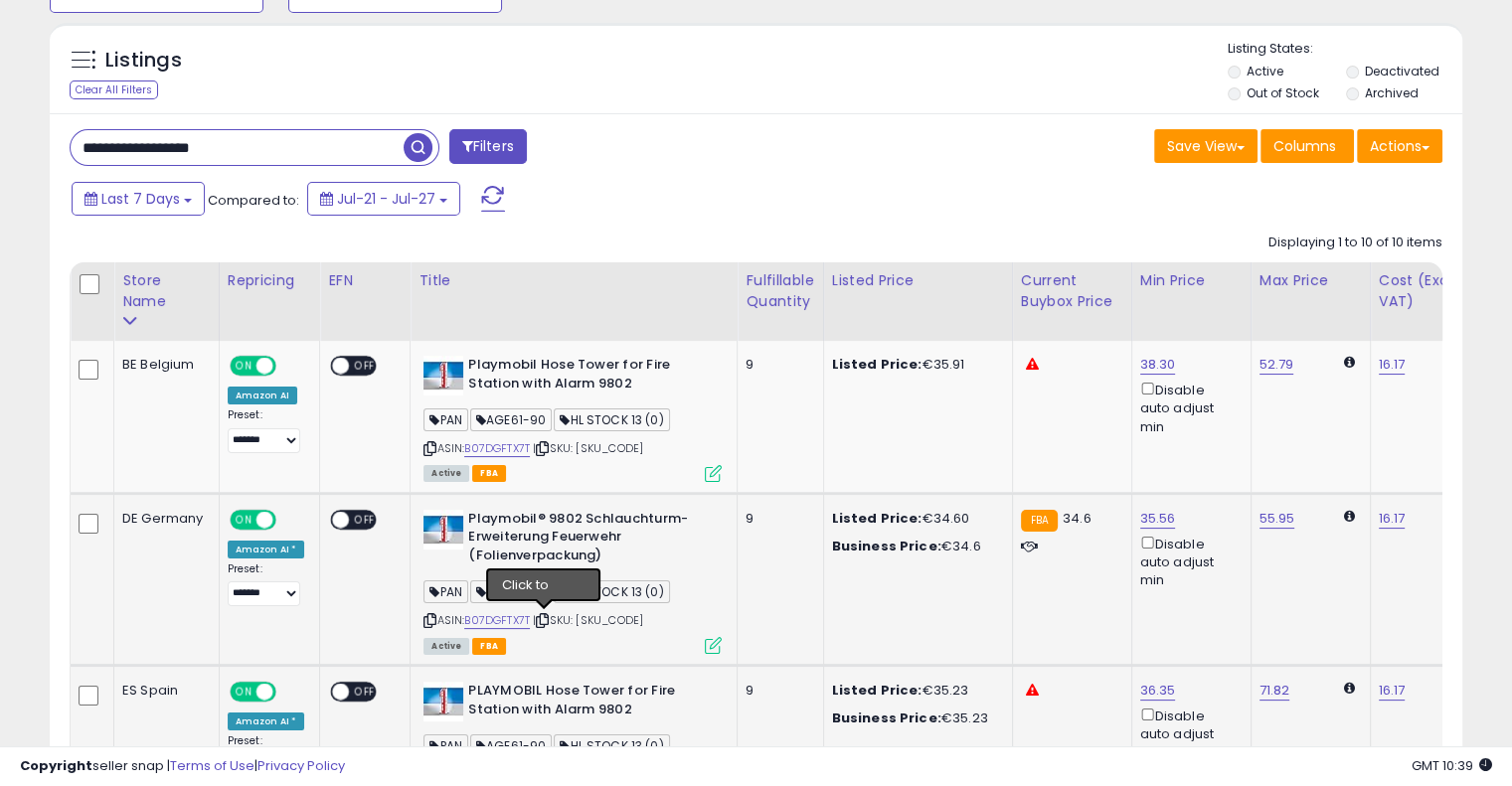 click at bounding box center (542, 620) 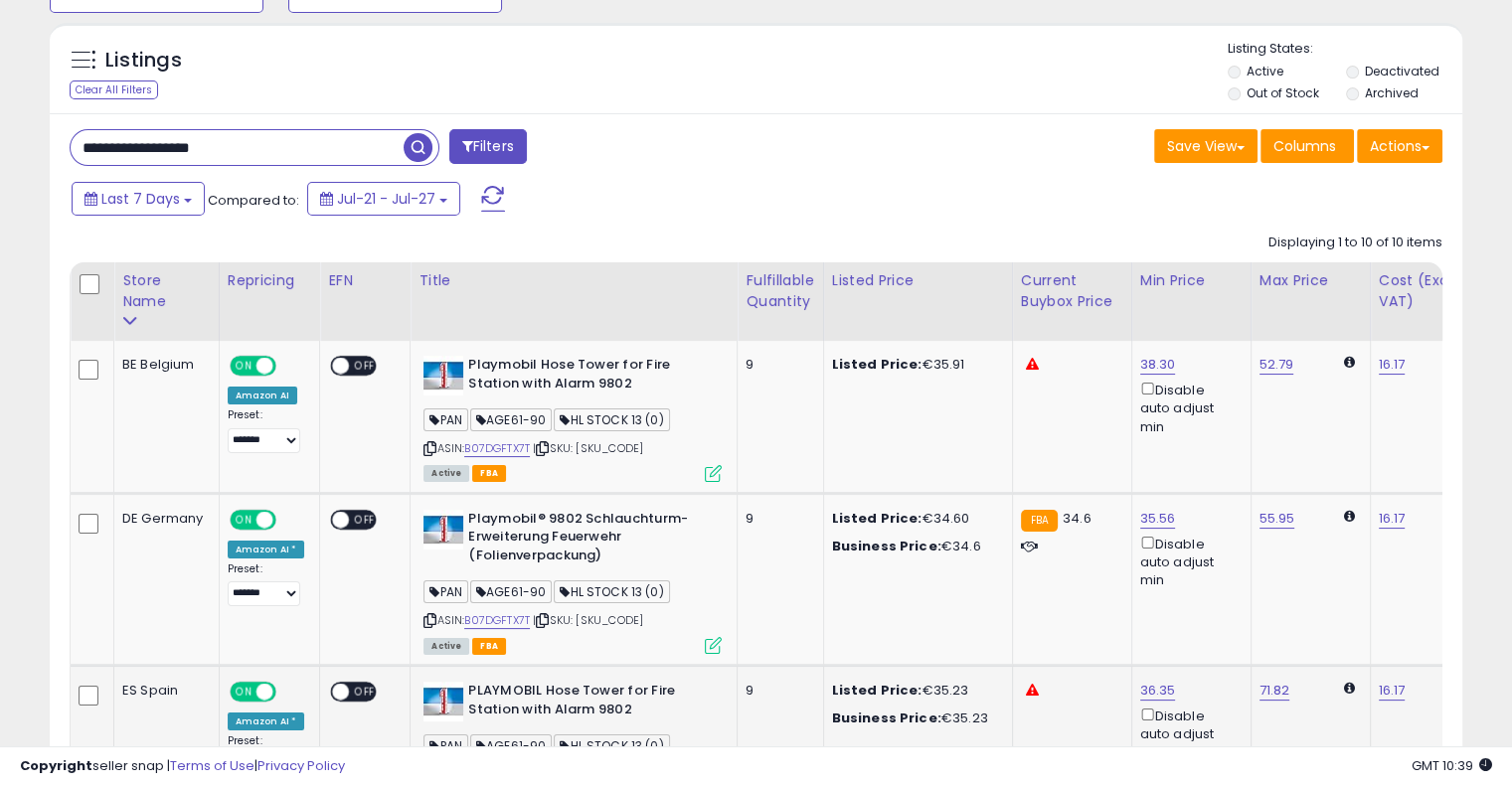 click on "**********" at bounding box center [237, 147] 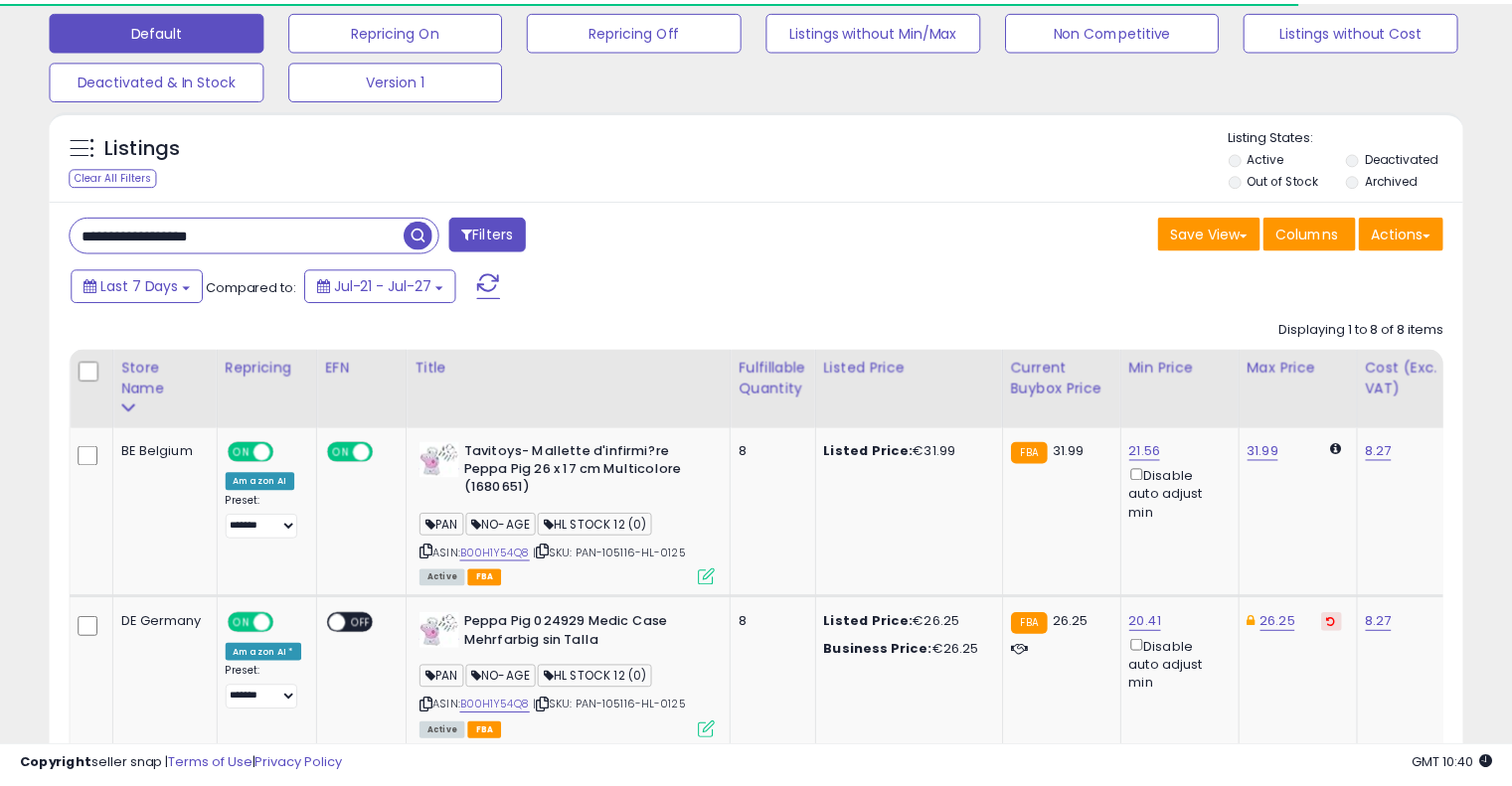 scroll, scrollTop: 190, scrollLeft: 0, axis: vertical 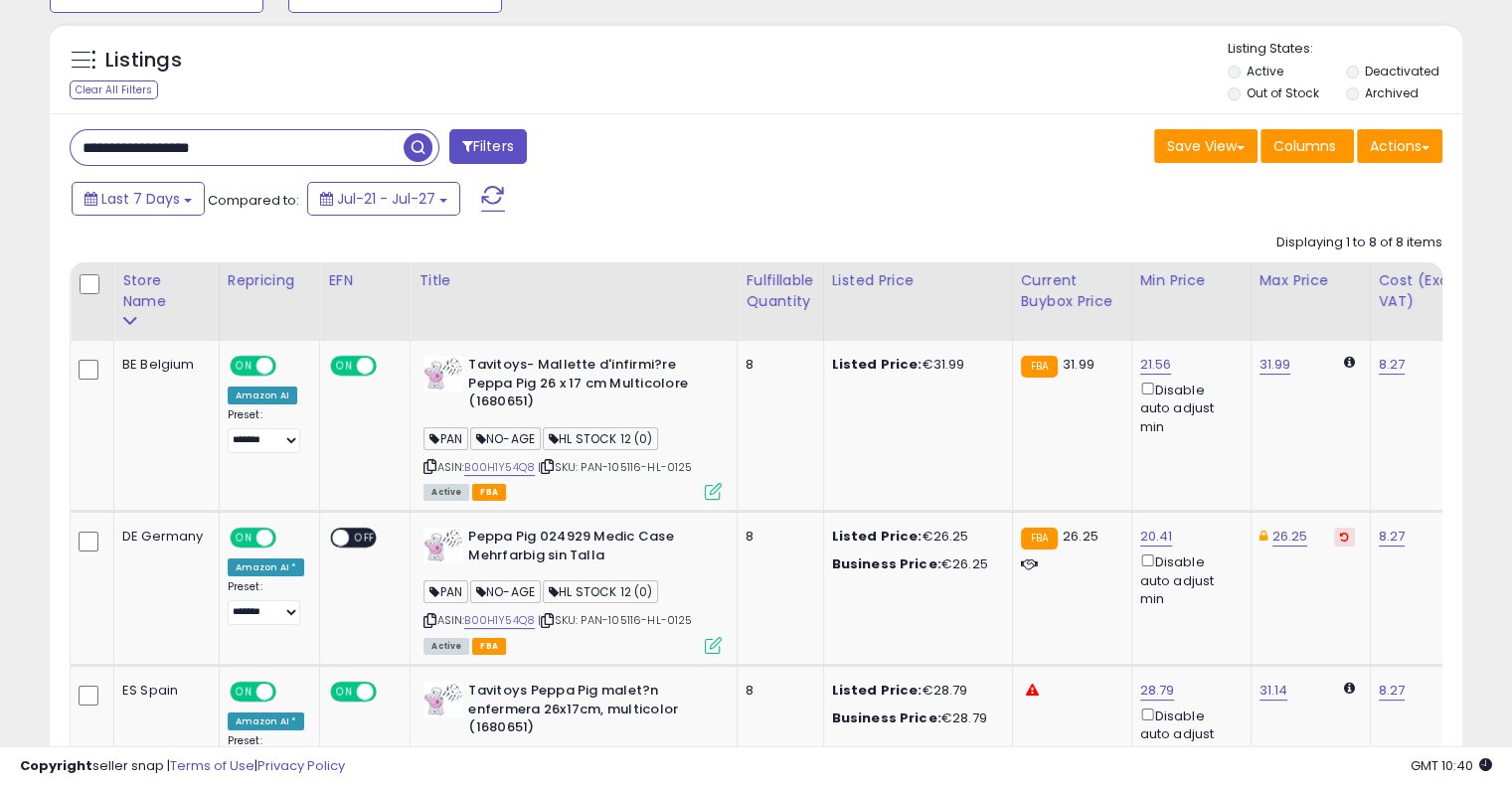 click on "Last 7 Days
Compared to:
Jul-21 - Jul-27" at bounding box center [582, 201] 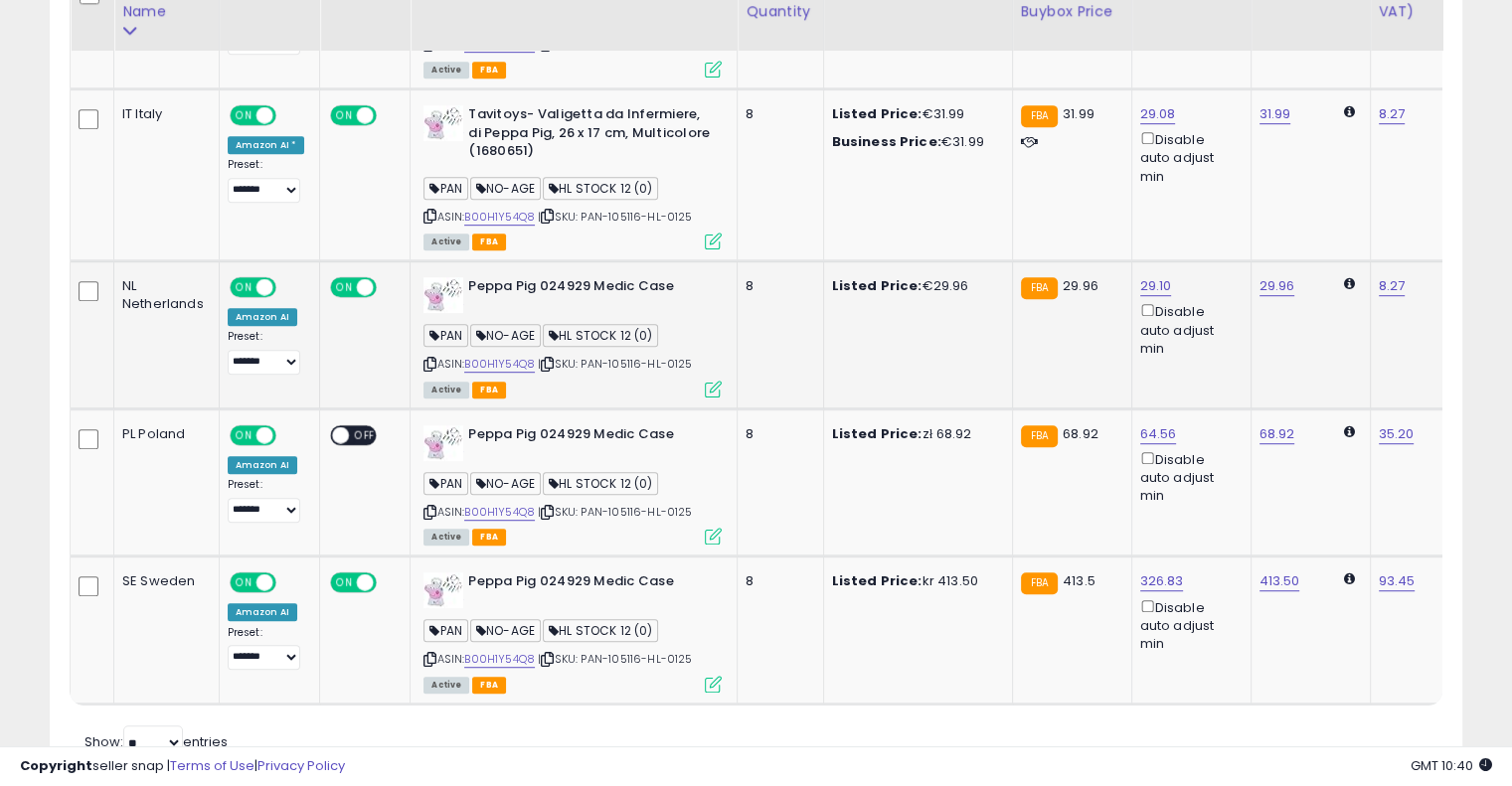 scroll, scrollTop: 1169, scrollLeft: 0, axis: vertical 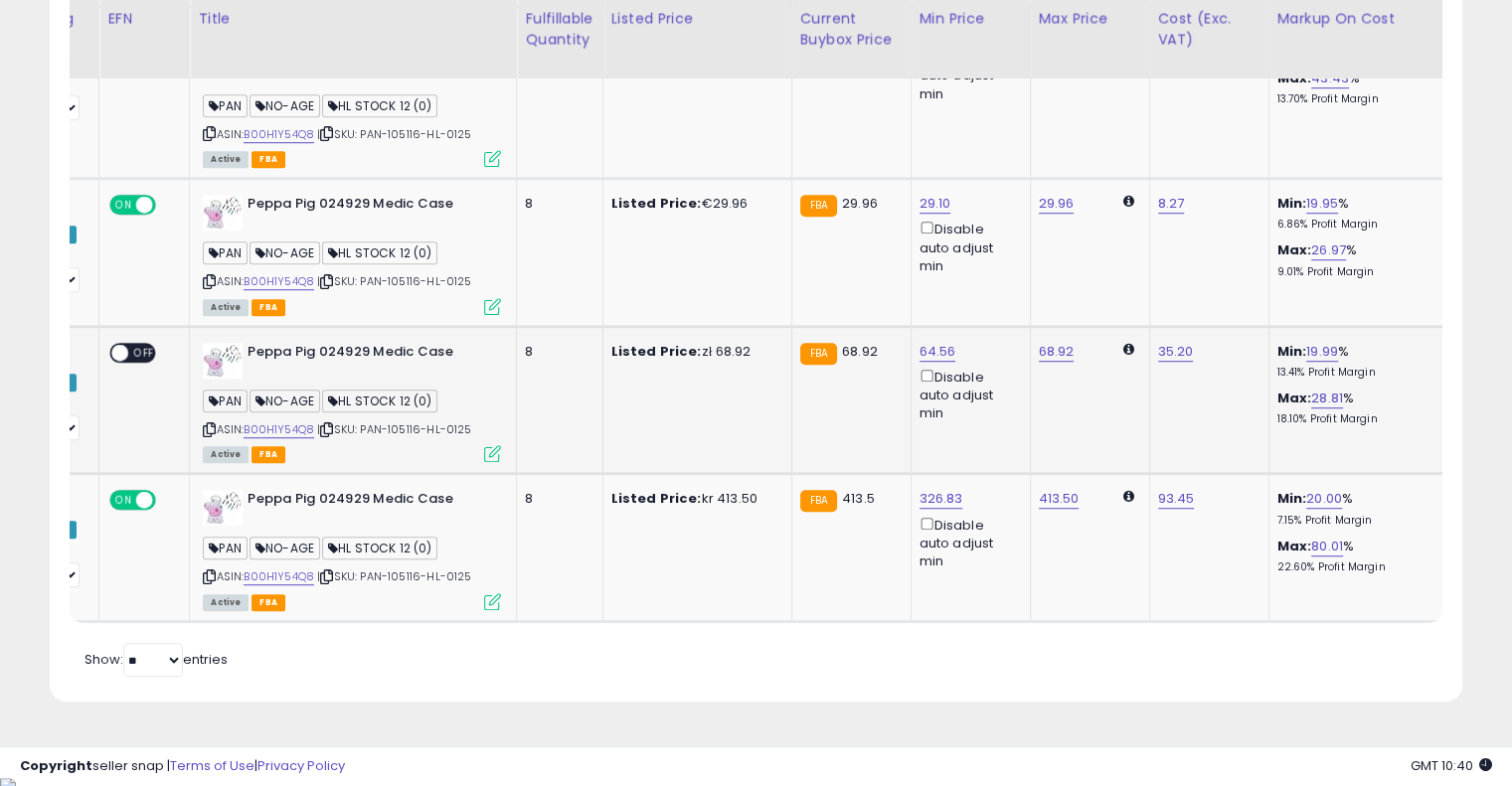 drag, startPoint x: 760, startPoint y: 400, endPoint x: 871, endPoint y: 381, distance: 112.61439 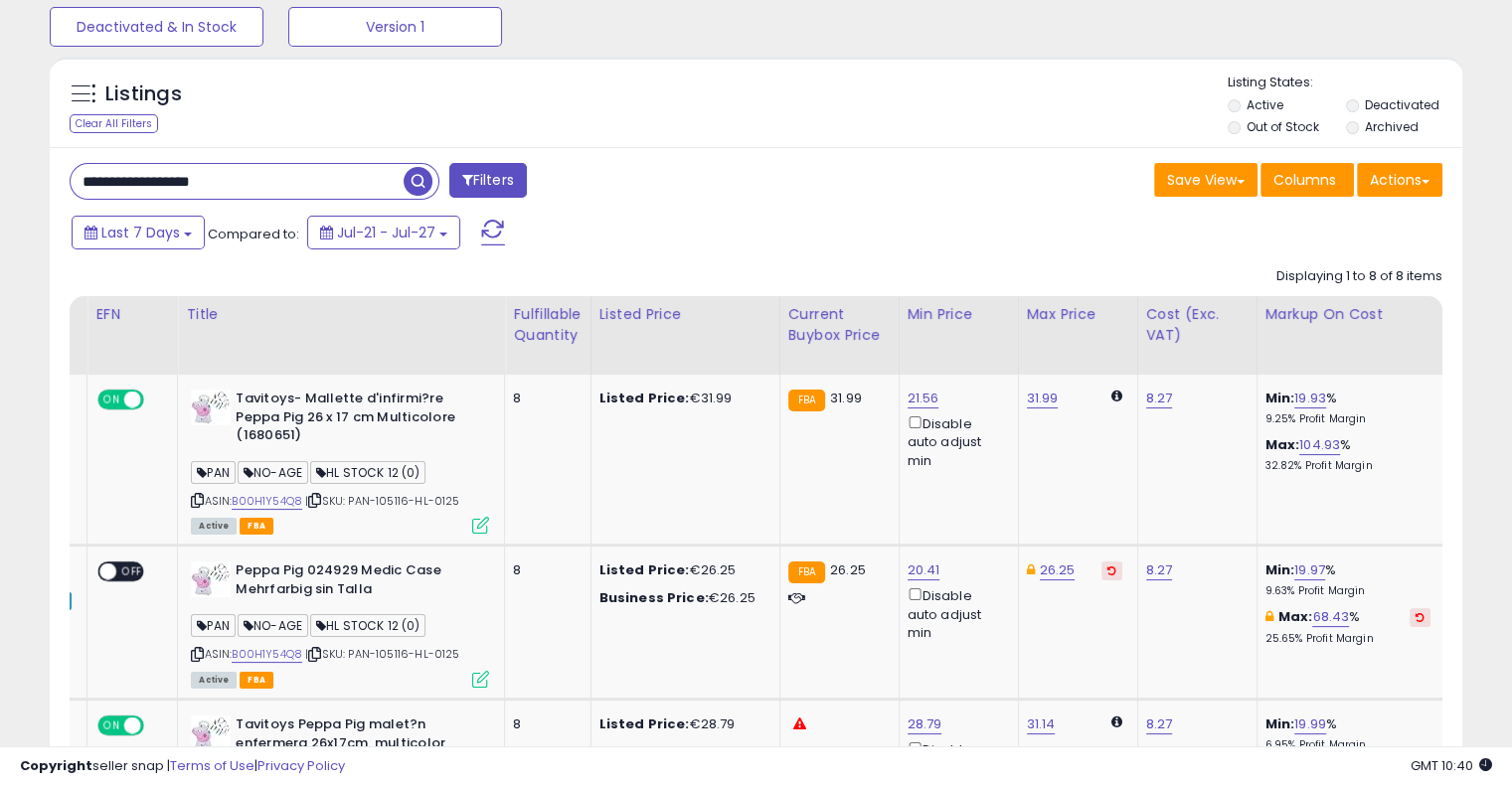 scroll, scrollTop: 0, scrollLeft: 0, axis: both 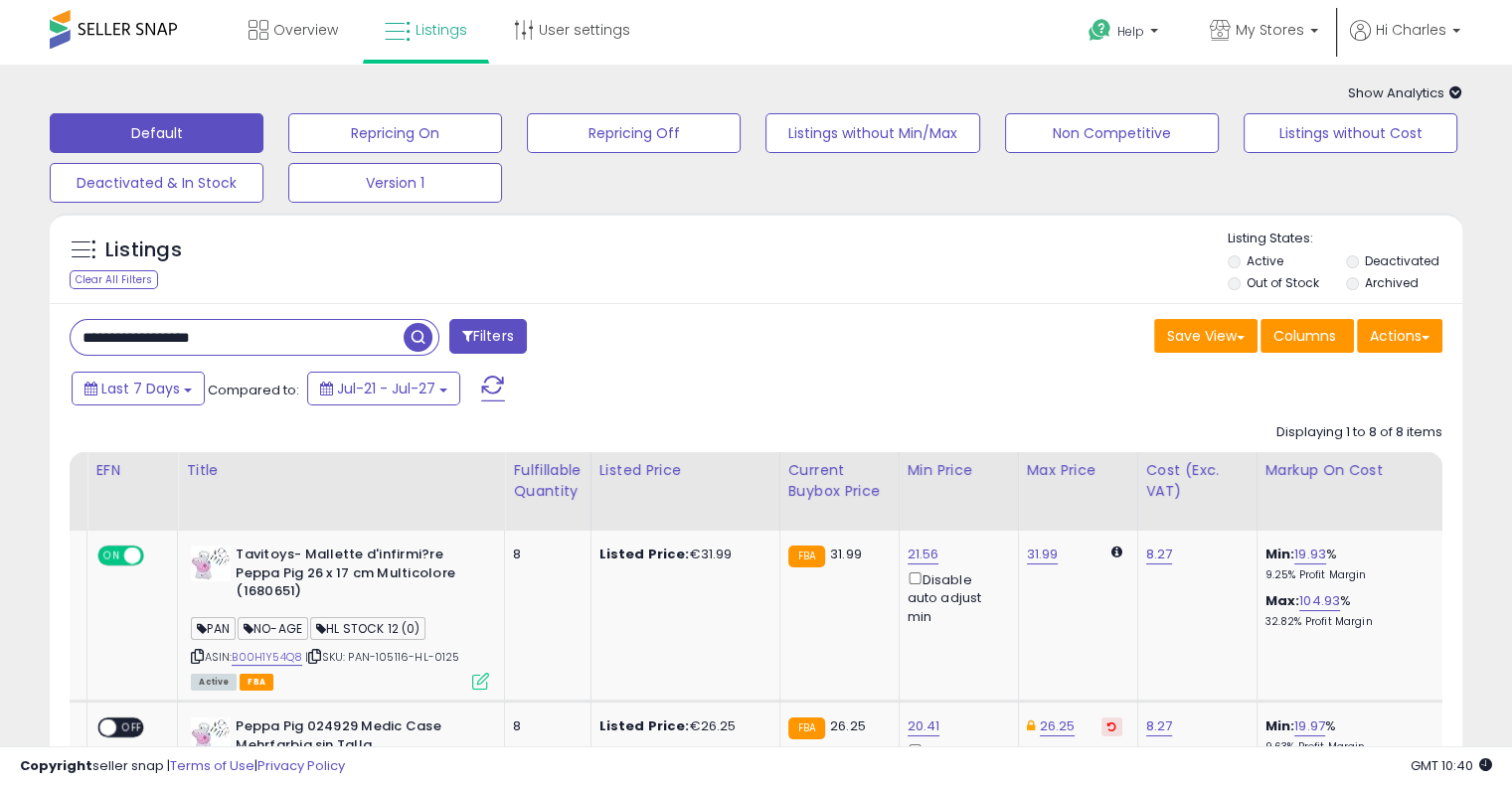 click on "**********" at bounding box center (756, 1005) 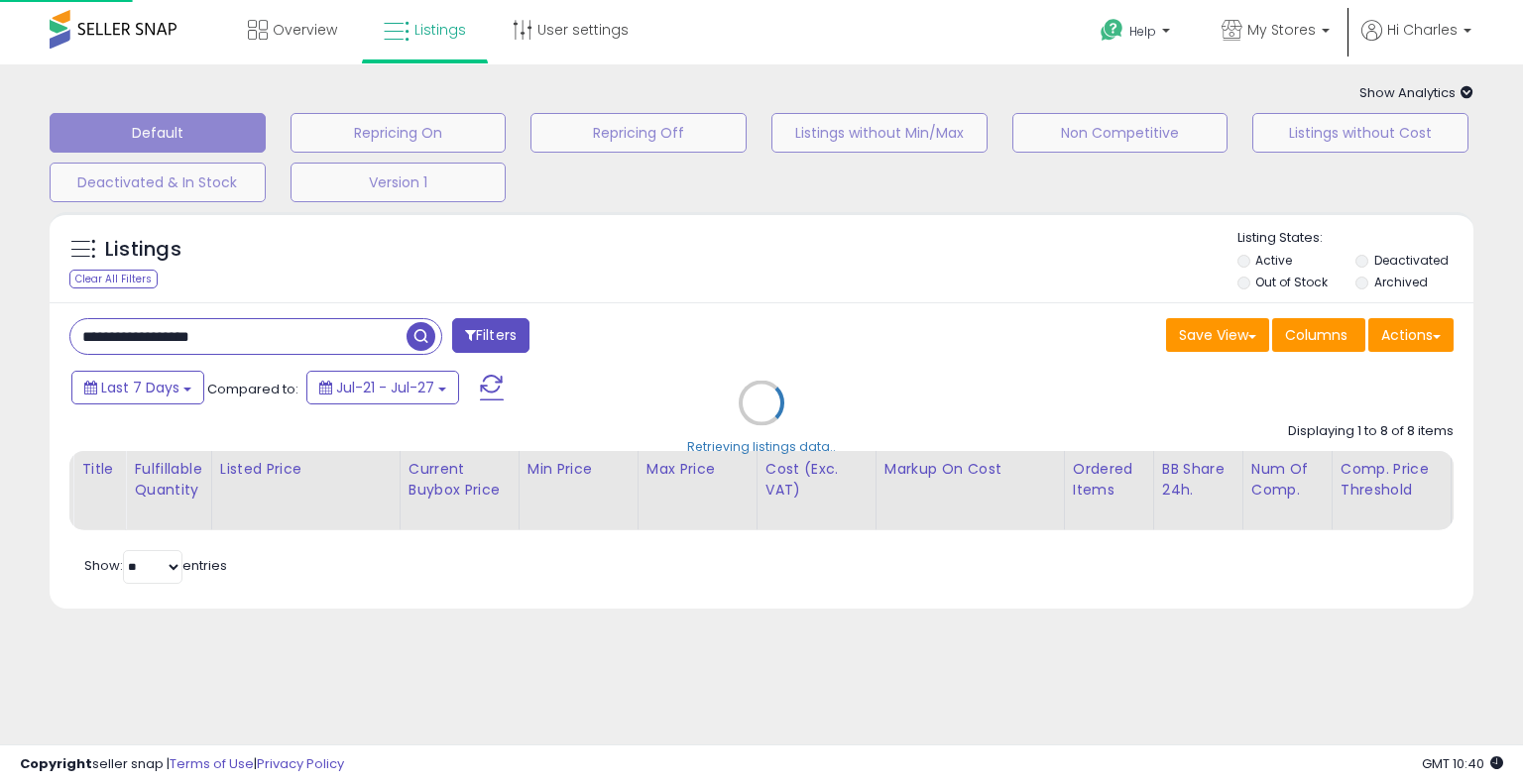 click on "Retrieving listings data.." at bounding box center (762, 417) 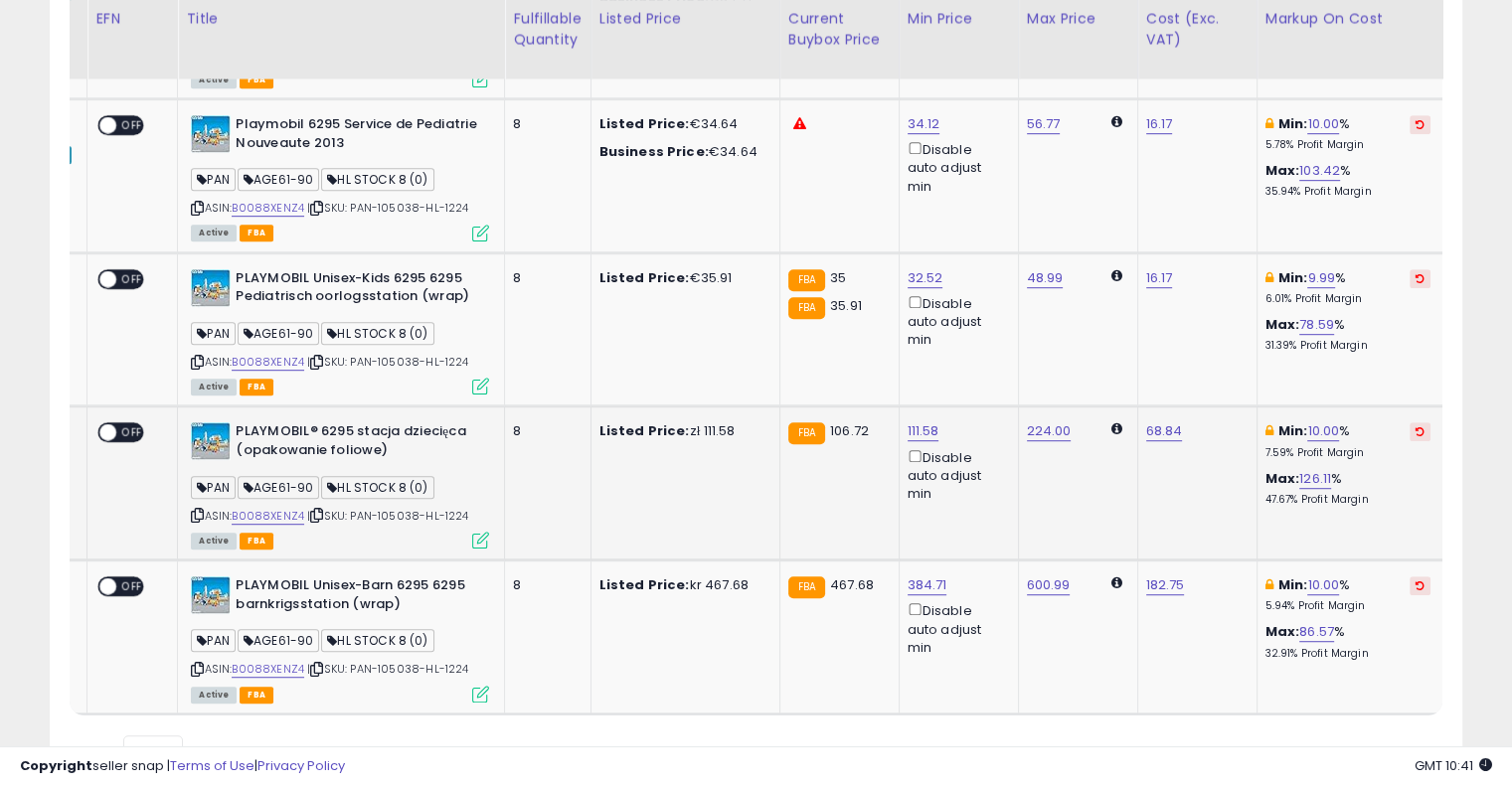 scroll, scrollTop: 939, scrollLeft: 0, axis: vertical 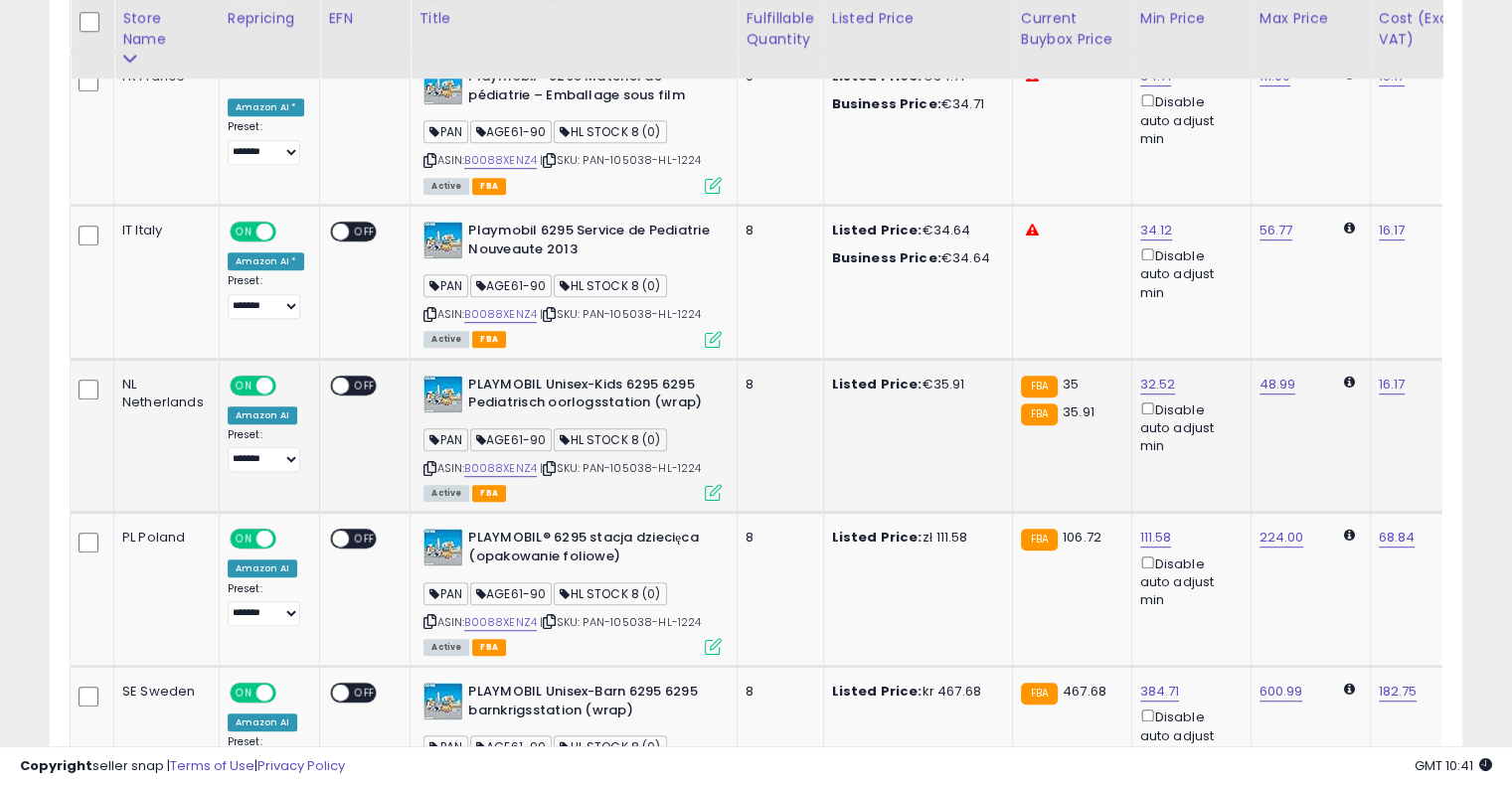drag, startPoint x: 640, startPoint y: 484, endPoint x: 406, endPoint y: 460, distance: 235.2275 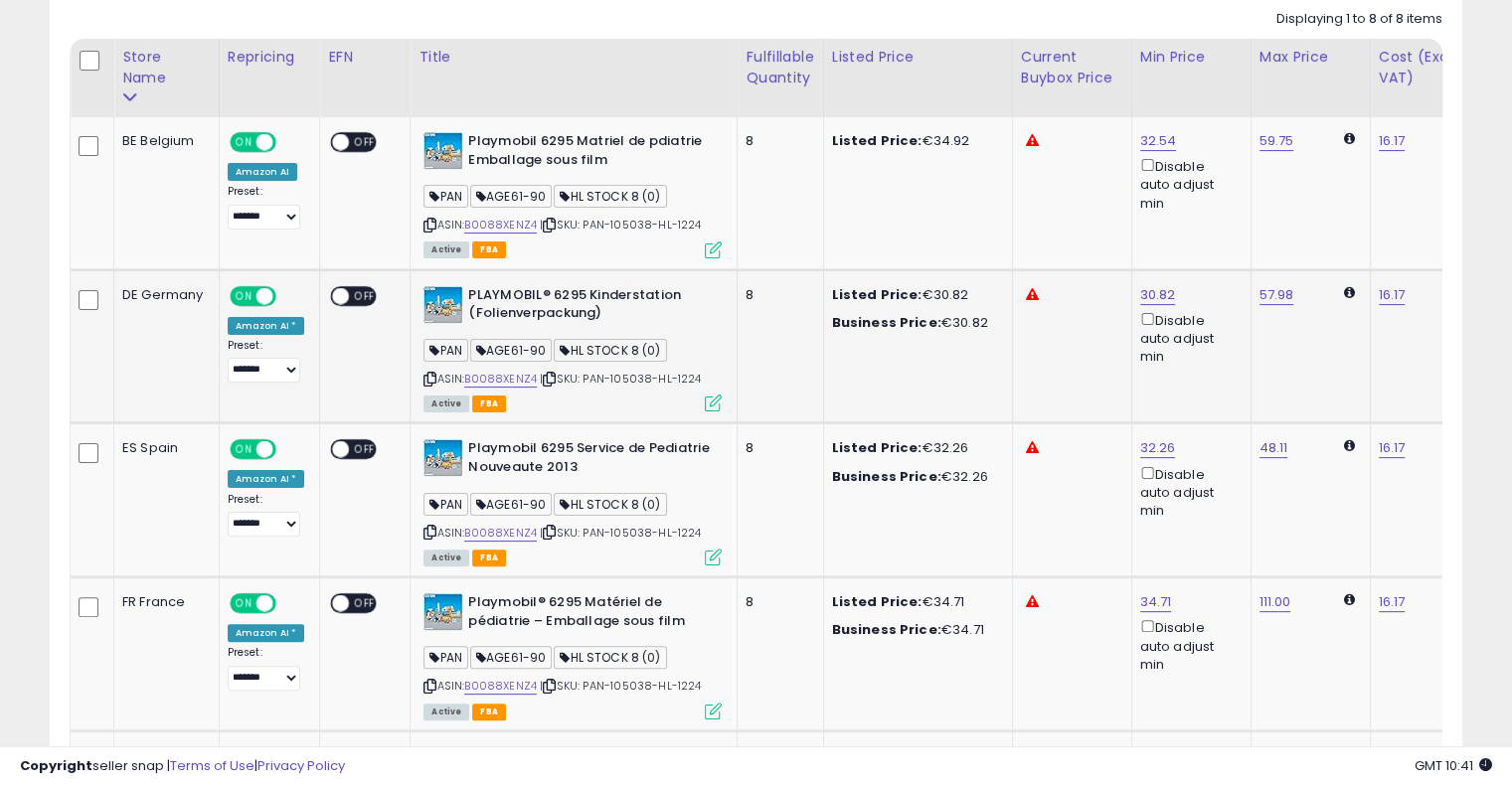 scroll, scrollTop: 442, scrollLeft: 0, axis: vertical 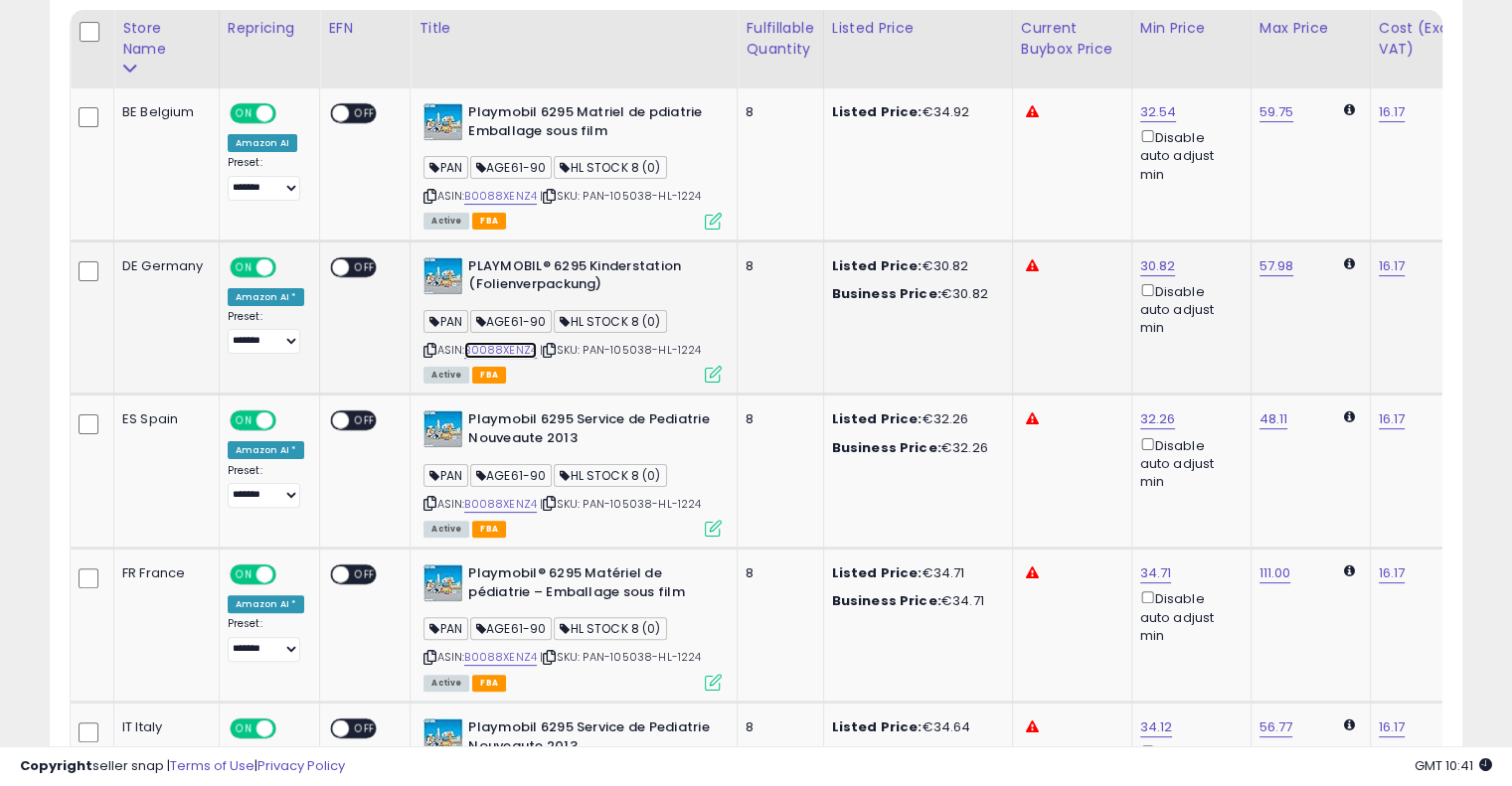 click on "B0088XENZ4" at bounding box center [500, 350] 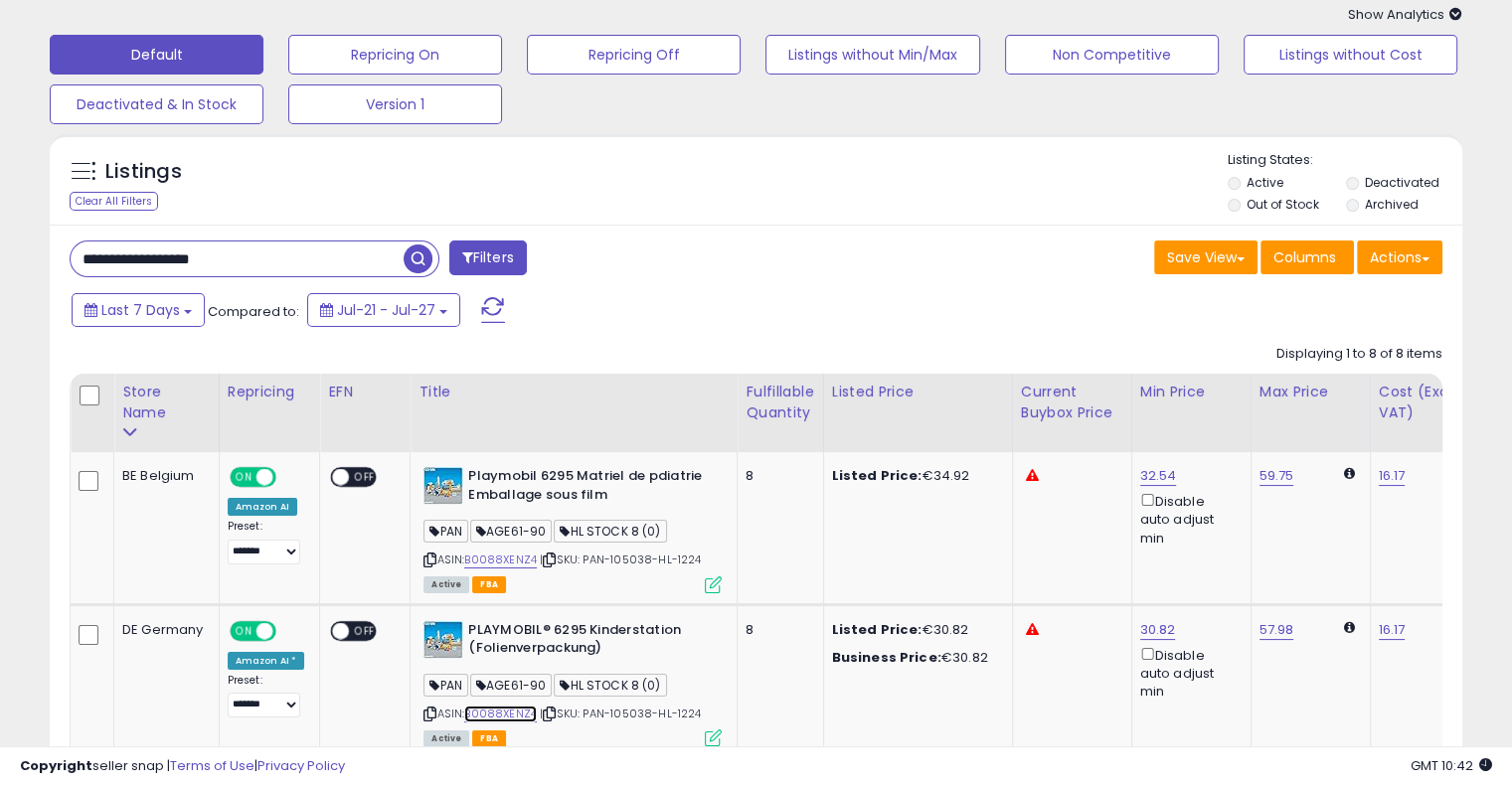 scroll, scrollTop: 0, scrollLeft: 0, axis: both 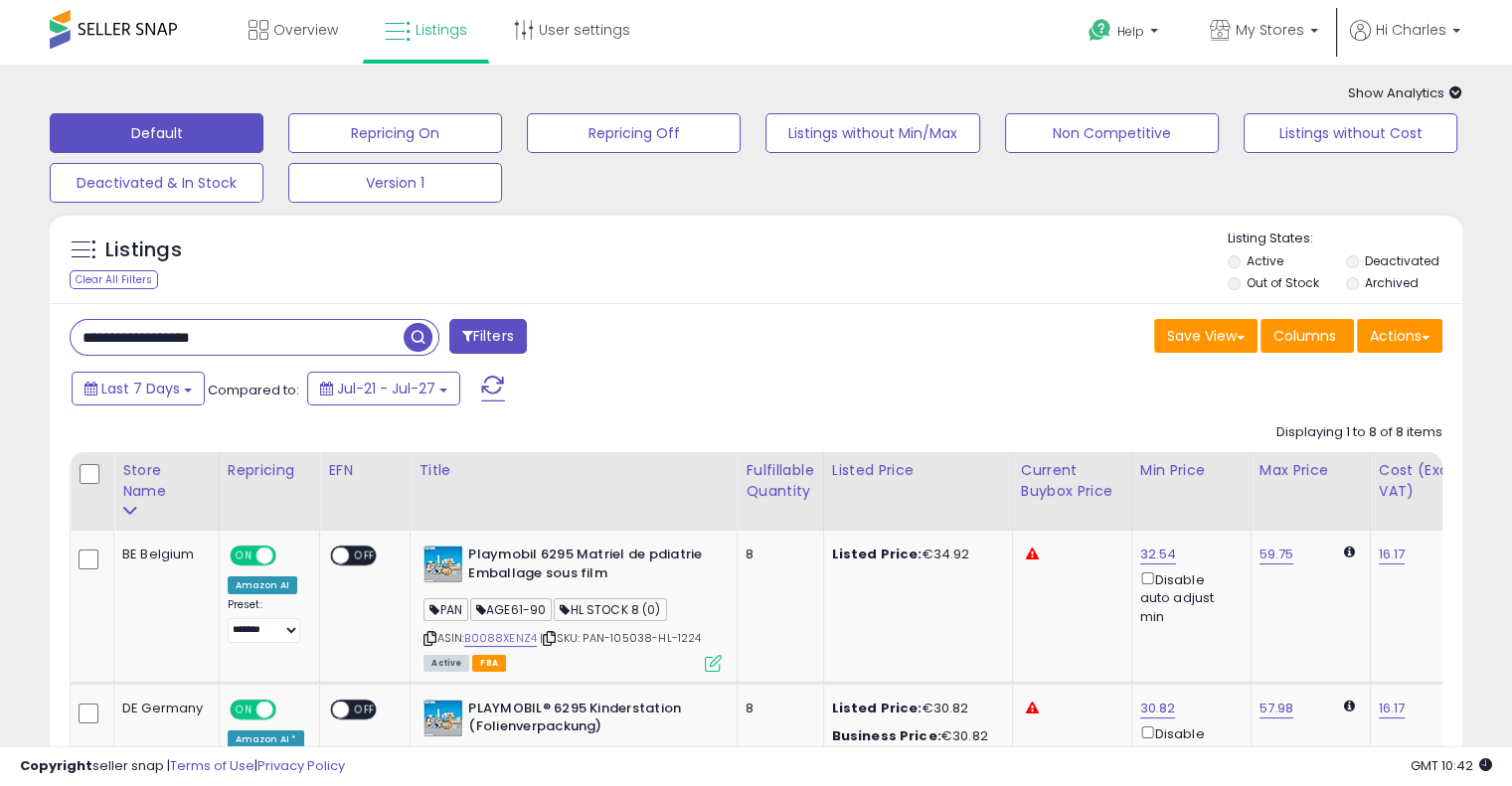 drag, startPoint x: 265, startPoint y: 331, endPoint x: 113, endPoint y: 349, distance: 153.06208 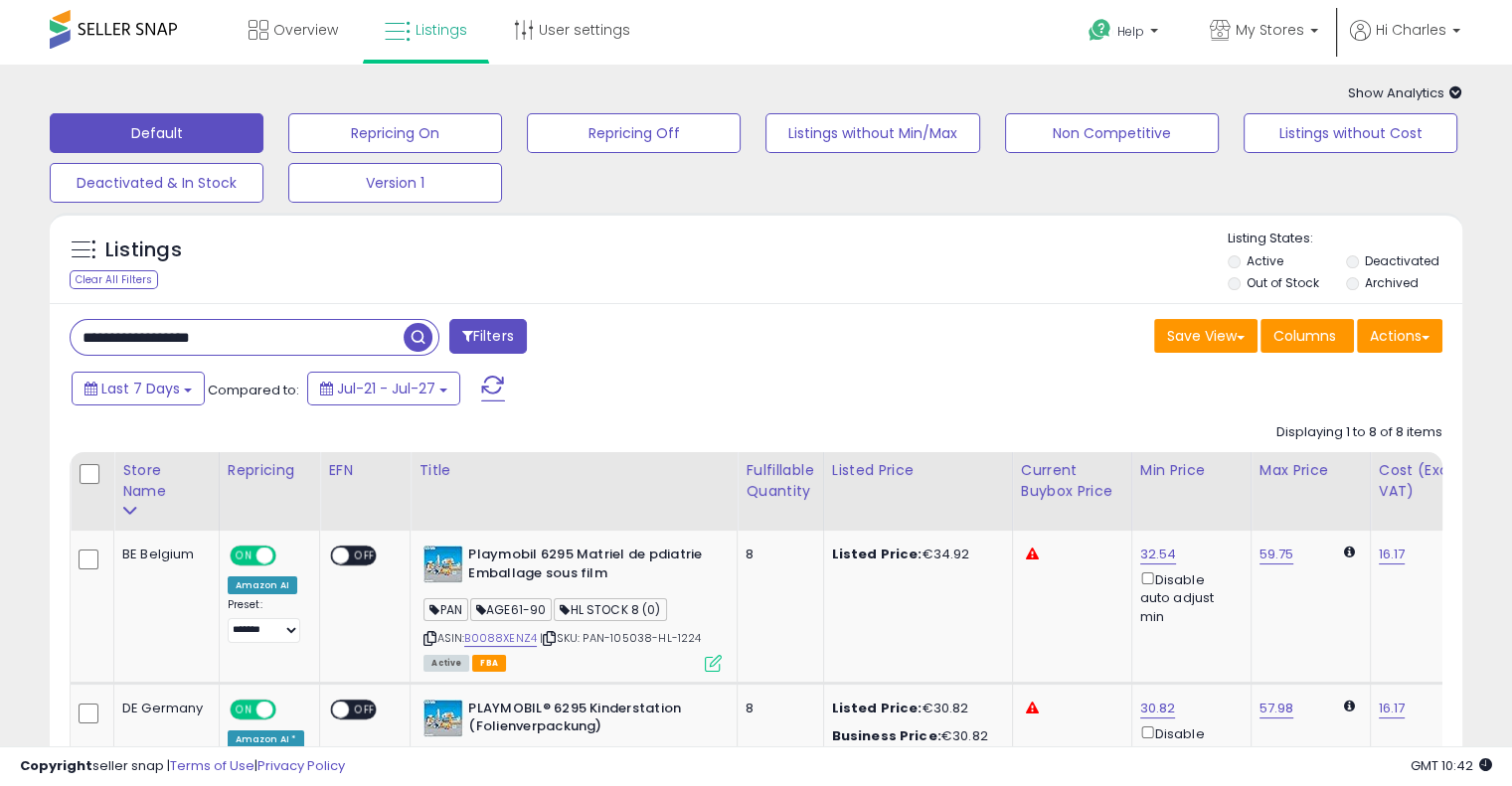 paste 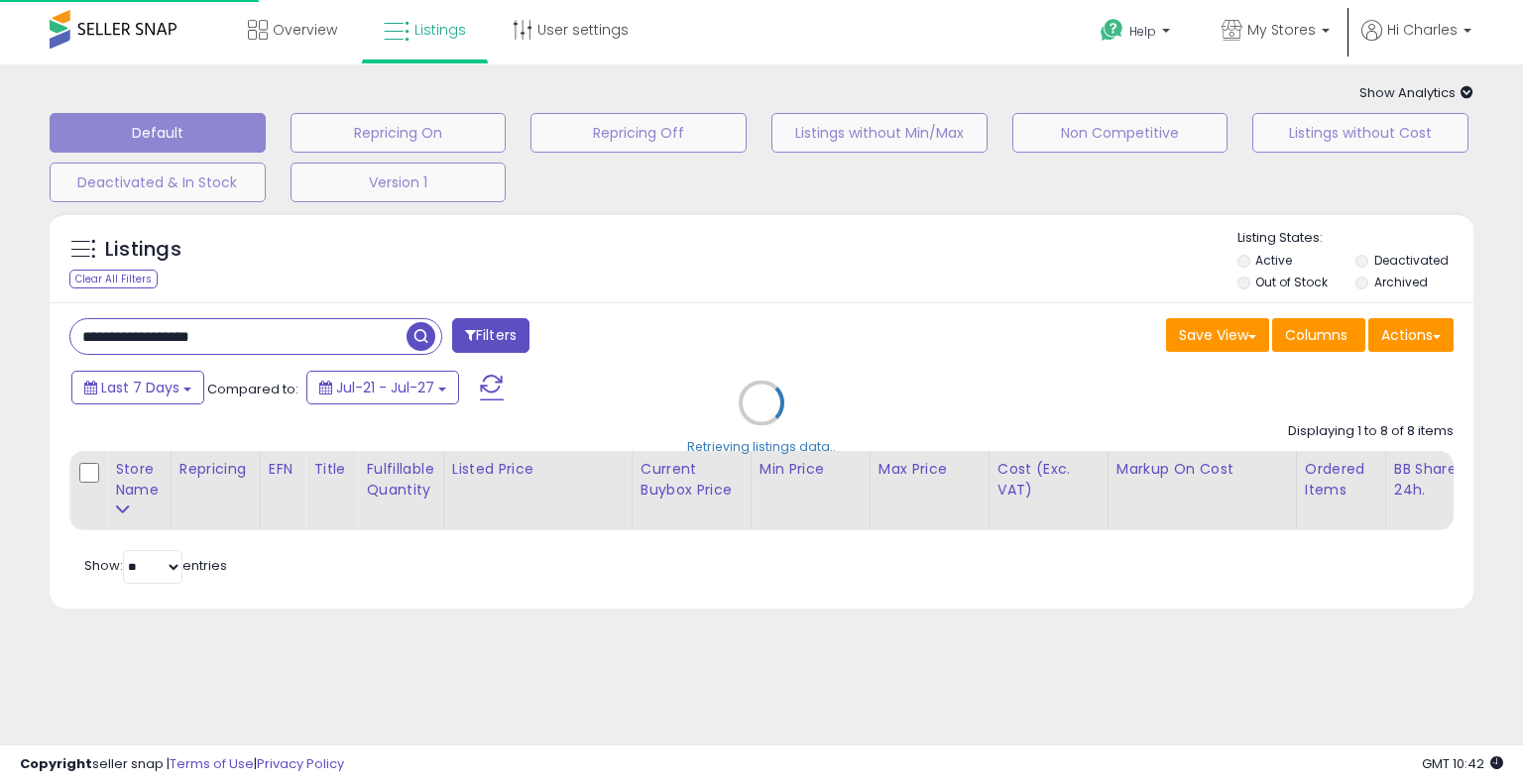 click on "Retrieving listings data.." at bounding box center [762, 417] 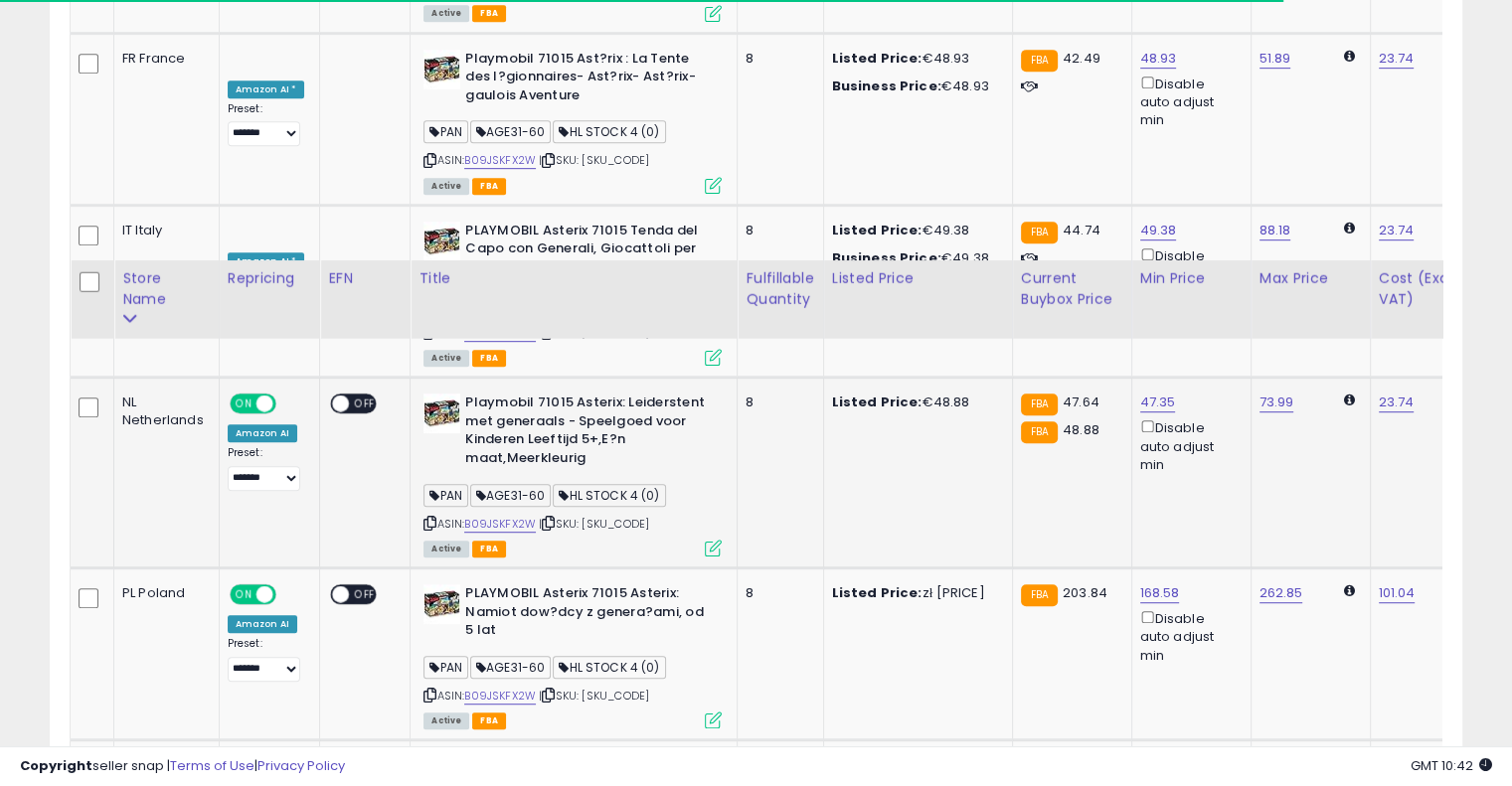 scroll, scrollTop: 1292, scrollLeft: 0, axis: vertical 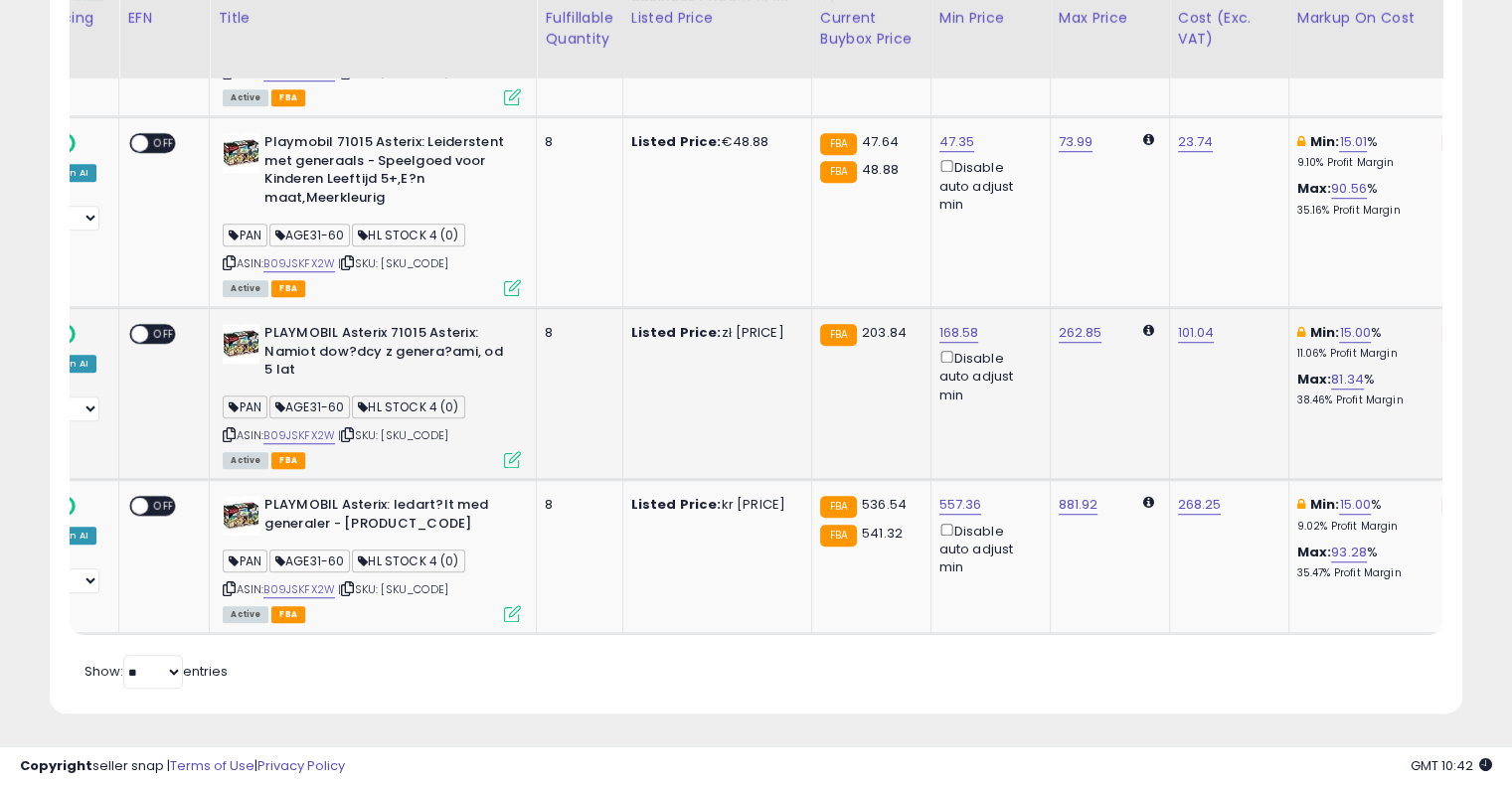 drag, startPoint x: 771, startPoint y: 414, endPoint x: 864, endPoint y: 395, distance: 94.92102 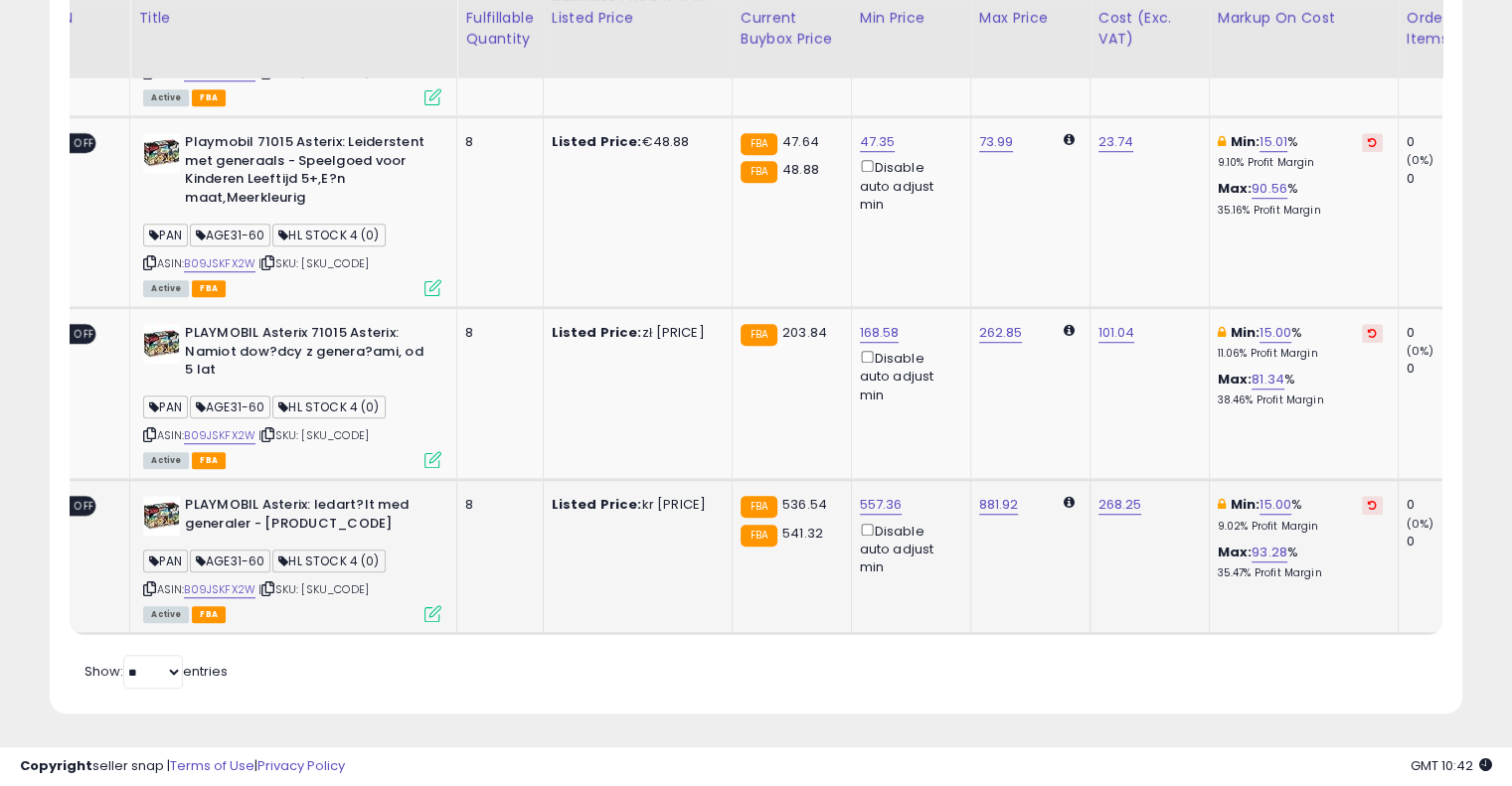 click at bounding box center (1372, 505) 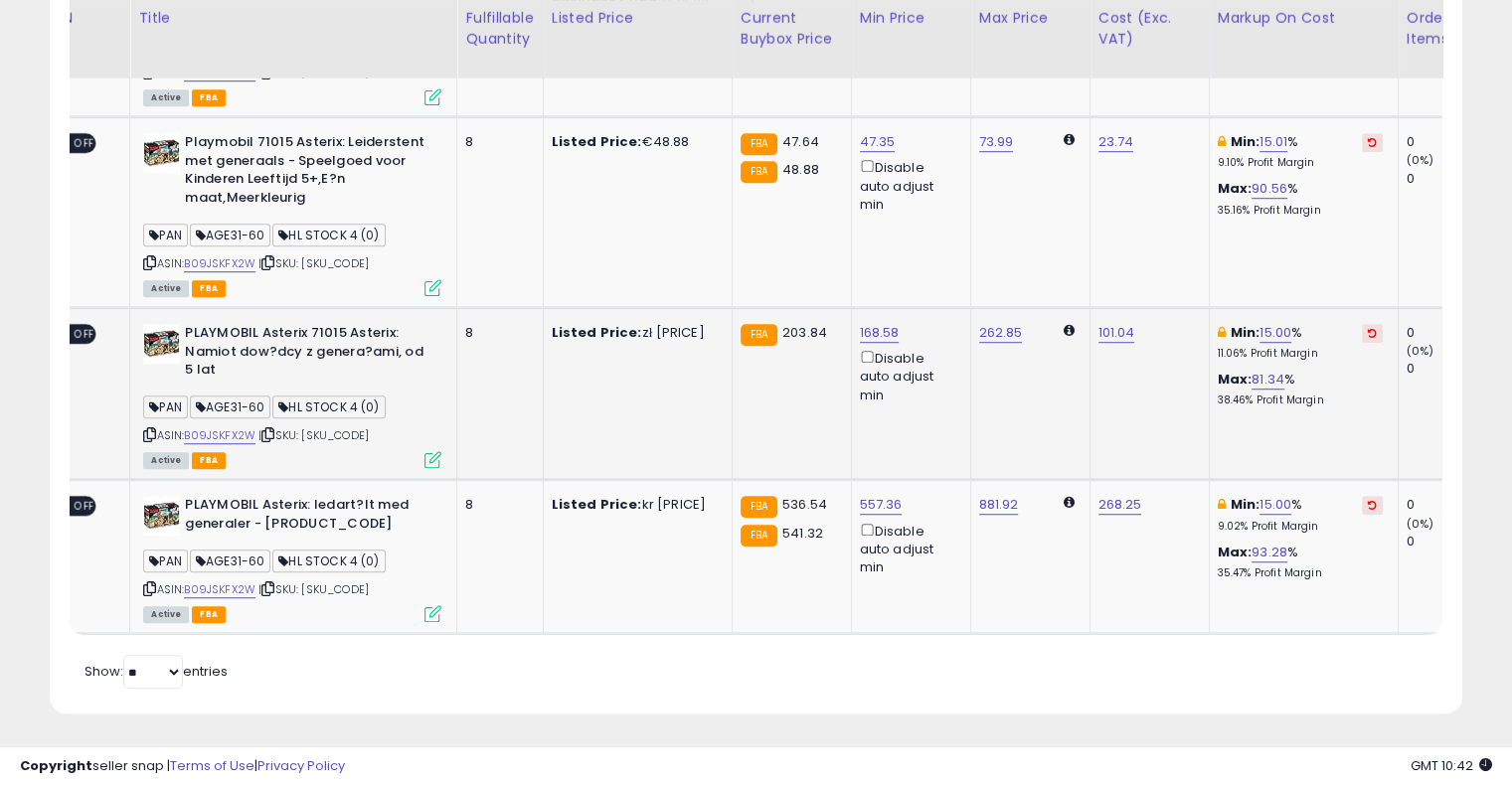 click at bounding box center [1372, 333] 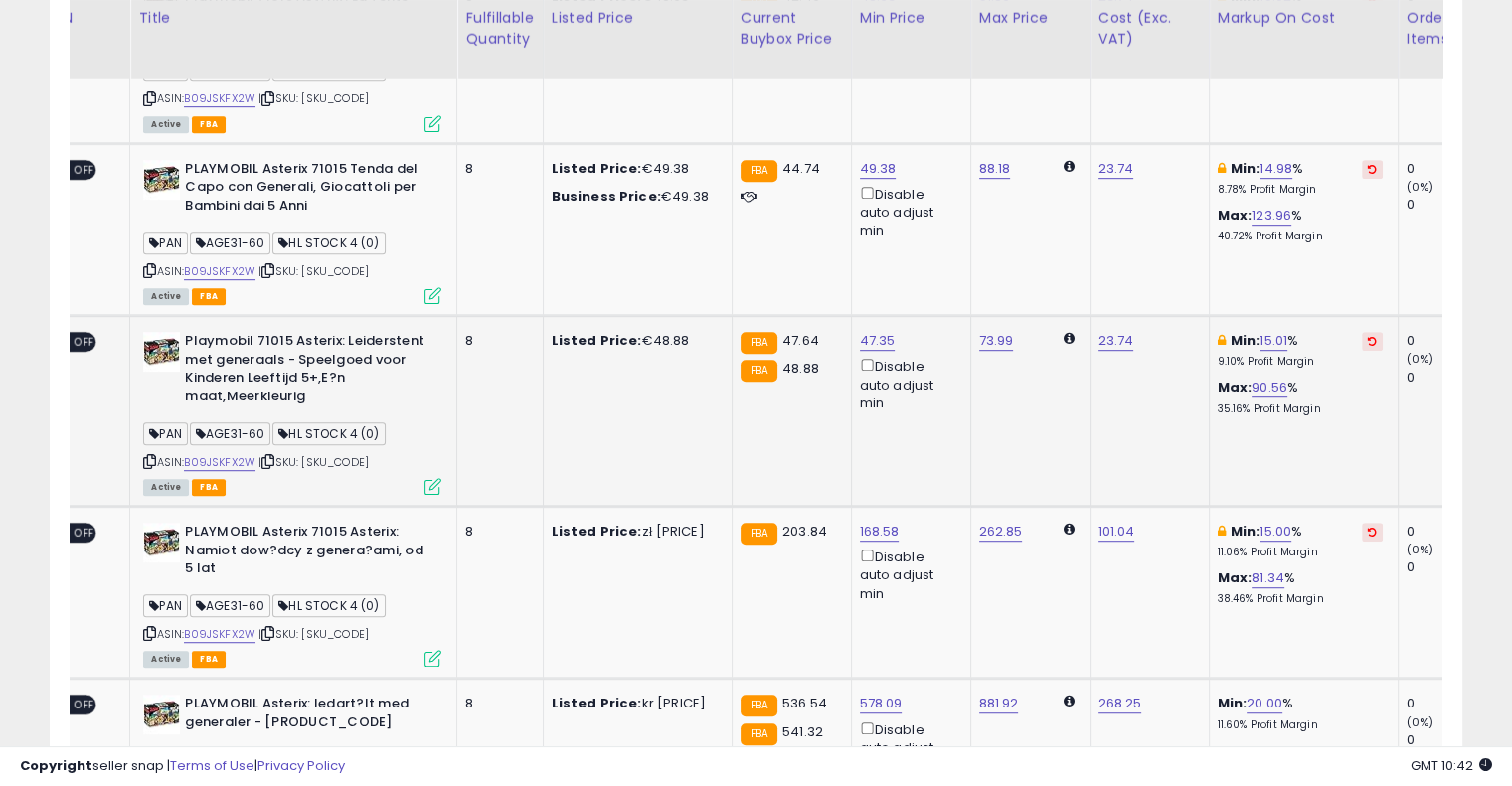 click at bounding box center (1372, 341) 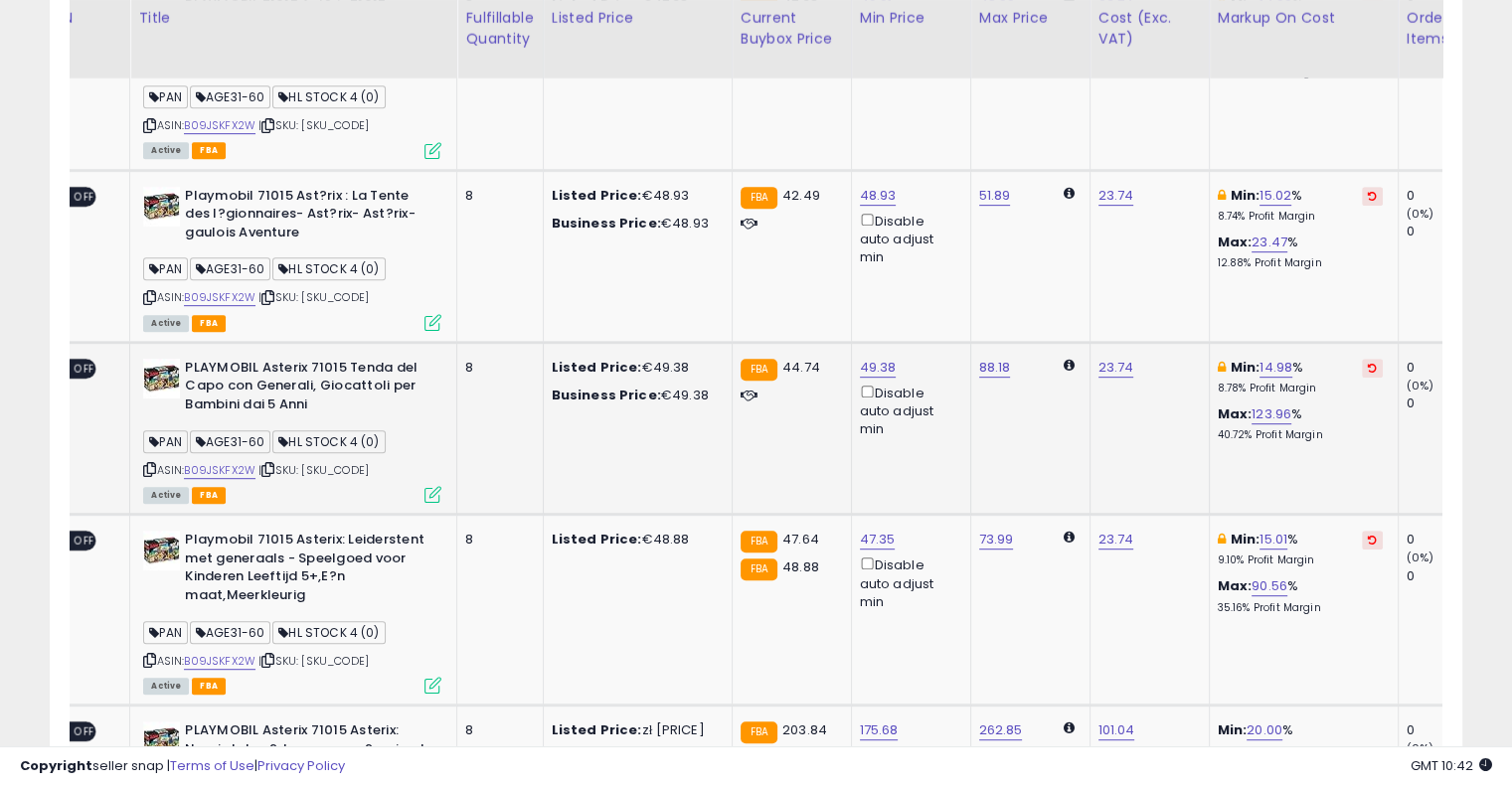 click at bounding box center (1372, 368) 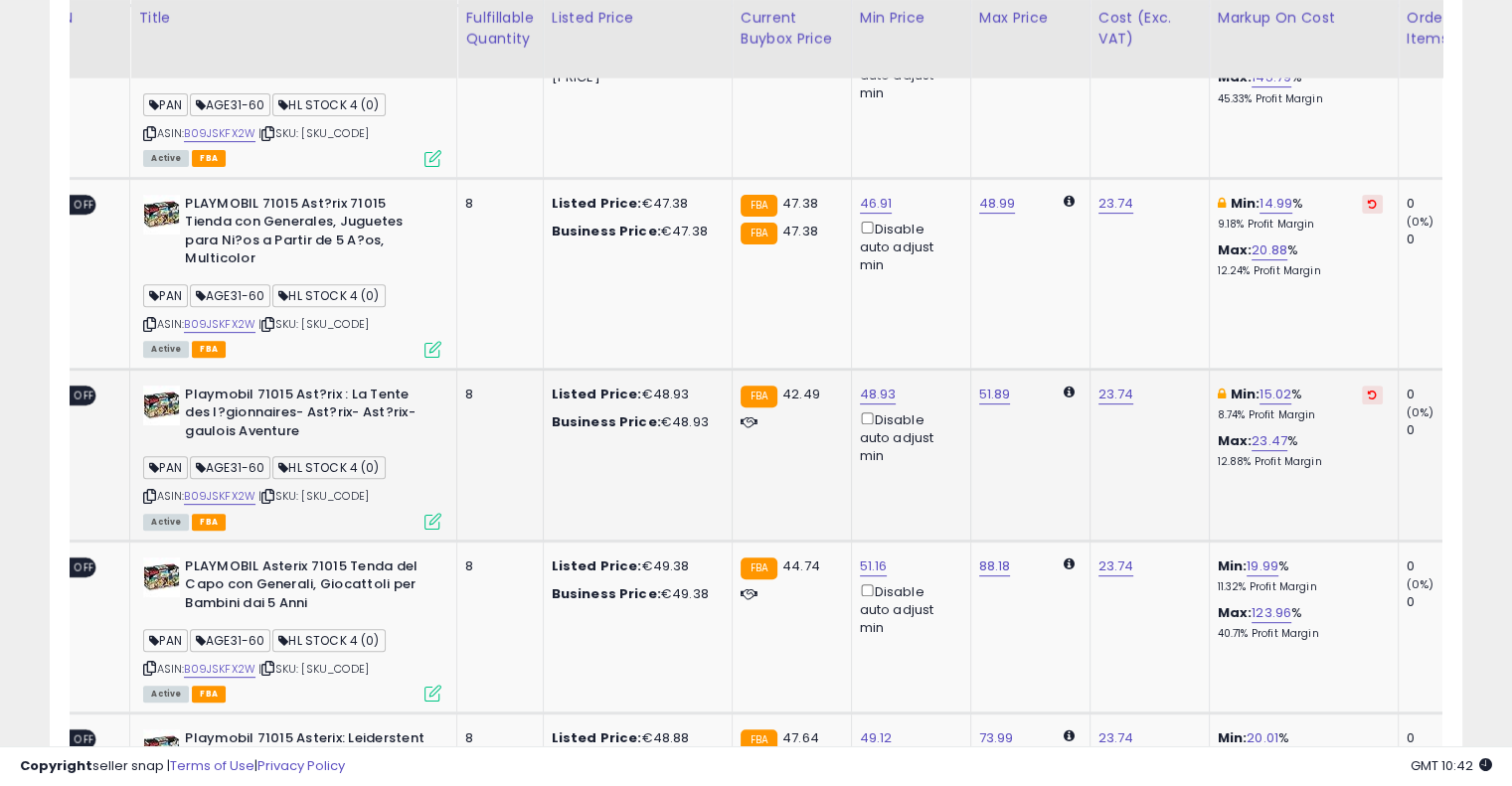 click at bounding box center (1372, 394) 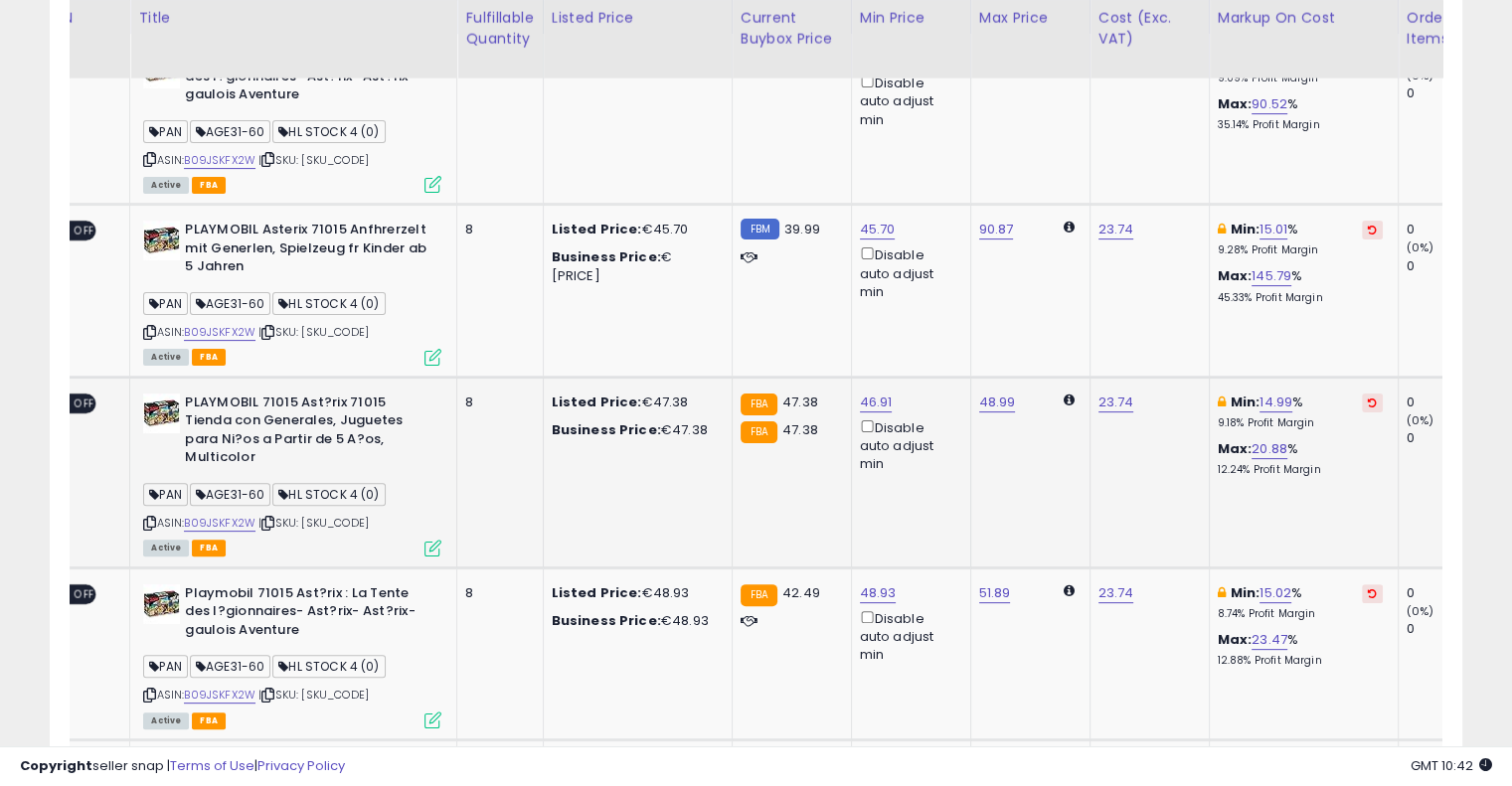 click at bounding box center [1372, 402] 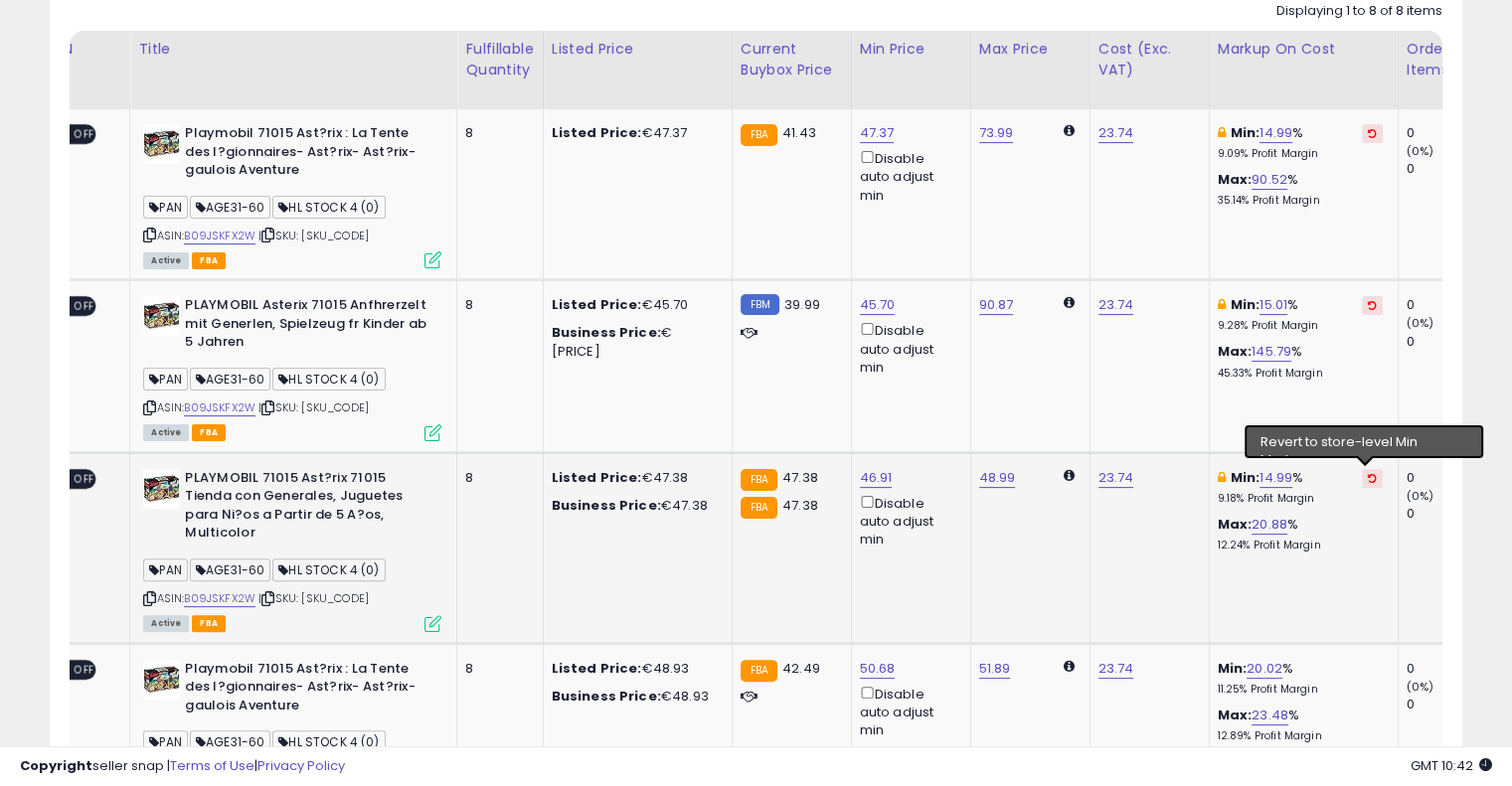 scroll, scrollTop: 298, scrollLeft: 0, axis: vertical 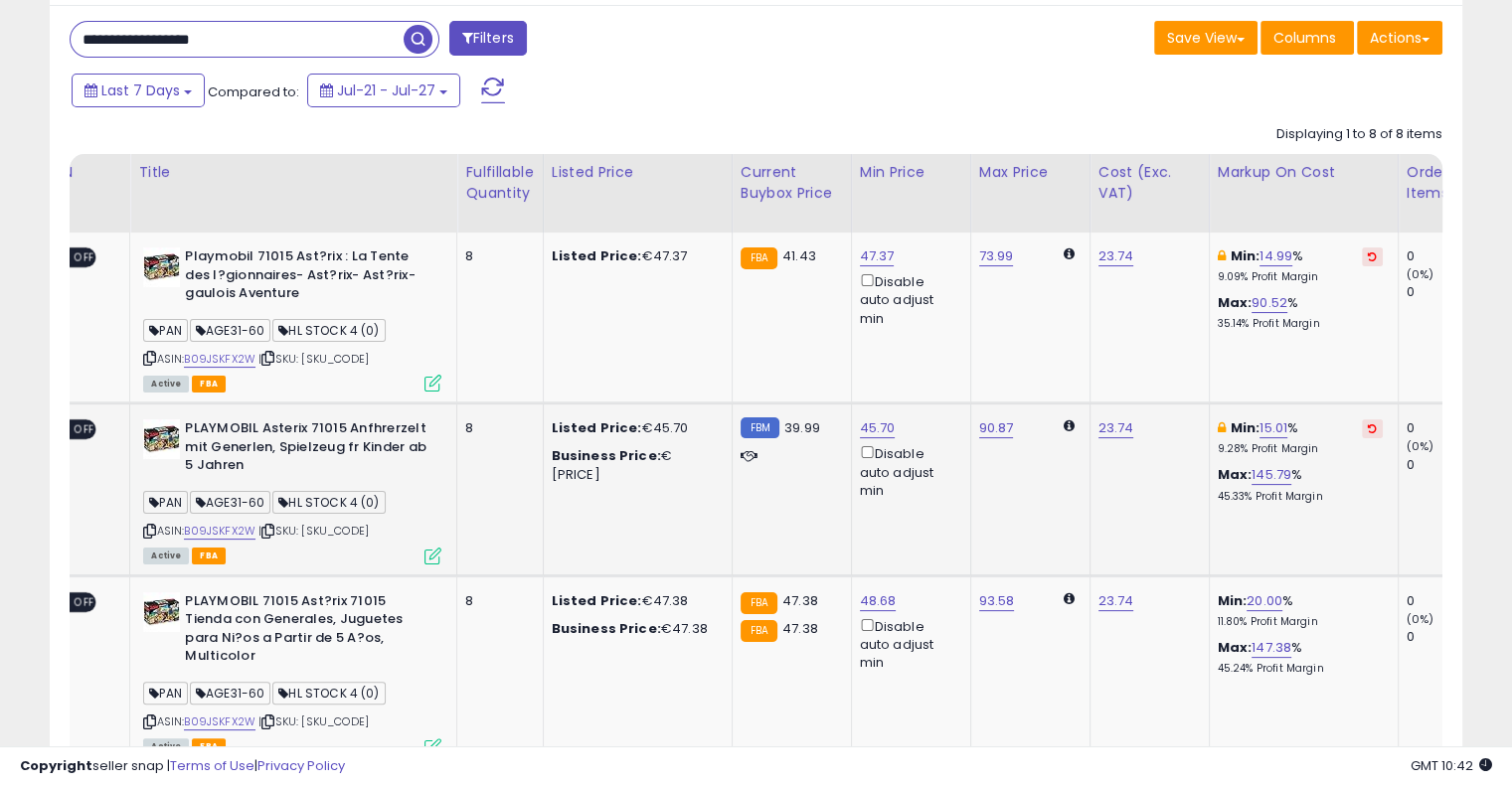 click at bounding box center (1372, 428) 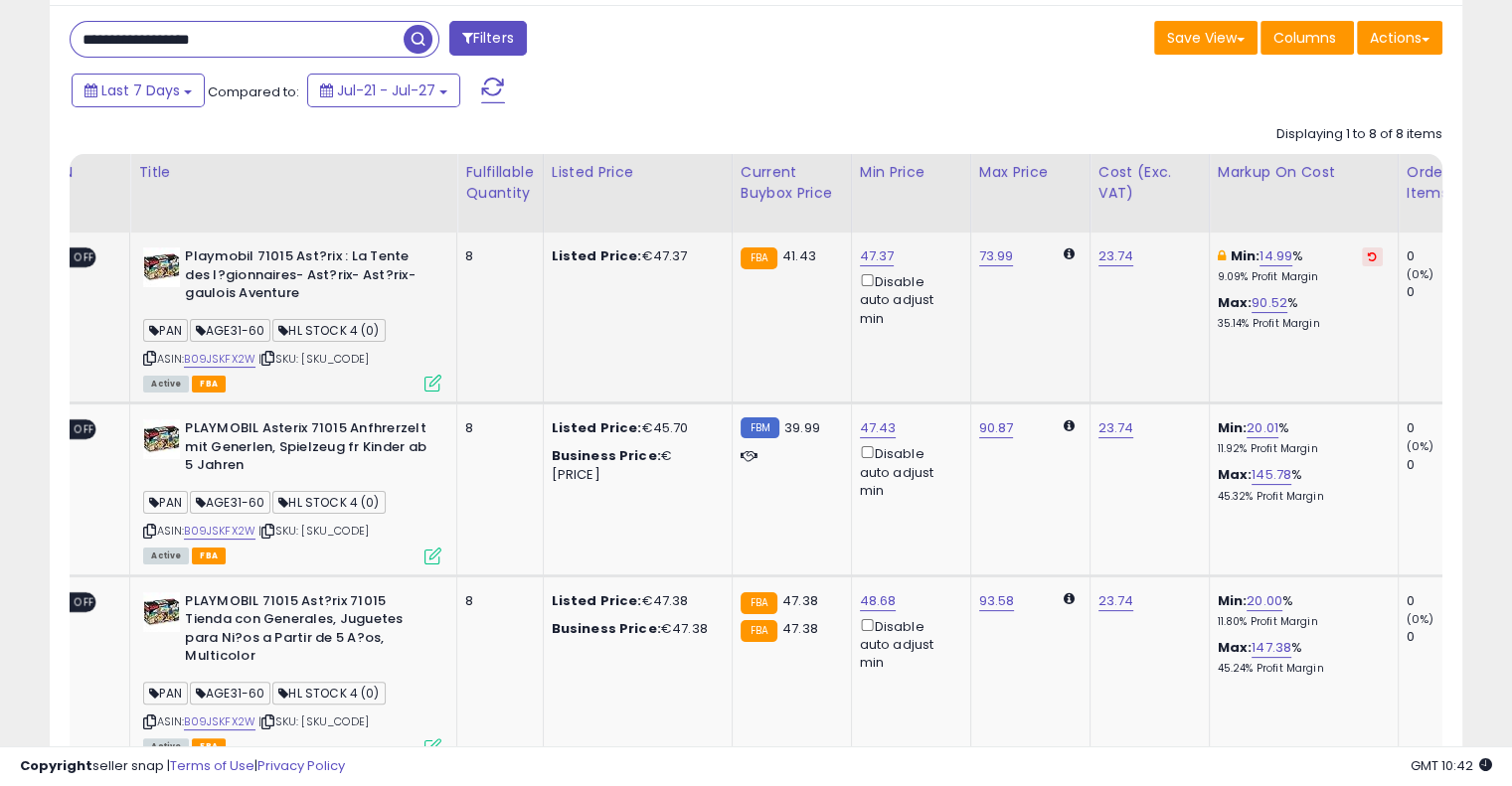 click at bounding box center [1372, 256] 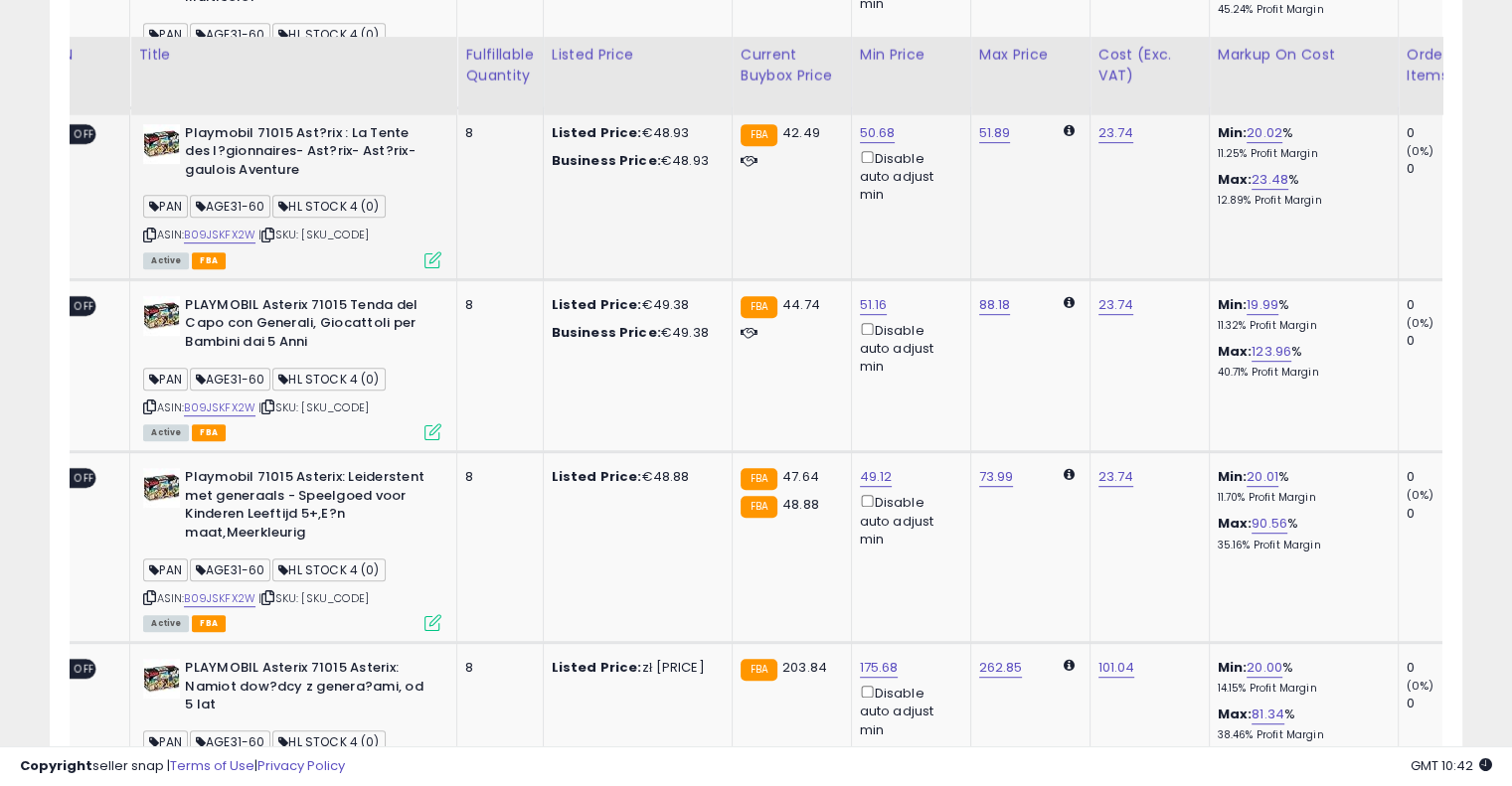 scroll, scrollTop: 994, scrollLeft: 0, axis: vertical 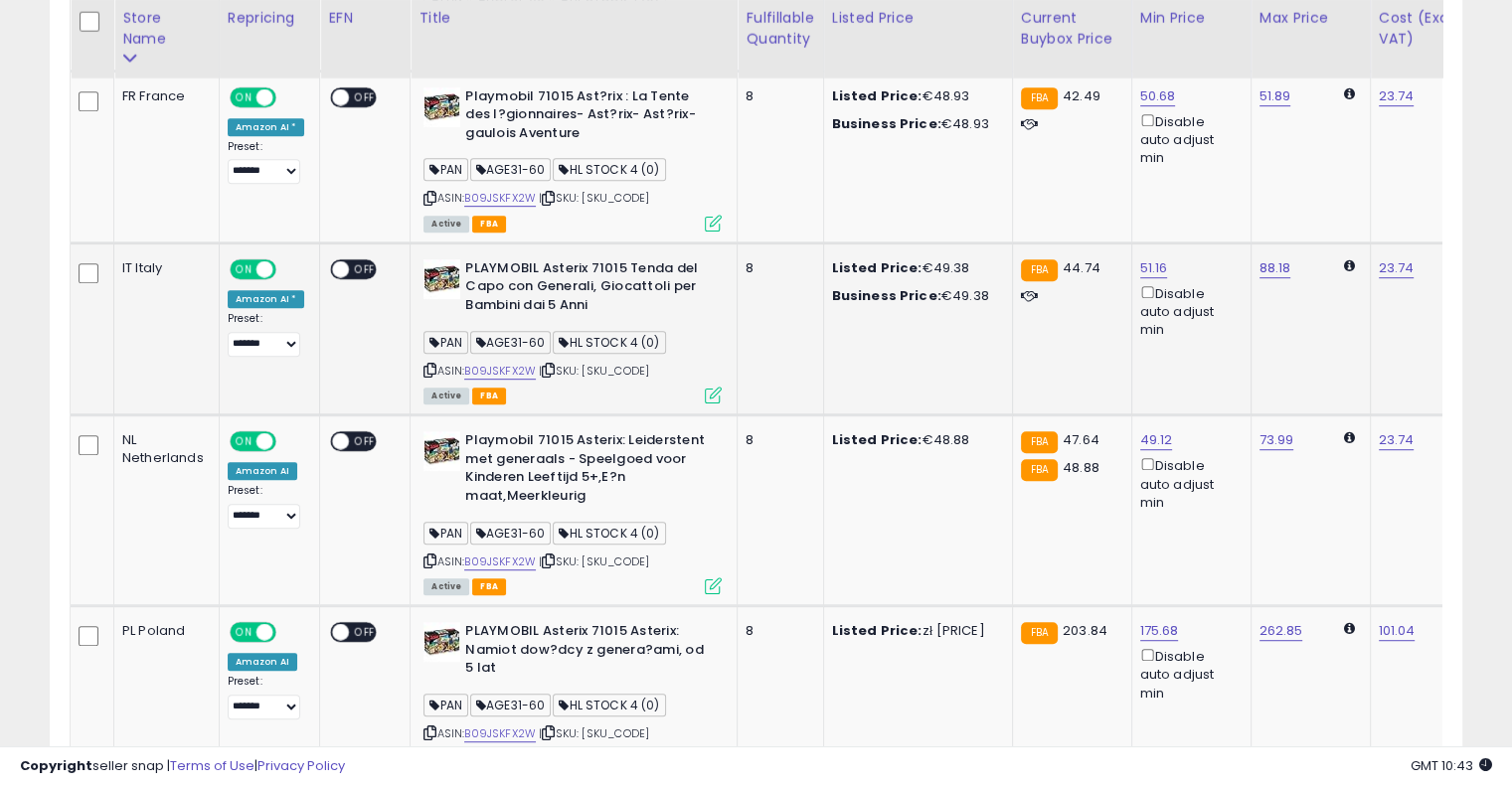 drag, startPoint x: 1053, startPoint y: 368, endPoint x: 930, endPoint y: 368, distance: 123 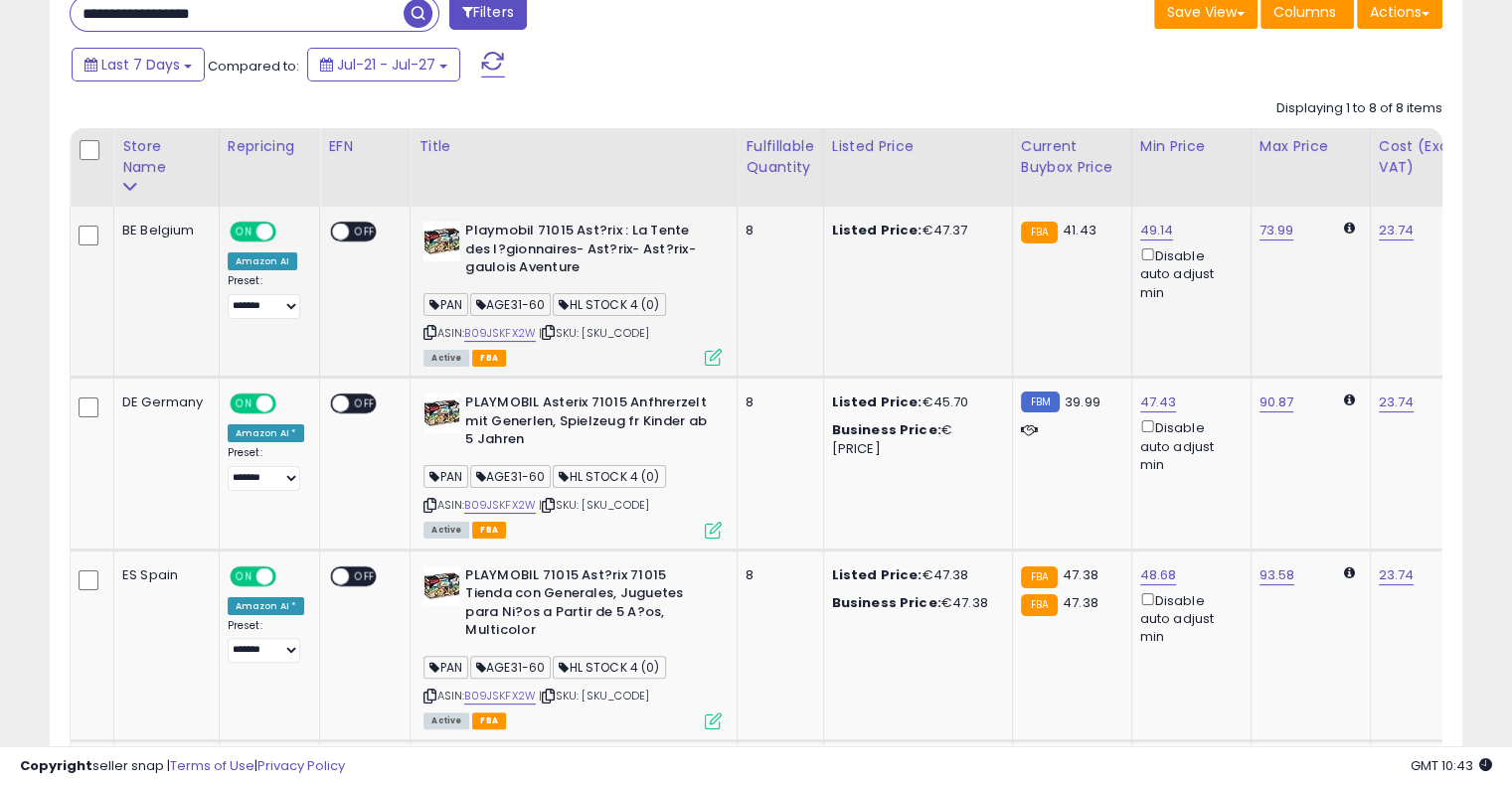 scroll, scrollTop: 310, scrollLeft: 0, axis: vertical 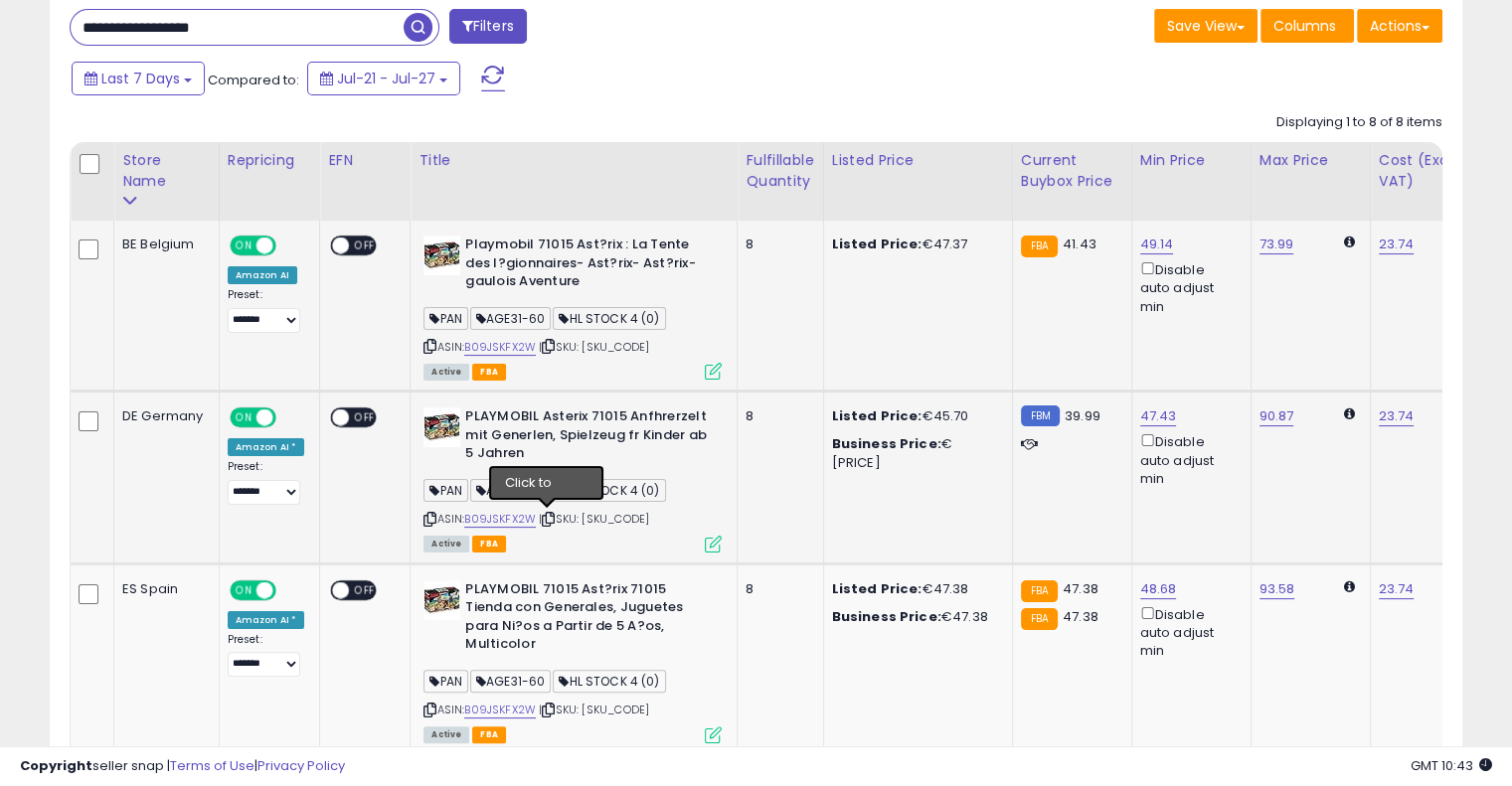click at bounding box center (548, 519) 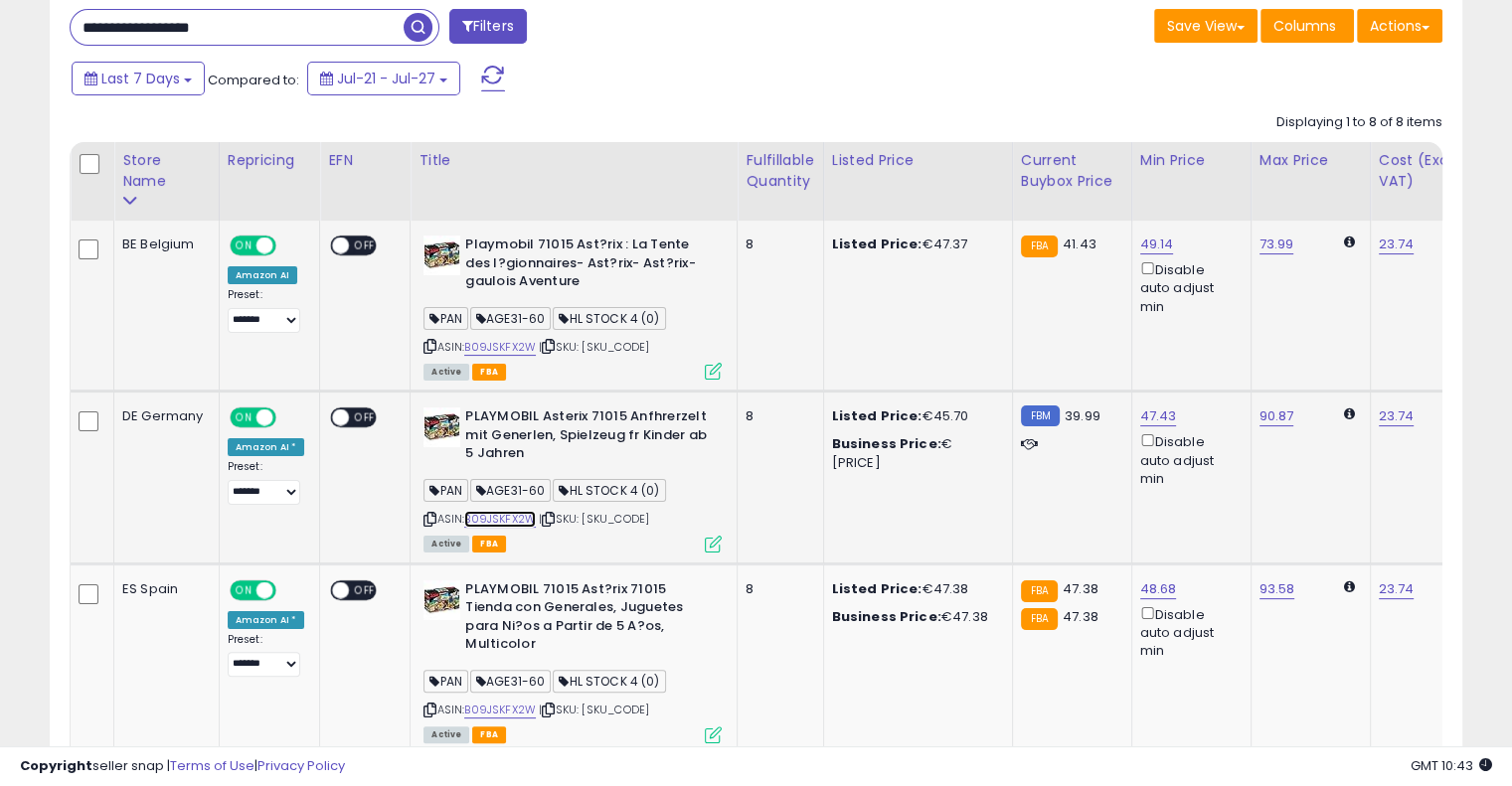 click on "B09JSKFX2W" at bounding box center (500, 519) 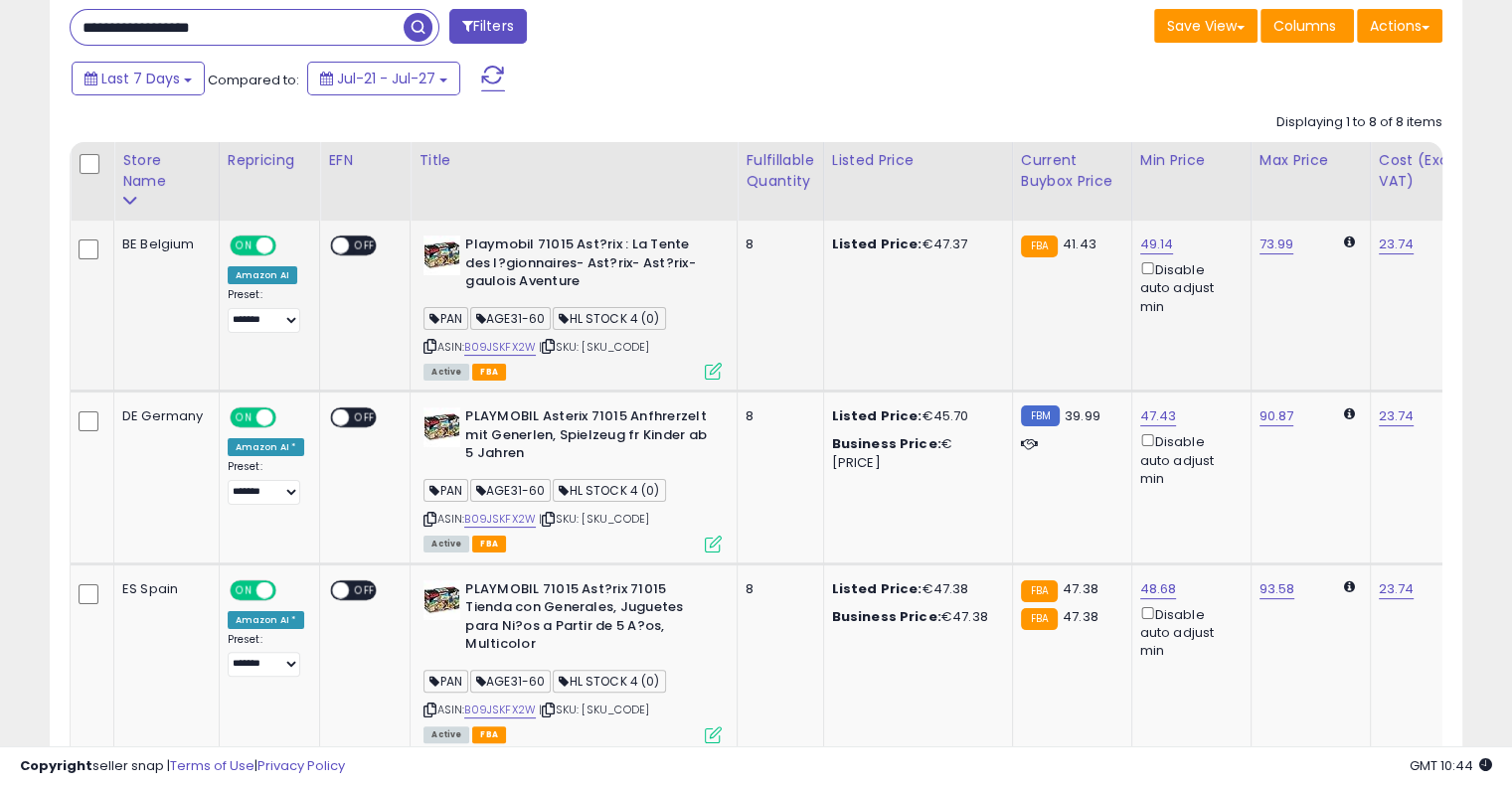 drag, startPoint x: 264, startPoint y: 28, endPoint x: 15, endPoint y: 32, distance: 249.03213 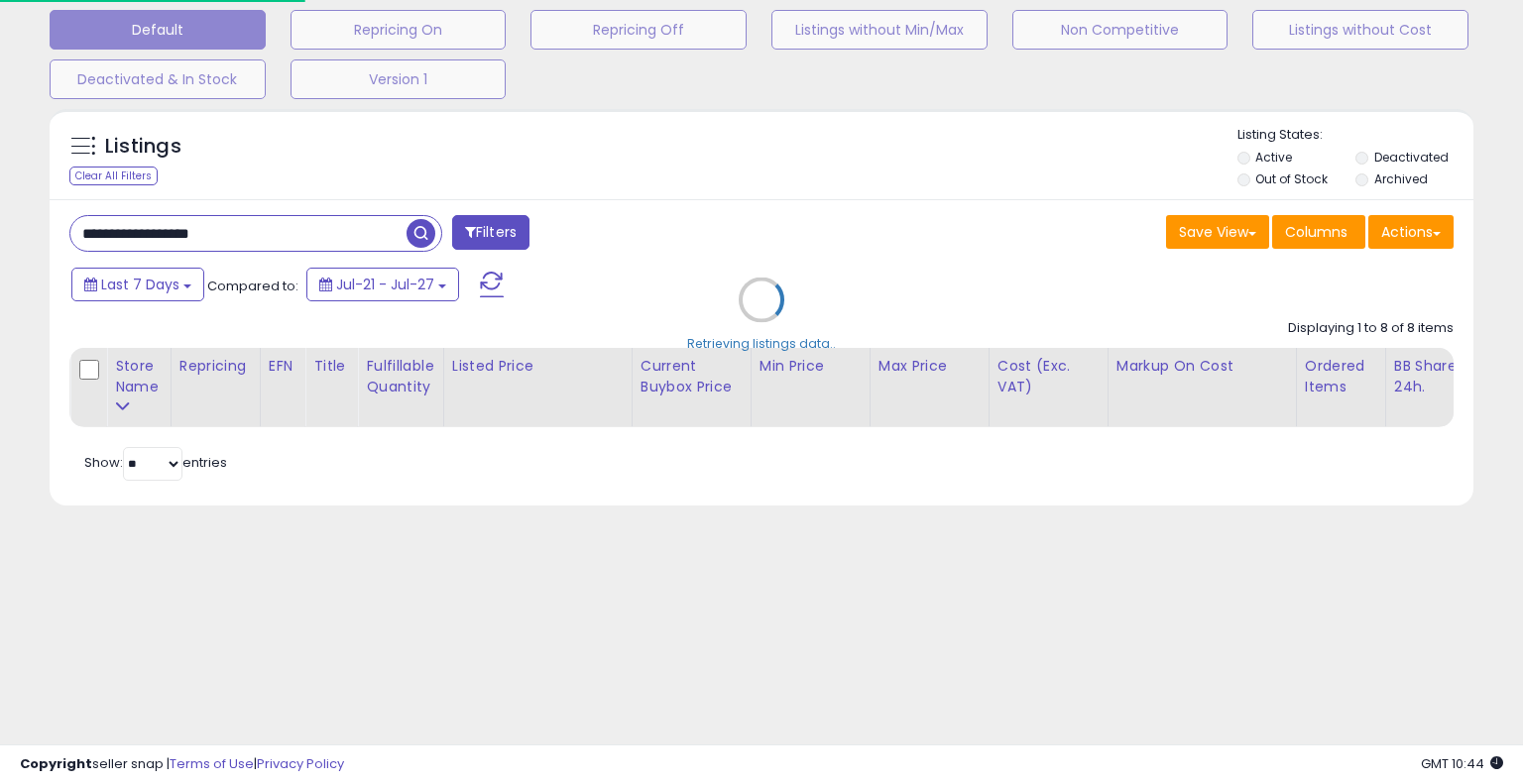 click on "Retrieving listings data.." at bounding box center [762, 314] 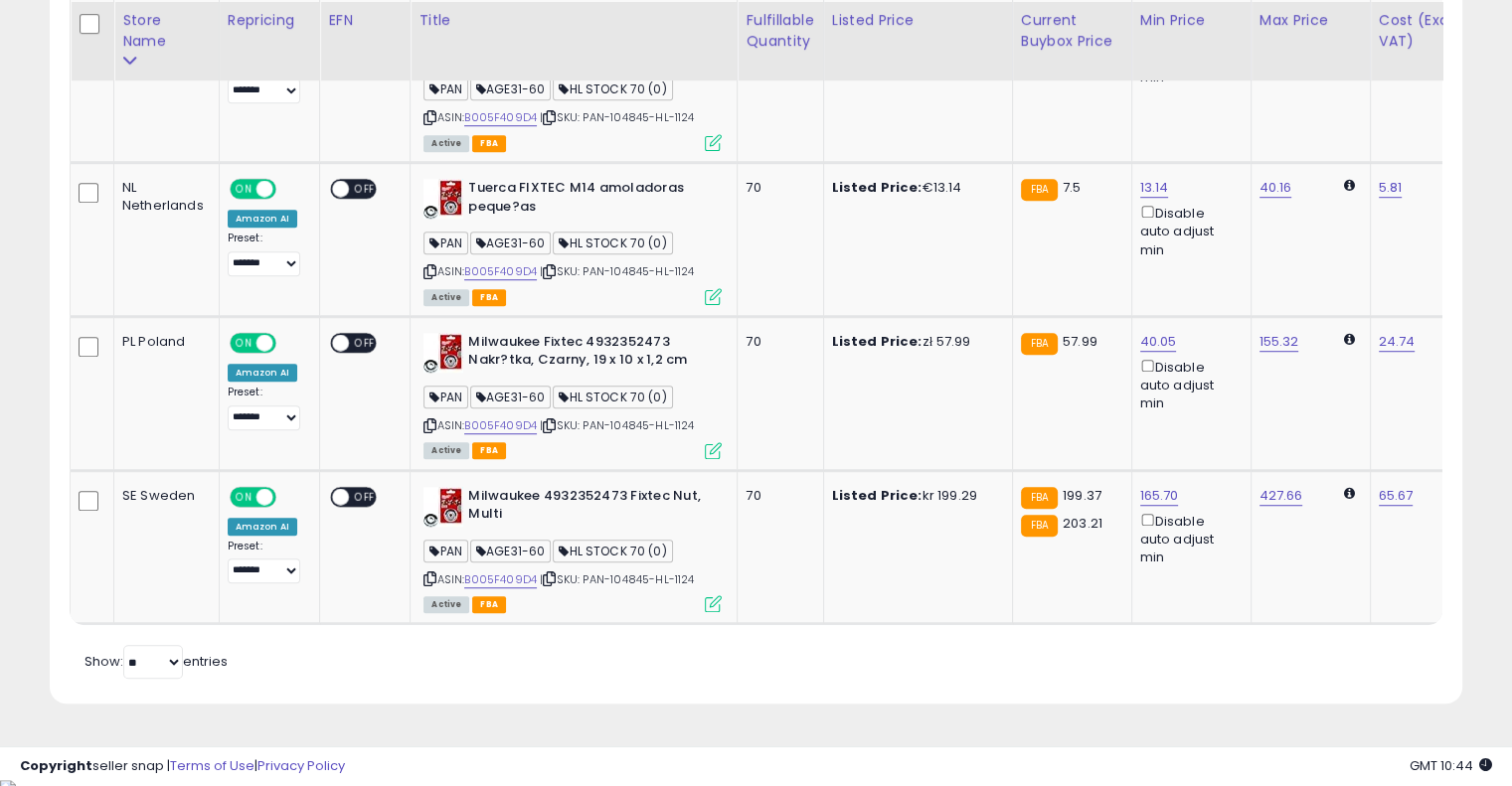 scroll, scrollTop: 1310, scrollLeft: 0, axis: vertical 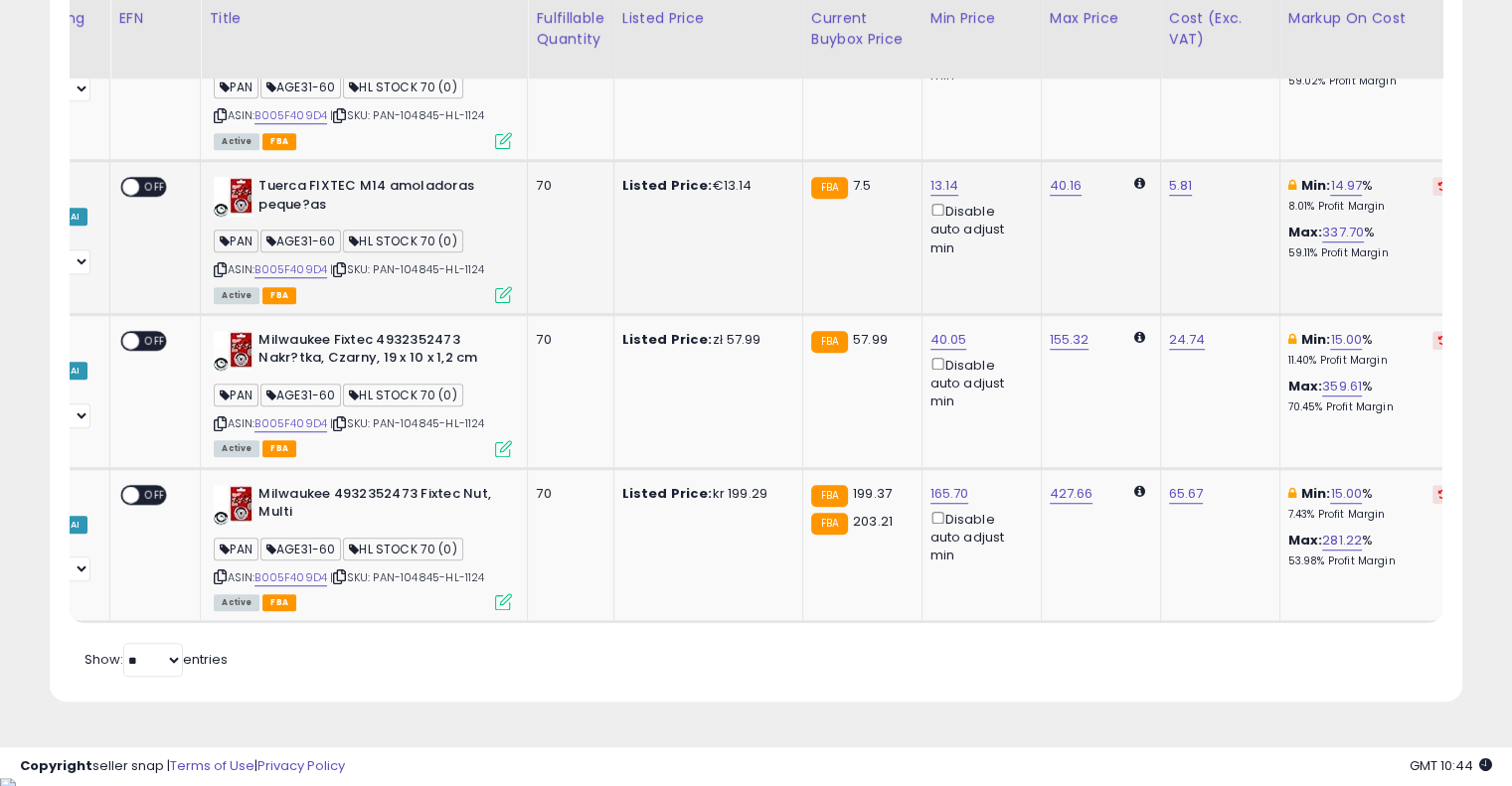 drag, startPoint x: 712, startPoint y: 226, endPoint x: 835, endPoint y: 212, distance: 123.79418 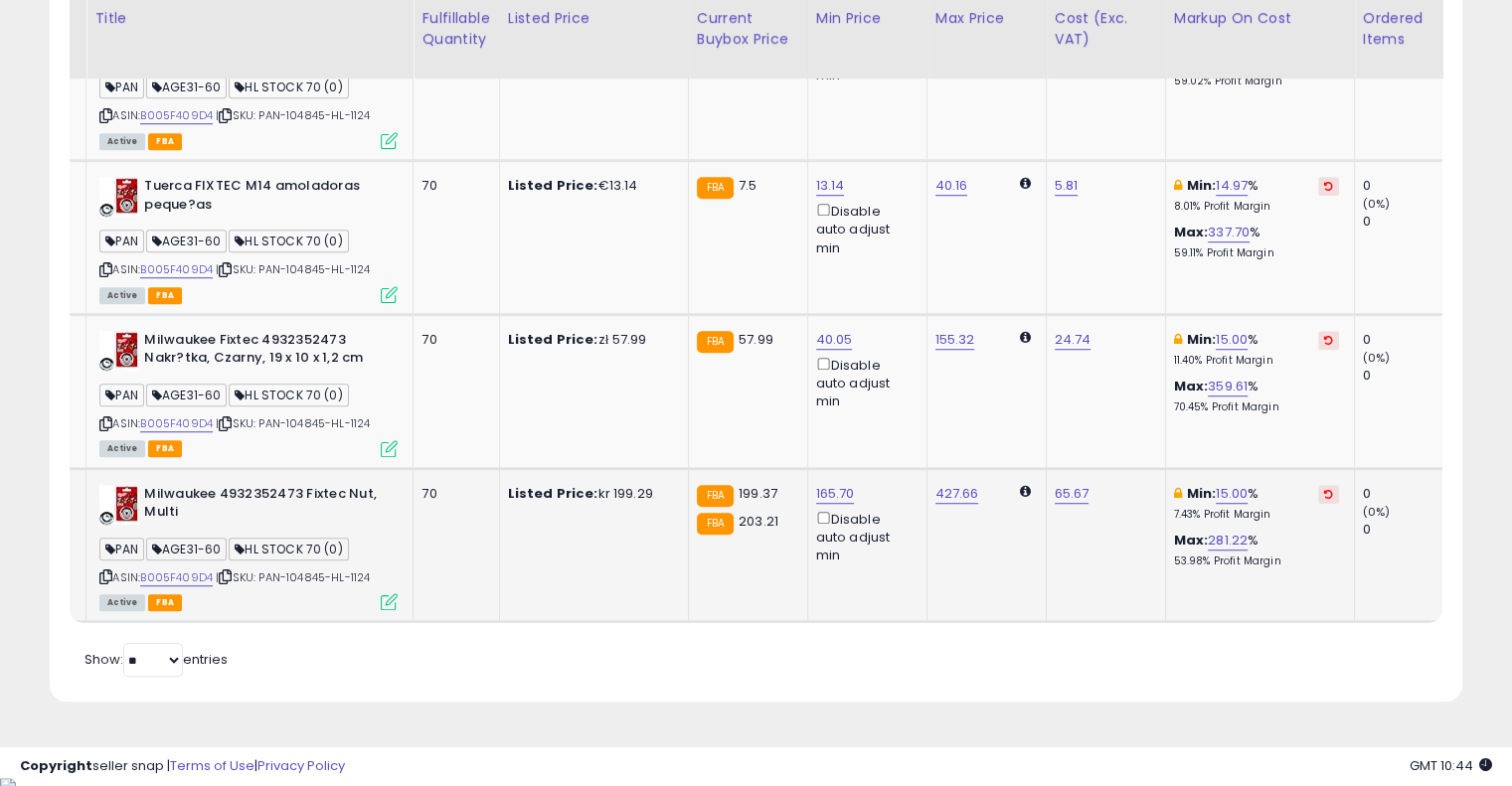click at bounding box center [1328, 494] 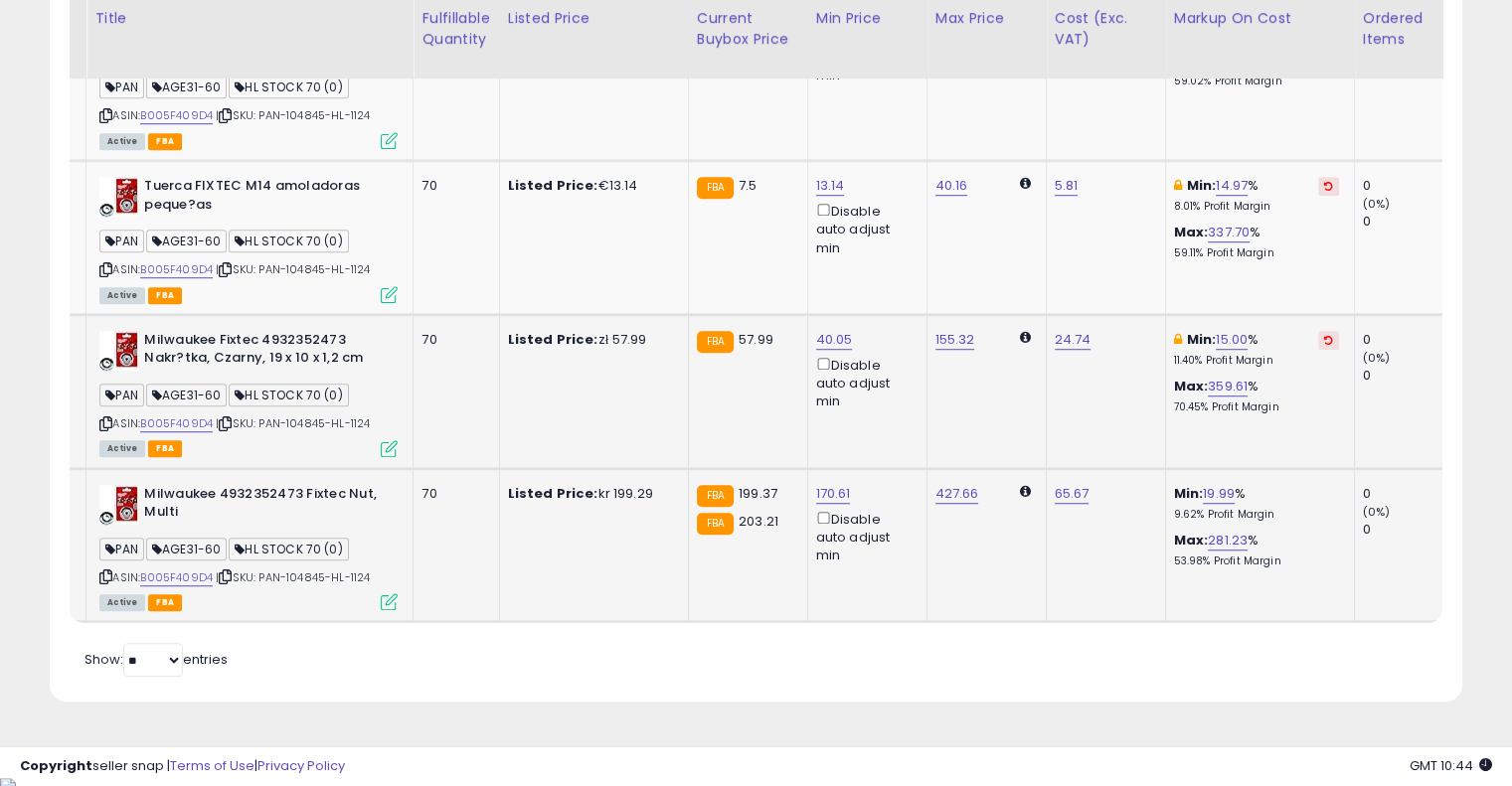 click at bounding box center (1328, 340) 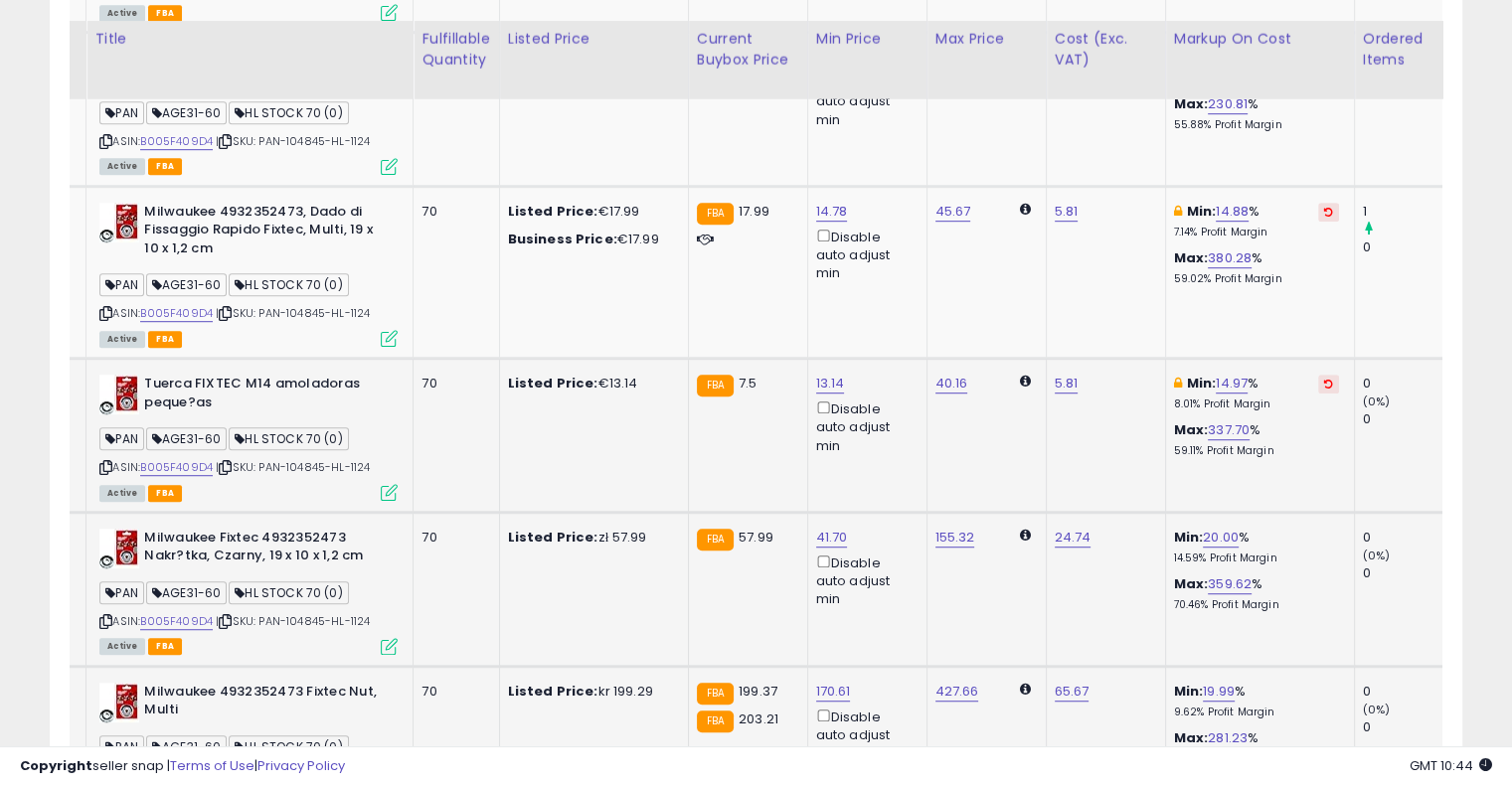 scroll, scrollTop: 1111, scrollLeft: 0, axis: vertical 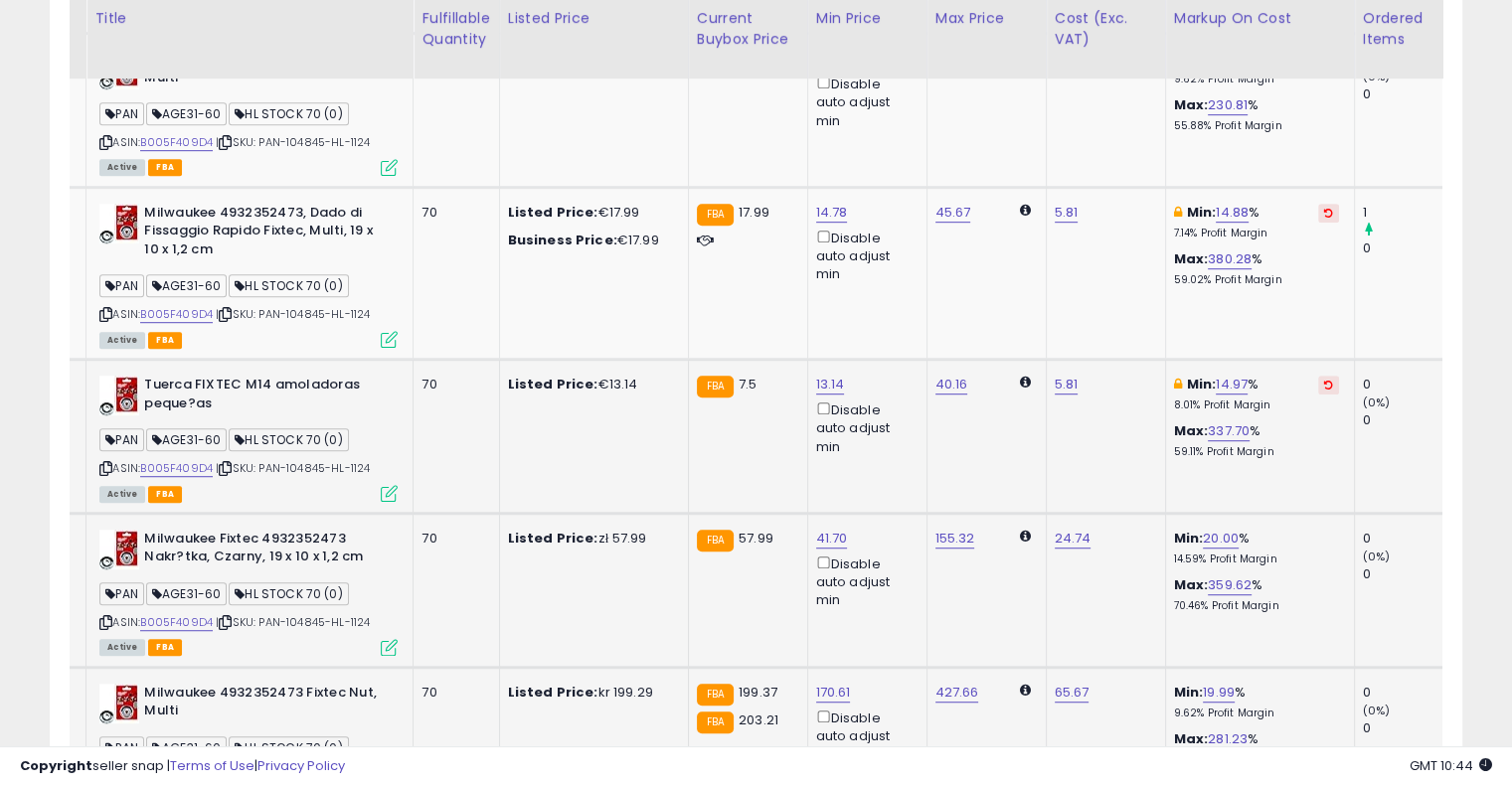 click at bounding box center (1328, 385) 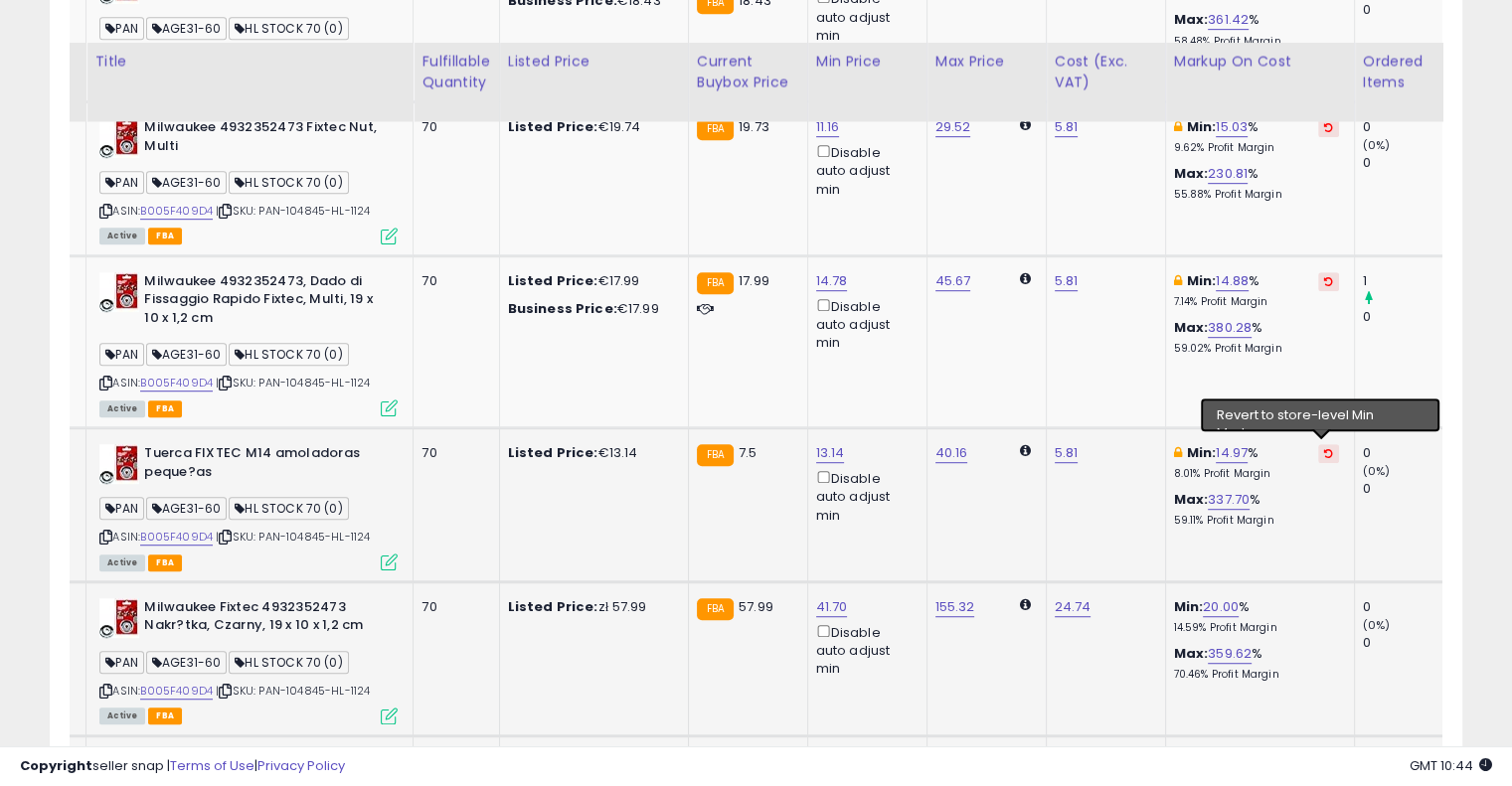 scroll, scrollTop: 1012, scrollLeft: 0, axis: vertical 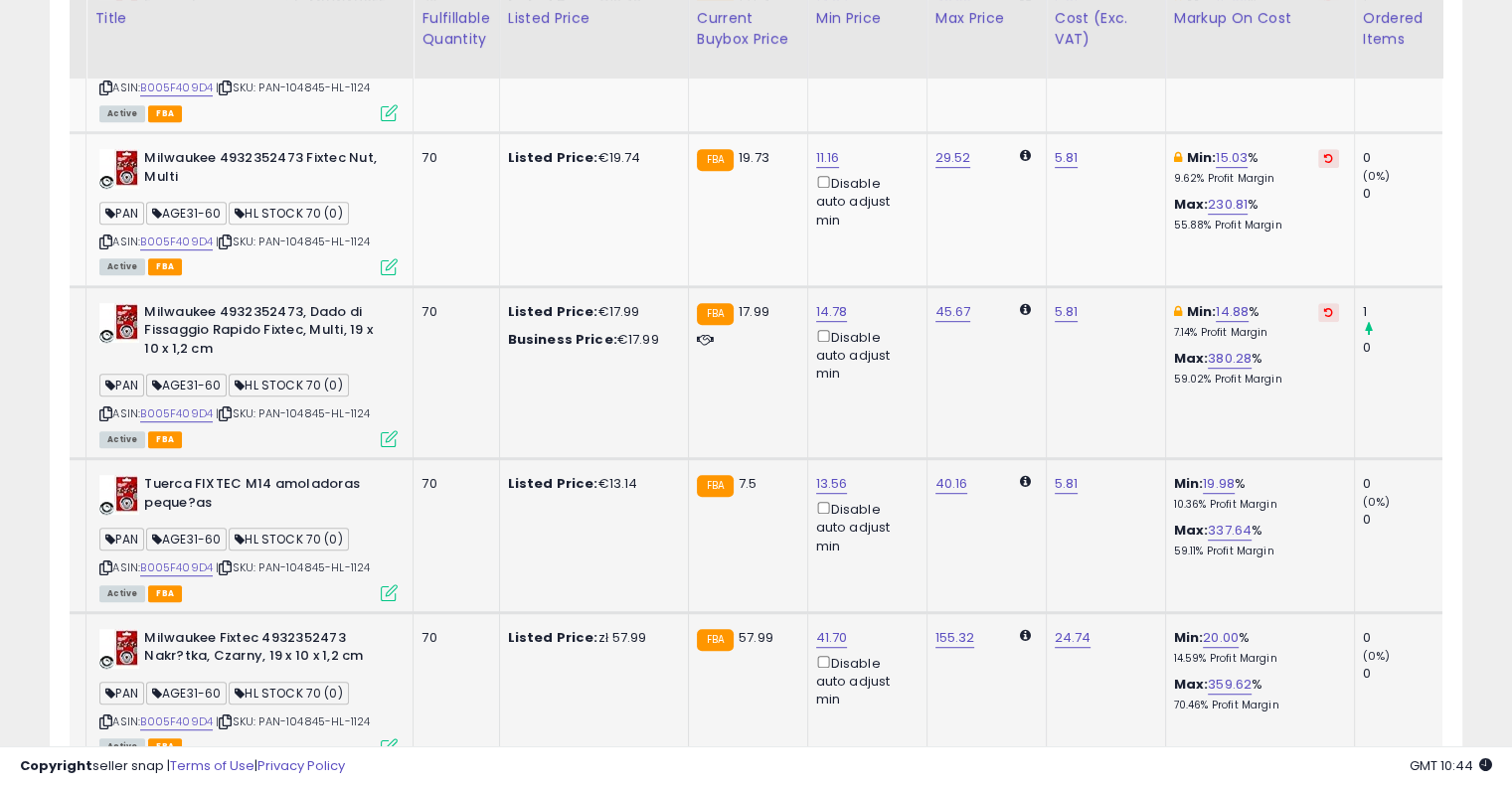 click at bounding box center [1328, 312] 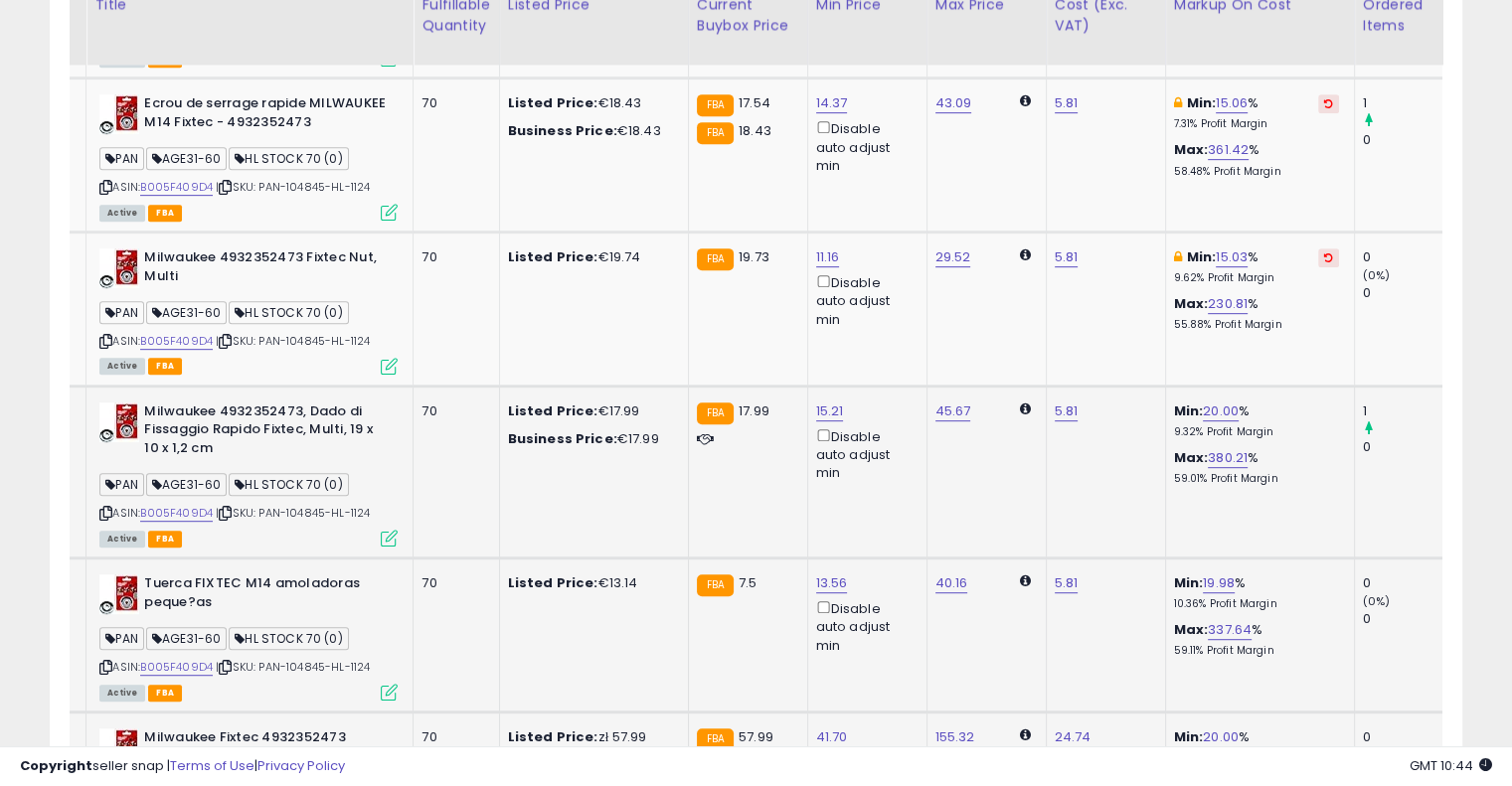 scroll, scrollTop: 813, scrollLeft: 0, axis: vertical 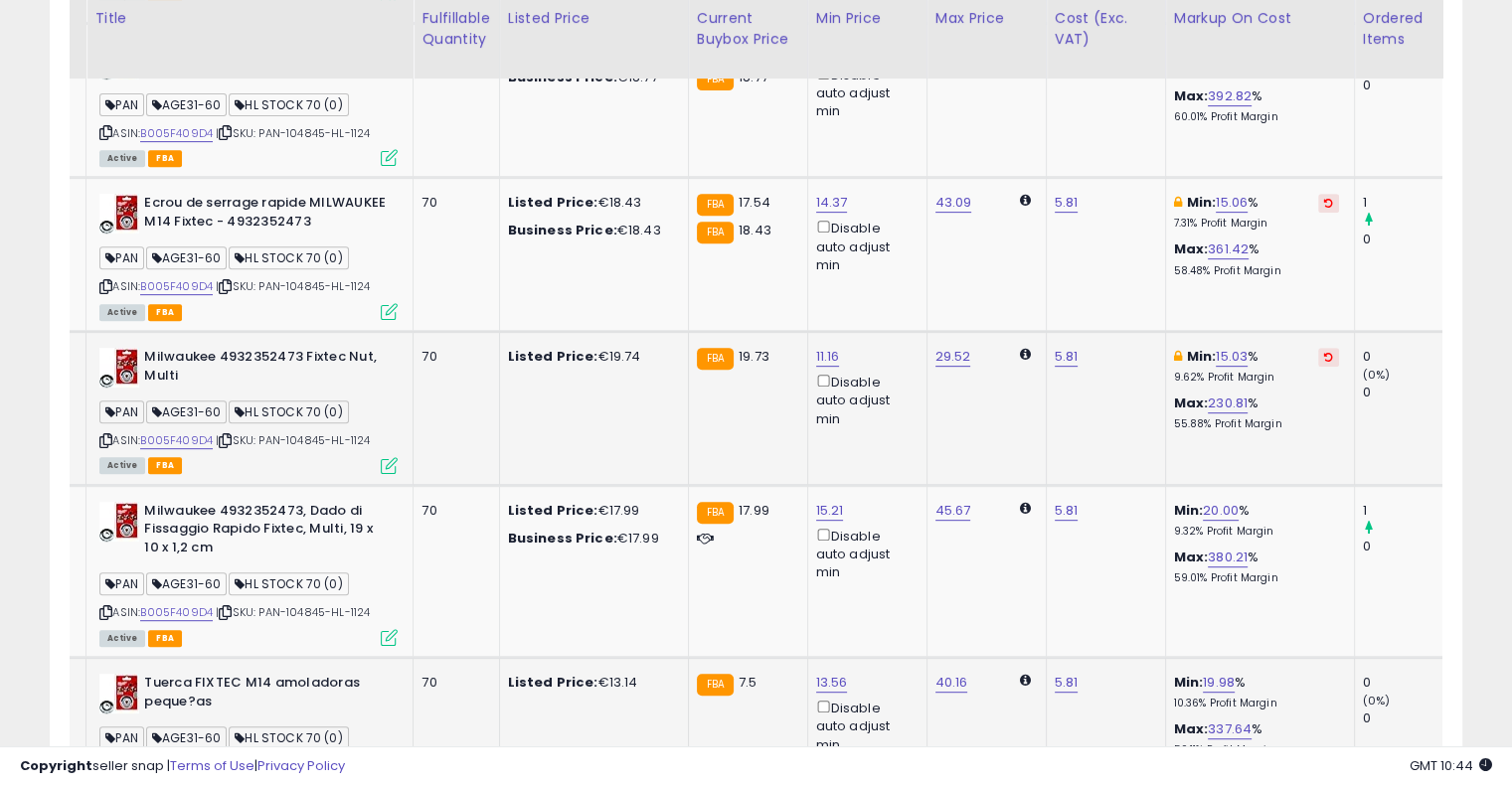 click at bounding box center [1328, 357] 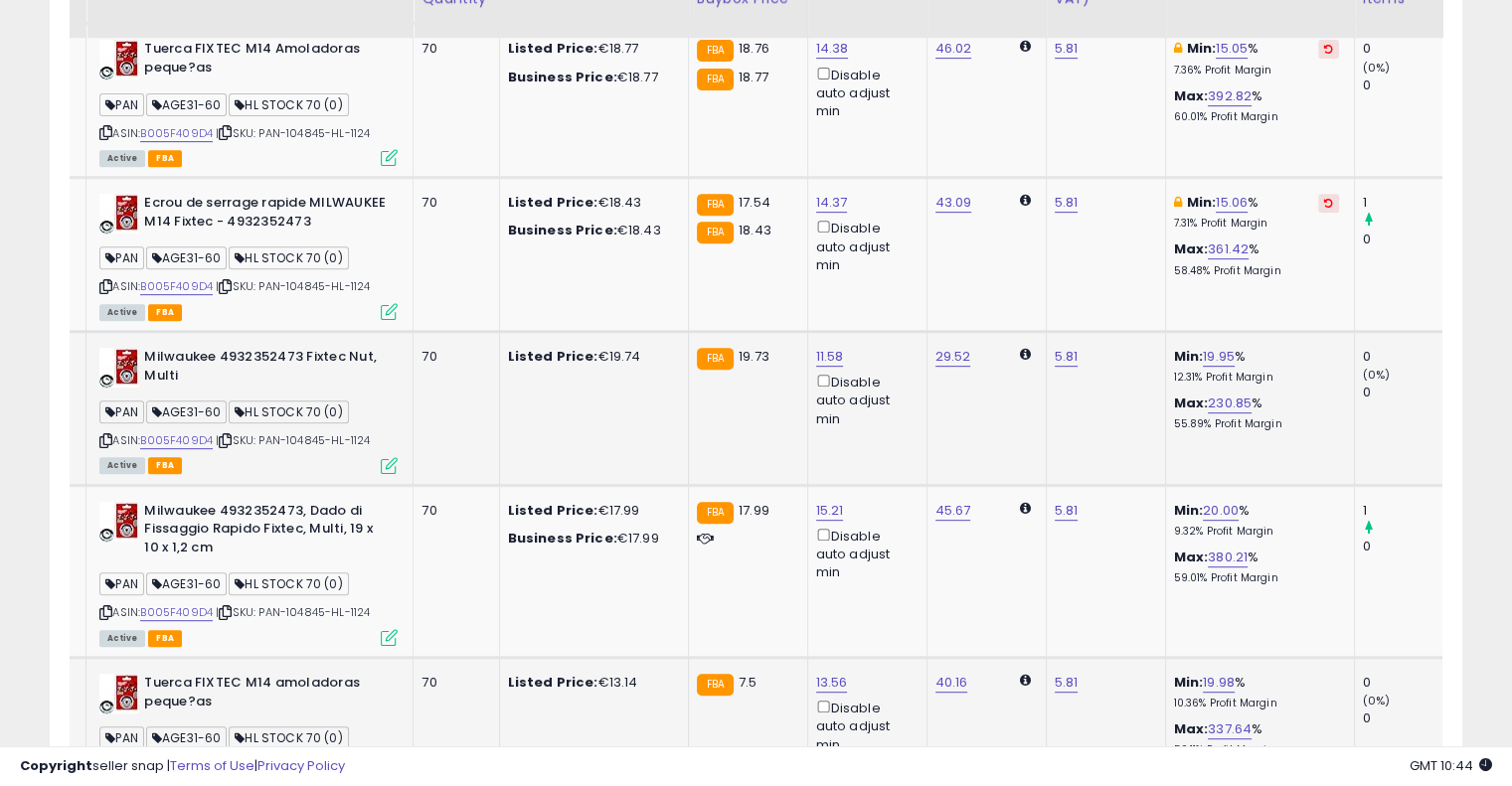 scroll, scrollTop: 713, scrollLeft: 0, axis: vertical 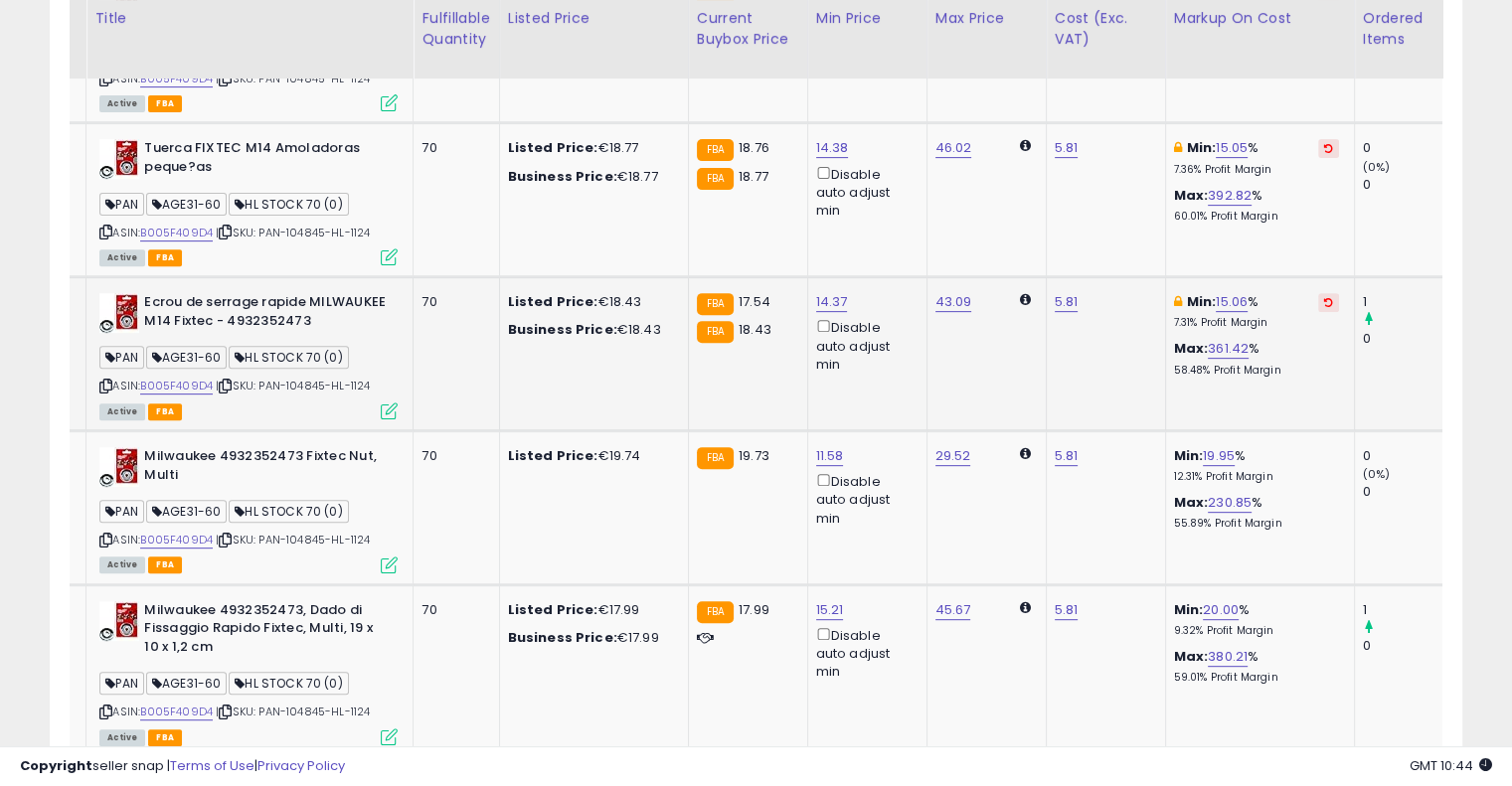 click at bounding box center (1328, 302) 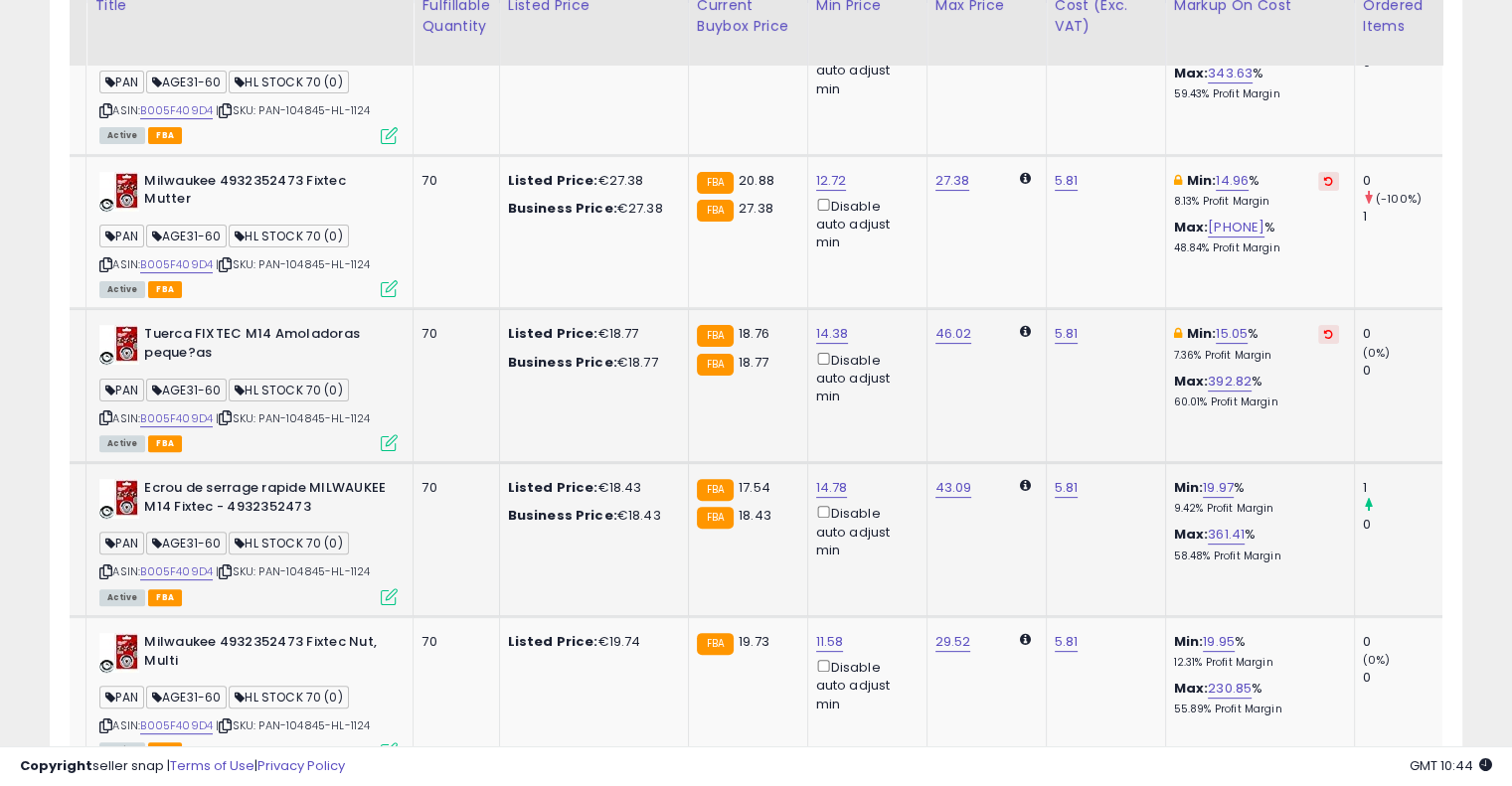 scroll, scrollTop: 515, scrollLeft: 0, axis: vertical 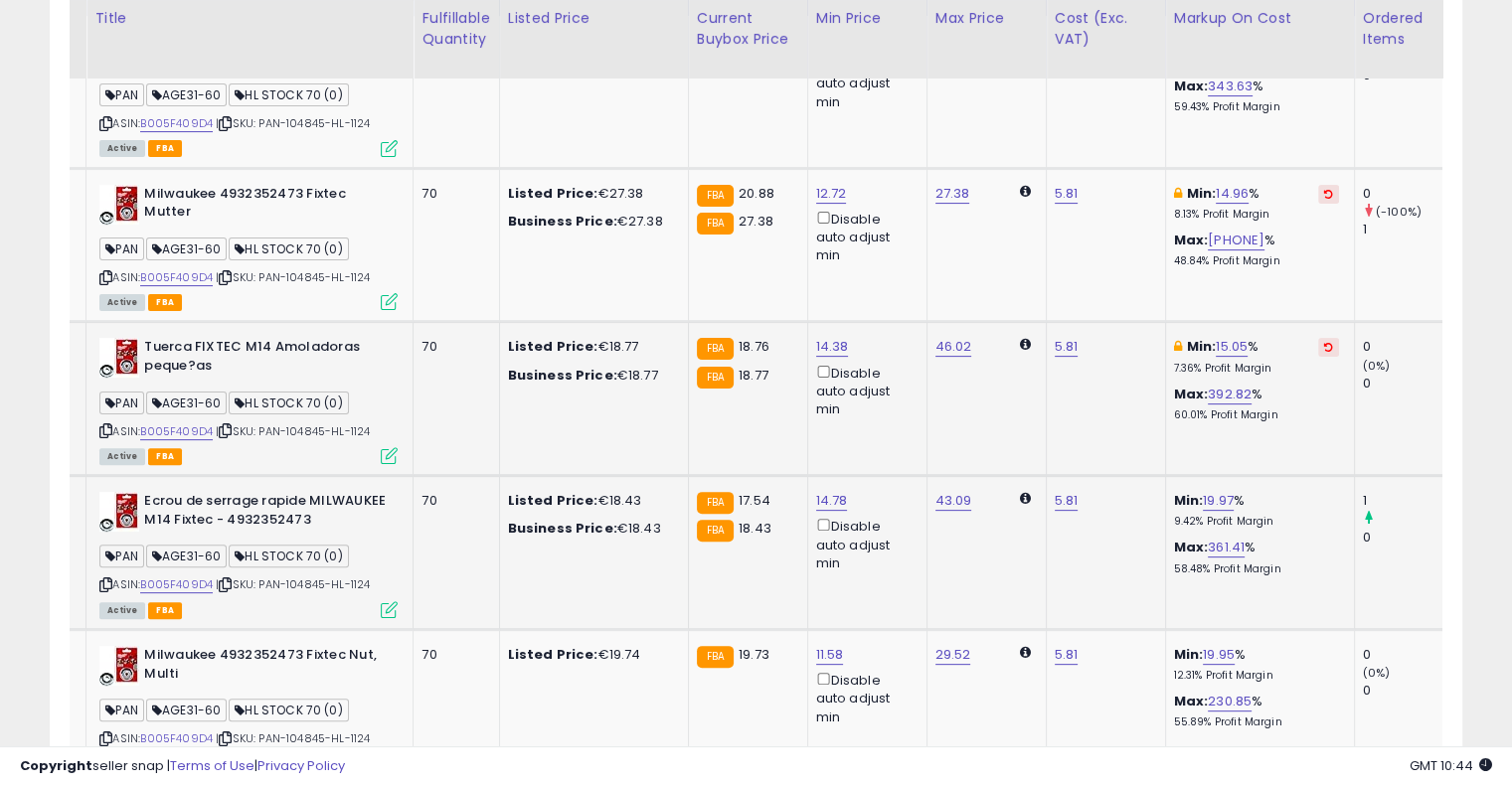 click at bounding box center [1328, 347] 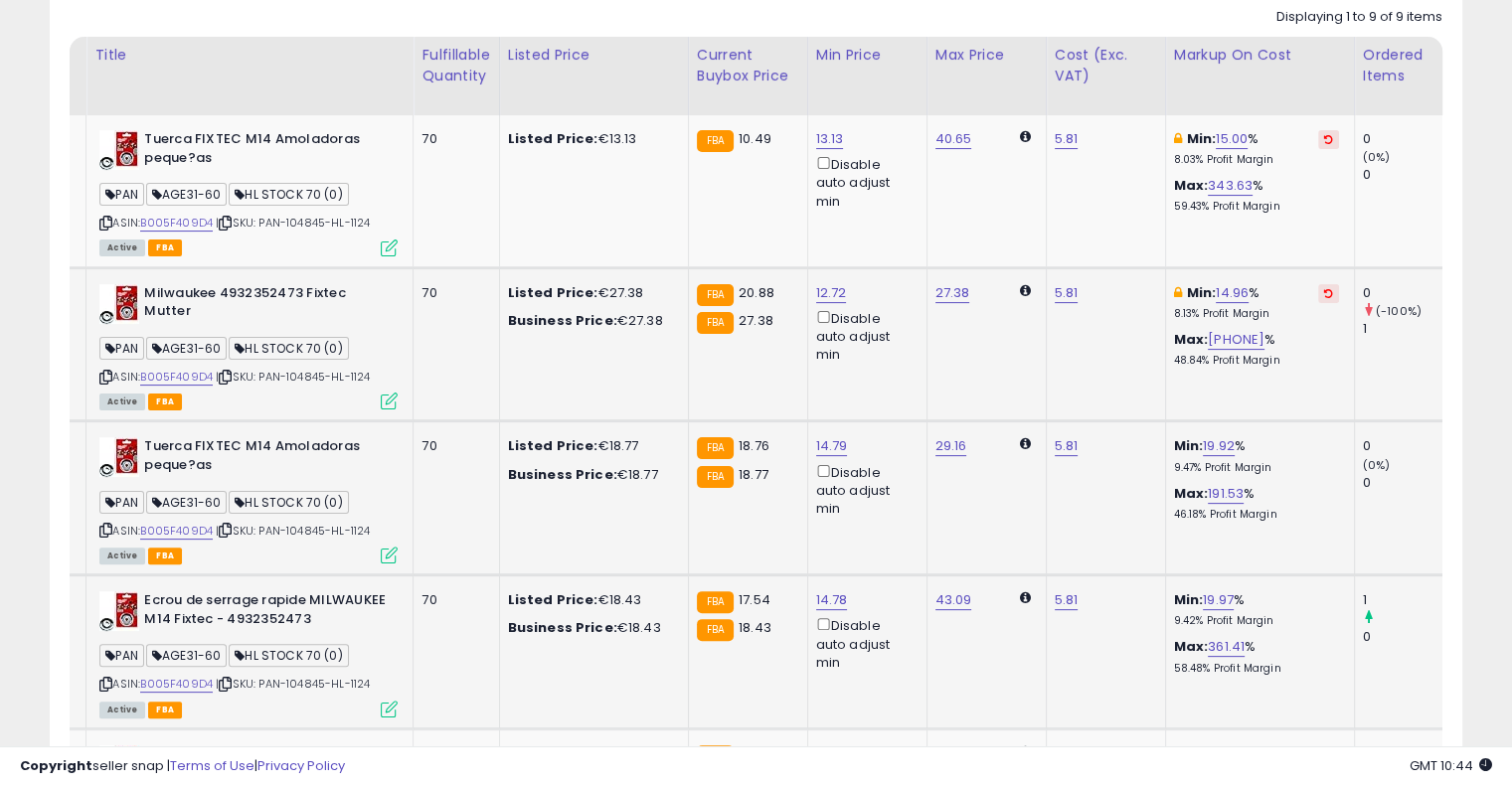 click at bounding box center [1328, 293] 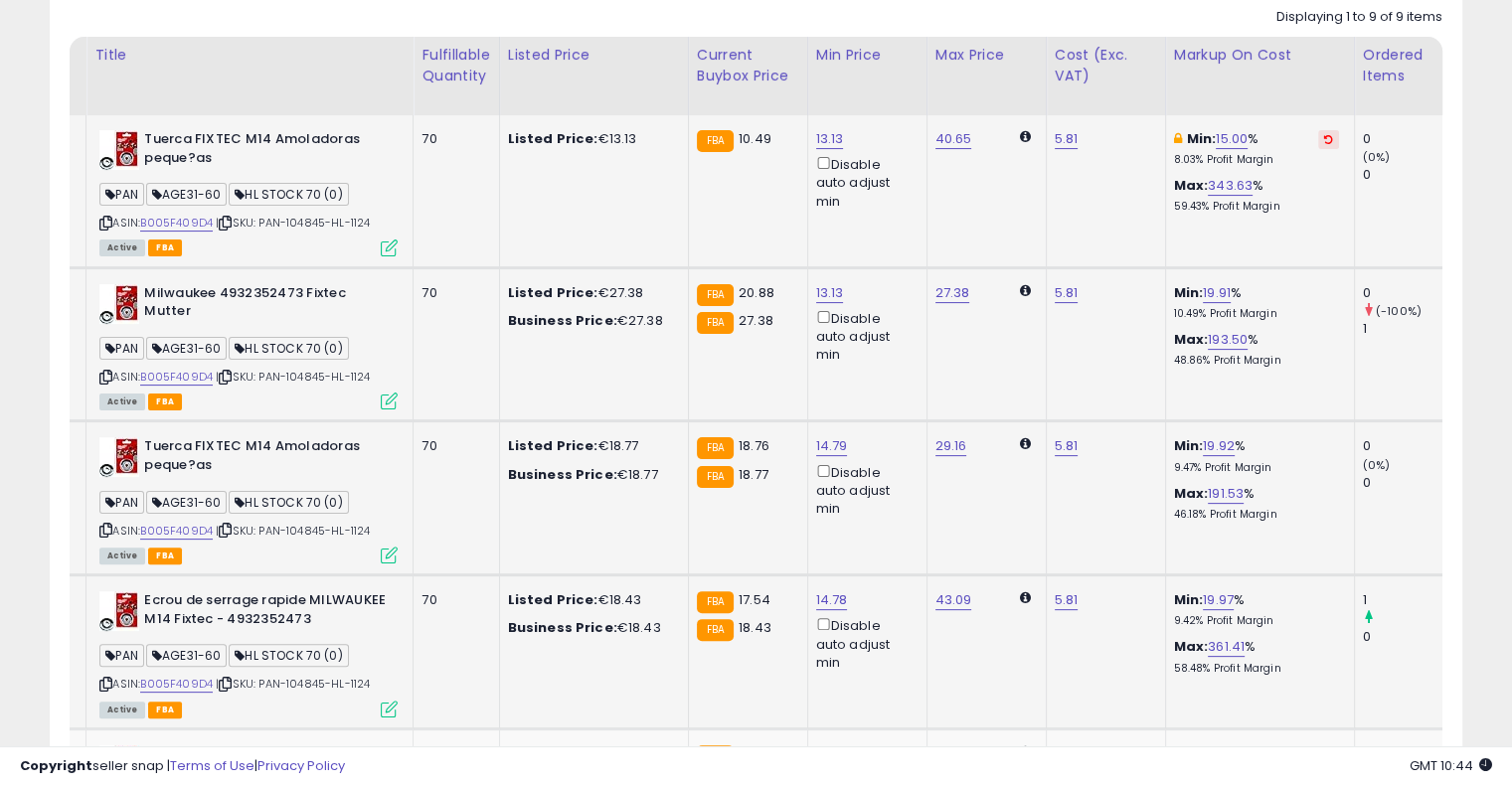 click at bounding box center (1328, 139) 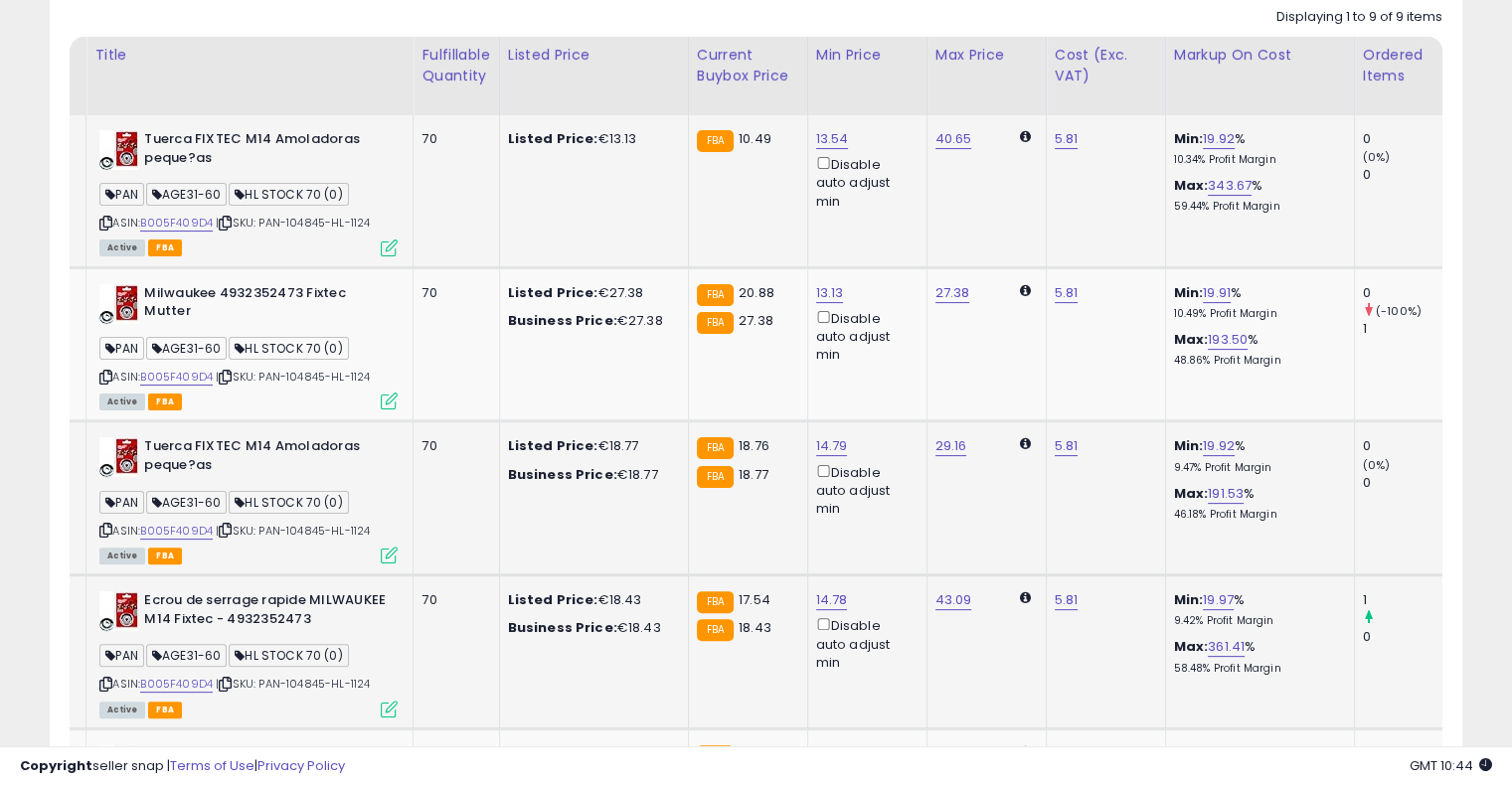scroll, scrollTop: 0, scrollLeft: 220, axis: horizontal 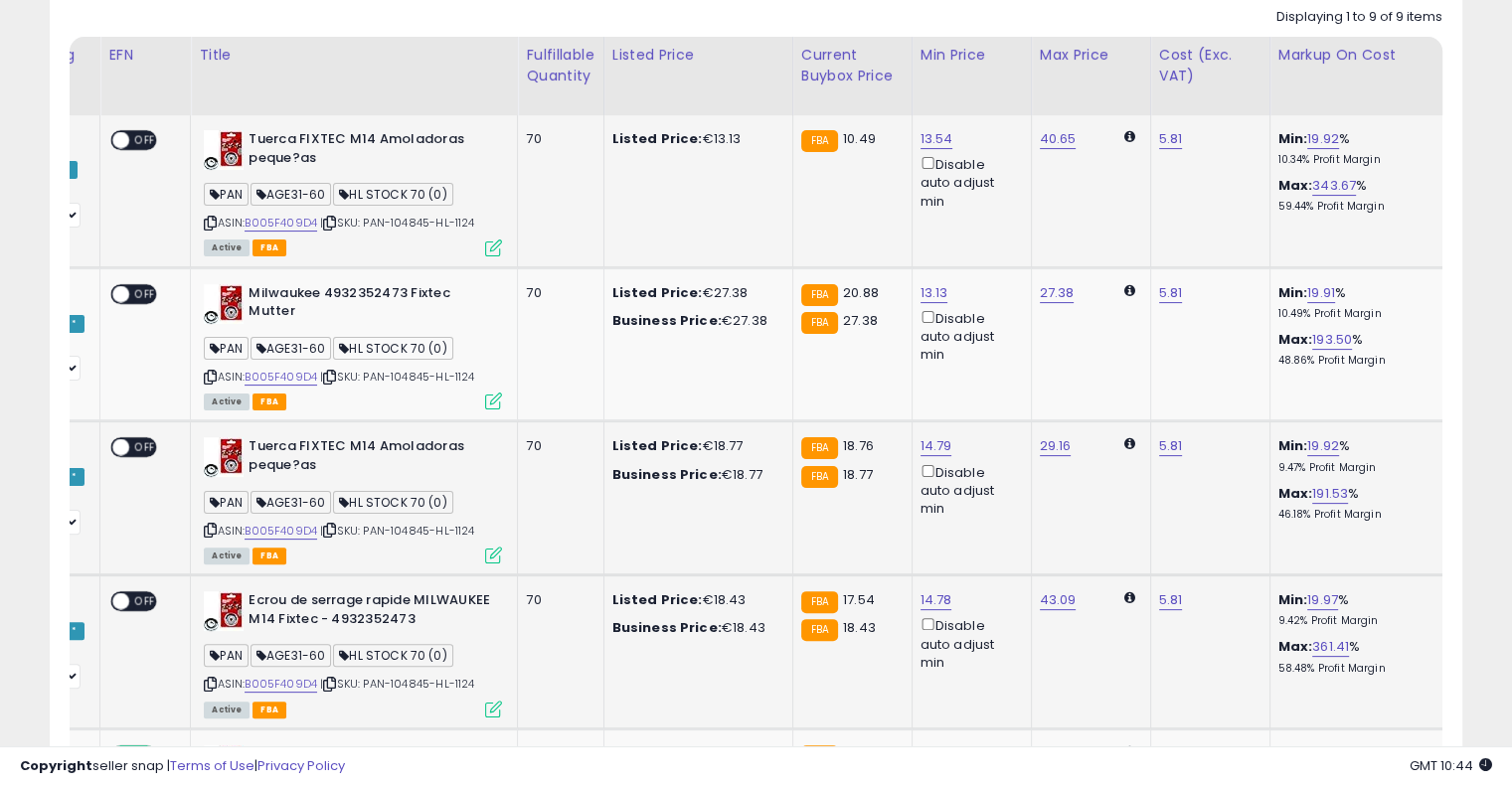 drag, startPoint x: 577, startPoint y: 273, endPoint x: 349, endPoint y: 201, distance: 239.09831 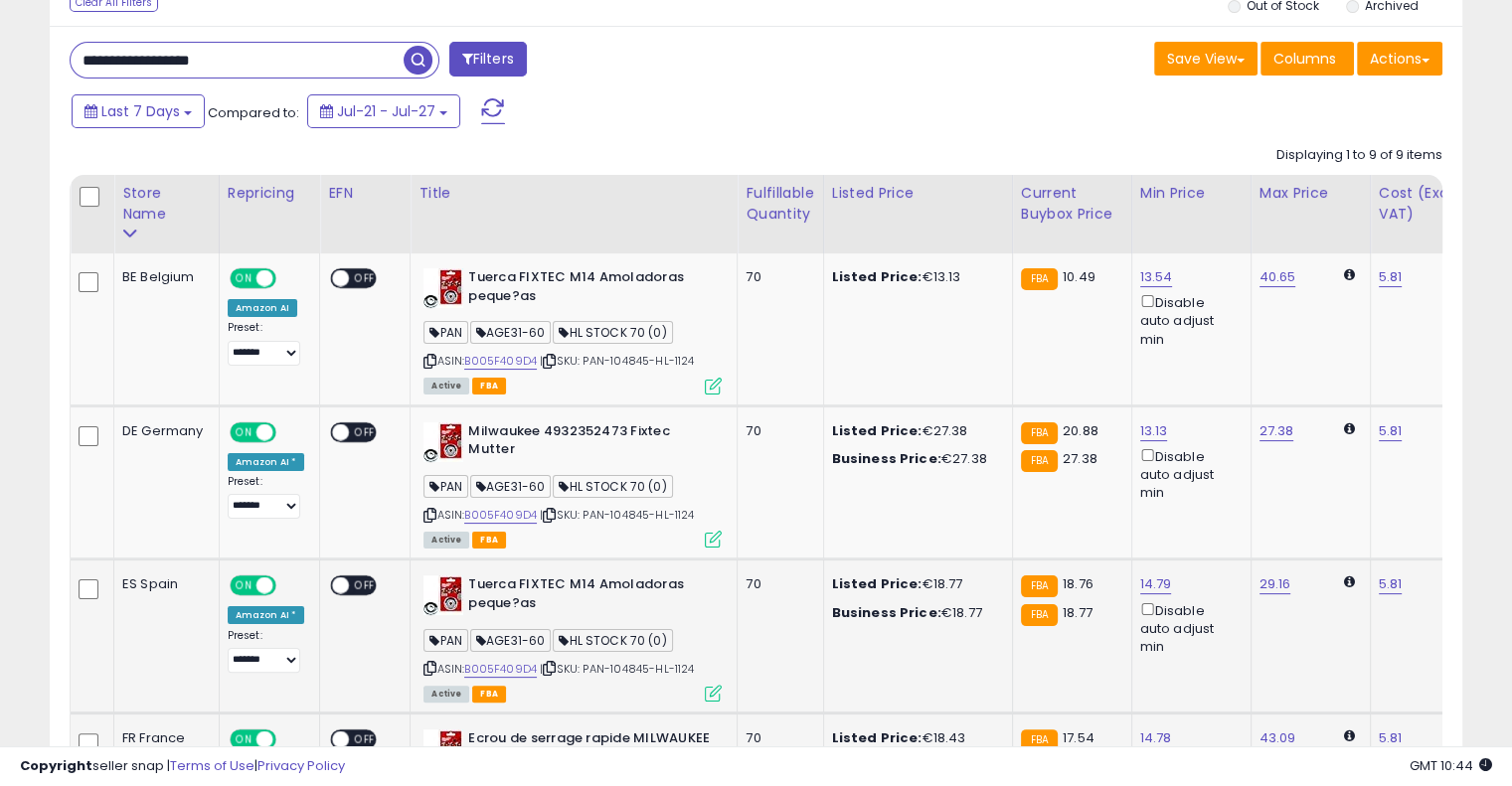 scroll, scrollTop: 117, scrollLeft: 0, axis: vertical 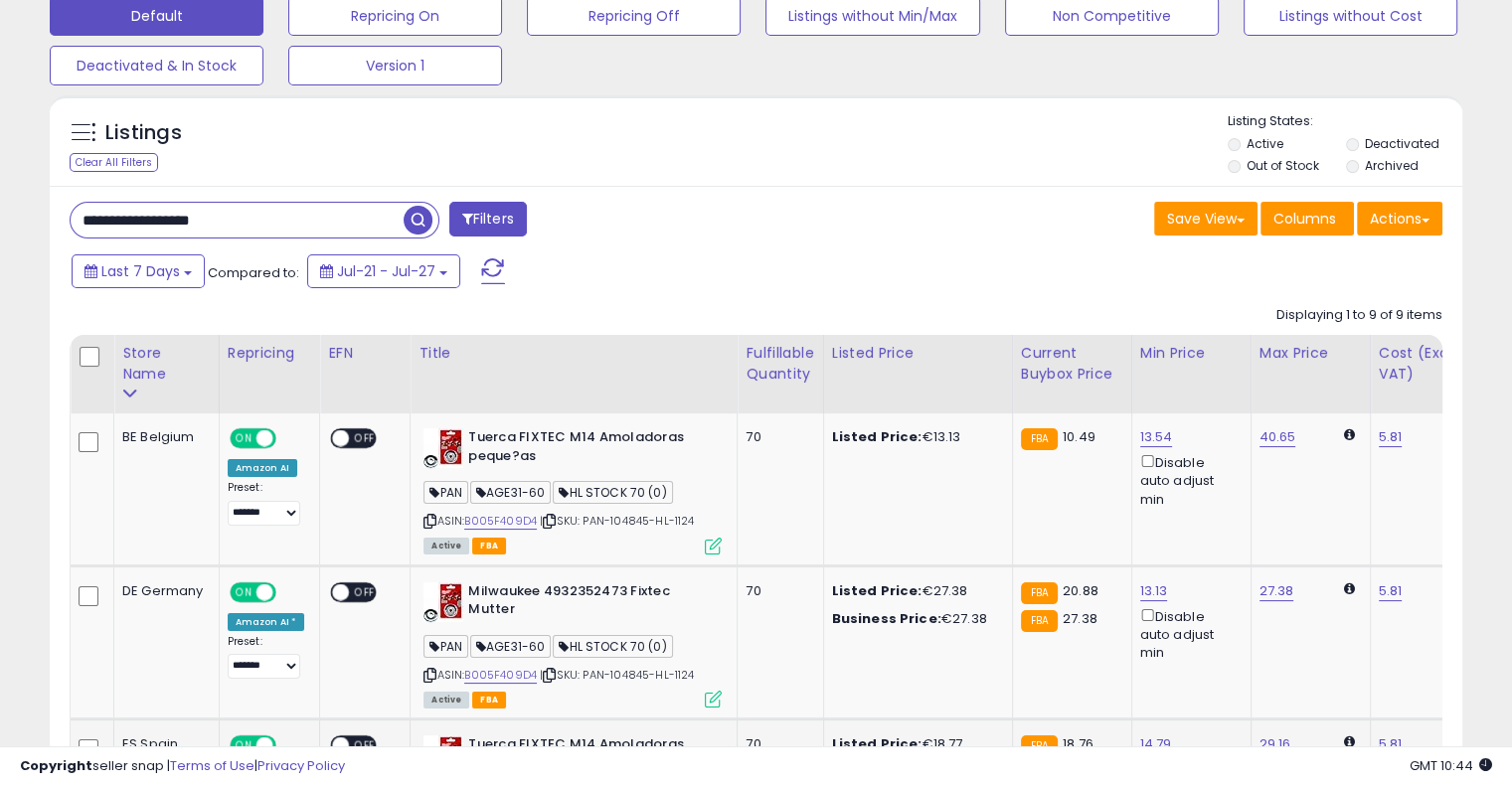 drag, startPoint x: 266, startPoint y: 227, endPoint x: 11, endPoint y: 228, distance: 255.00196 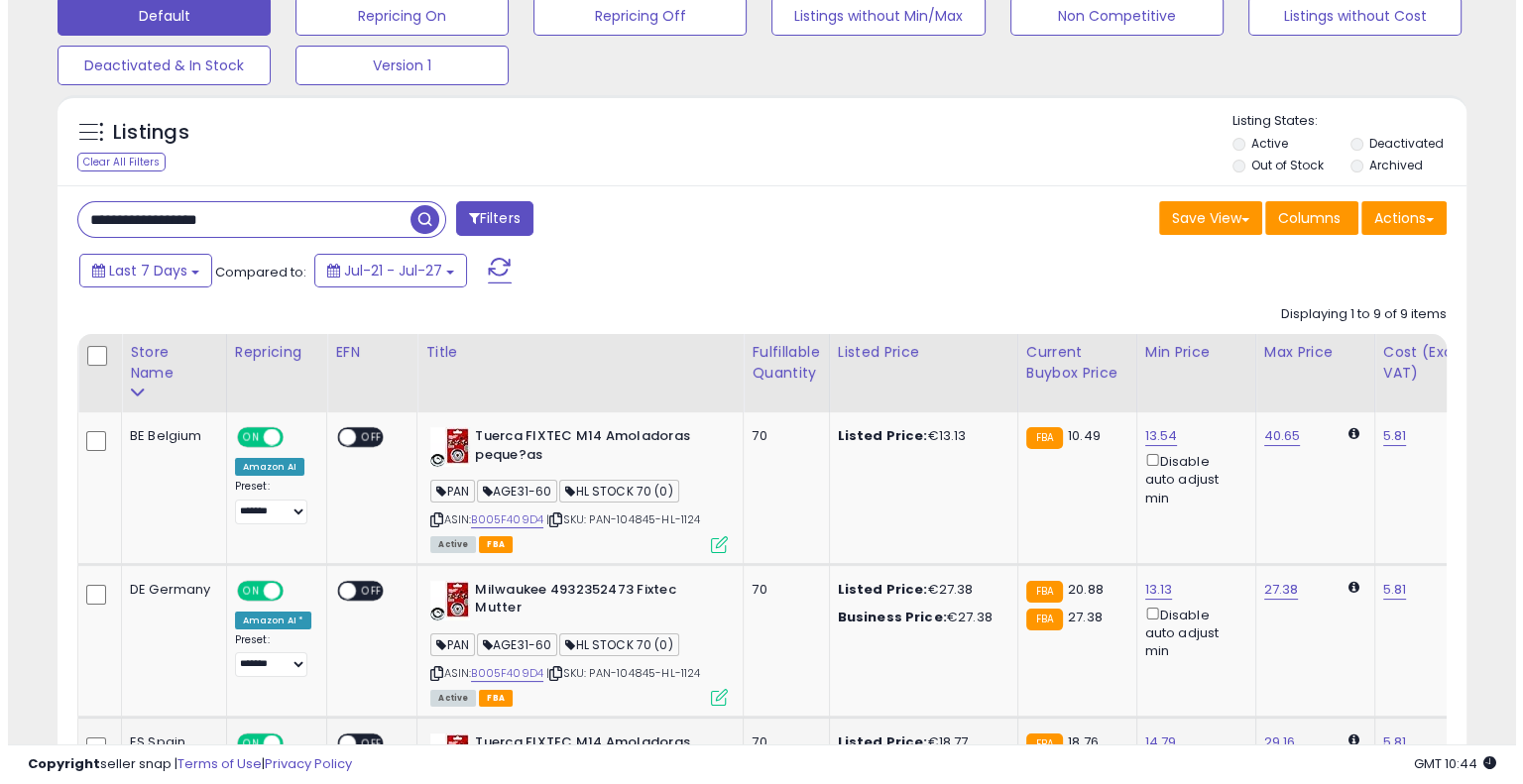 scroll, scrollTop: 103, scrollLeft: 0, axis: vertical 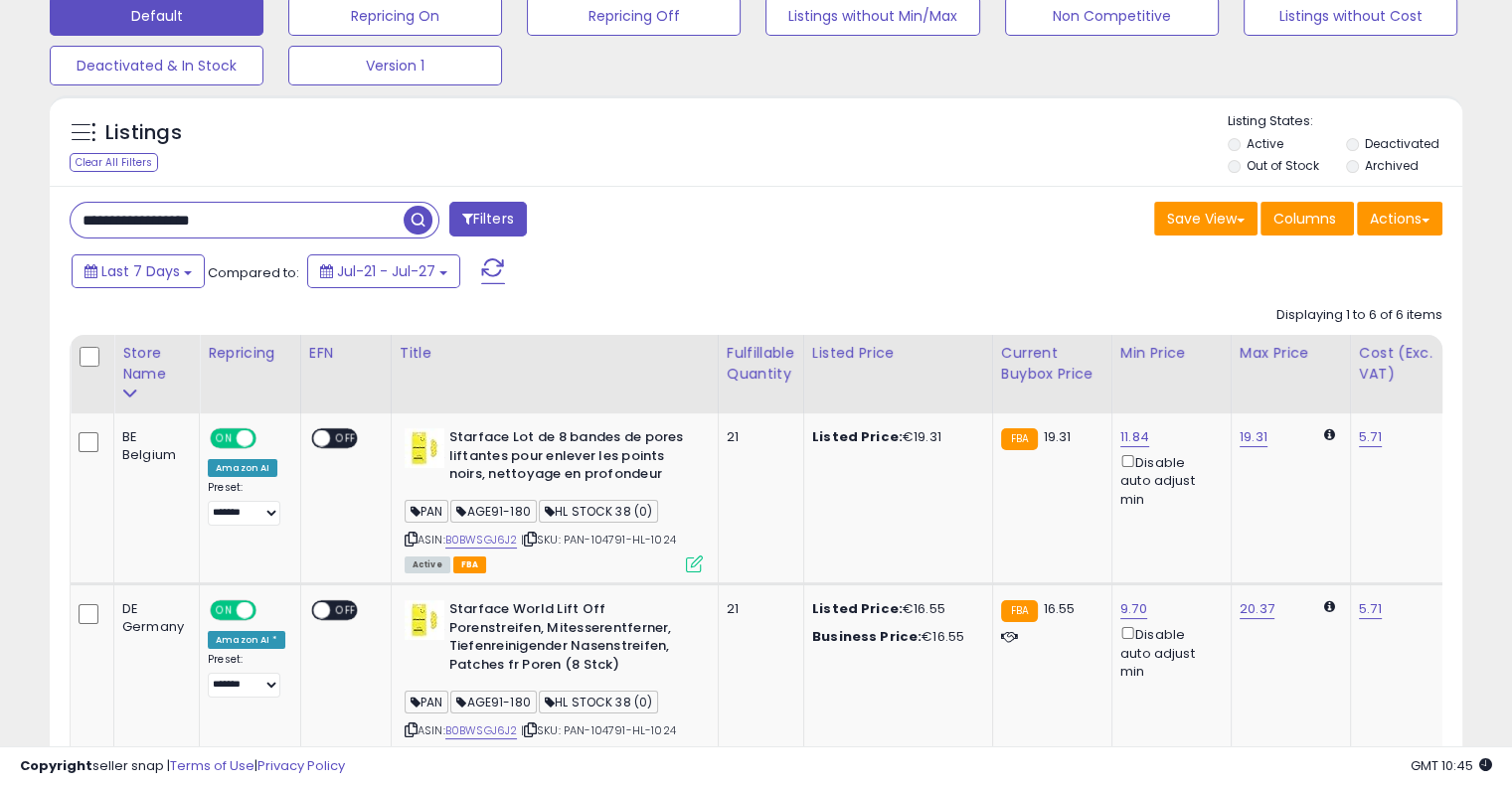 click on "**********" at bounding box center (406, 222) 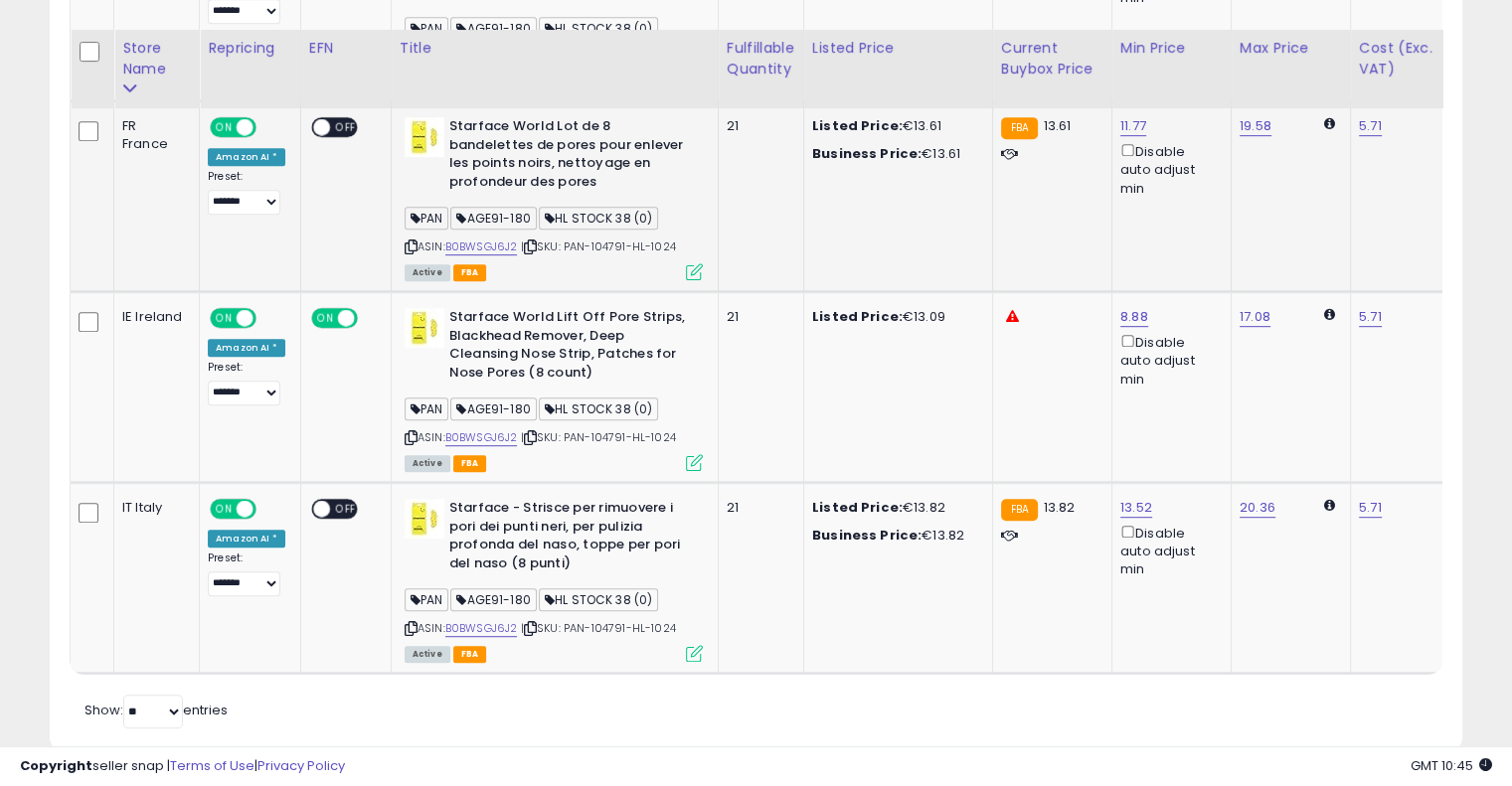 scroll, scrollTop: 1012, scrollLeft: 0, axis: vertical 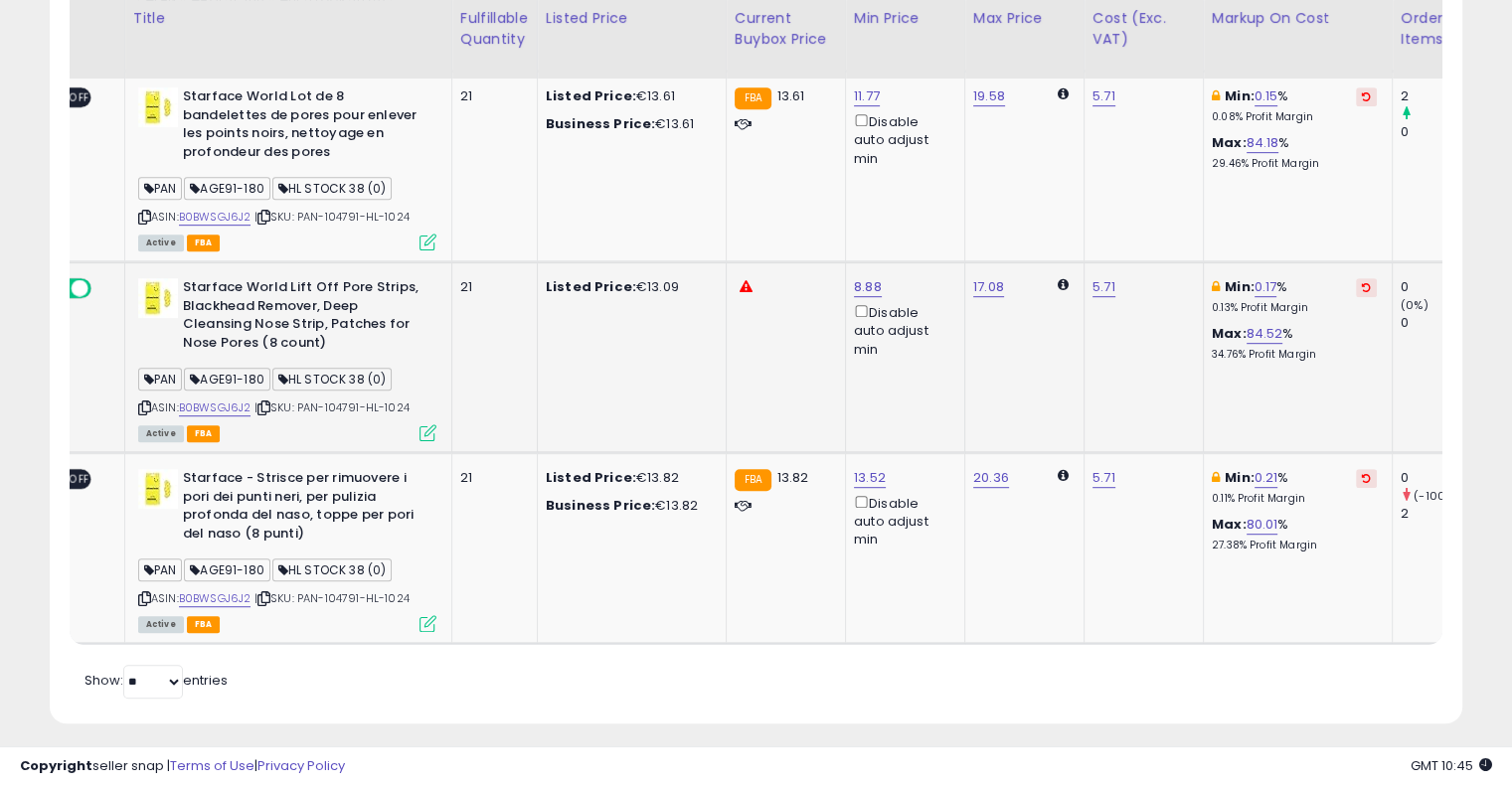 drag, startPoint x: 808, startPoint y: 397, endPoint x: 914, endPoint y: 335, distance: 122.800651 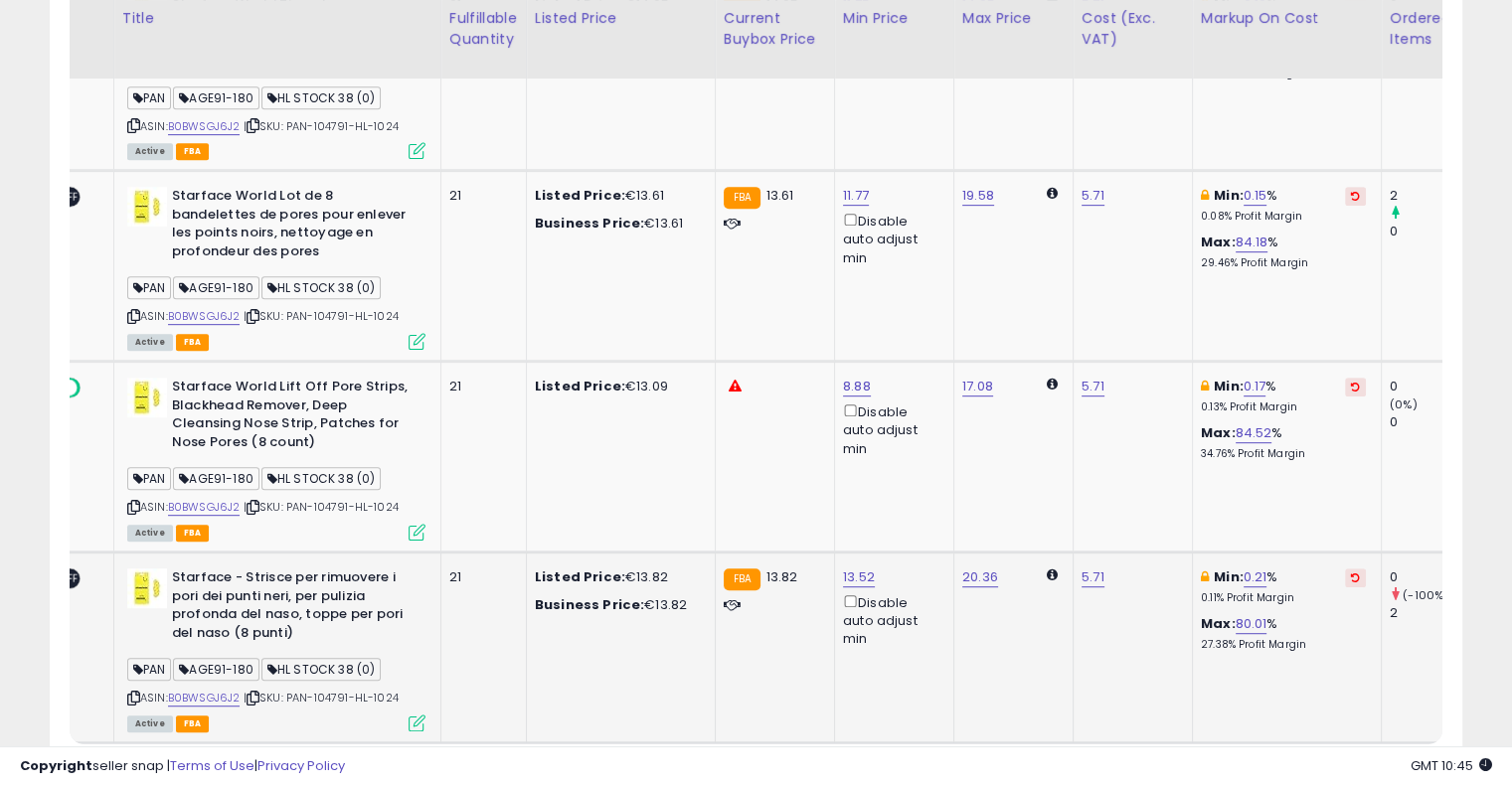 click at bounding box center (1355, 577) 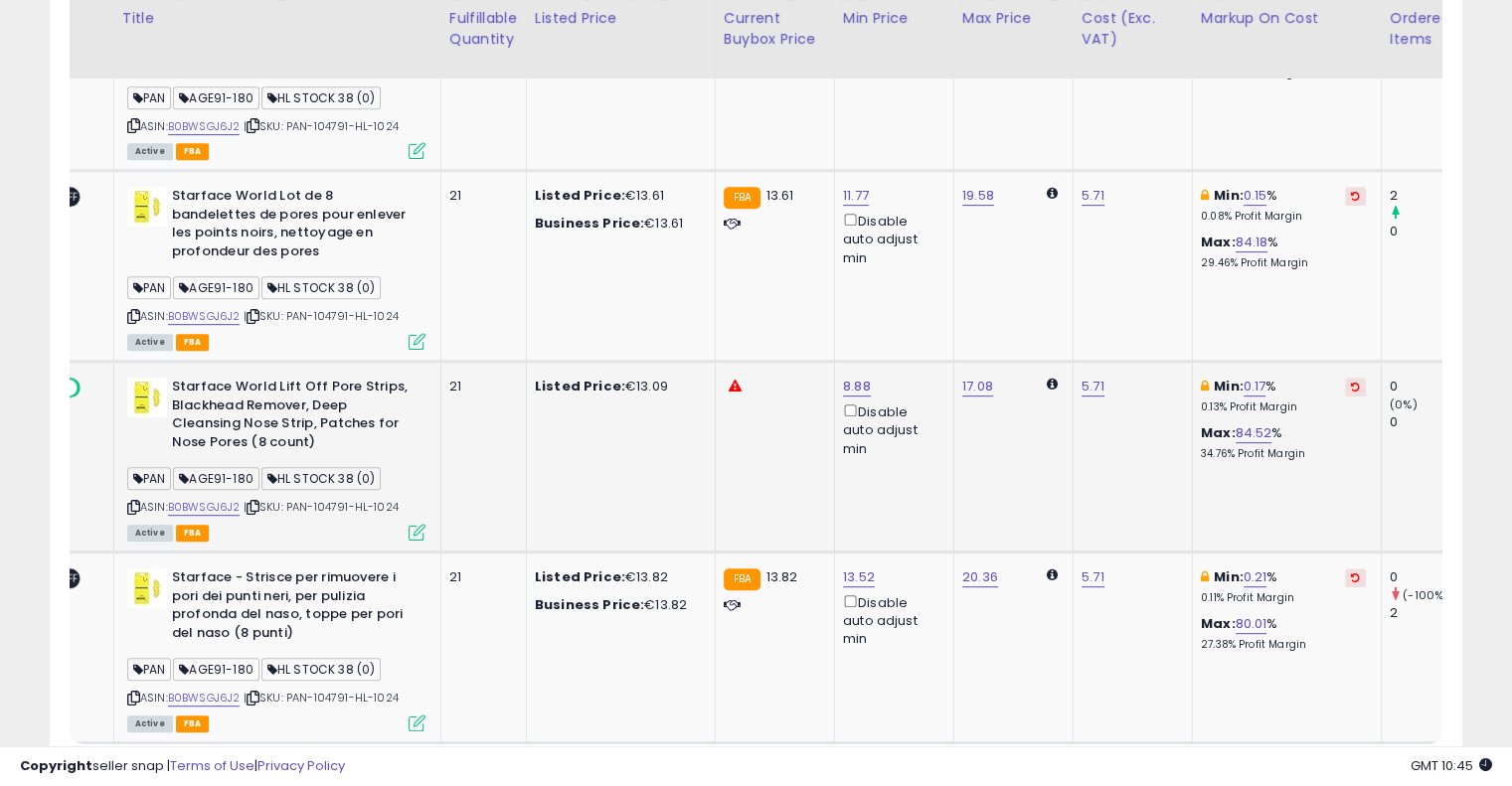 click at bounding box center [1355, 387] 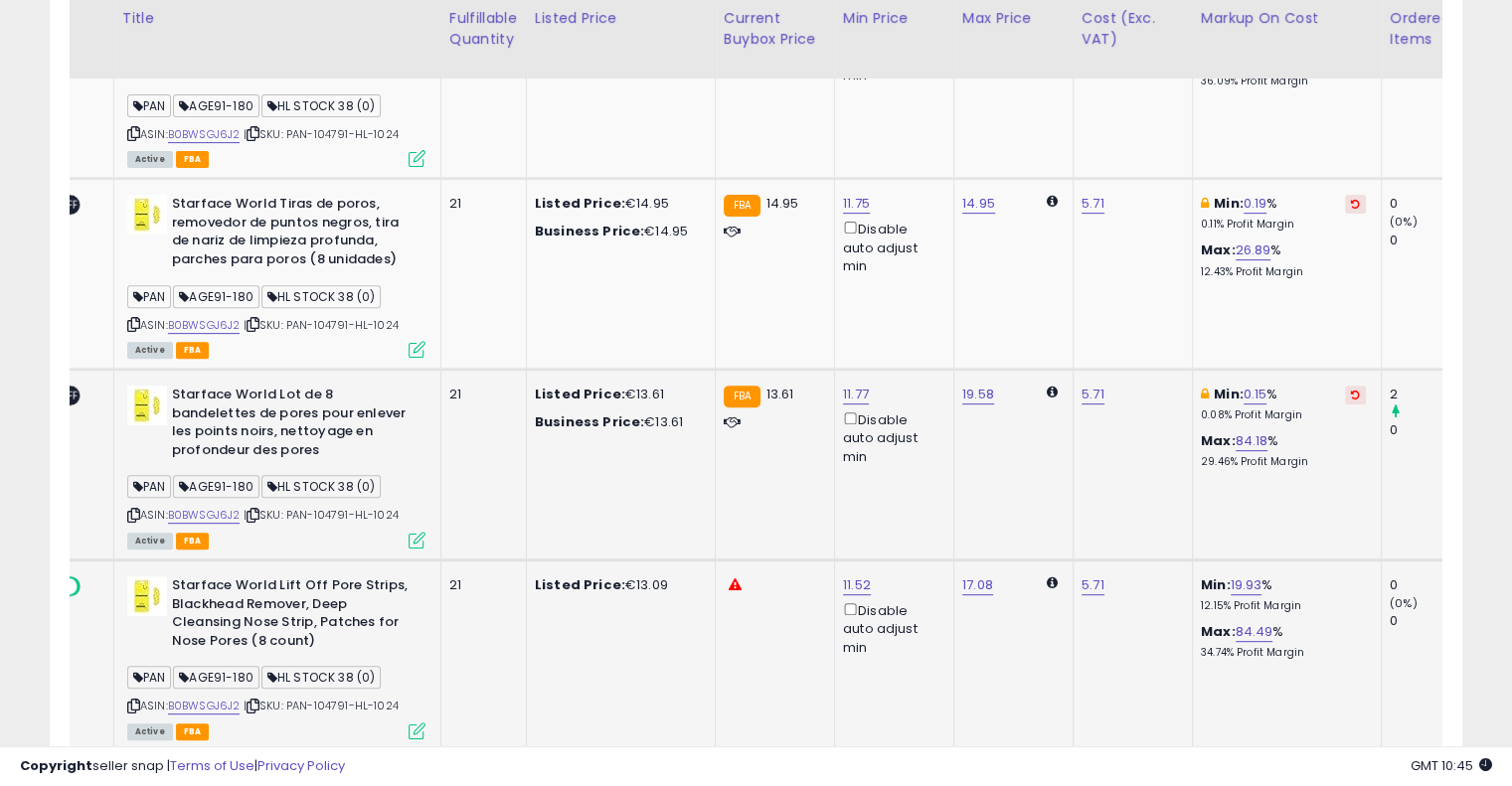 click at bounding box center (1355, 394) 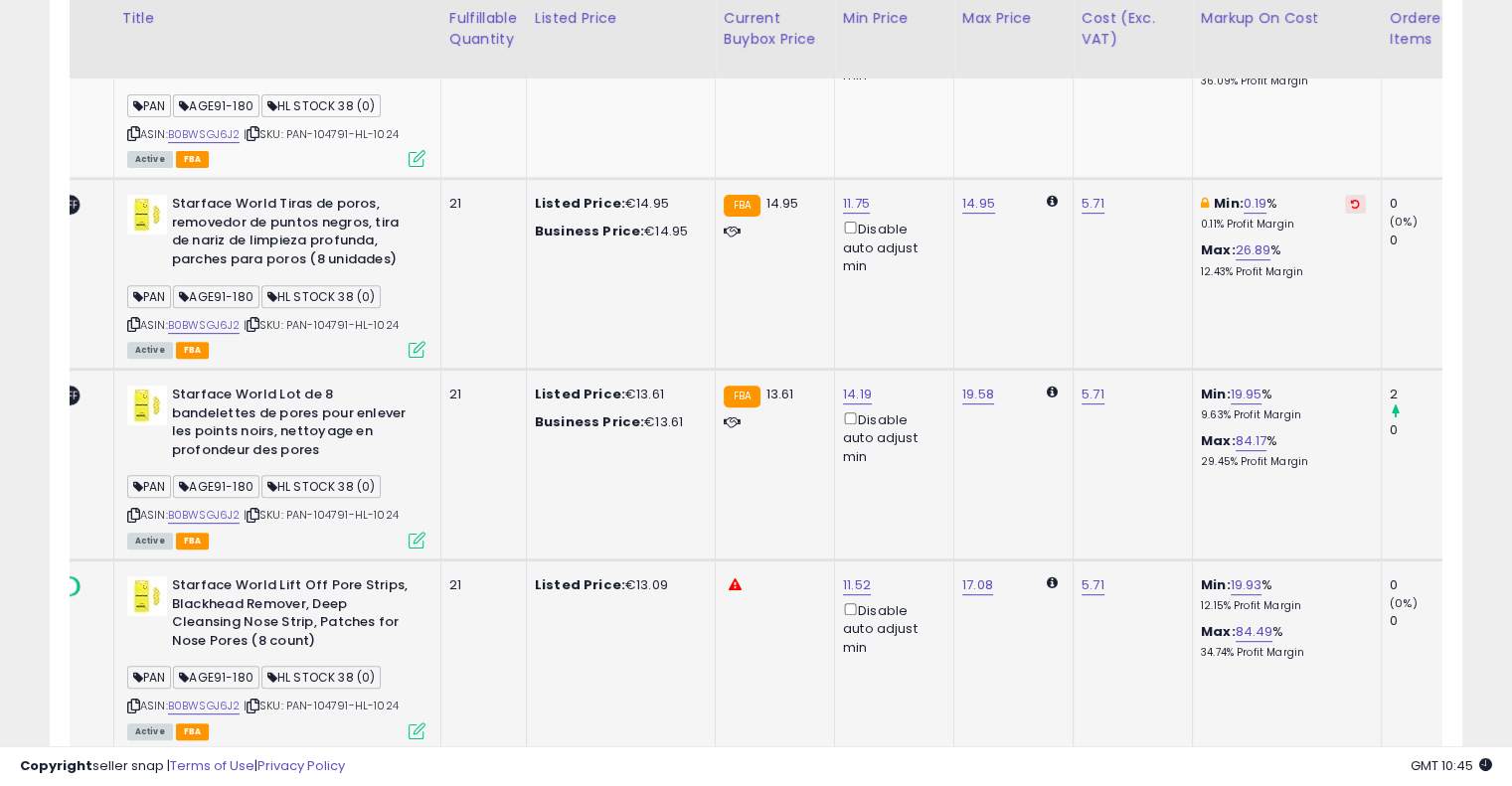 click at bounding box center [1355, 204] 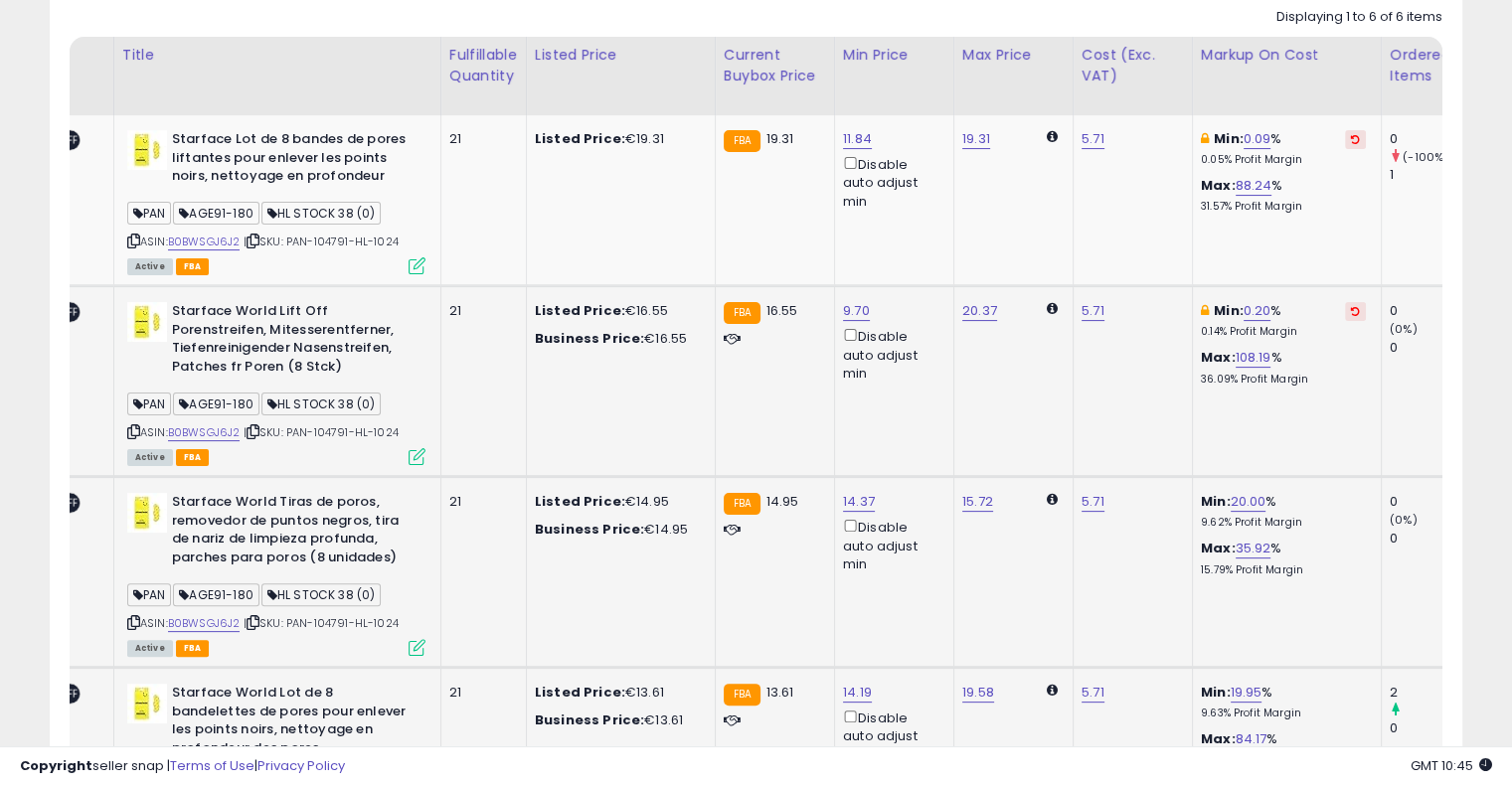 click at bounding box center (1355, 311) 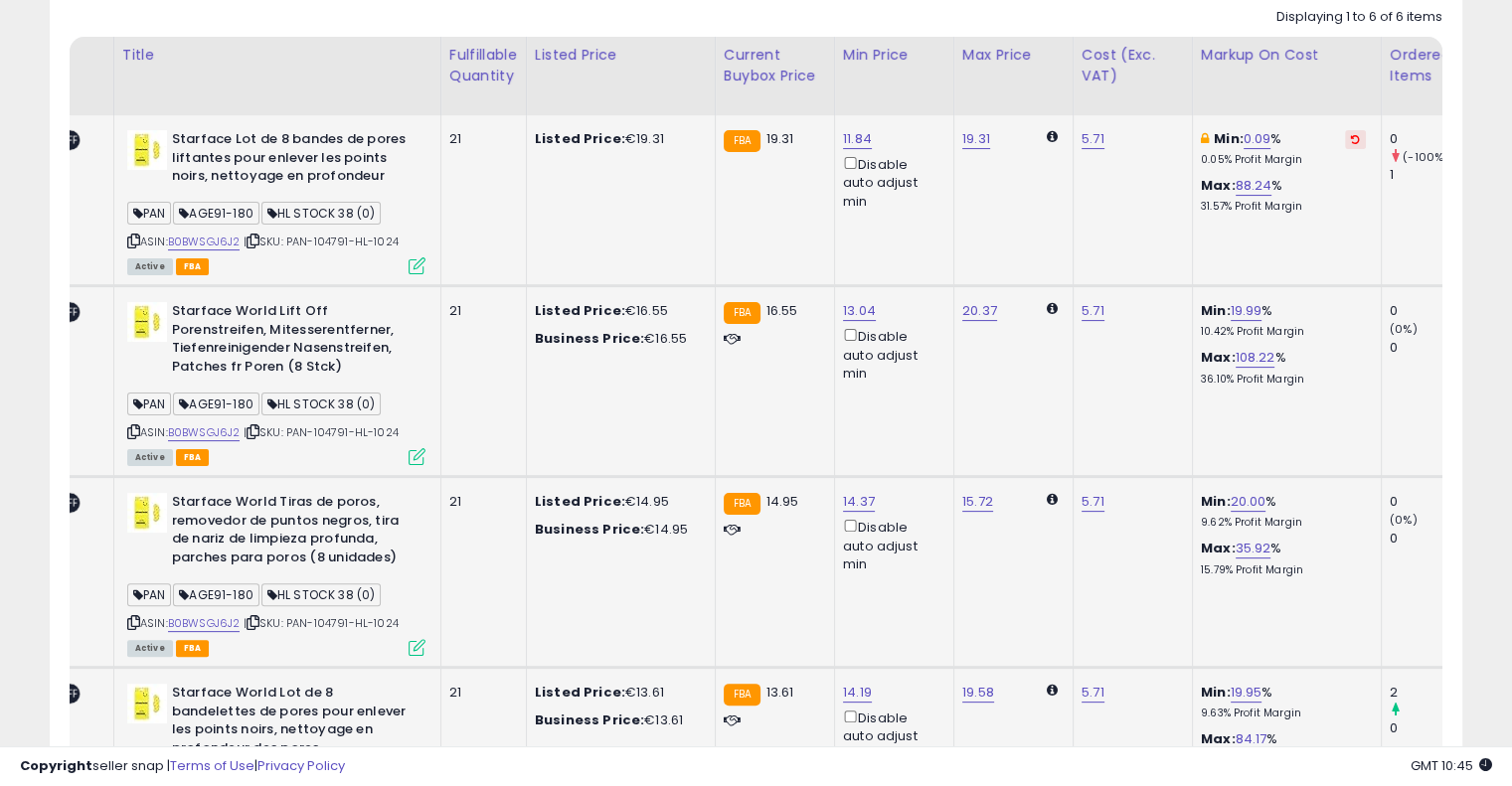 click at bounding box center (1355, 139) 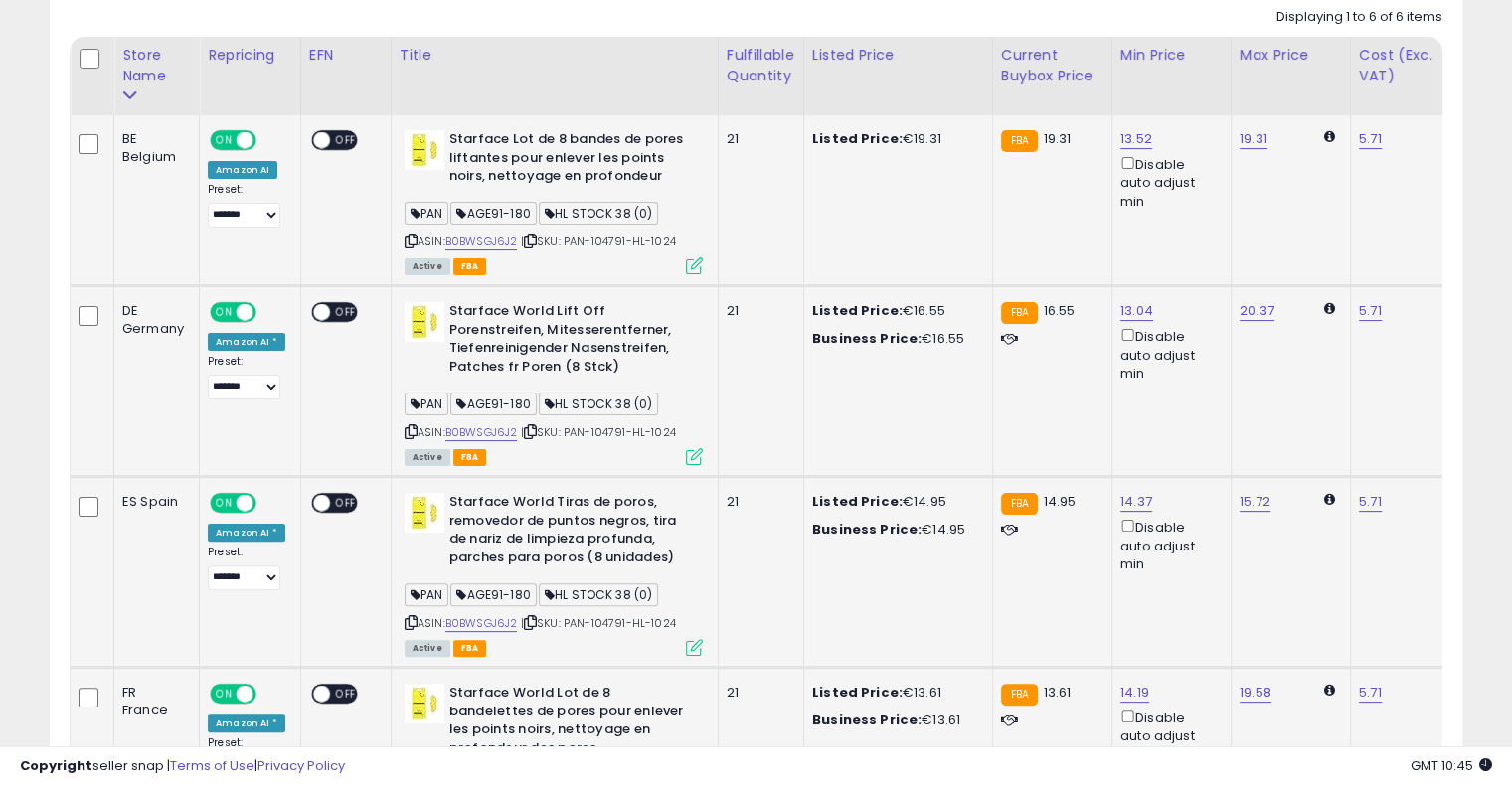 drag, startPoint x: 987, startPoint y: 218, endPoint x: 770, endPoint y: 205, distance: 217.38905 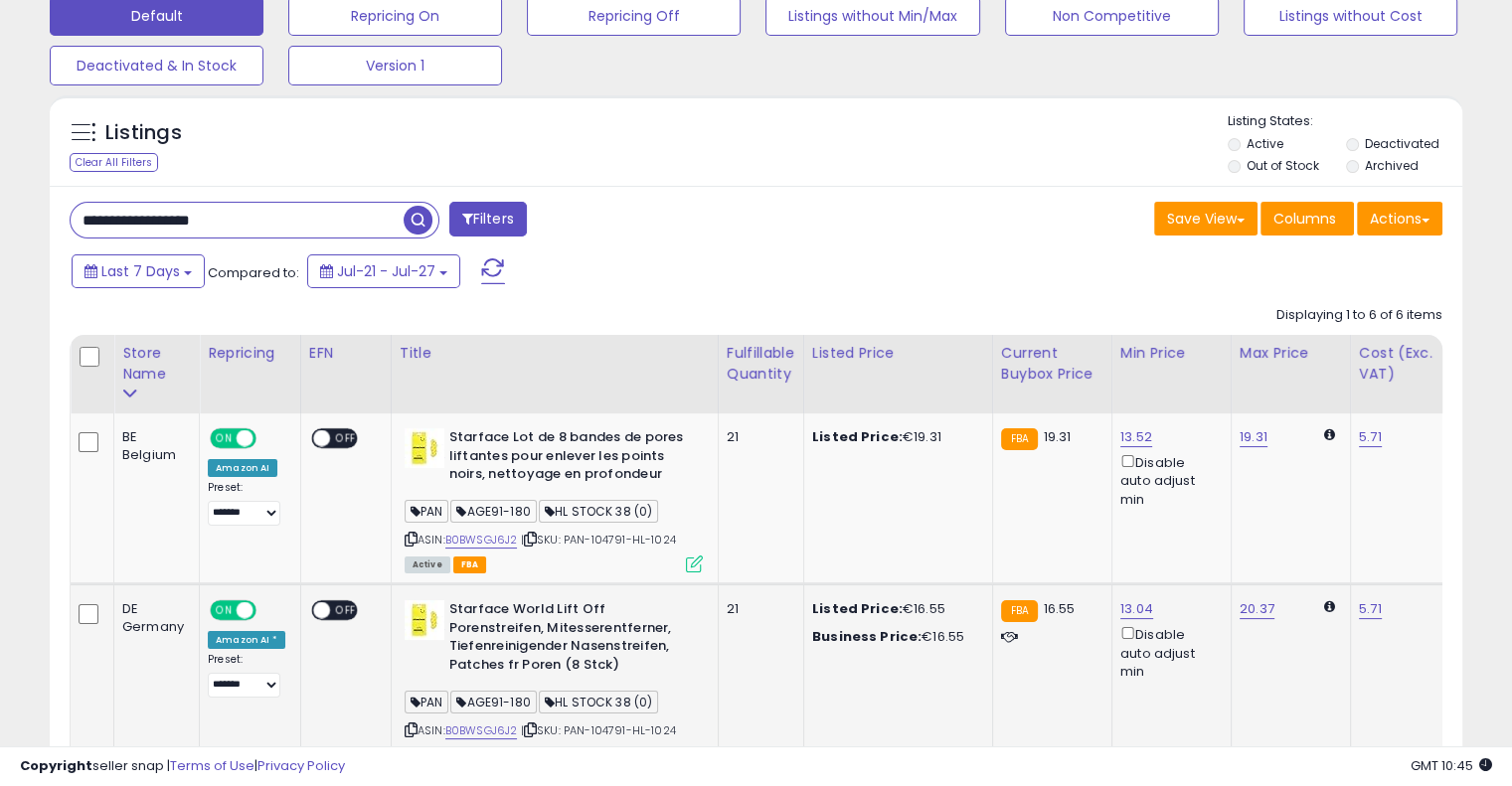 drag, startPoint x: 299, startPoint y: 217, endPoint x: 0, endPoint y: 148, distance: 306.85827 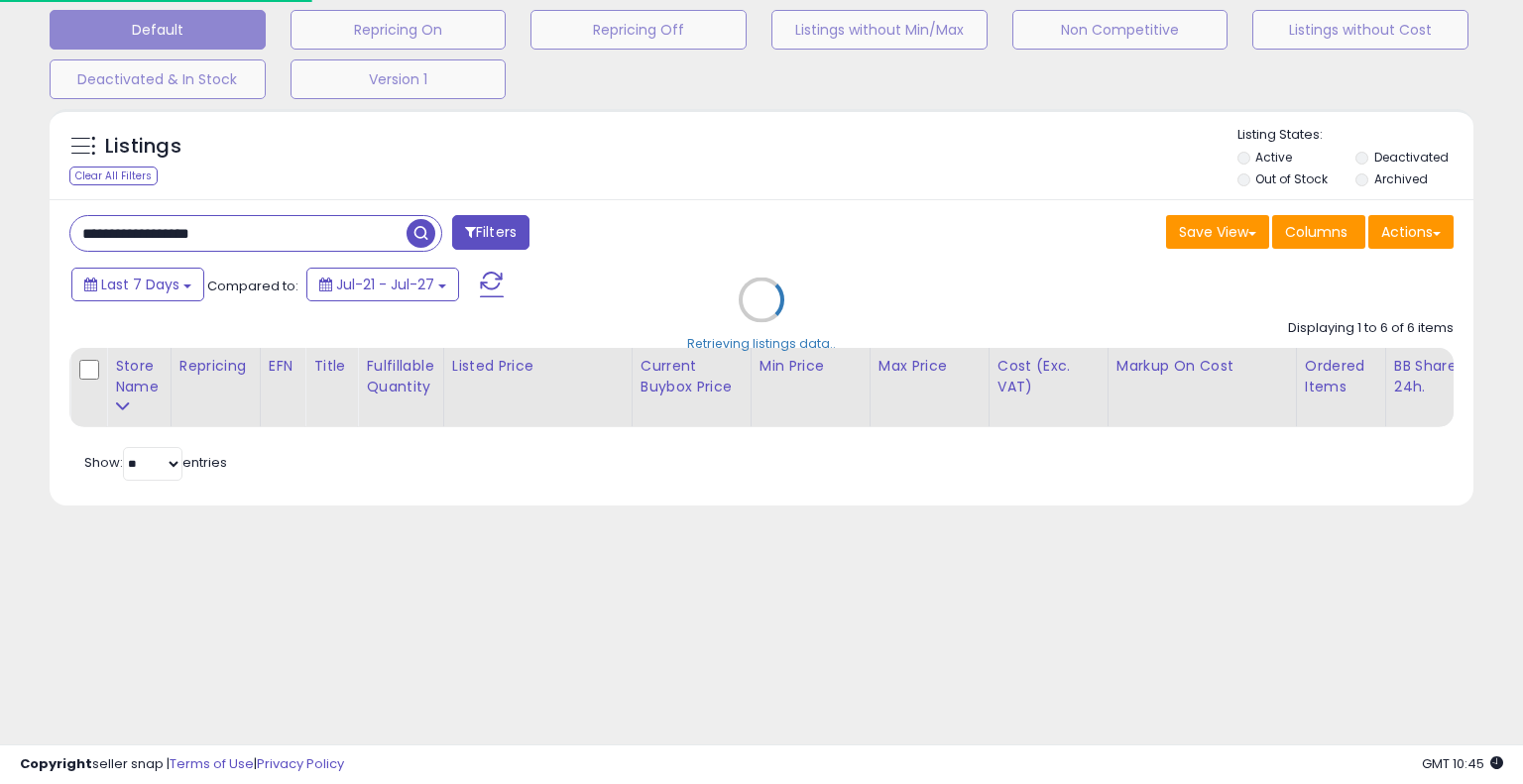 click on "Retrieving listings data.." at bounding box center (762, 314) 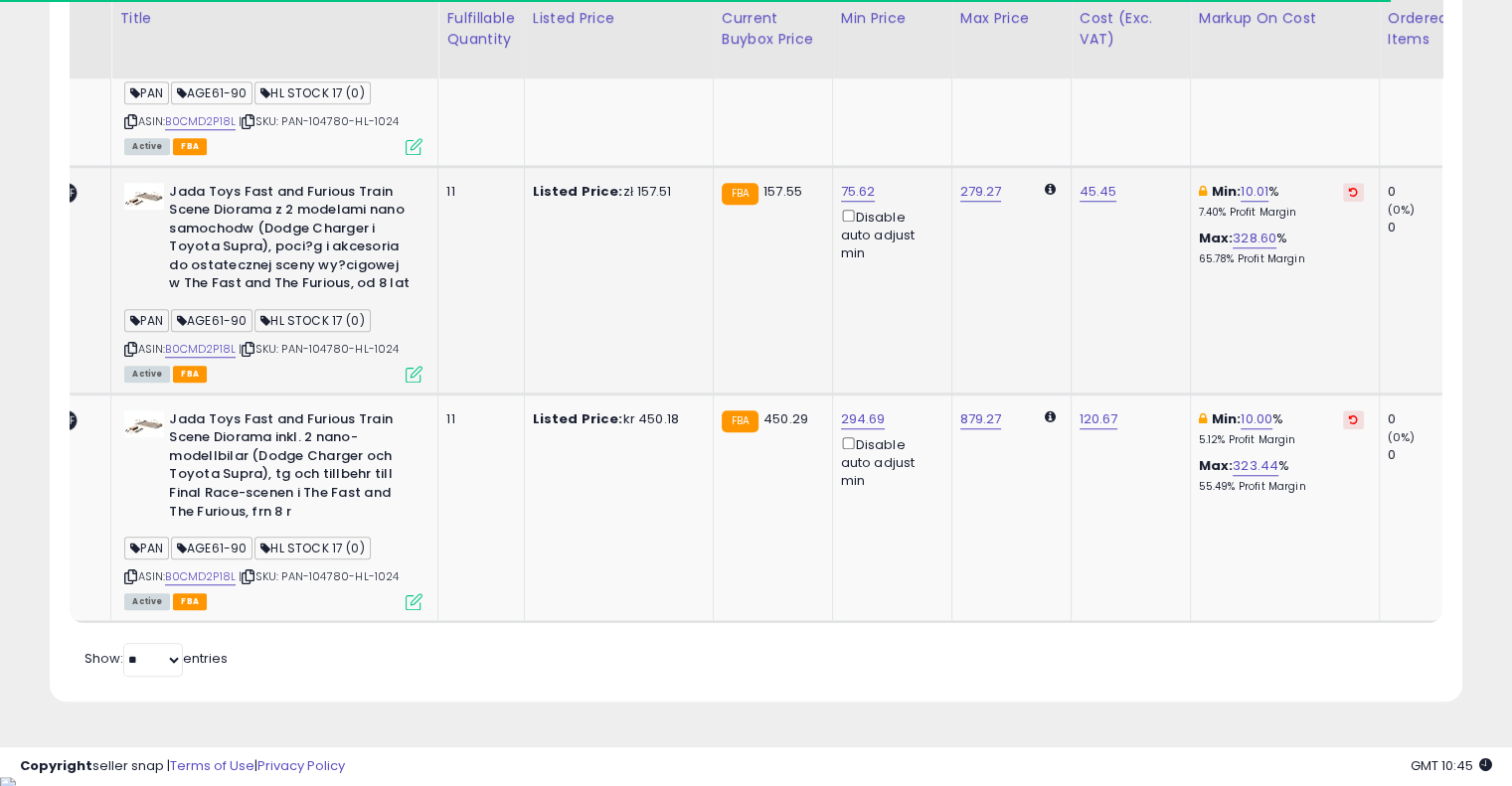 drag, startPoint x: 747, startPoint y: 267, endPoint x: 861, endPoint y: 245, distance: 116.1034 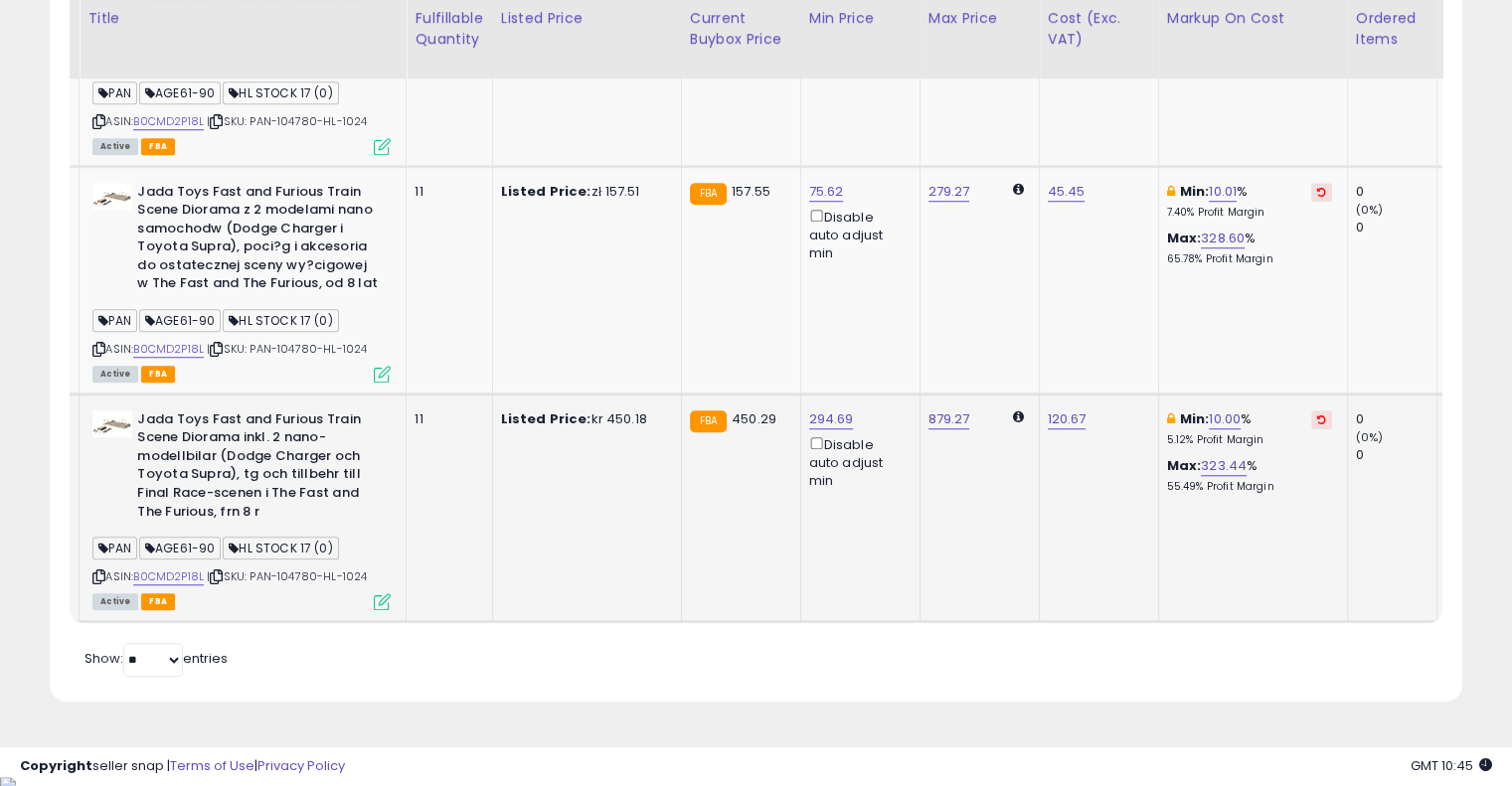 click at bounding box center [1321, 419] 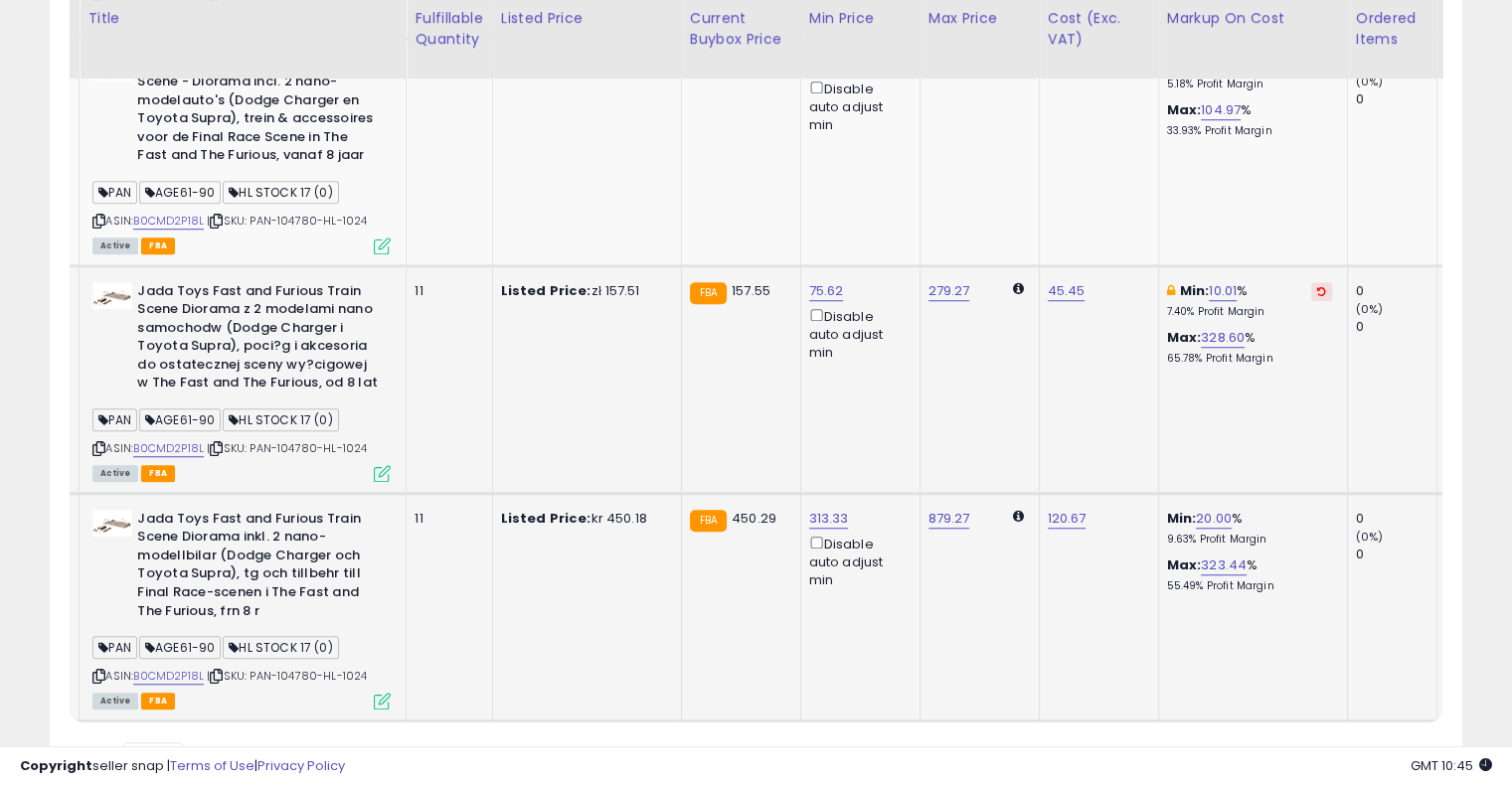 click at bounding box center [1321, 291] 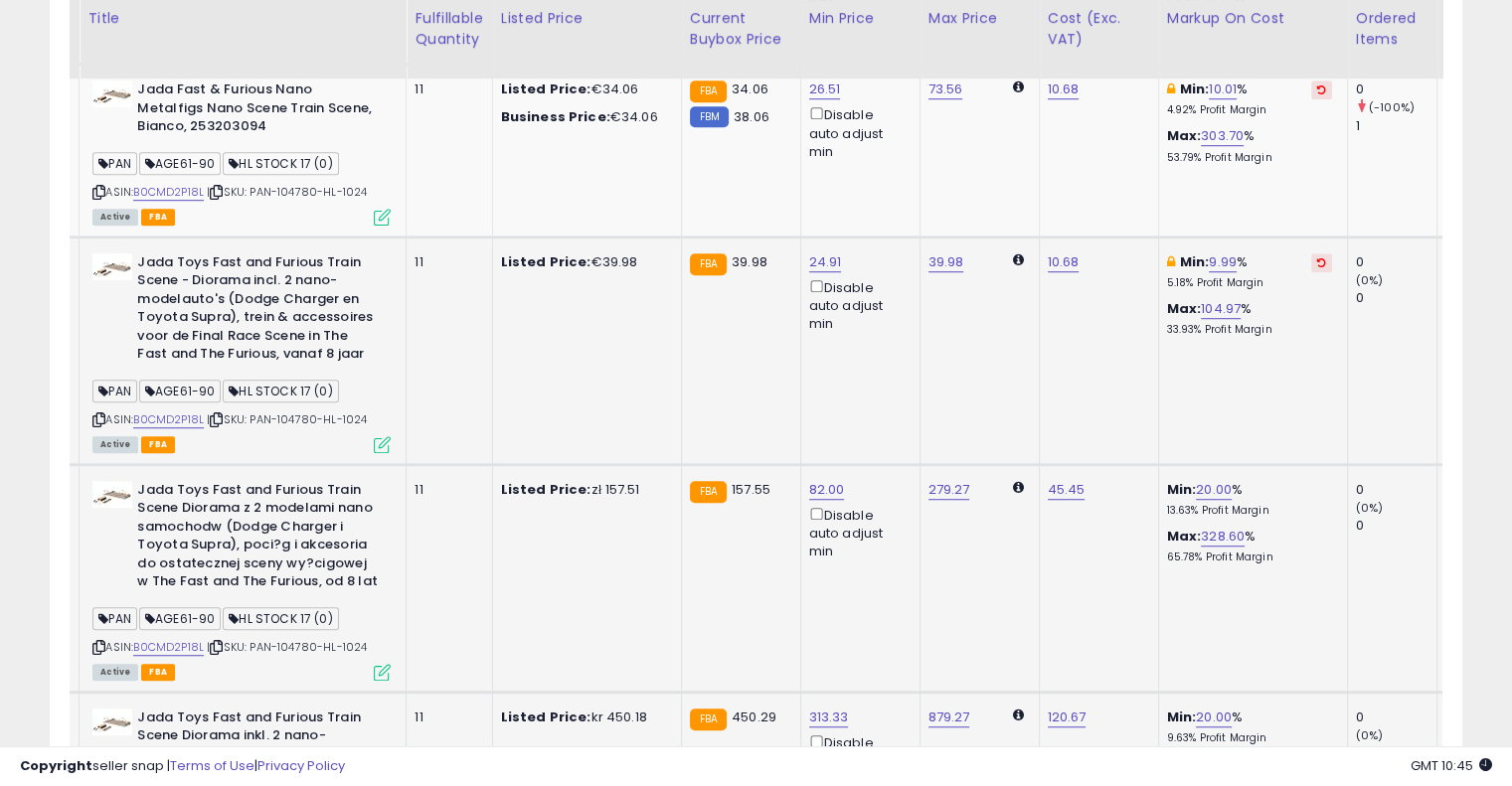 click at bounding box center (1321, 262) 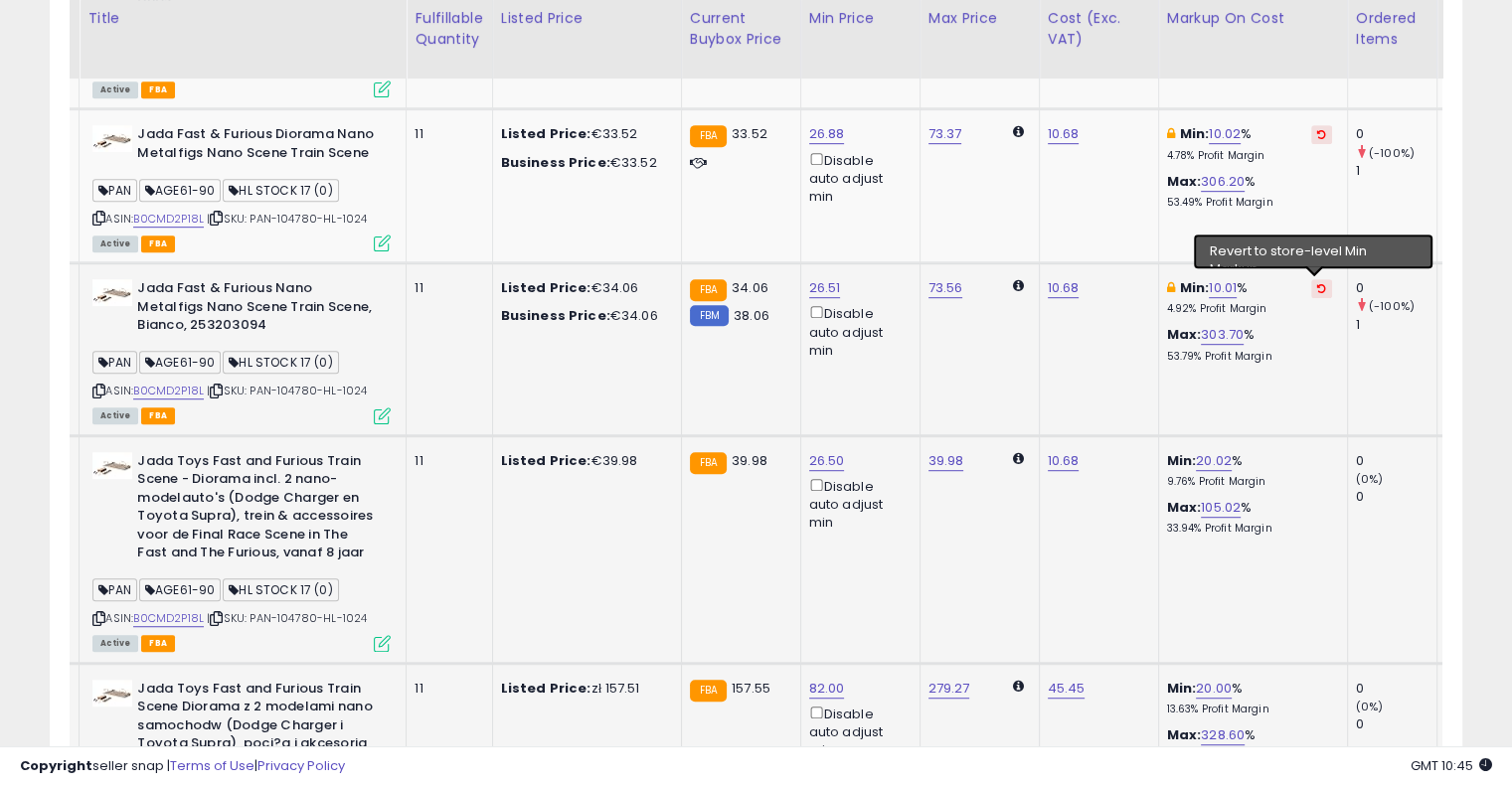 click at bounding box center (1321, 288) 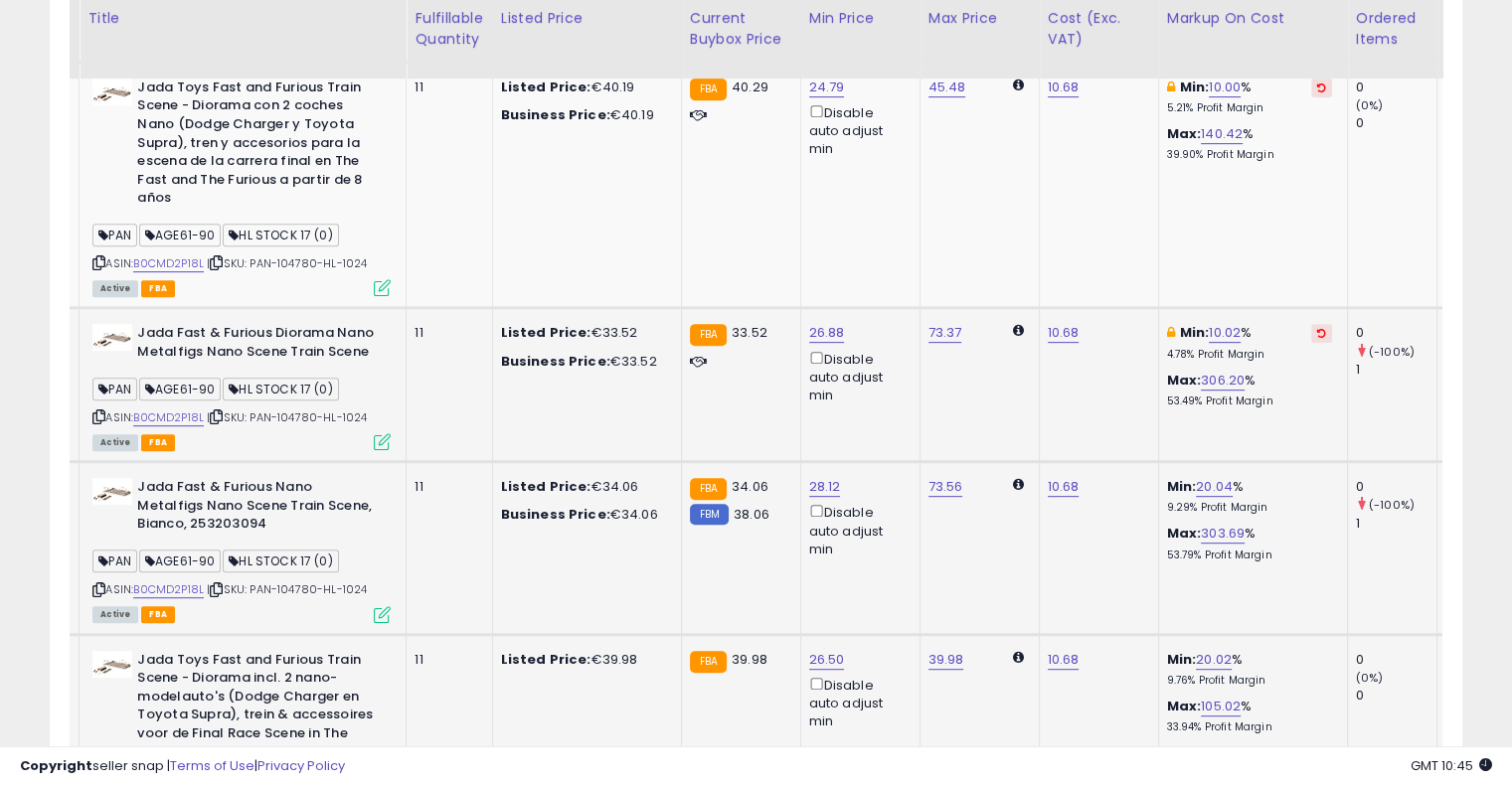 click at bounding box center (1321, 333) 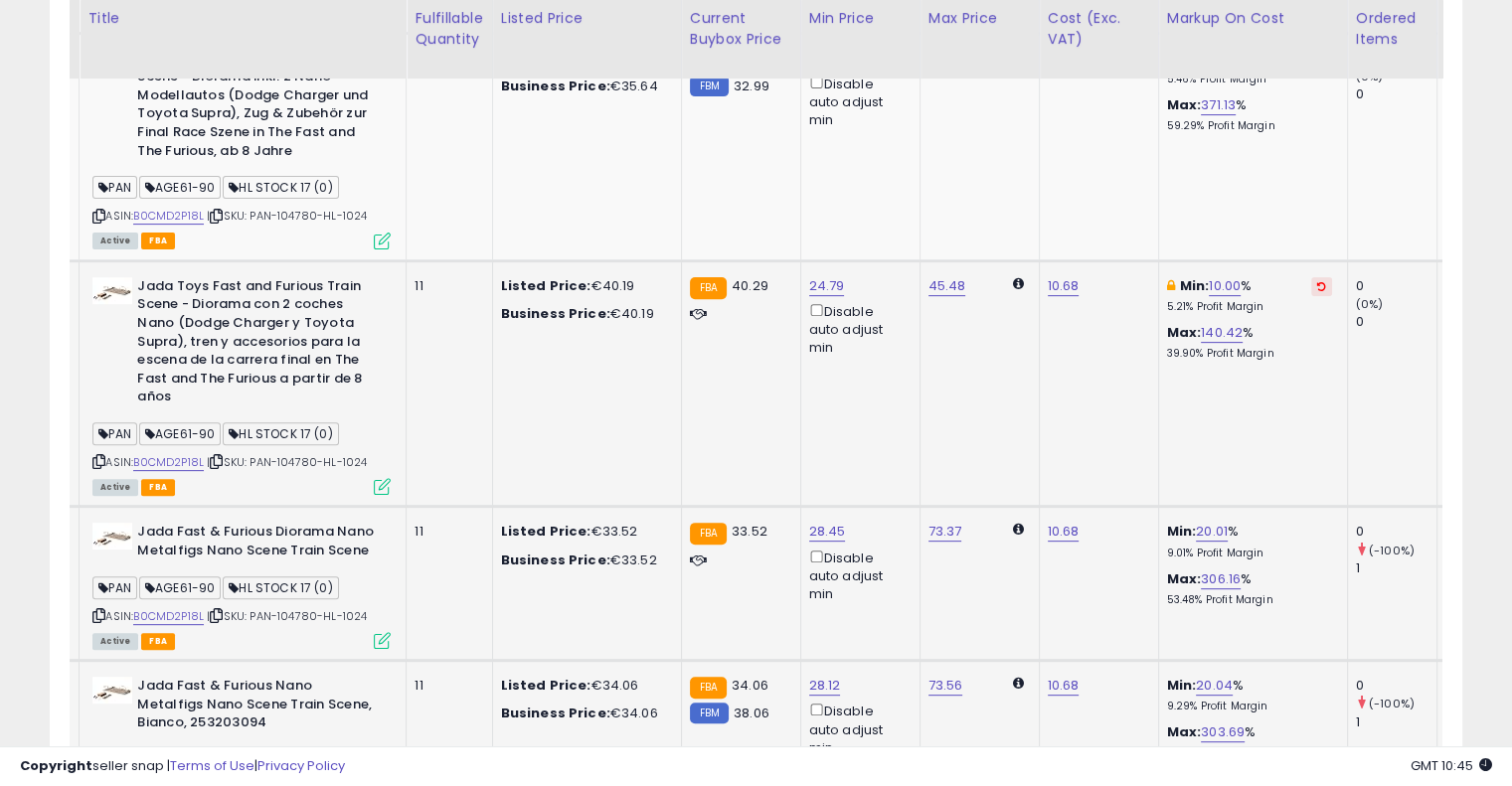 click at bounding box center [1321, 286] 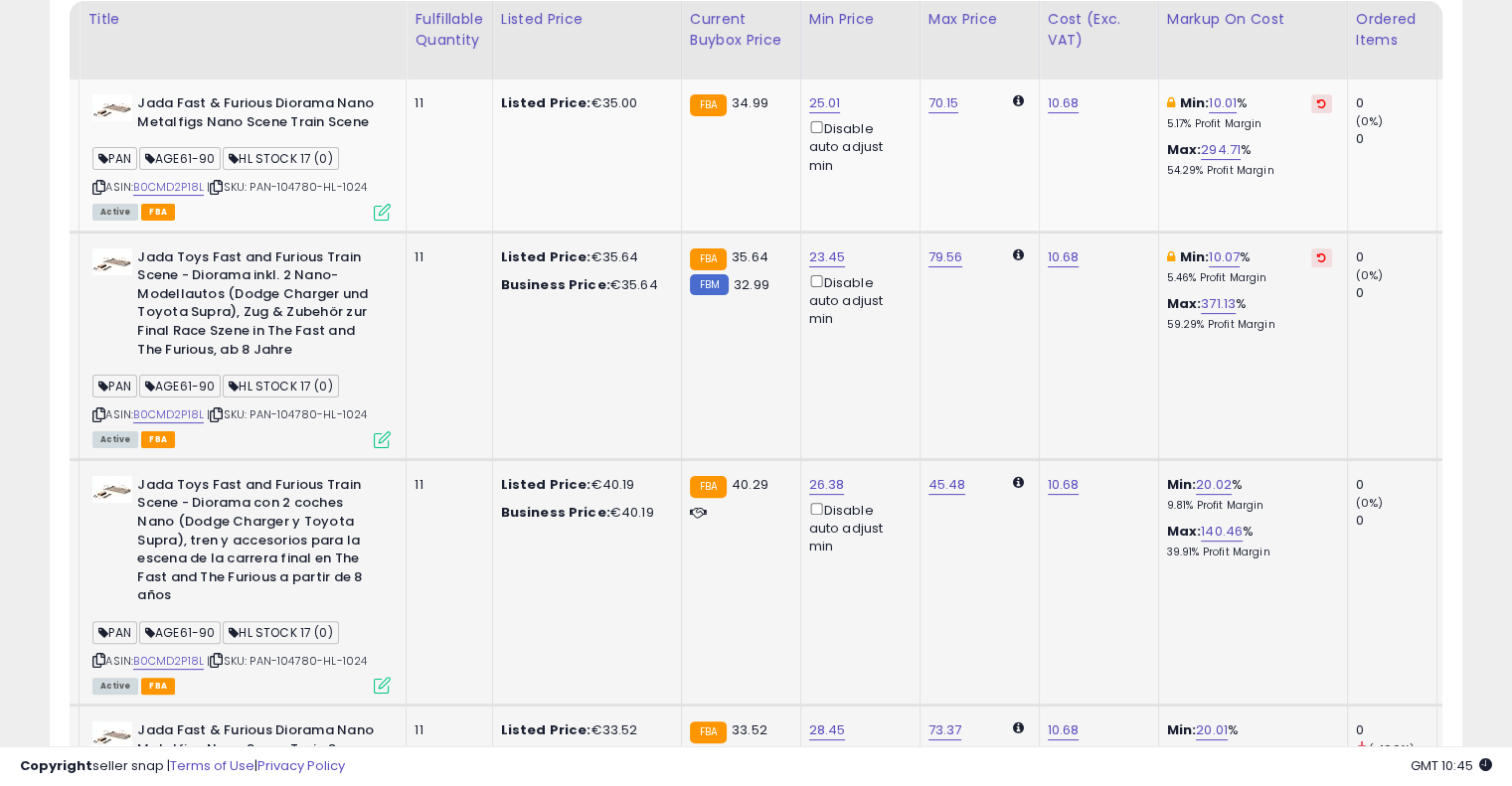 click at bounding box center (1321, 257) 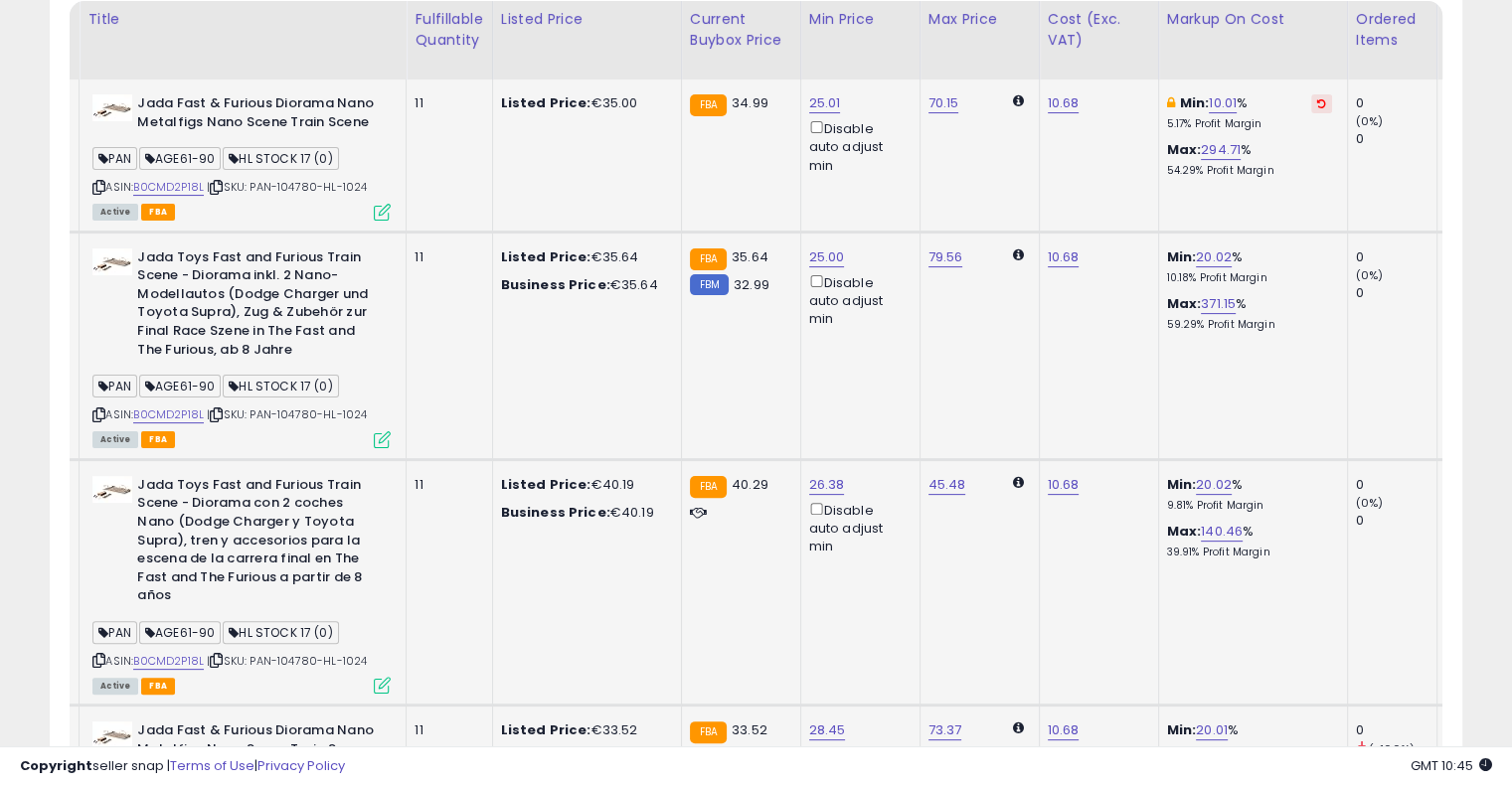 click at bounding box center [1321, 103] 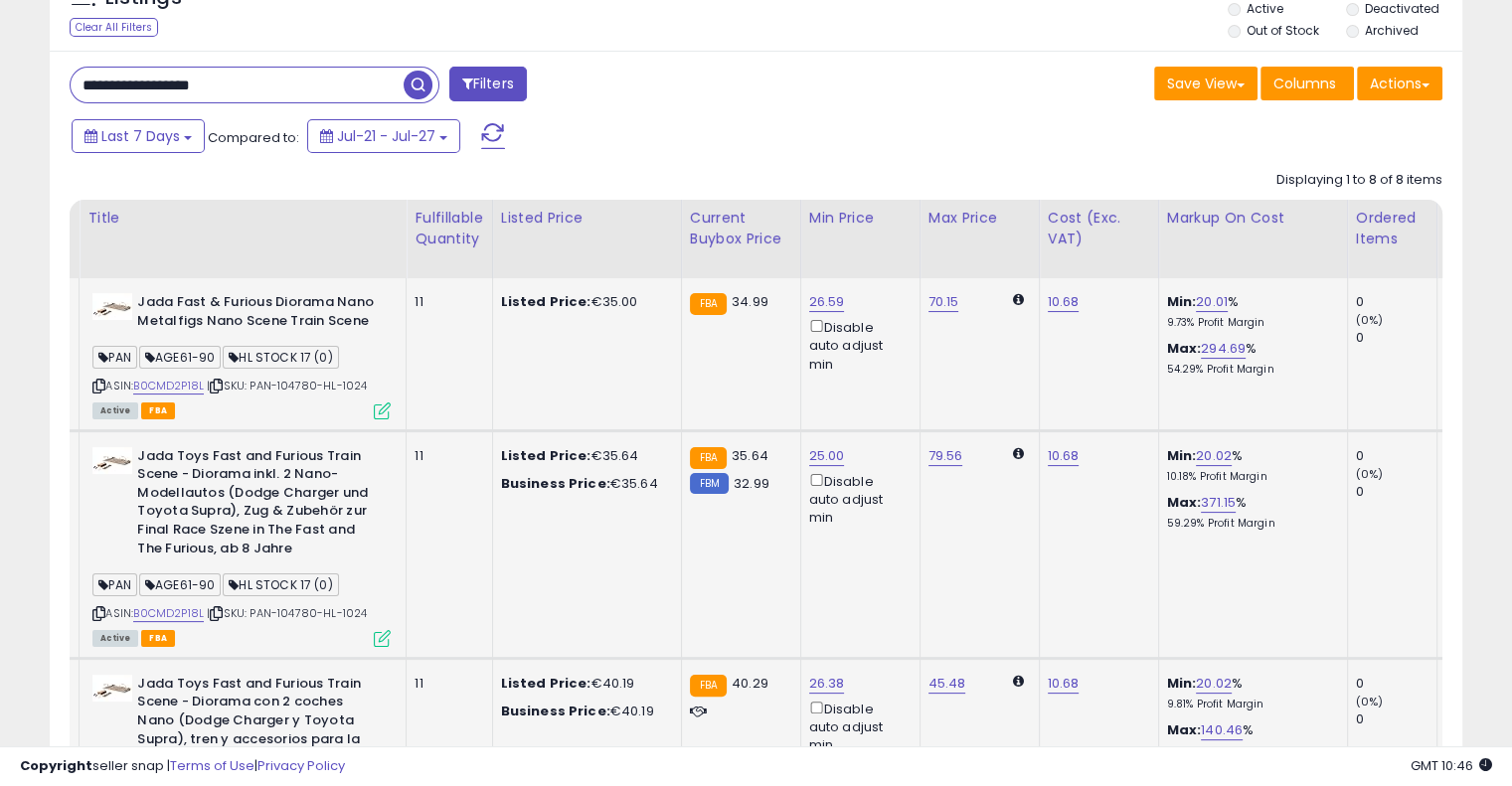 drag, startPoint x: 266, startPoint y: 75, endPoint x: 9, endPoint y: 79, distance: 257.03113 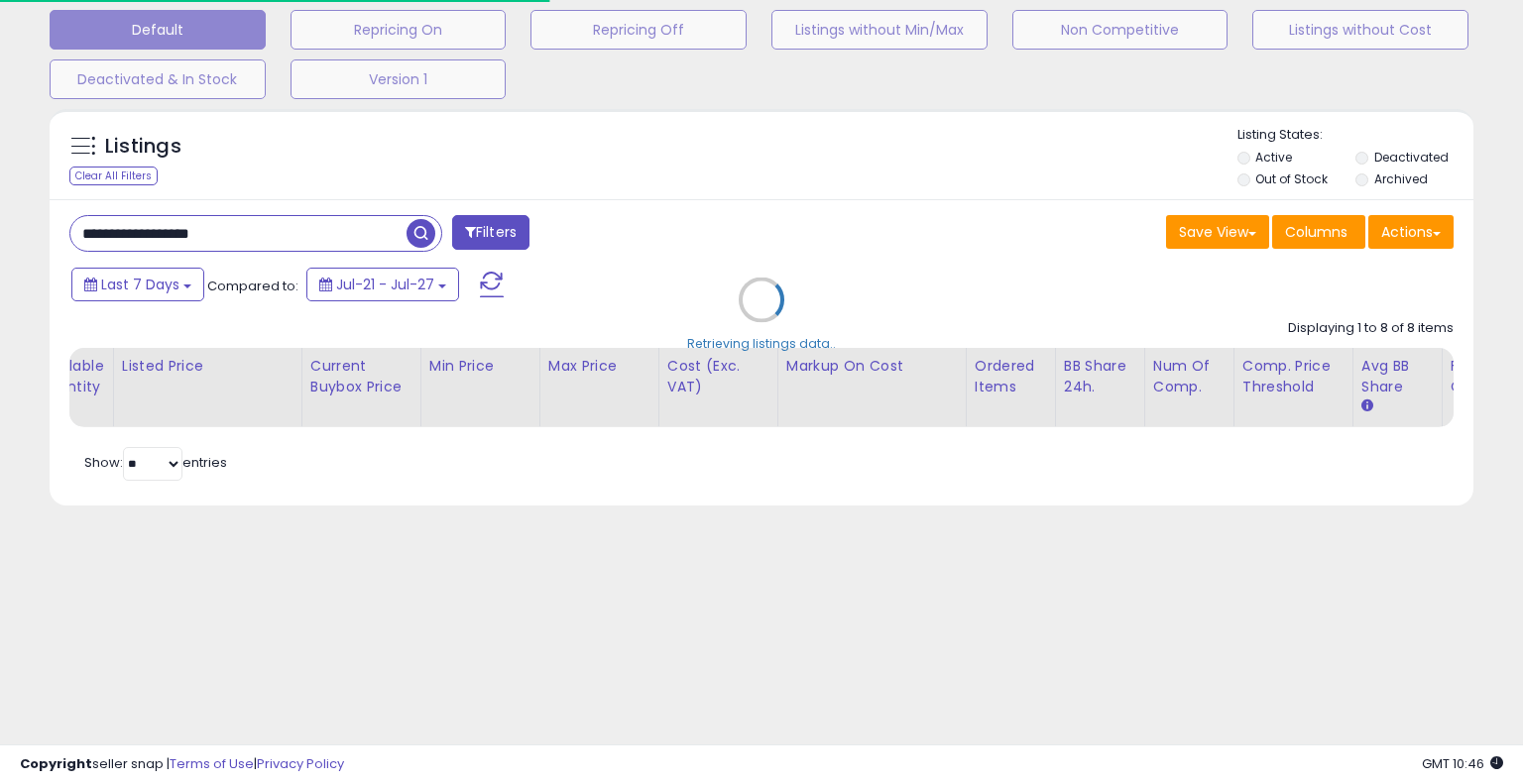 click on "Retrieving listings data.." at bounding box center (762, 314) 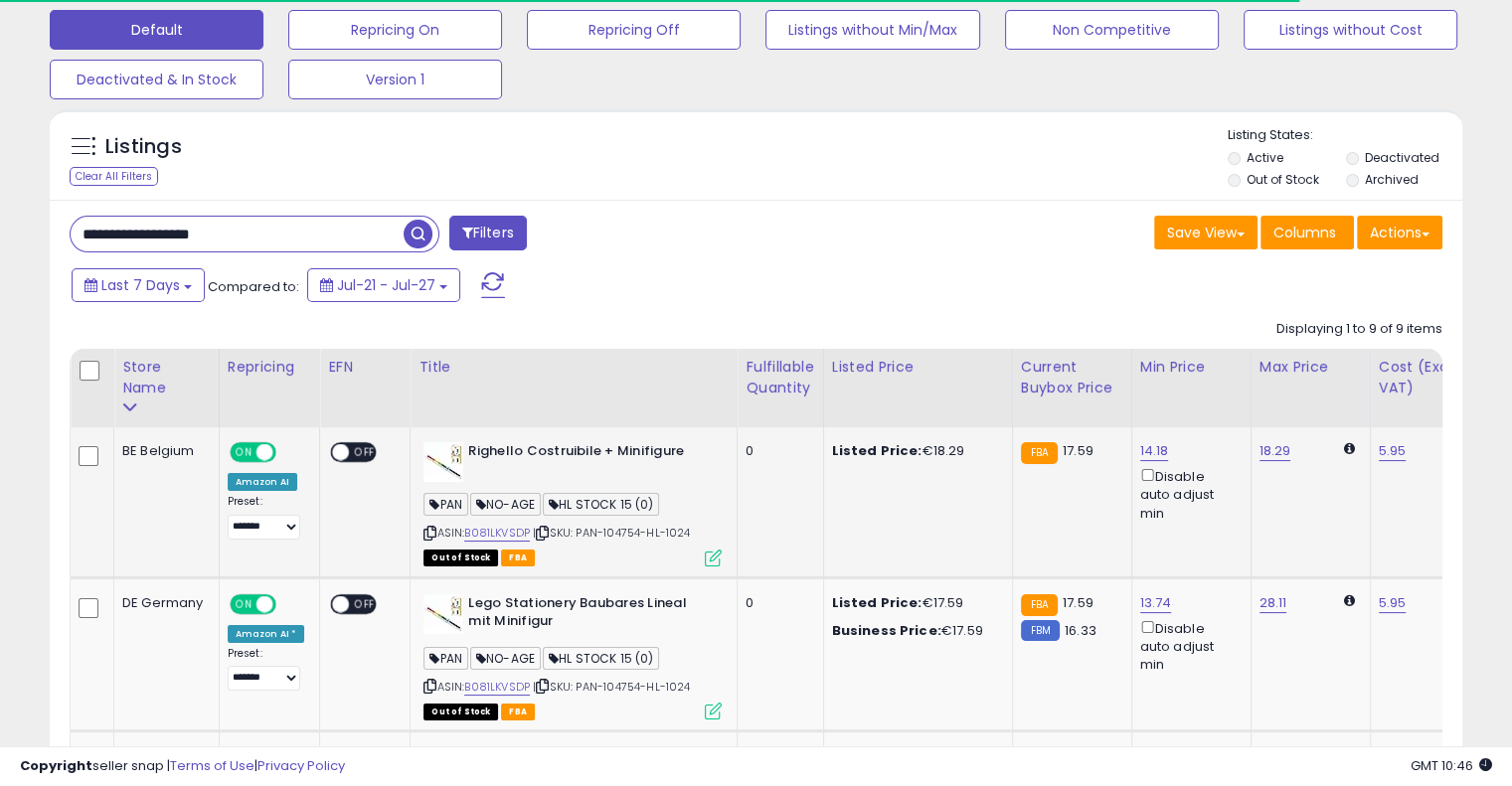 drag, startPoint x: 875, startPoint y: 518, endPoint x: 640, endPoint y: 510, distance: 235.13613 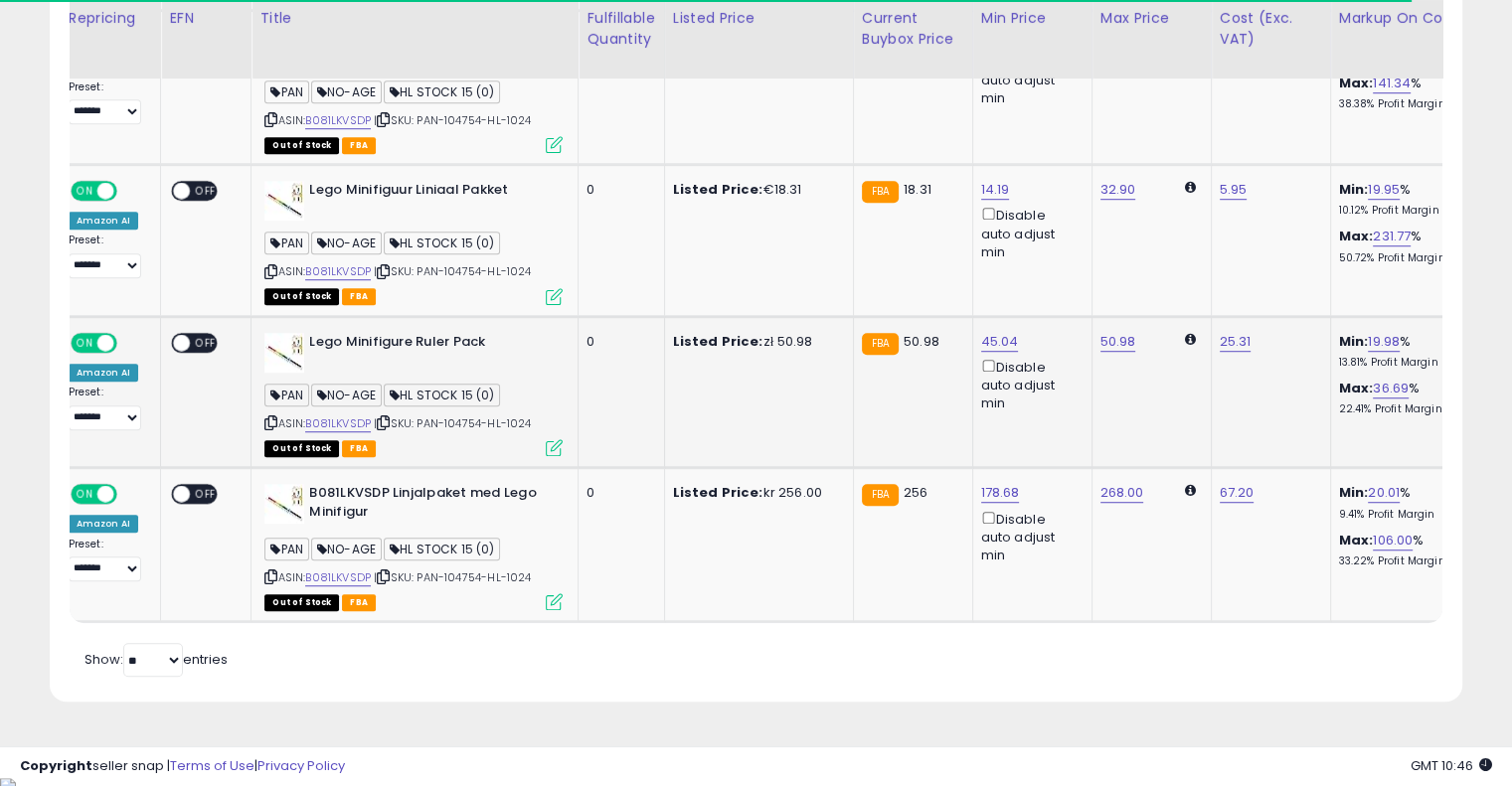 drag, startPoint x: 776, startPoint y: 463, endPoint x: 897, endPoint y: 433, distance: 124.66355 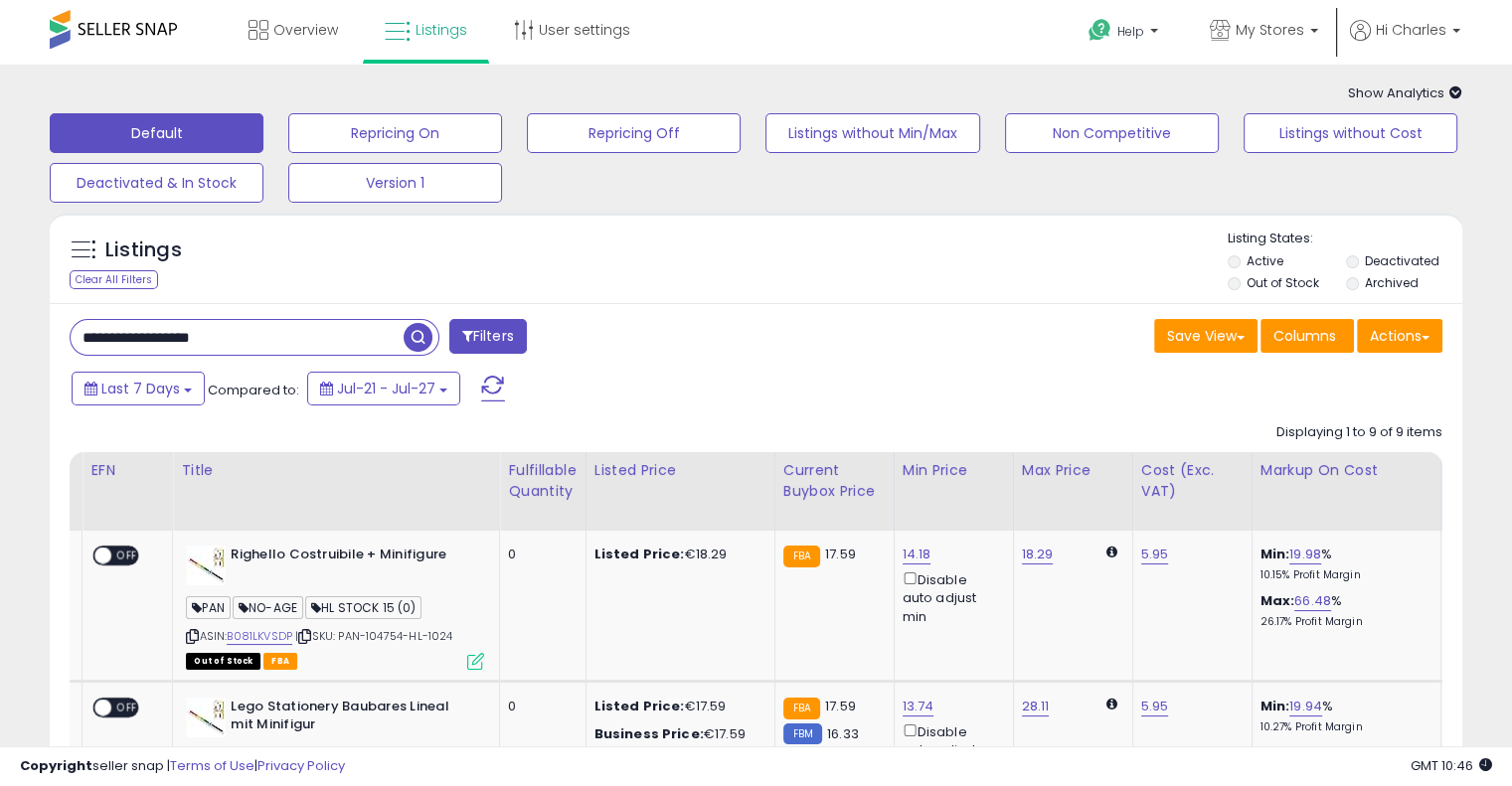 drag, startPoint x: 338, startPoint y: 345, endPoint x: 41, endPoint y: 353, distance: 297.108 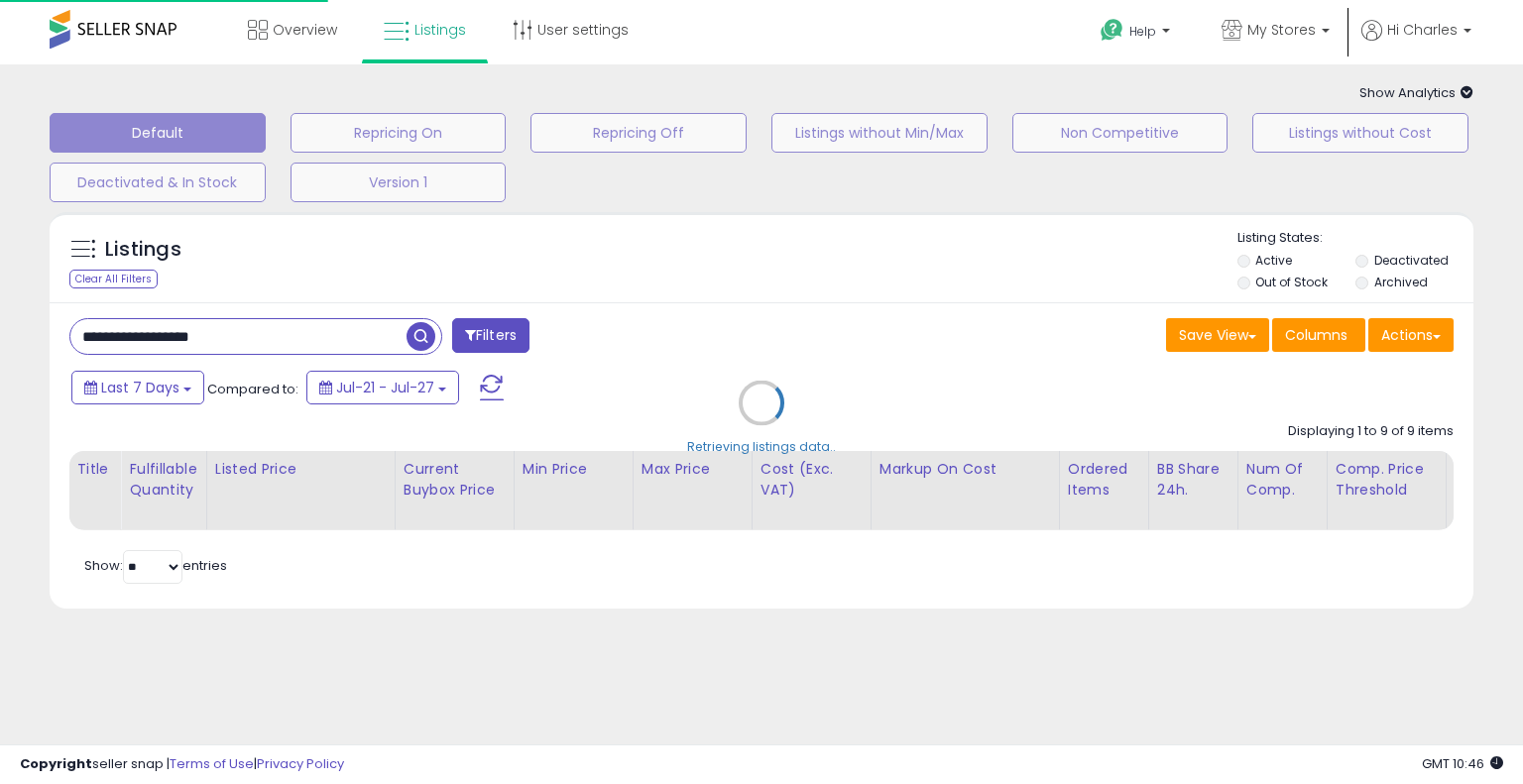 click on "Retrieving listings data.." at bounding box center (762, 417) 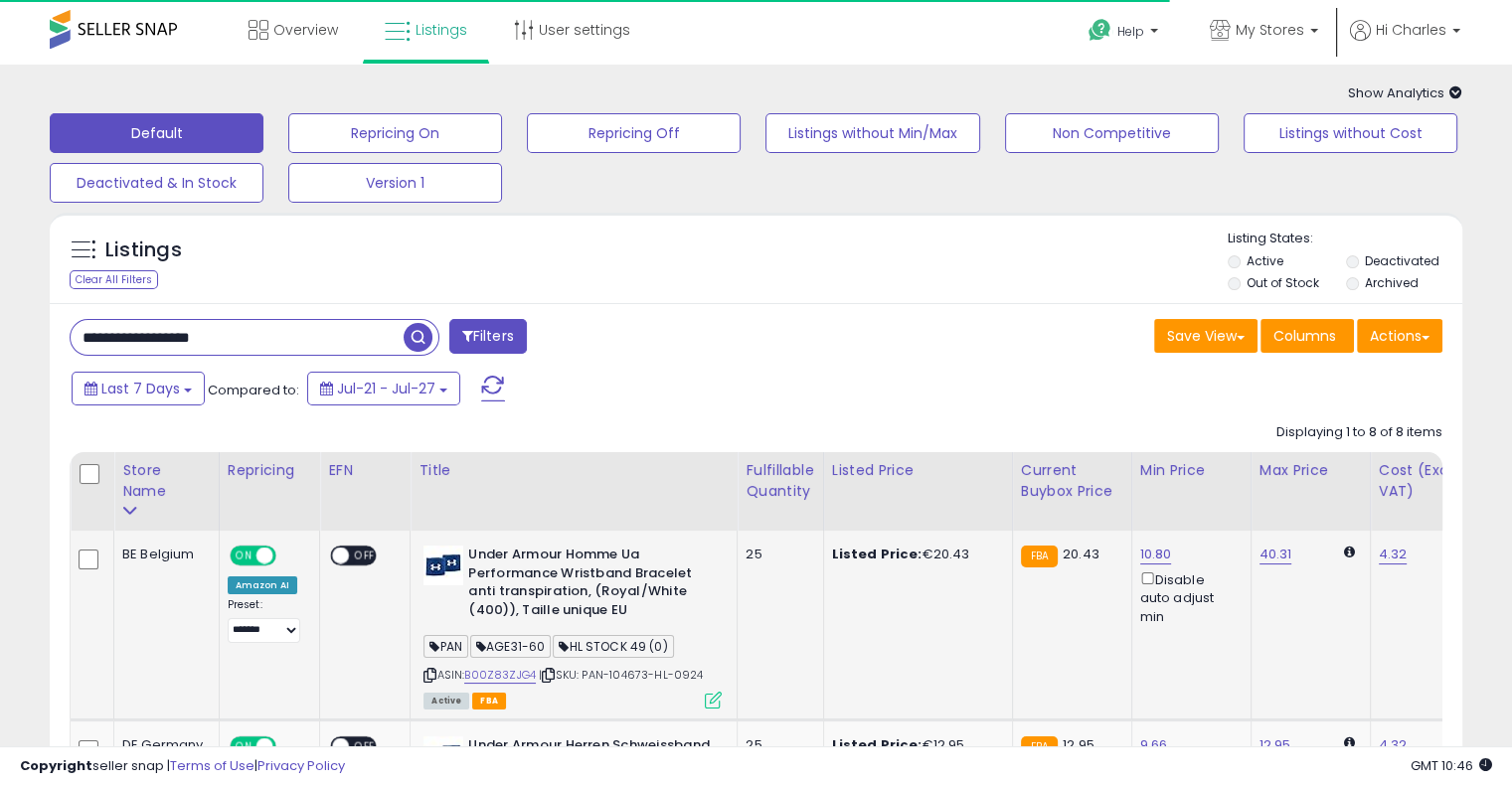 drag, startPoint x: 720, startPoint y: 648, endPoint x: 498, endPoint y: 617, distance: 224.154 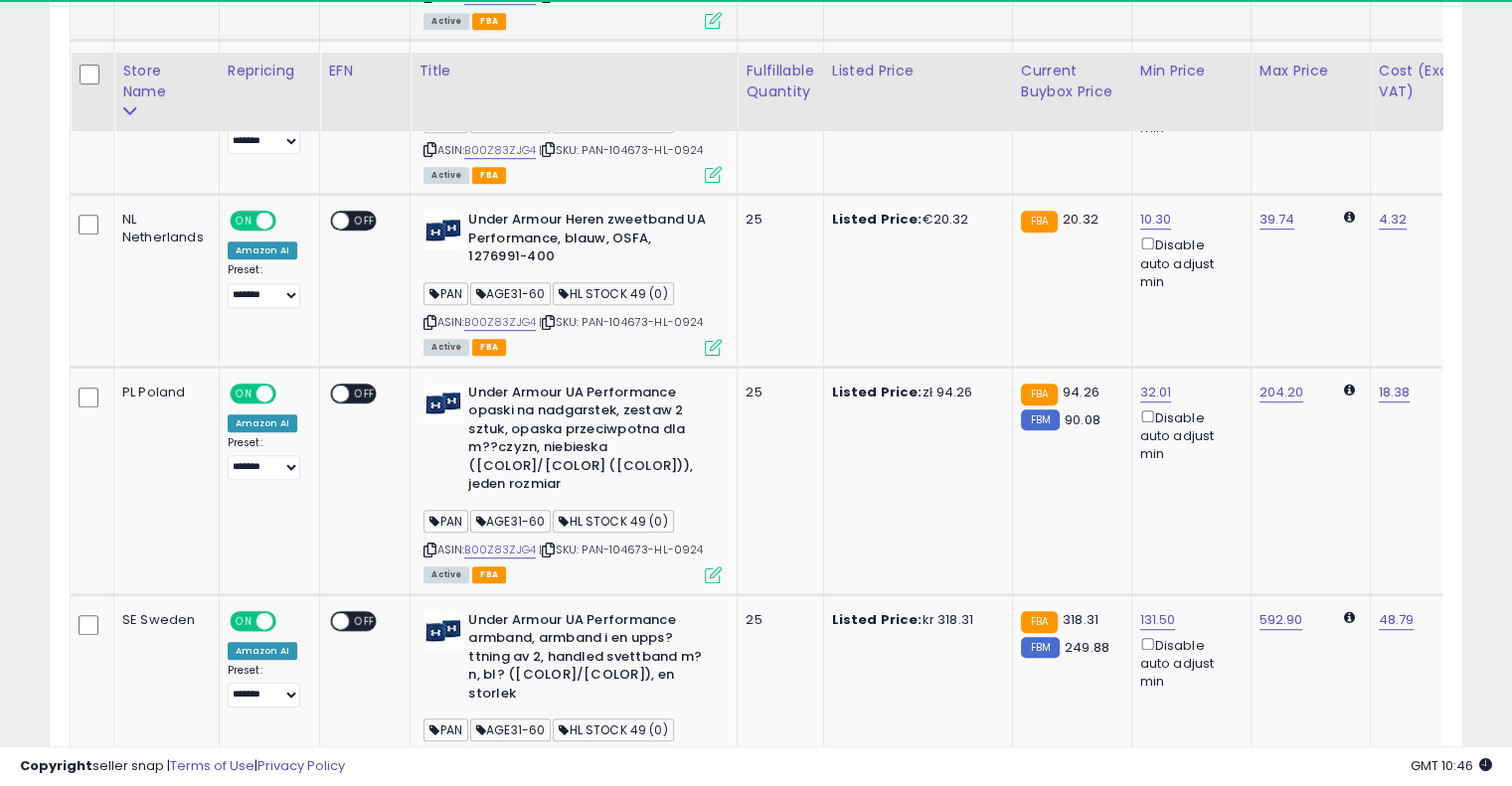 scroll, scrollTop: 1378, scrollLeft: 0, axis: vertical 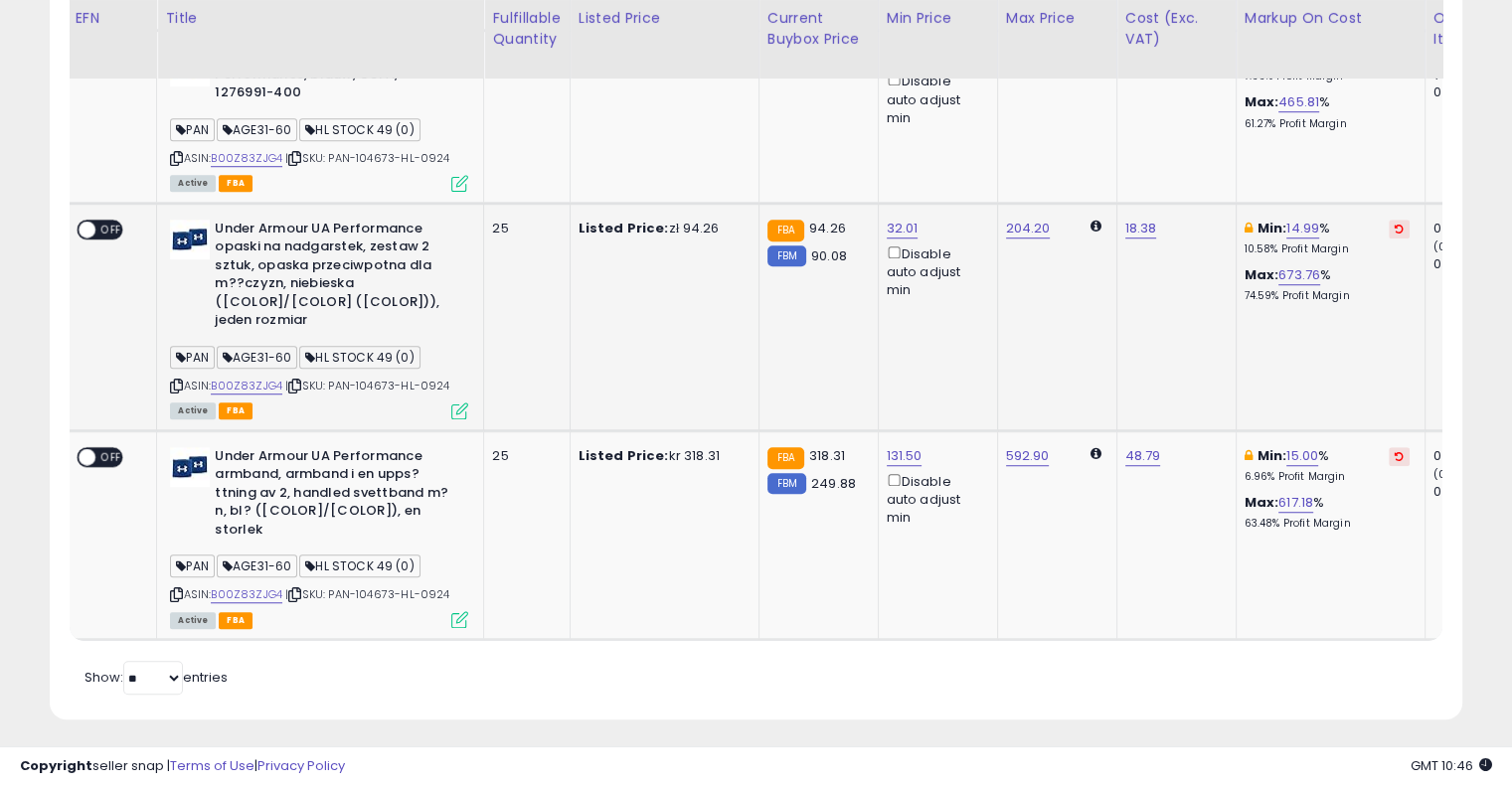 drag, startPoint x: 657, startPoint y: 400, endPoint x: 787, endPoint y: 390, distance: 130.38405 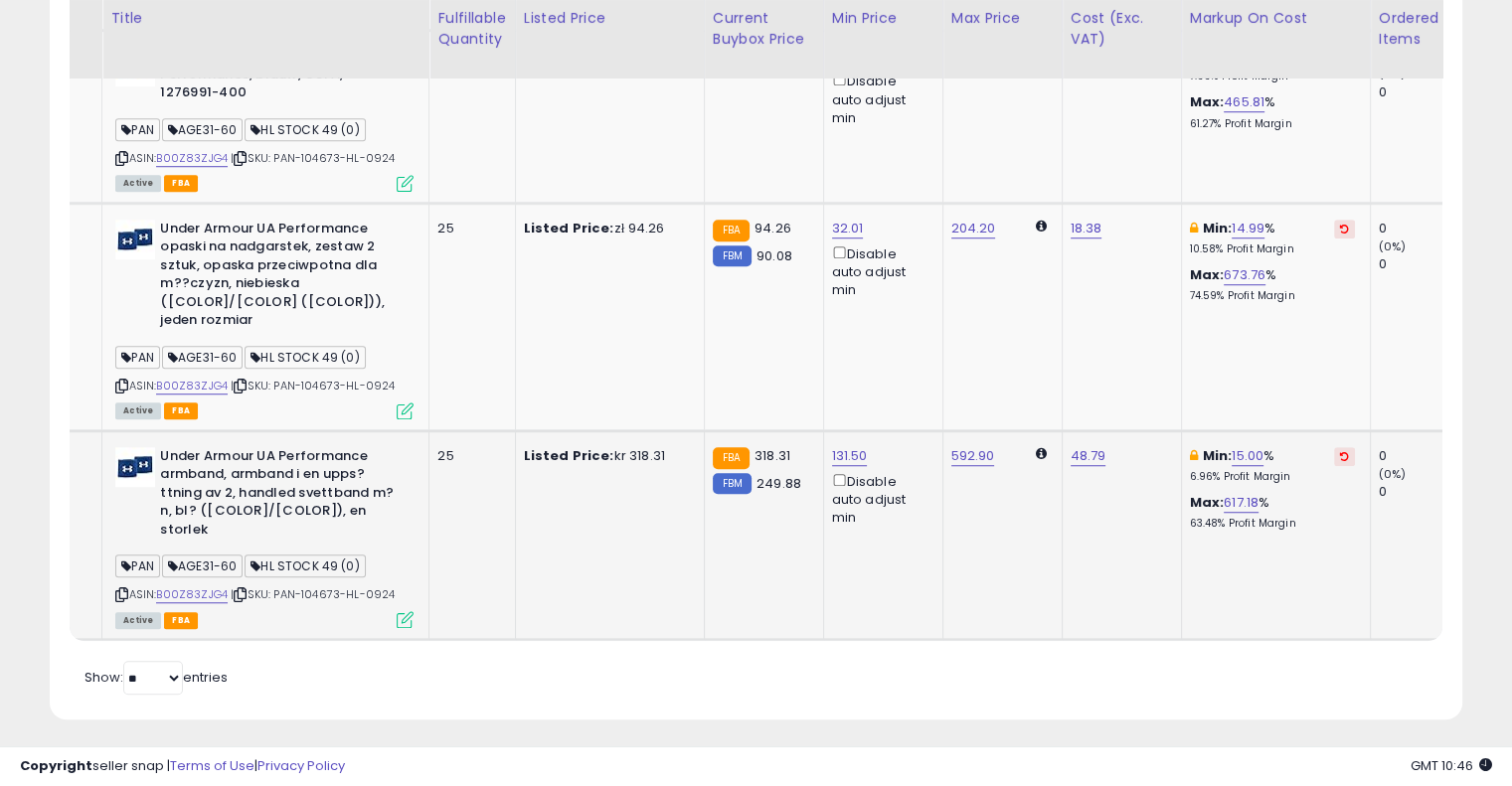 click on "Min: [PERCENT] [CURRENCY] Profit Margin Max: [PERCENT] [PERCENT] Profit Margin" 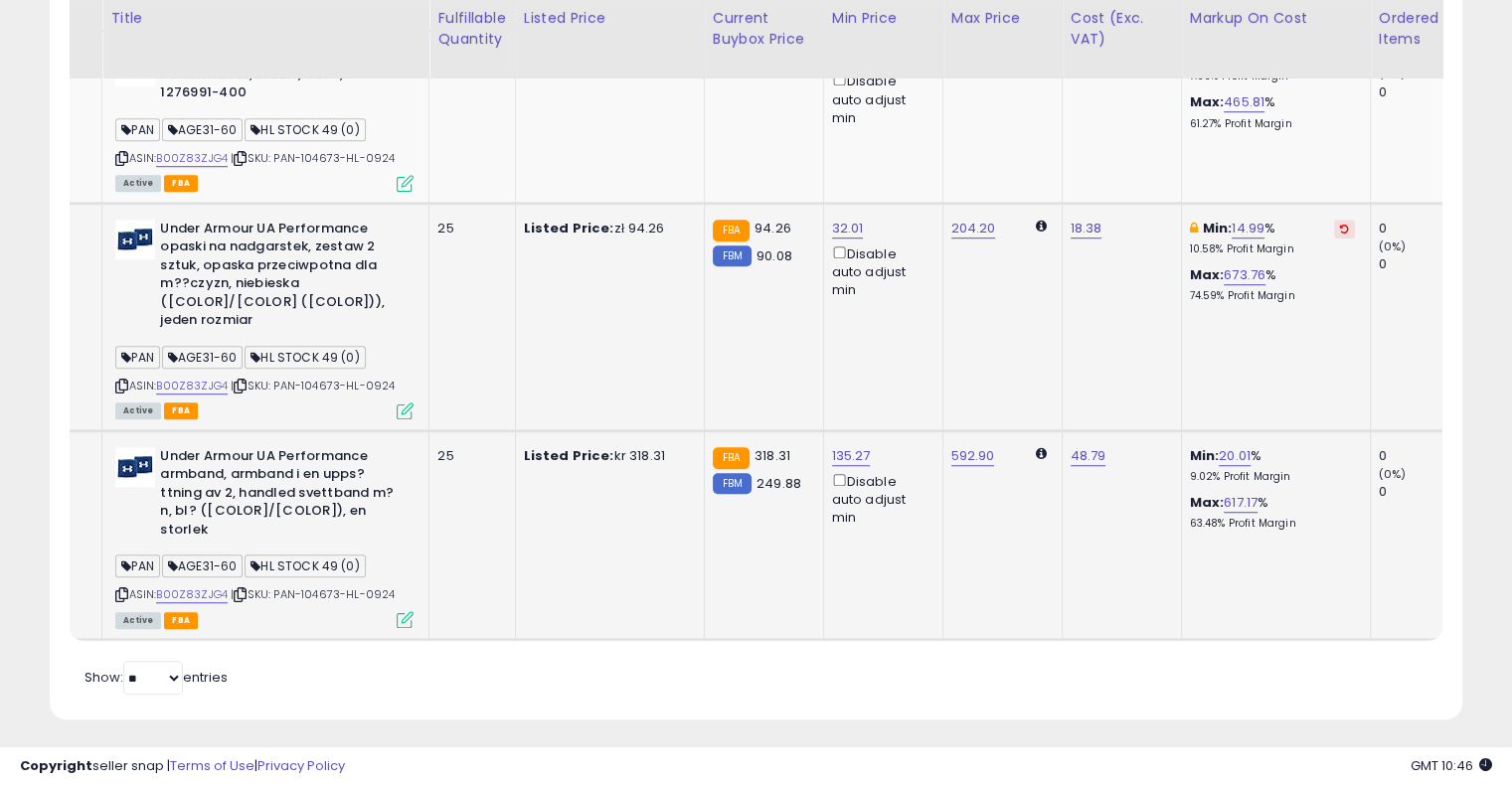 click at bounding box center [1344, 229] 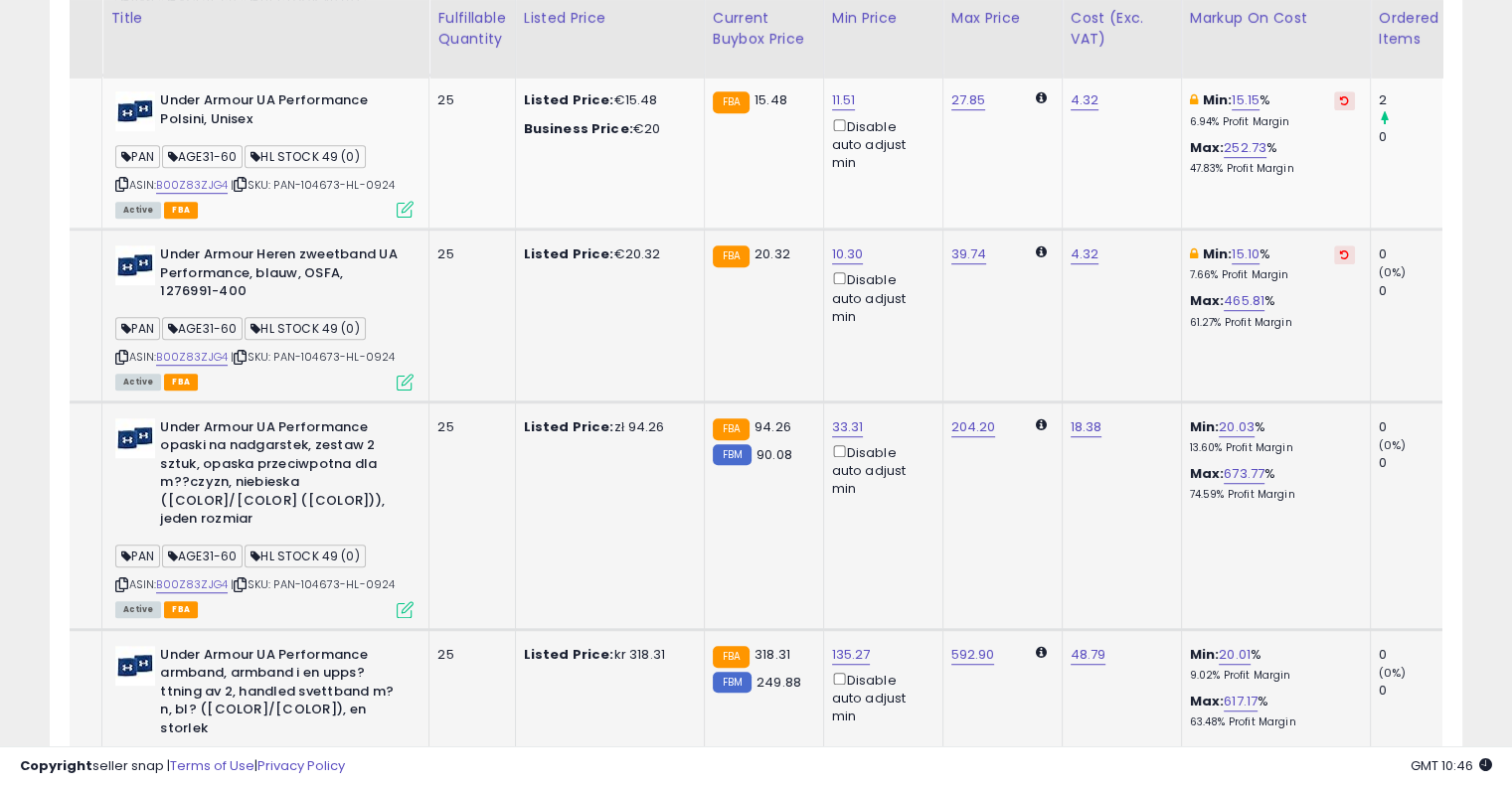 click at bounding box center (1344, 254) 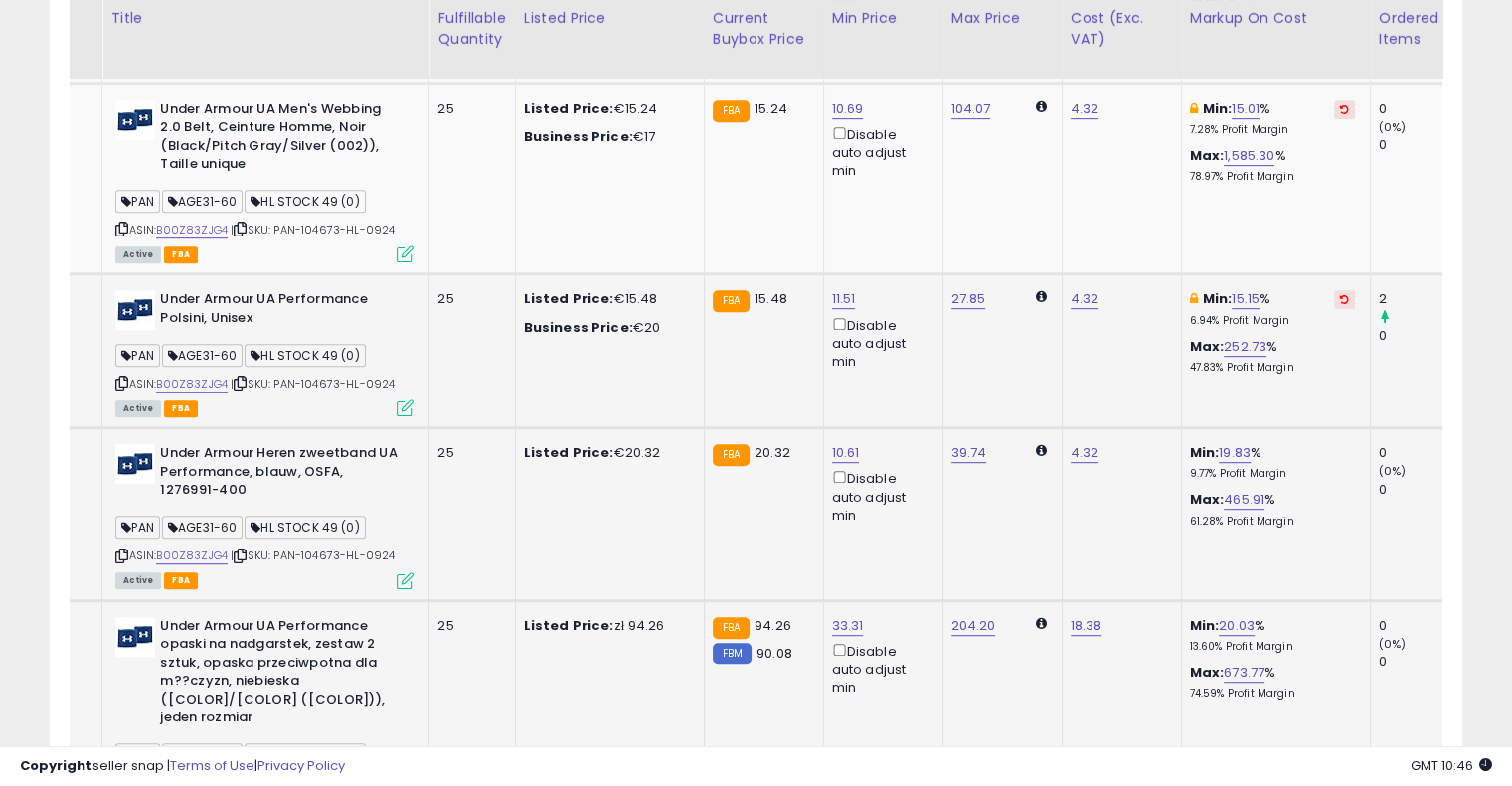 click at bounding box center (1344, 299) 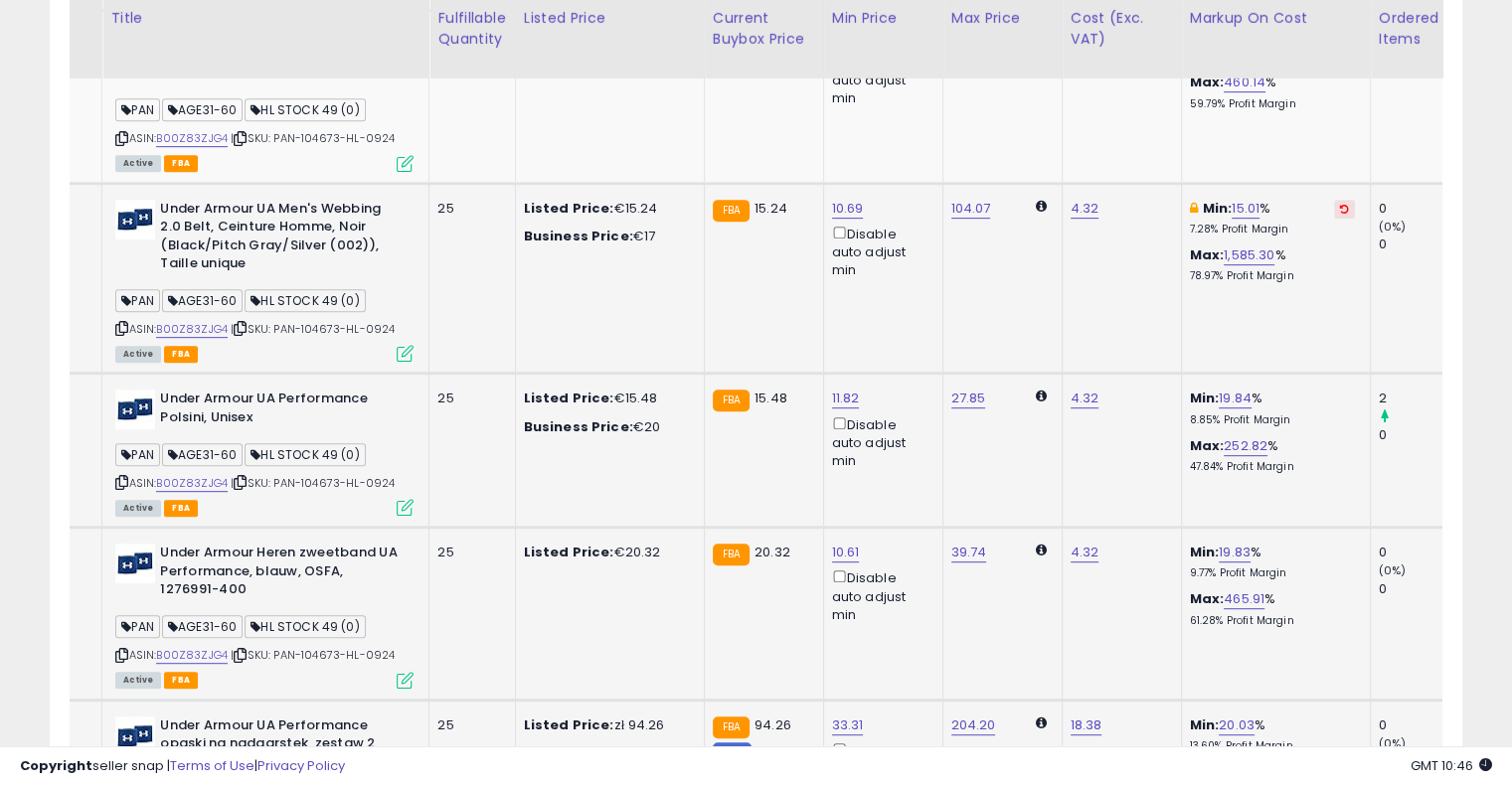 click at bounding box center [1344, 209] 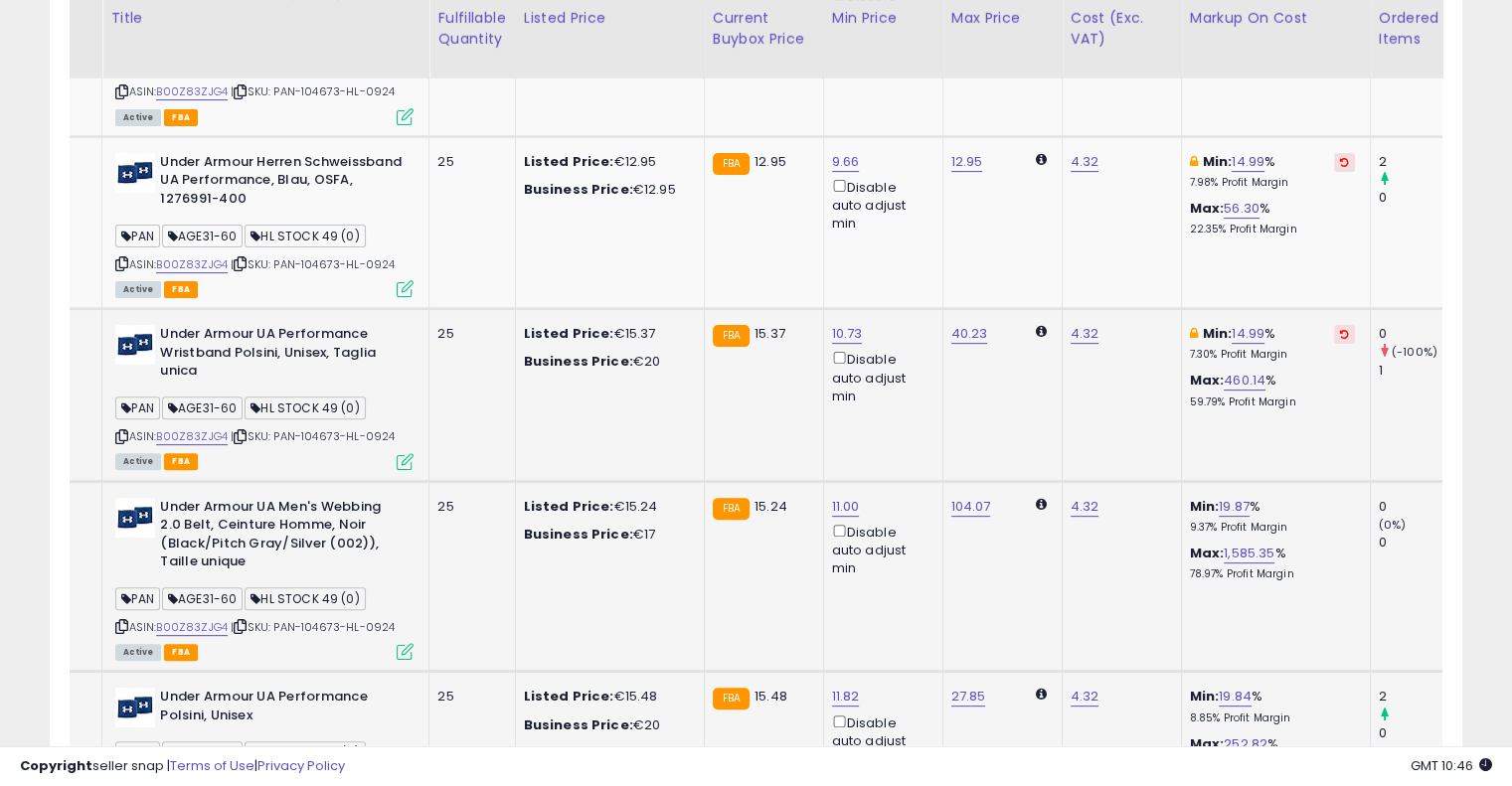click at bounding box center [1344, 334] 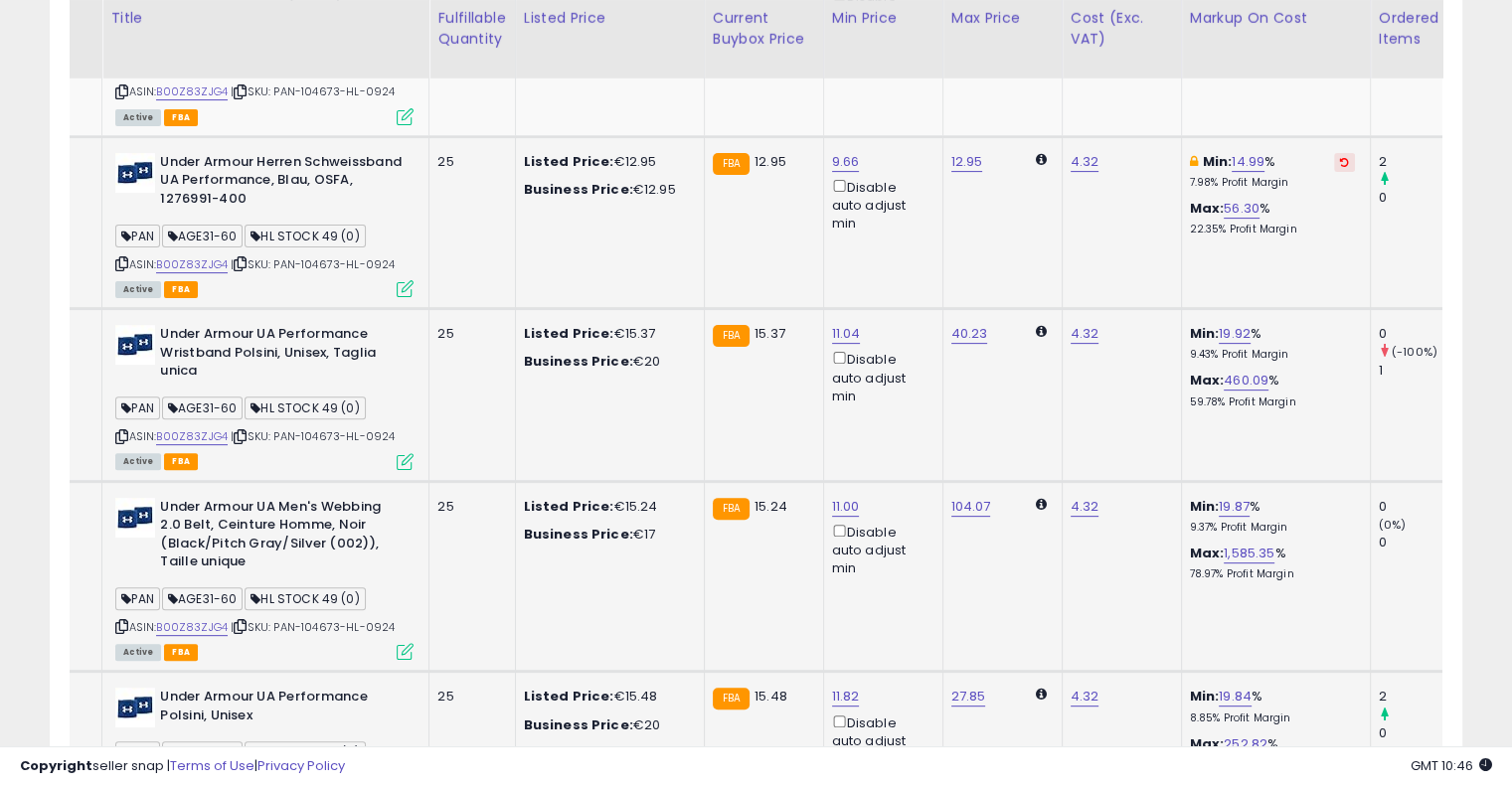 click at bounding box center (1344, 162) 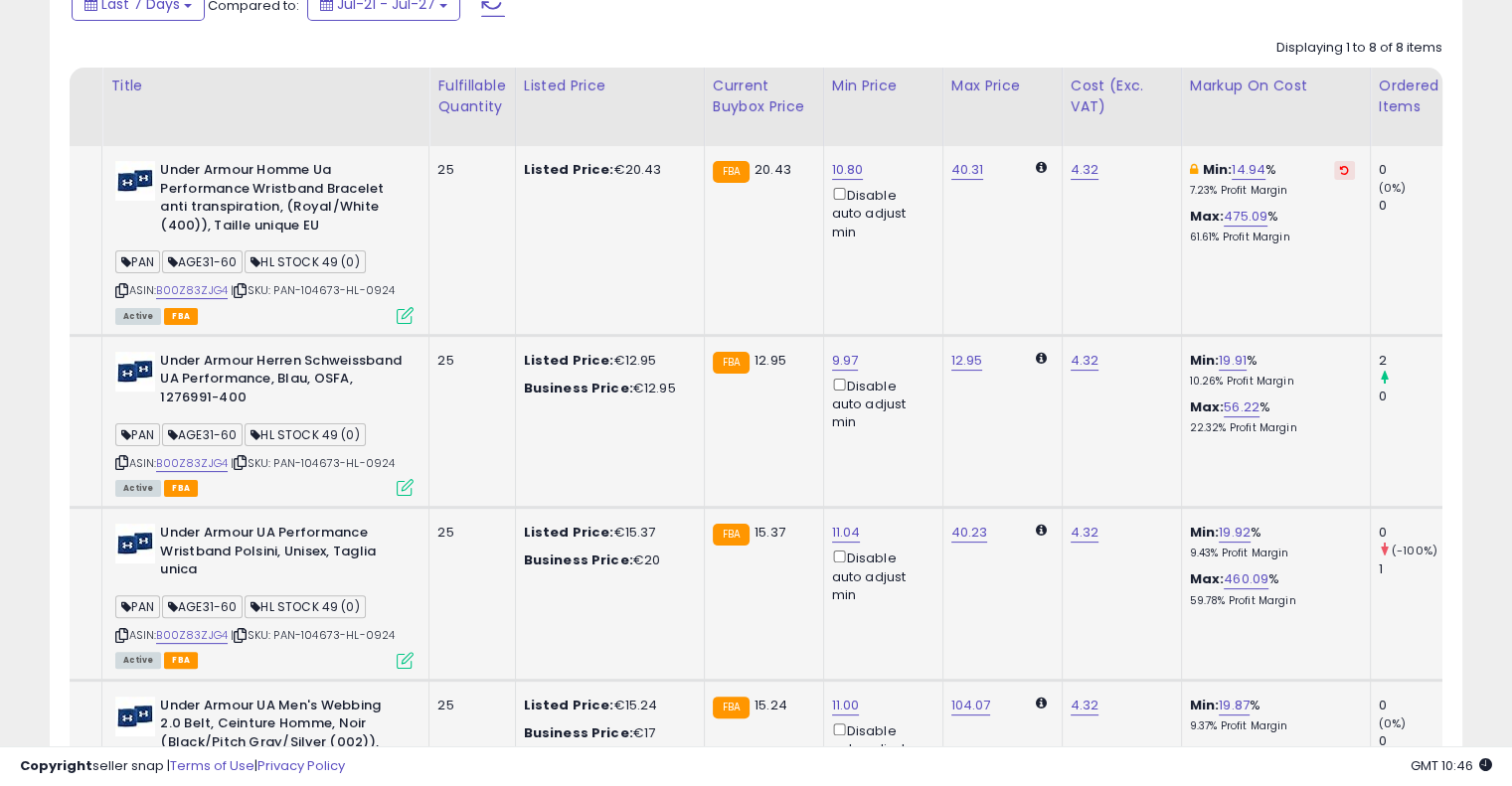 click at bounding box center (1344, 170) 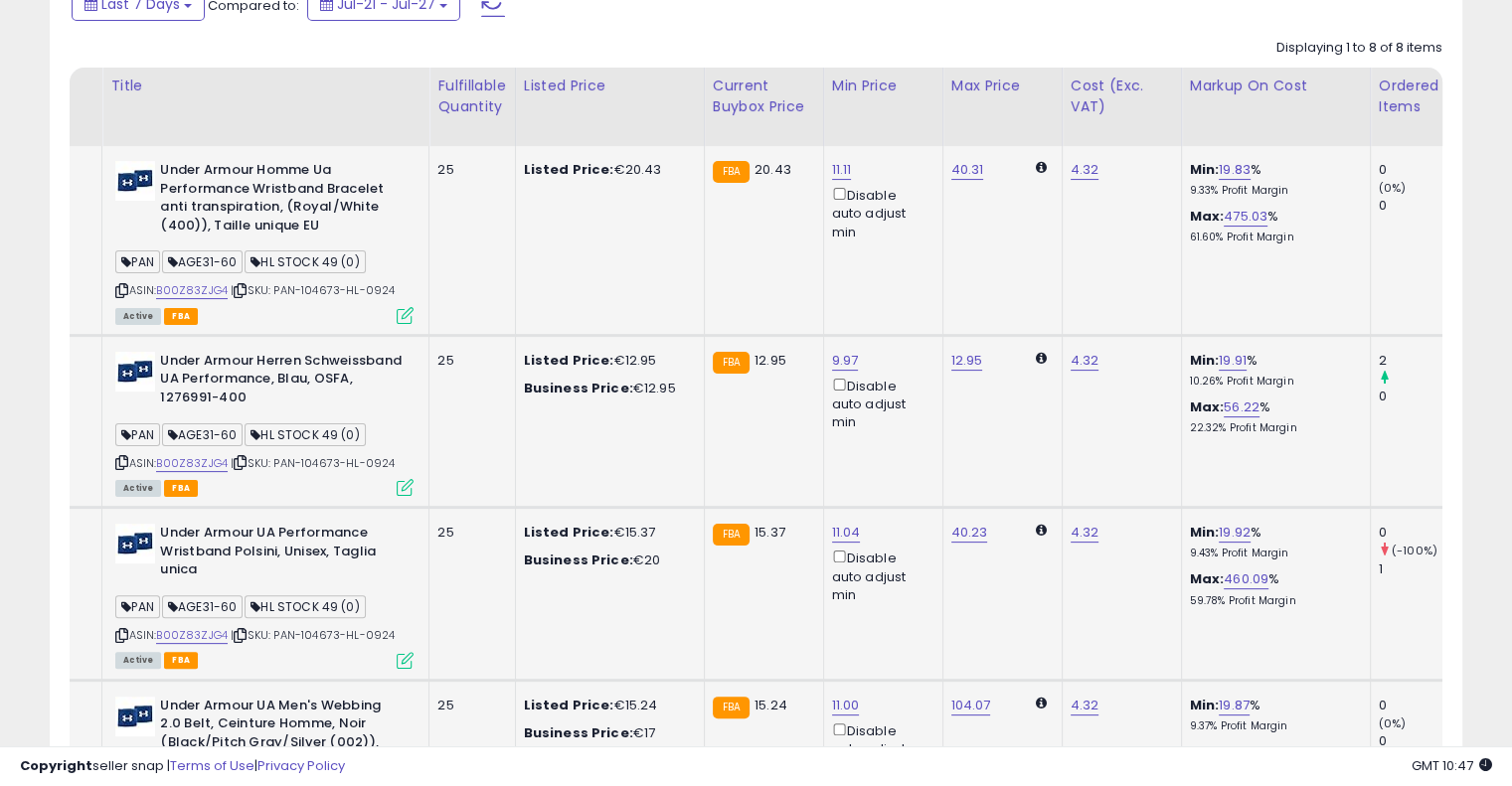 scroll, scrollTop: 0, scrollLeft: 0, axis: both 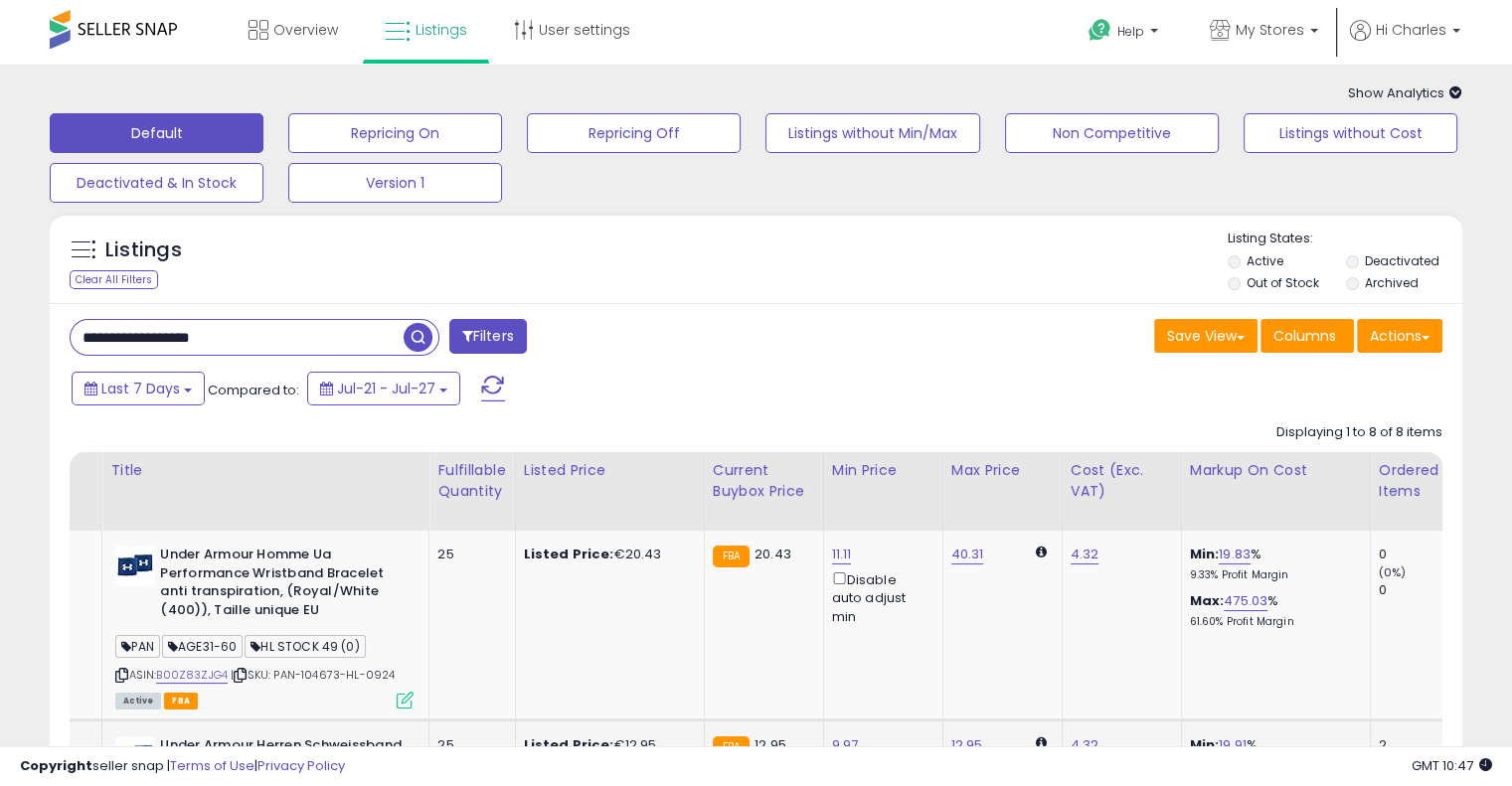 drag, startPoint x: 282, startPoint y: 339, endPoint x: 167, endPoint y: 306, distance: 119.64113 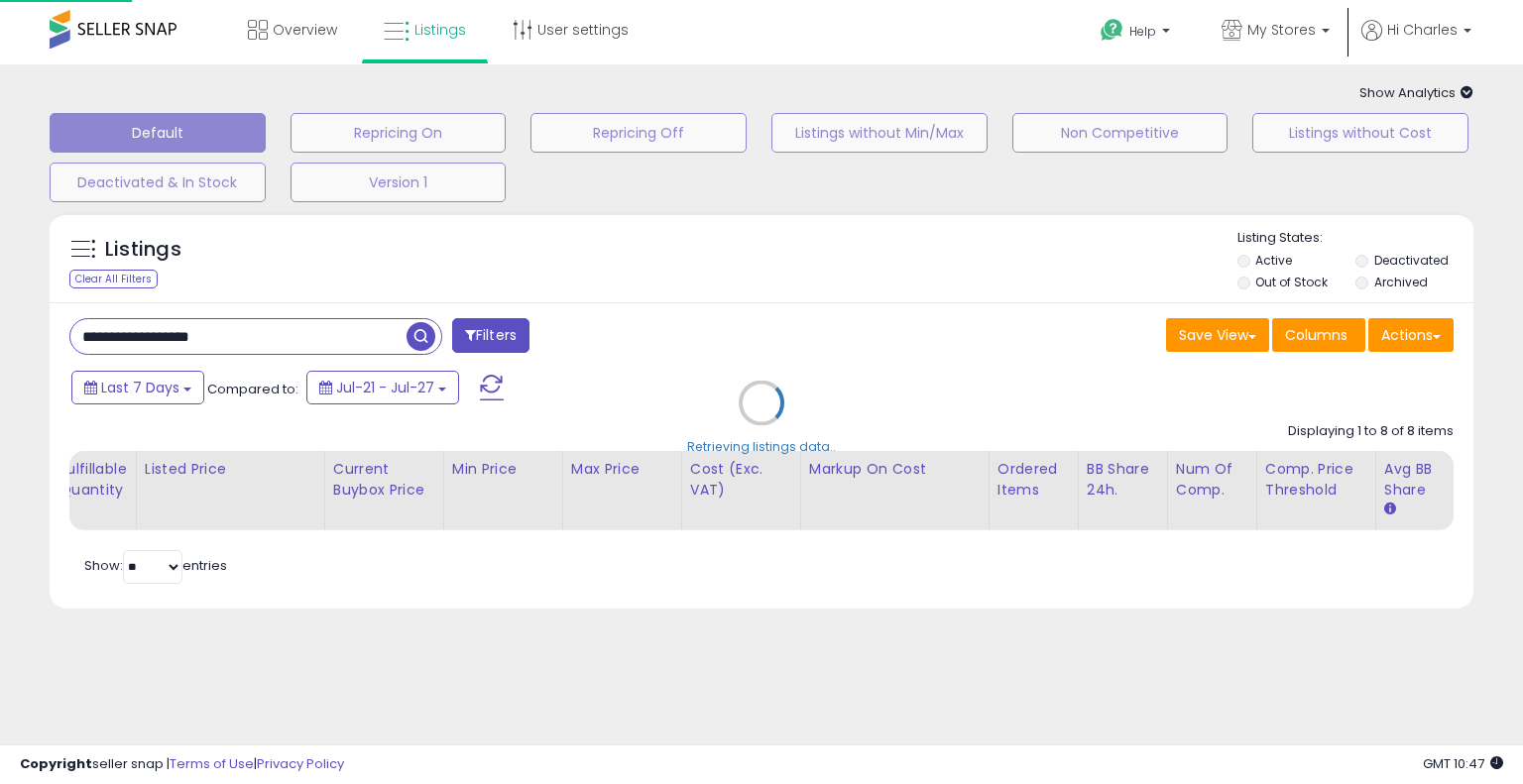 click on "Retrieving listings data.." at bounding box center (762, 417) 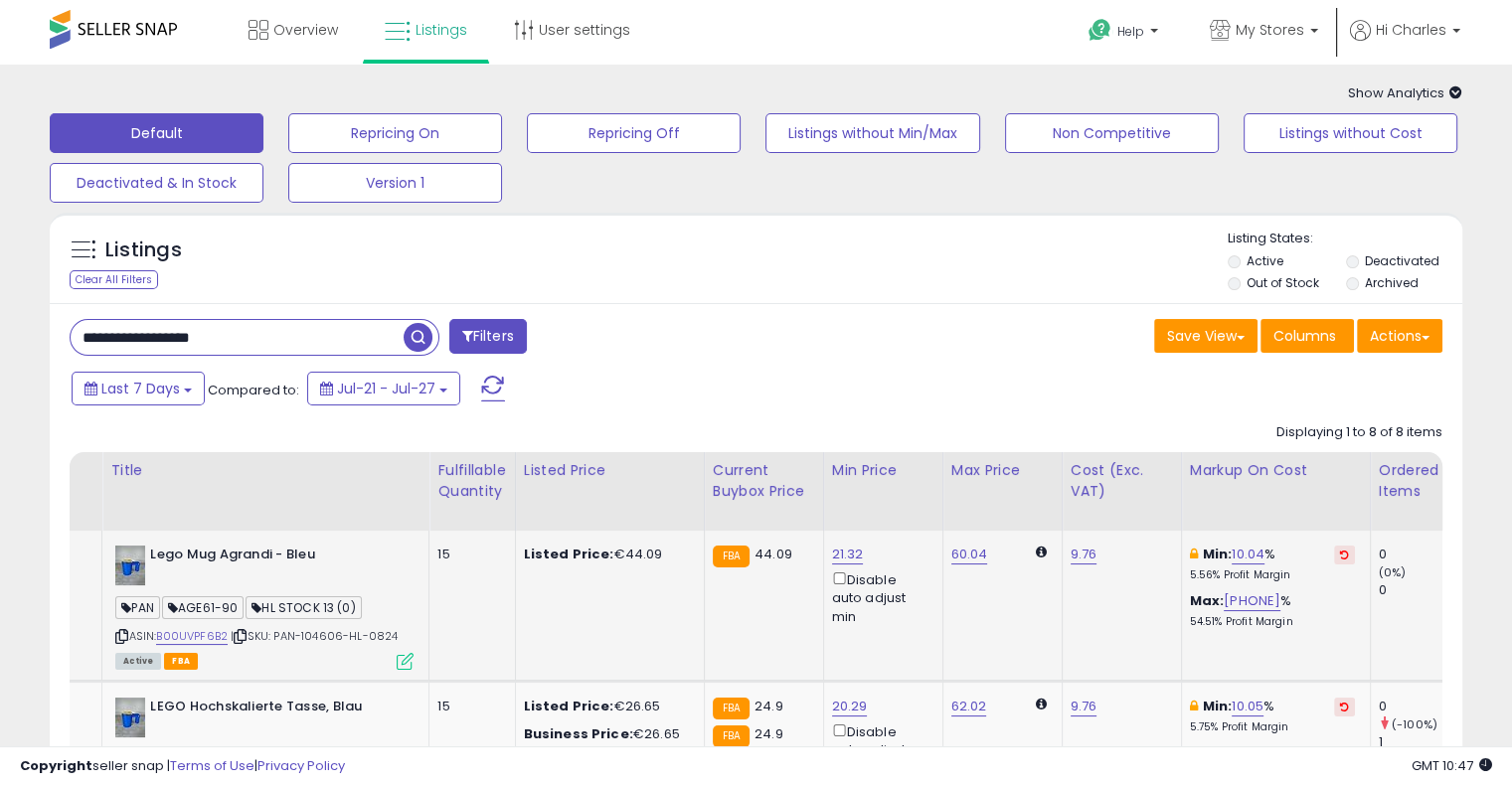 scroll, scrollTop: 0, scrollLeft: 298, axis: horizontal 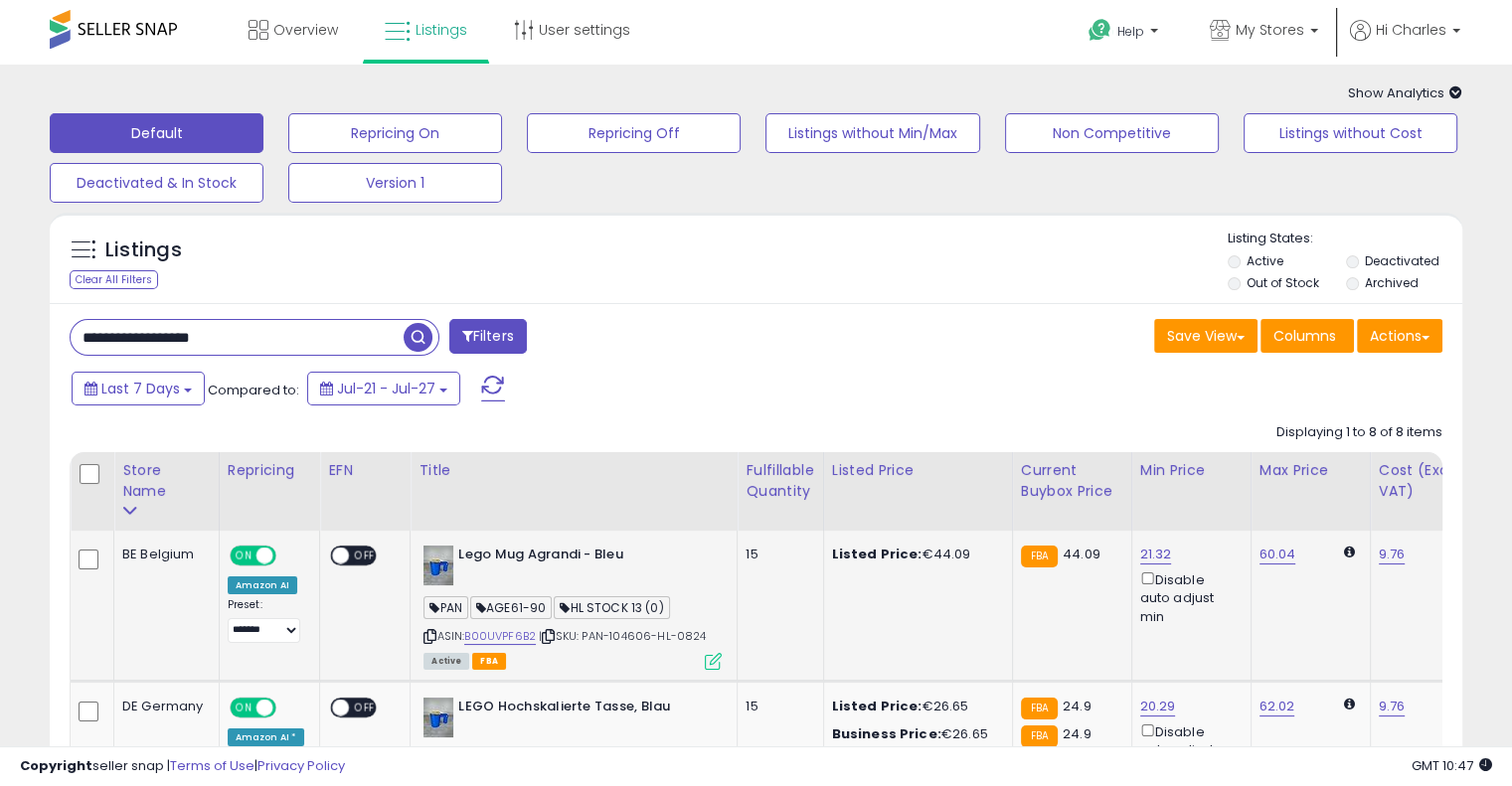 drag, startPoint x: 680, startPoint y: 615, endPoint x: 469, endPoint y: 585, distance: 213.12203 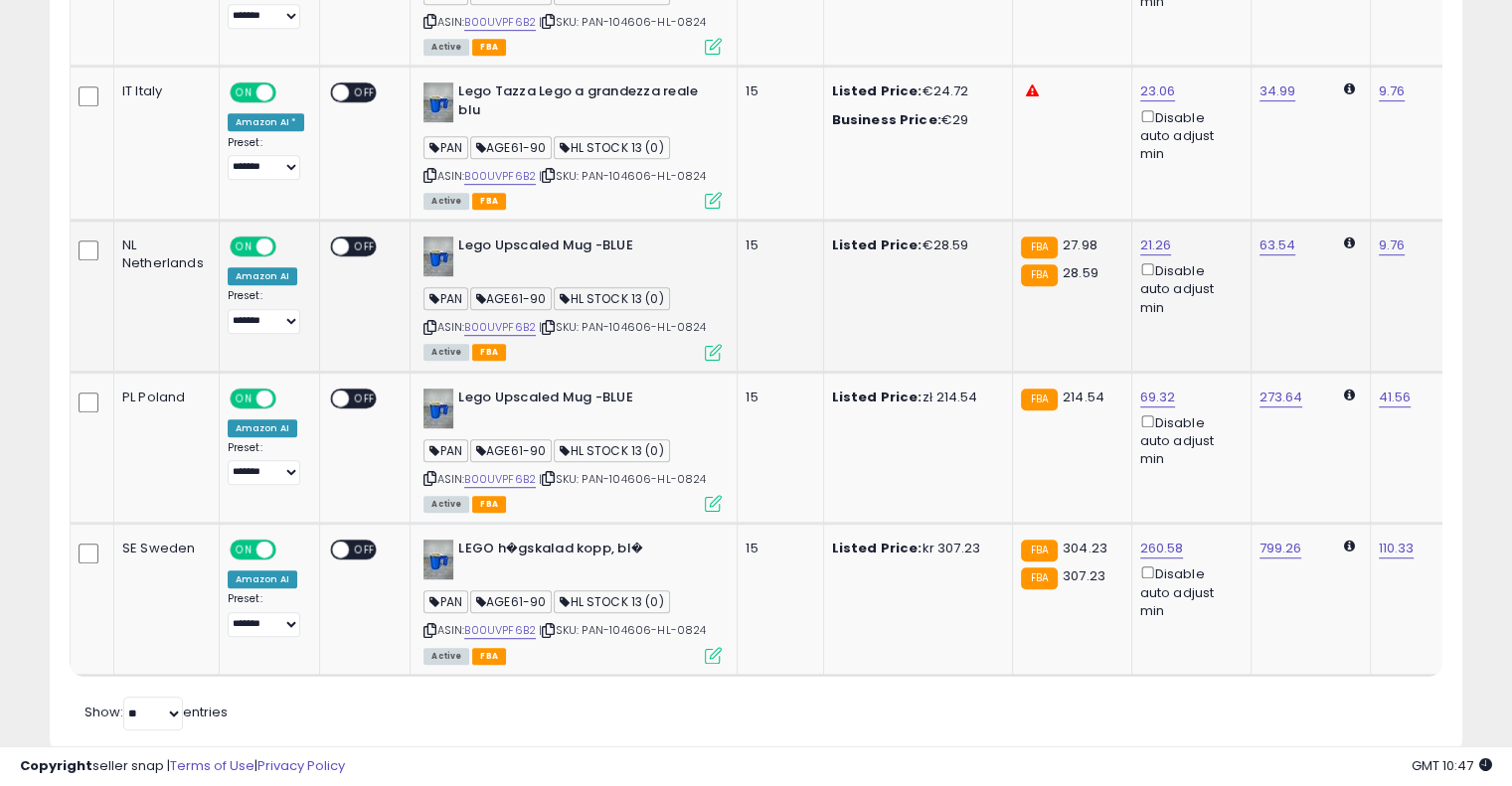 scroll, scrollTop: 1093, scrollLeft: 0, axis: vertical 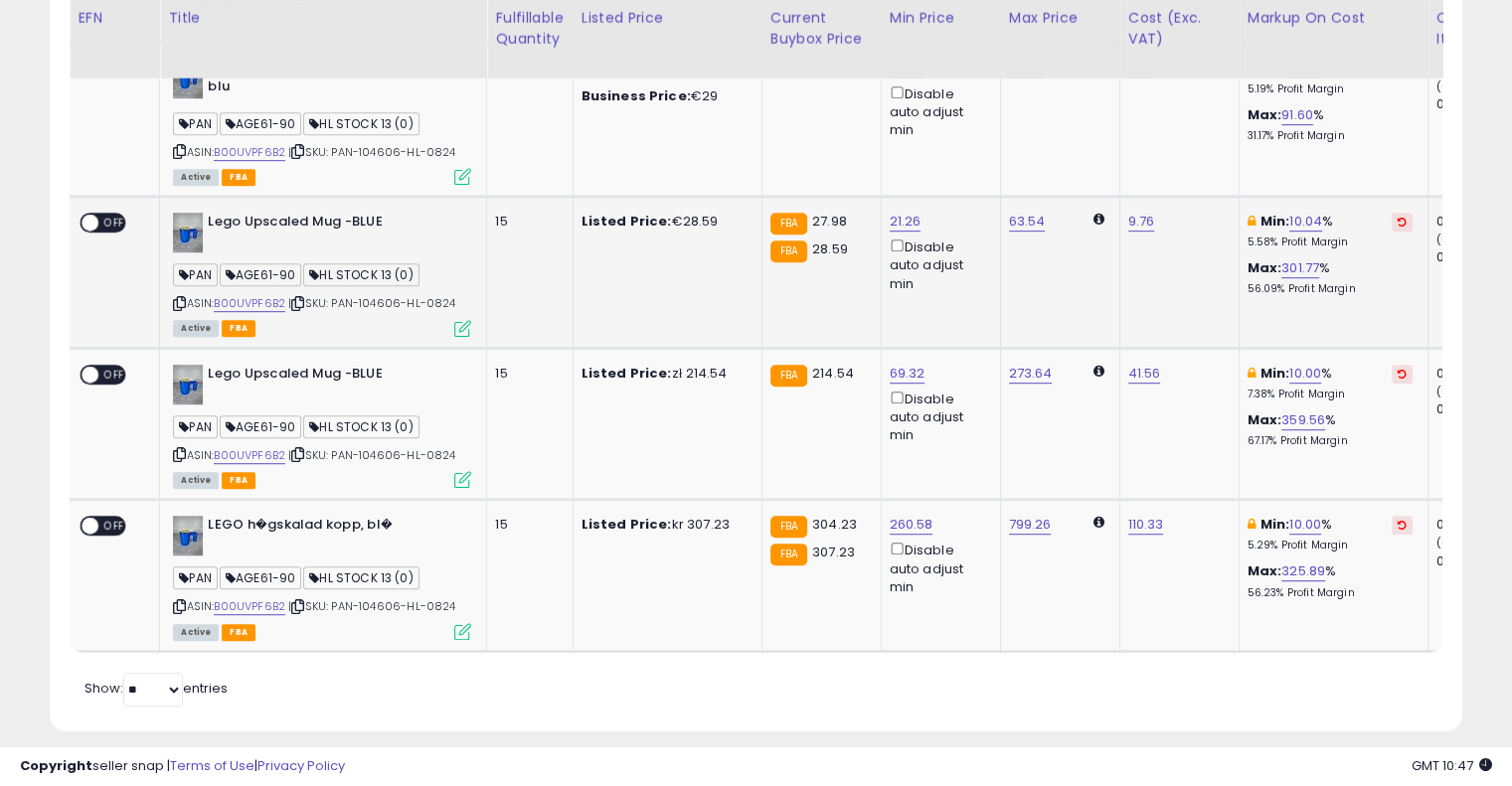 drag, startPoint x: 791, startPoint y: 253, endPoint x: 899, endPoint y: 227, distance: 111.08555 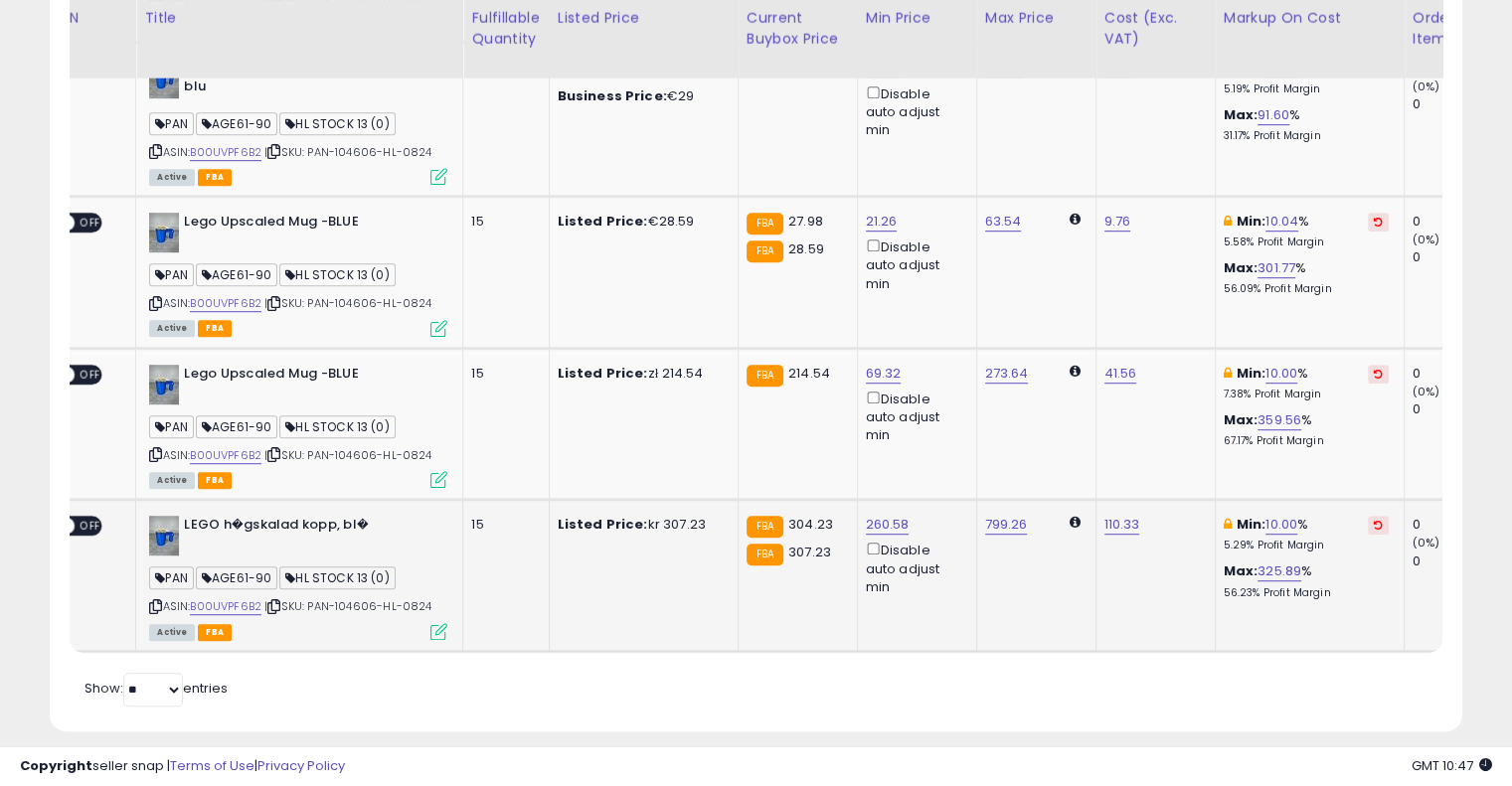click at bounding box center [1378, 525] 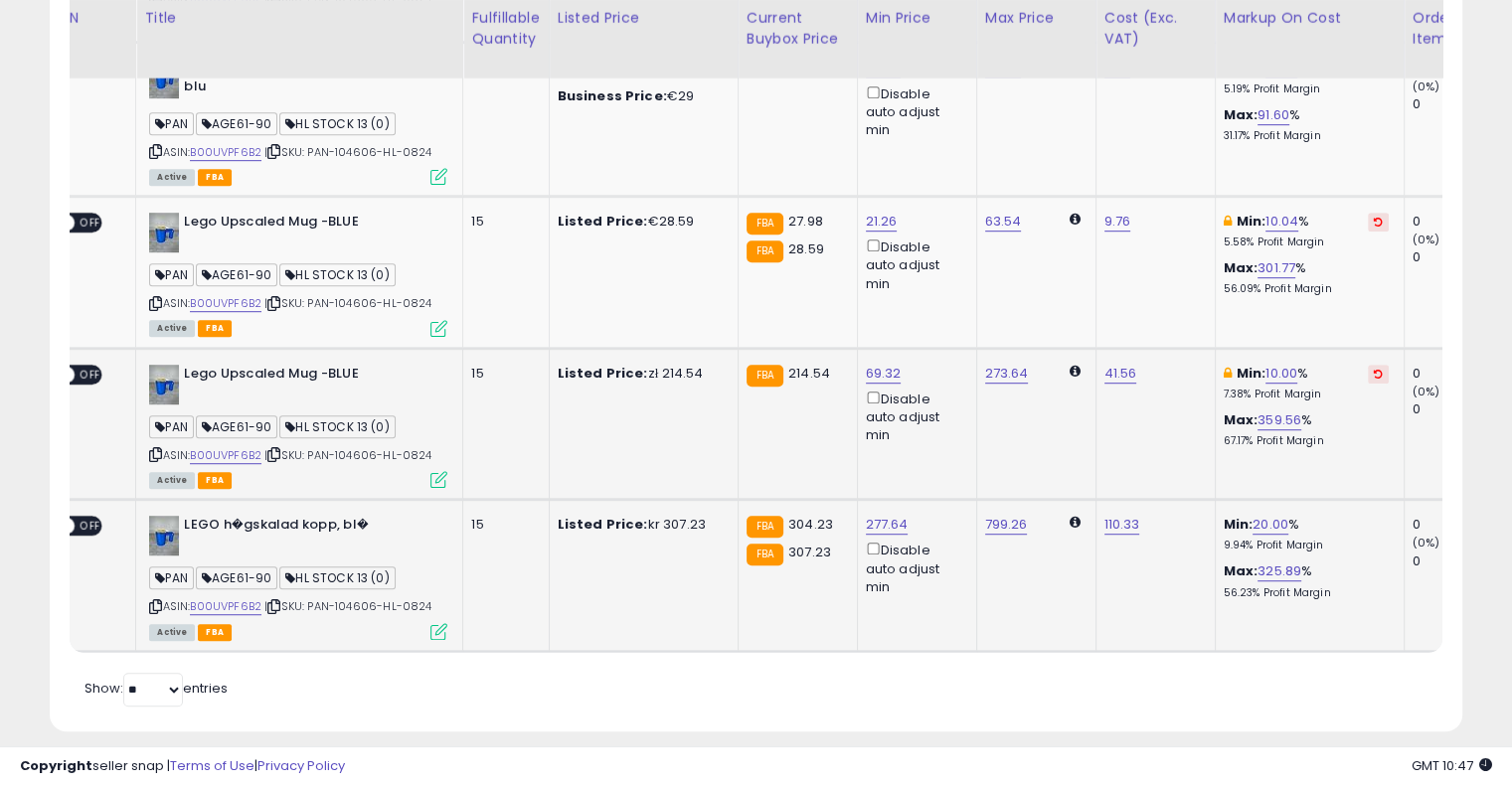 click at bounding box center [1378, 374] 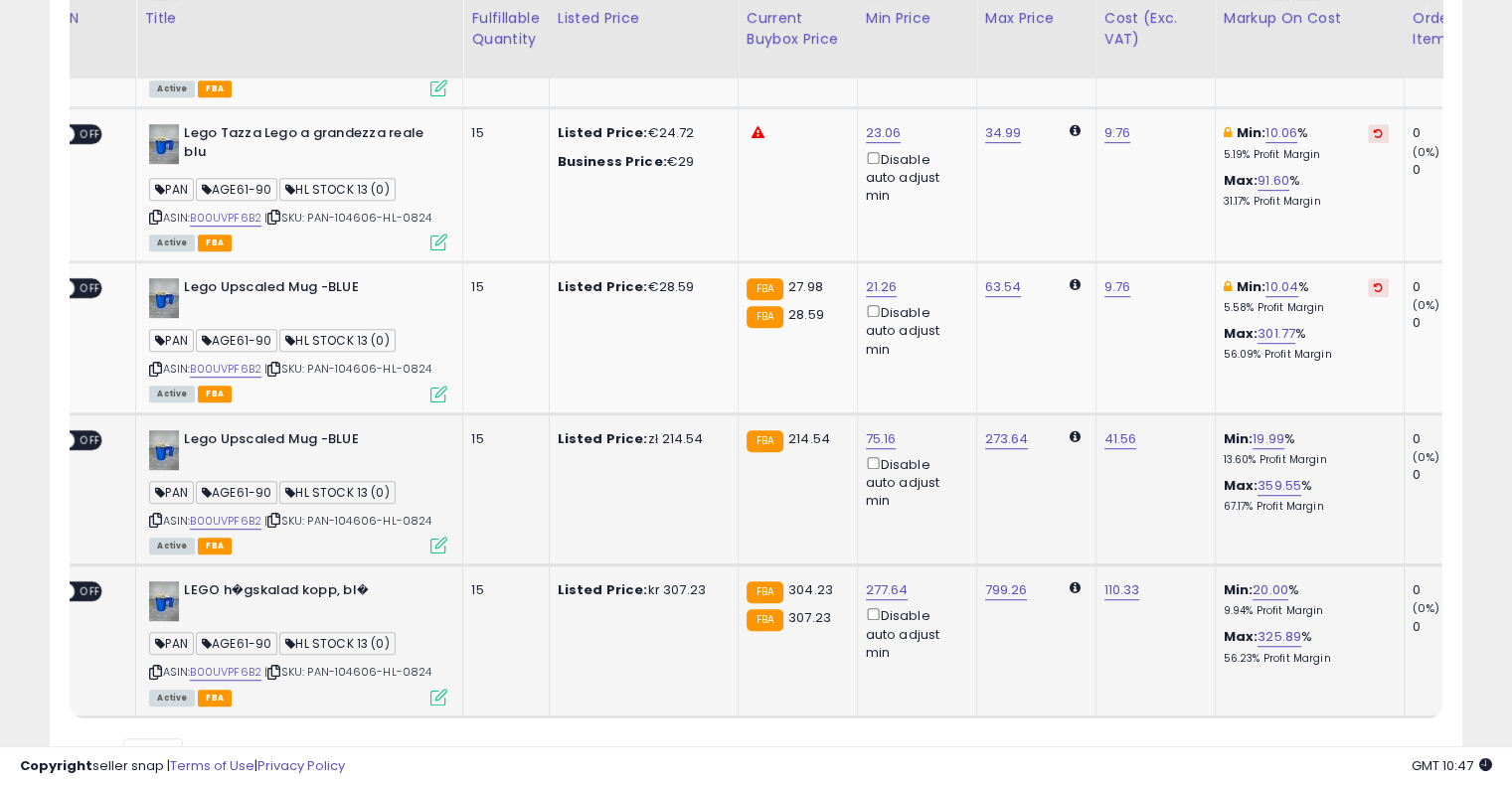 scroll, scrollTop: 994, scrollLeft: 0, axis: vertical 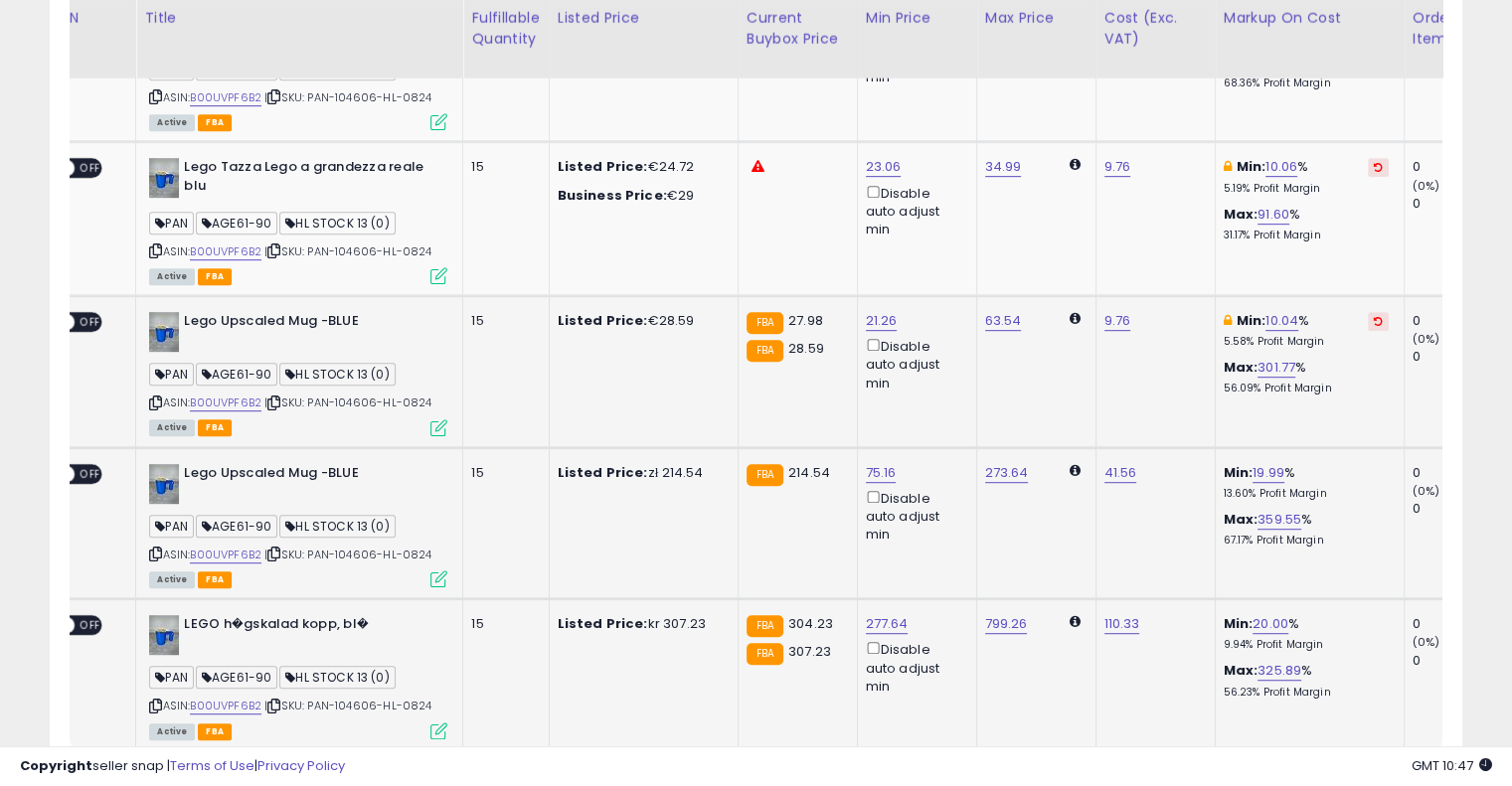 click at bounding box center [1378, 321] 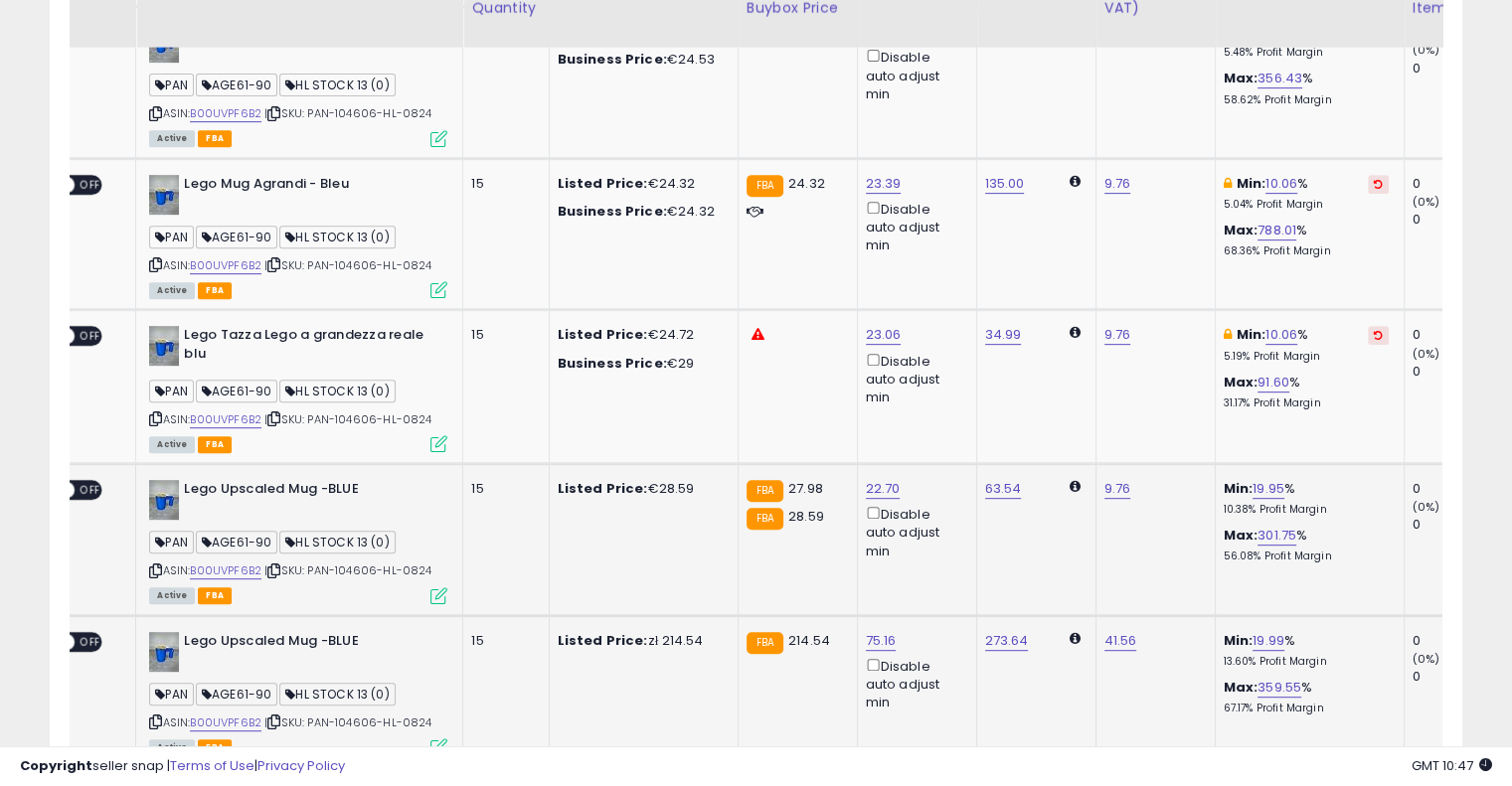 scroll, scrollTop: 795, scrollLeft: 0, axis: vertical 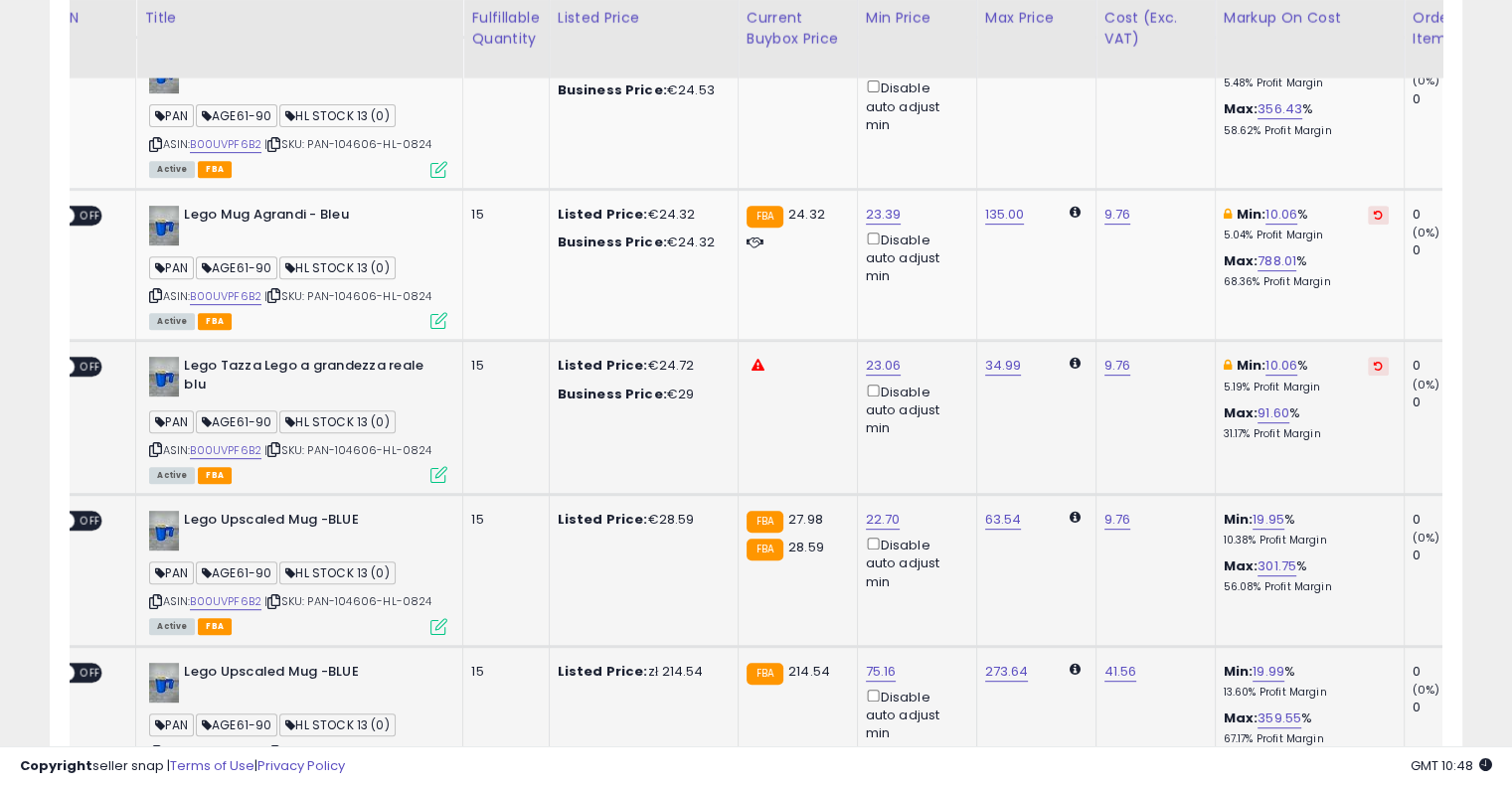 click at bounding box center [1378, 366] 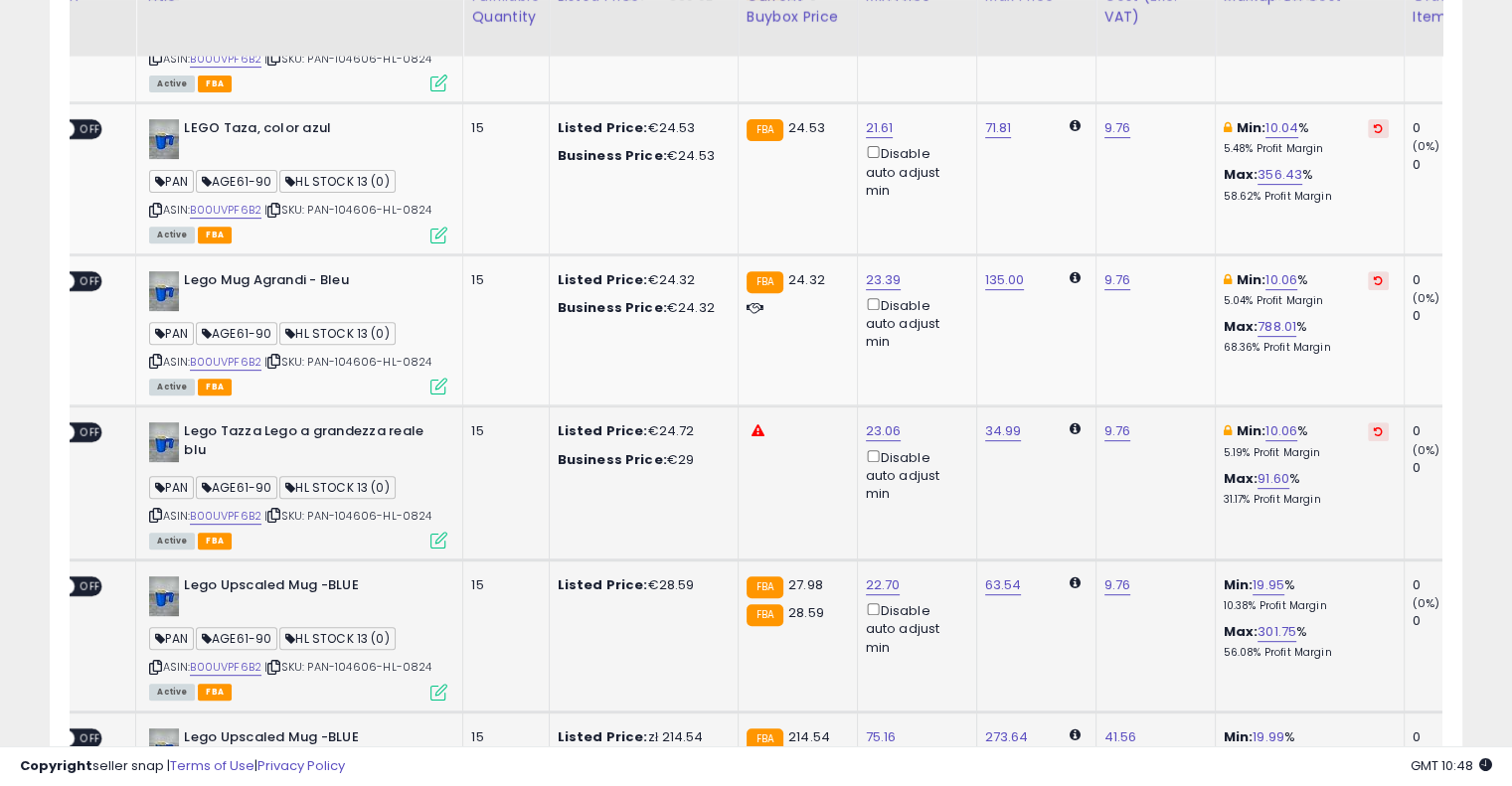 scroll, scrollTop: 696, scrollLeft: 0, axis: vertical 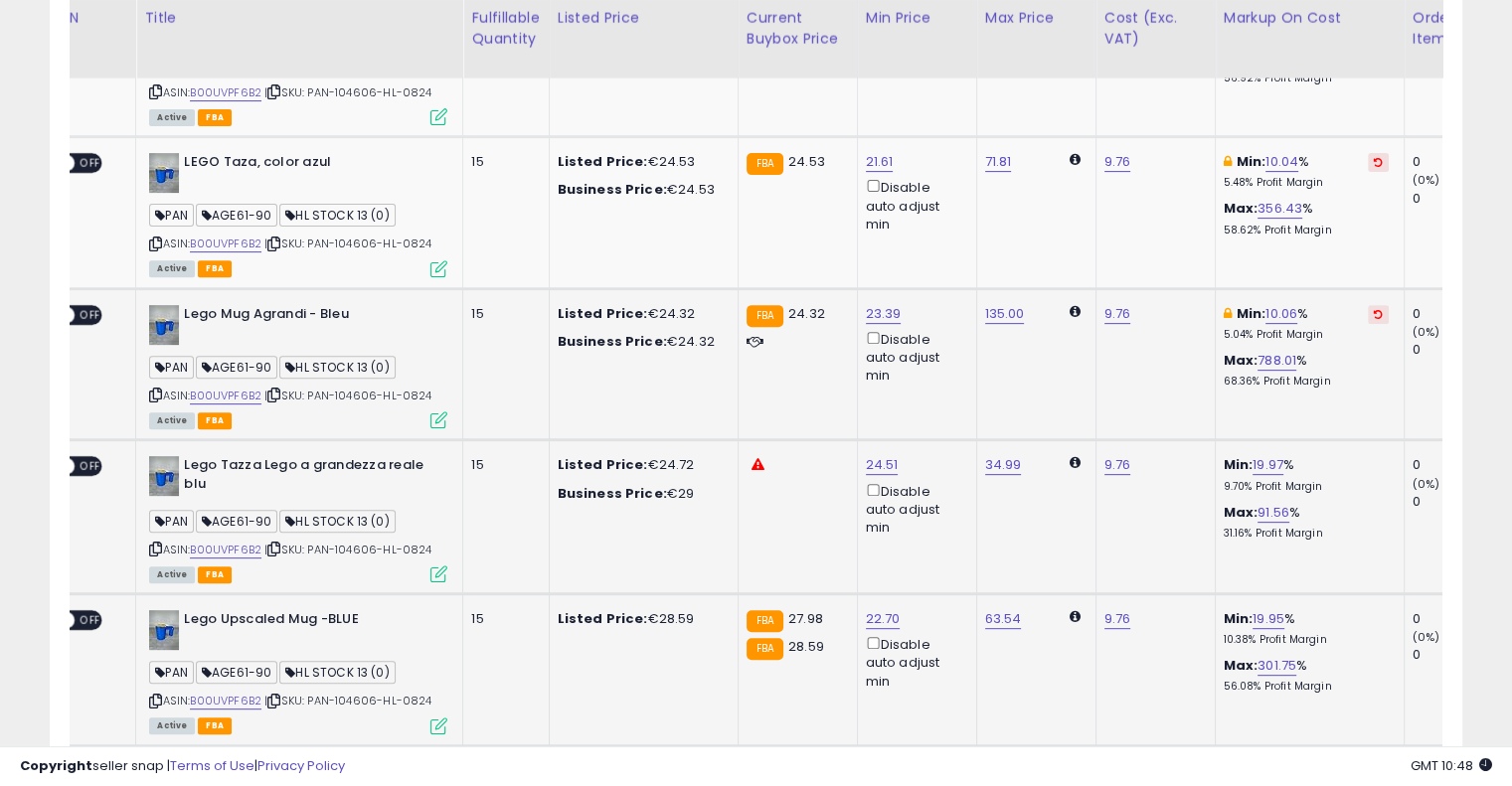 click at bounding box center (1378, 314) 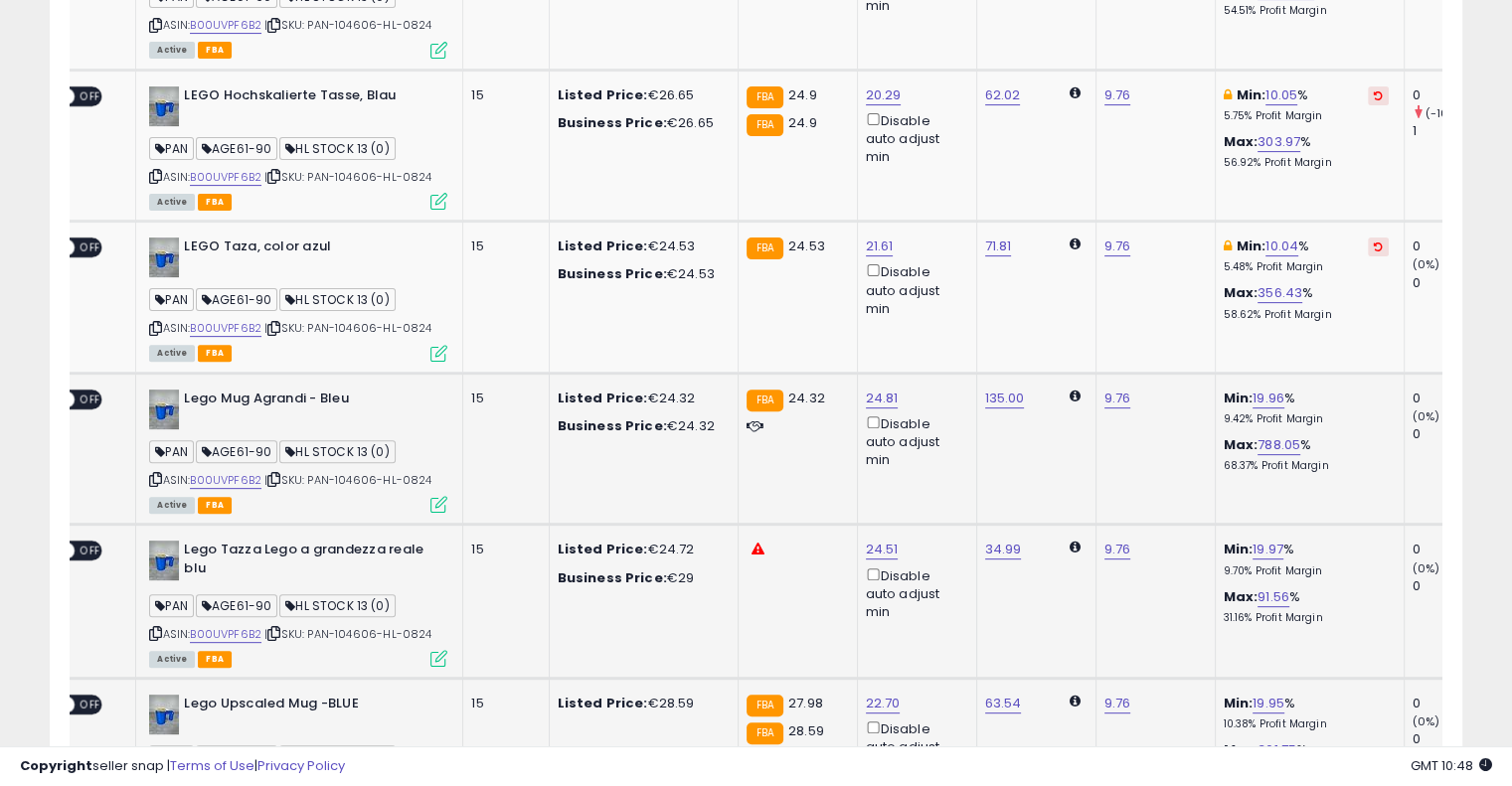 scroll, scrollTop: 497, scrollLeft: 0, axis: vertical 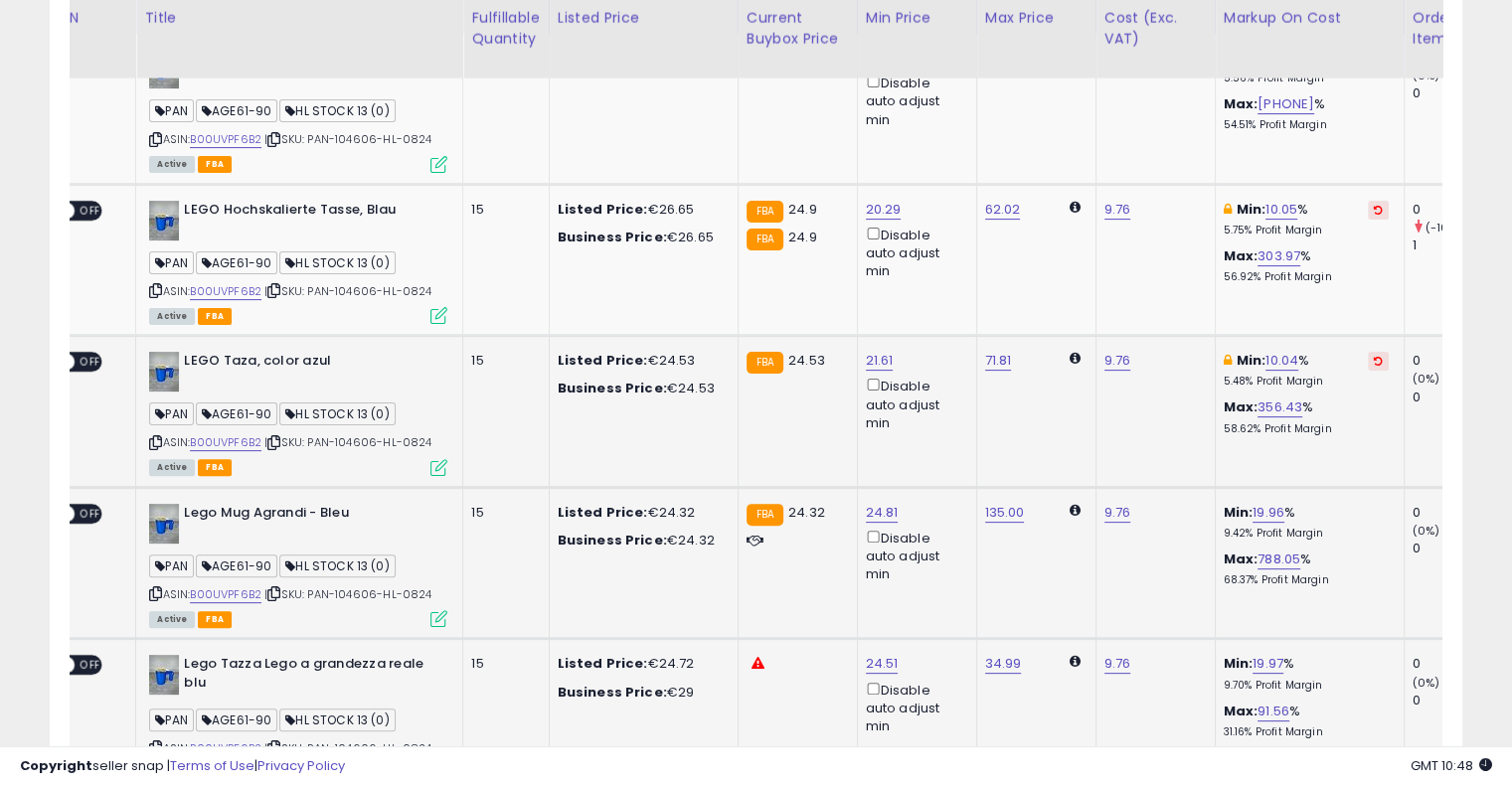 click at bounding box center (1378, 361) 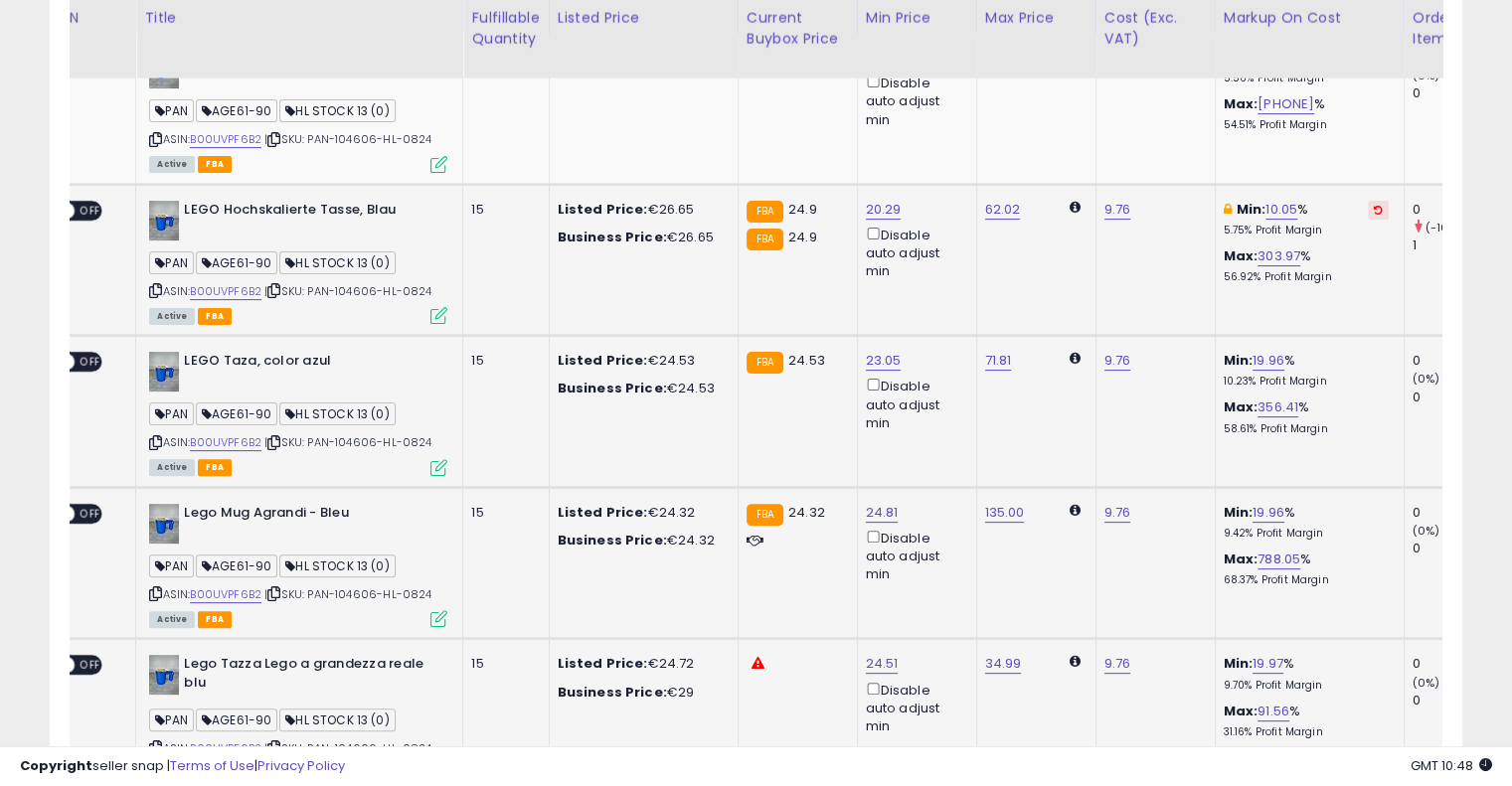 scroll, scrollTop: 298, scrollLeft: 0, axis: vertical 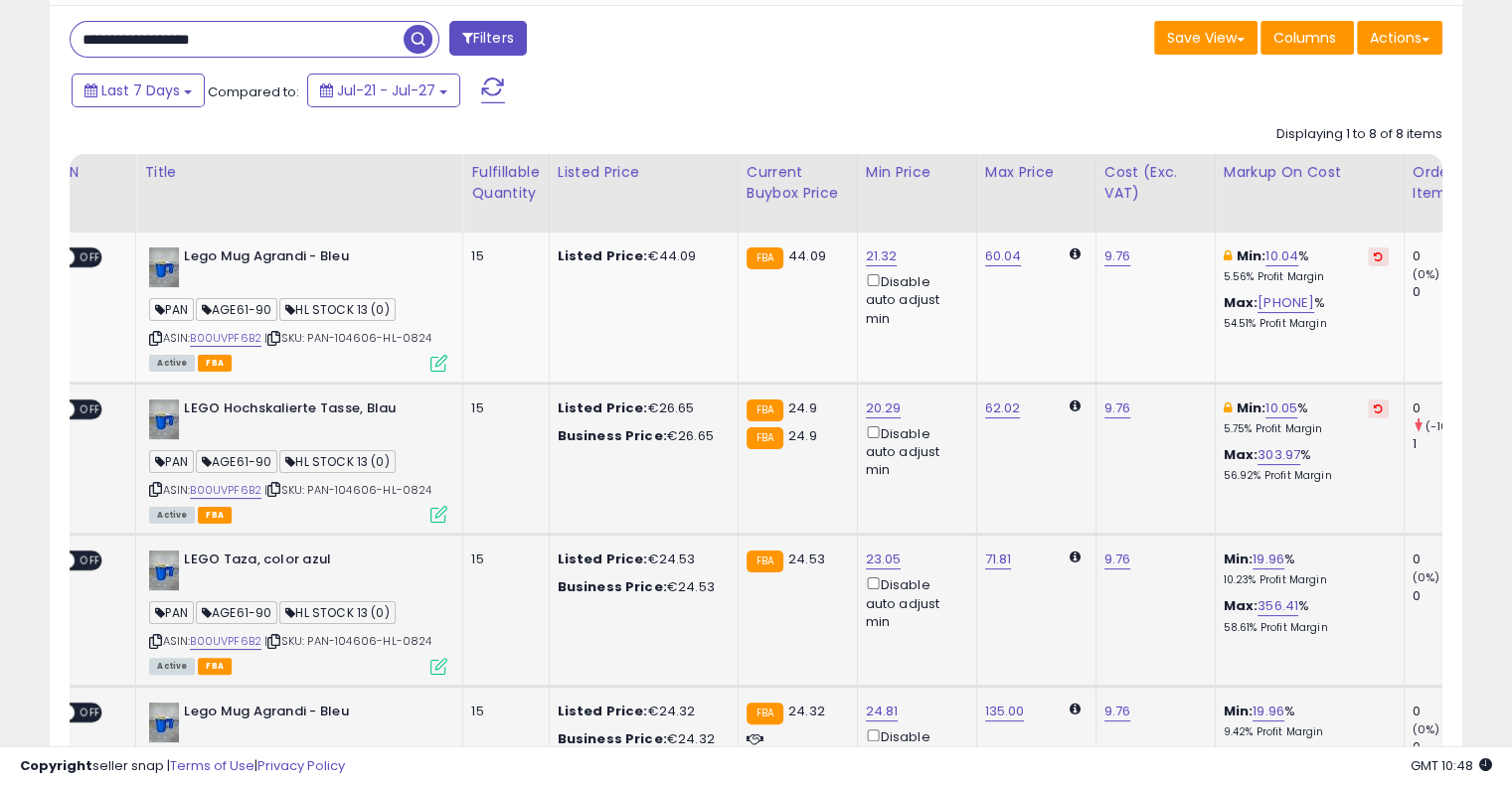 click at bounding box center [1378, 408] 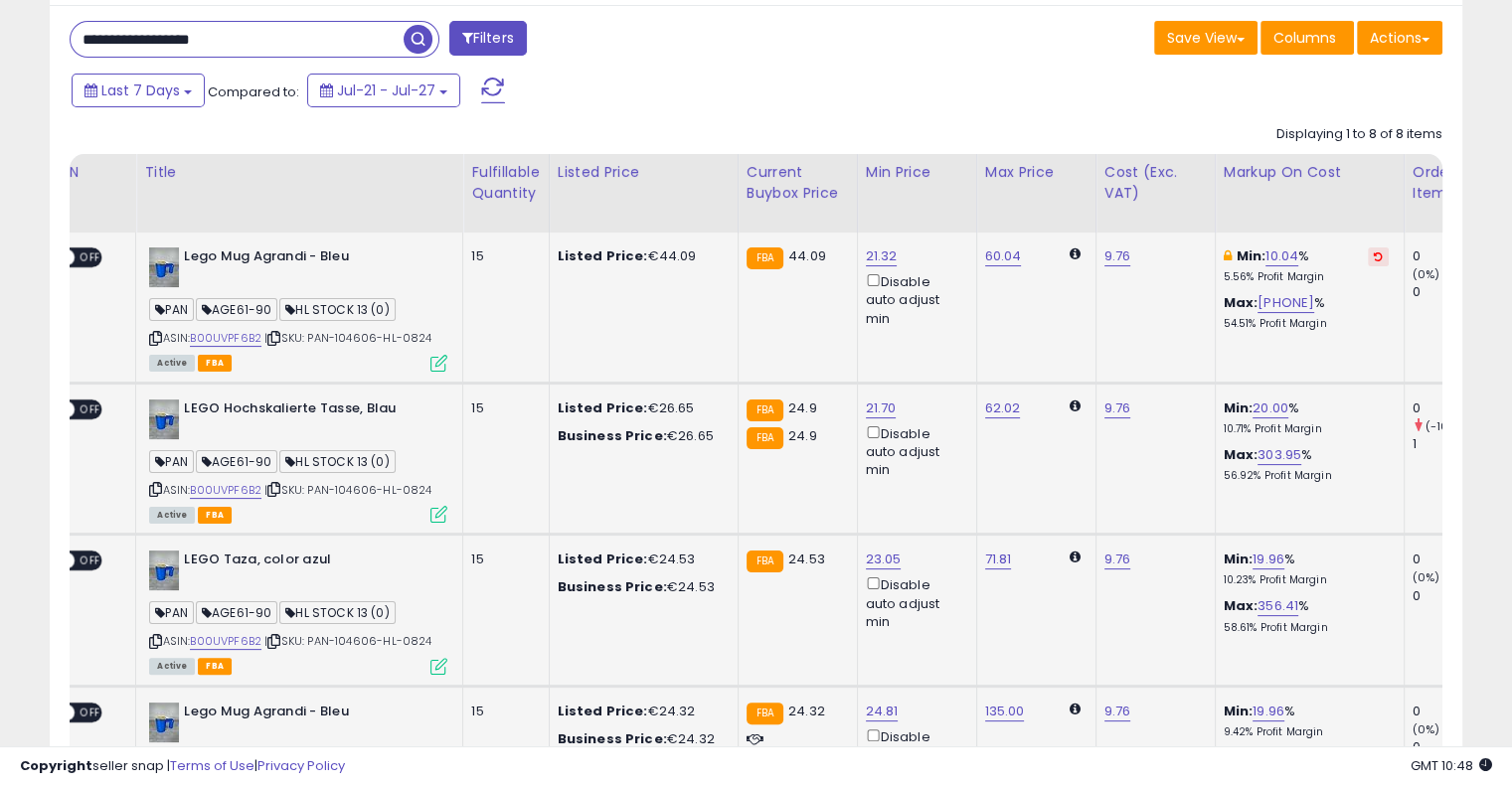 click at bounding box center [1378, 256] 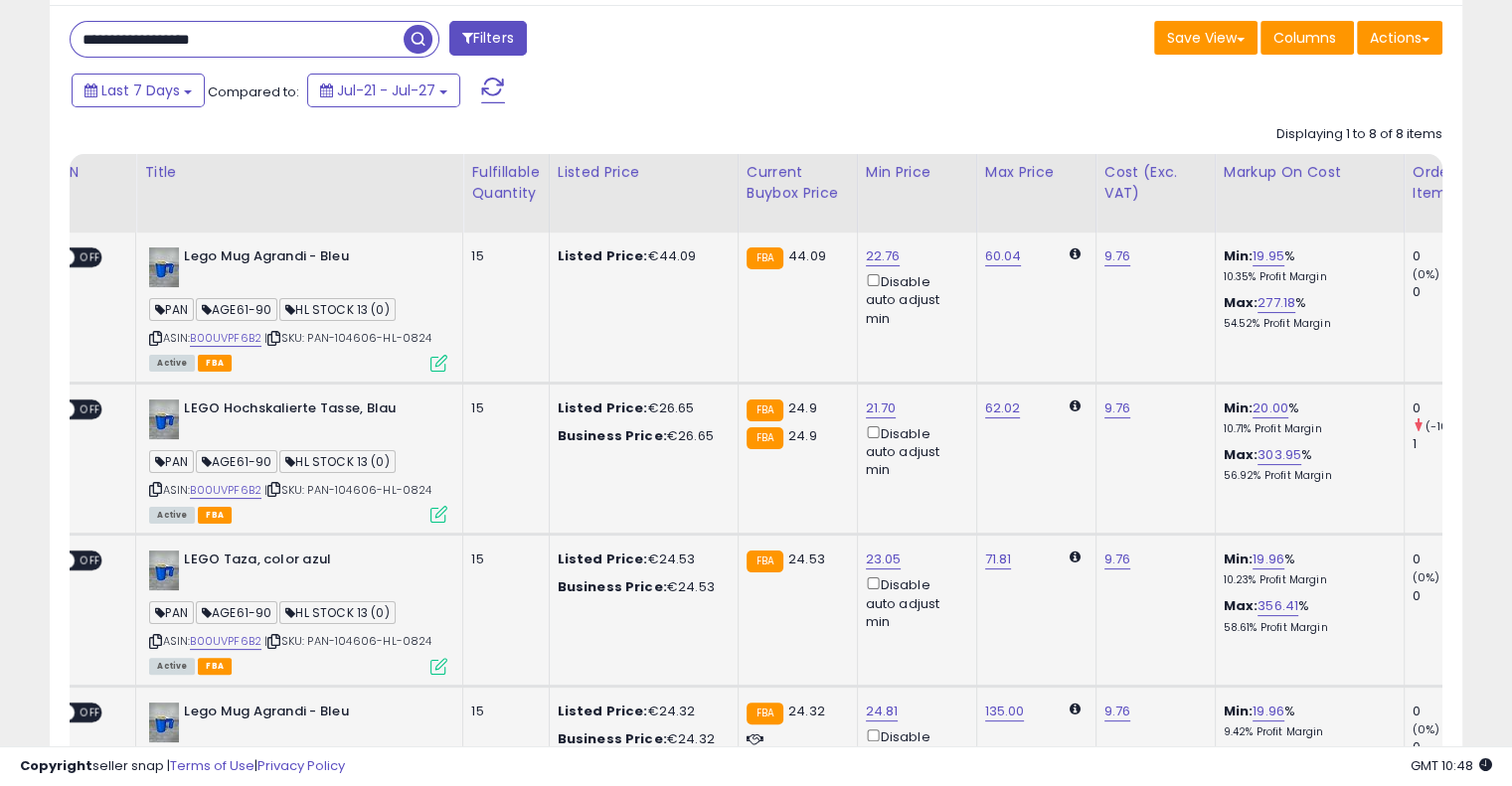 drag, startPoint x: 311, startPoint y: 43, endPoint x: 11, endPoint y: 44, distance: 300.00167 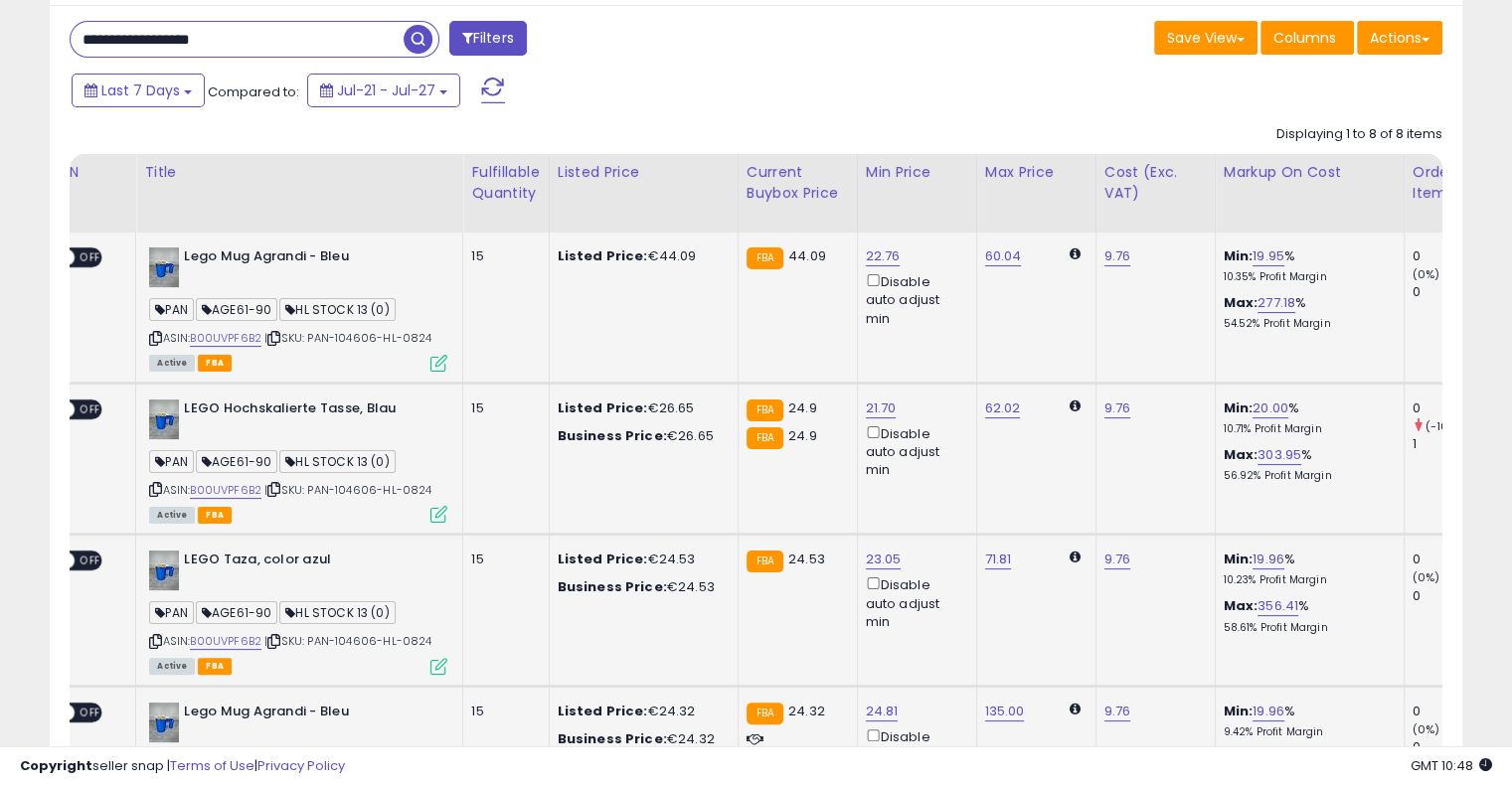 paste 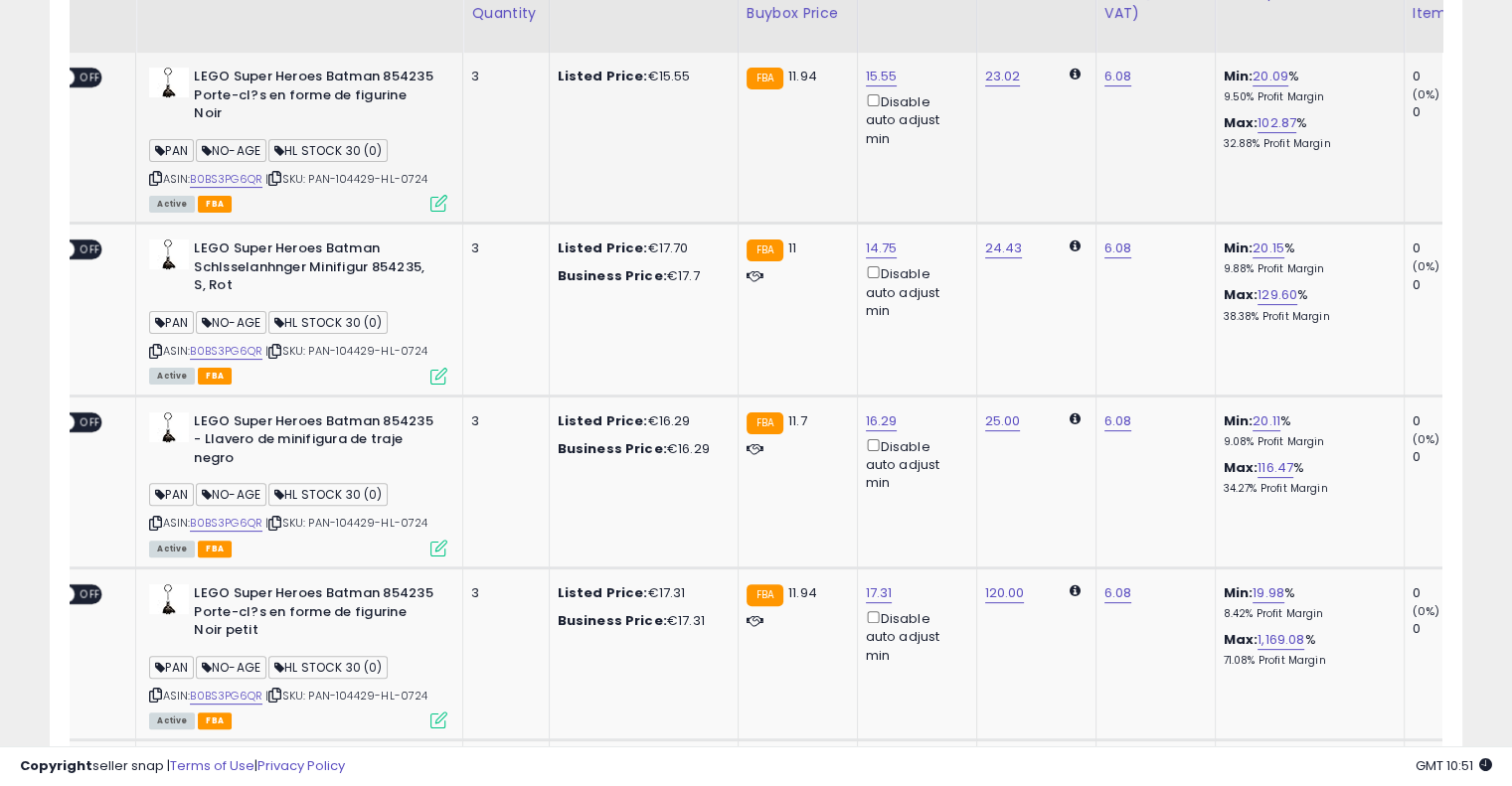 scroll, scrollTop: 497, scrollLeft: 0, axis: vertical 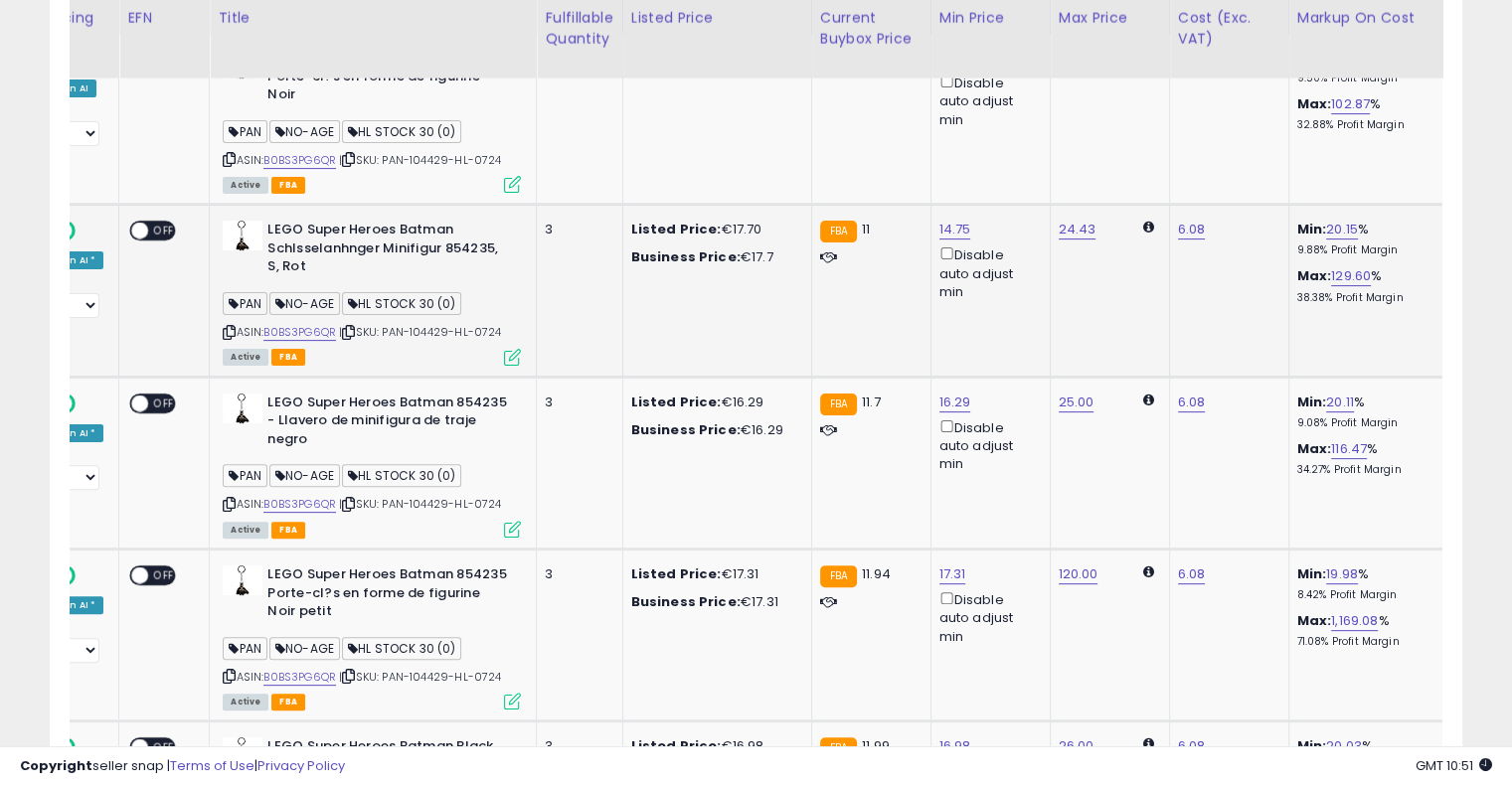 drag, startPoint x: 979, startPoint y: 274, endPoint x: 707, endPoint y: 312, distance: 274.6416 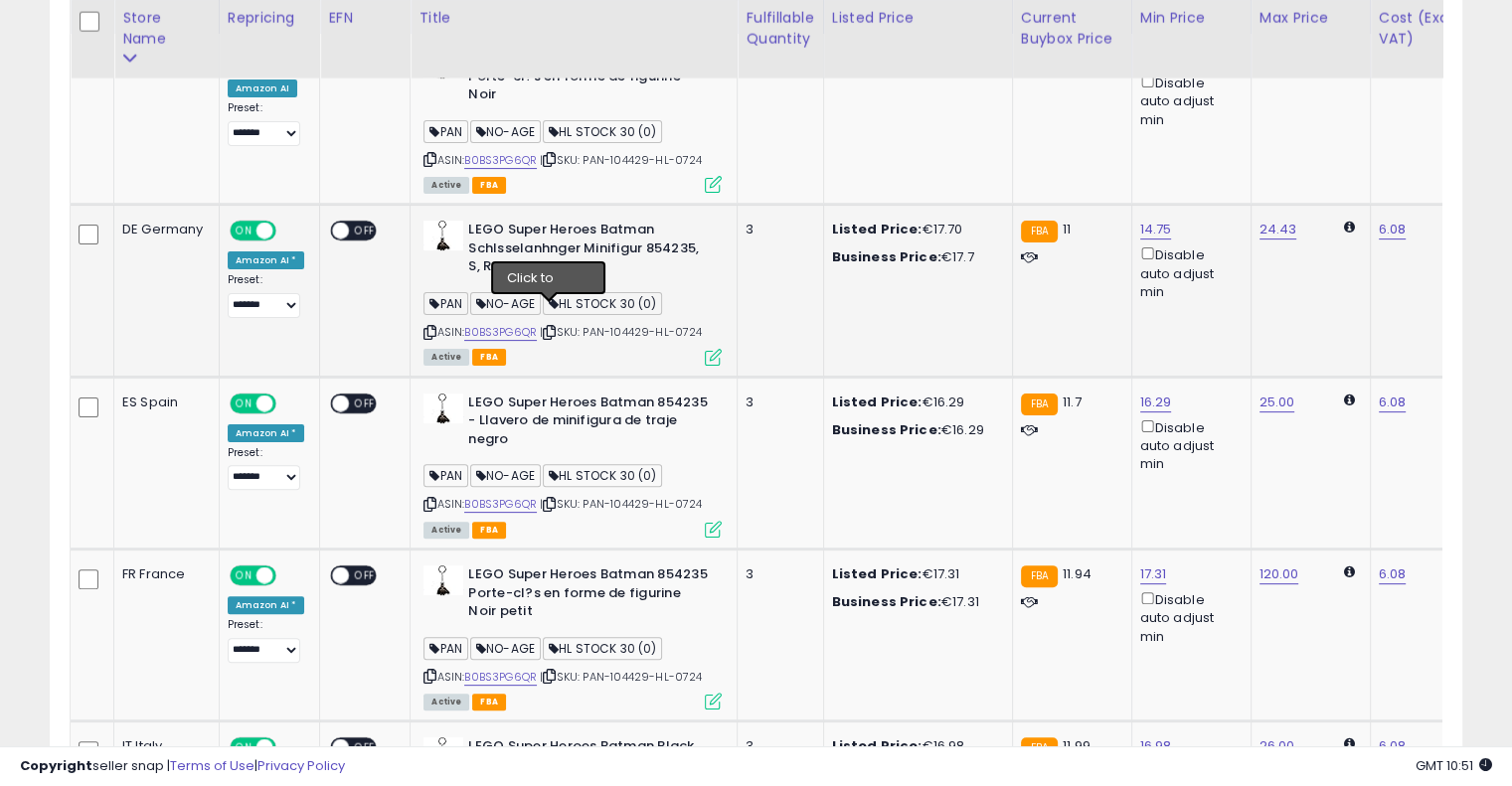 click at bounding box center (549, 332) 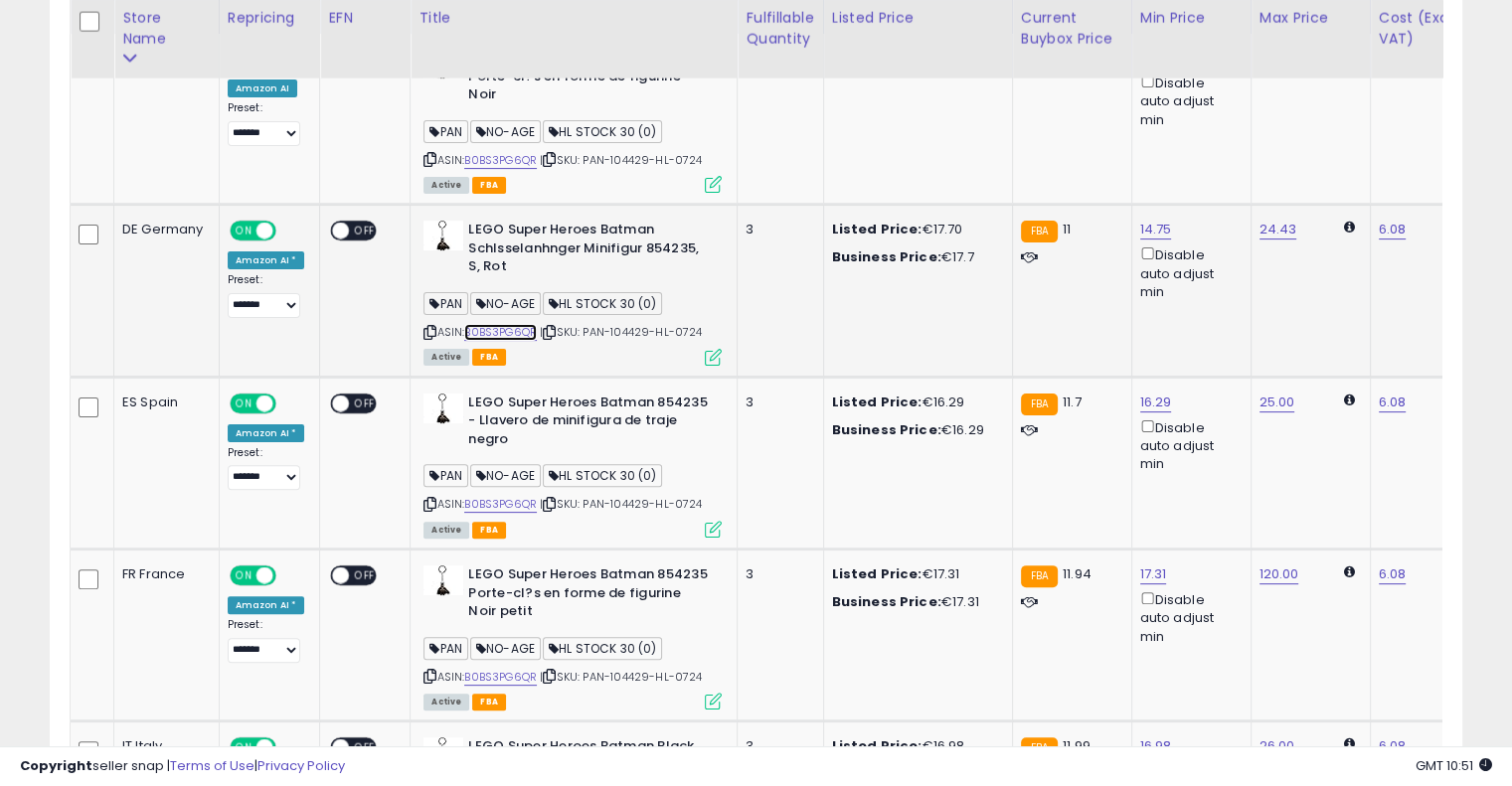 click on "B0BS3PG6QR" at bounding box center [500, 332] 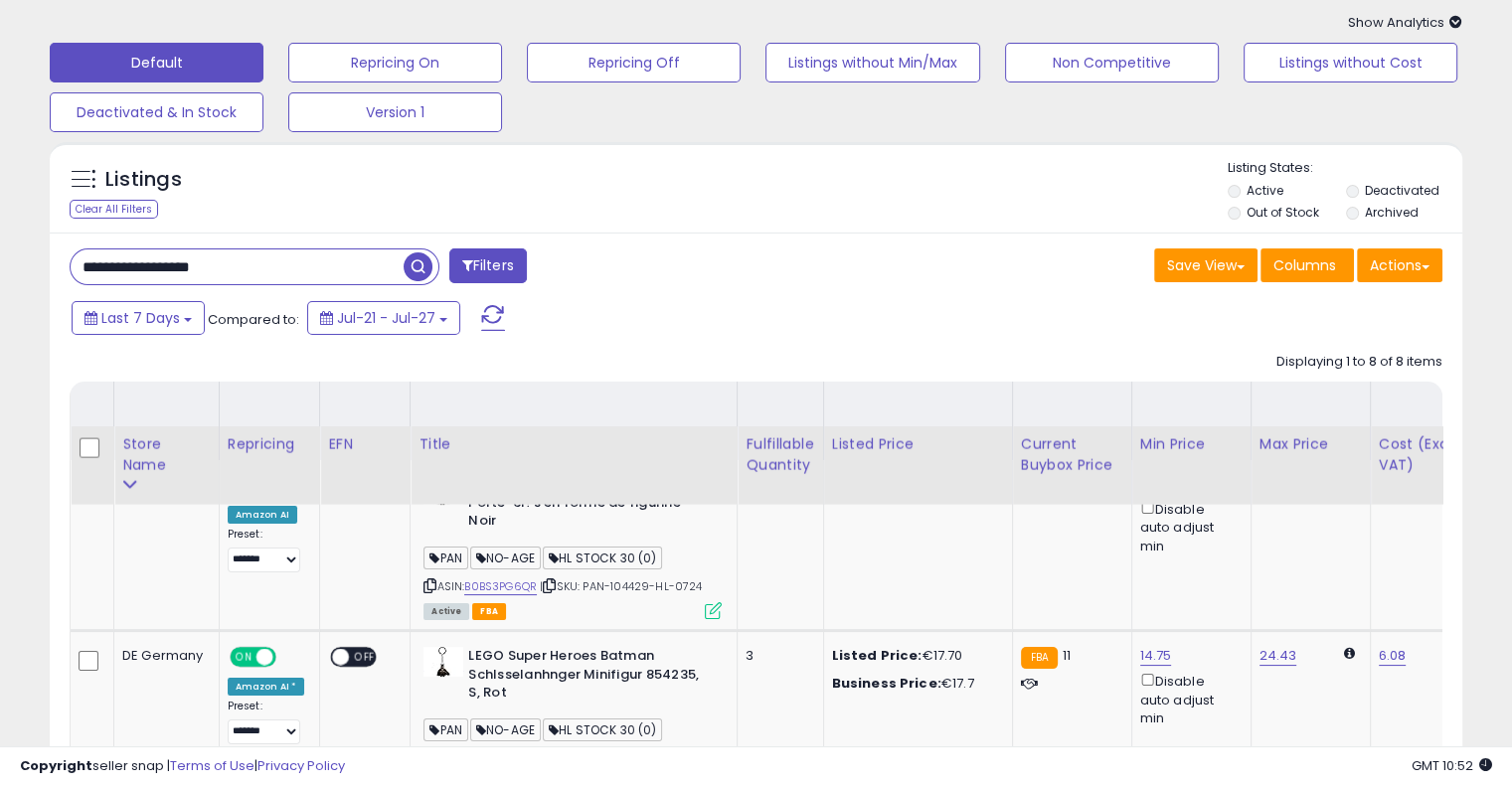 scroll, scrollTop: 0, scrollLeft: 0, axis: both 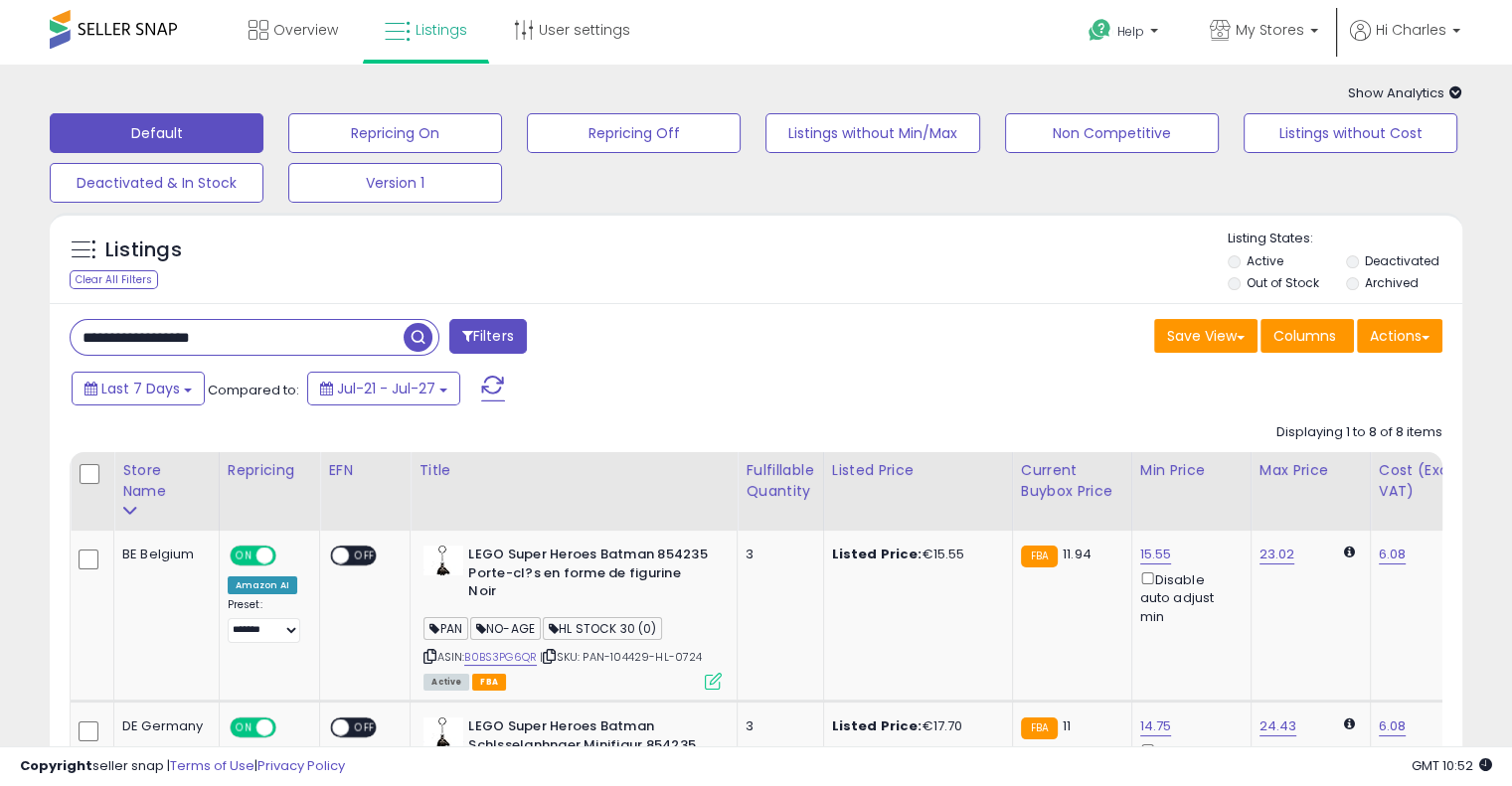 drag, startPoint x: 282, startPoint y: 341, endPoint x: 188, endPoint y: 333, distance: 94.33981 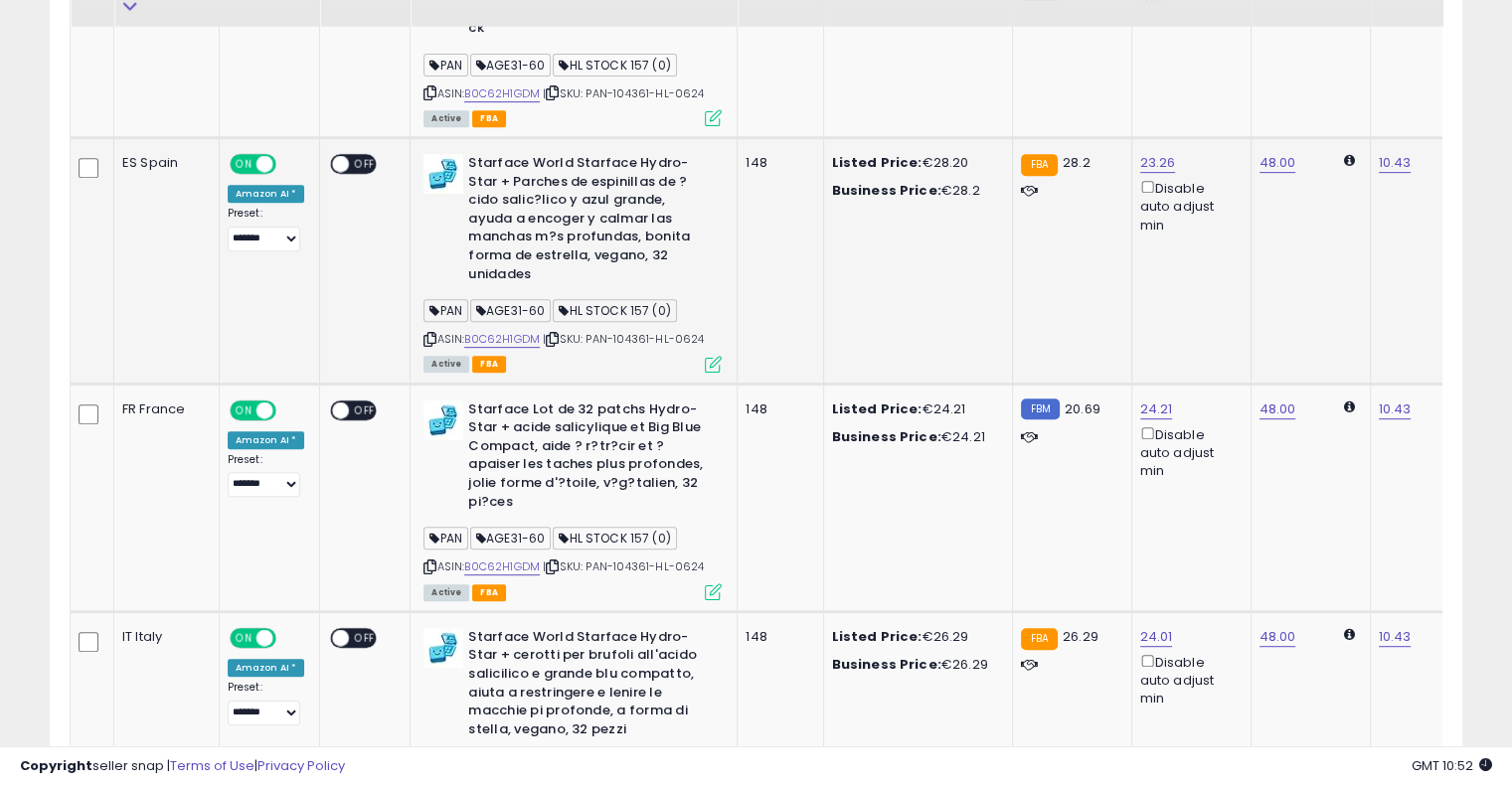 scroll, scrollTop: 1466, scrollLeft: 0, axis: vertical 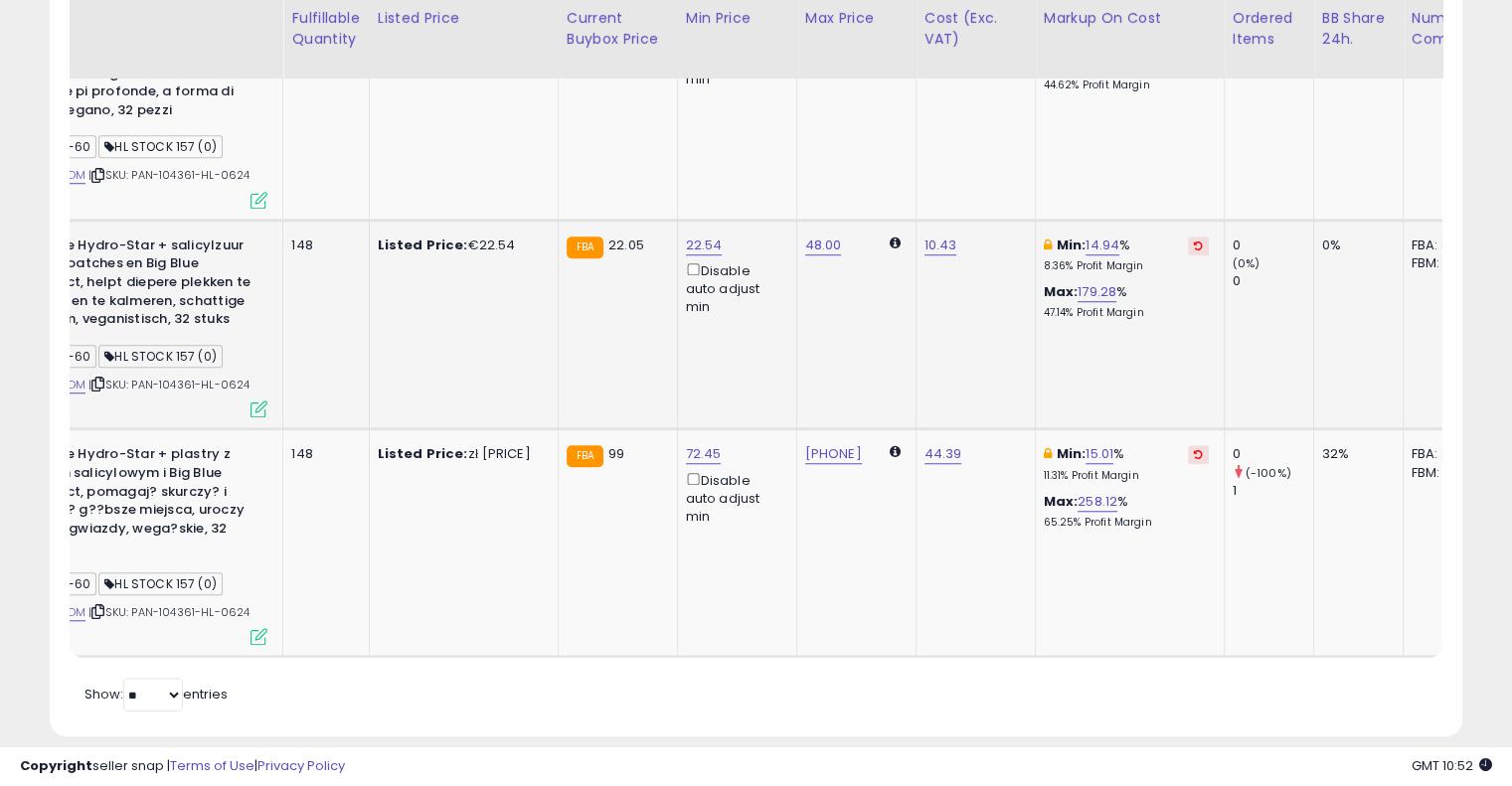 drag, startPoint x: 855, startPoint y: 357, endPoint x: 1119, endPoint y: 327, distance: 265.69908 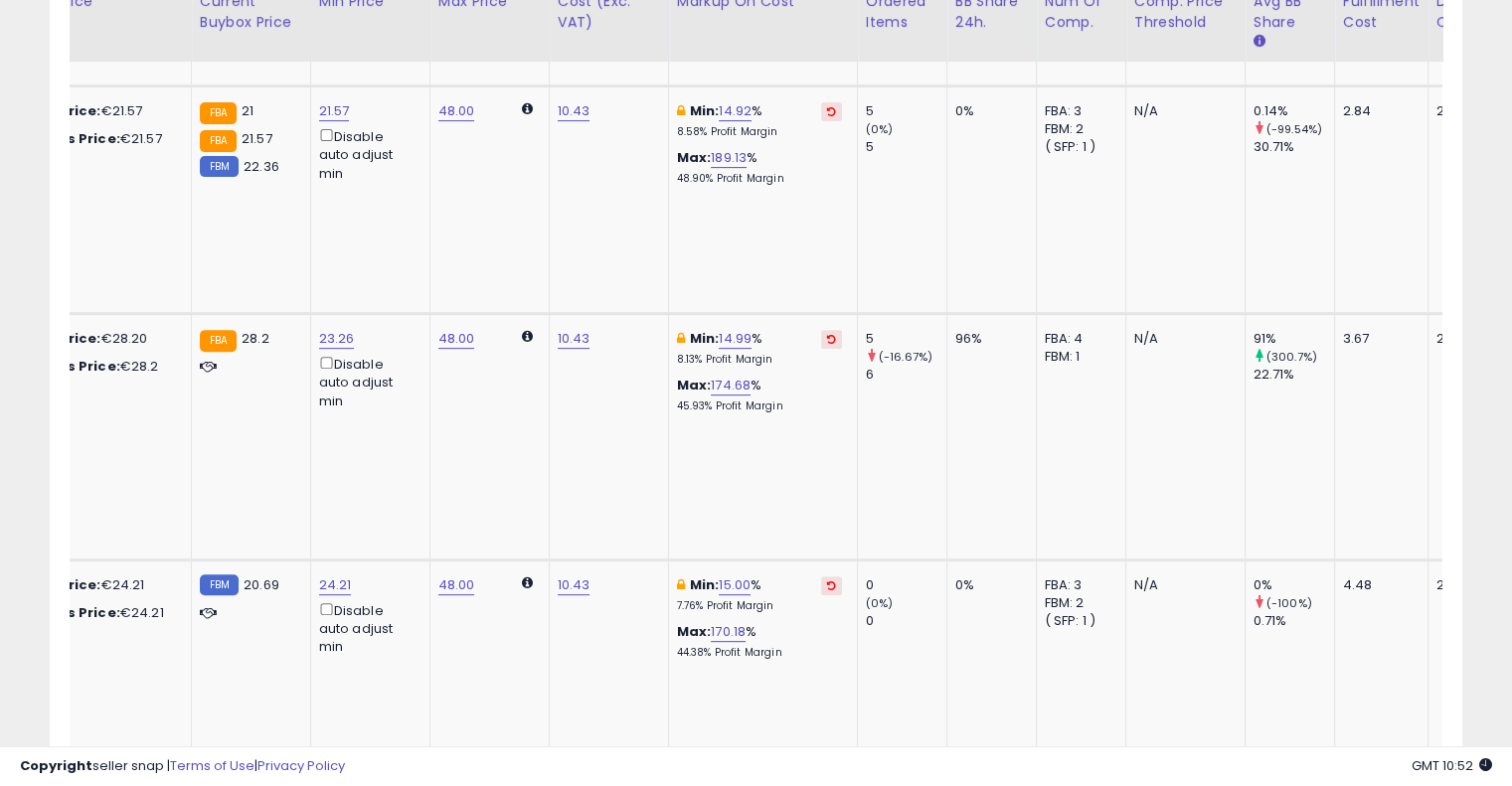 scroll, scrollTop: 273, scrollLeft: 0, axis: vertical 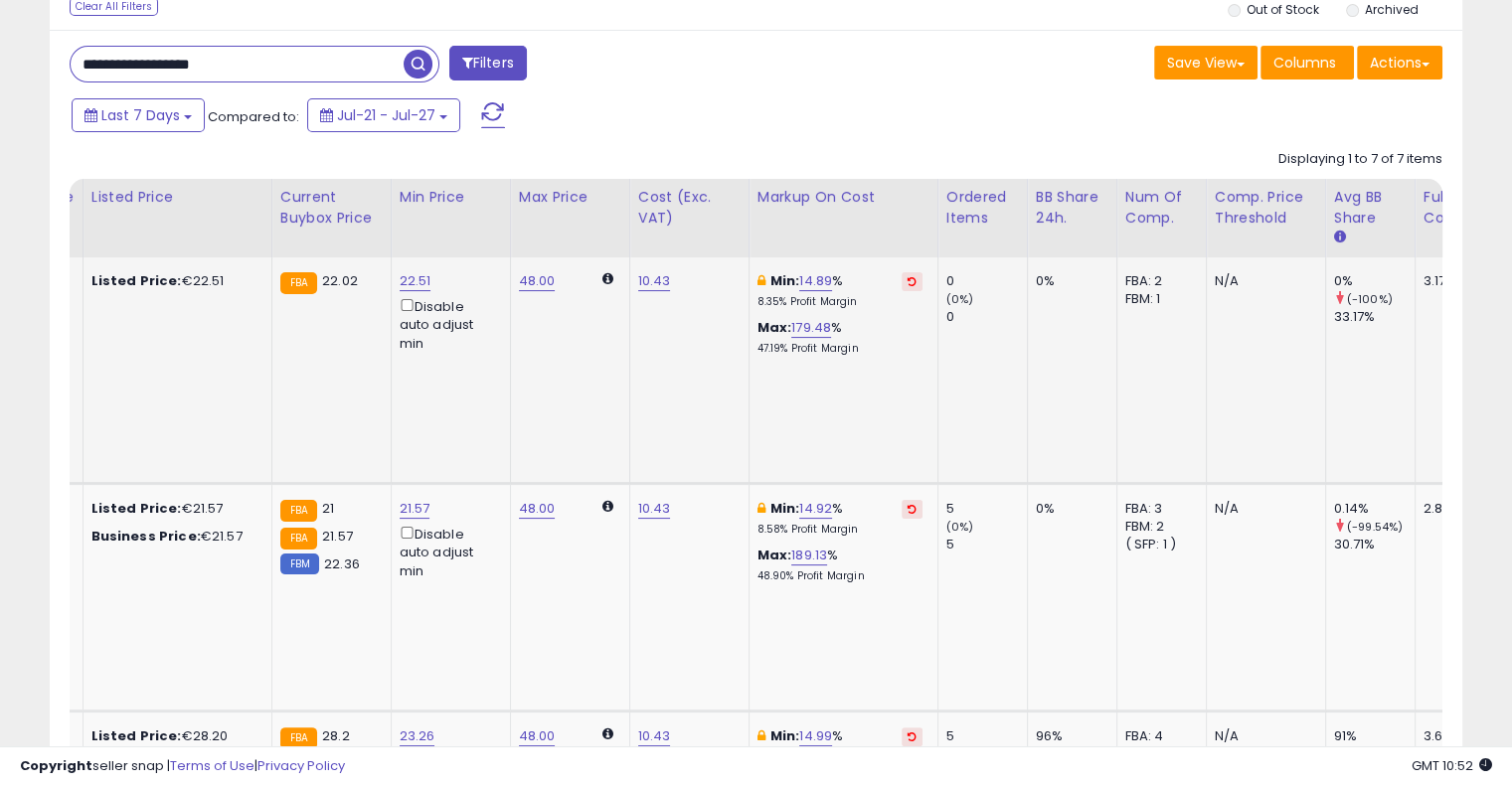 drag, startPoint x: 962, startPoint y: 377, endPoint x: 771, endPoint y: 381, distance: 191.04188 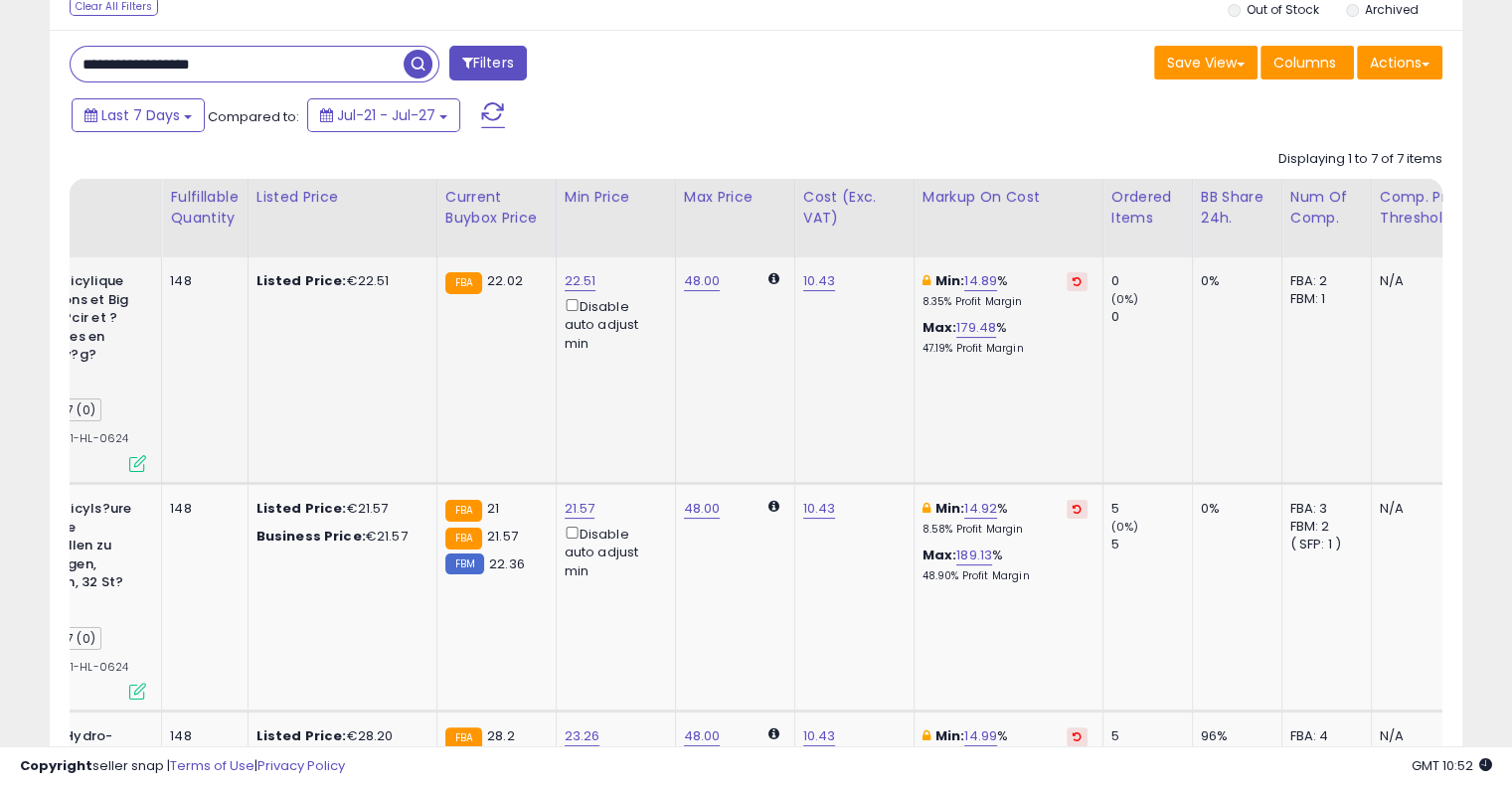 click at bounding box center [1077, 281] 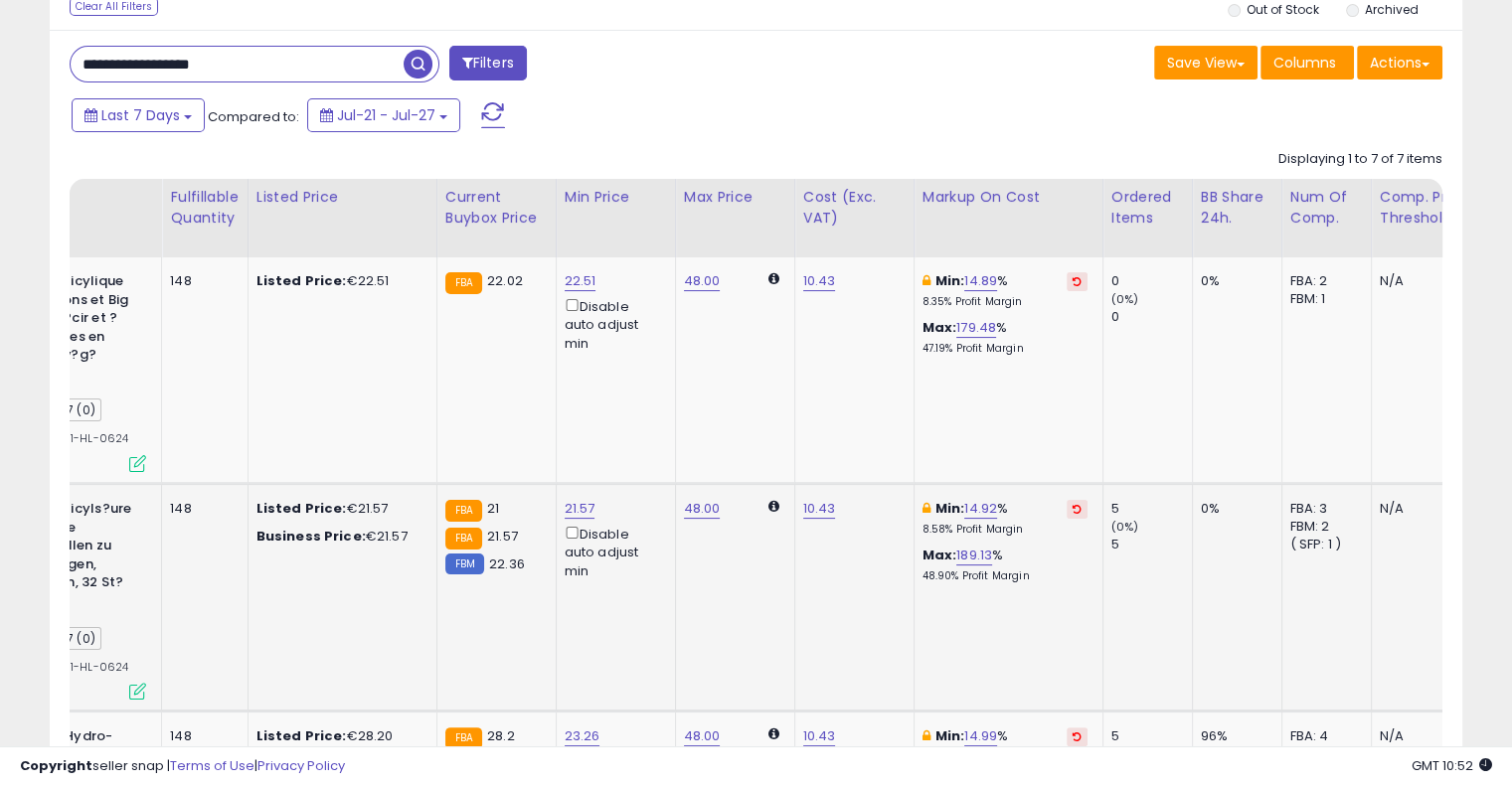 click at bounding box center [1077, 509] 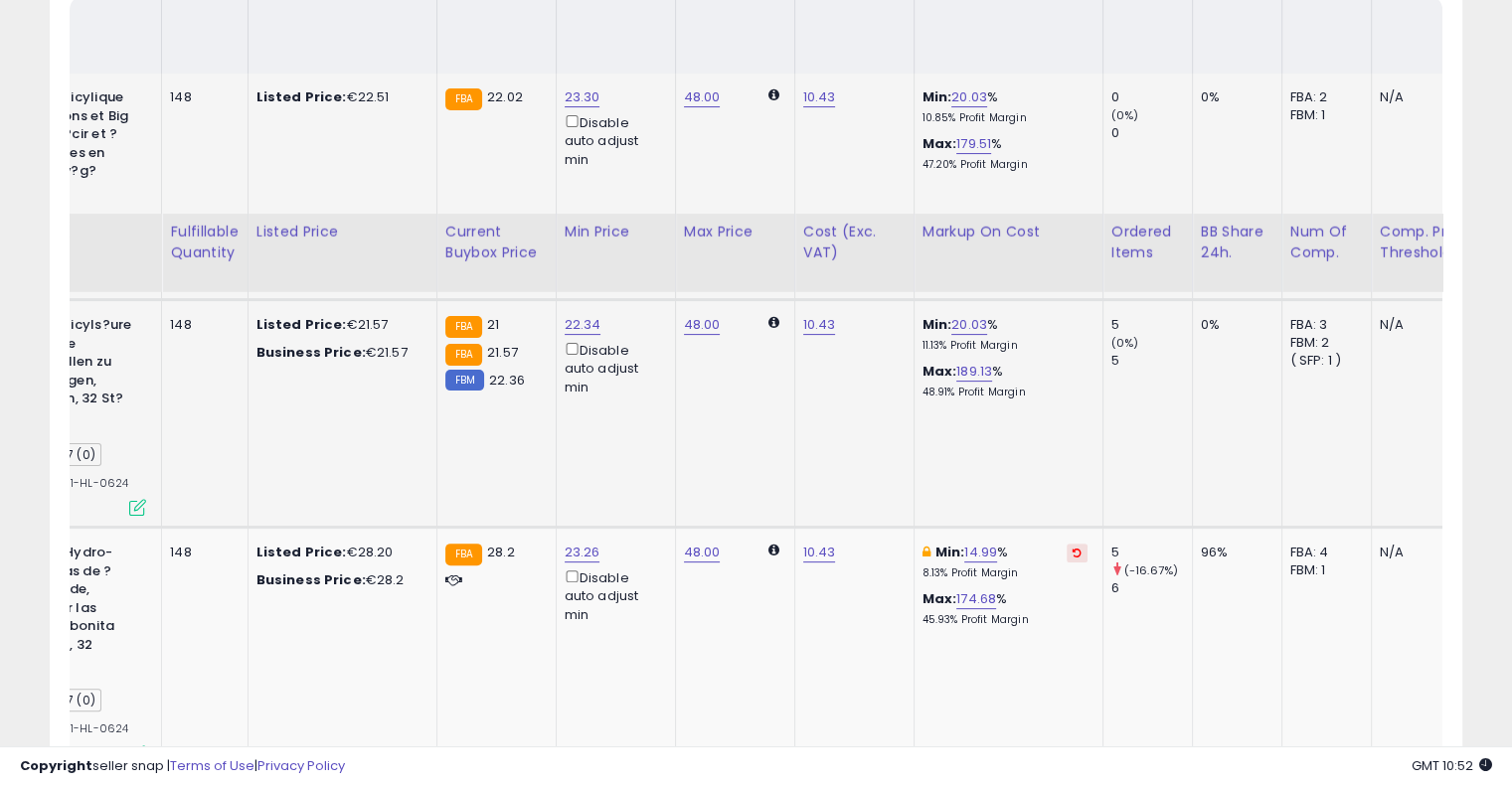 scroll, scrollTop: 671, scrollLeft: 0, axis: vertical 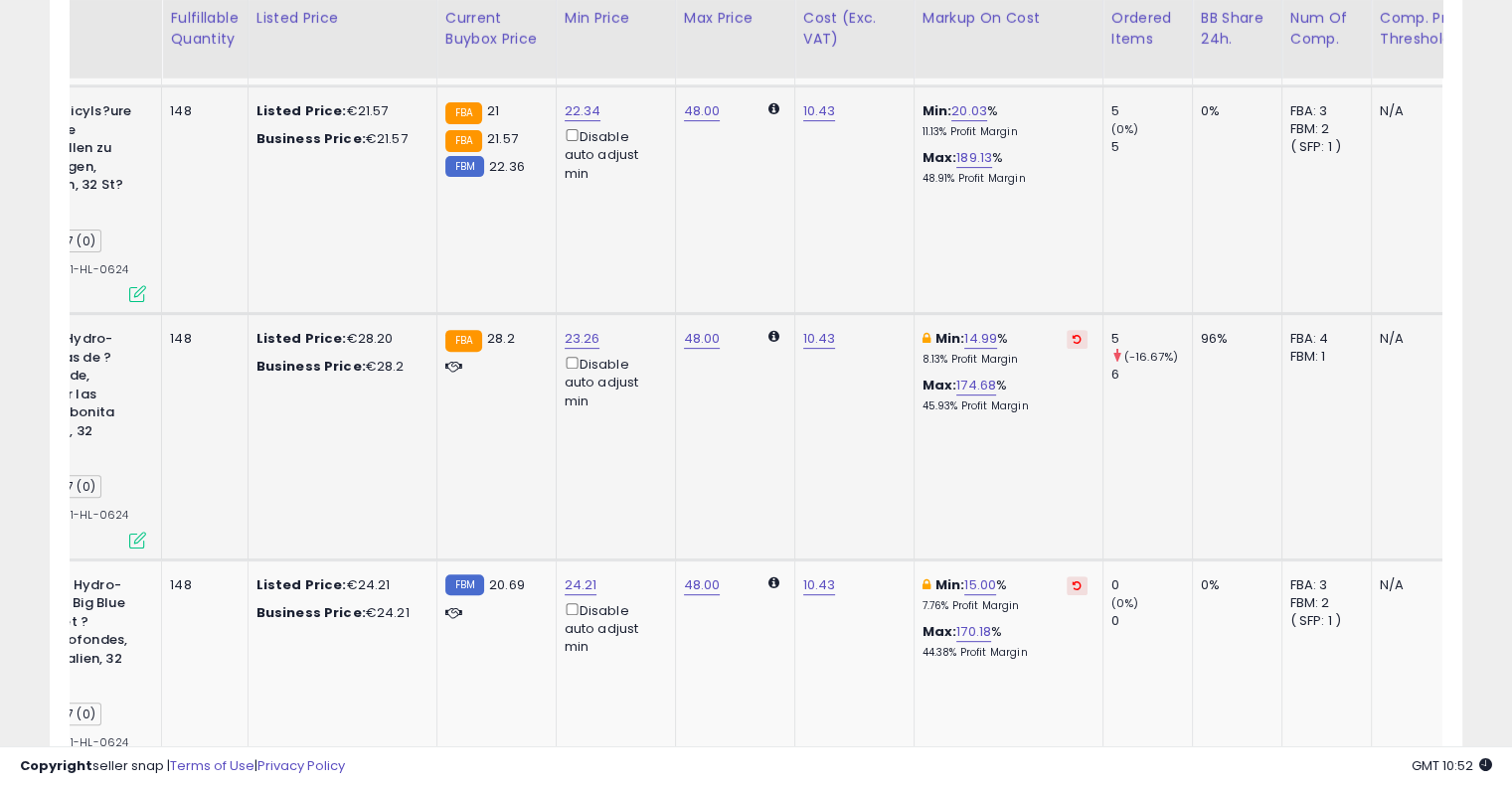click at bounding box center [1077, 339] 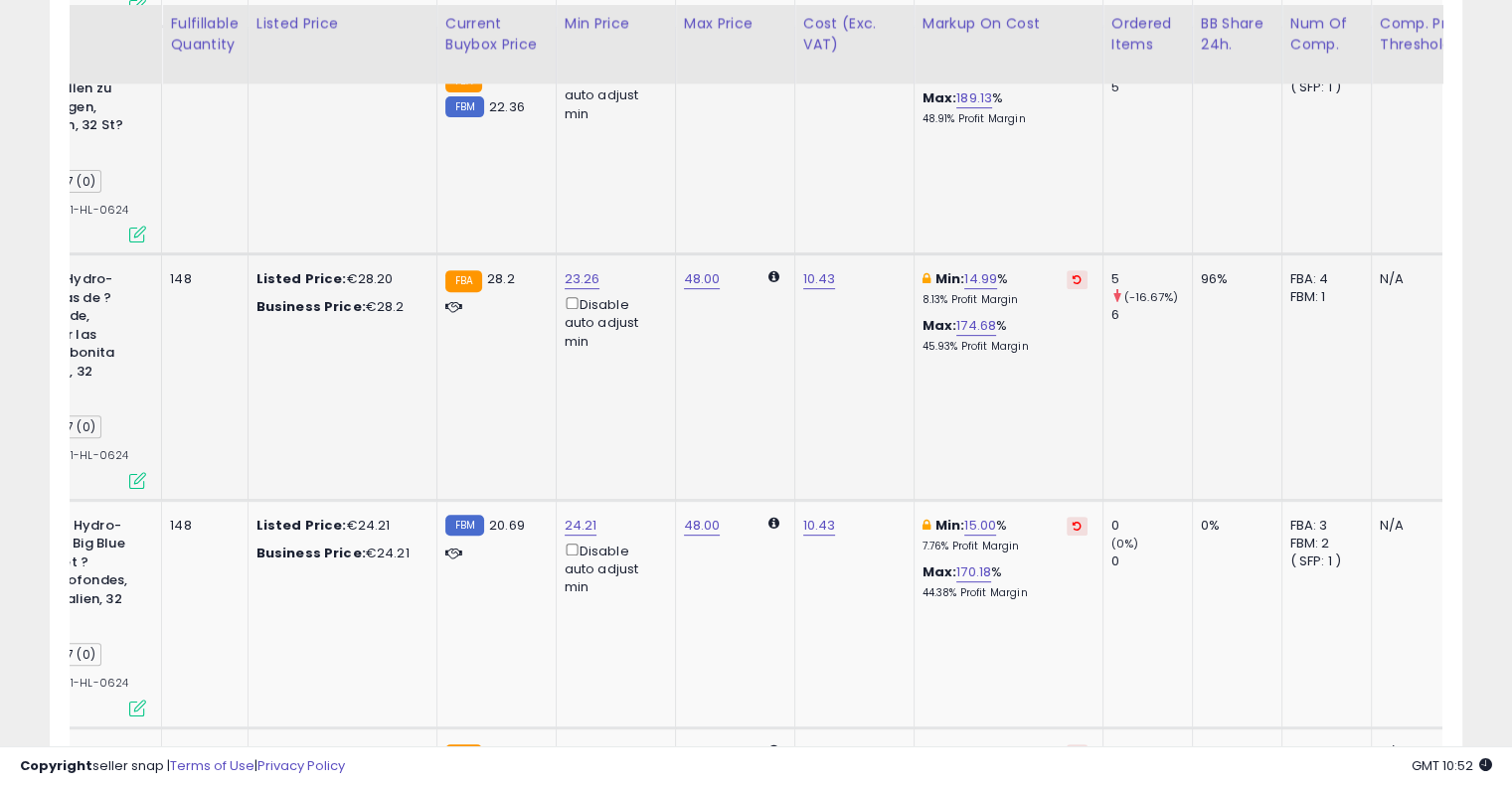 scroll, scrollTop: 672, scrollLeft: 0, axis: vertical 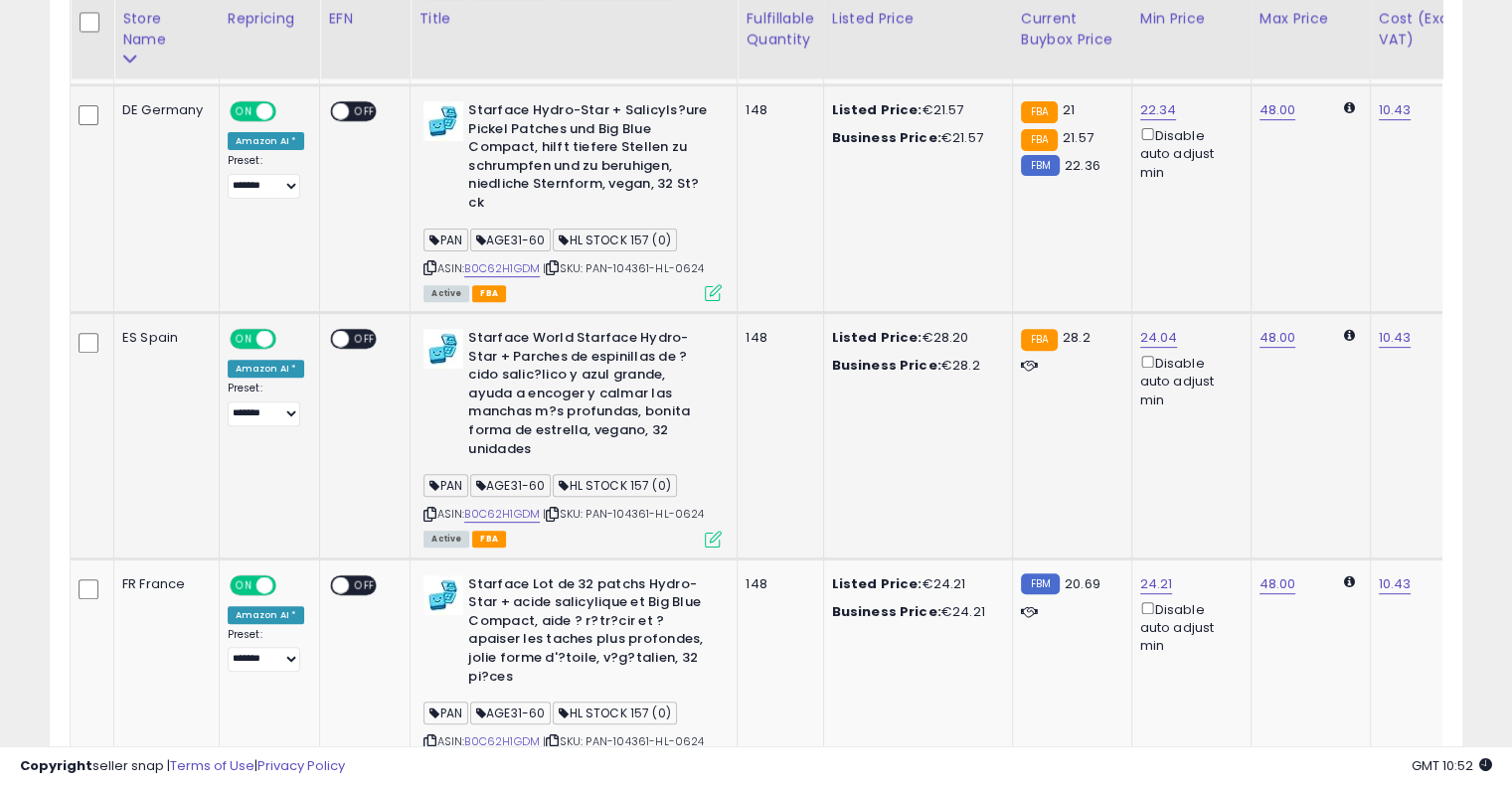 drag, startPoint x: 1079, startPoint y: 373, endPoint x: 802, endPoint y: 368, distance: 277.04512 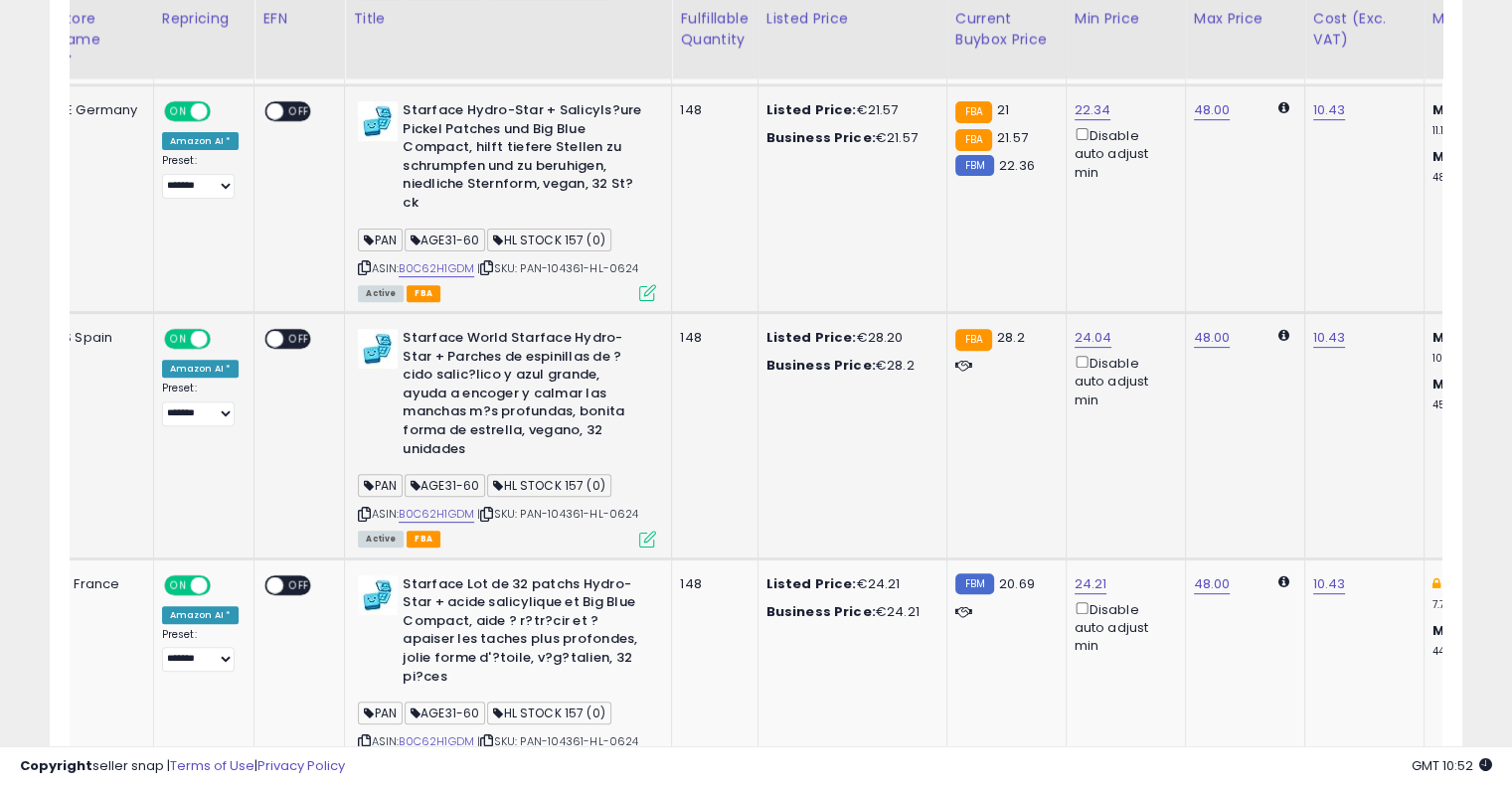 scroll, scrollTop: 0, scrollLeft: 266, axis: horizontal 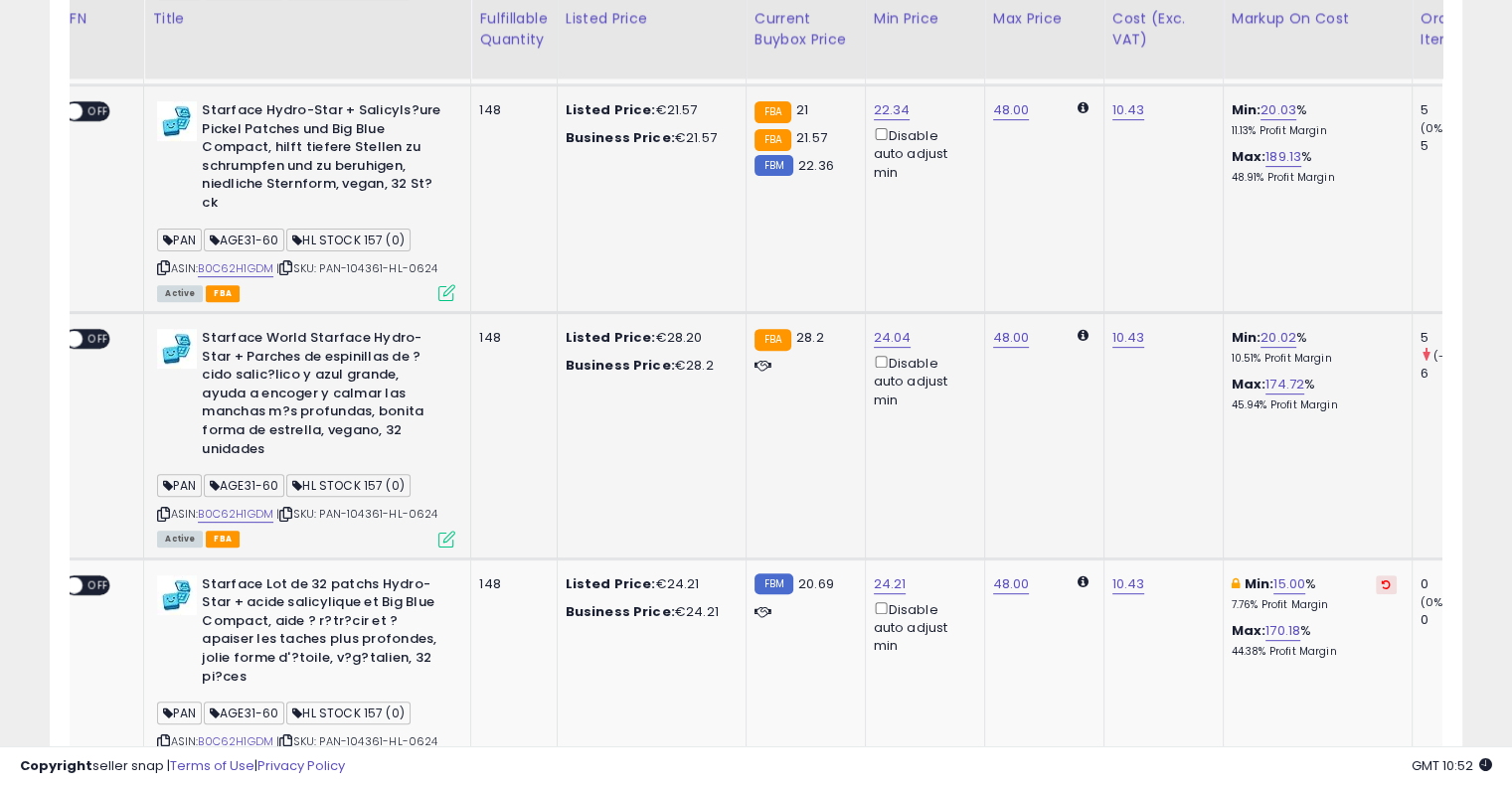 drag, startPoint x: 1057, startPoint y: 408, endPoint x: 1217, endPoint y: 377, distance: 162.97546 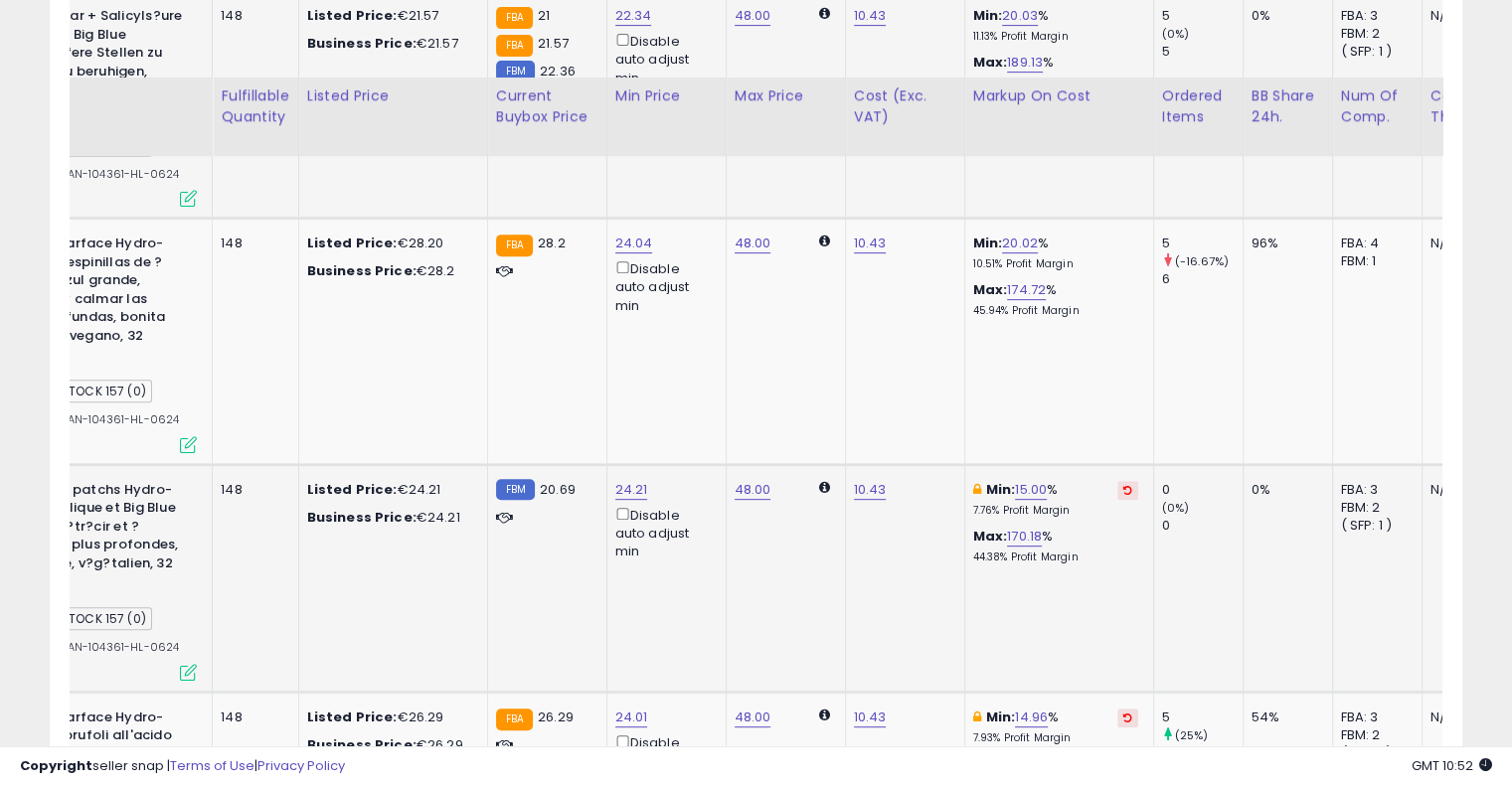 scroll, scrollTop: 870, scrollLeft: 0, axis: vertical 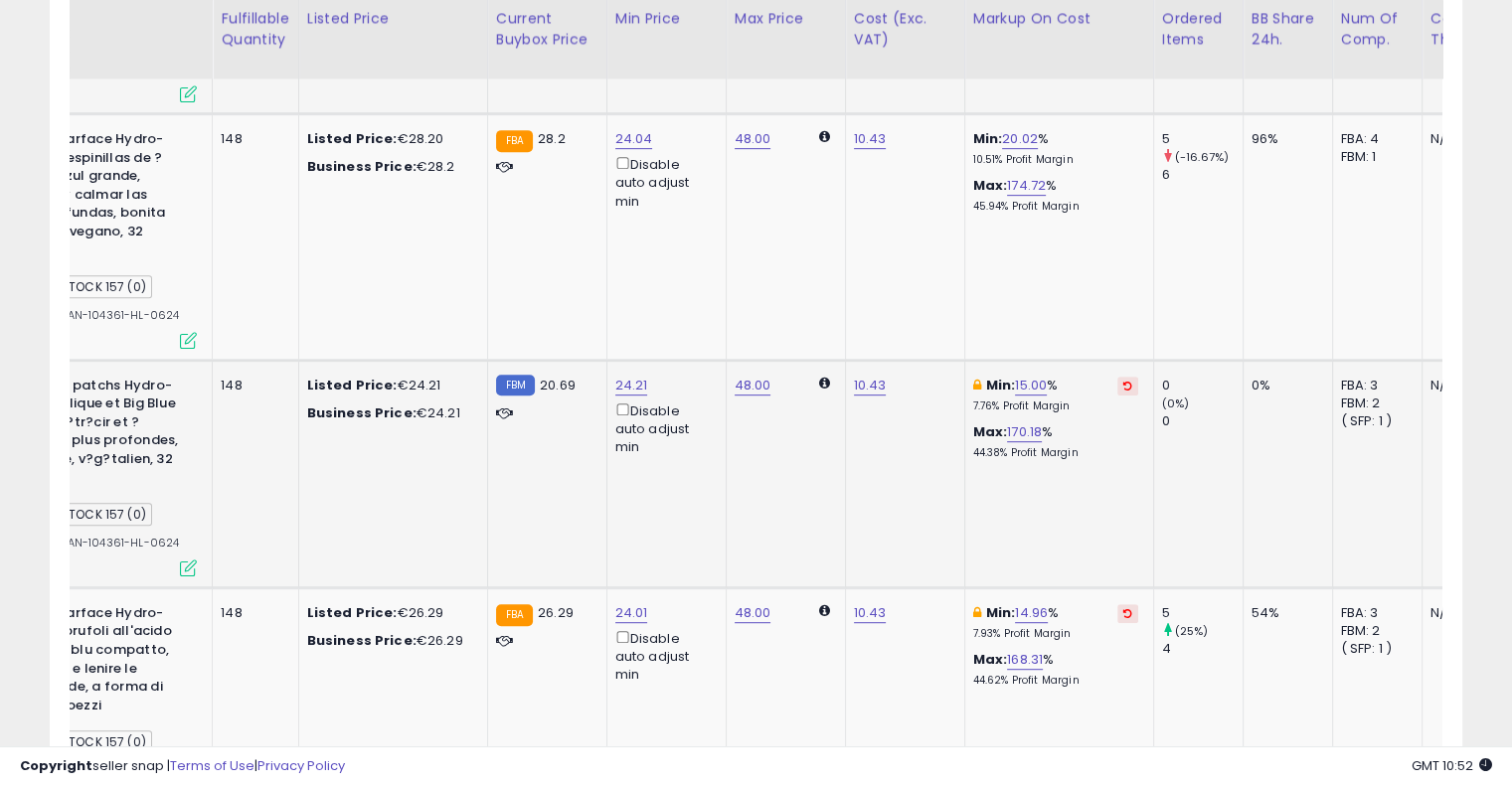 click at bounding box center [1127, 386] 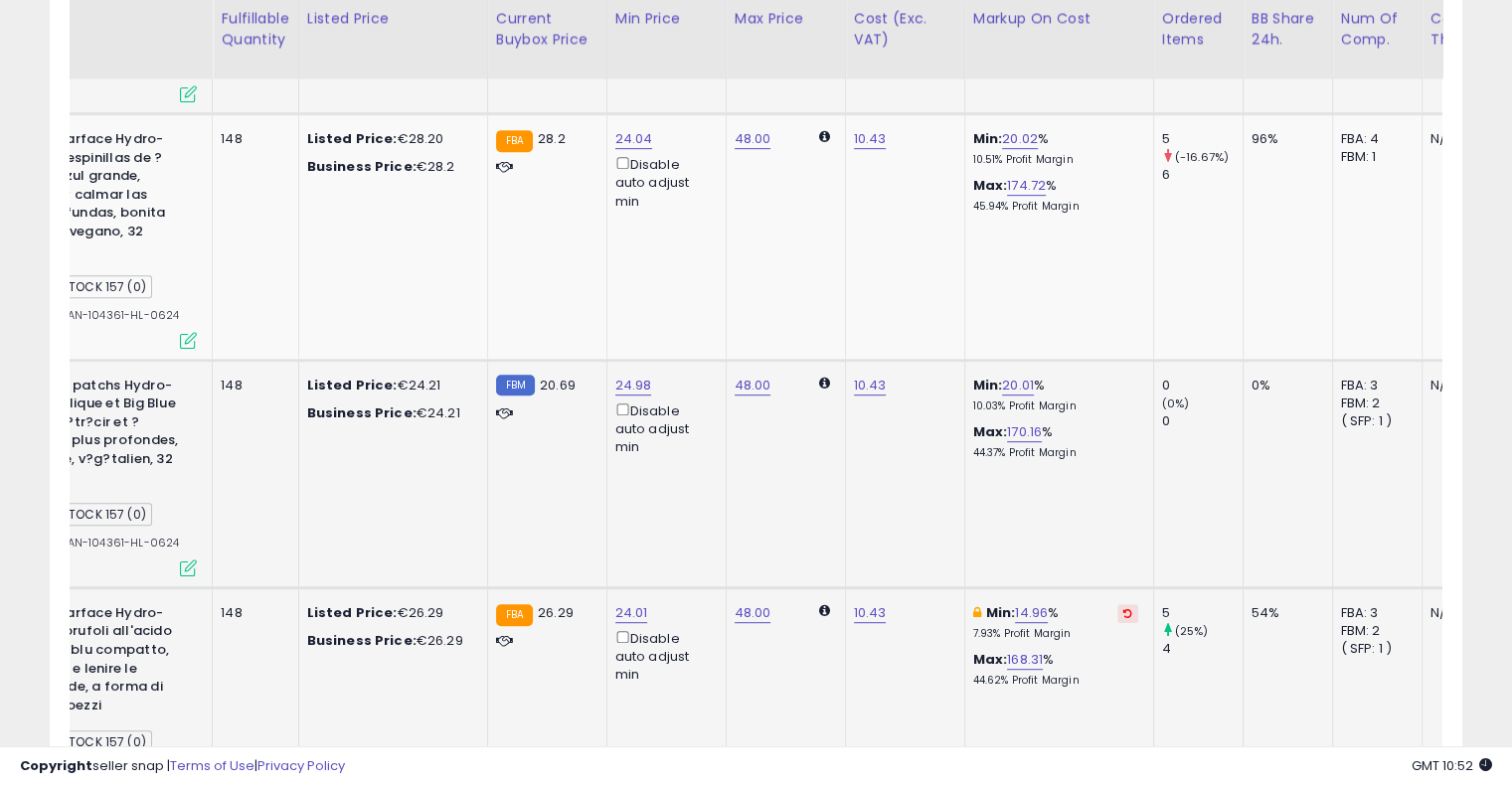 click at bounding box center (1127, 613) 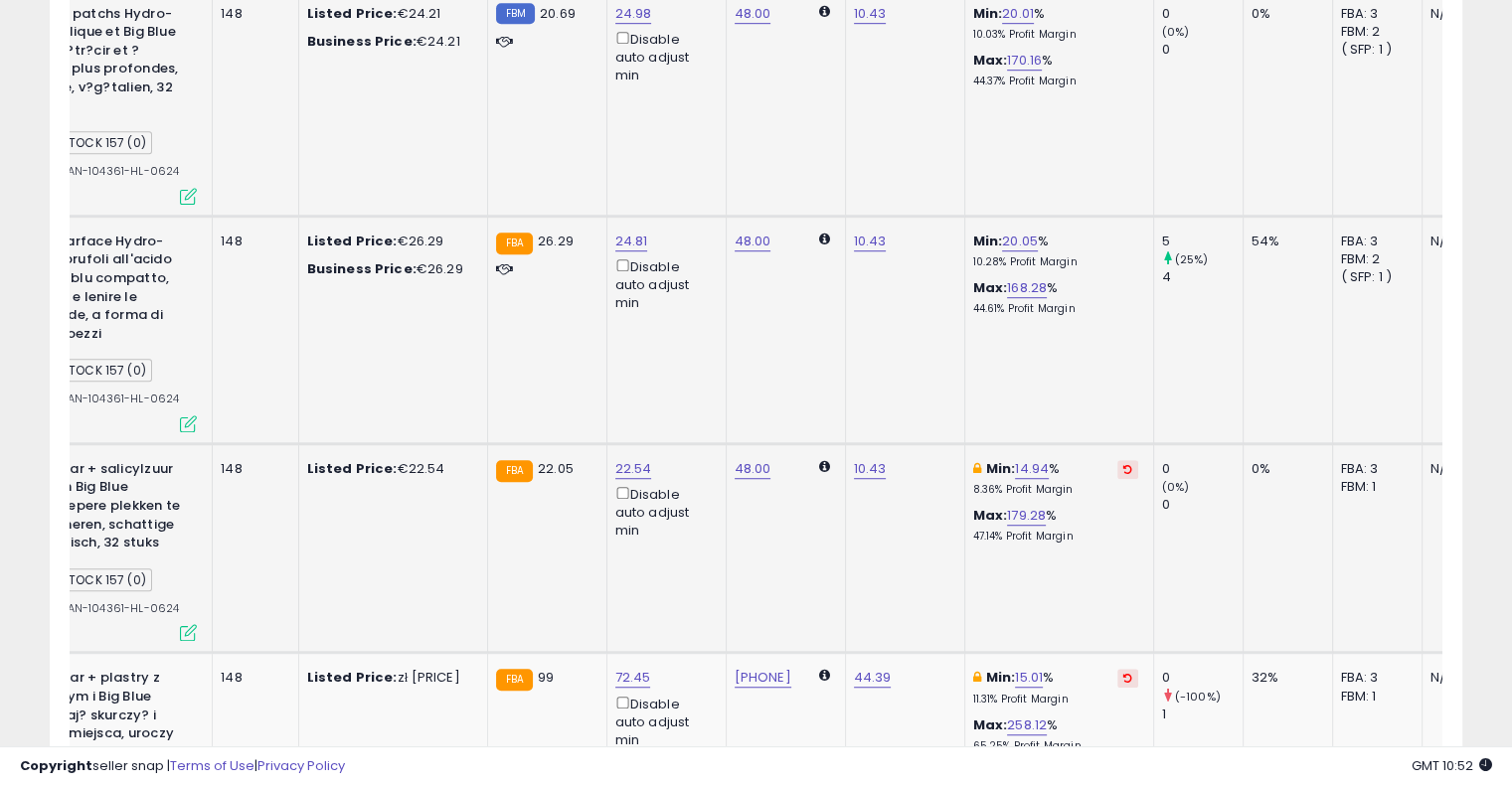 scroll, scrollTop: 1268, scrollLeft: 0, axis: vertical 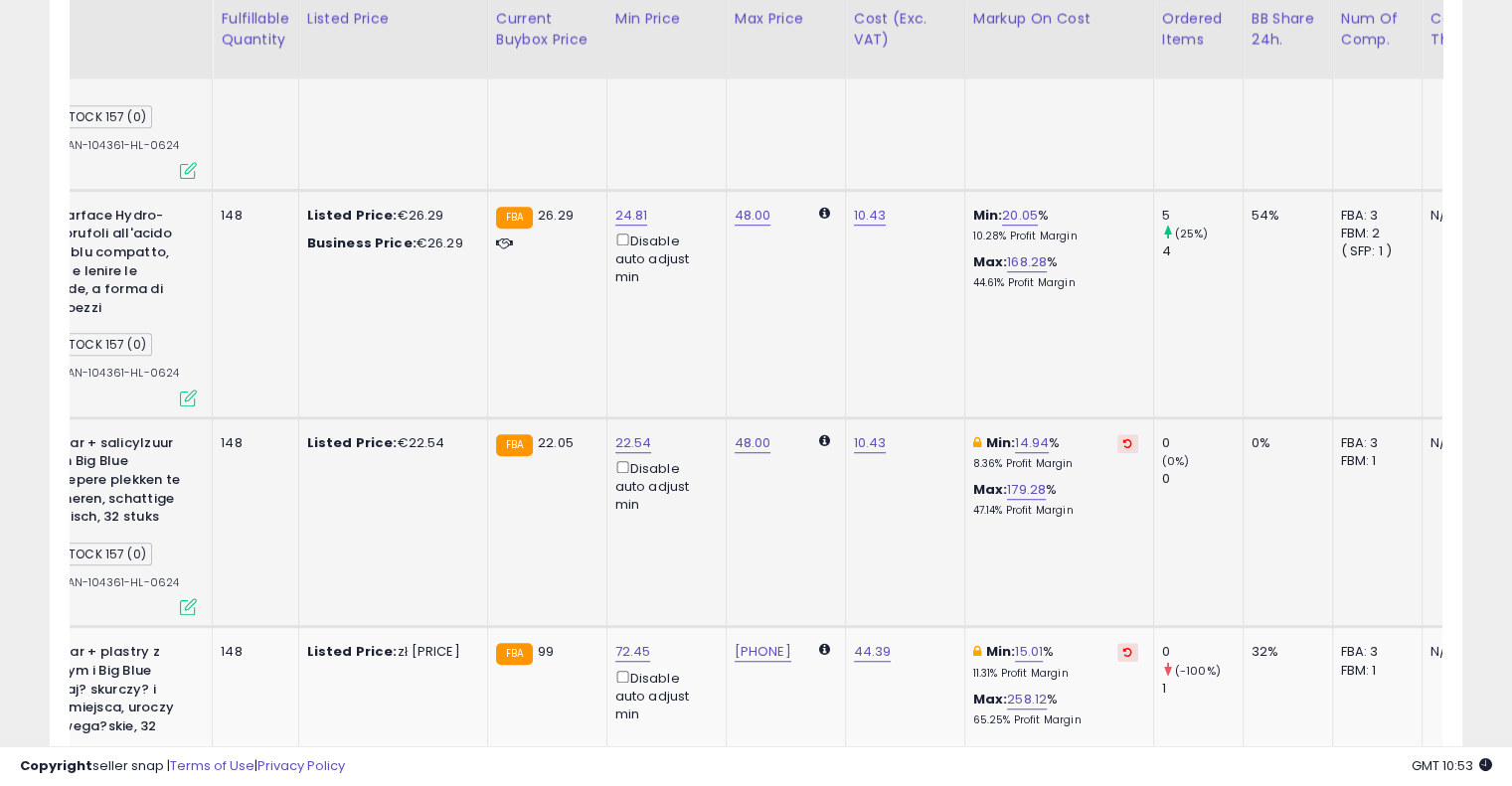 click at bounding box center [1127, 443] 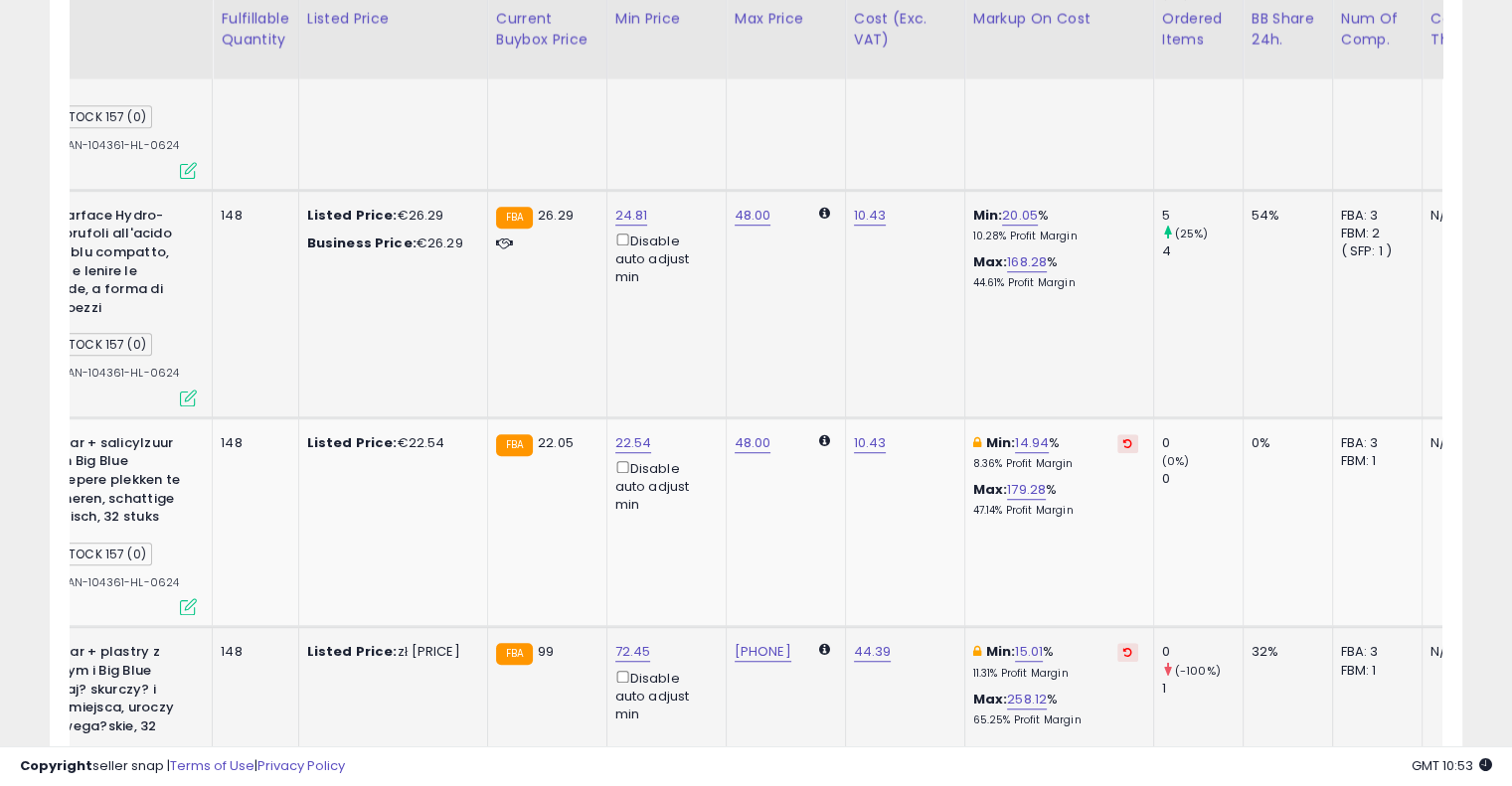 click at bounding box center (1127, 652) 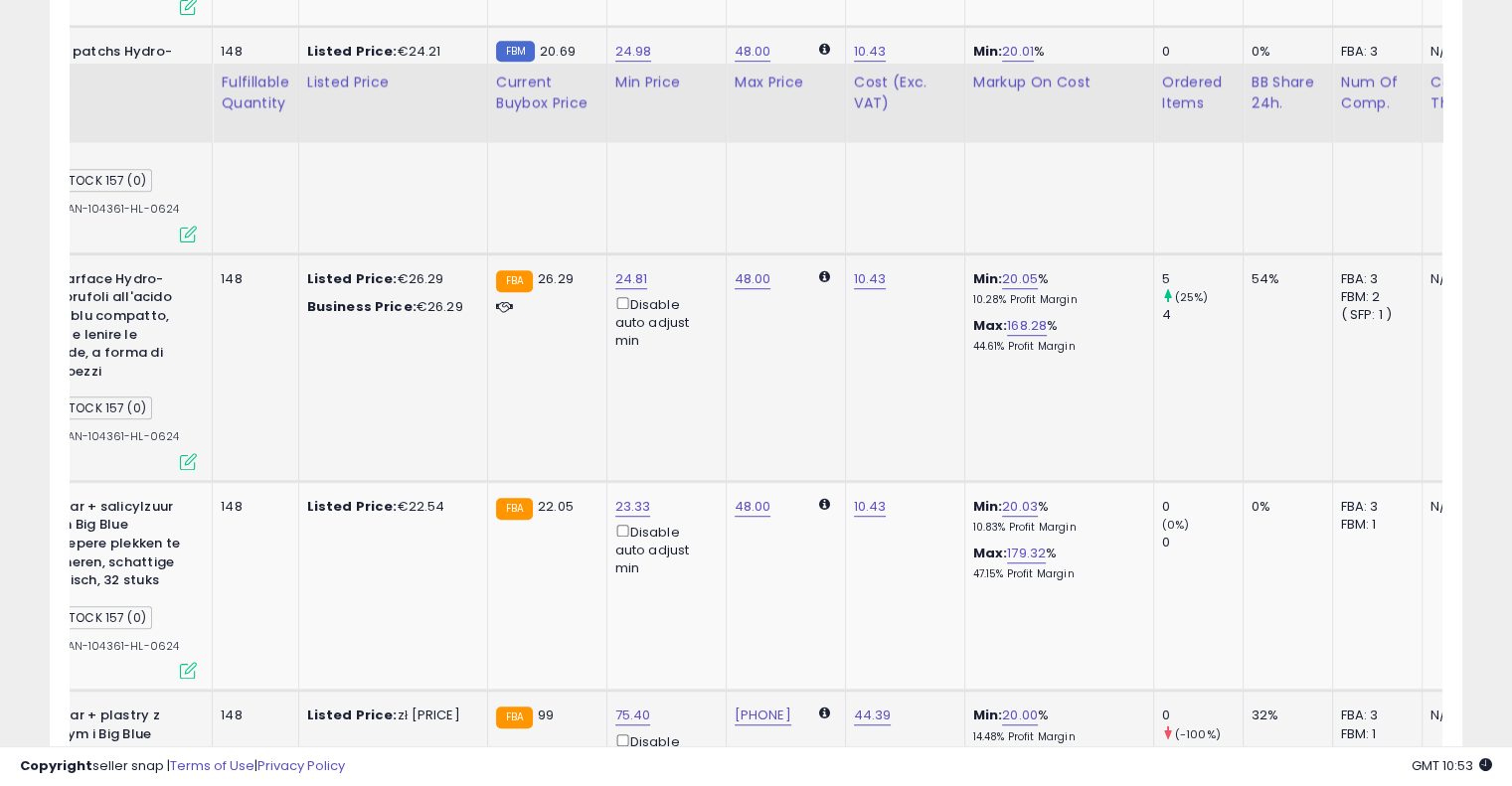 scroll, scrollTop: 1169, scrollLeft: 0, axis: vertical 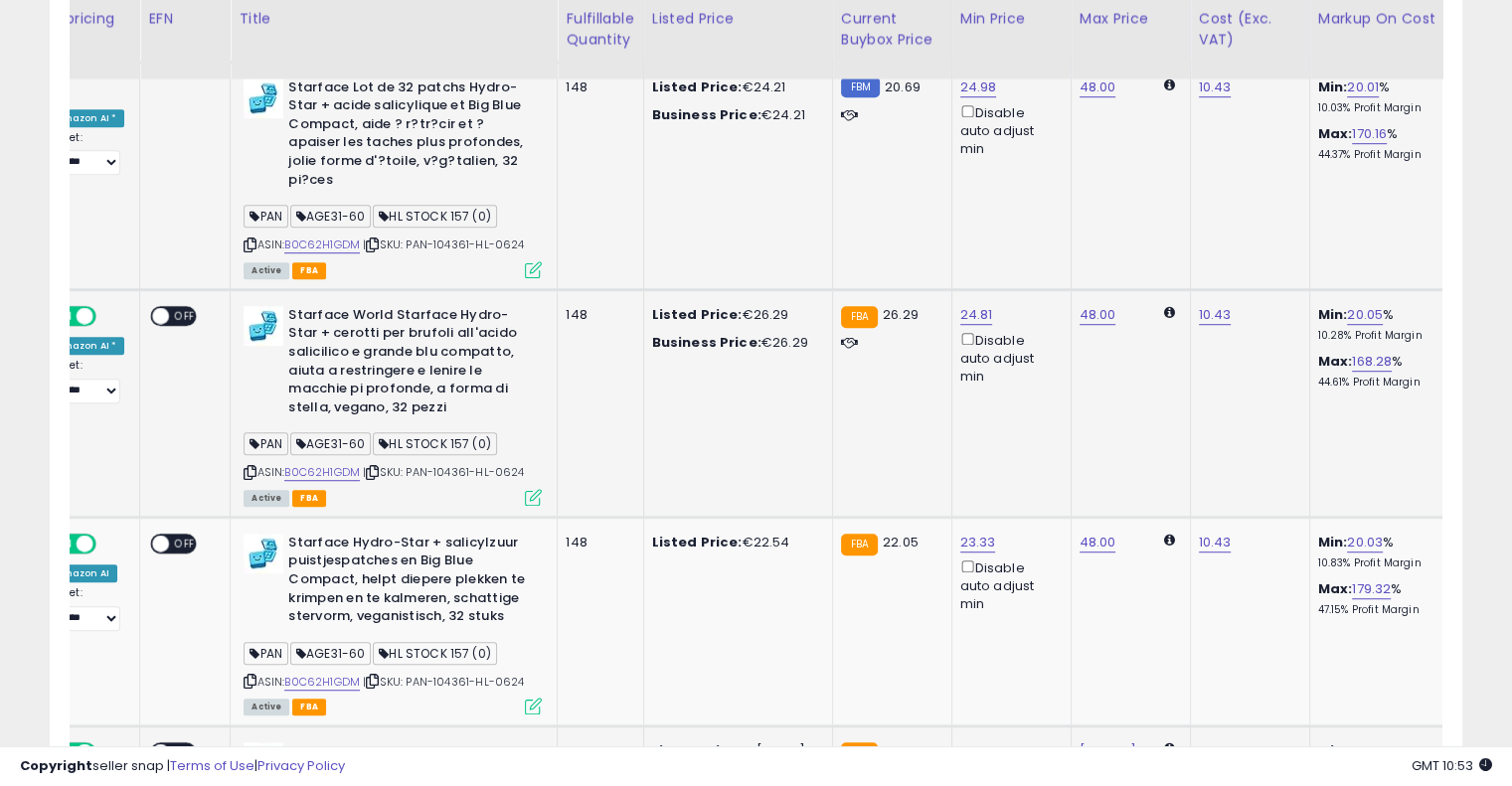 drag, startPoint x: 1055, startPoint y: 393, endPoint x: 887, endPoint y: 404, distance: 168.3597 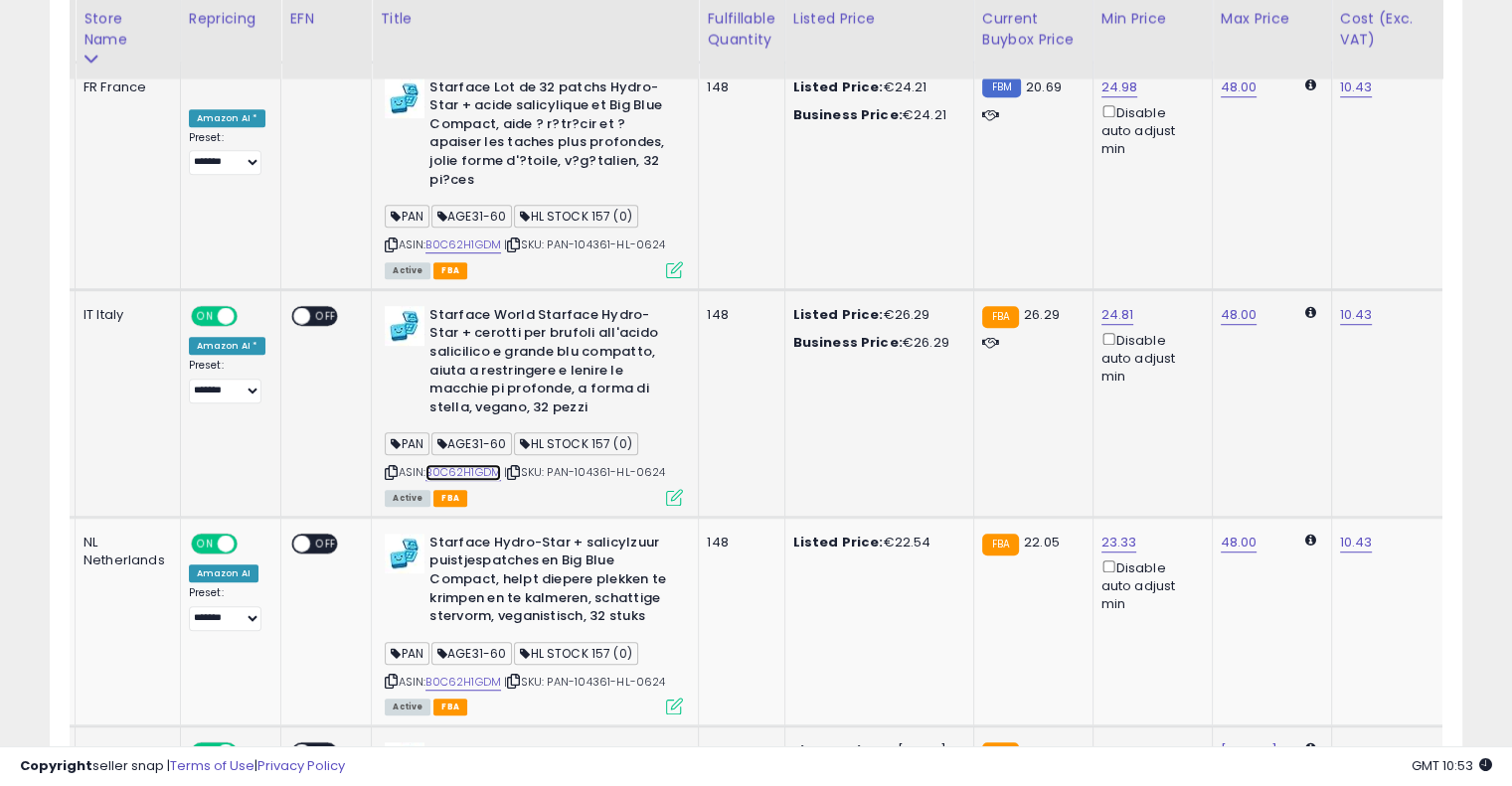 click on "B0C62H1GDM" at bounding box center (463, 472) 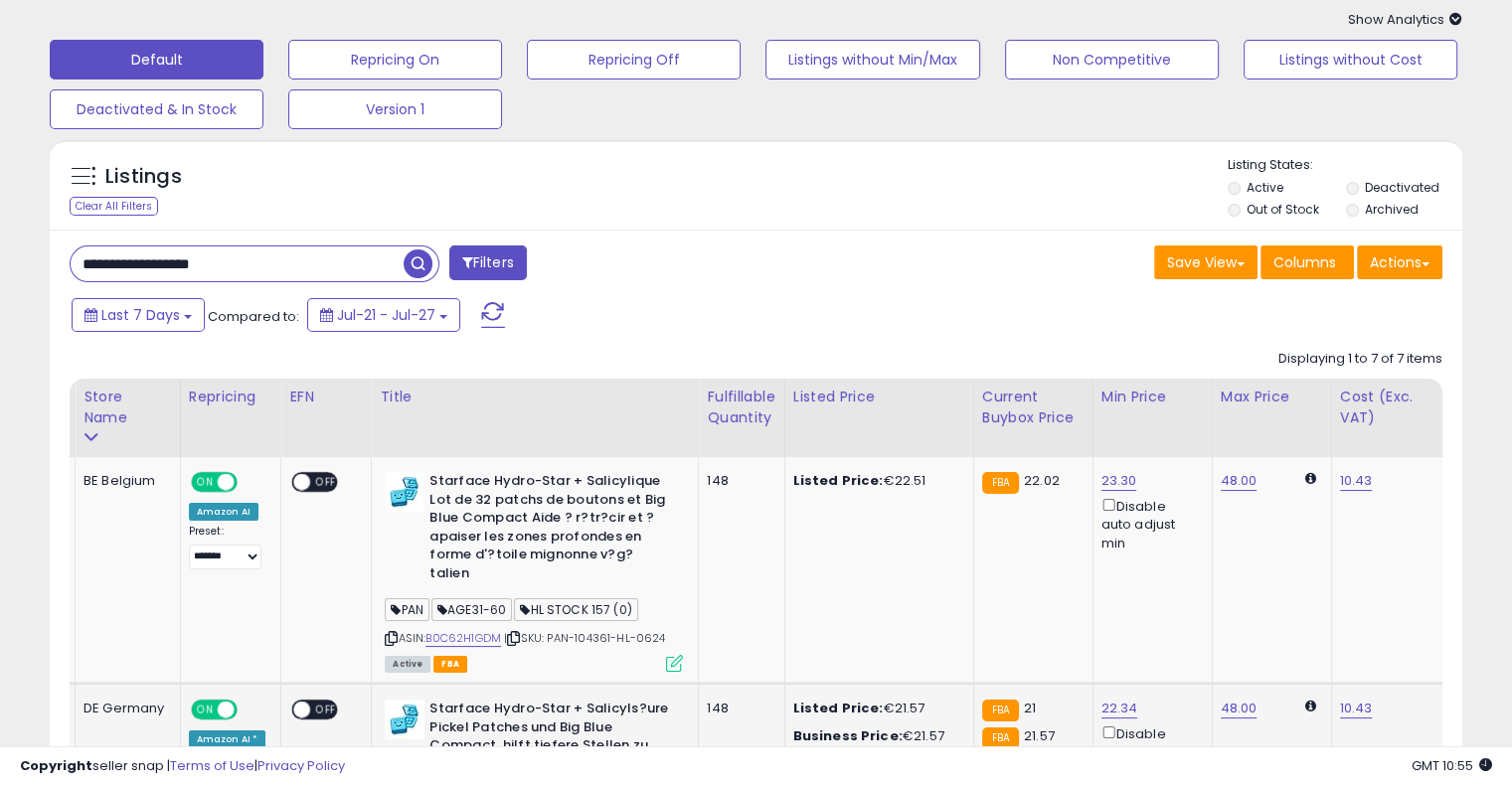 scroll, scrollTop: 0, scrollLeft: 0, axis: both 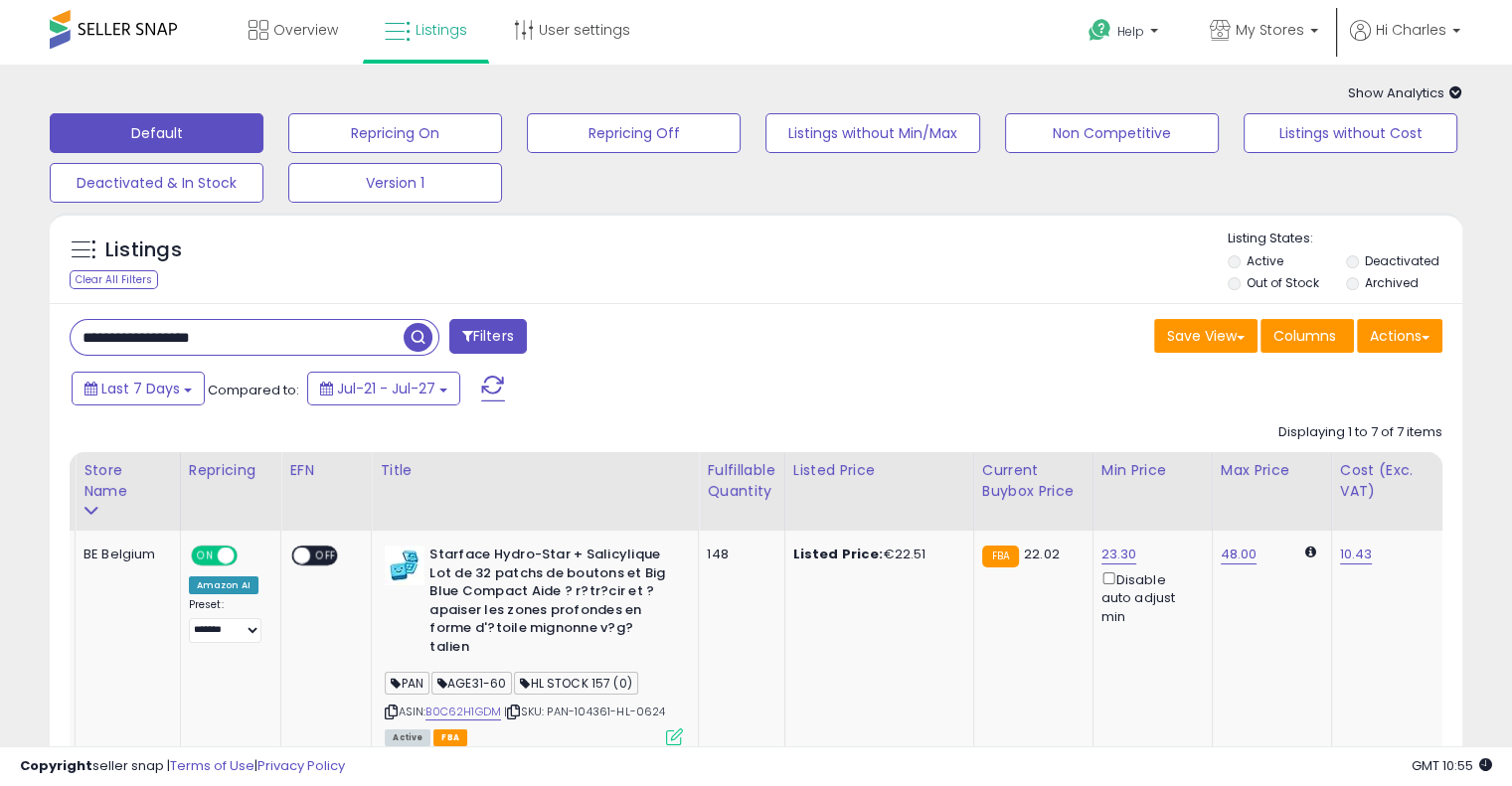 click on "**********" at bounding box center [237, 337] 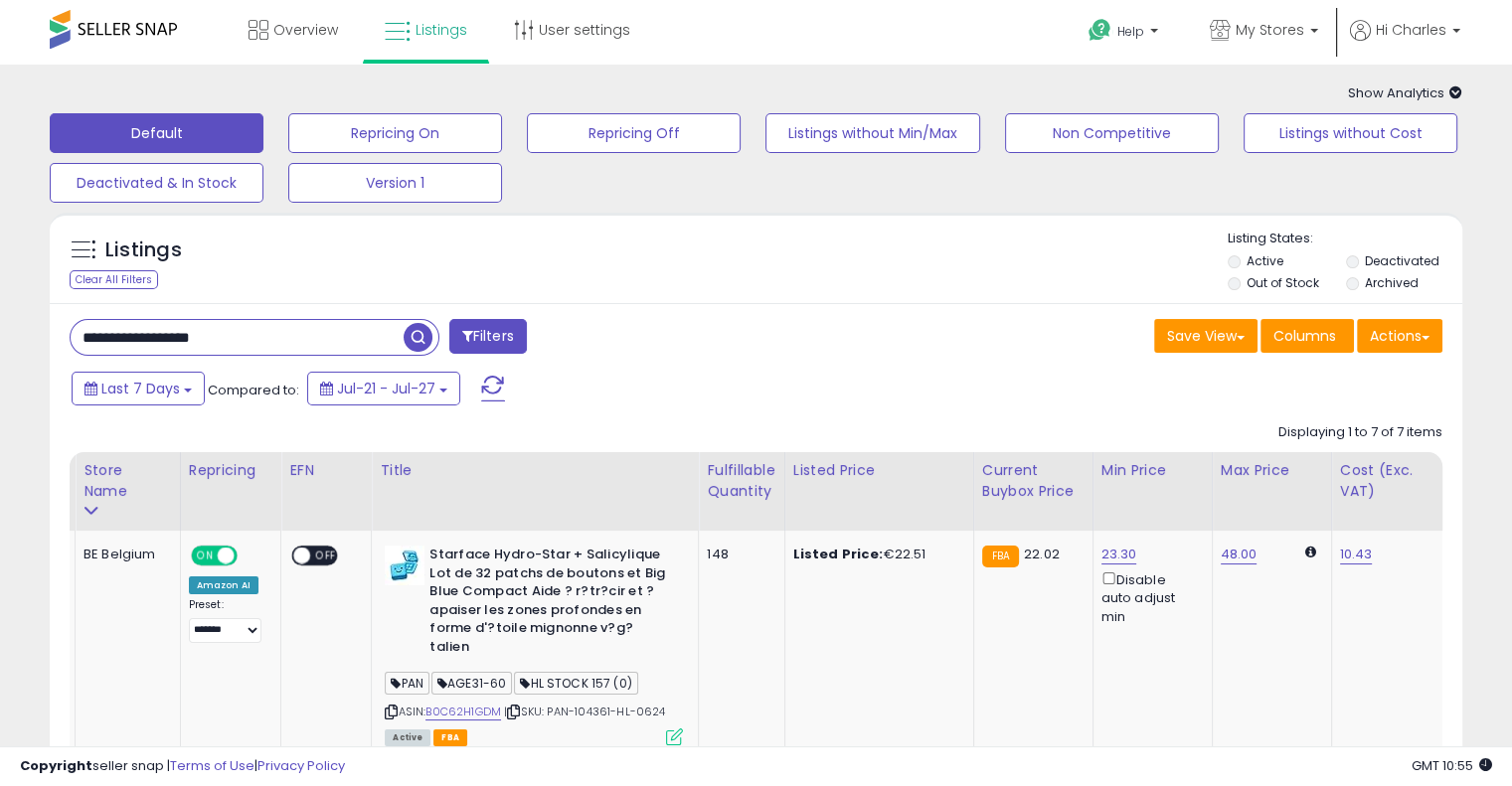 click on "**********" at bounding box center [237, 337] 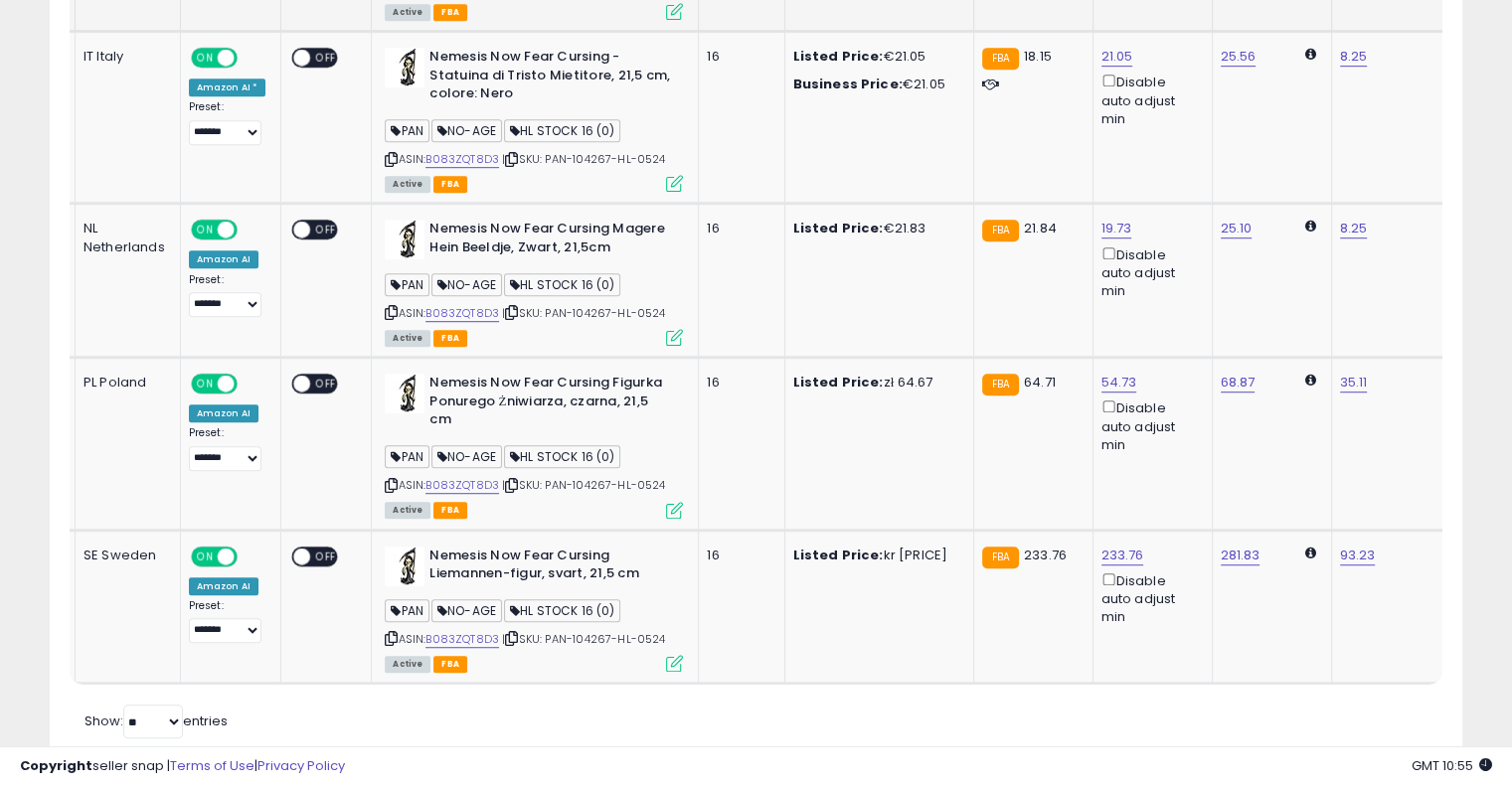 scroll, scrollTop: 1192, scrollLeft: 0, axis: vertical 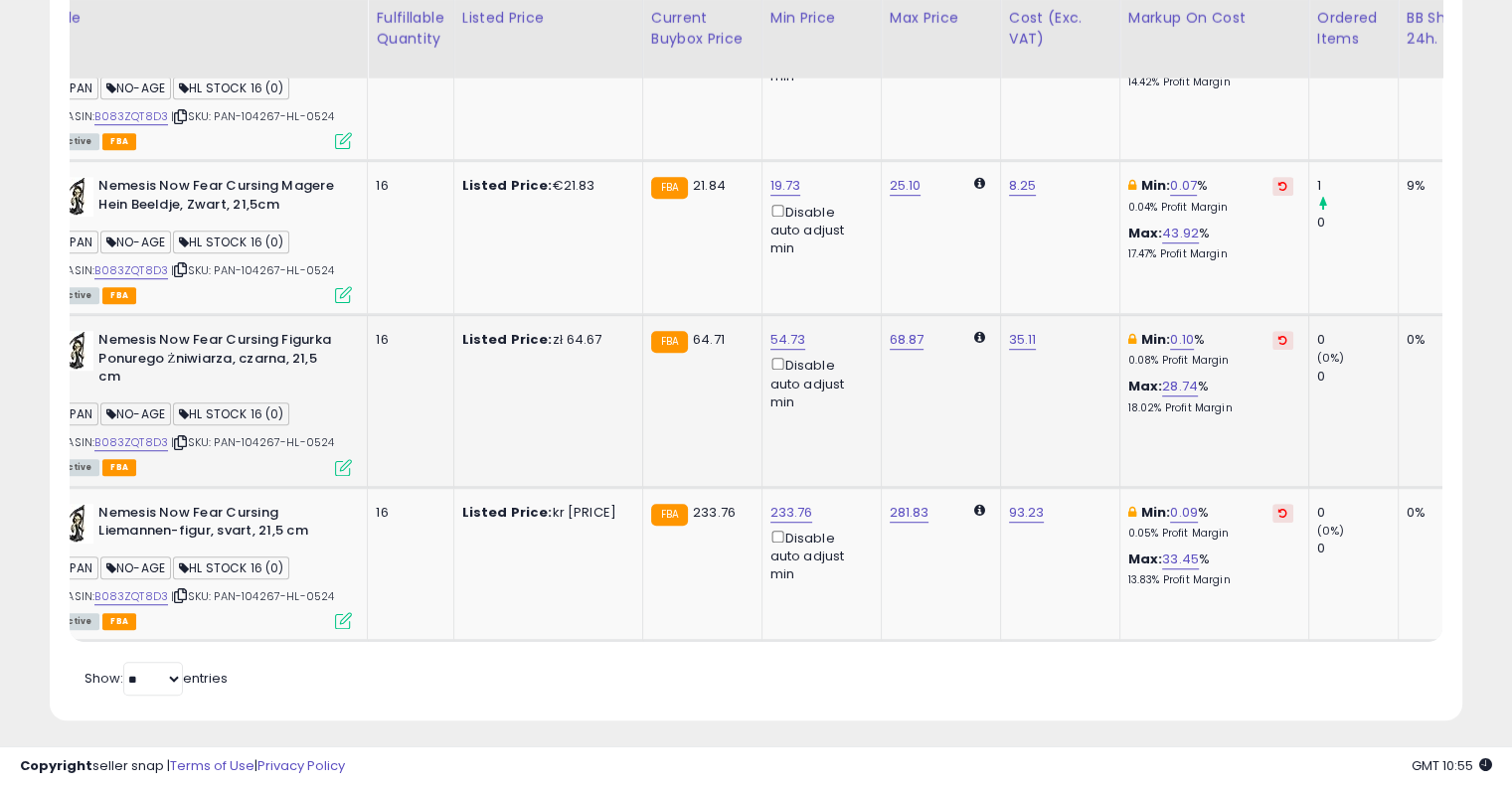 drag, startPoint x: 724, startPoint y: 361, endPoint x: 860, endPoint y: 322, distance: 141.48145 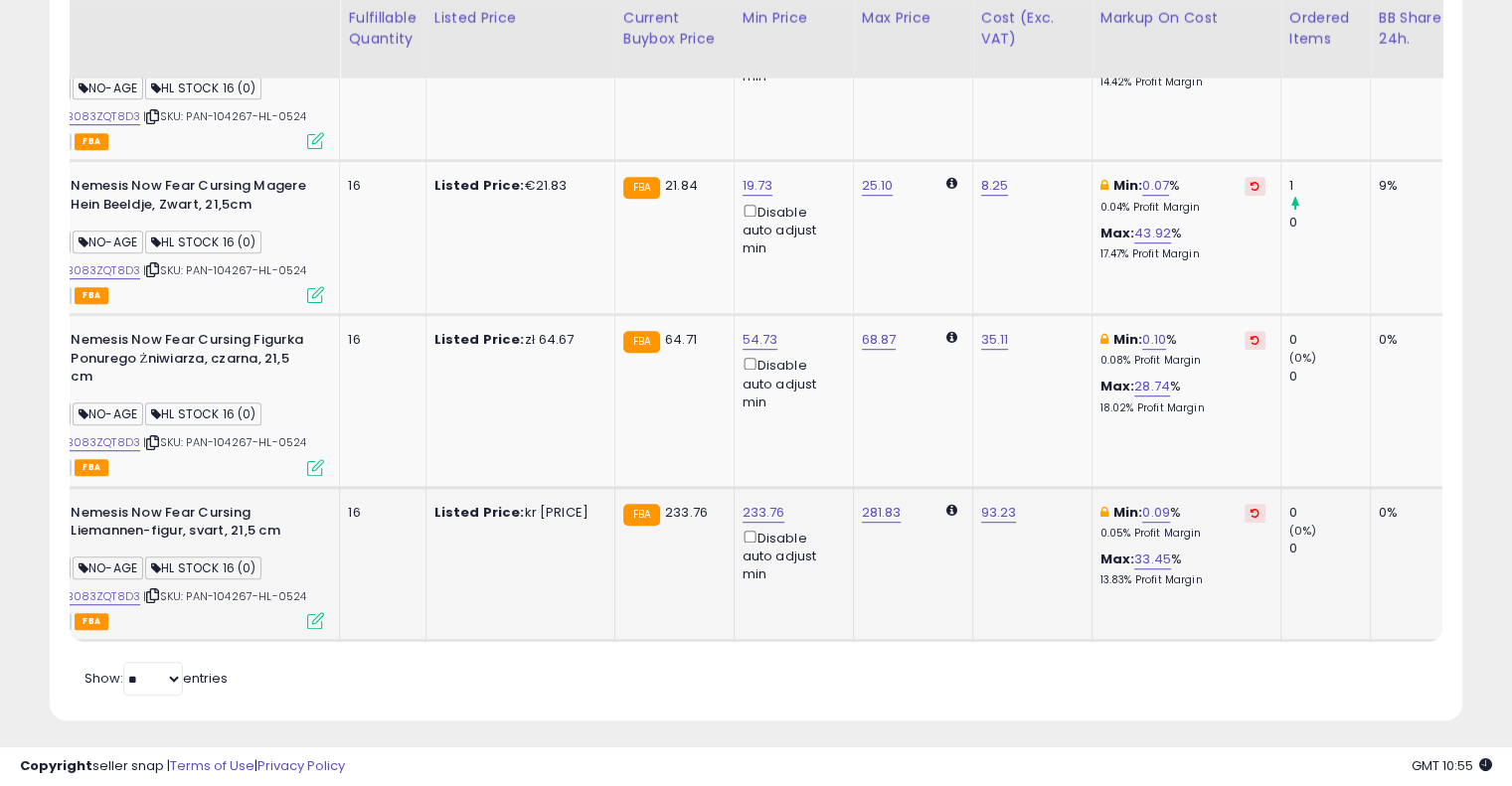 click at bounding box center [1255, 513] 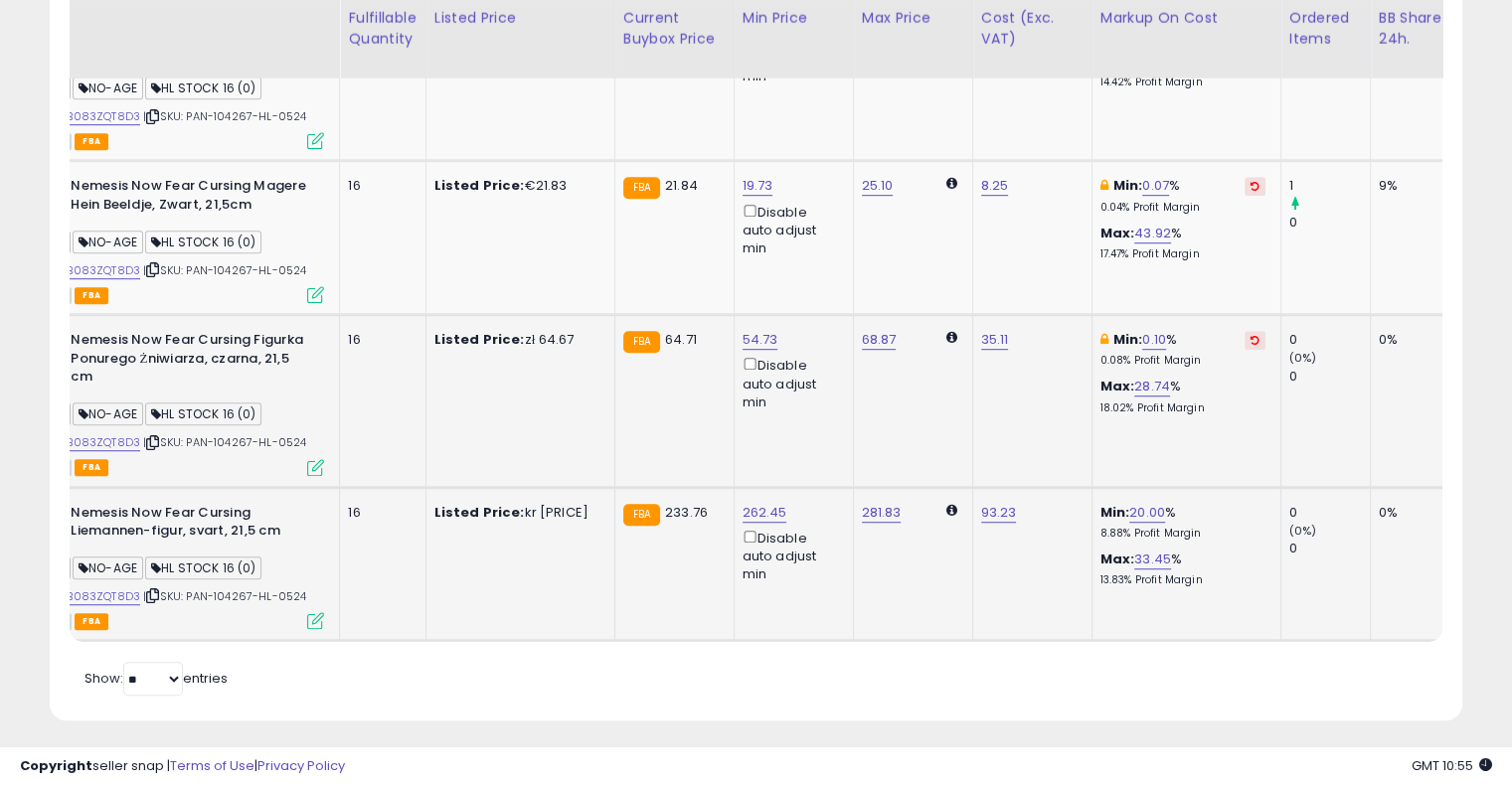 click at bounding box center [1255, 340] 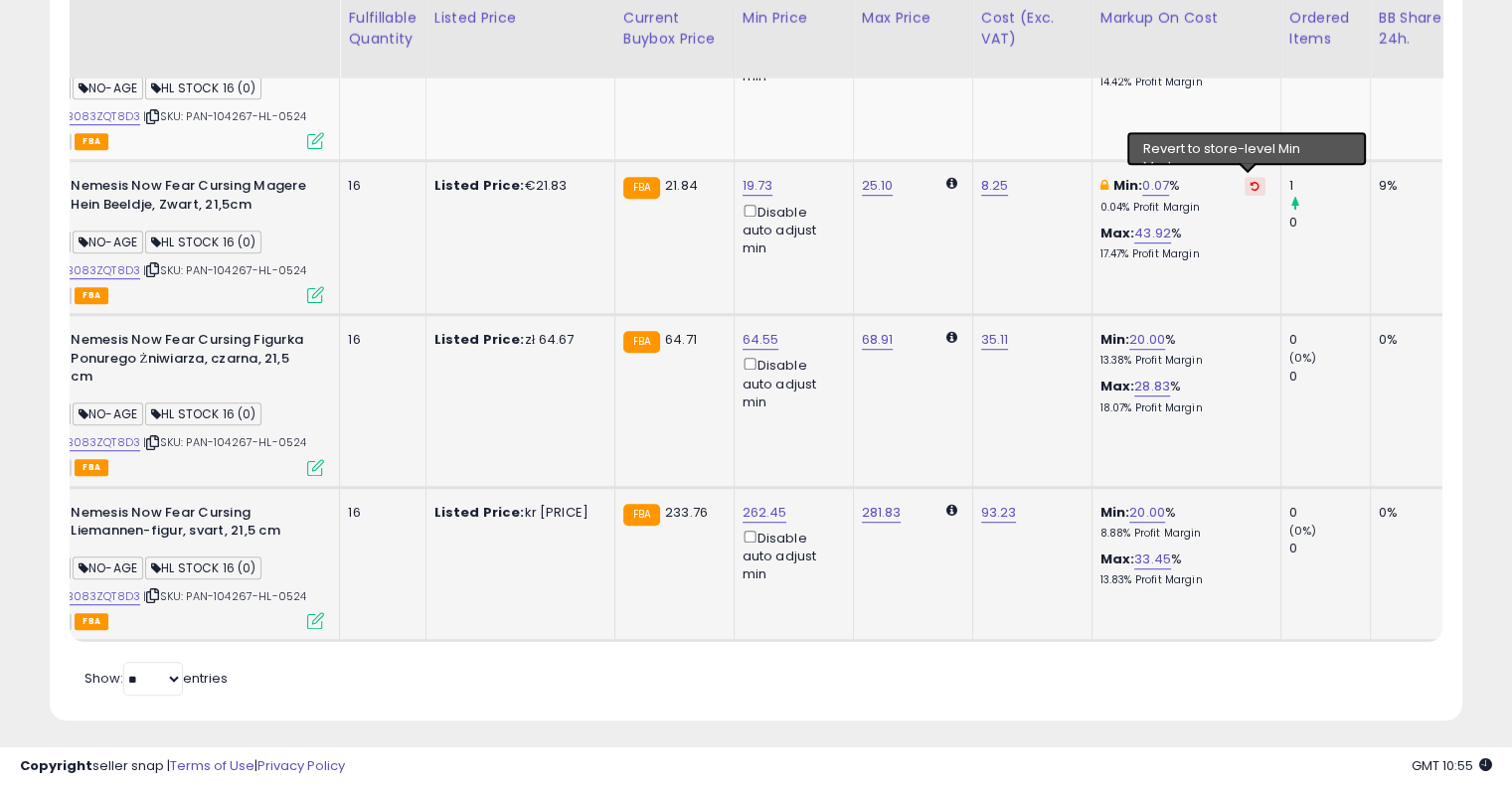 click at bounding box center (1255, 186) 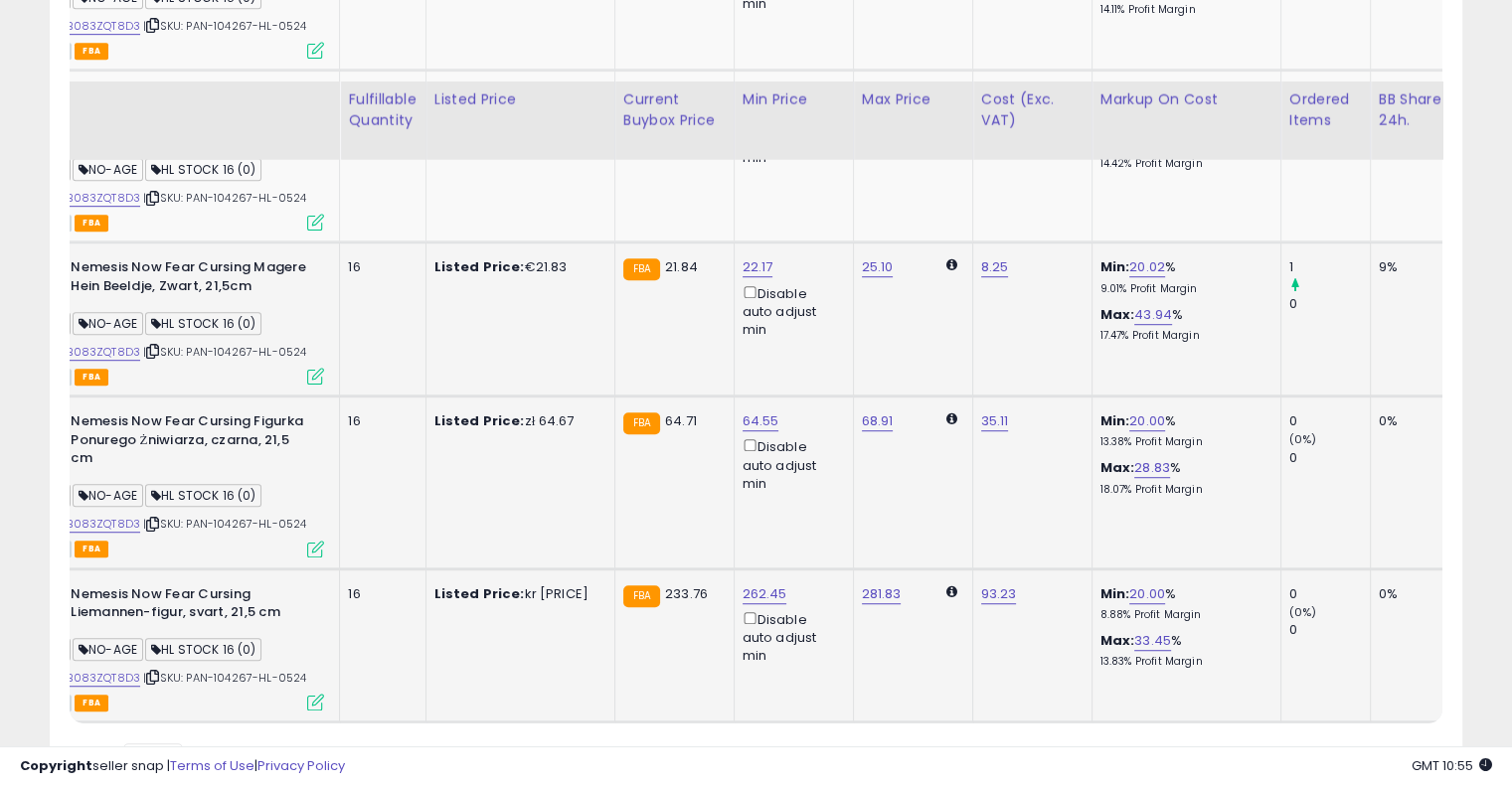scroll, scrollTop: 994, scrollLeft: 0, axis: vertical 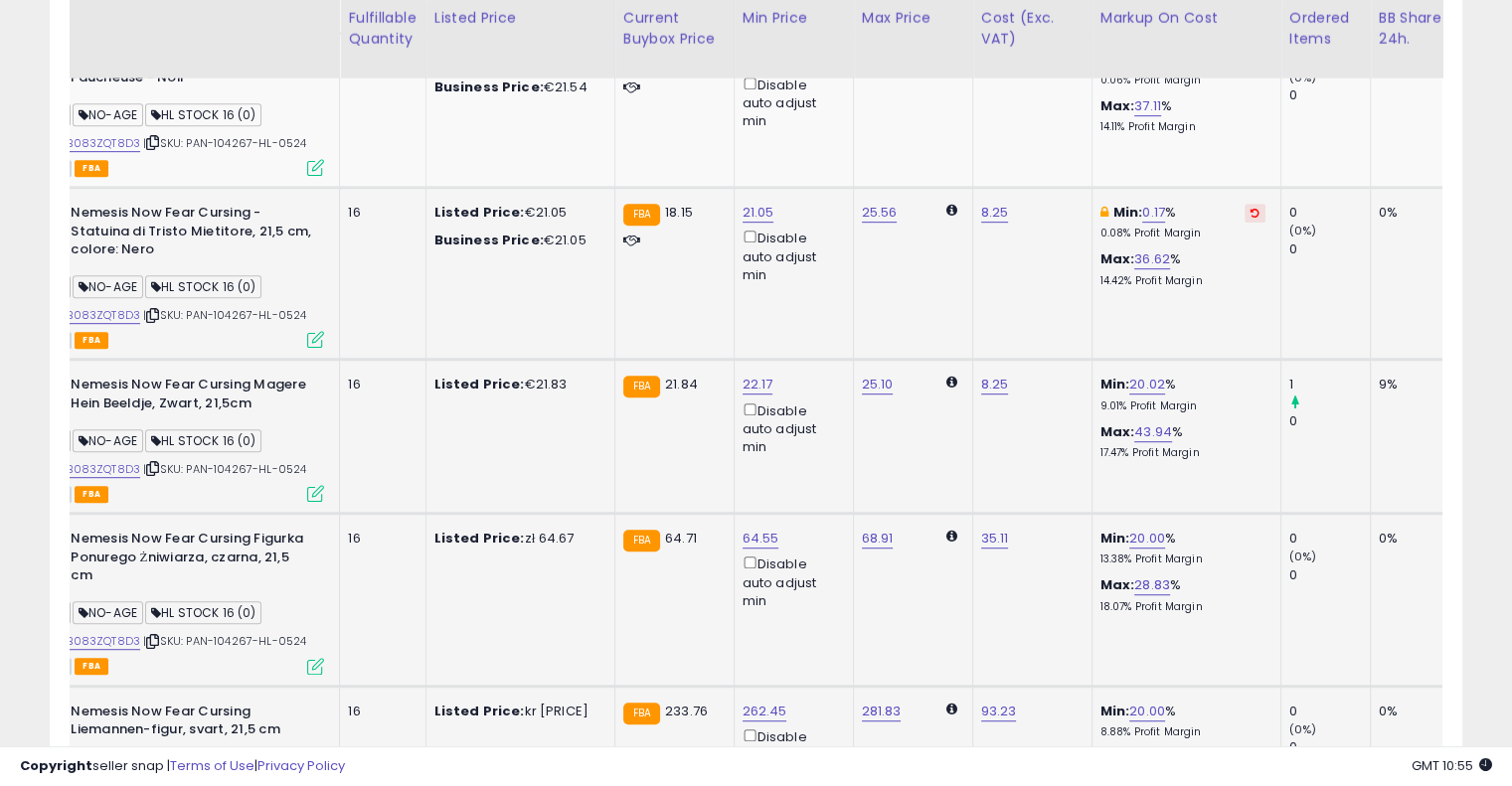 click at bounding box center (1255, 213) 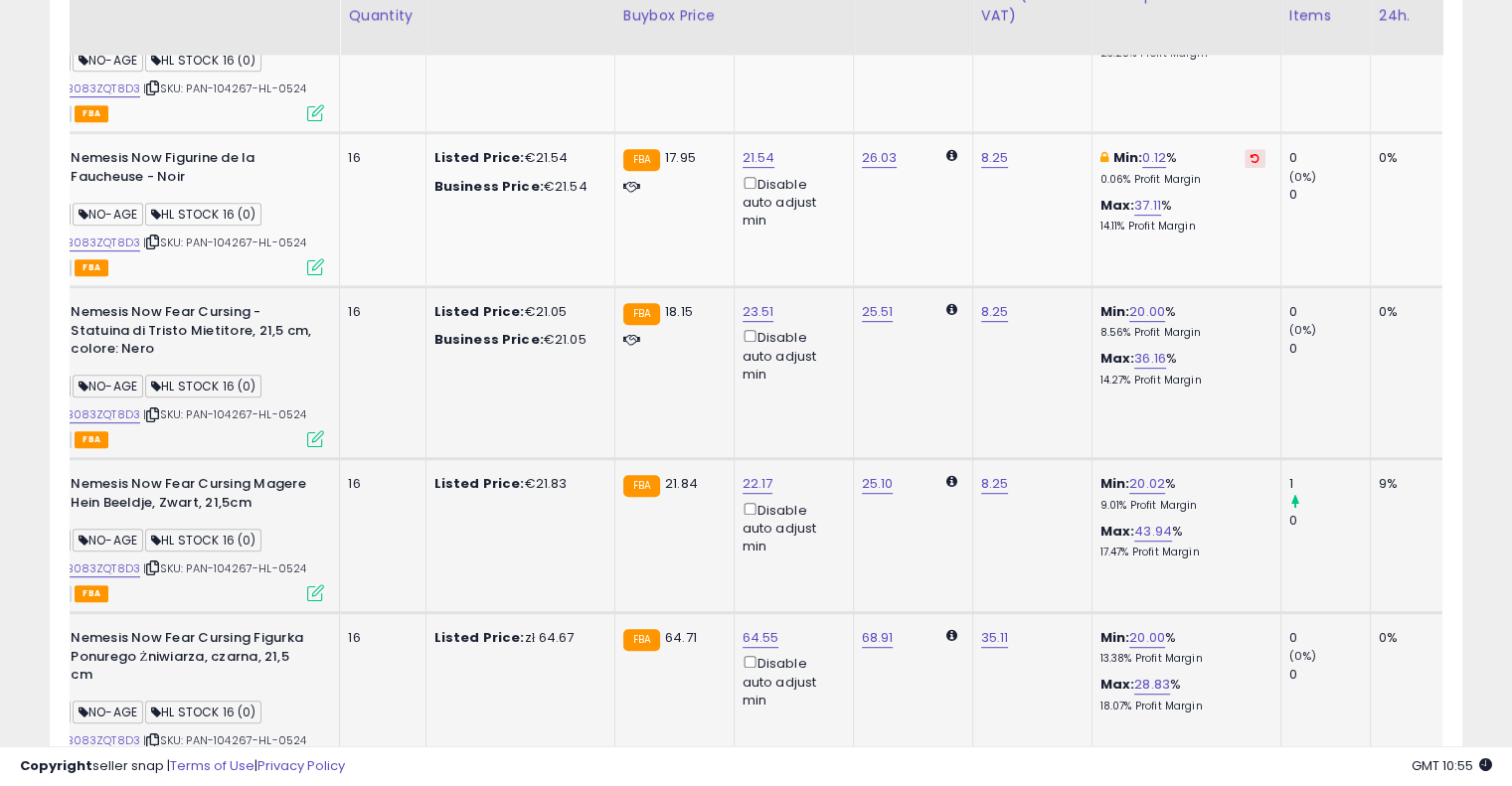 scroll, scrollTop: 795, scrollLeft: 0, axis: vertical 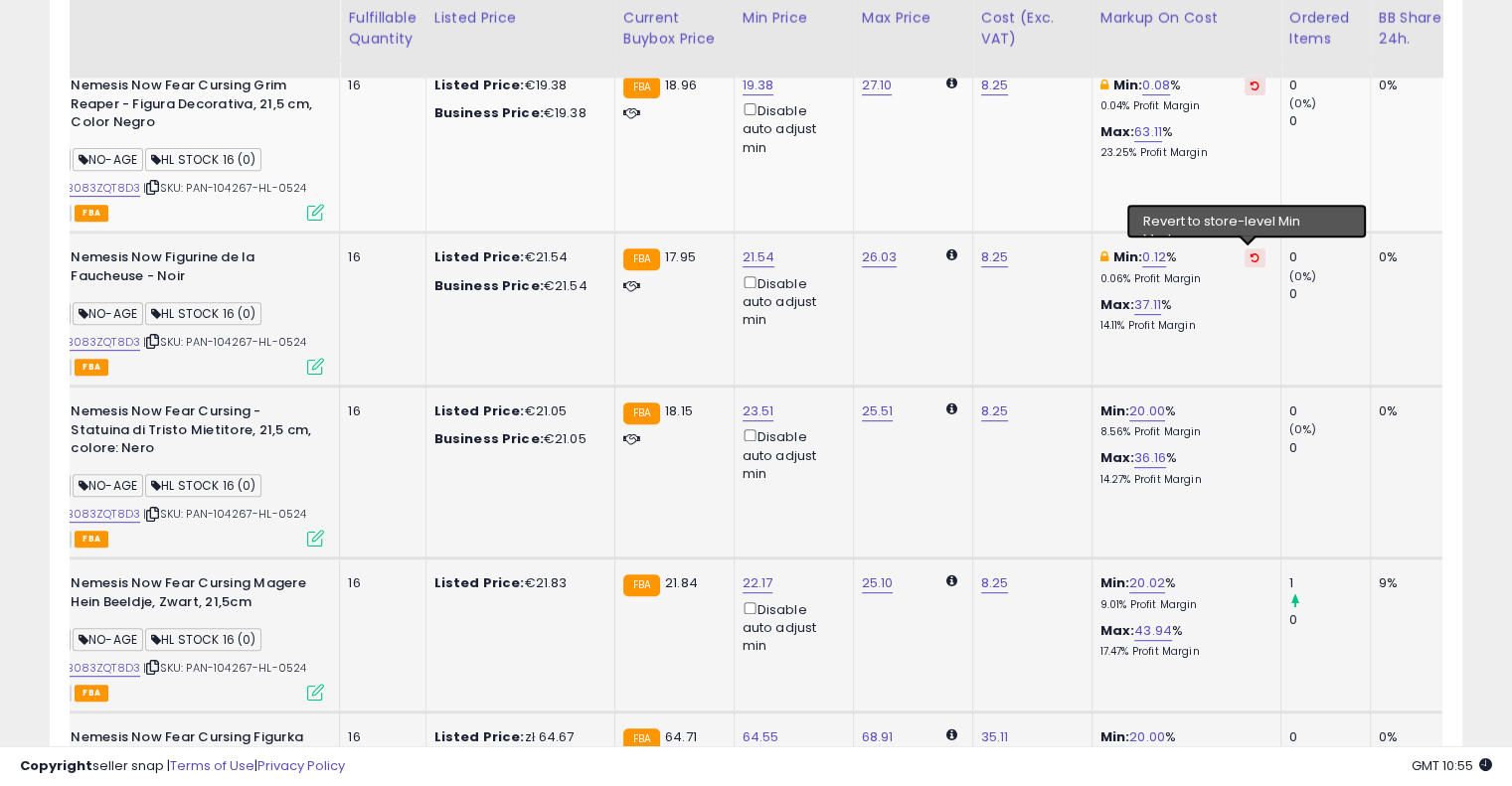 click at bounding box center (1255, 257) 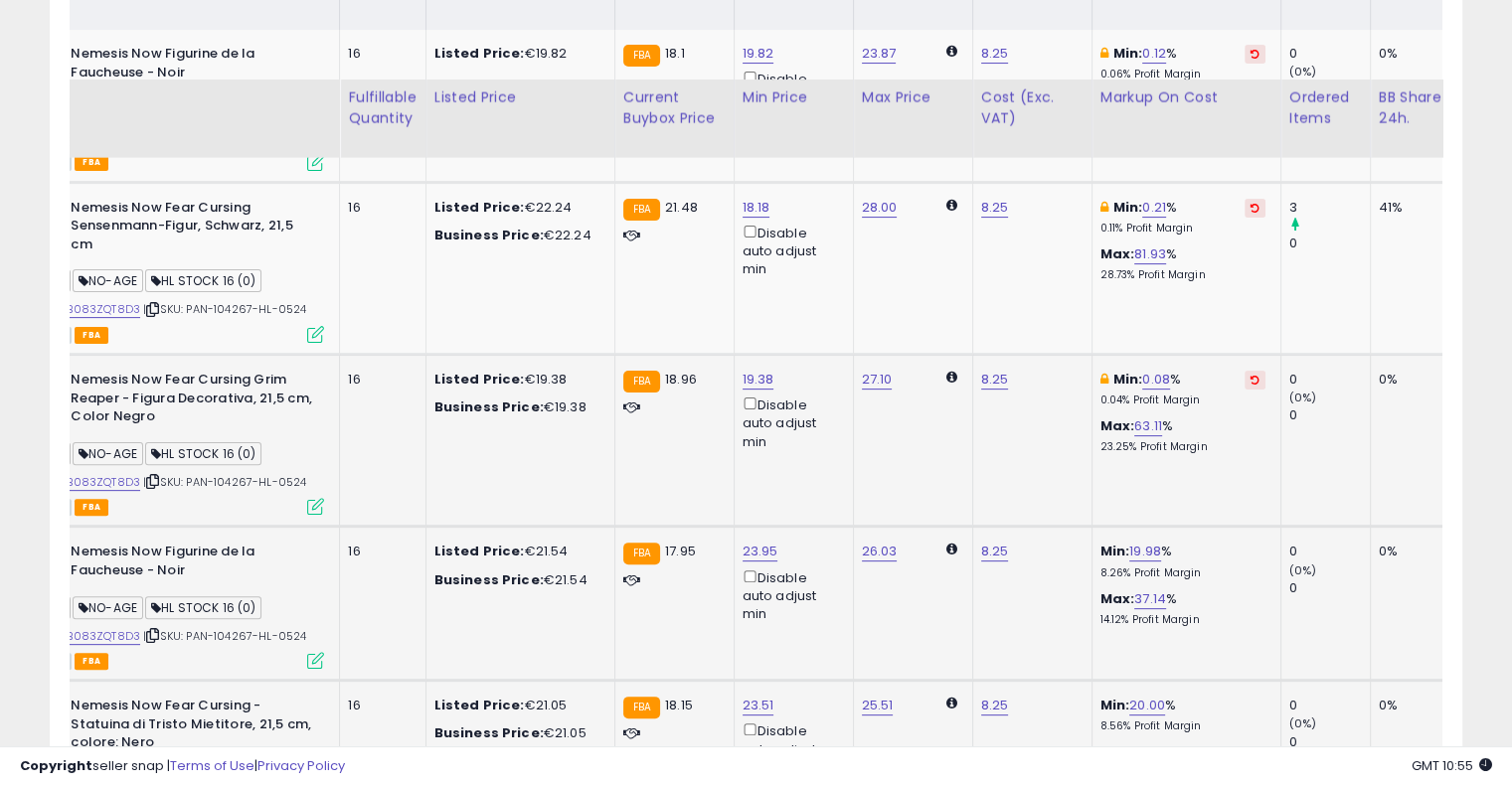 scroll, scrollTop: 497, scrollLeft: 0, axis: vertical 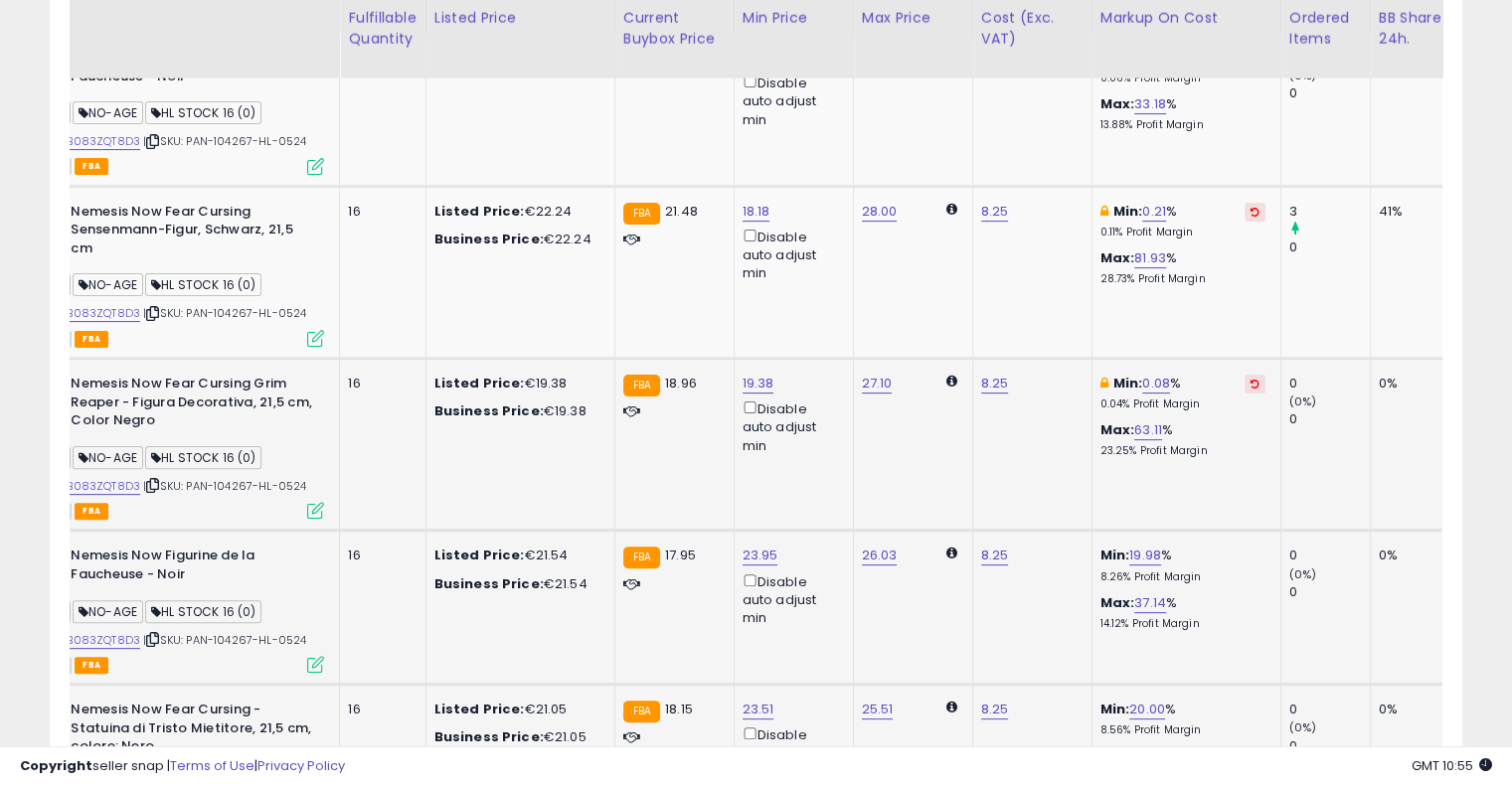 click at bounding box center [1255, 384] 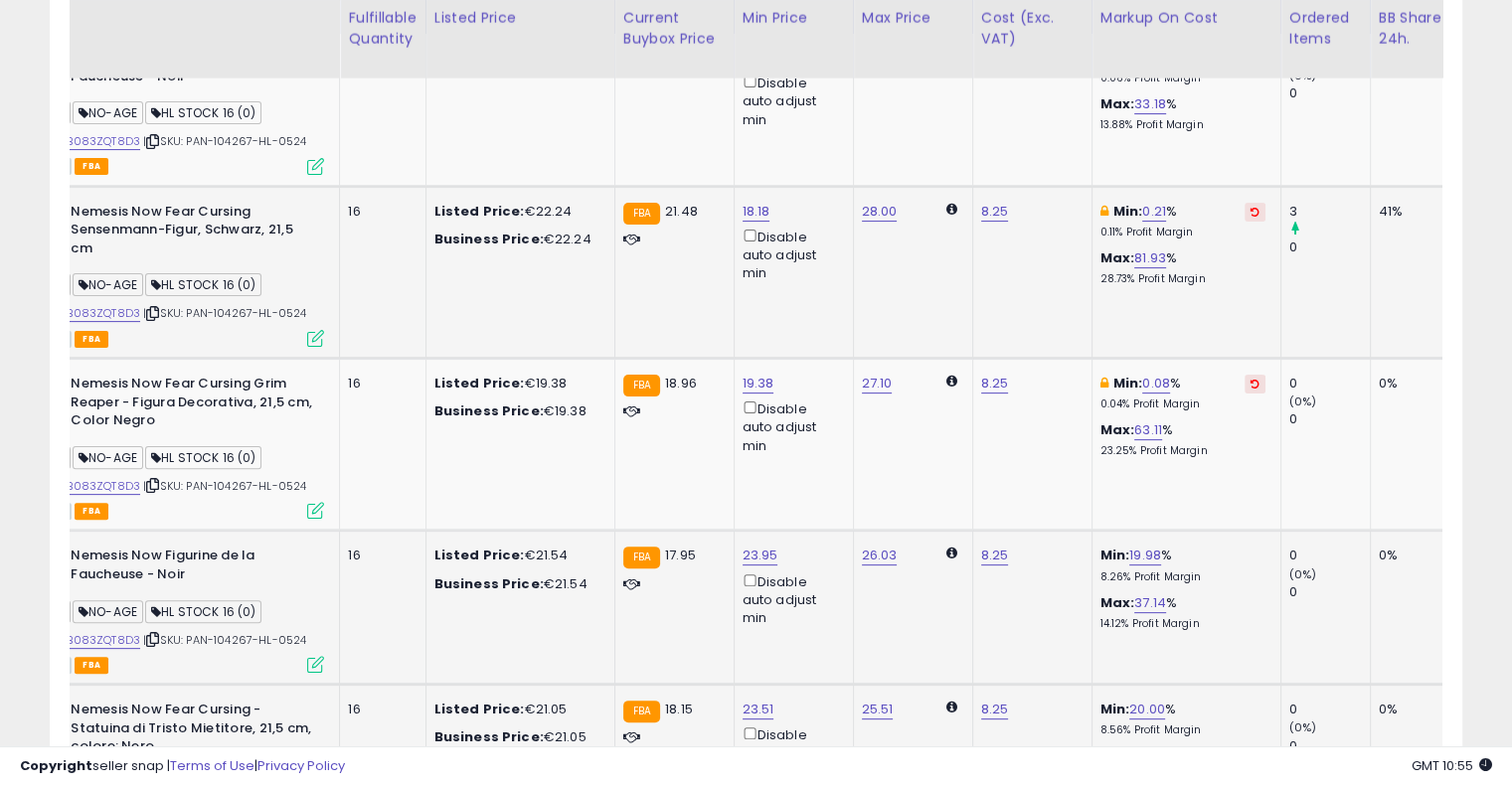 click at bounding box center (1255, 212) 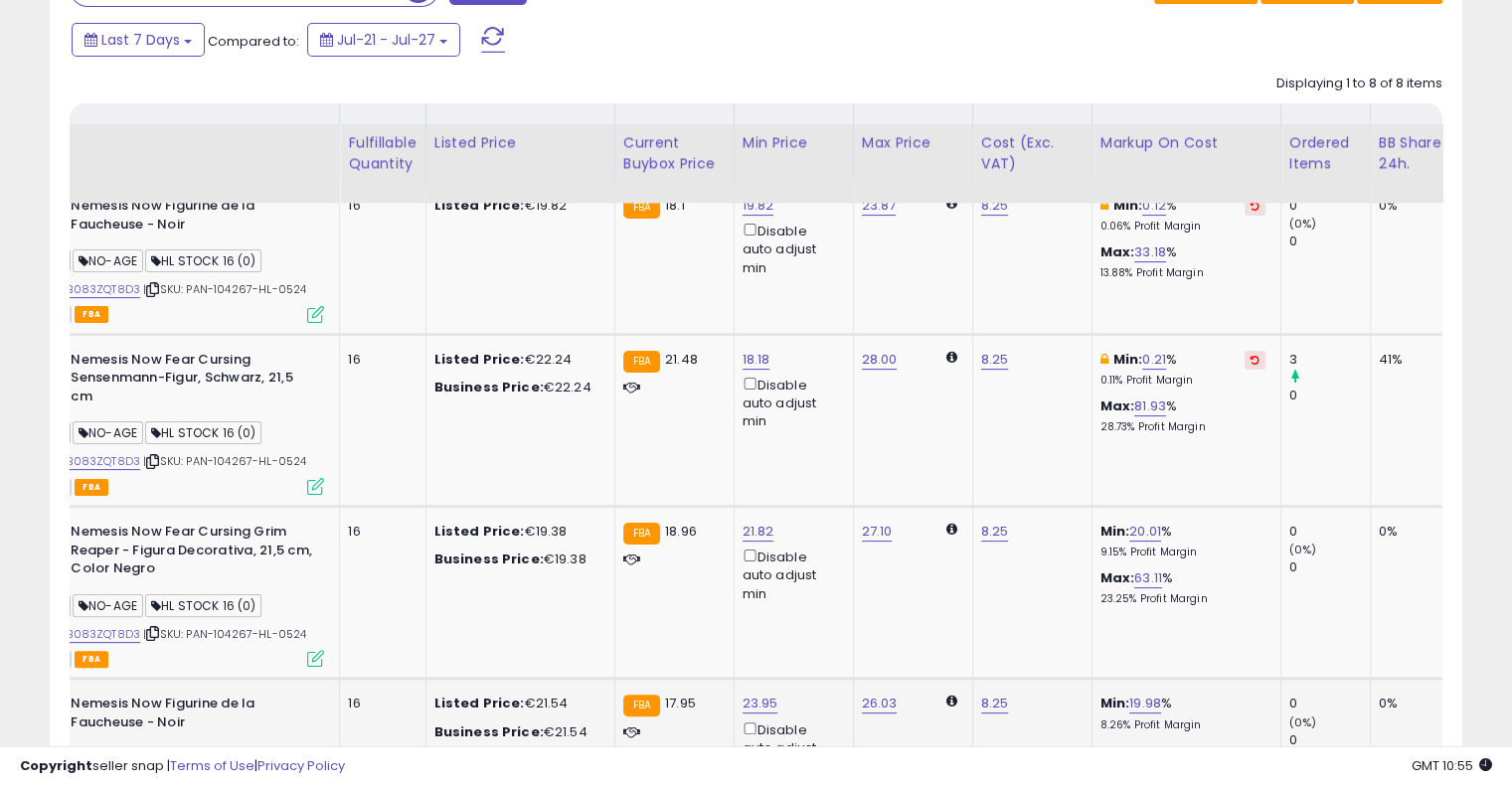 scroll, scrollTop: 99, scrollLeft: 0, axis: vertical 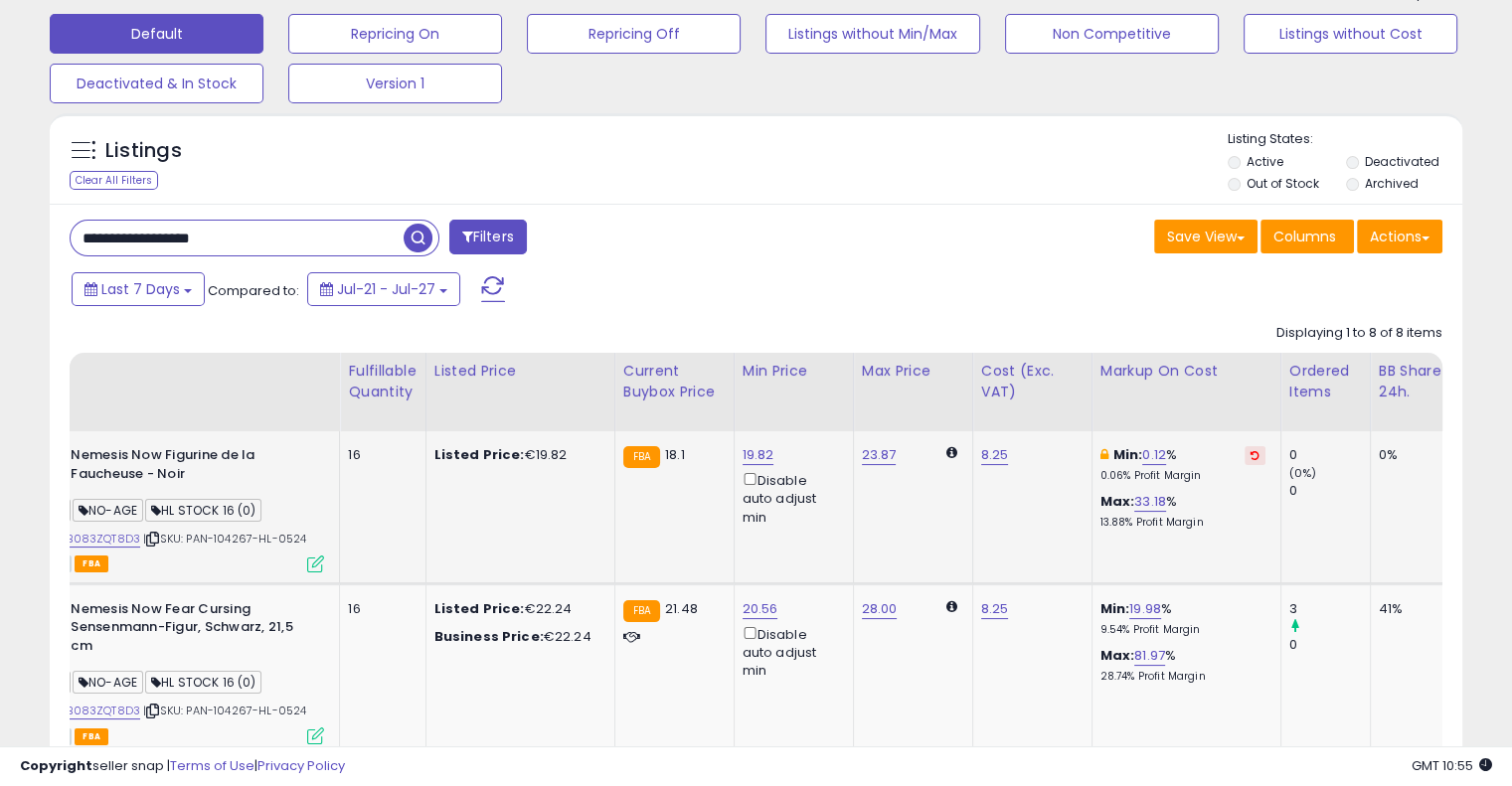 click at bounding box center [1255, 455] 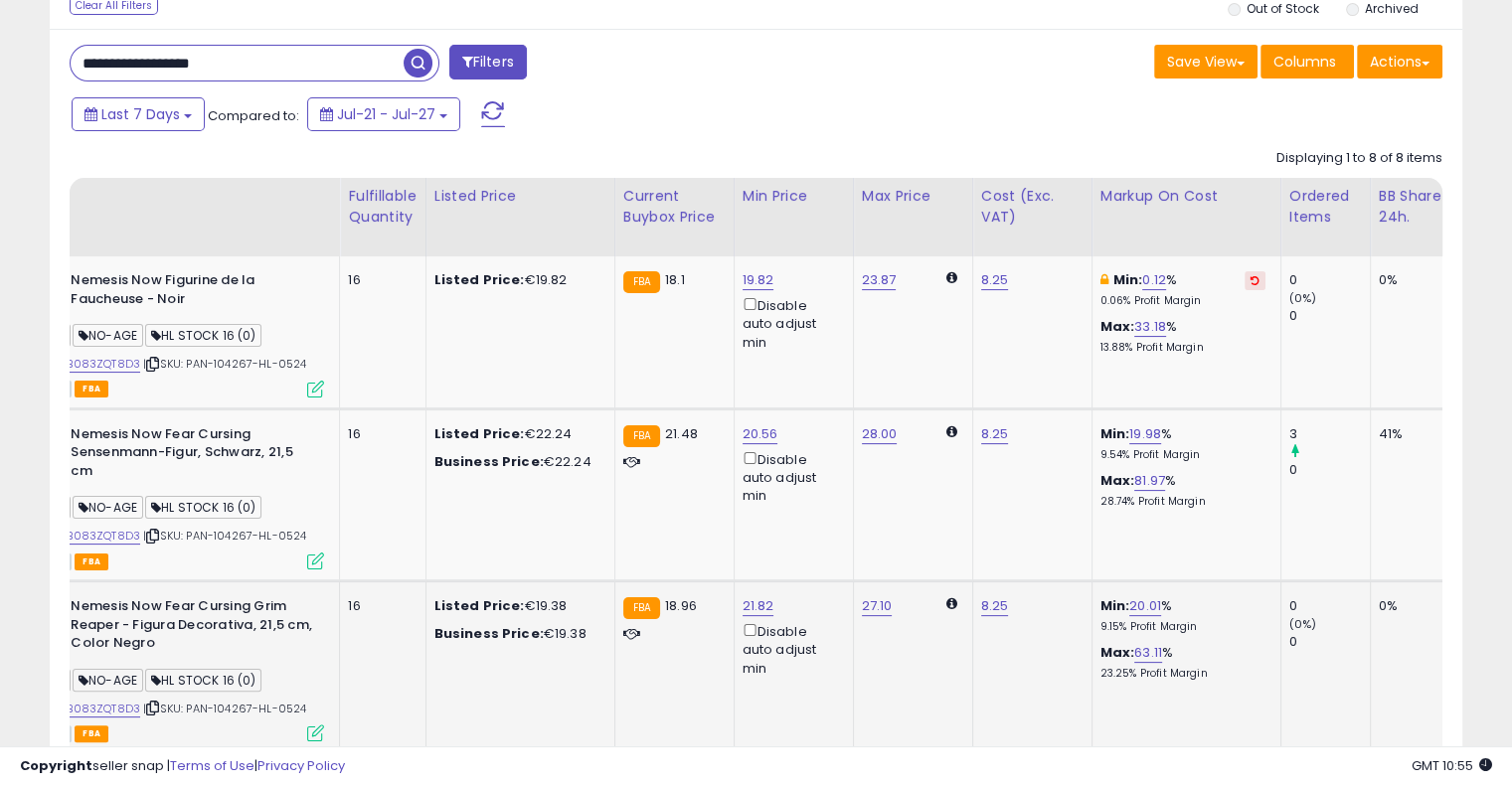 scroll, scrollTop: 397, scrollLeft: 0, axis: vertical 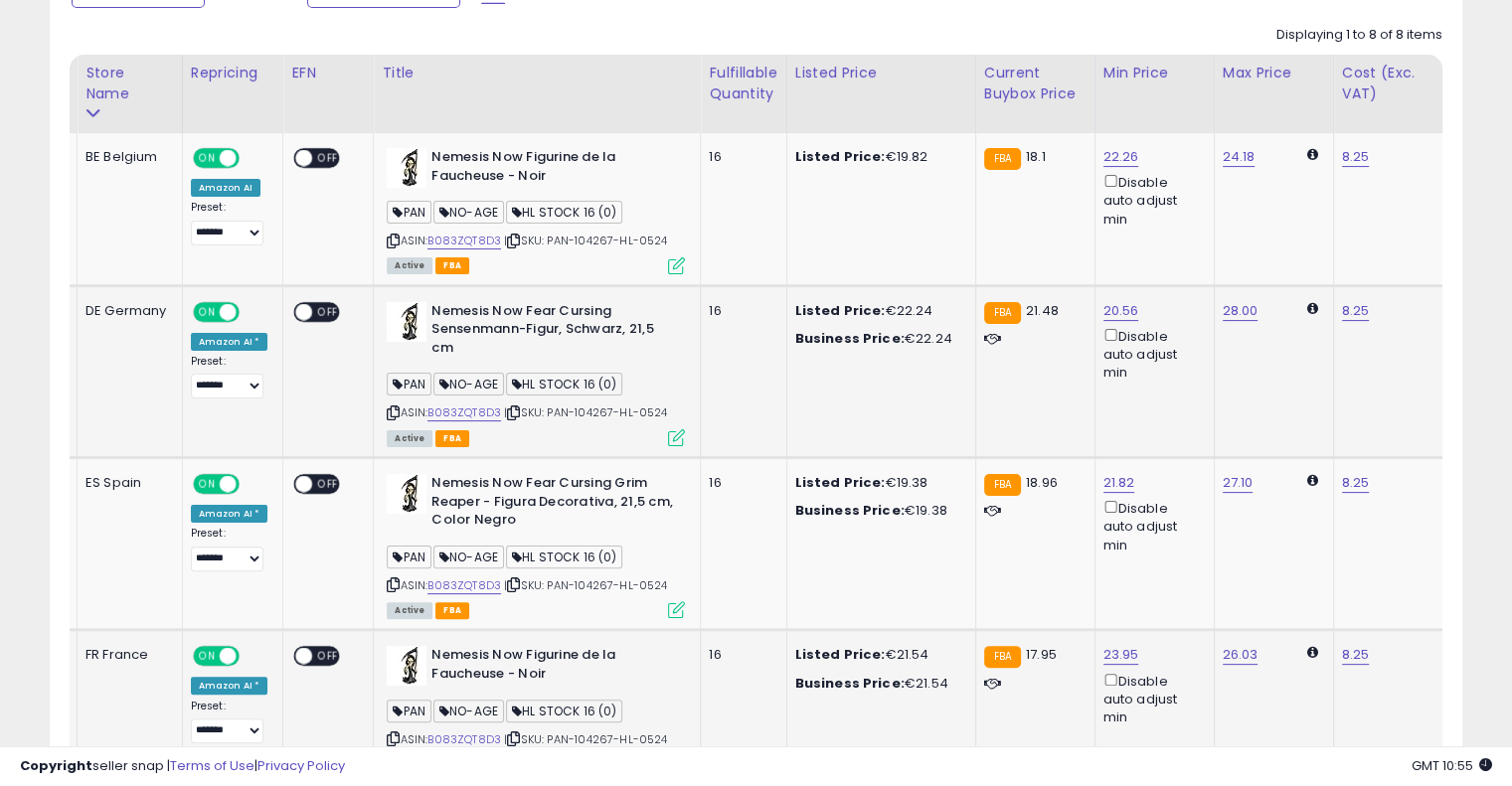 drag, startPoint x: 1107, startPoint y: 399, endPoint x: 869, endPoint y: 400, distance: 238.0021 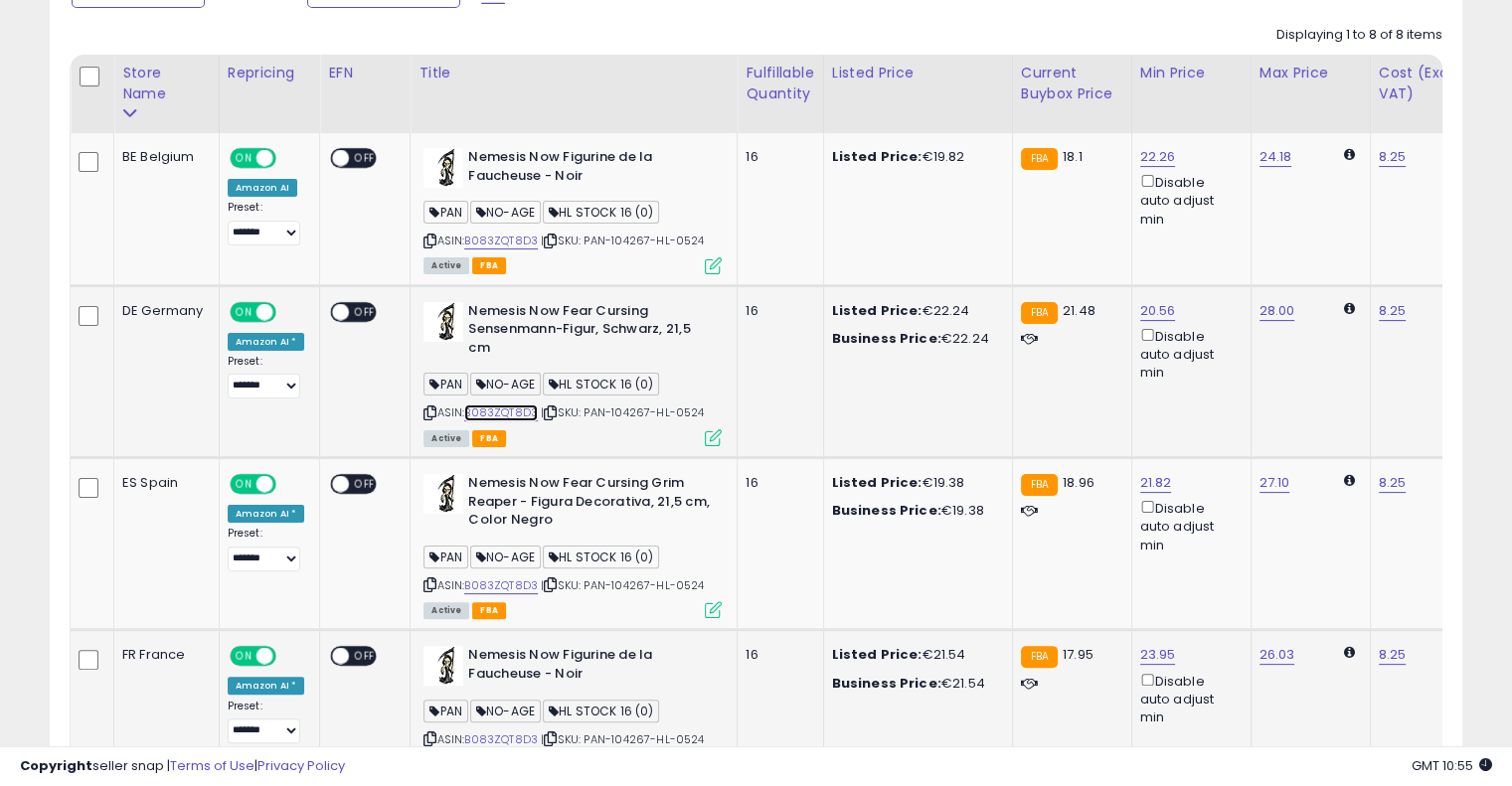 click on "B083ZQT8D3" at bounding box center (501, 412) 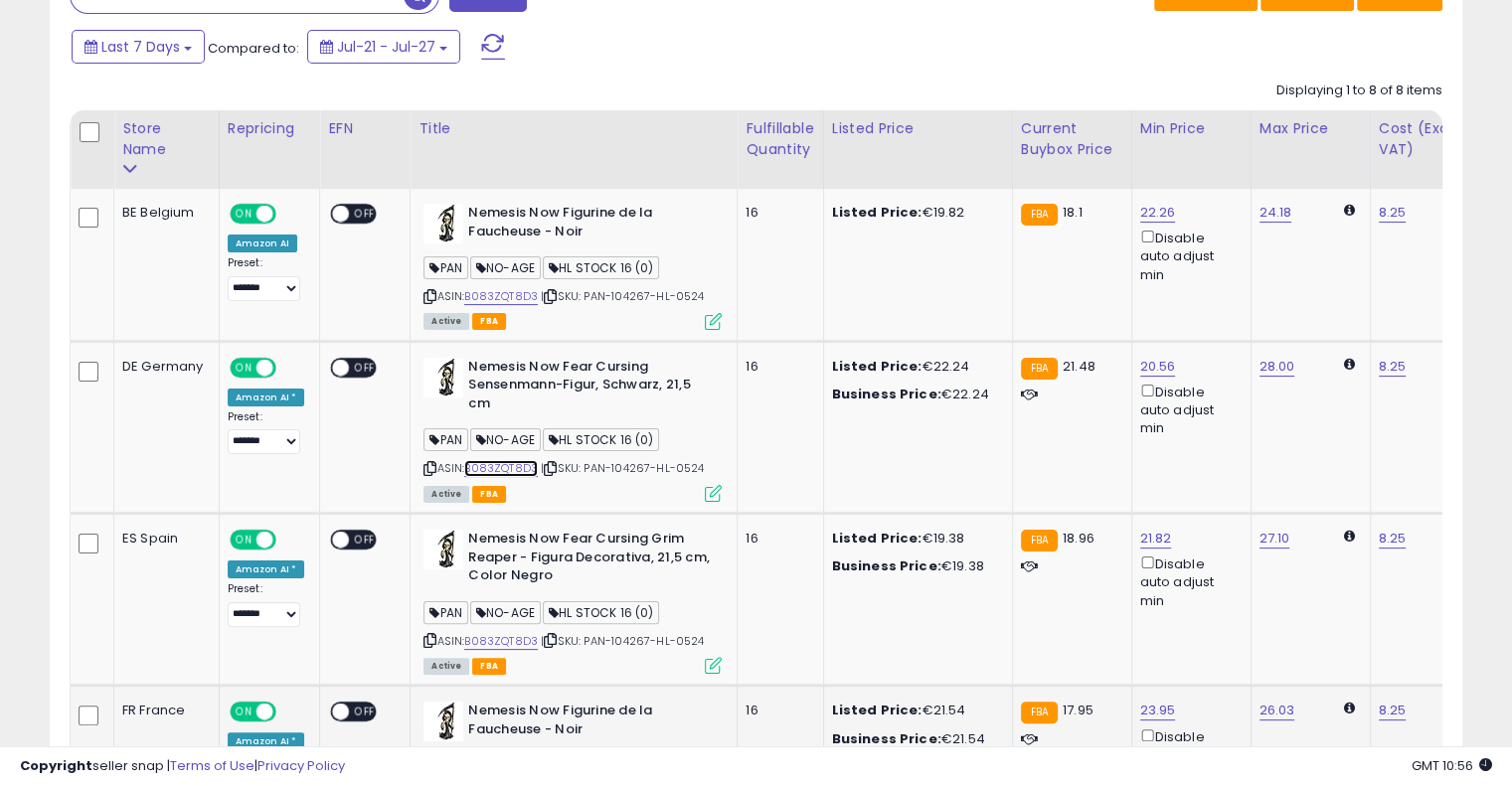 scroll, scrollTop: 0, scrollLeft: 0, axis: both 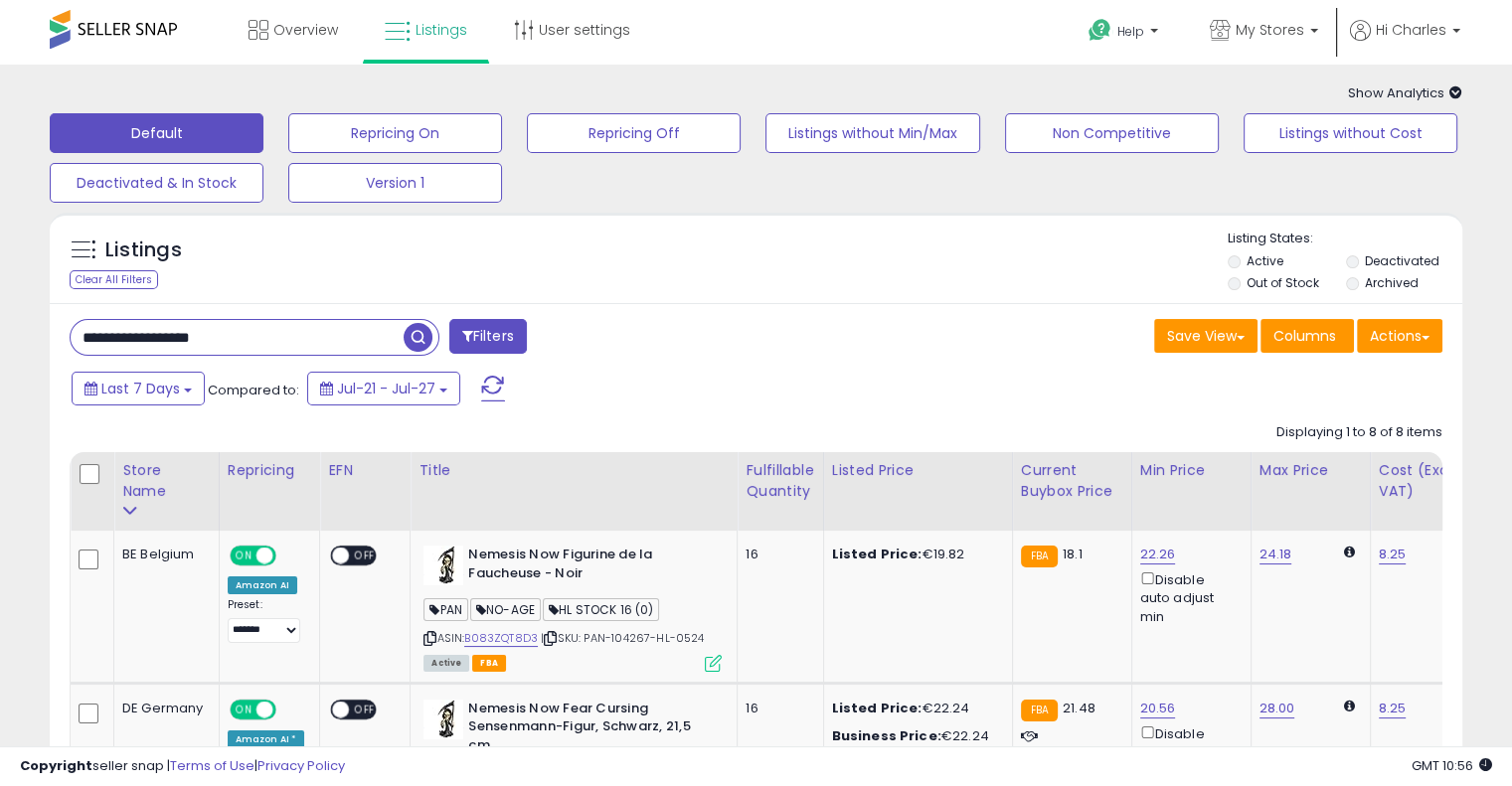 drag, startPoint x: 273, startPoint y: 347, endPoint x: 0, endPoint y: 331, distance: 273.46846 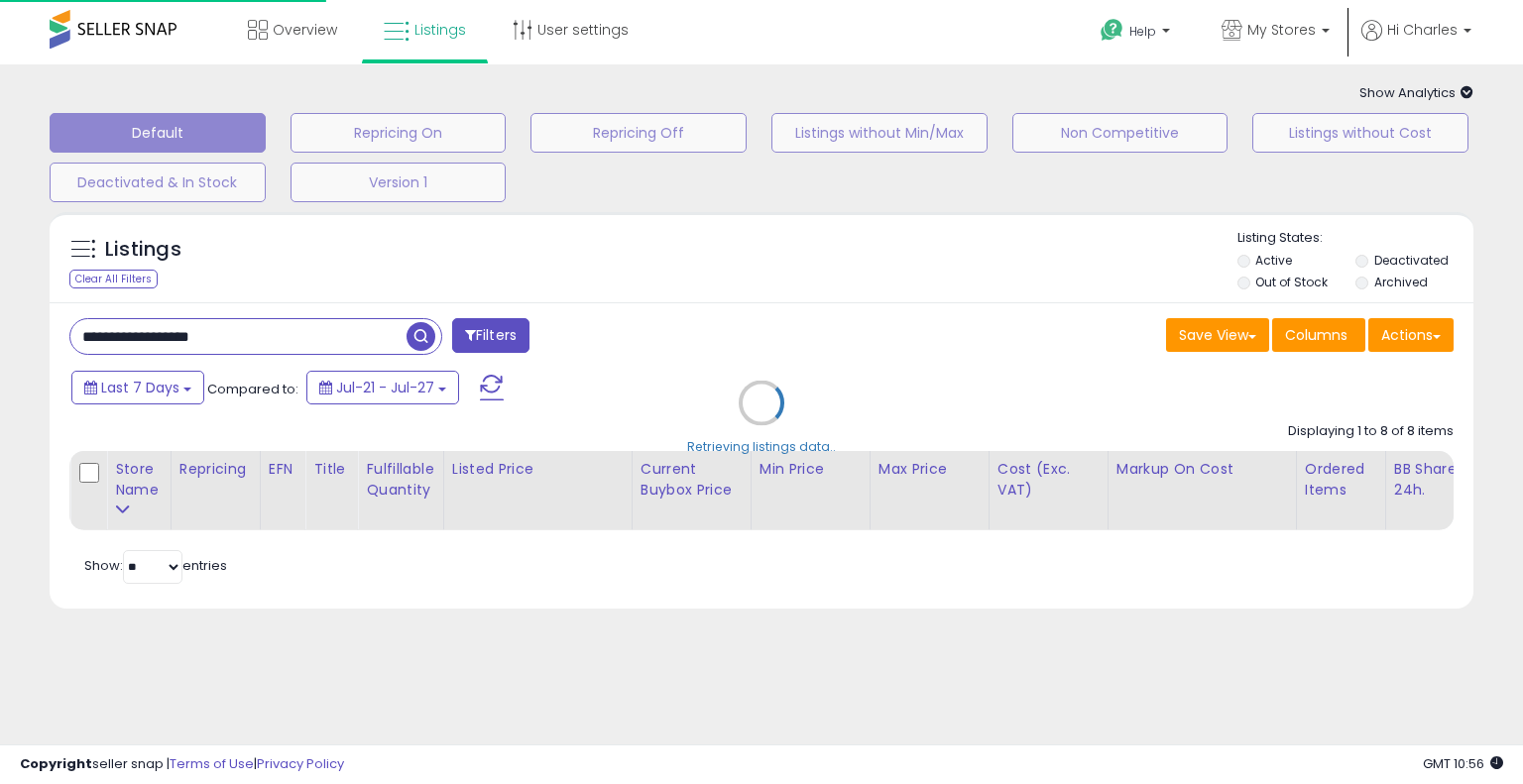 click on "Retrieving listings data.." at bounding box center (762, 417) 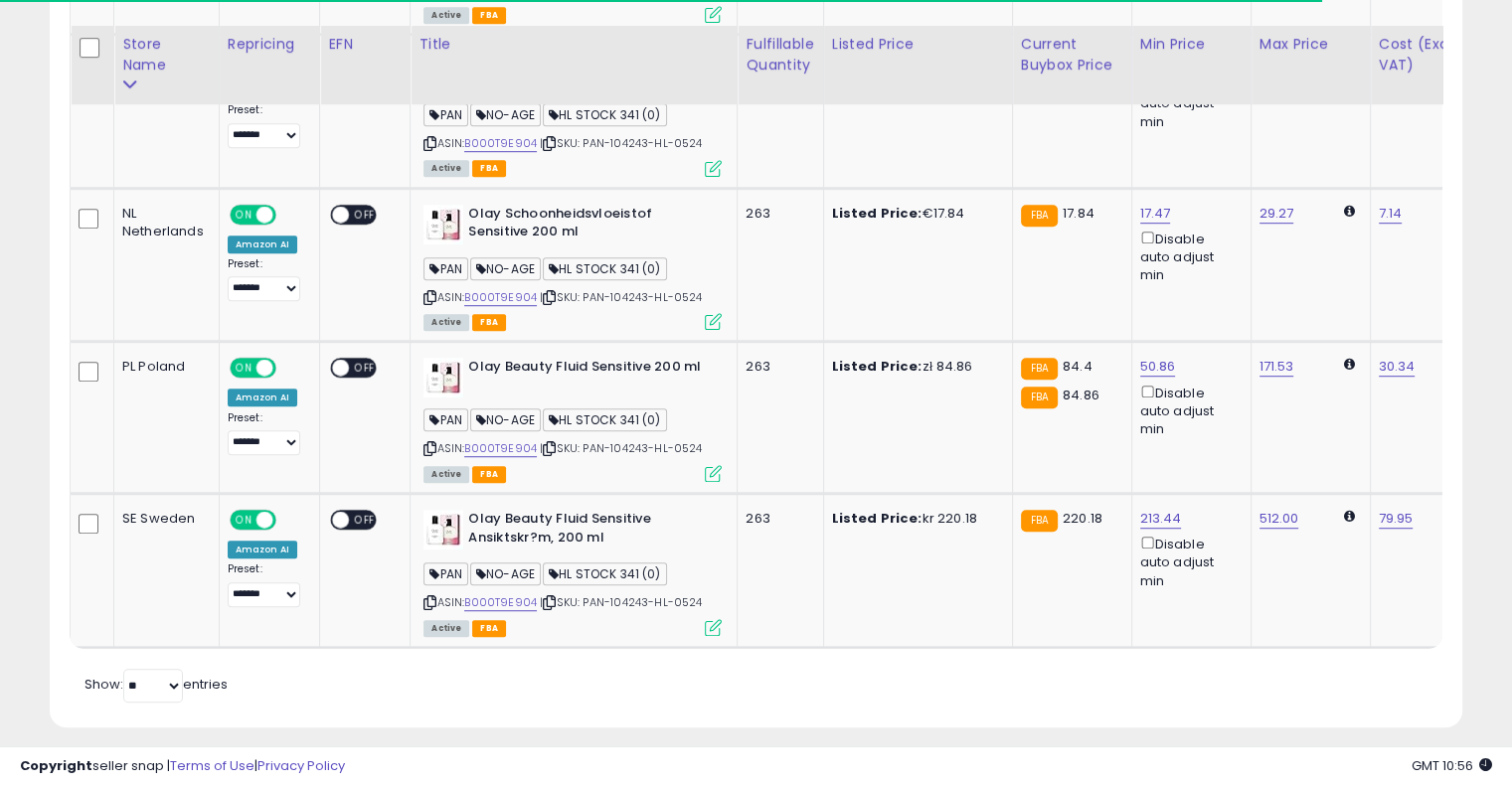 scroll, scrollTop: 1171, scrollLeft: 0, axis: vertical 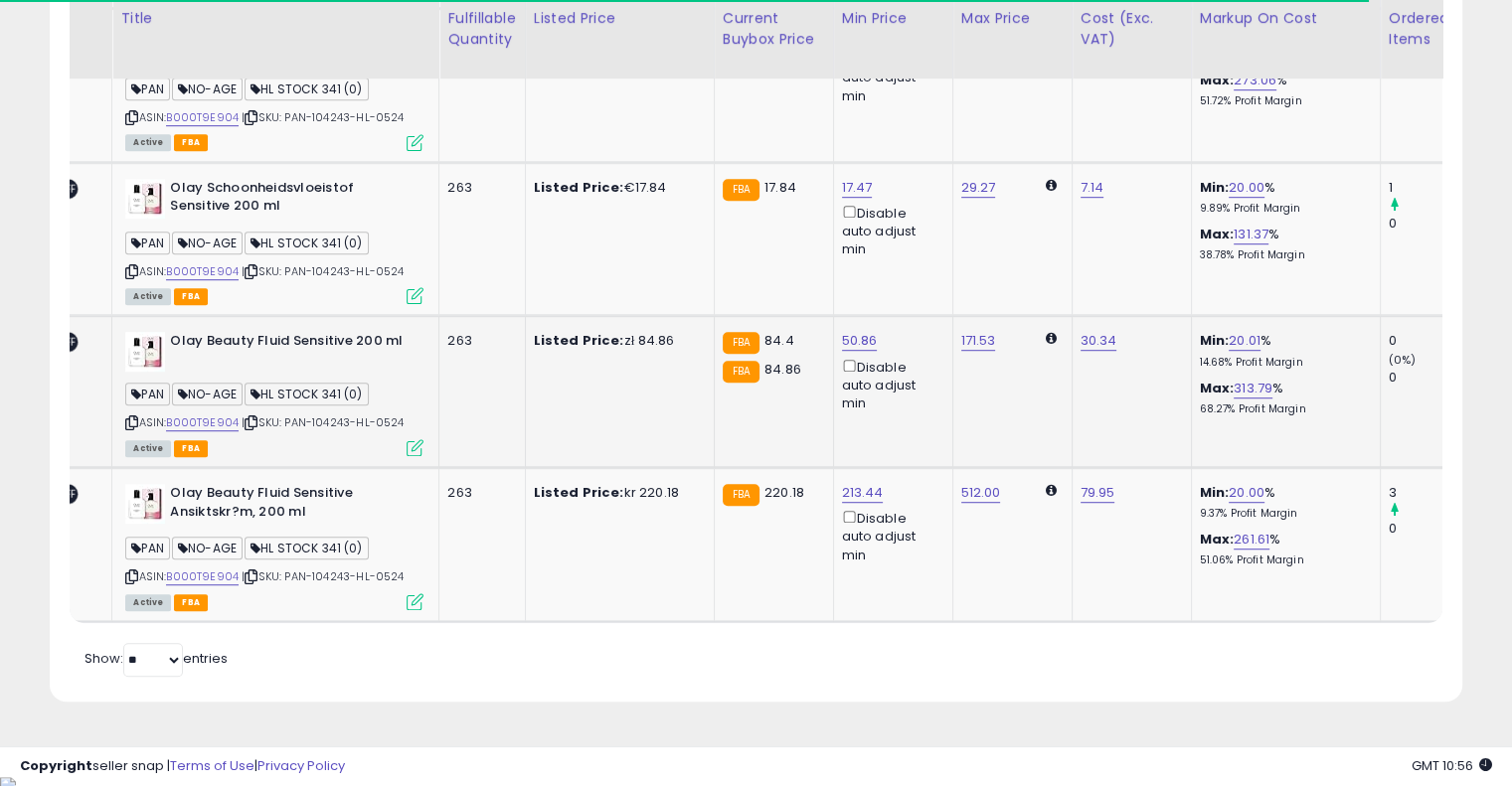 drag, startPoint x: 762, startPoint y: 383, endPoint x: 874, endPoint y: 349, distance: 117.047 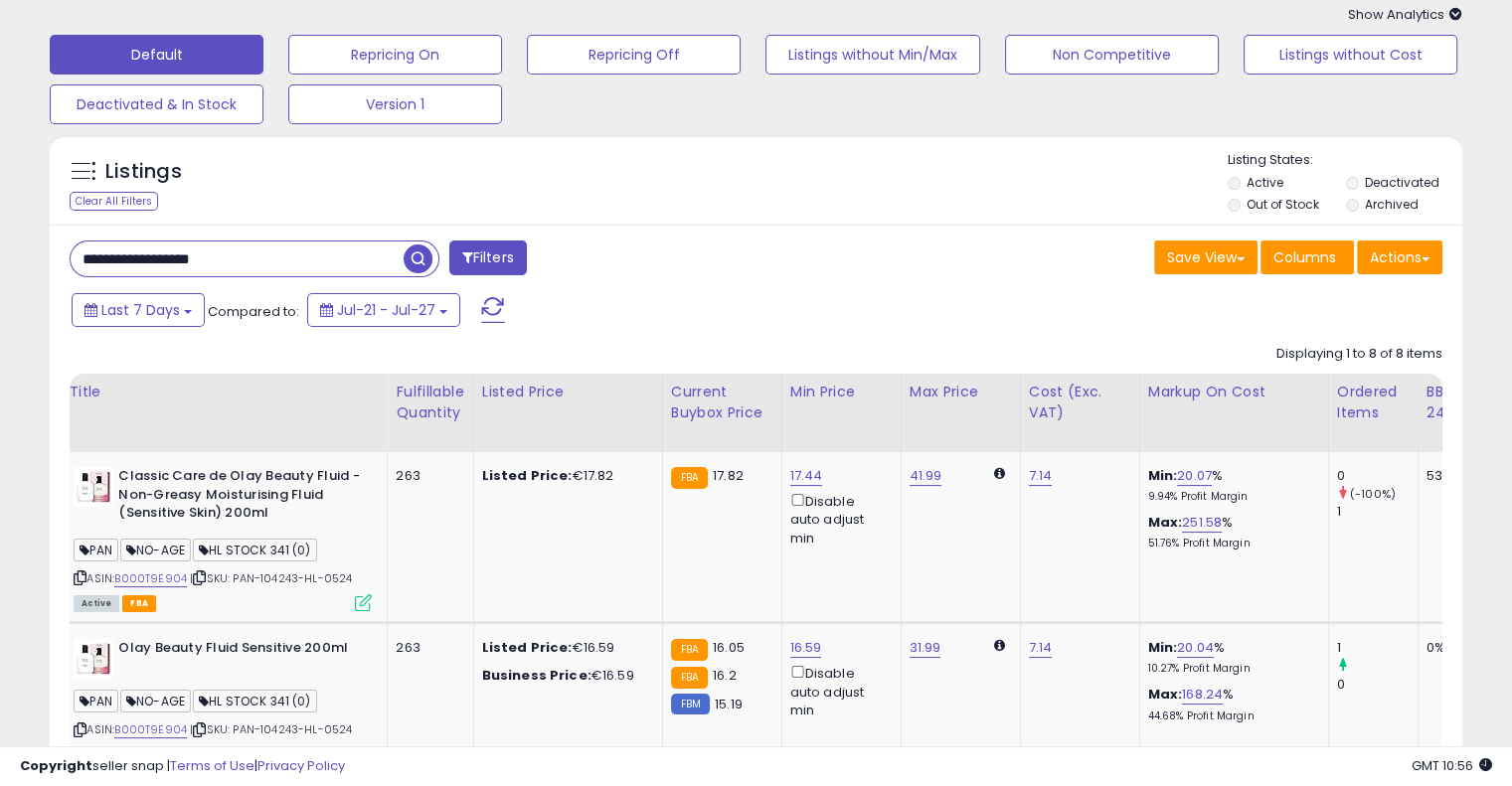 scroll, scrollTop: 0, scrollLeft: 0, axis: both 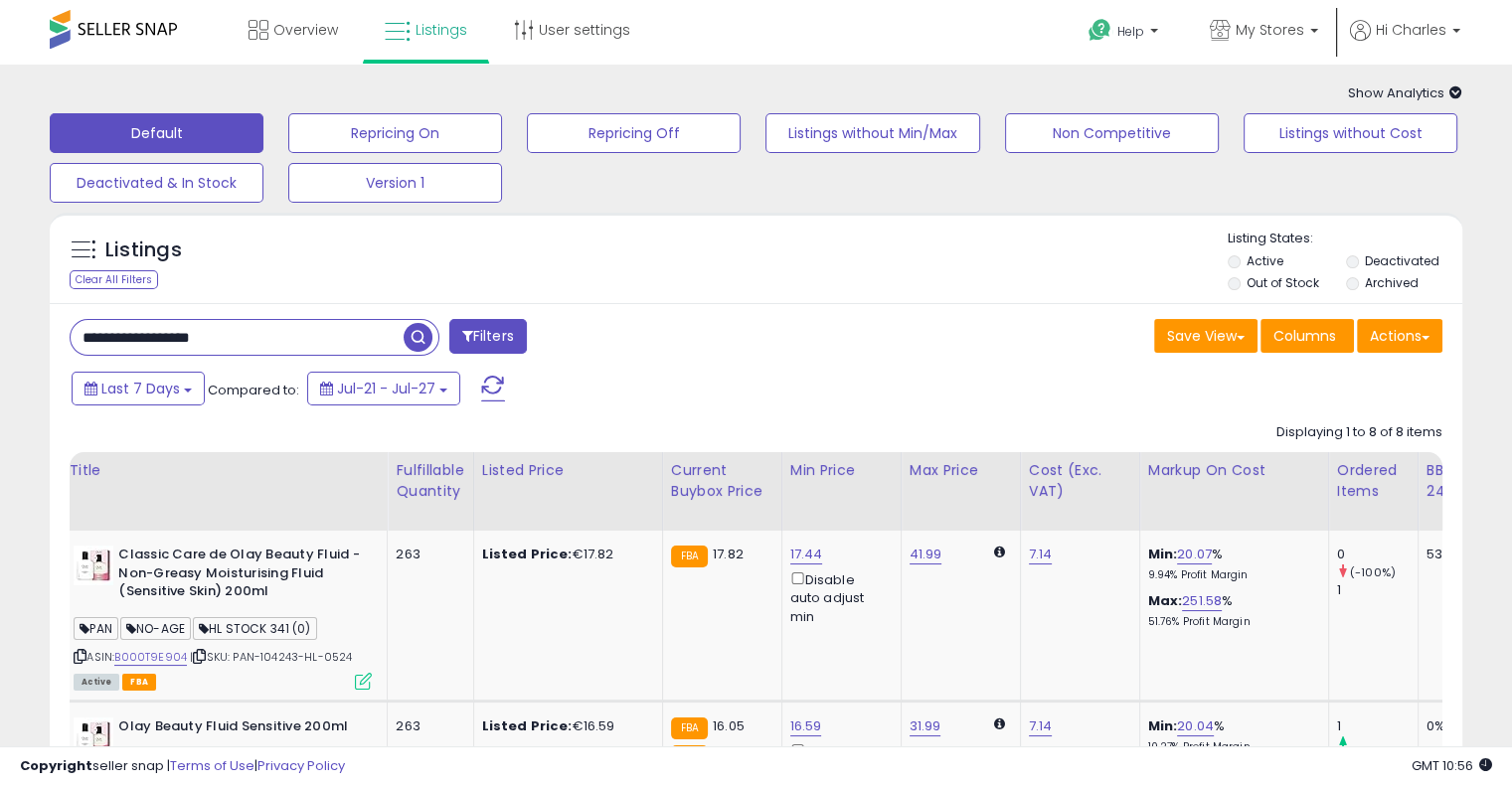 drag, startPoint x: 271, startPoint y: 335, endPoint x: 0, endPoint y: 337, distance: 271.00738 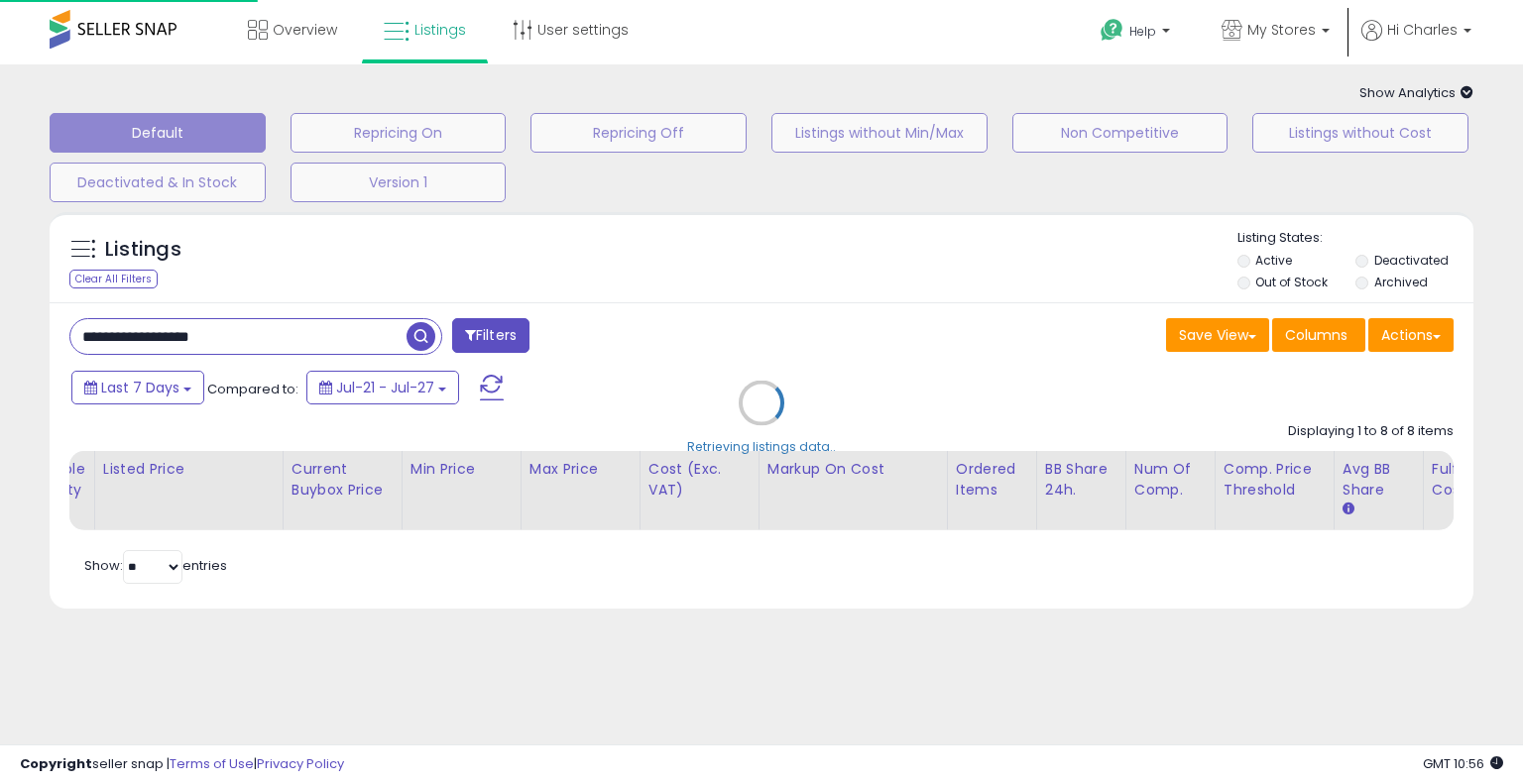 click on "Retrieving listings data.." at bounding box center [762, 417] 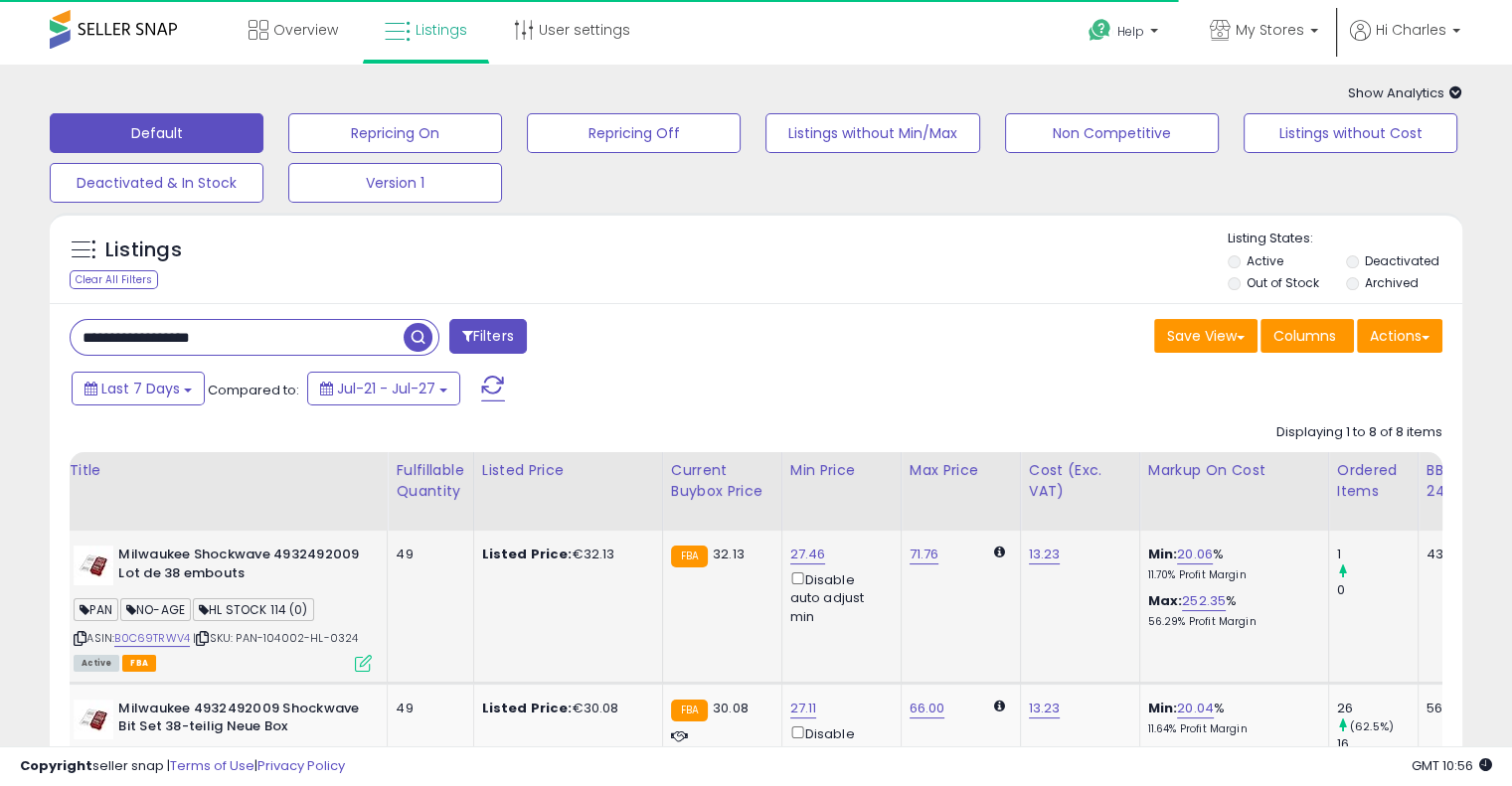 scroll, scrollTop: 0, scrollLeft: 218, axis: horizontal 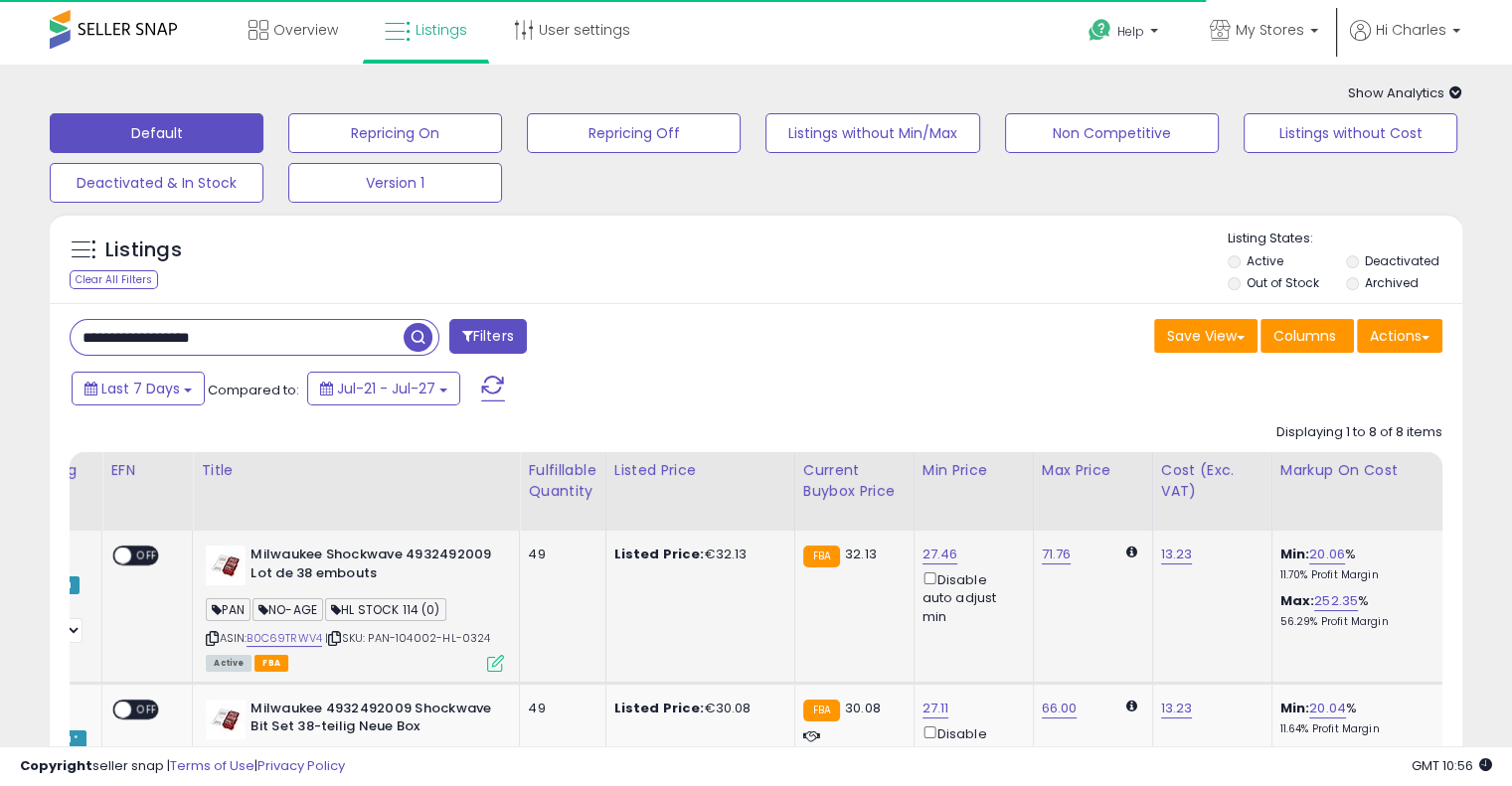 drag, startPoint x: 741, startPoint y: 621, endPoint x: 545, endPoint y: 595, distance: 197.71697 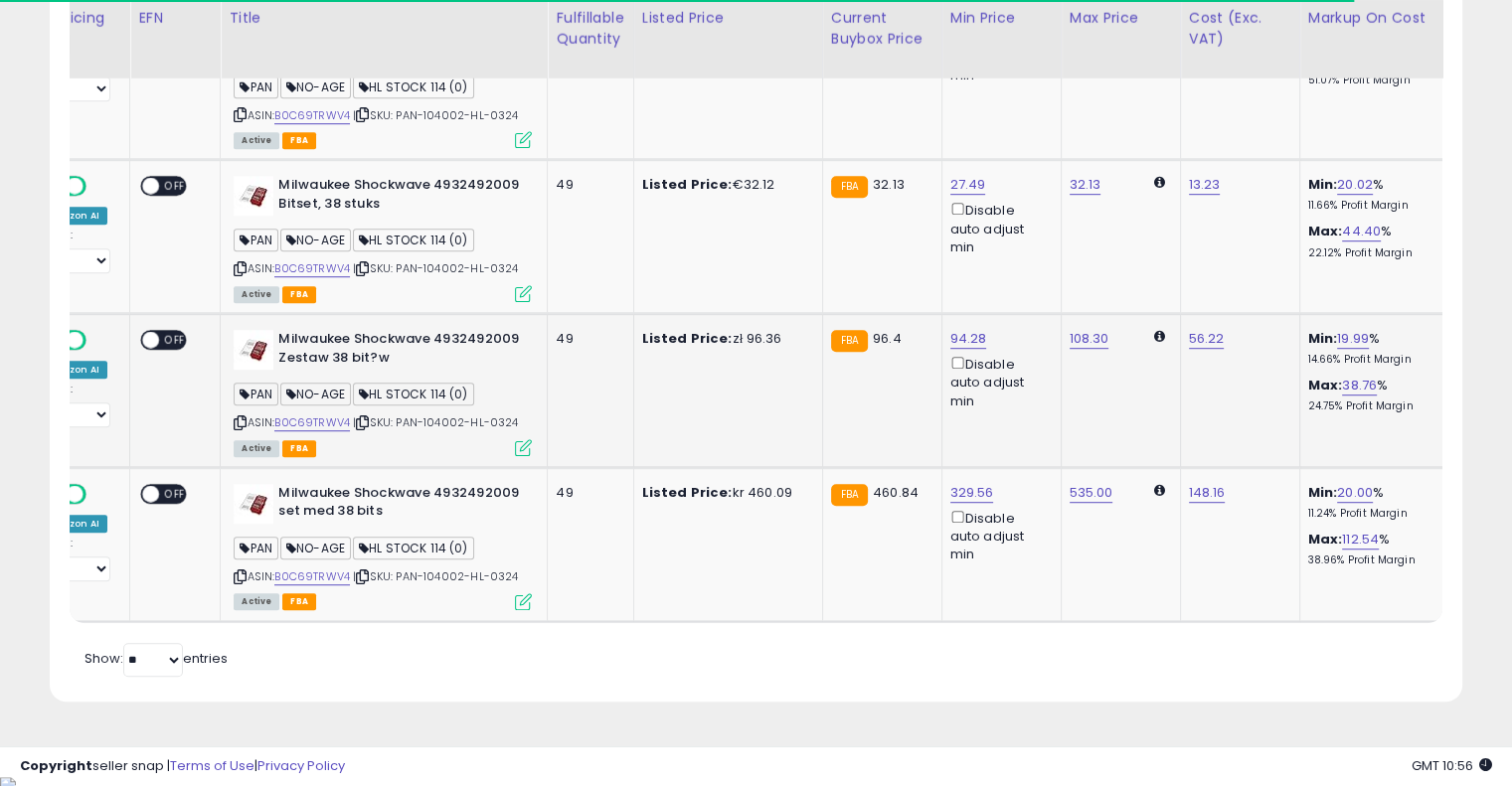 drag, startPoint x: 753, startPoint y: 472, endPoint x: 843, endPoint y: 452, distance: 92.19544 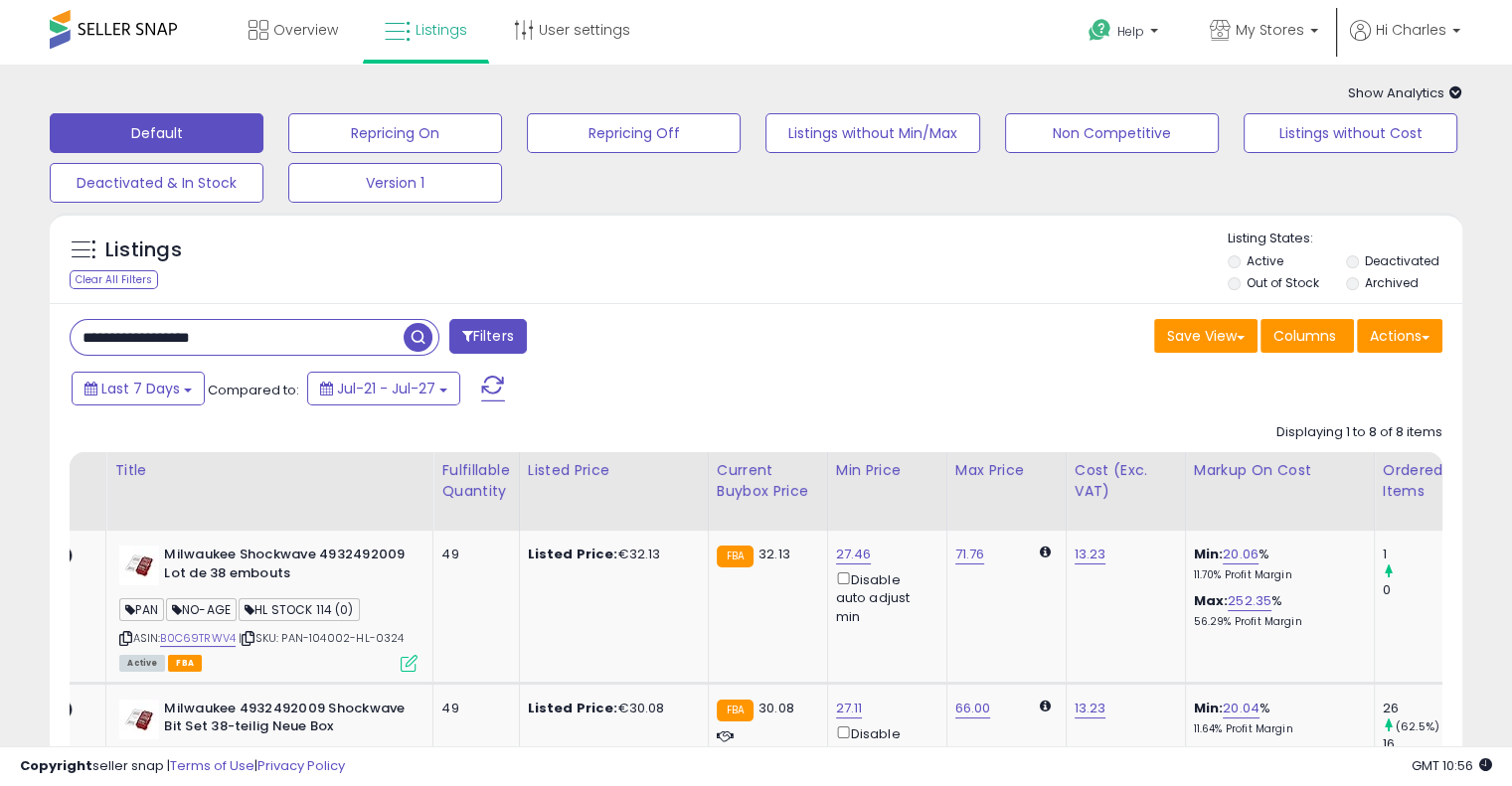 drag, startPoint x: 310, startPoint y: 329, endPoint x: 47, endPoint y: 341, distance: 263.27362 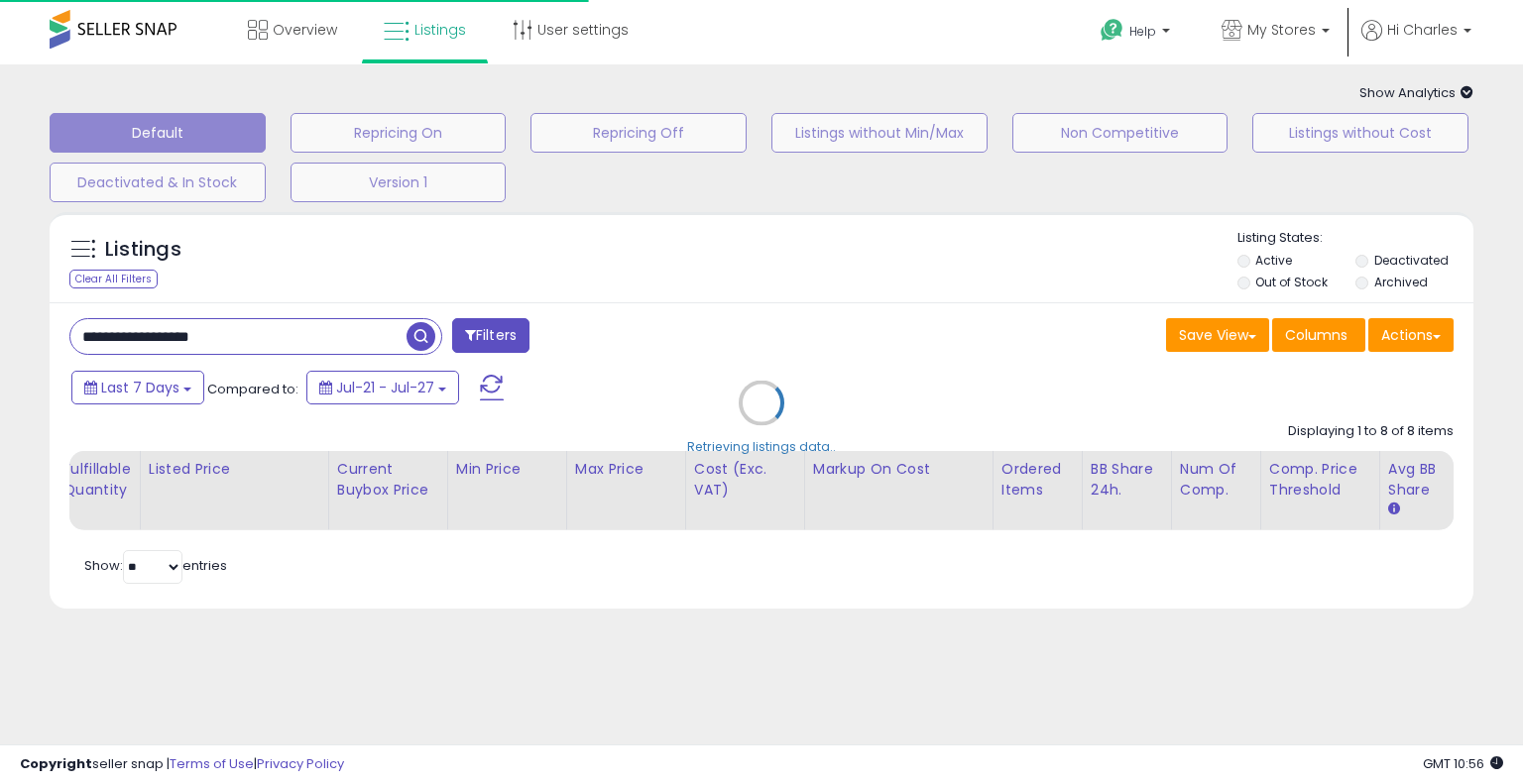click on "Retrieving listings data.." at bounding box center [762, 417] 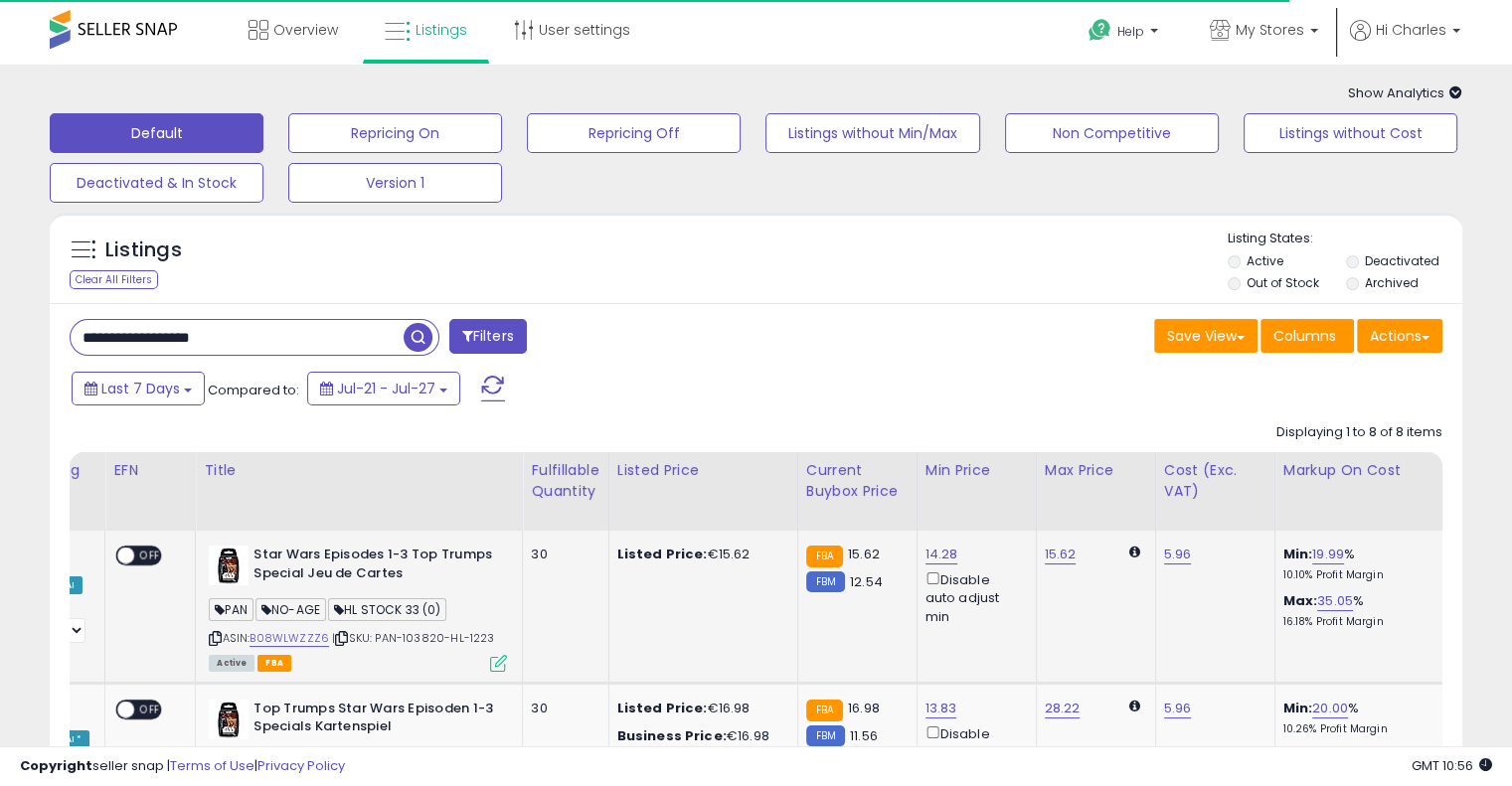 drag, startPoint x: 817, startPoint y: 594, endPoint x: 652, endPoint y: 579, distance: 165.68042 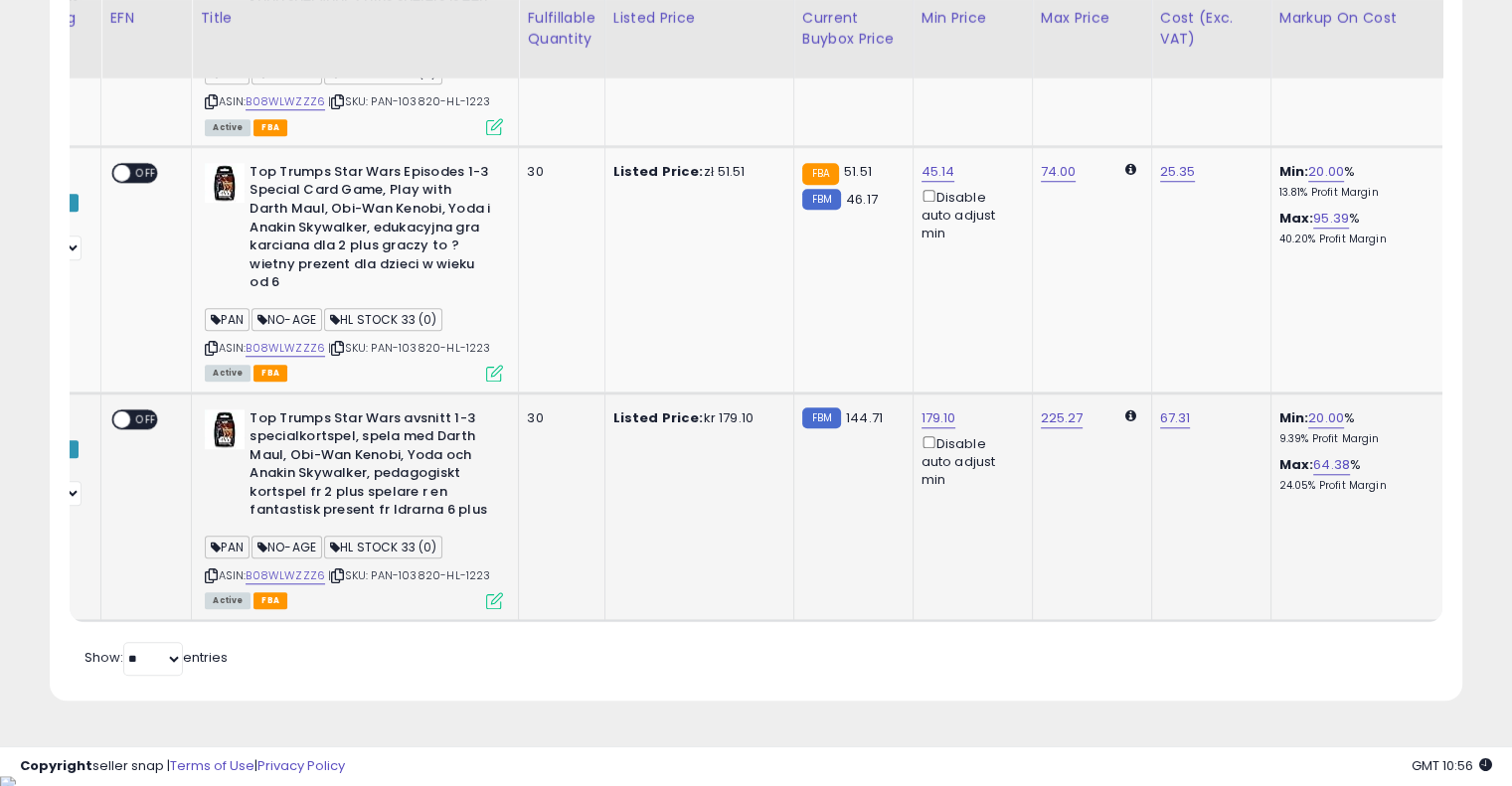 drag, startPoint x: 733, startPoint y: 443, endPoint x: 867, endPoint y: 428, distance: 134.83694 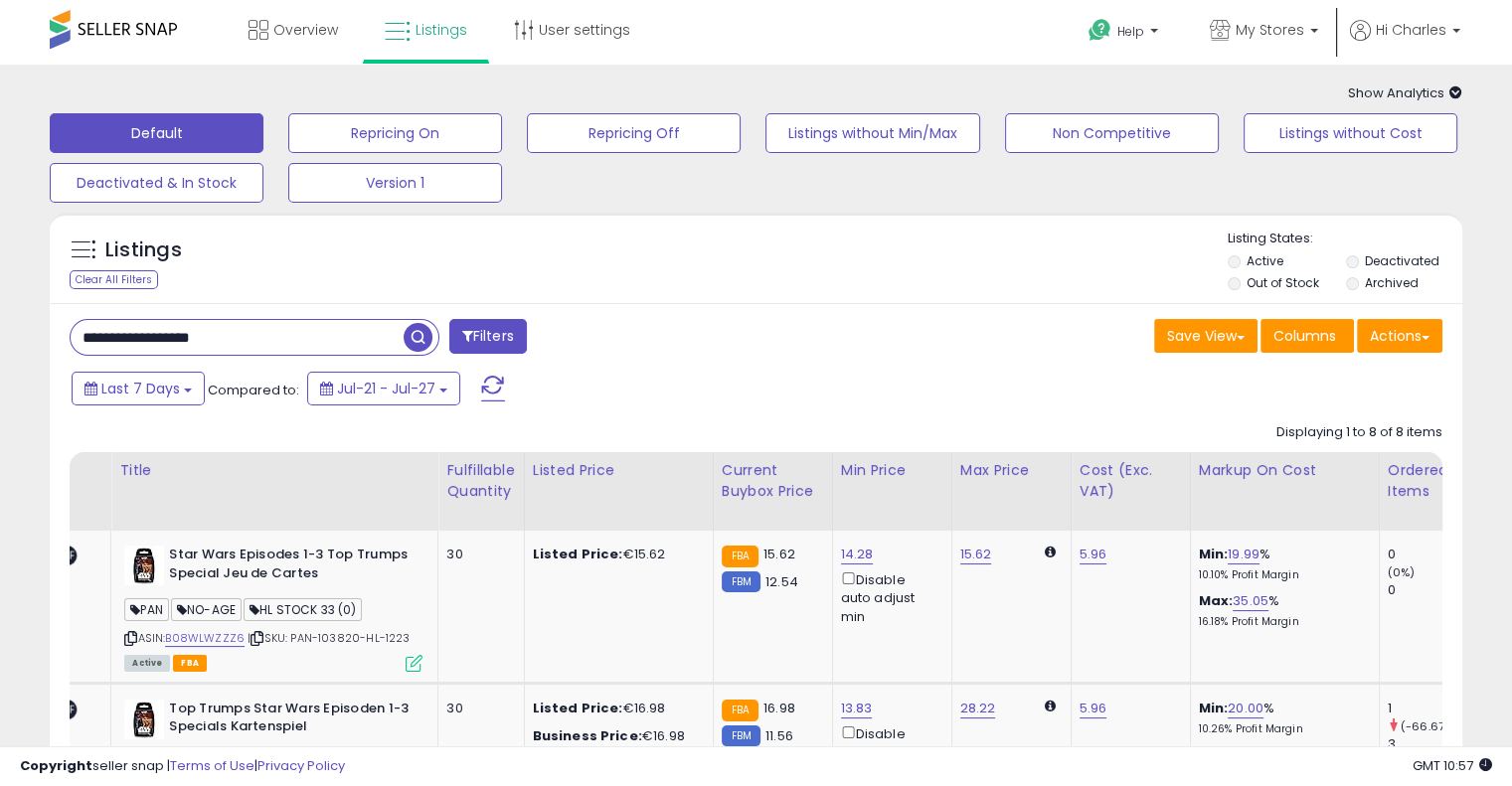 drag, startPoint x: 291, startPoint y: 334, endPoint x: 44, endPoint y: 341, distance: 247.09917 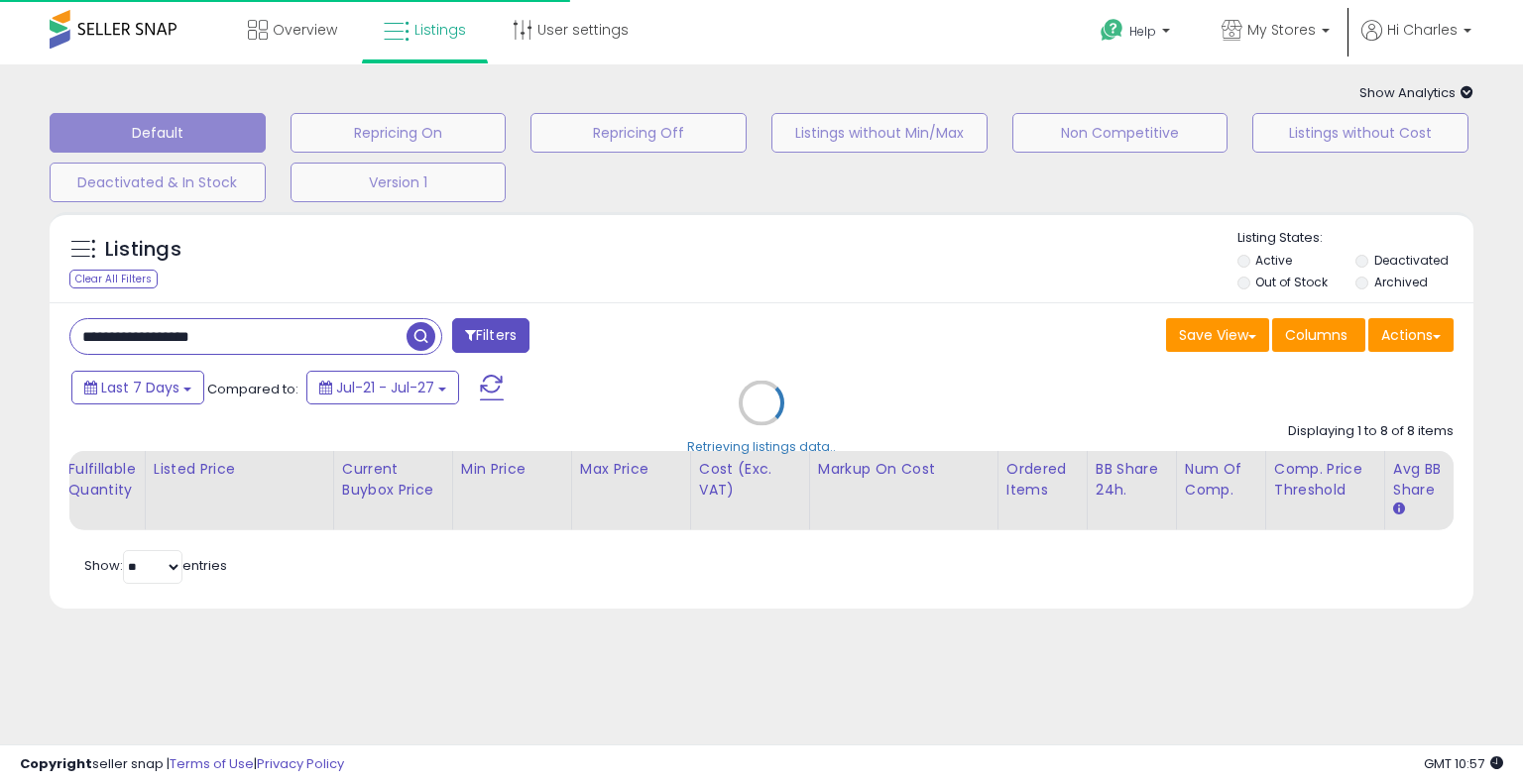 click on "Retrieving listings data.." at bounding box center [762, 417] 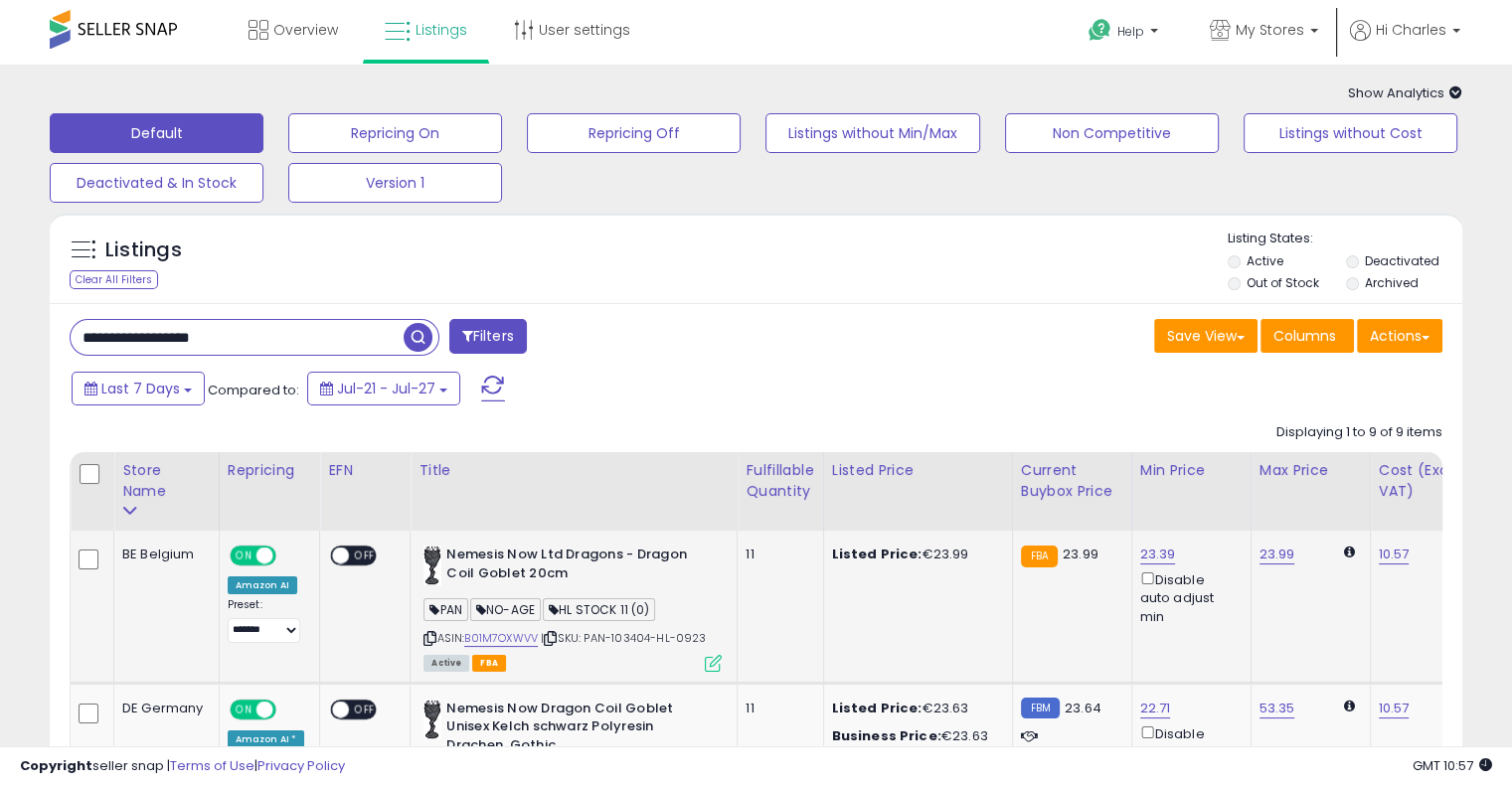 drag, startPoint x: 859, startPoint y: 652, endPoint x: 633, endPoint y: 651, distance: 226.0022 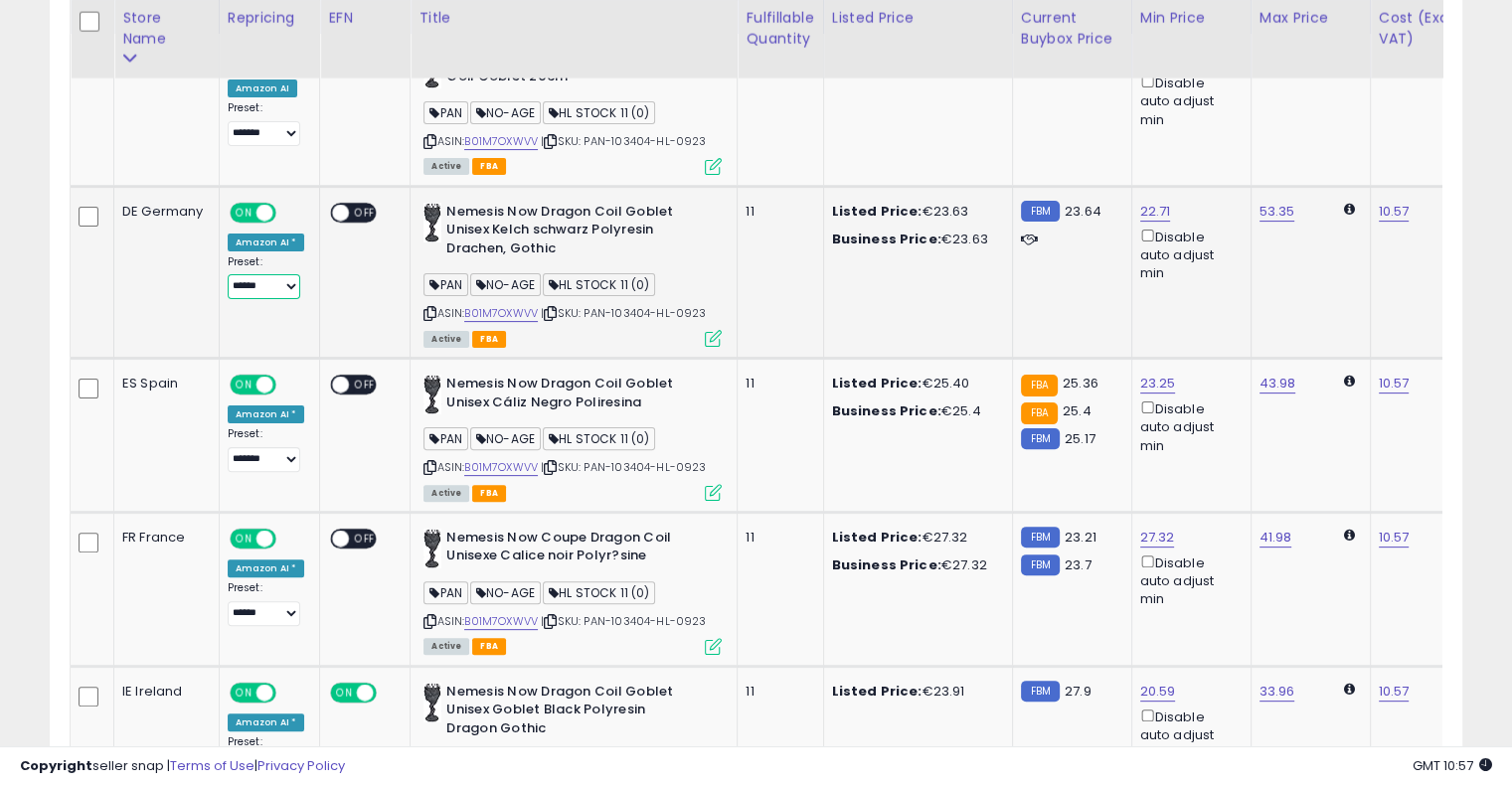 click on "**********" at bounding box center [263, 286] 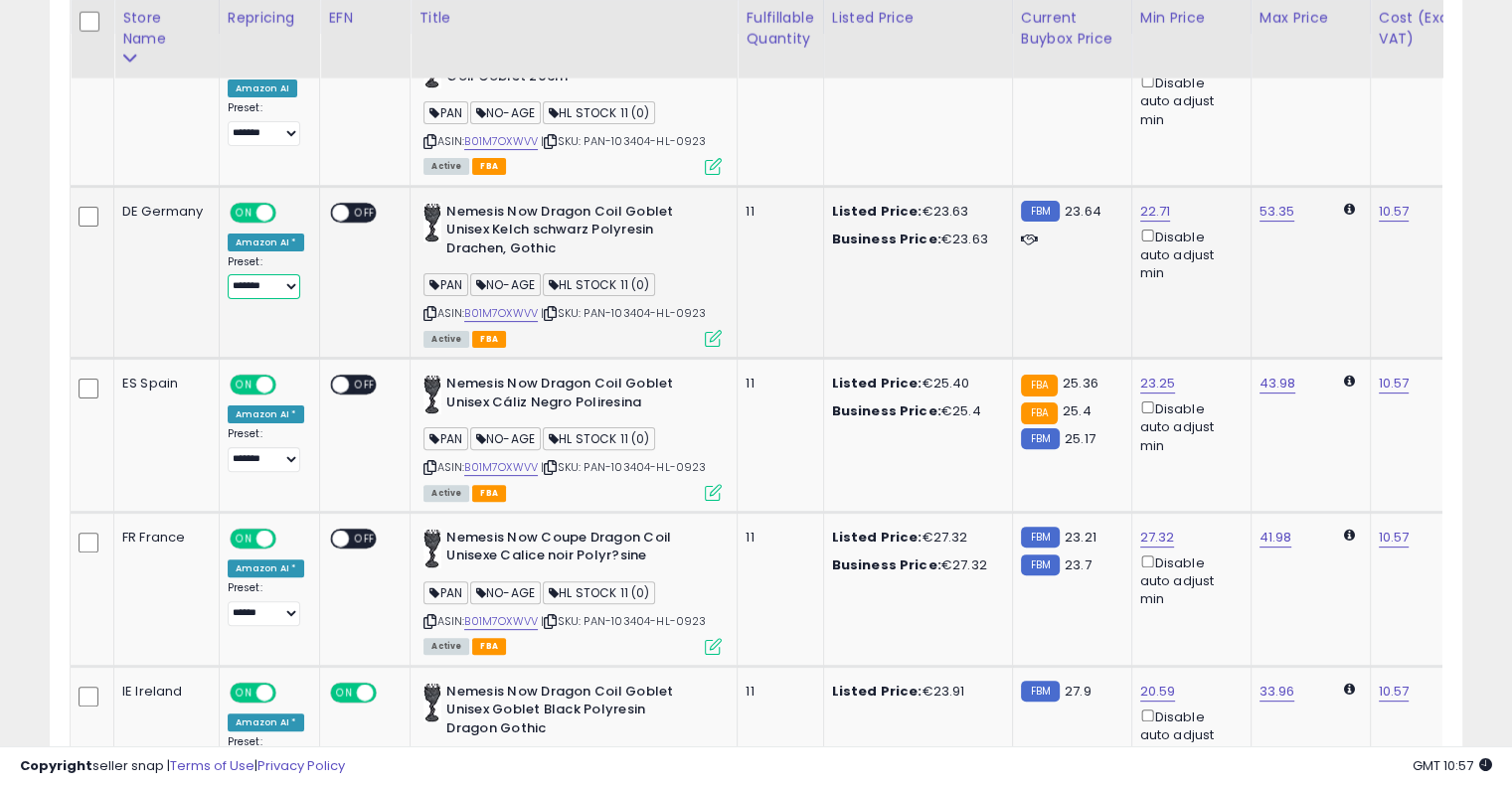 click on "**********" at bounding box center (263, 286) 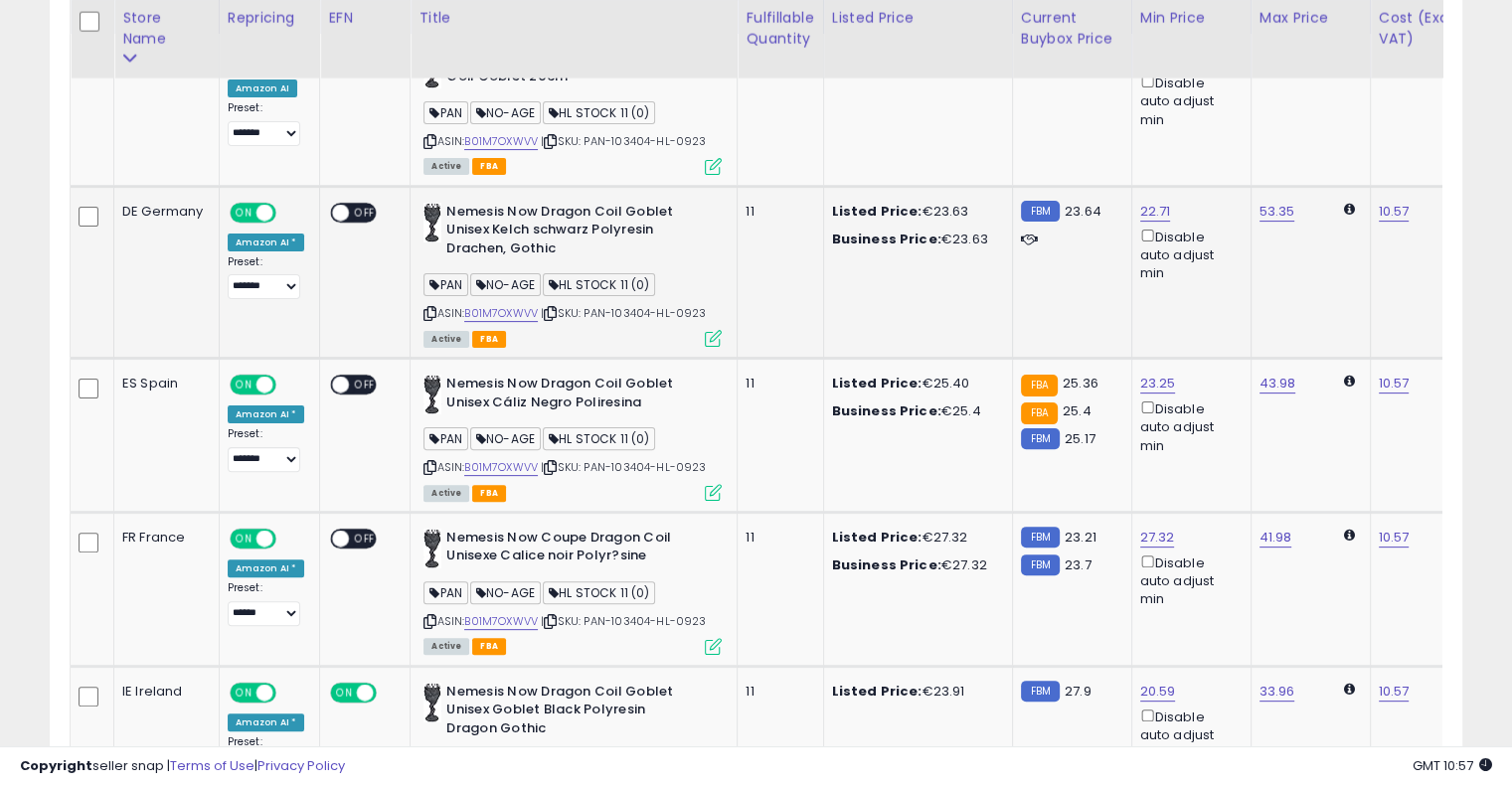 click on "PAN  NO-AGE  HL STOCK 11 (0)" at bounding box center [573, 287] 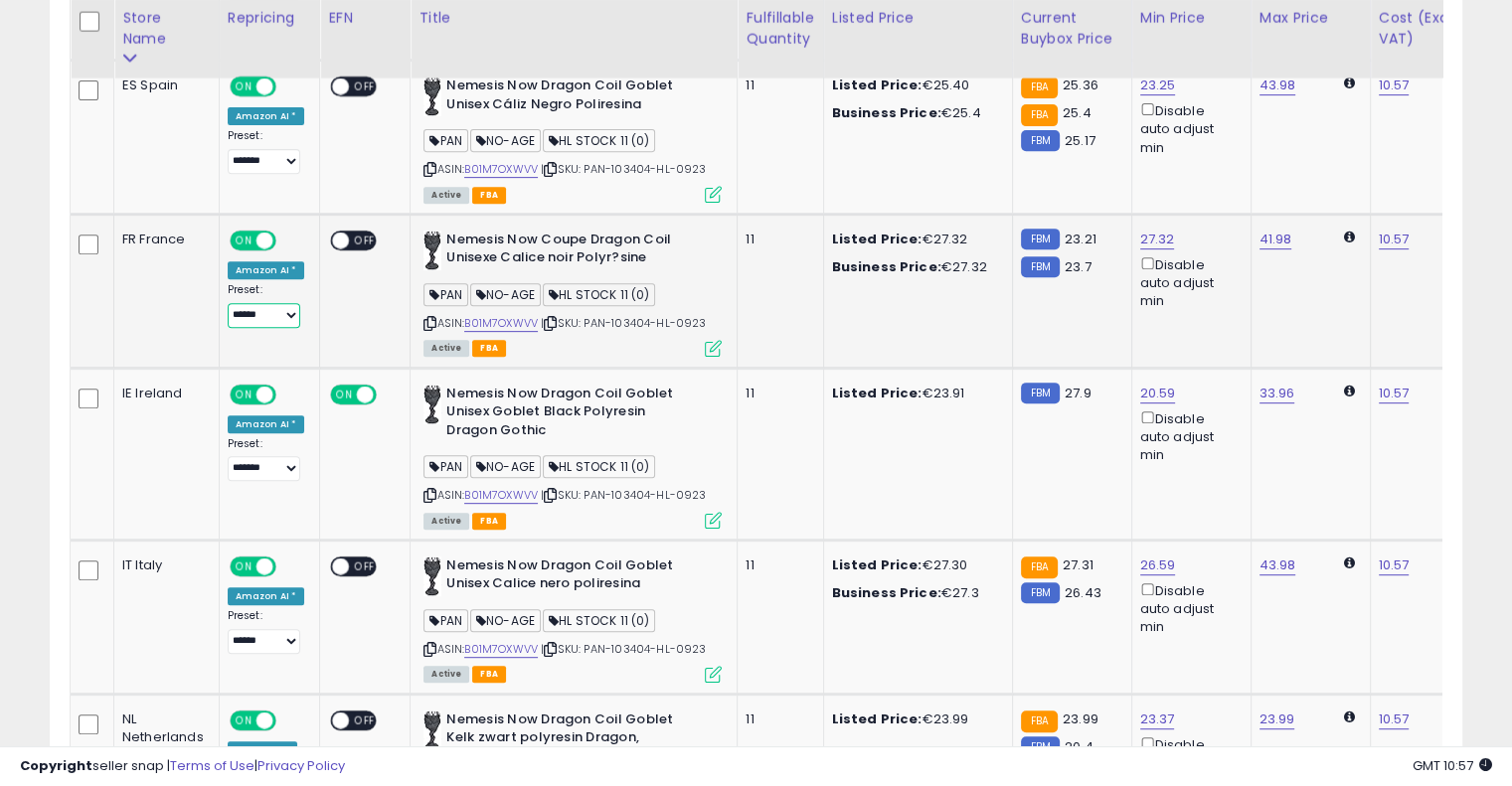 click on "**** ******* **** ****** ****** ******" at bounding box center [263, 315] 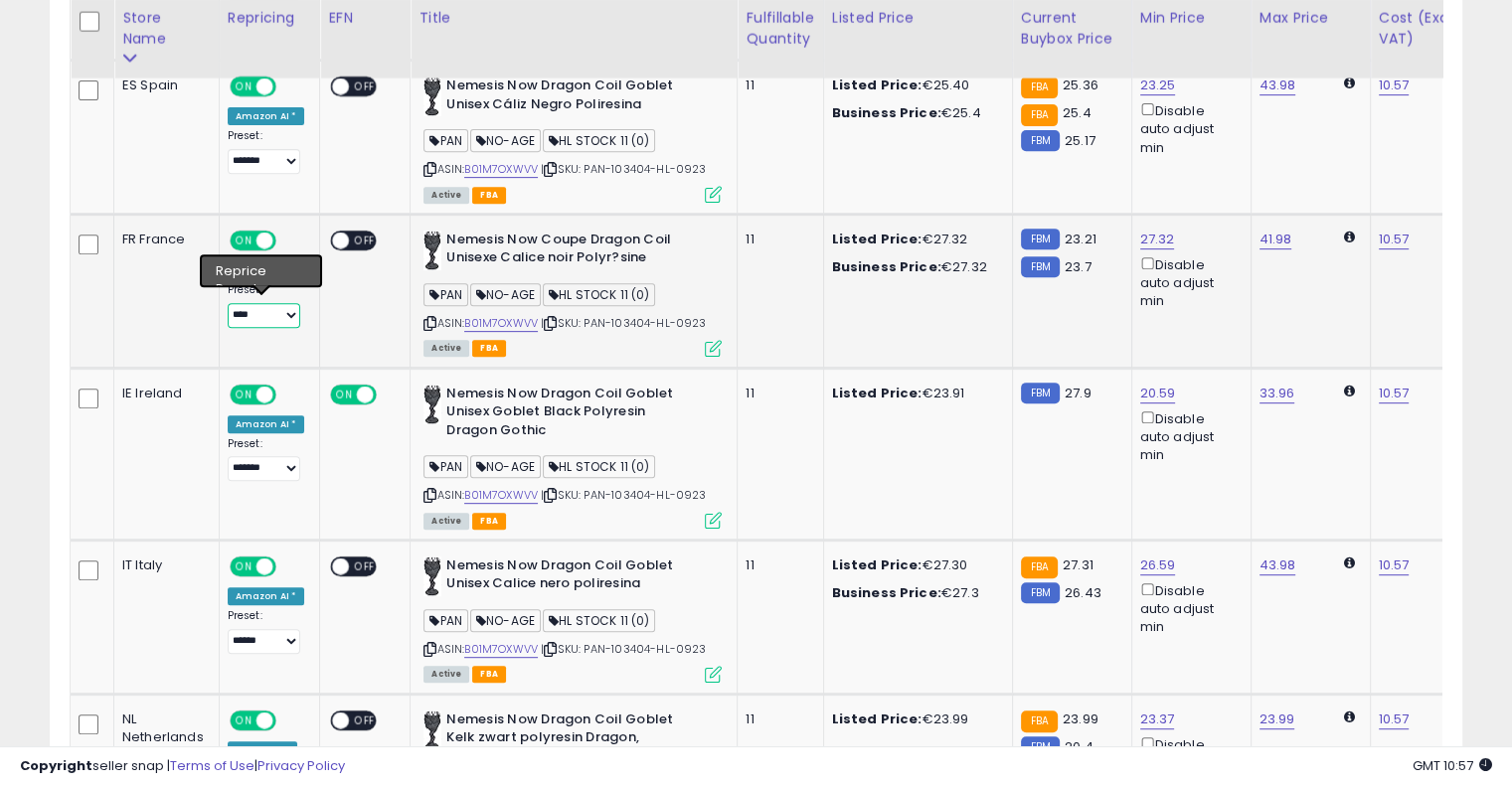 click on "**** ******* **** ****** ****** ******" at bounding box center (263, 315) 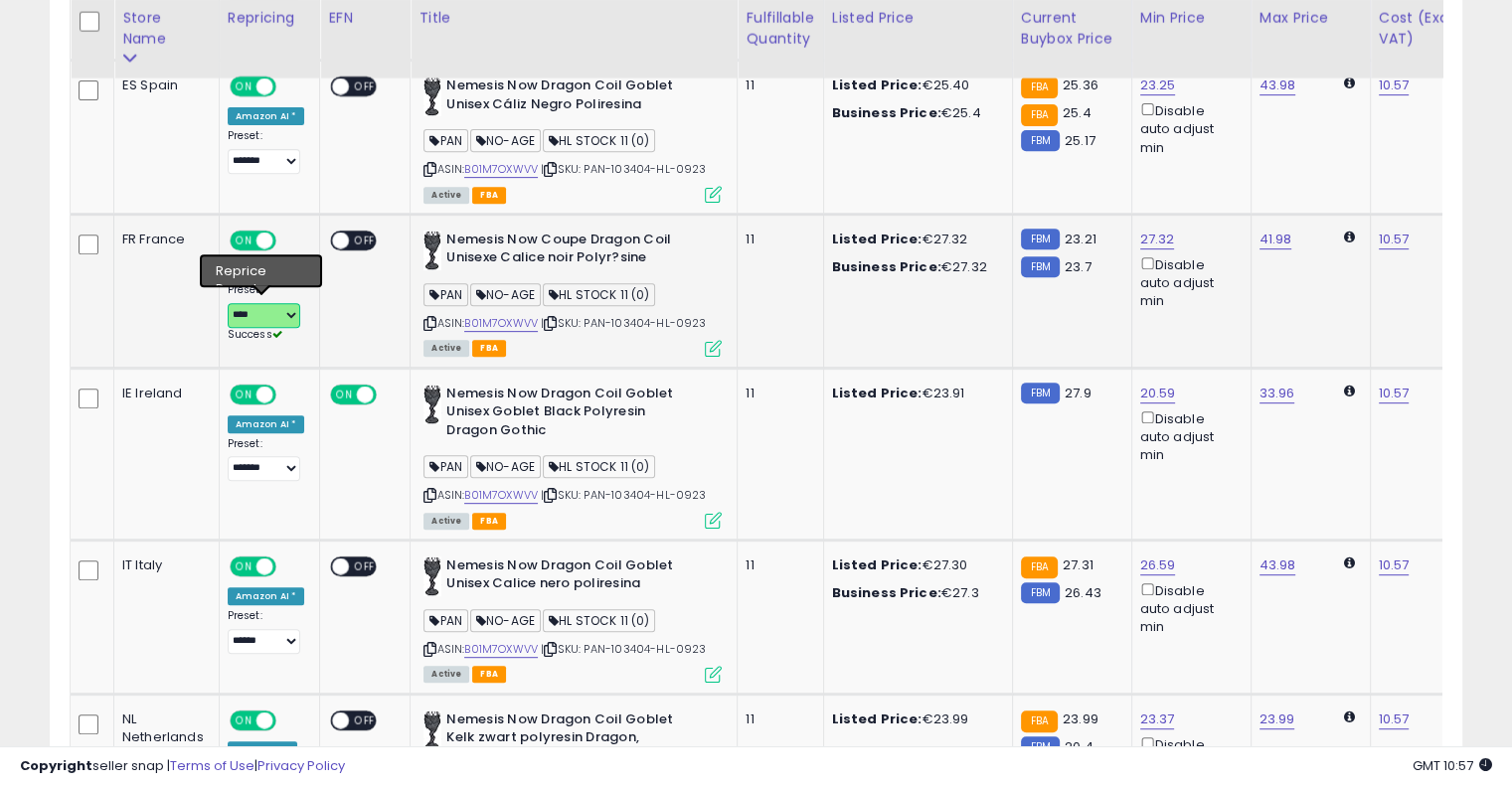 click on "**** ******* **** ****** ****** ******" at bounding box center (263, 315) 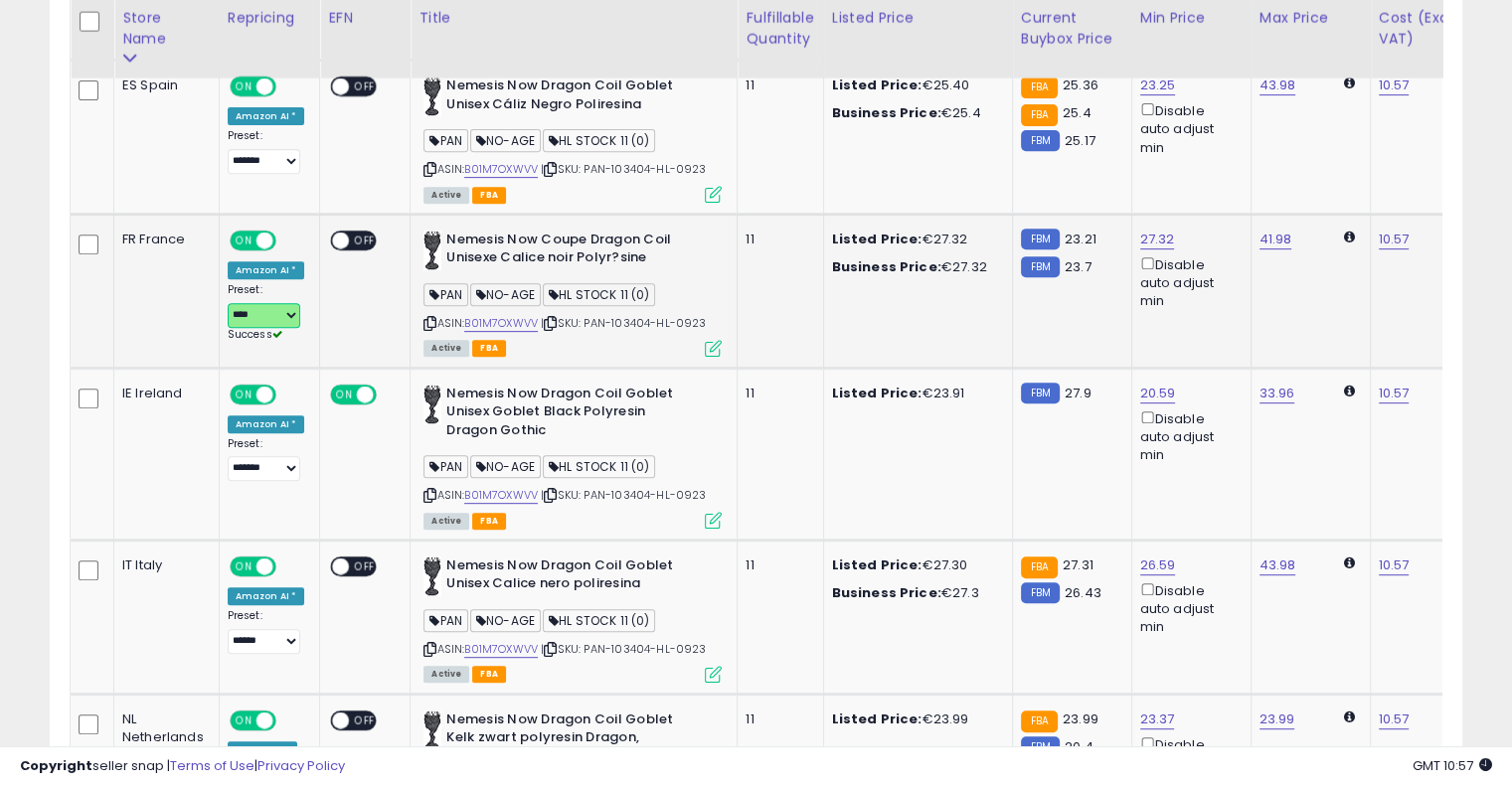 select on "*******" 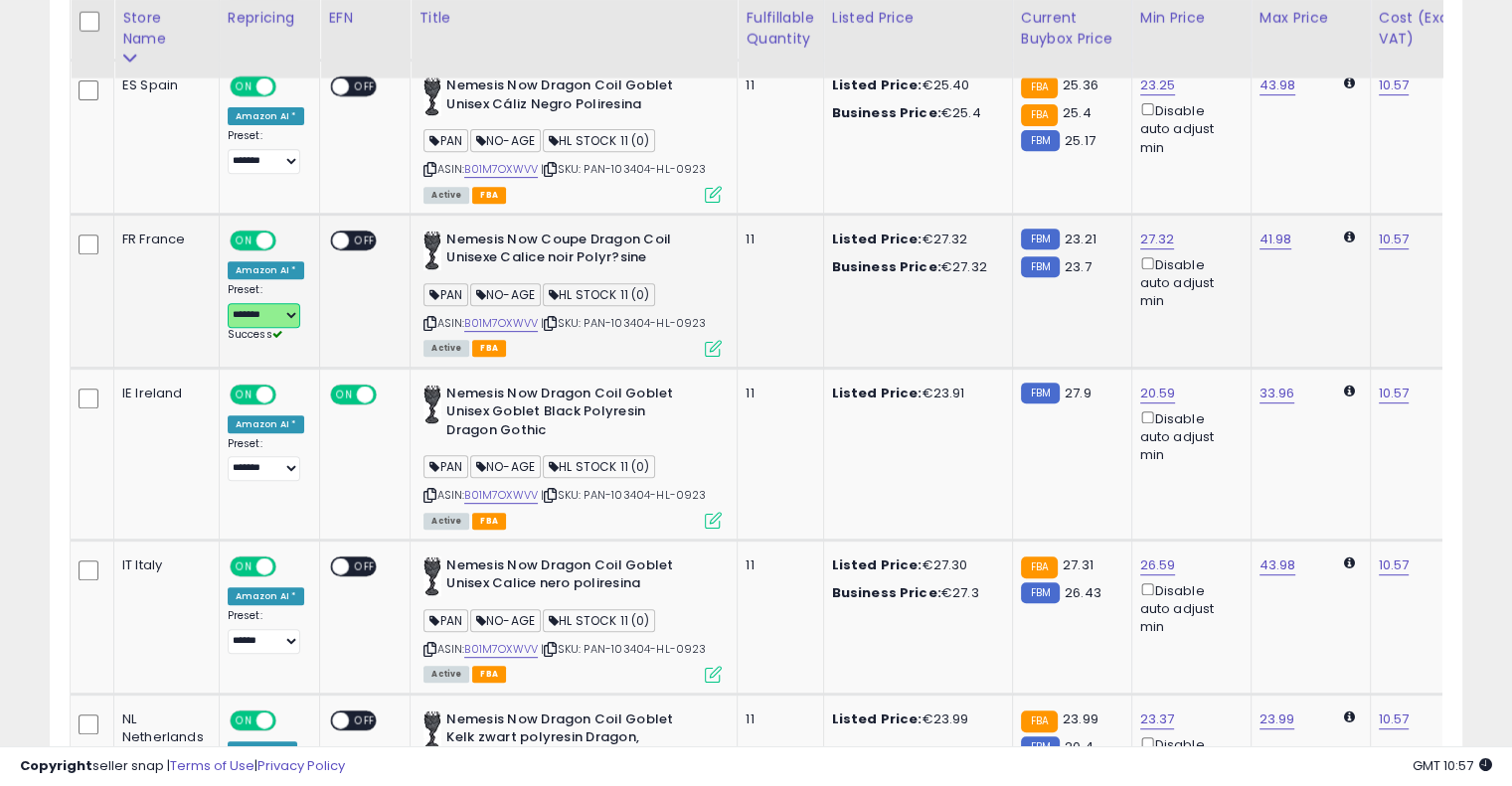 click on "**** ******* **** ****** ****** ******" at bounding box center (263, 315) 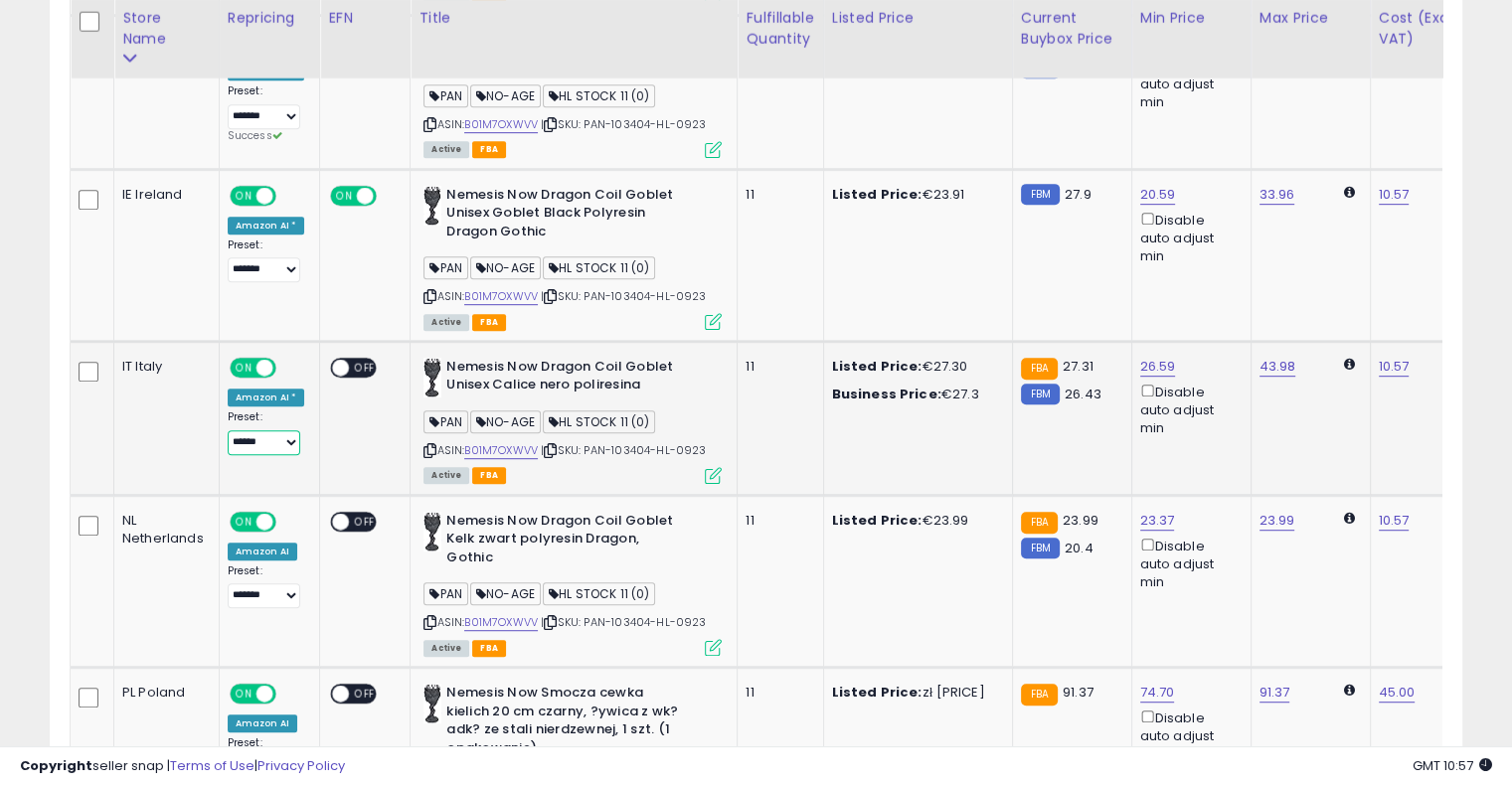 click on "**** ******* **** ****** ****** ******" at bounding box center (263, 442) 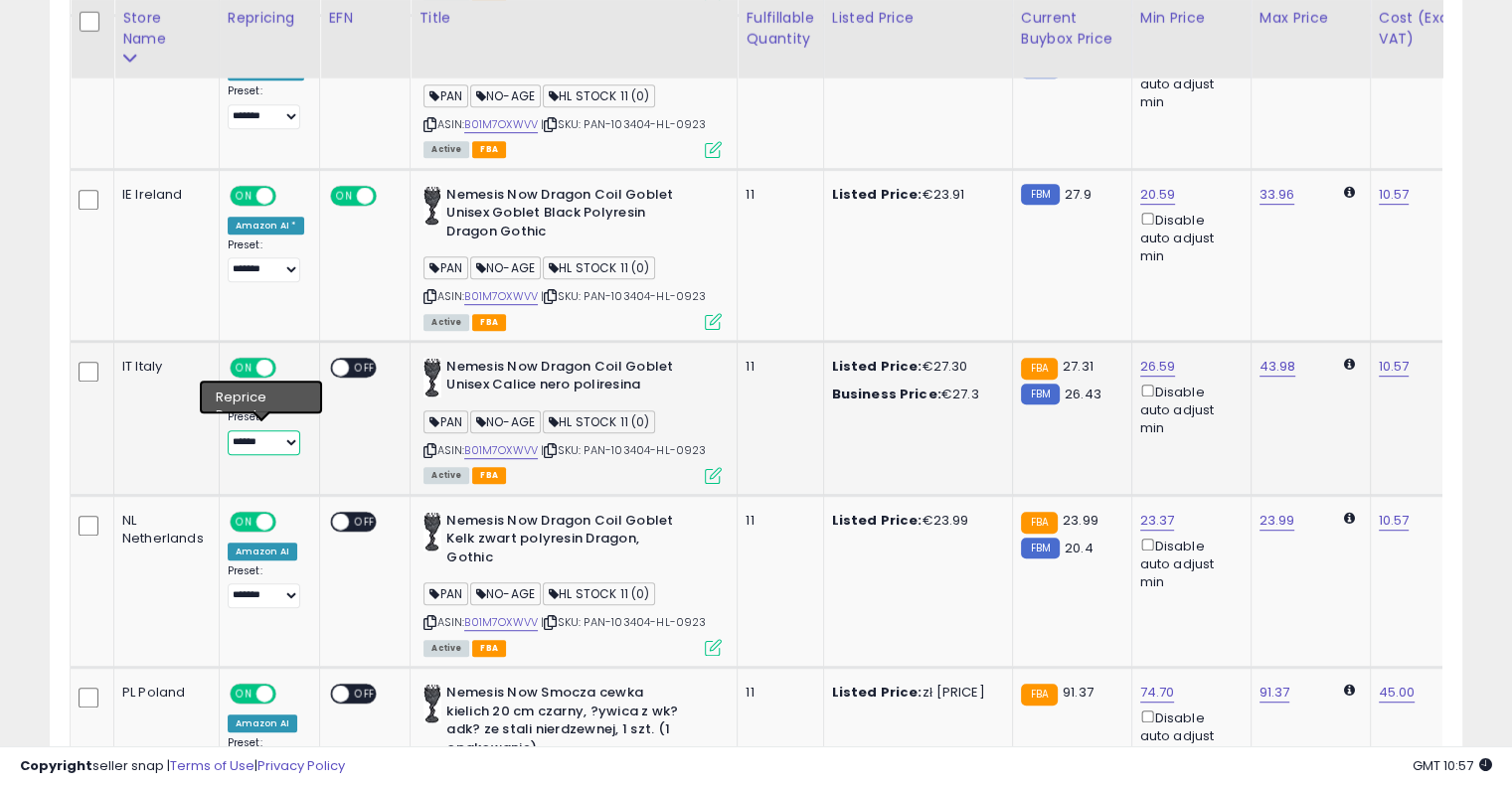 select on "*******" 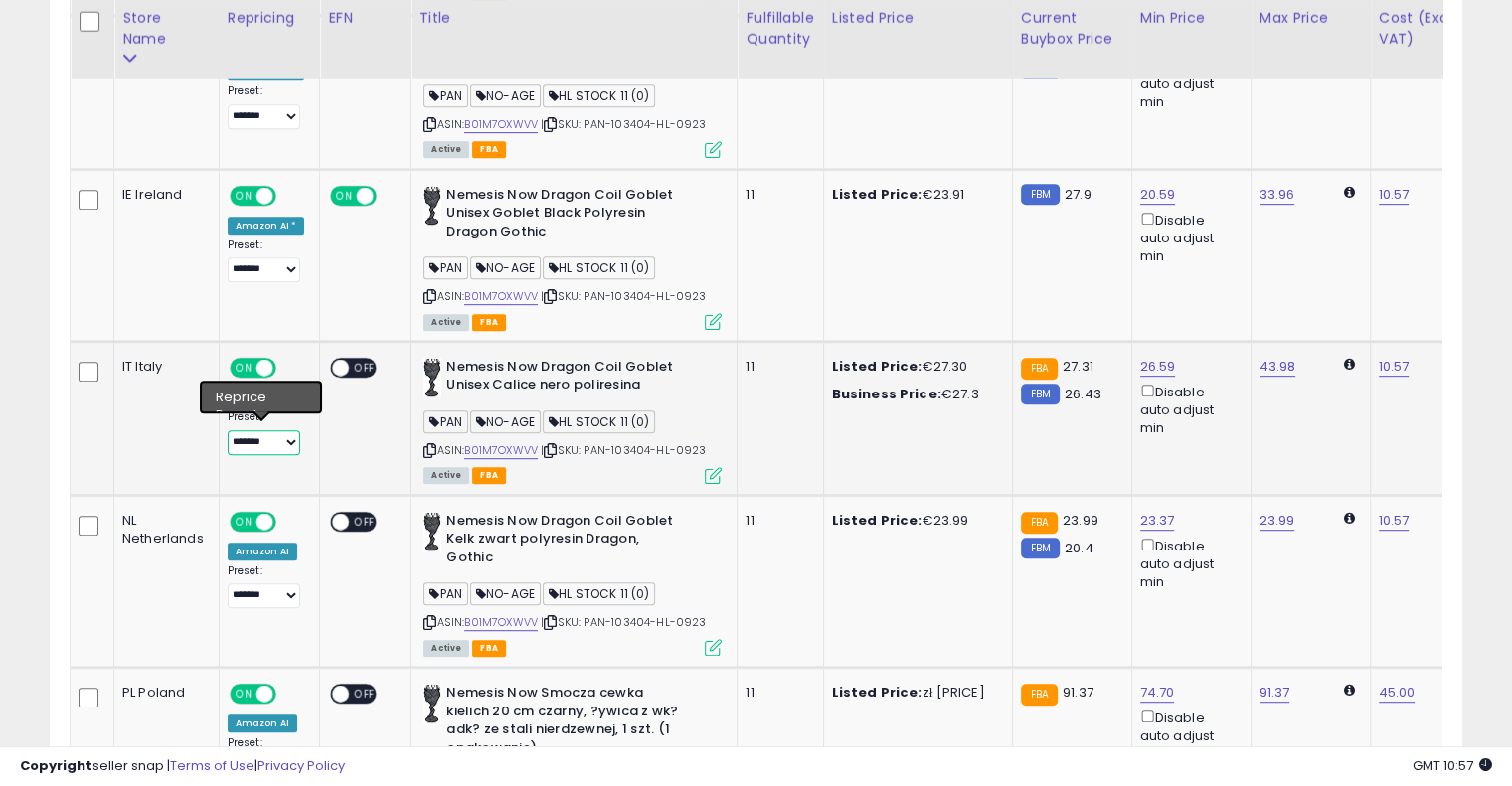 click on "**** ******* **** ****** ****** ******" at bounding box center [263, 442] 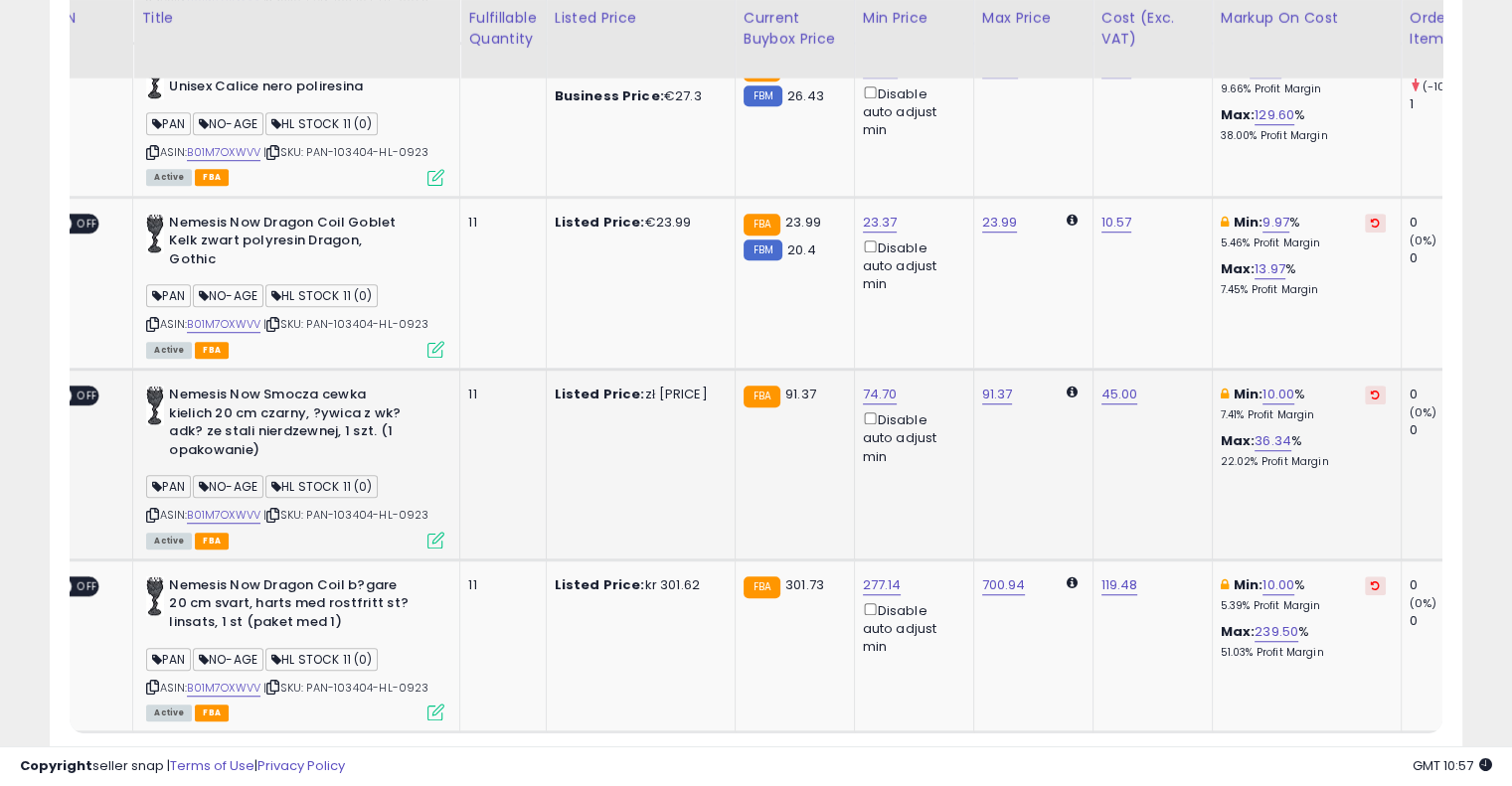 drag, startPoint x: 392, startPoint y: 453, endPoint x: 730, endPoint y: 439, distance: 338.28982 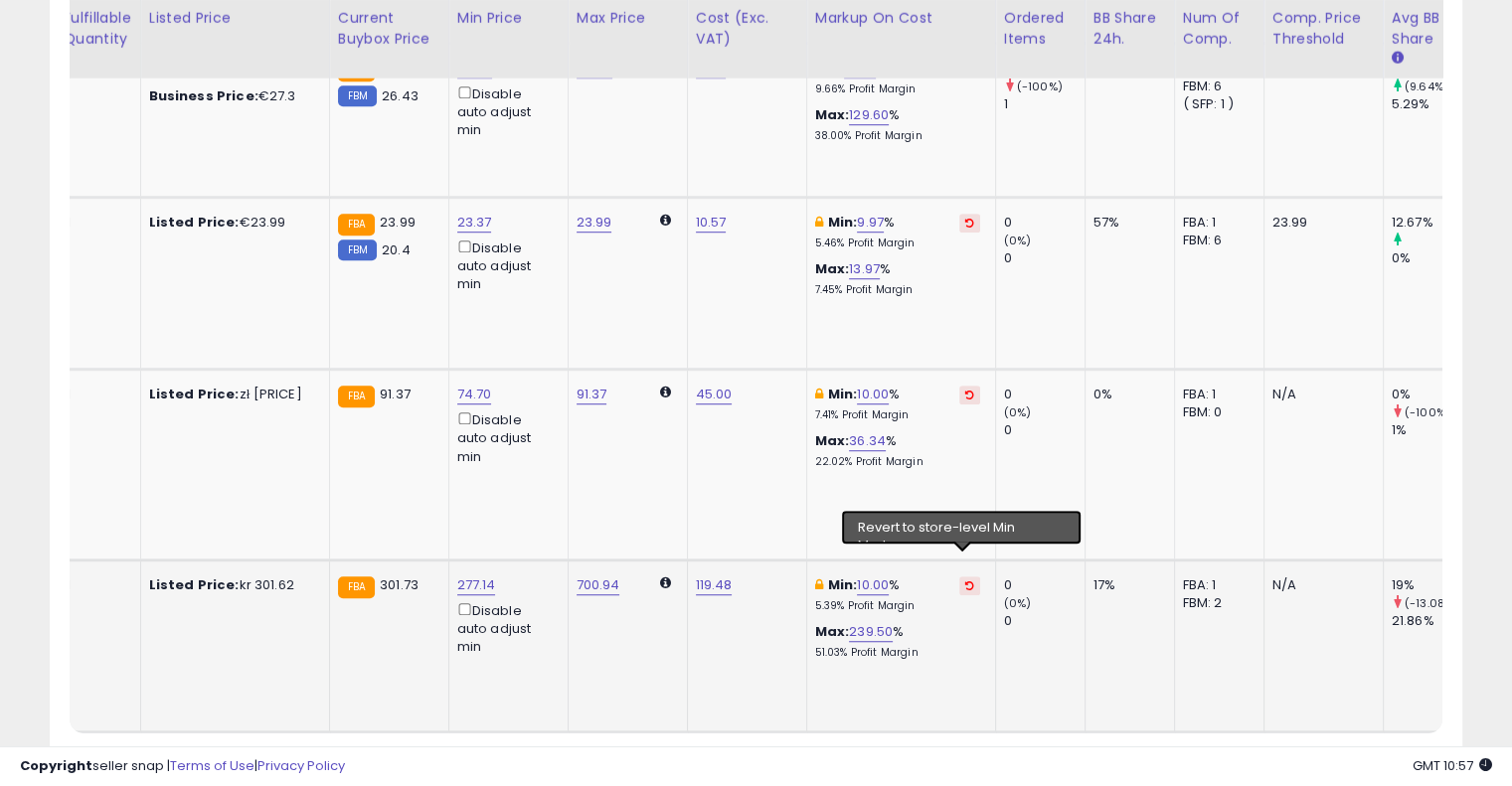 click at bounding box center (969, 585) 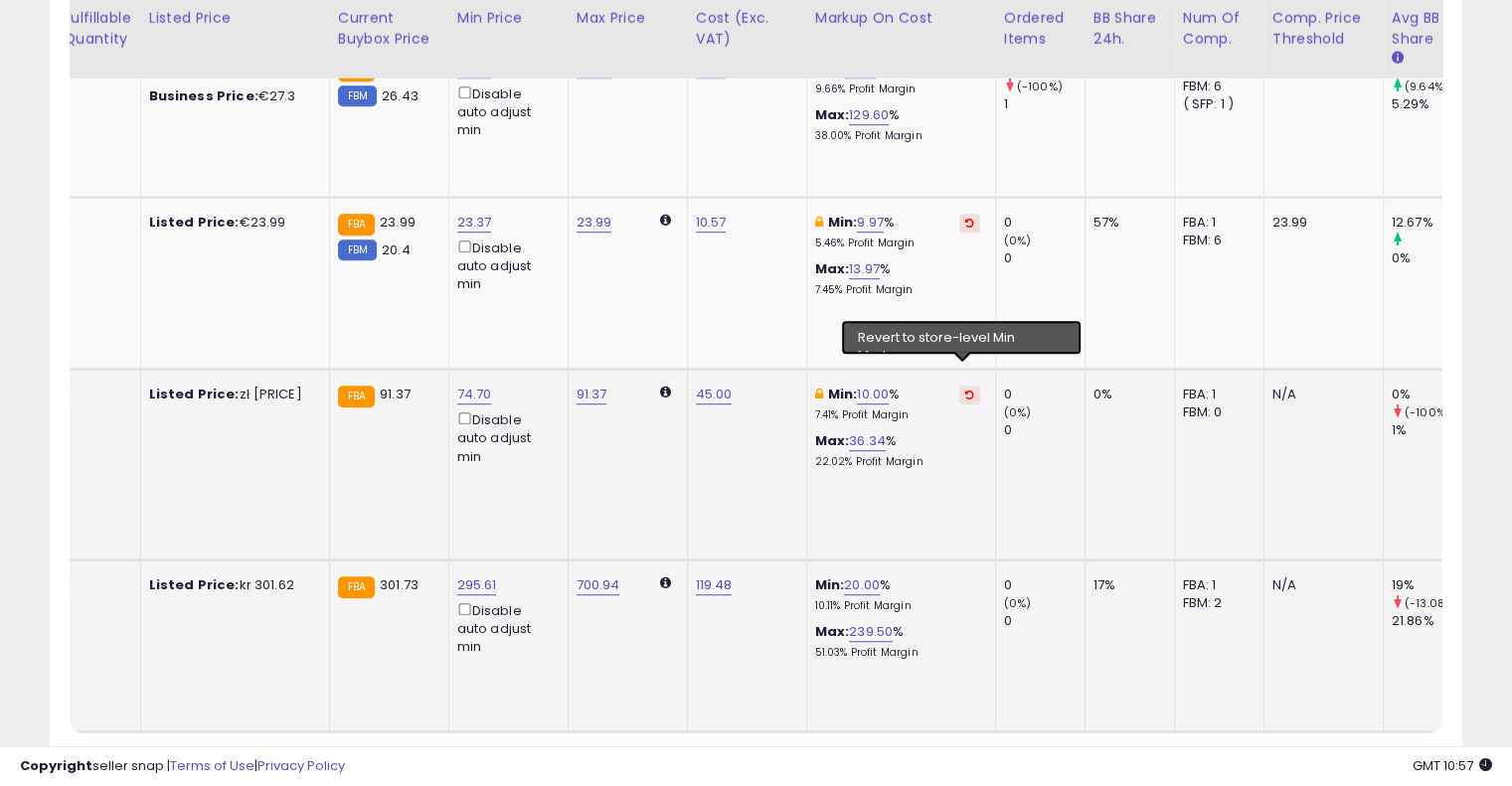 click at bounding box center [969, 394] 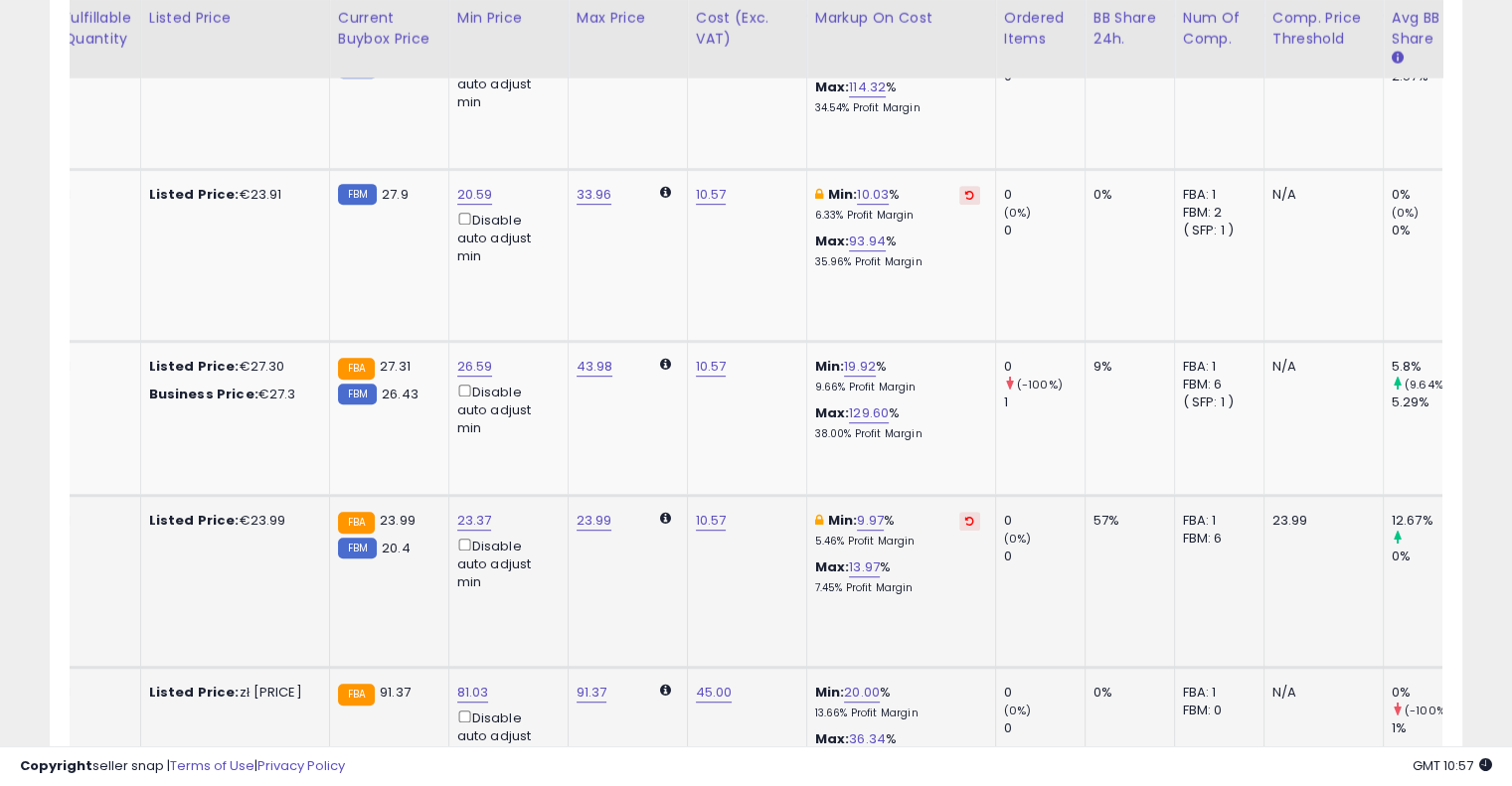 click at bounding box center (969, 521) 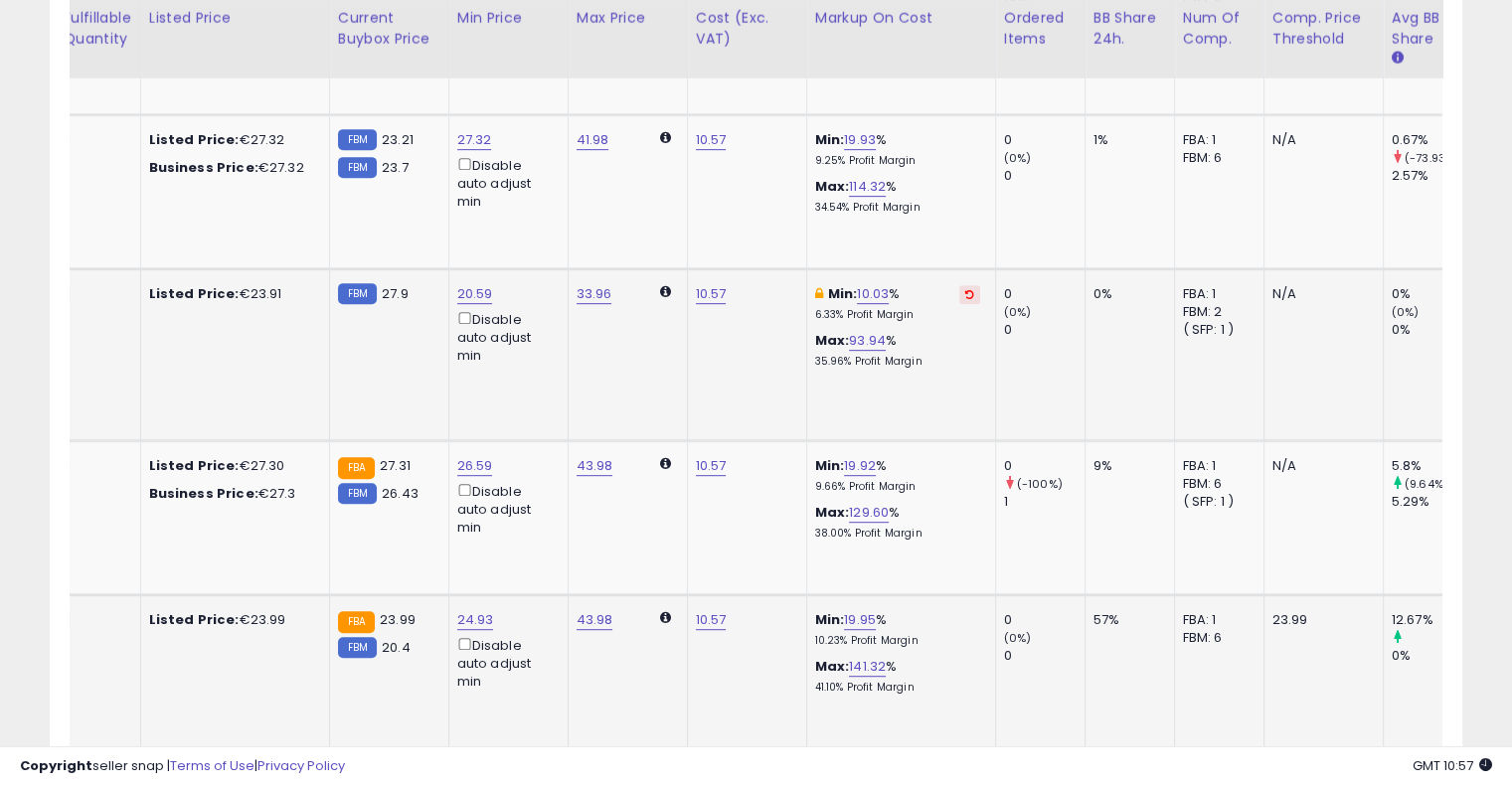 click at bounding box center [969, 294] 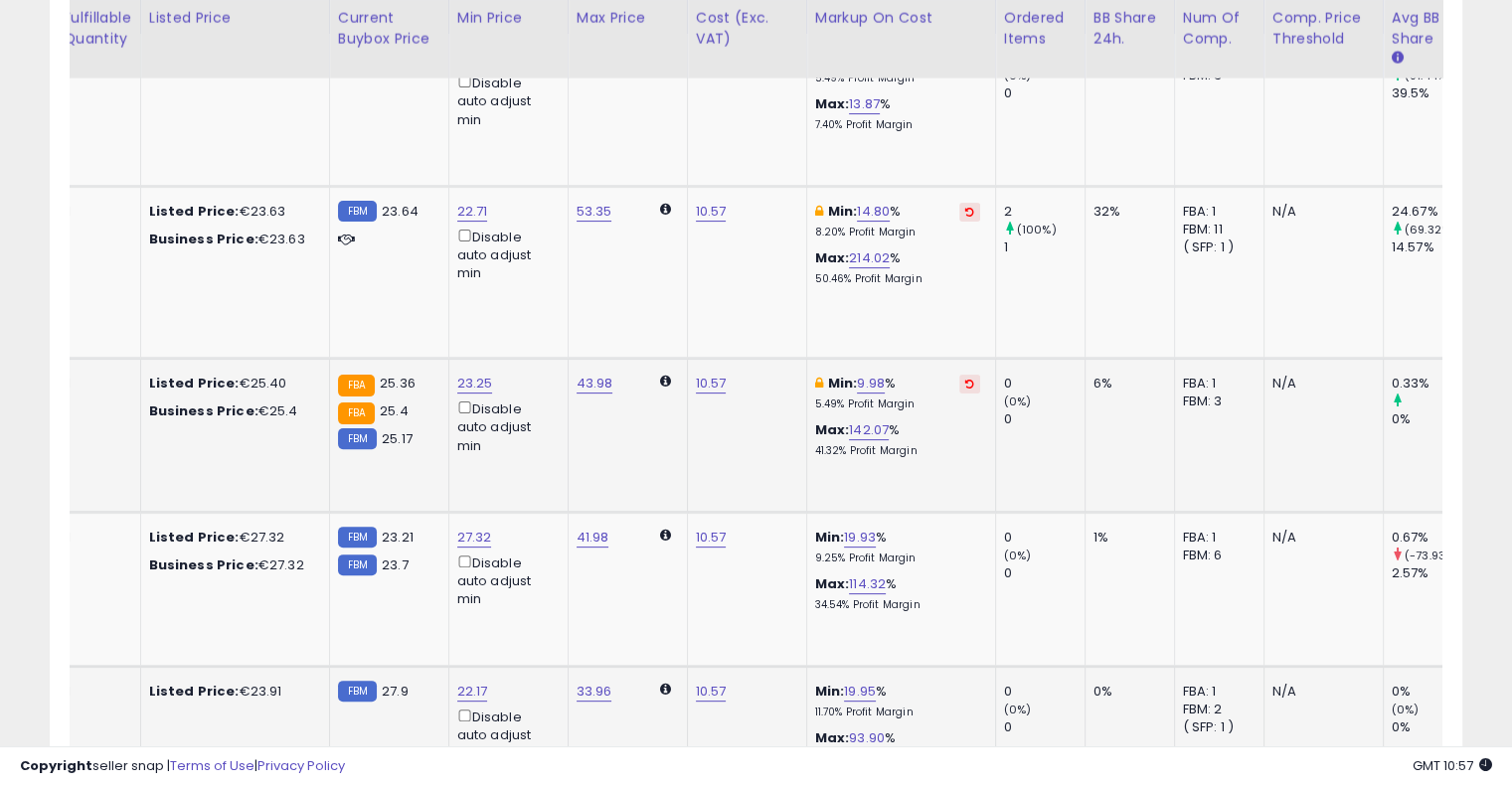 click at bounding box center [969, 384] 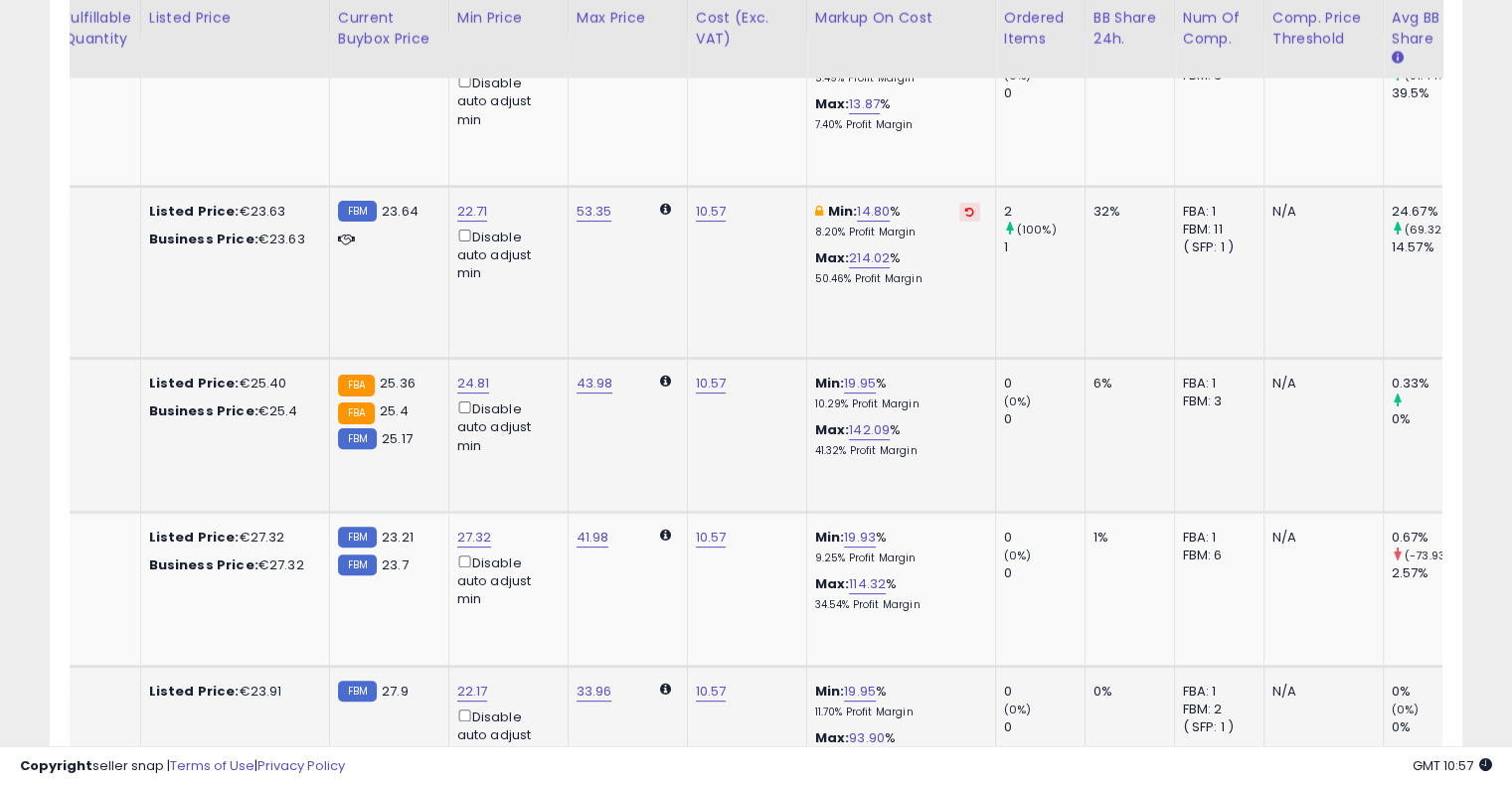 click at bounding box center (969, 212) 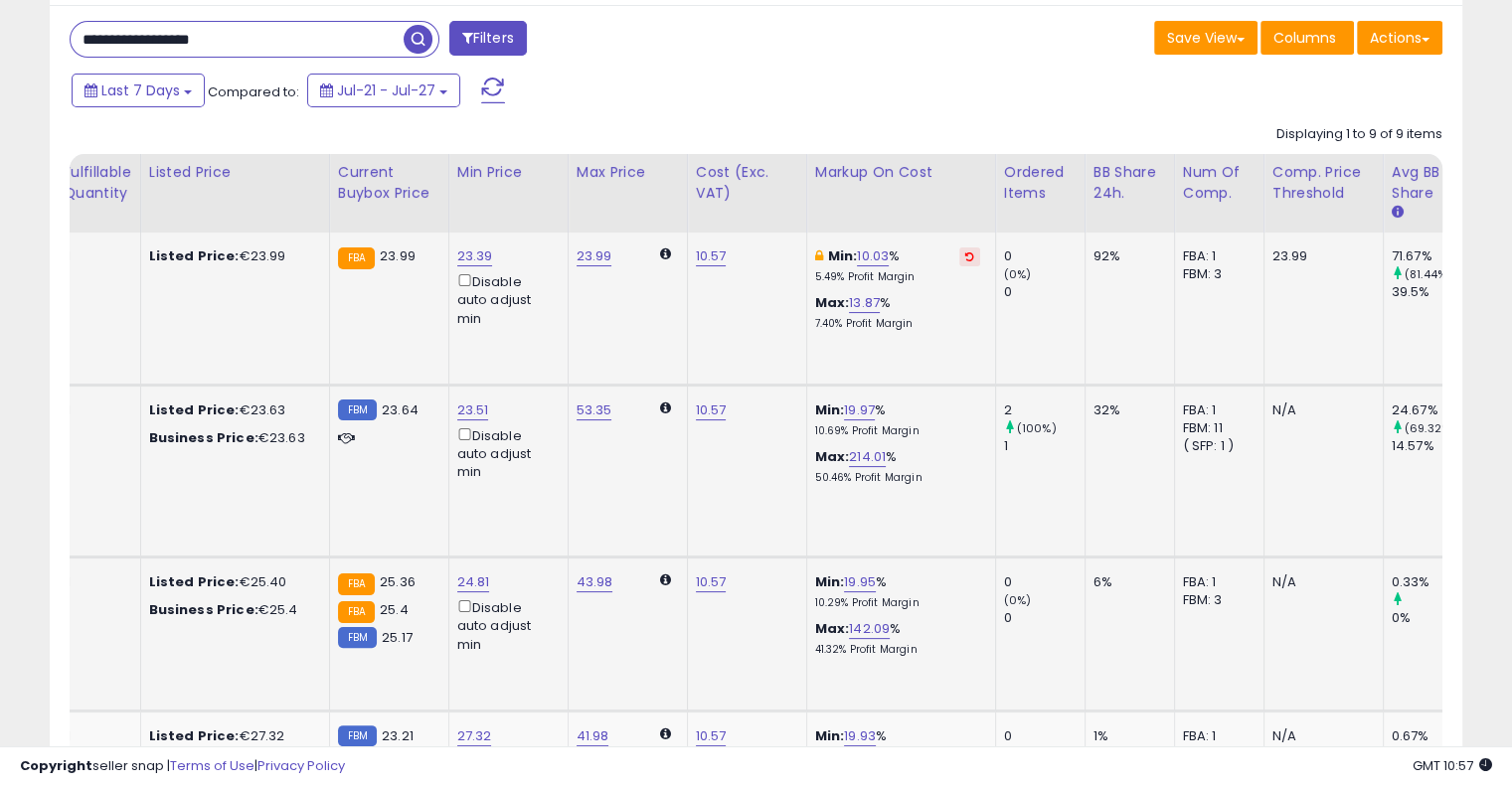 click at bounding box center [969, 256] 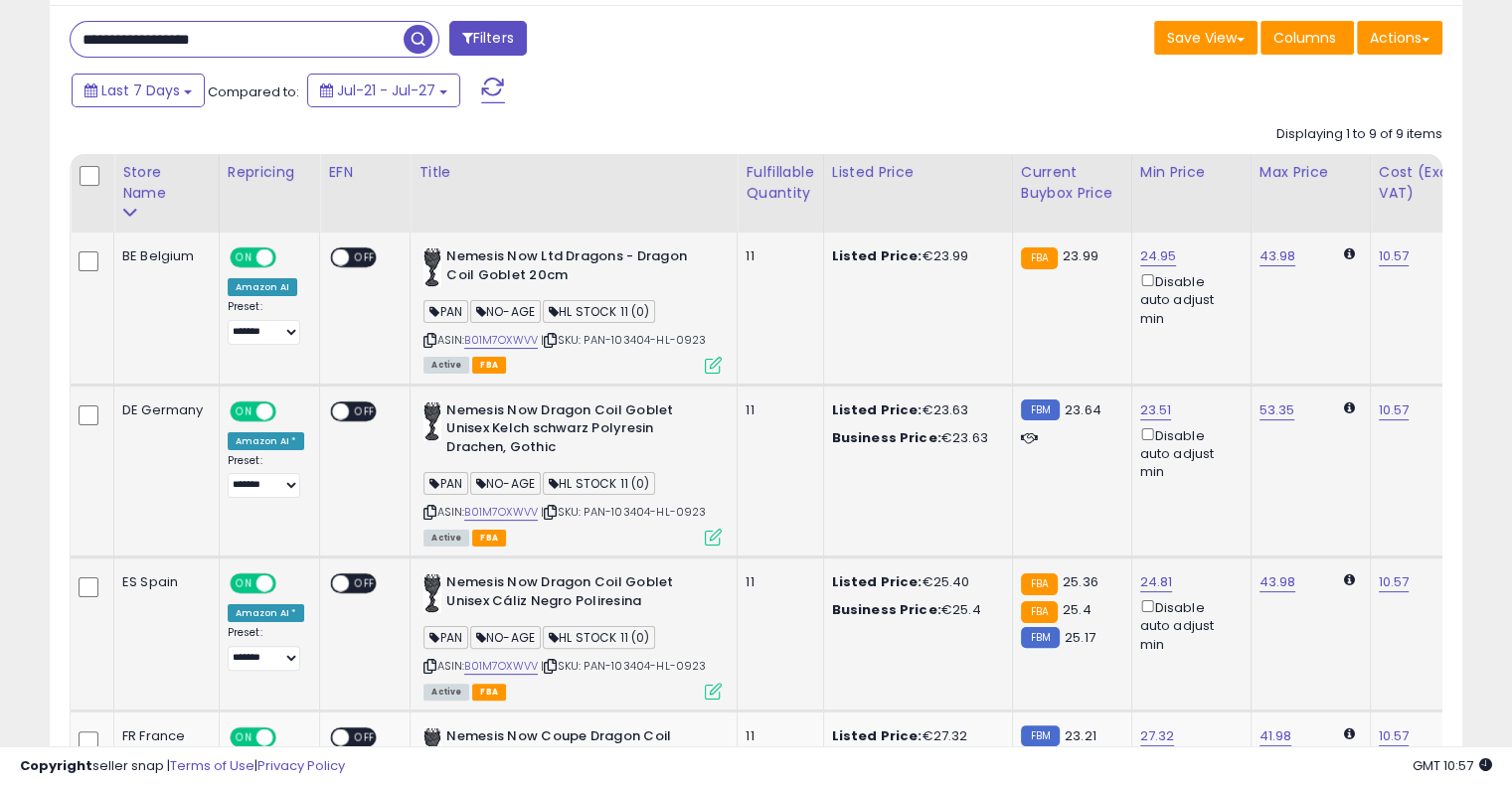 drag, startPoint x: 982, startPoint y: 314, endPoint x: 664, endPoint y: 304, distance: 318.15719 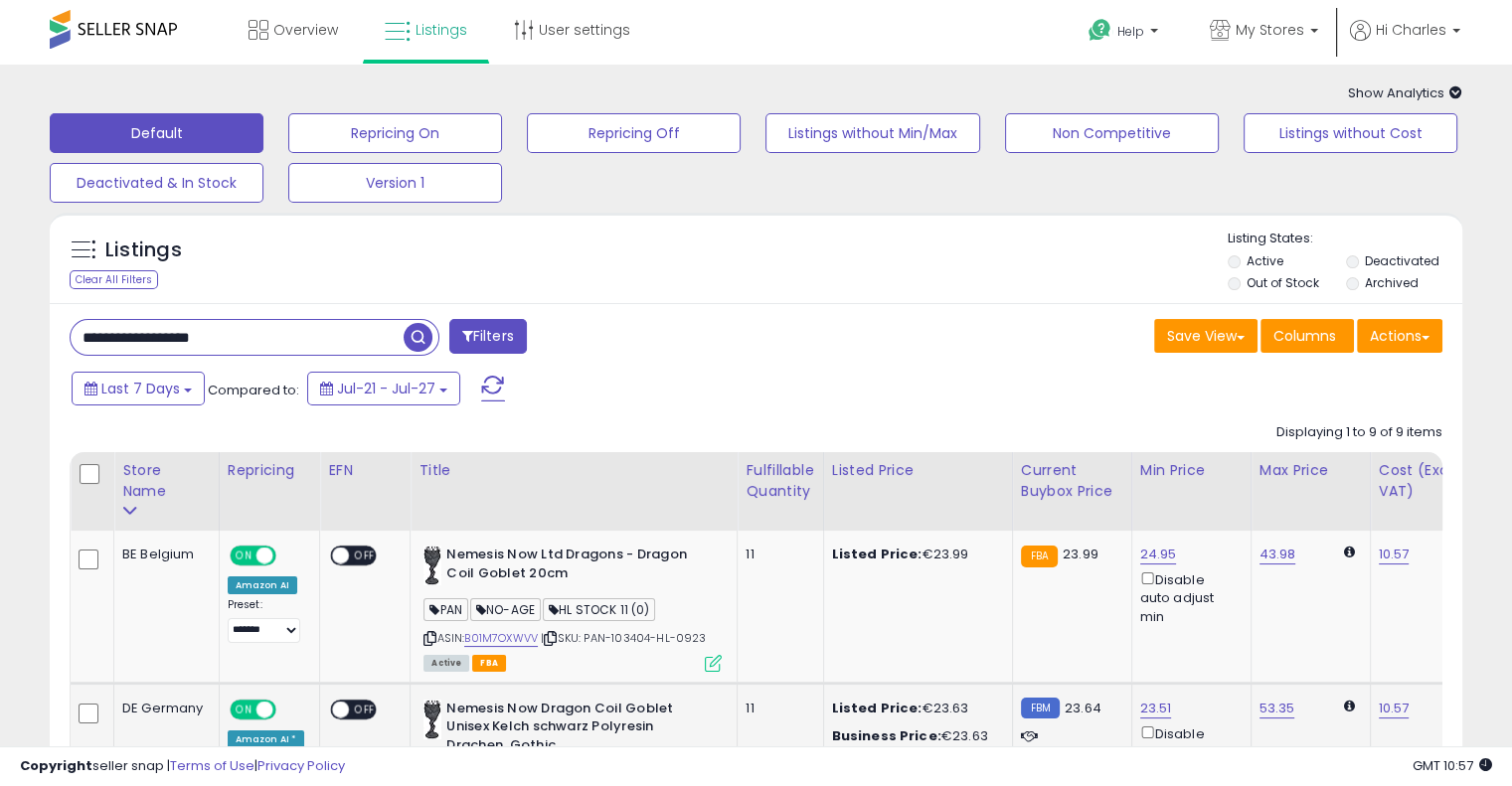 drag, startPoint x: 160, startPoint y: 329, endPoint x: 32, endPoint y: 328, distance: 128.00391 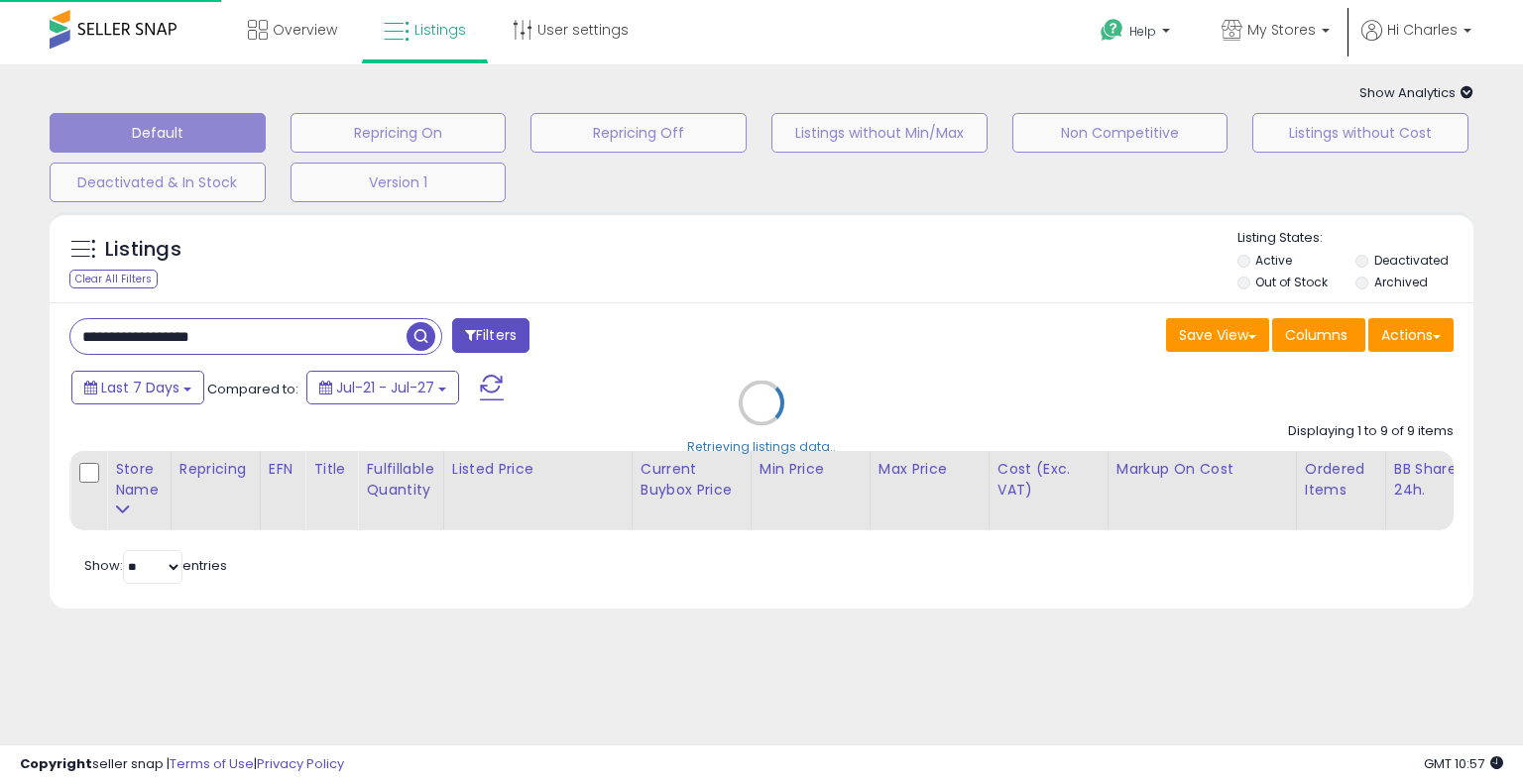 click on "Retrieving listings data.." at bounding box center (762, 417) 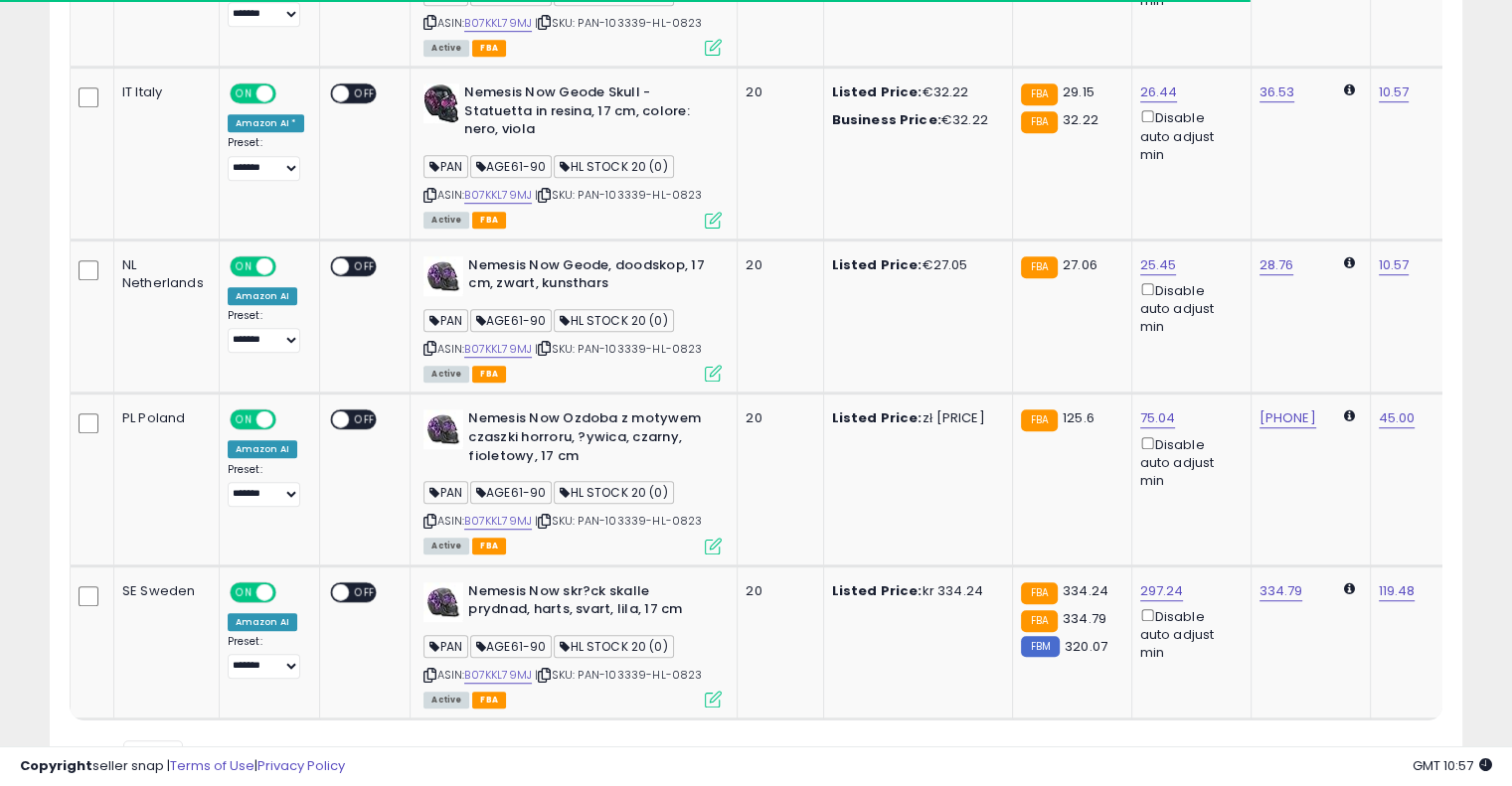 scroll, scrollTop: 1347, scrollLeft: 0, axis: vertical 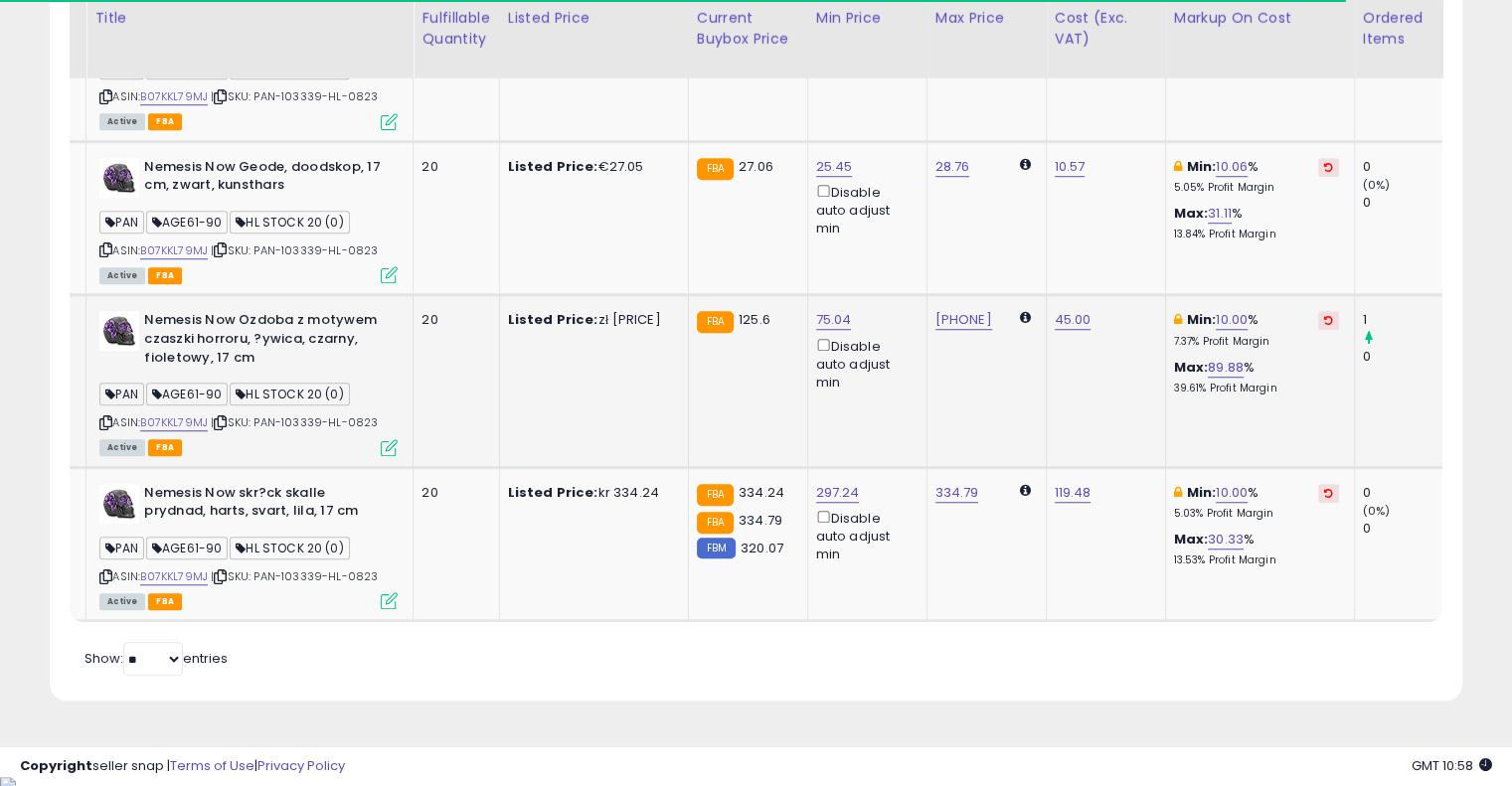 drag, startPoint x: 832, startPoint y: 381, endPoint x: 954, endPoint y: 360, distance: 123.79418 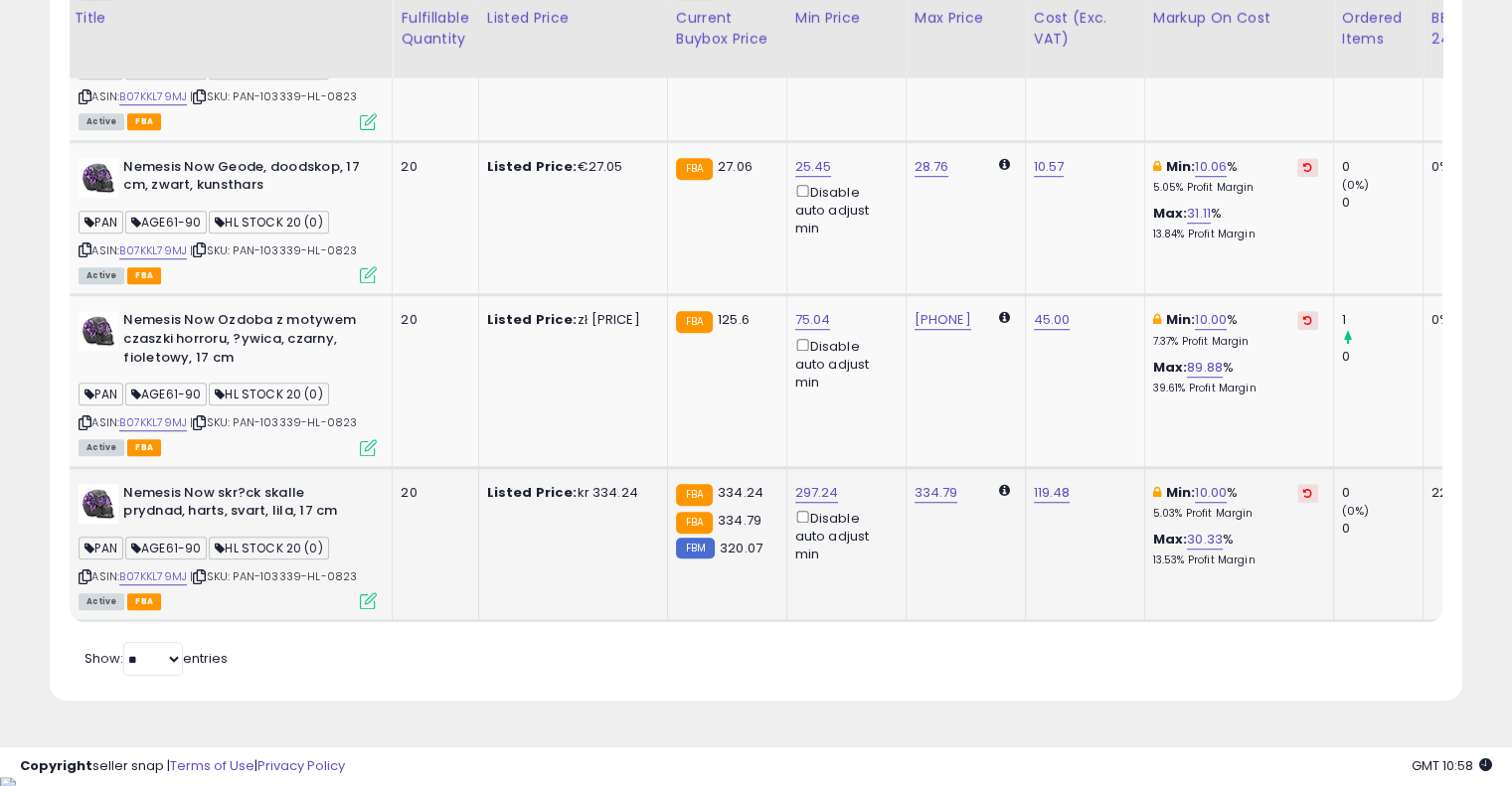 click at bounding box center (1307, 493) 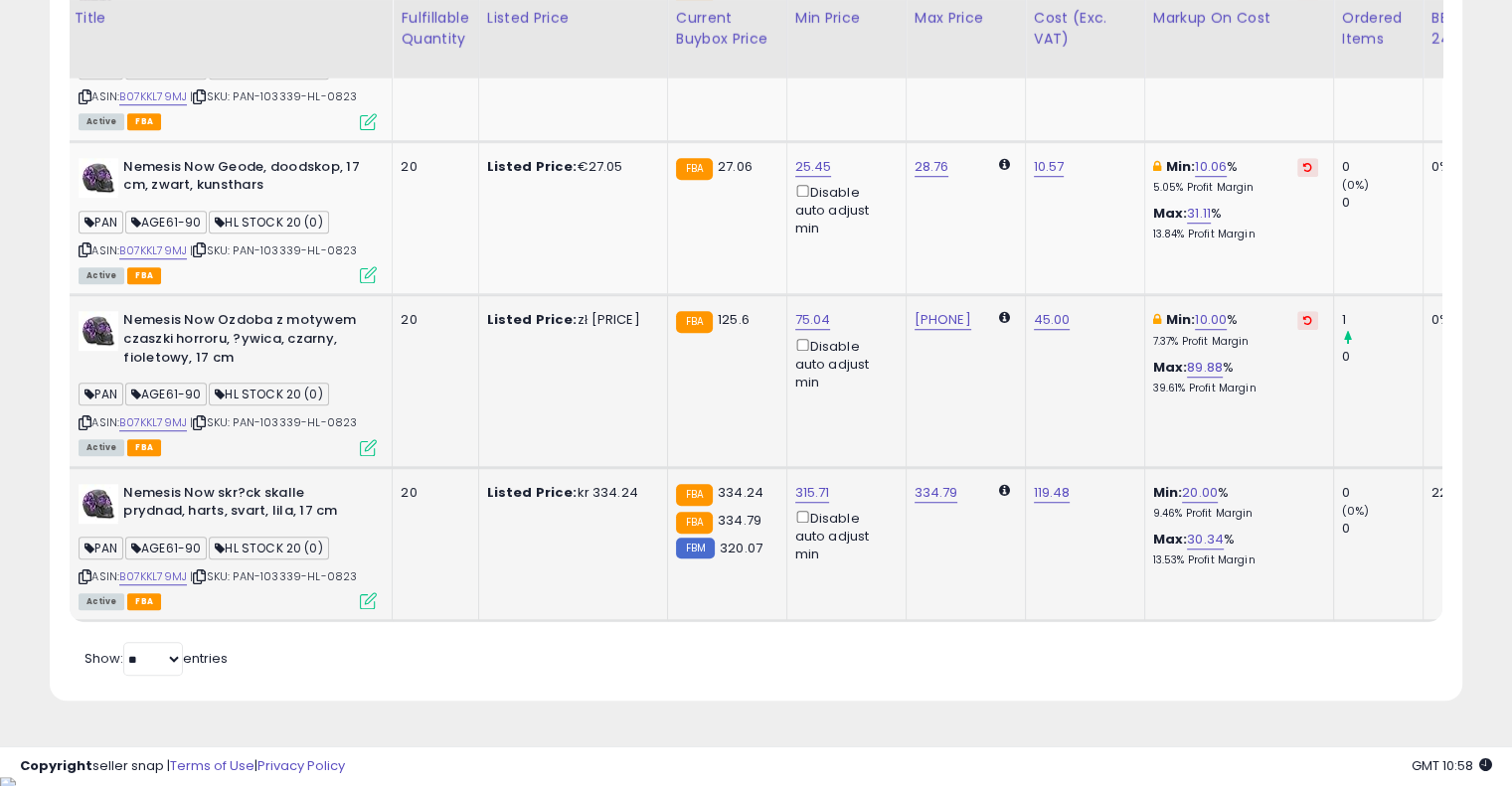 click at bounding box center (1307, 320) 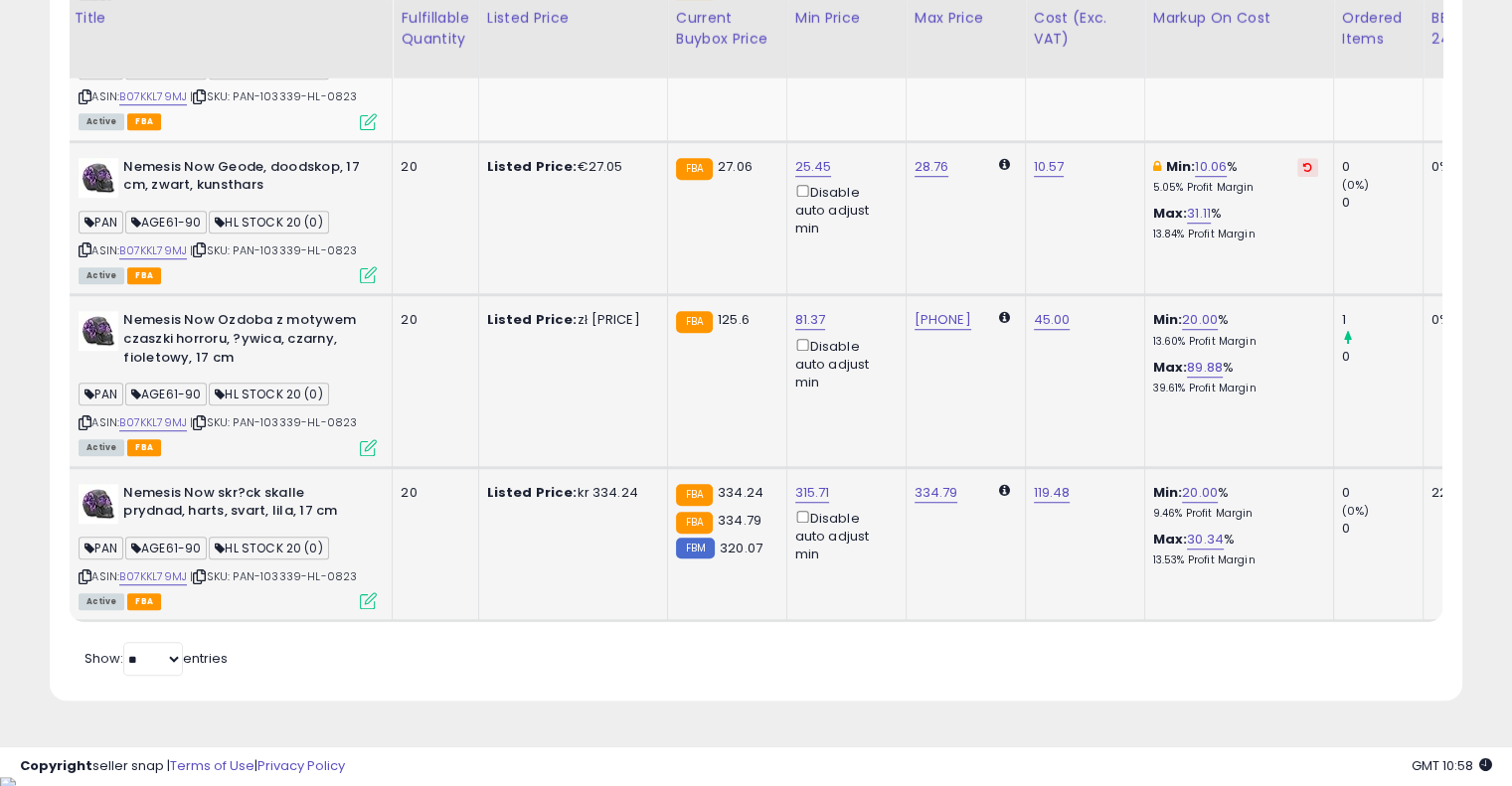 click at bounding box center [1307, 167] 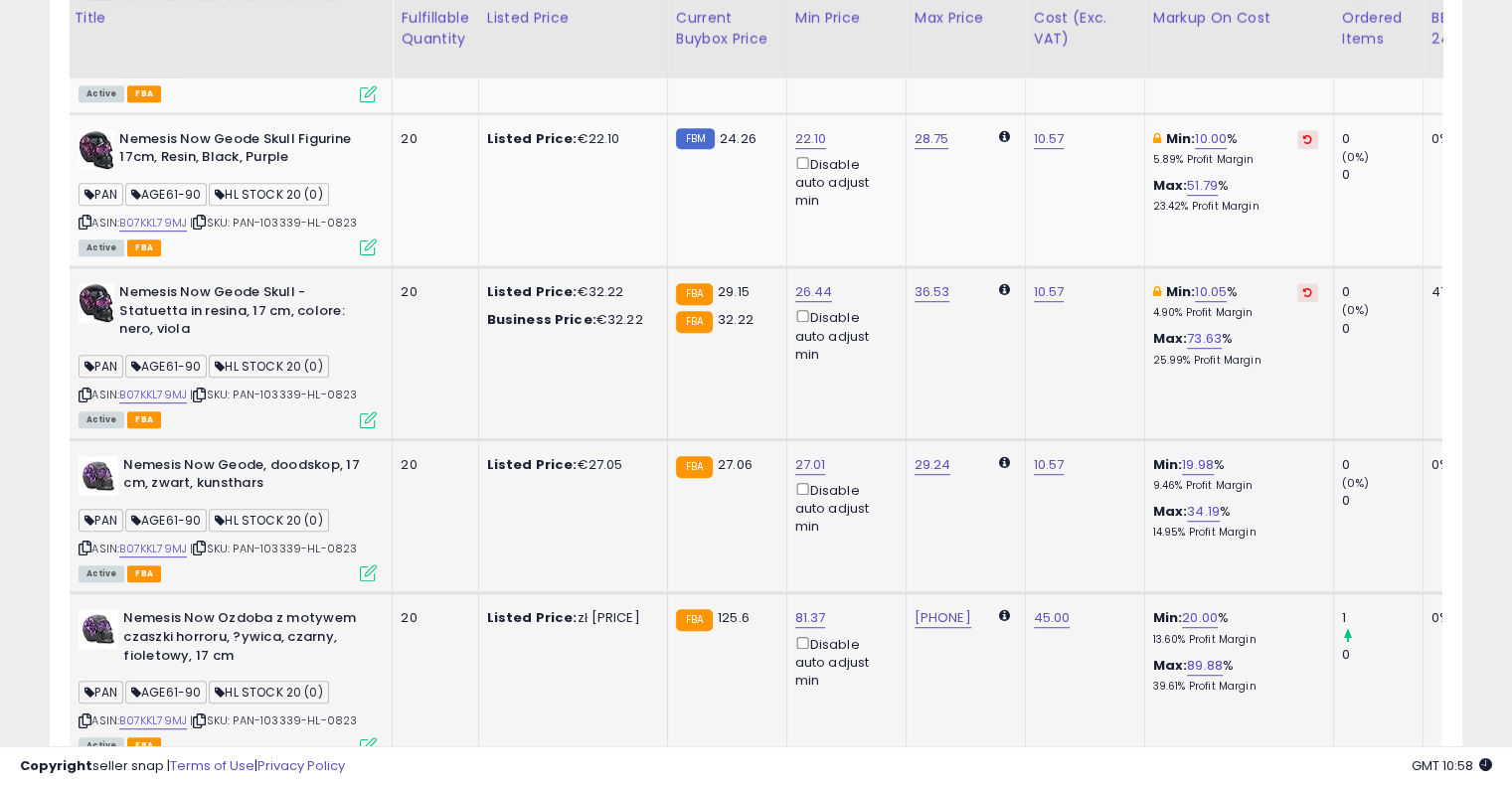 click at bounding box center [1307, 292] 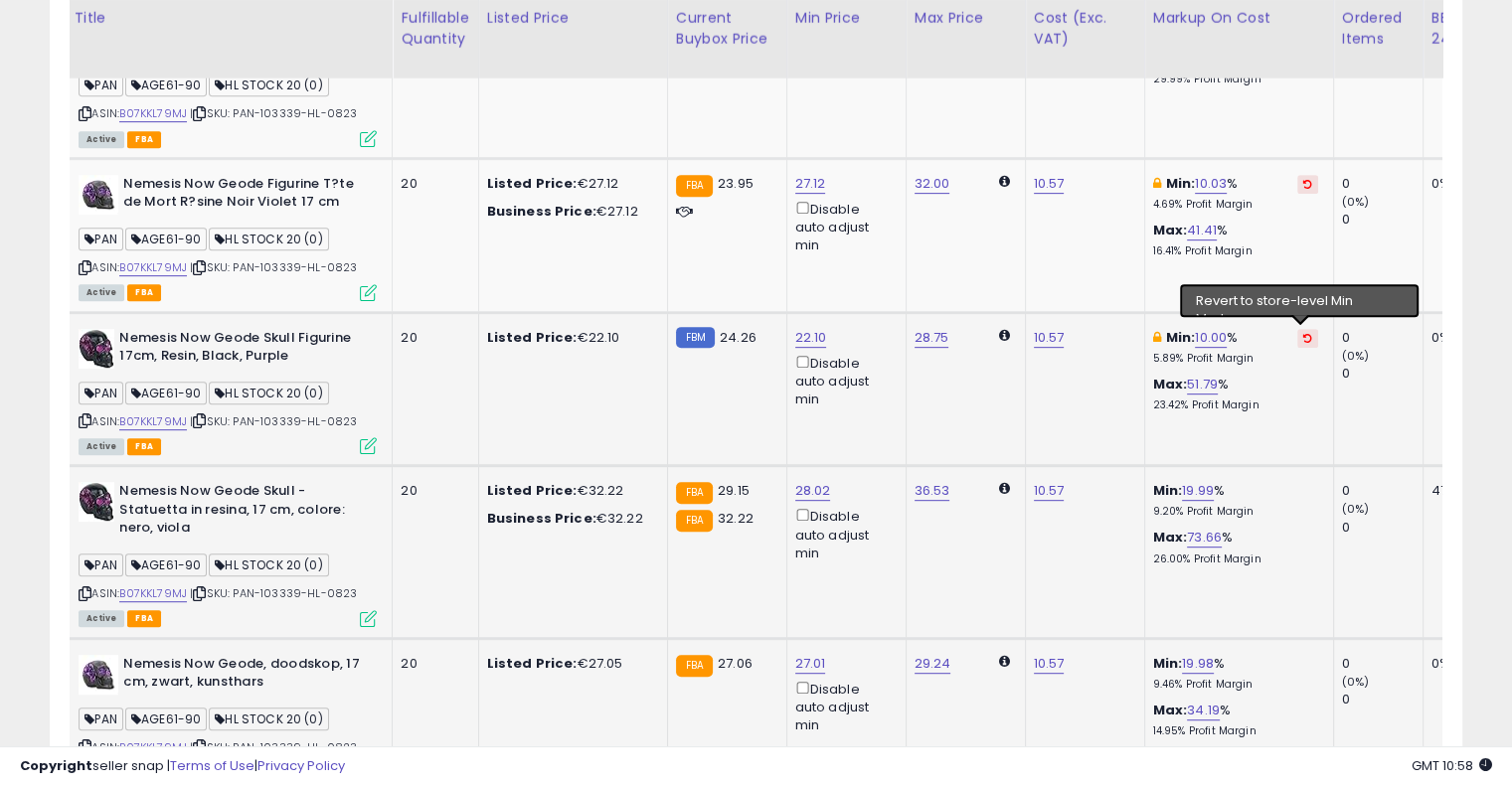 click at bounding box center (1307, 338) 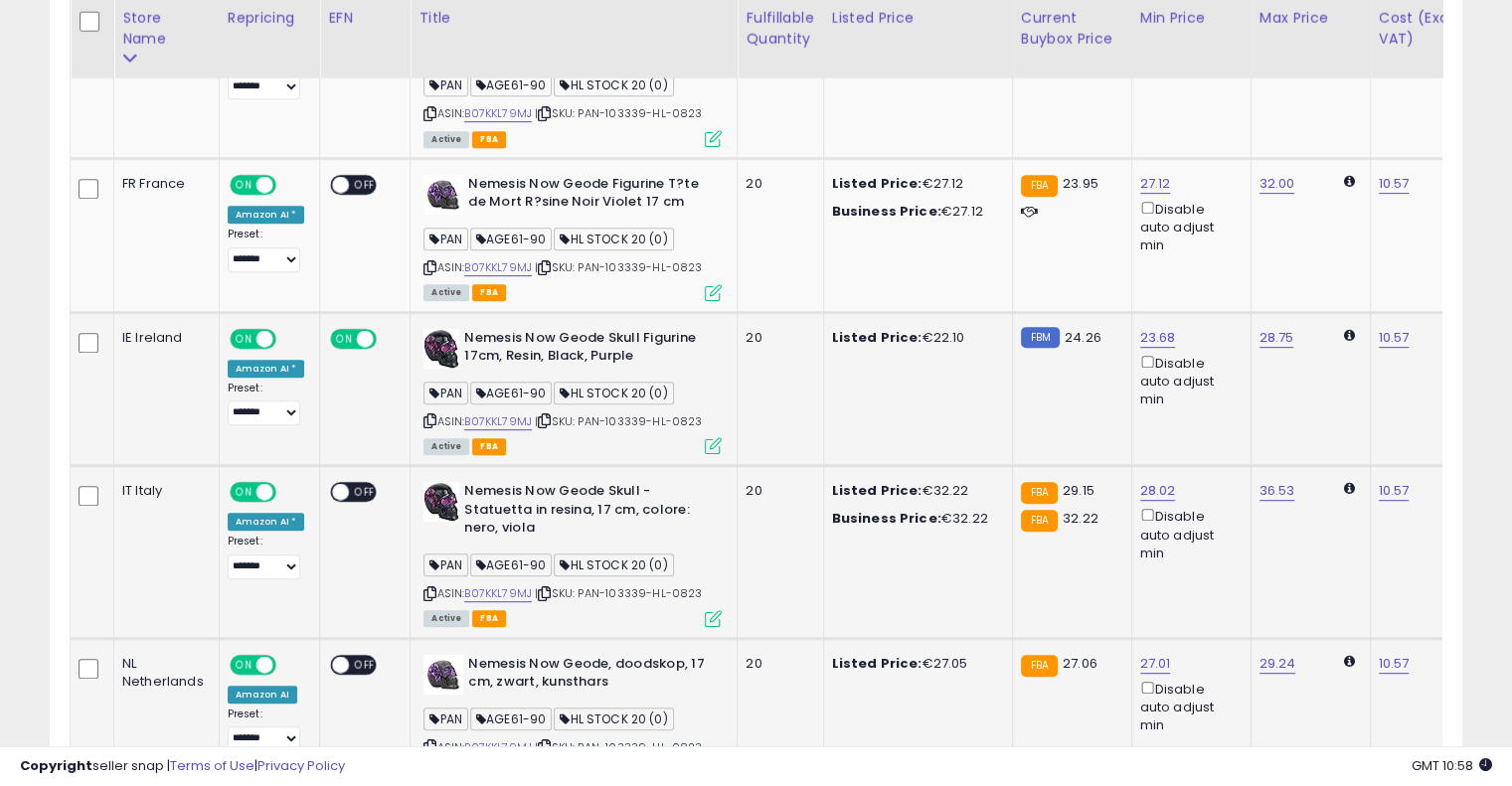 drag, startPoint x: 1087, startPoint y: 418, endPoint x: 799, endPoint y: 427, distance: 288.1406 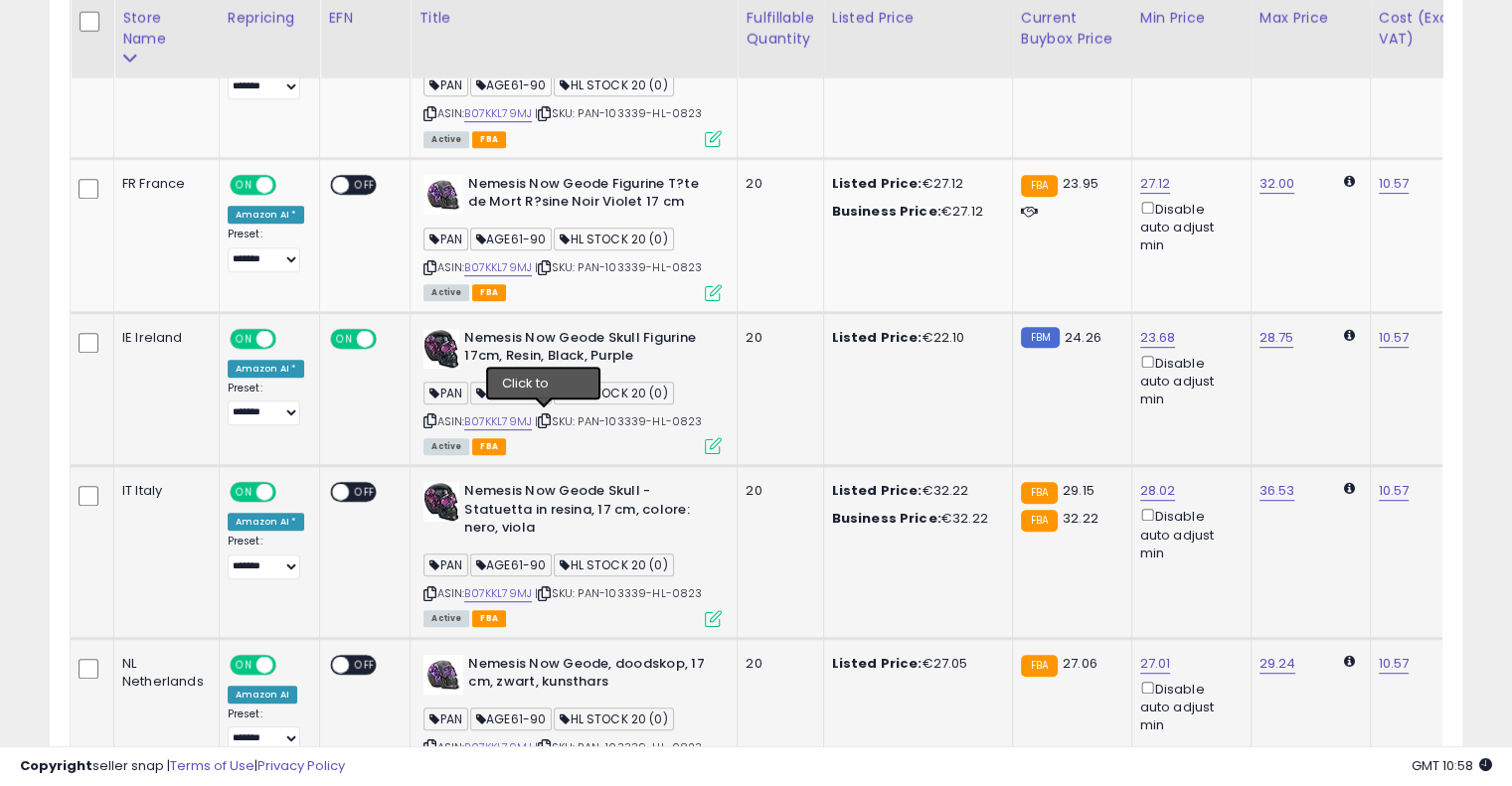 click at bounding box center (544, 420) 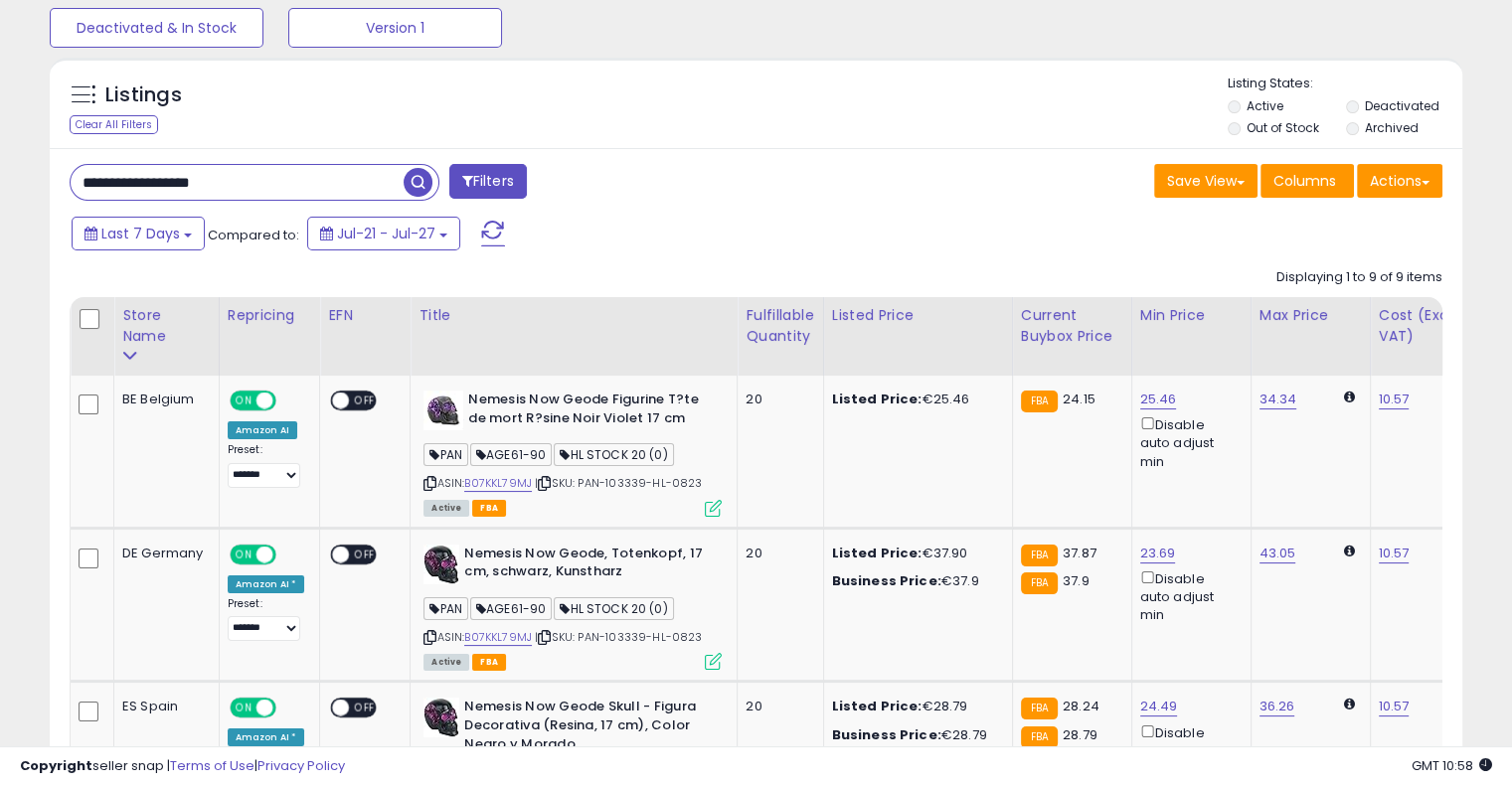 drag, startPoint x: 278, startPoint y: 182, endPoint x: 0, endPoint y: 173, distance: 278.1456 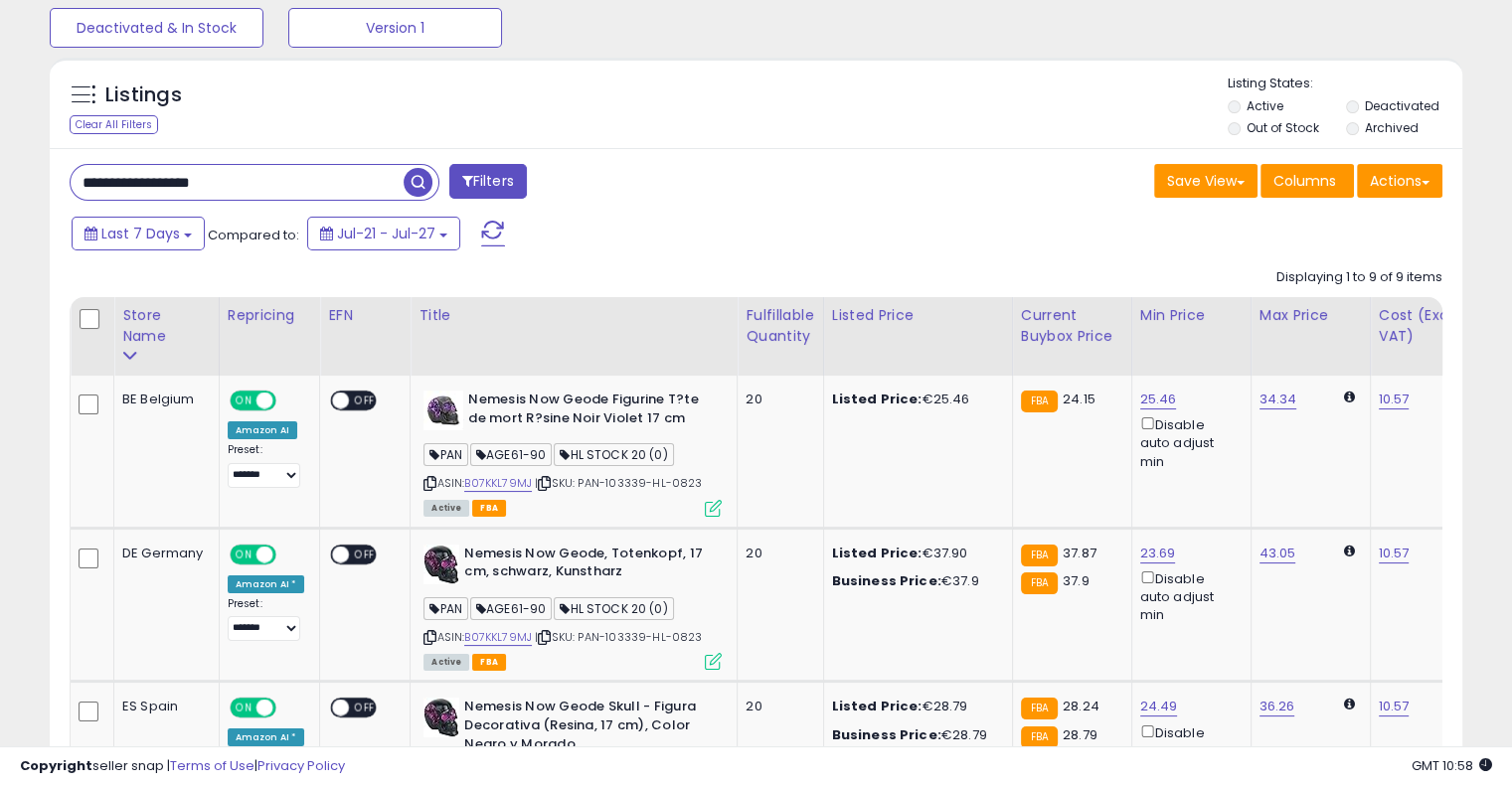 paste 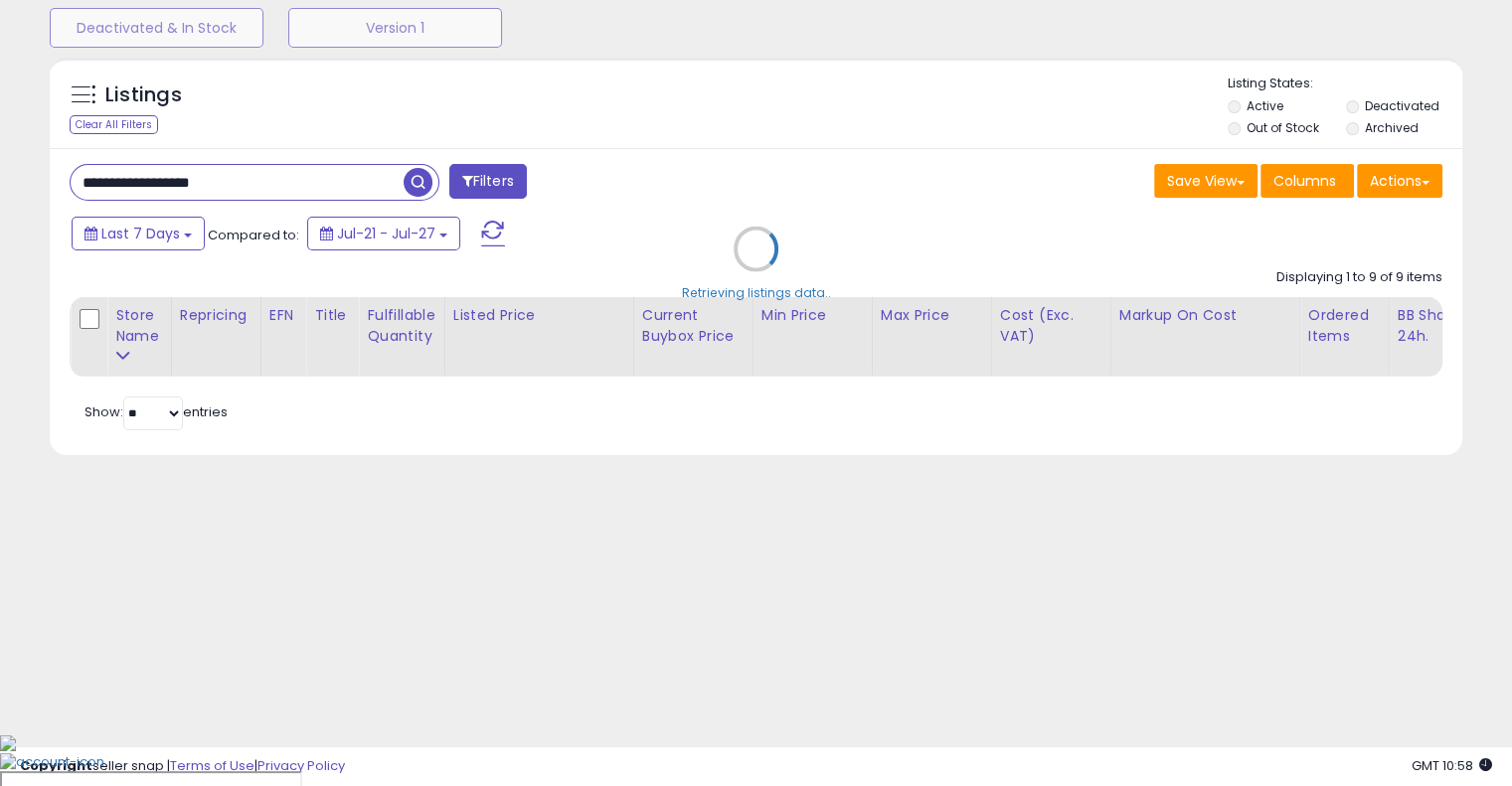 scroll, scrollTop: 103, scrollLeft: 0, axis: vertical 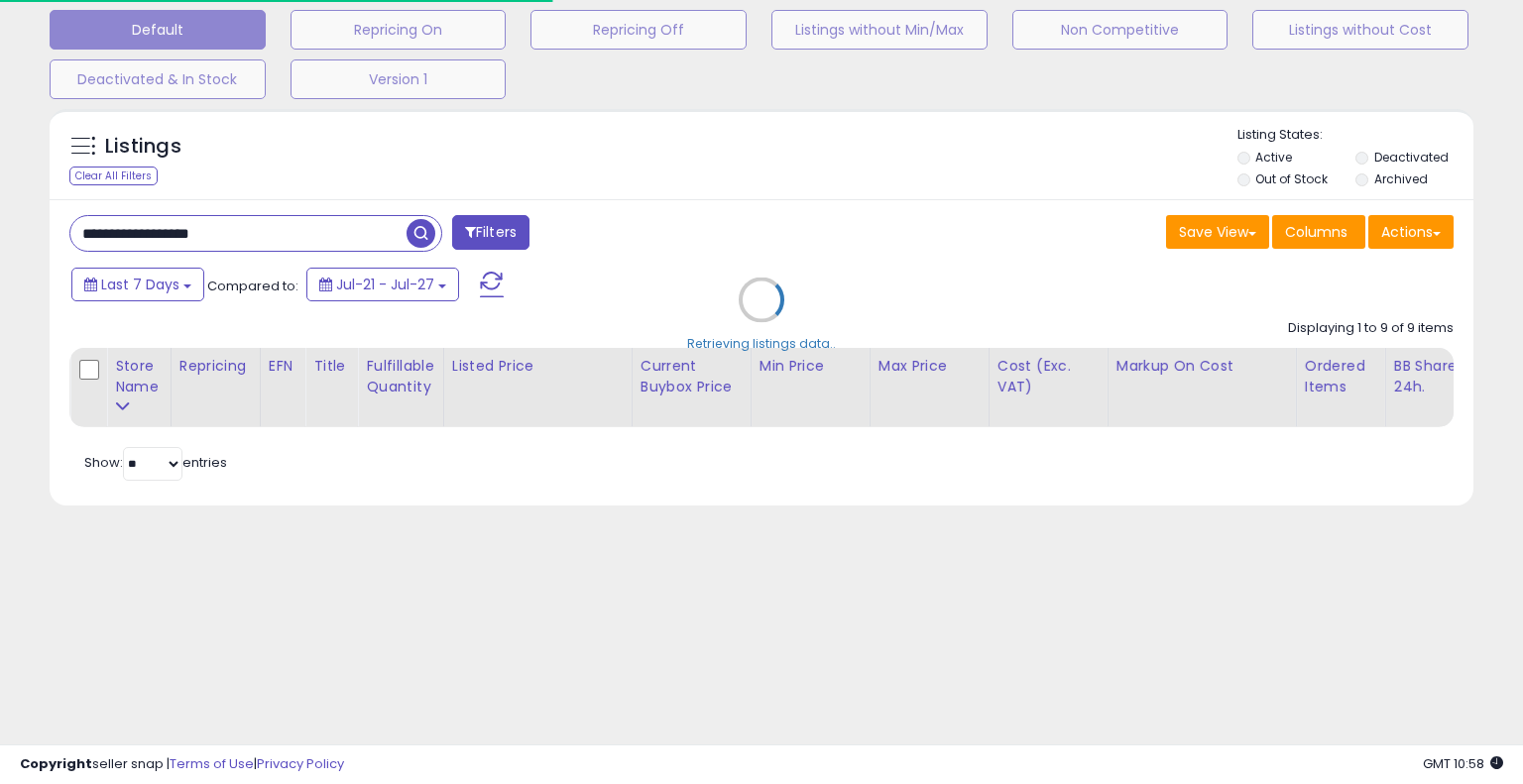 click on "Retrieving listings data.." at bounding box center [762, 314] 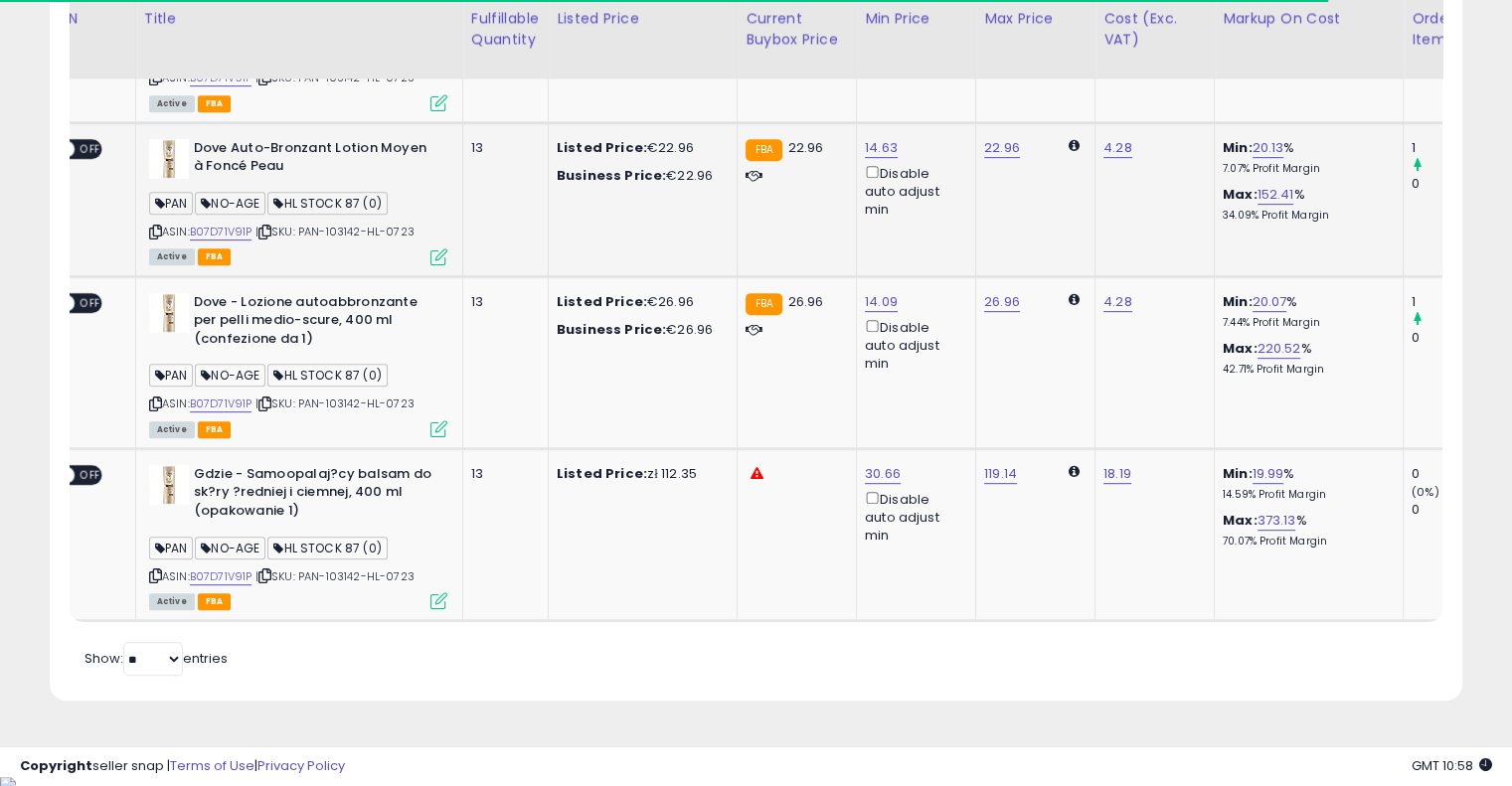 drag, startPoint x: 764, startPoint y: 251, endPoint x: 883, endPoint y: 223, distance: 122.24974 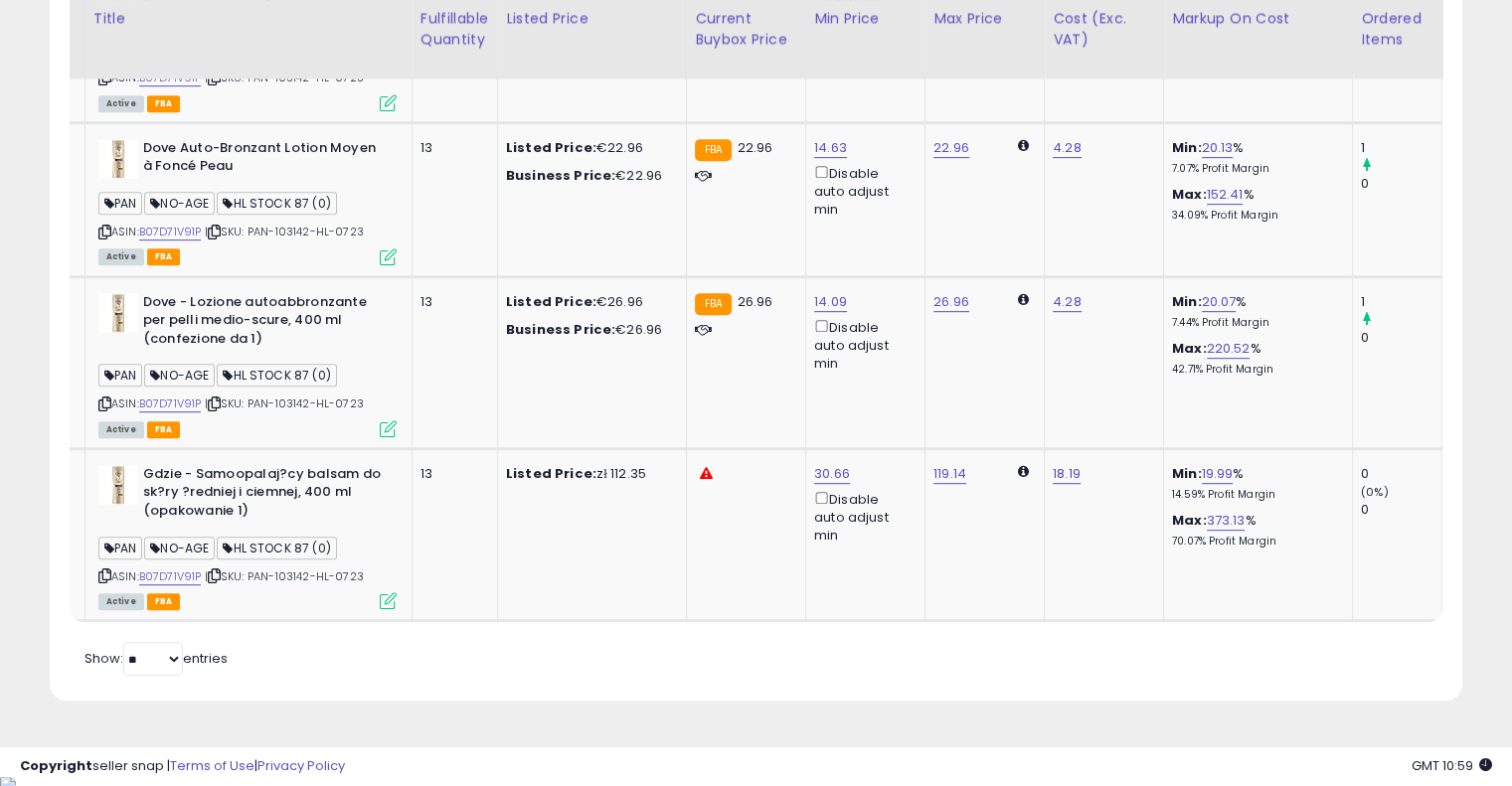 scroll, scrollTop: 886, scrollLeft: 0, axis: vertical 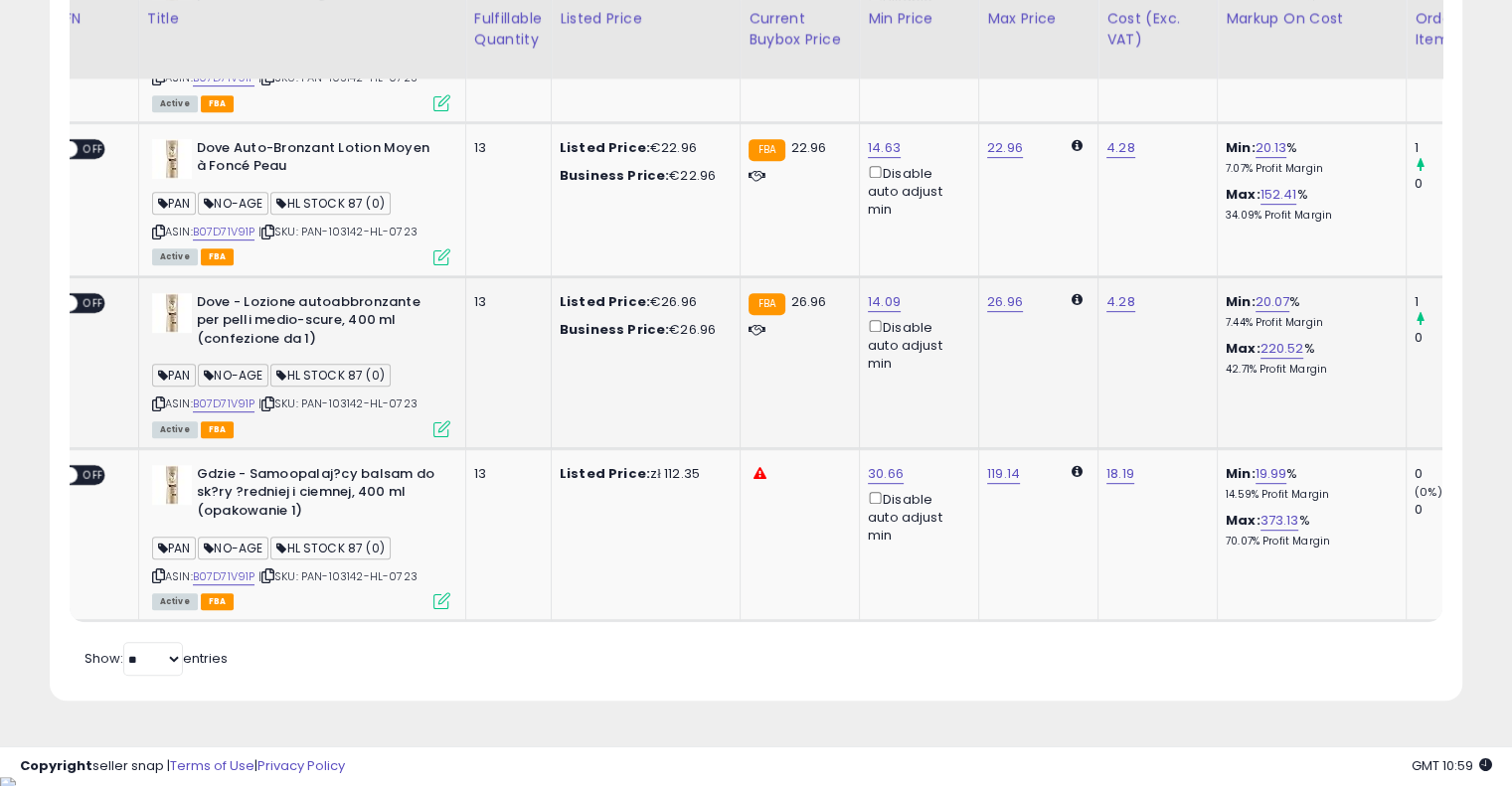 drag, startPoint x: 696, startPoint y: 258, endPoint x: 394, endPoint y: 282, distance: 302.9521 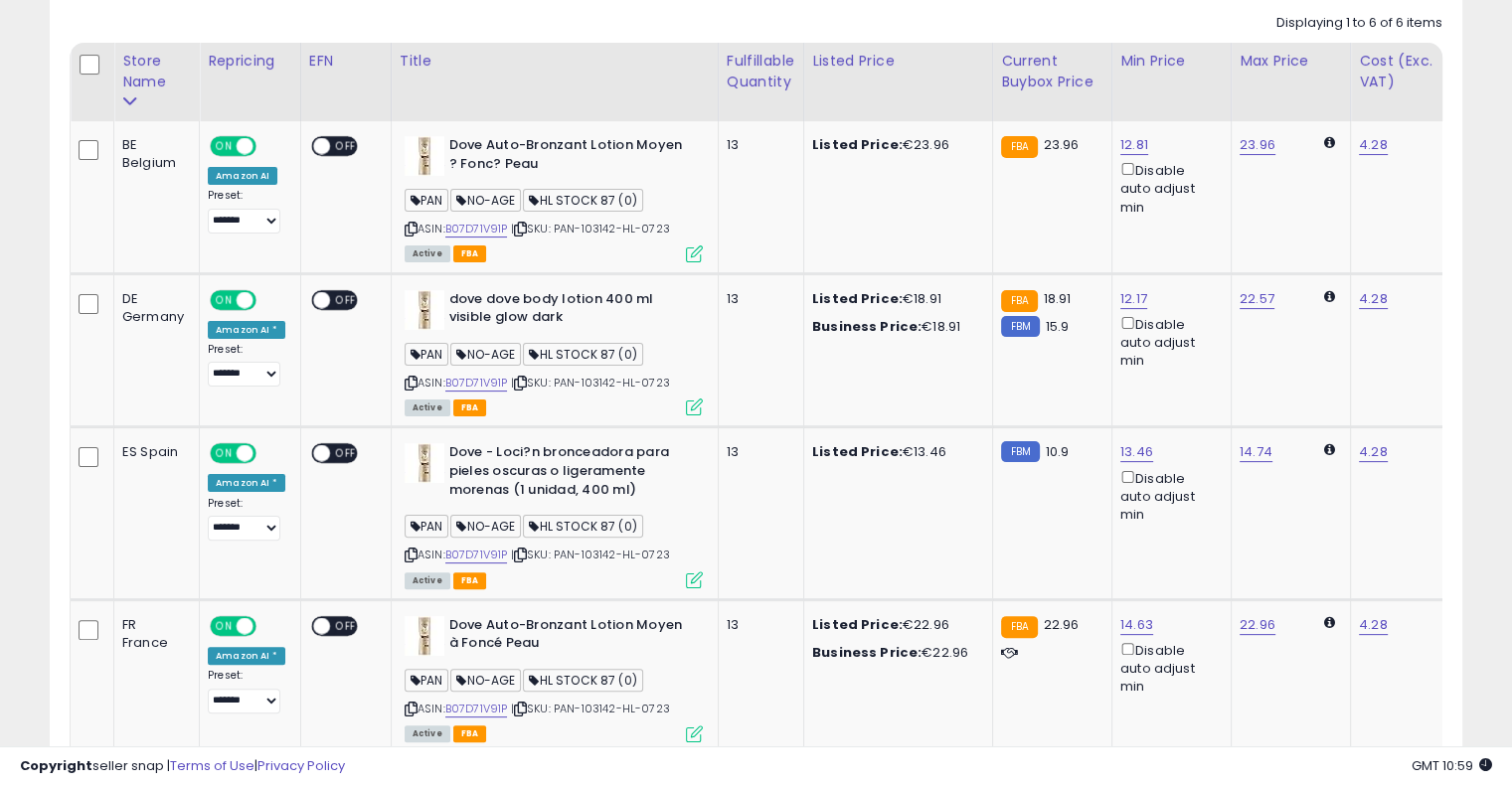 scroll, scrollTop: 0, scrollLeft: 0, axis: both 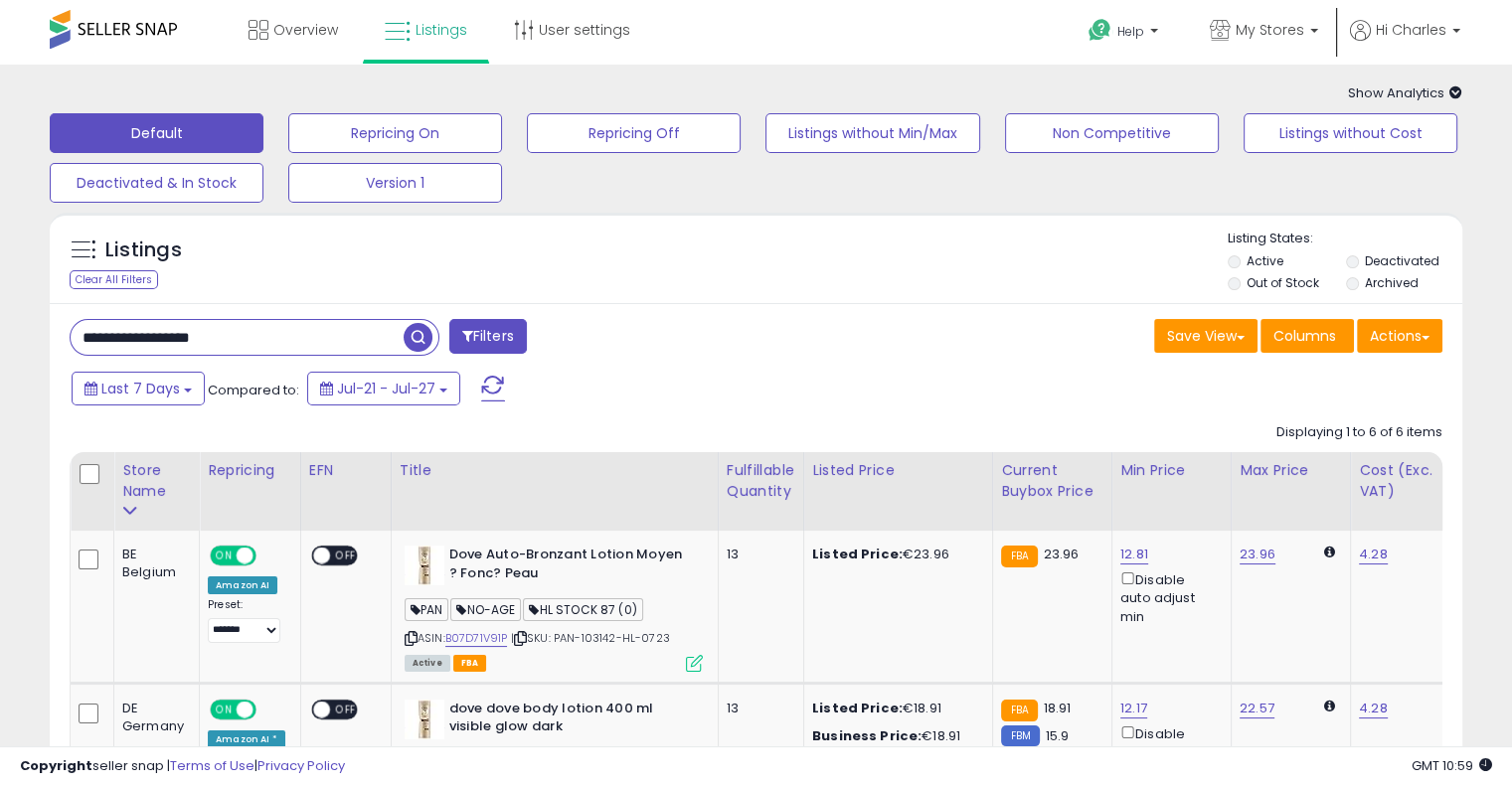 drag, startPoint x: 306, startPoint y: 341, endPoint x: 12, endPoint y: 348, distance: 294.08332 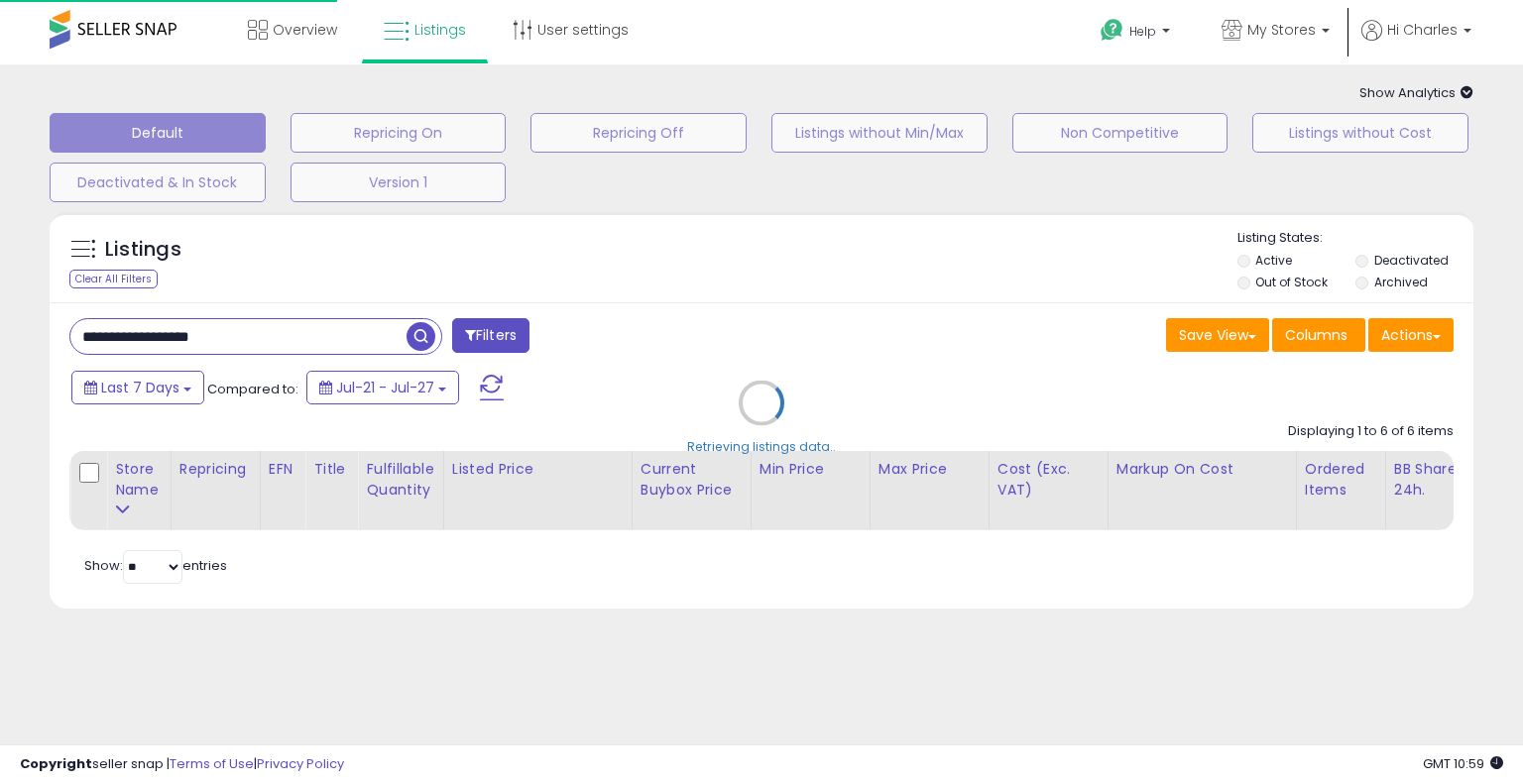 click on "Retrieving listings data.." at bounding box center (762, 417) 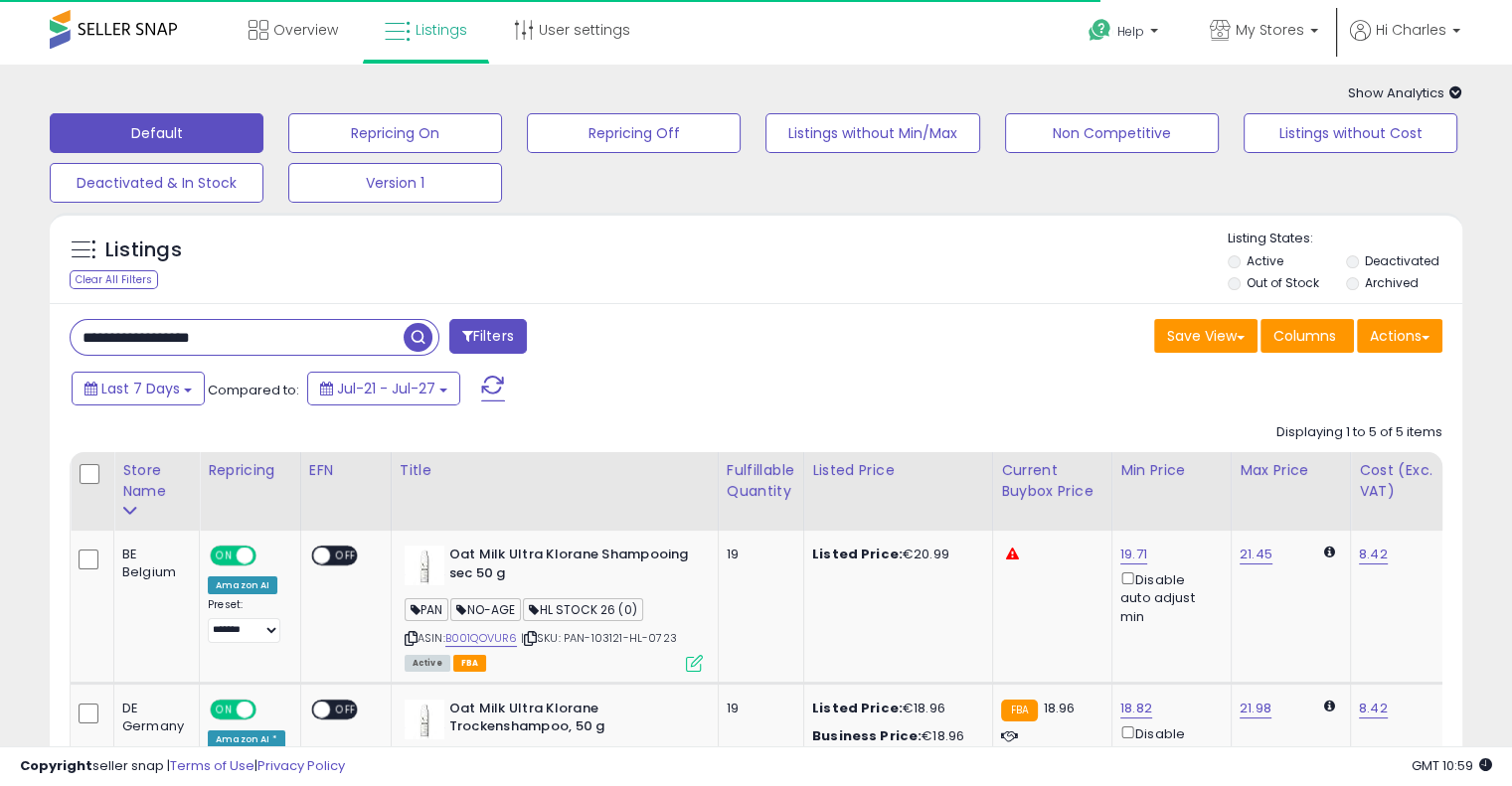 click on "**********" at bounding box center (756, 840) 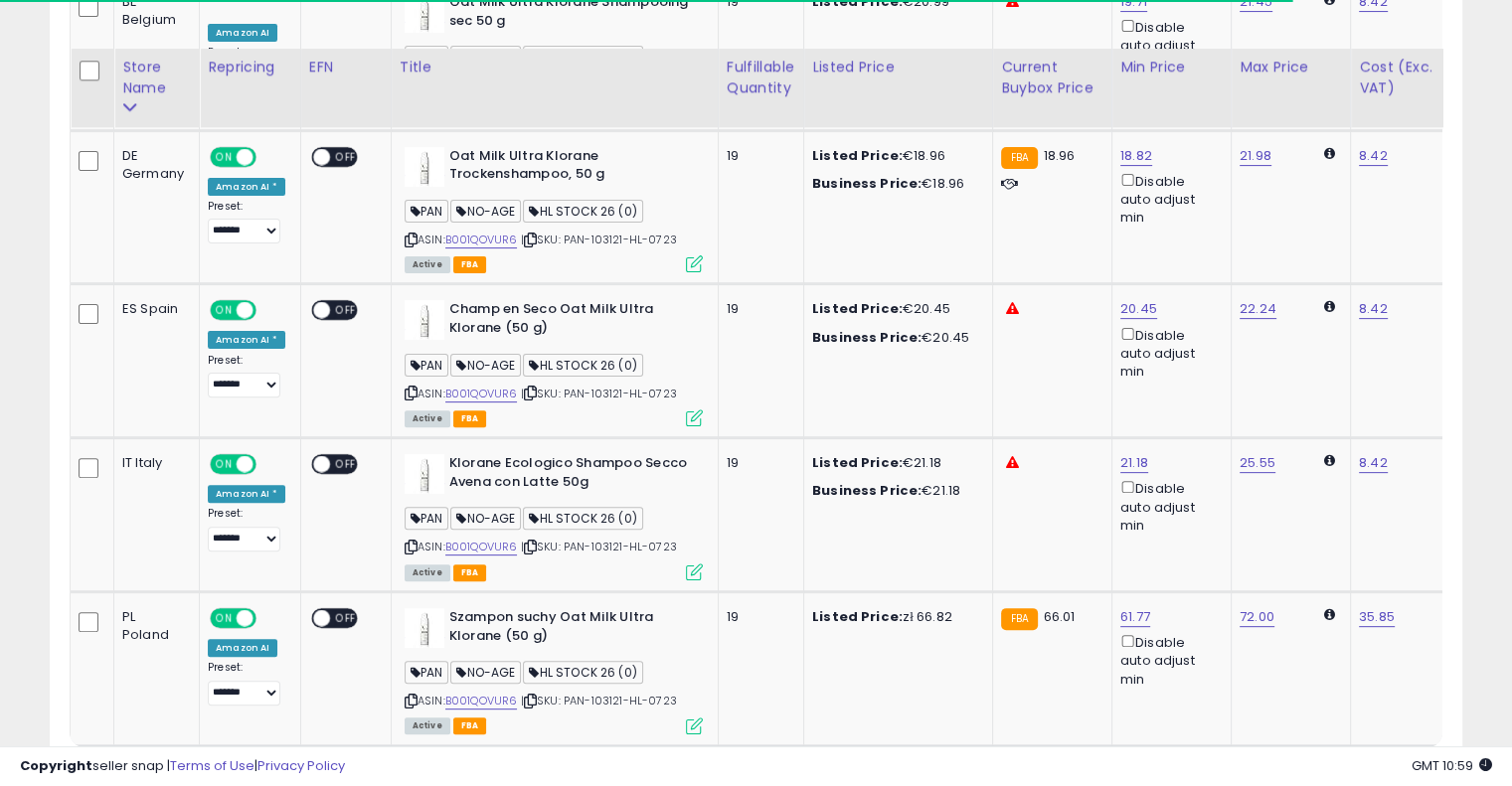 scroll, scrollTop: 679, scrollLeft: 0, axis: vertical 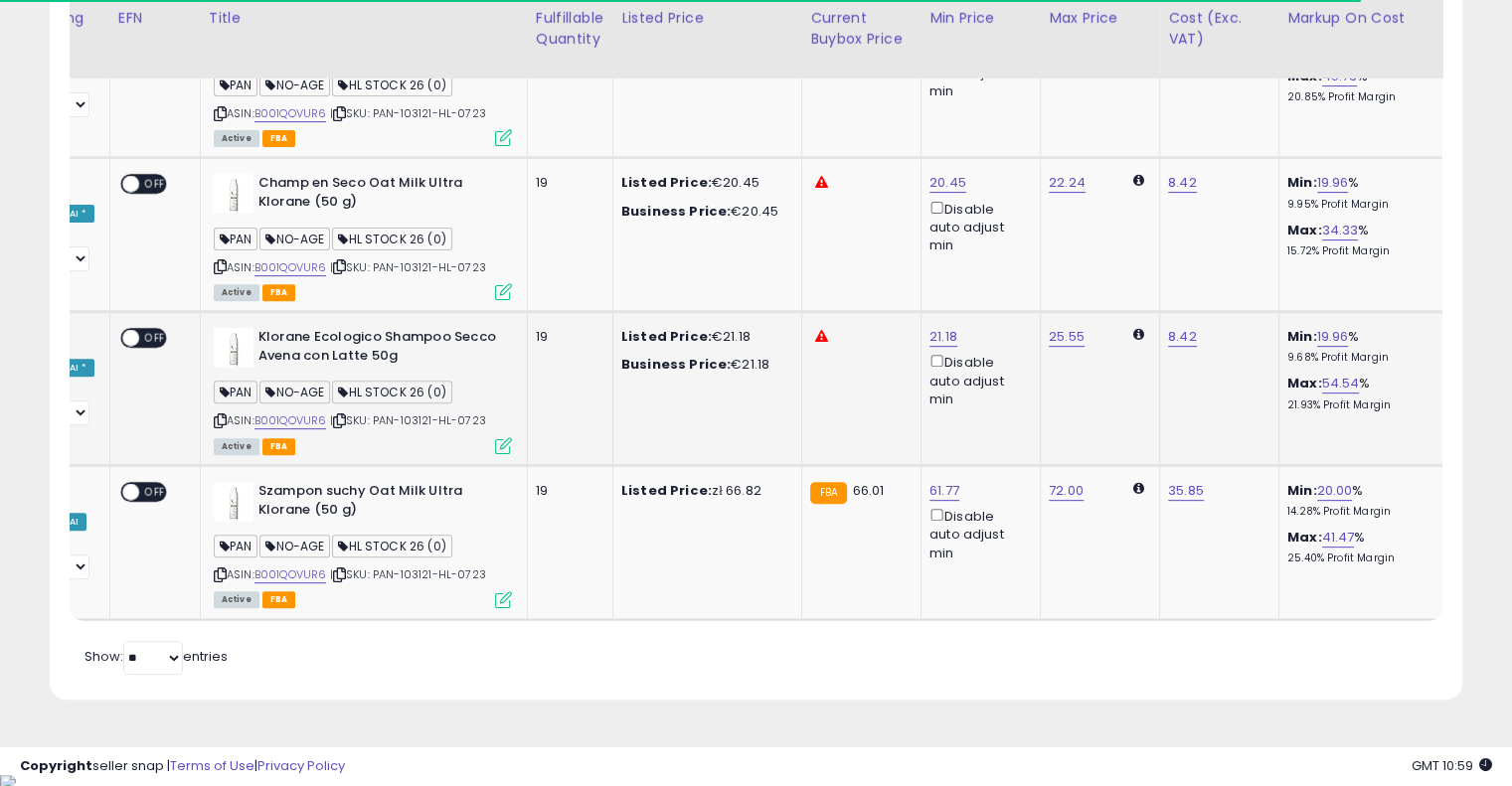 drag, startPoint x: 730, startPoint y: 329, endPoint x: 859, endPoint y: 316, distance: 129.65338 